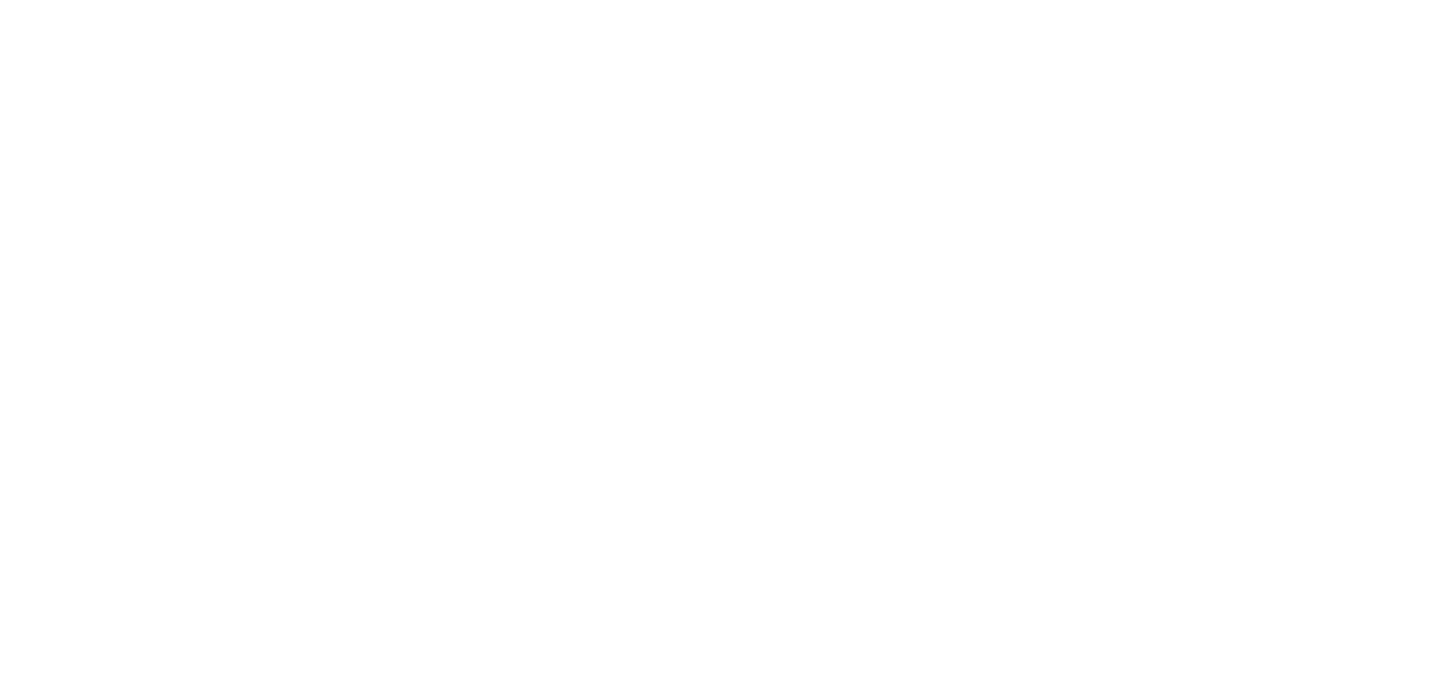 scroll, scrollTop: 0, scrollLeft: 0, axis: both 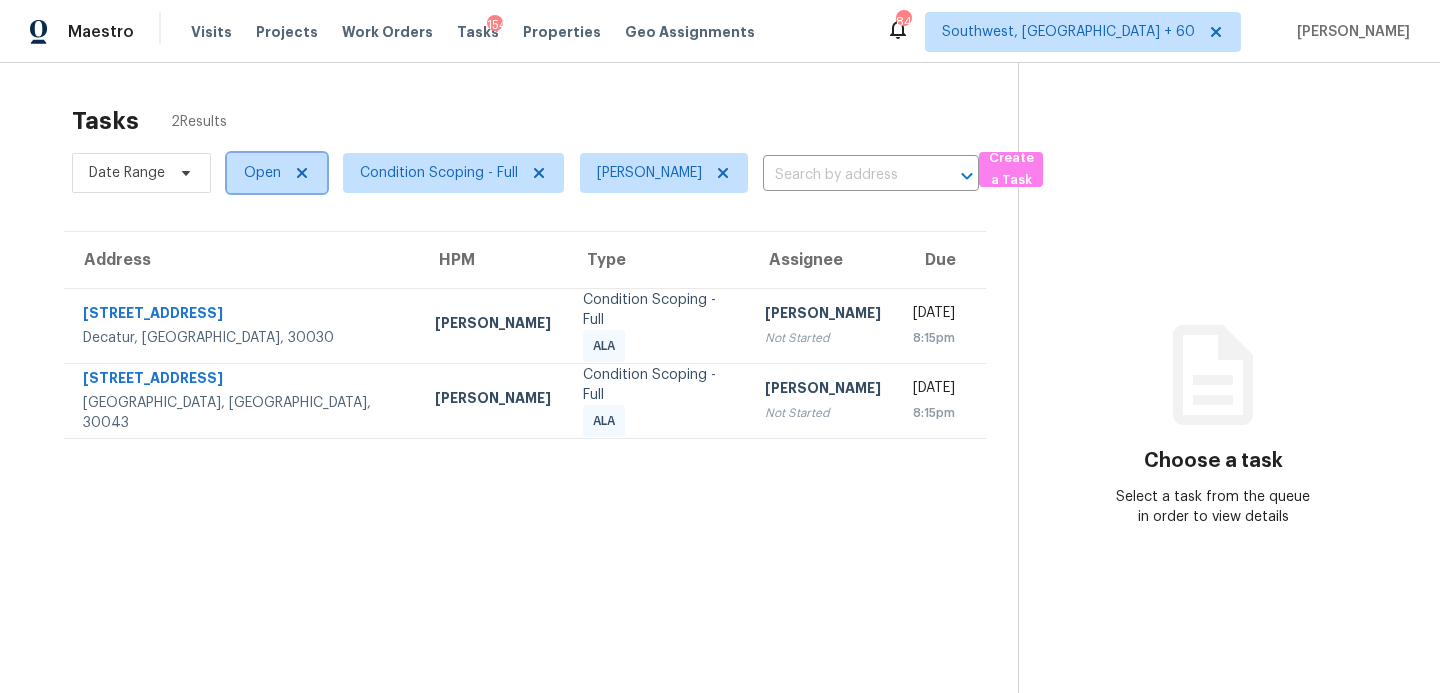 click on "Open" at bounding box center (262, 173) 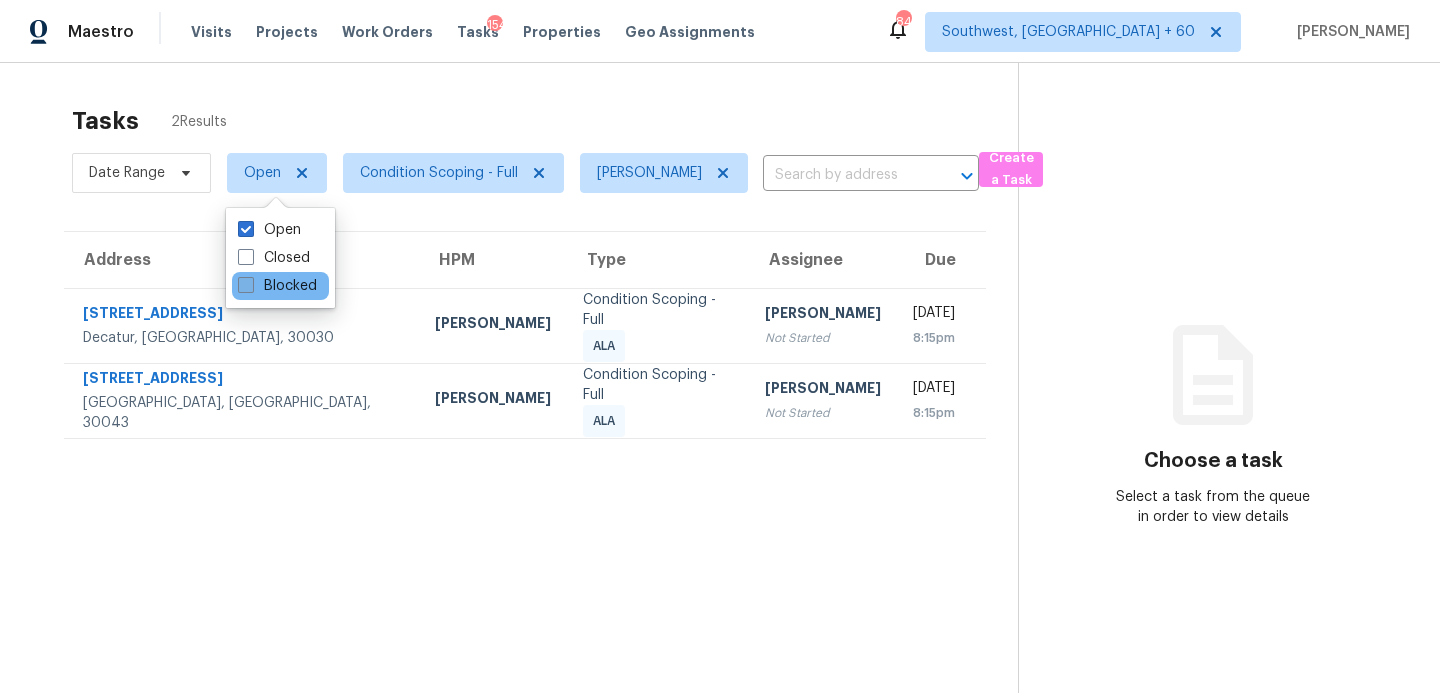 click on "Blocked" at bounding box center [277, 286] 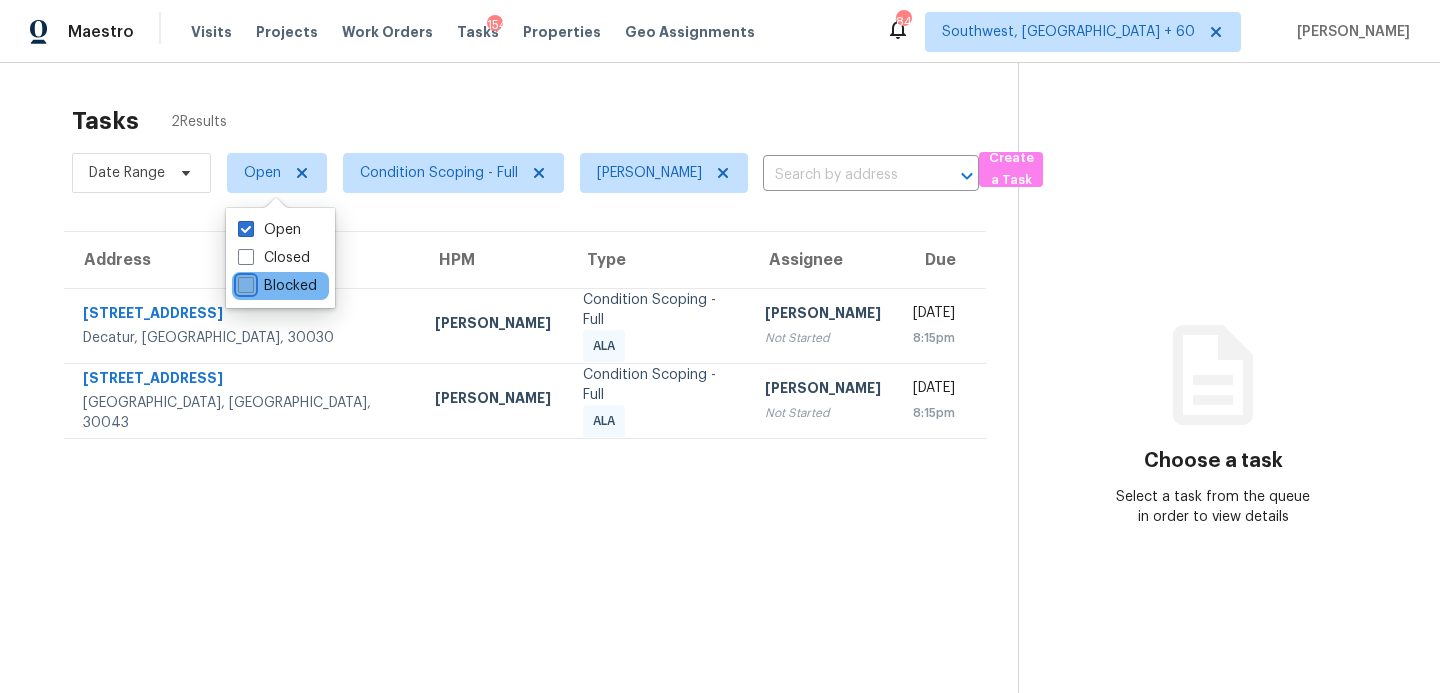 click on "Blocked" at bounding box center (244, 282) 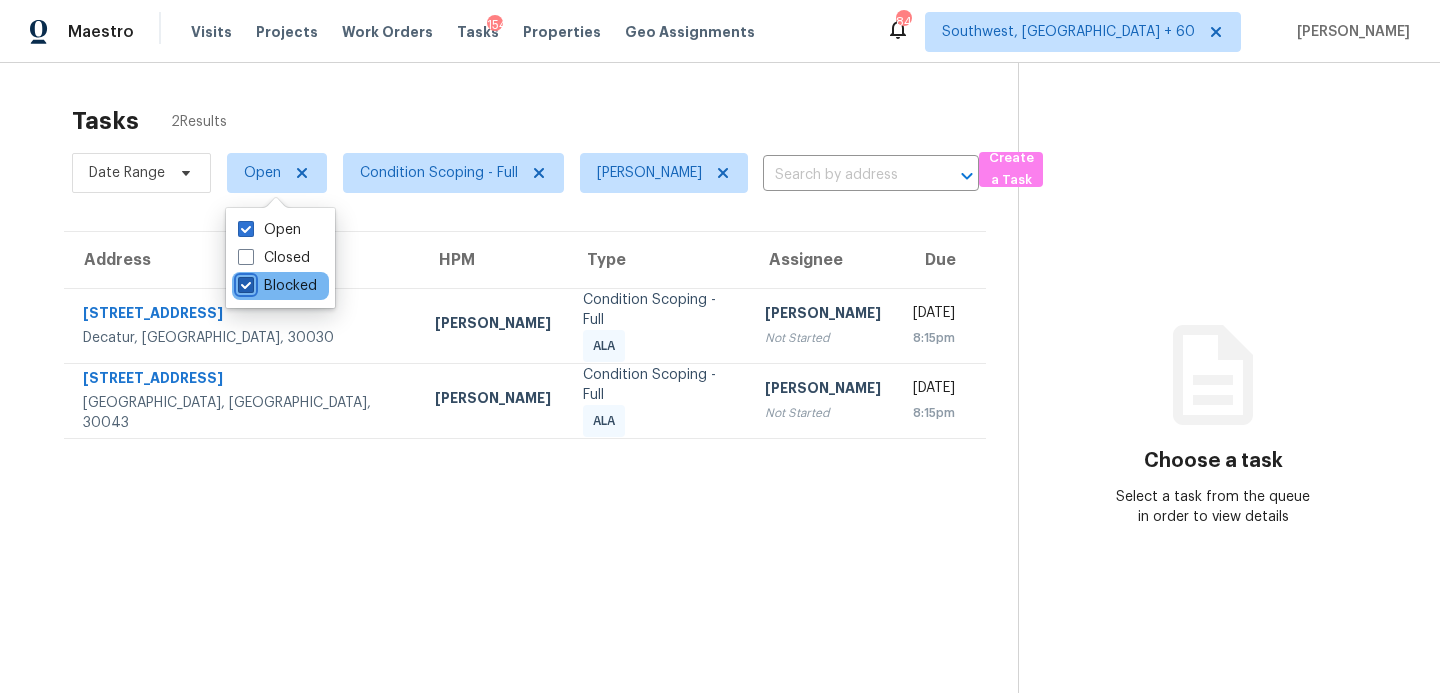 checkbox on "true" 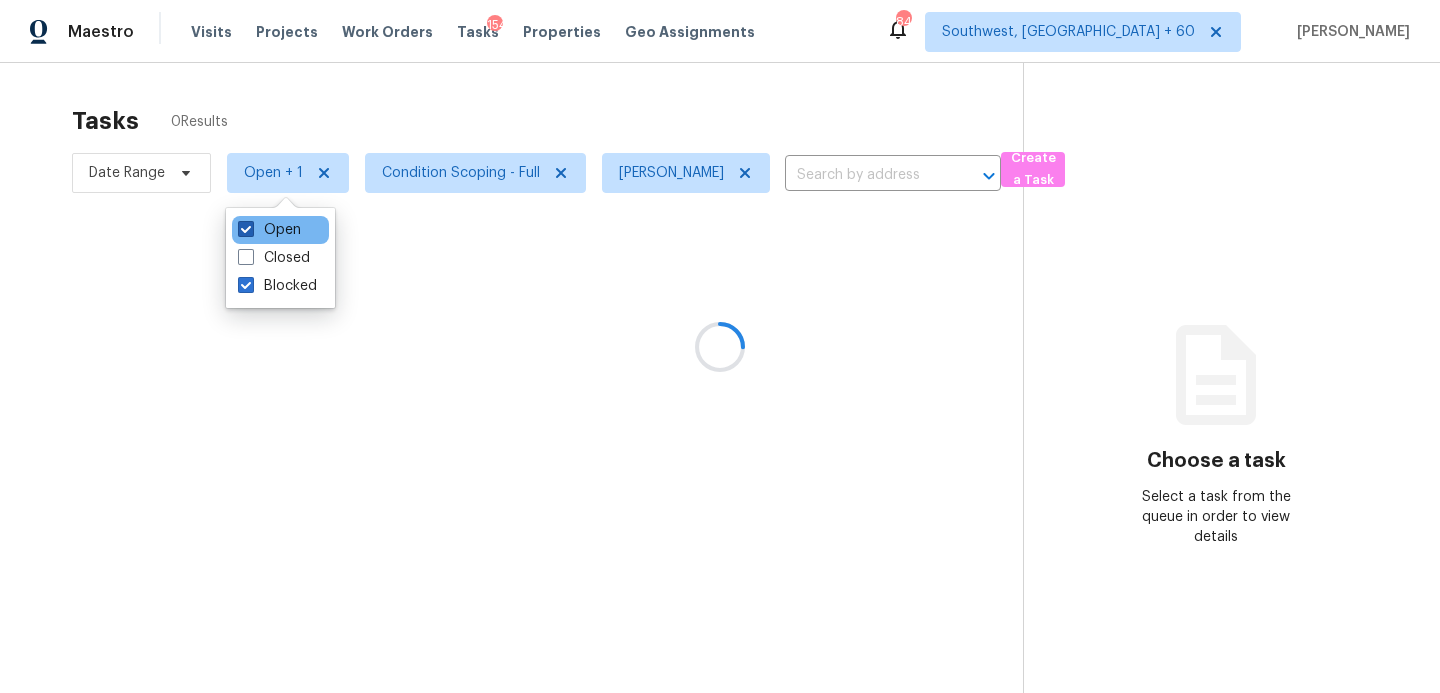 click on "Open" at bounding box center [269, 230] 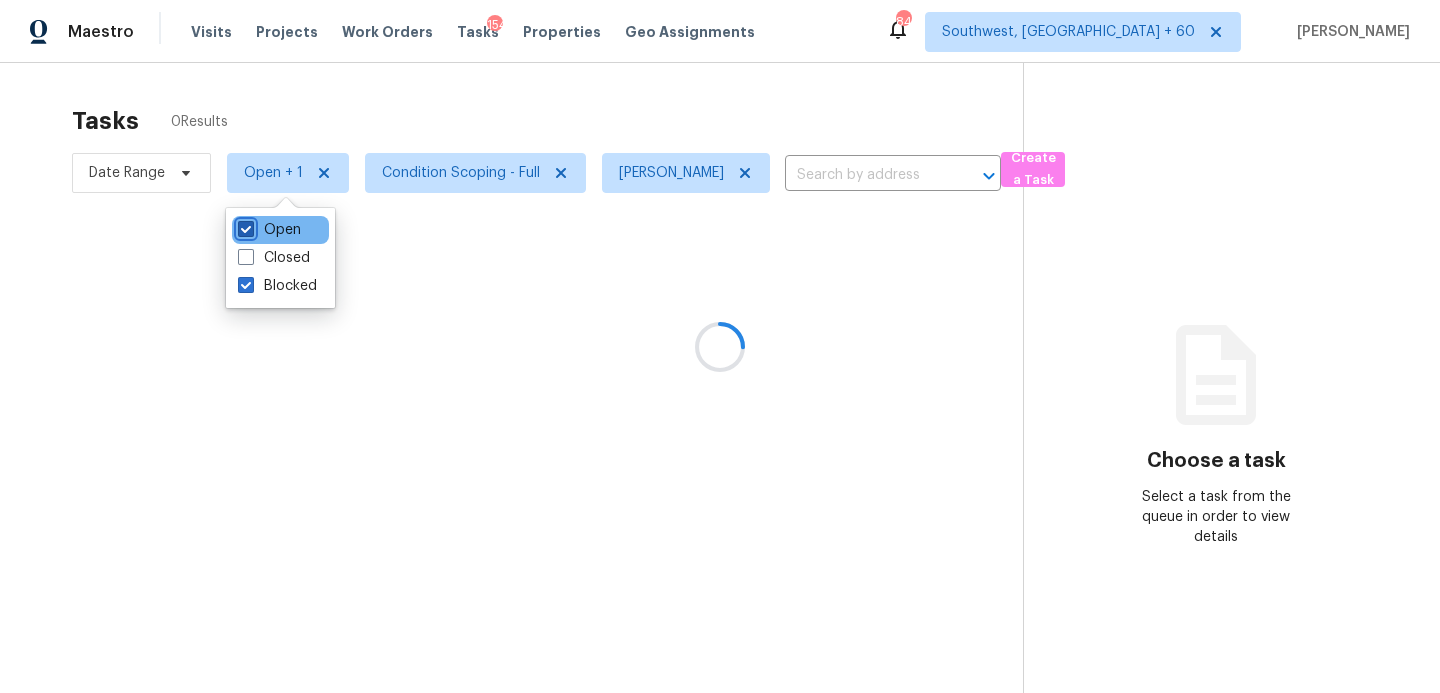 click on "Open" at bounding box center [244, 226] 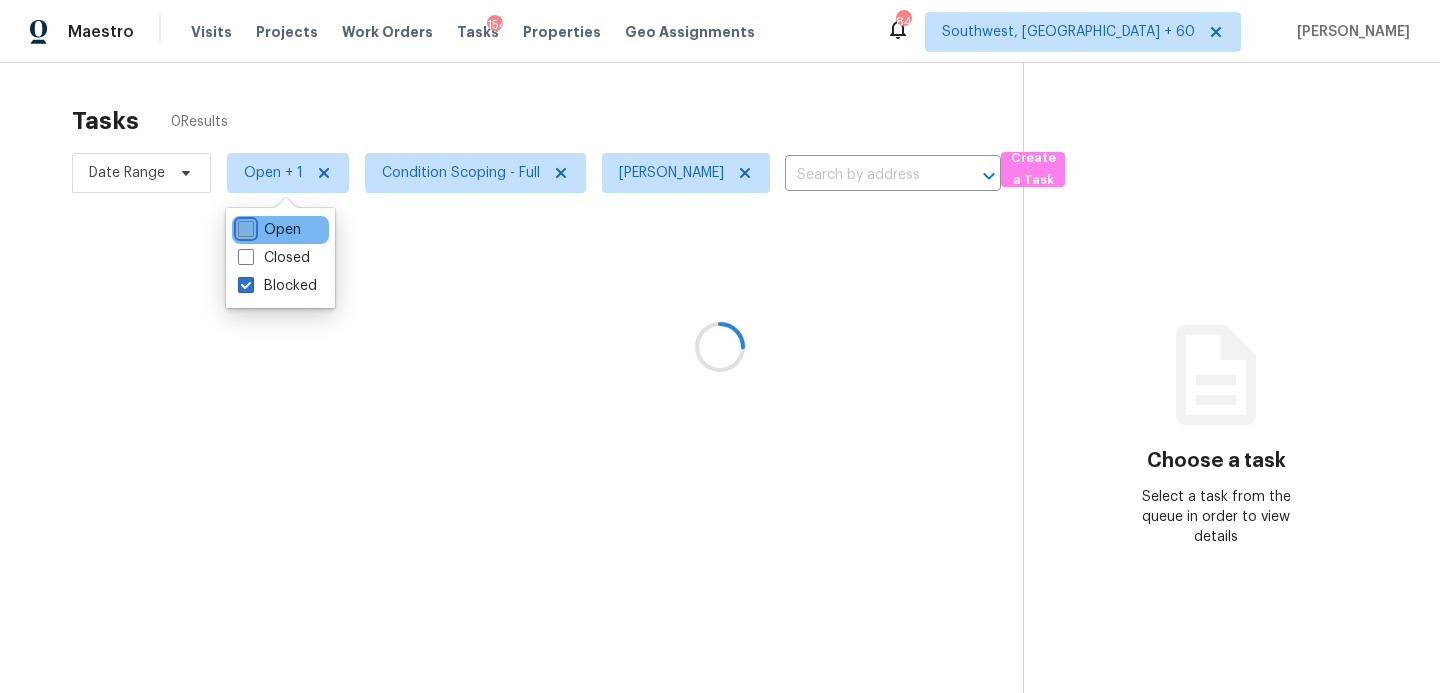 checkbox on "false" 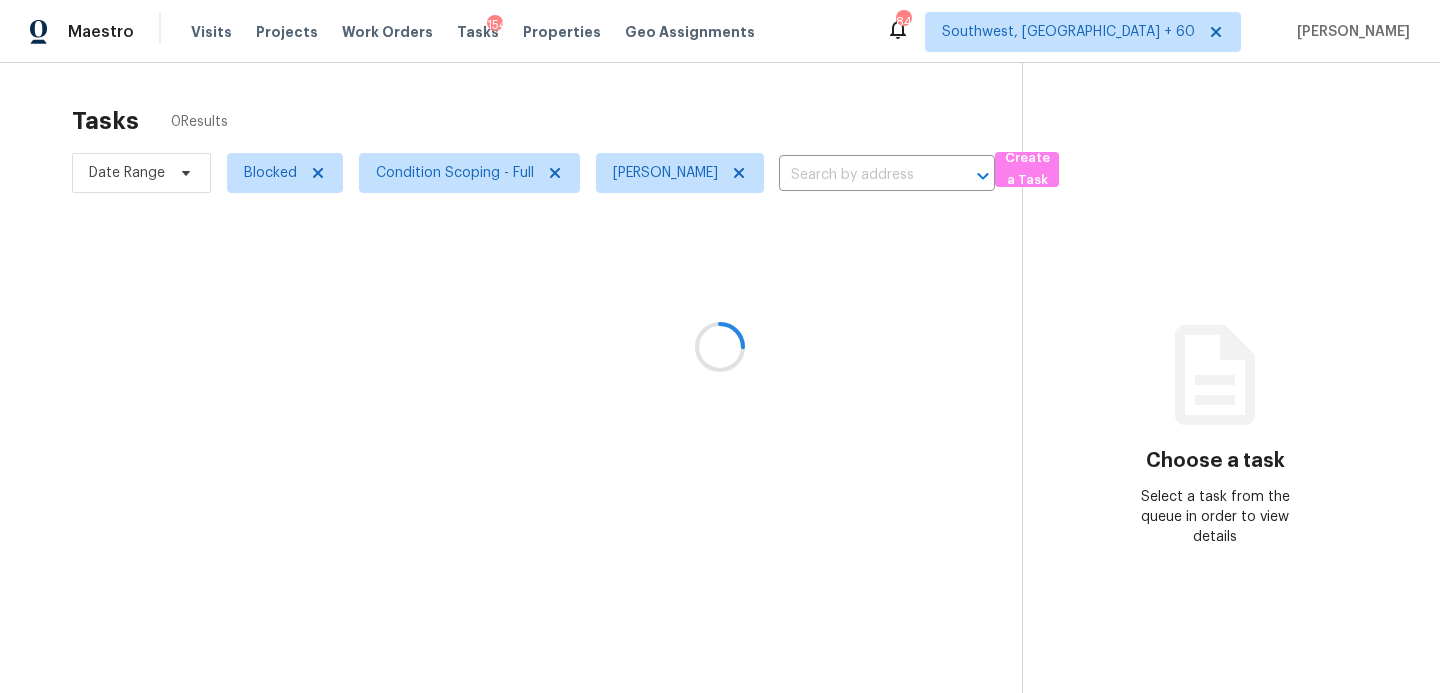 click at bounding box center [720, 346] 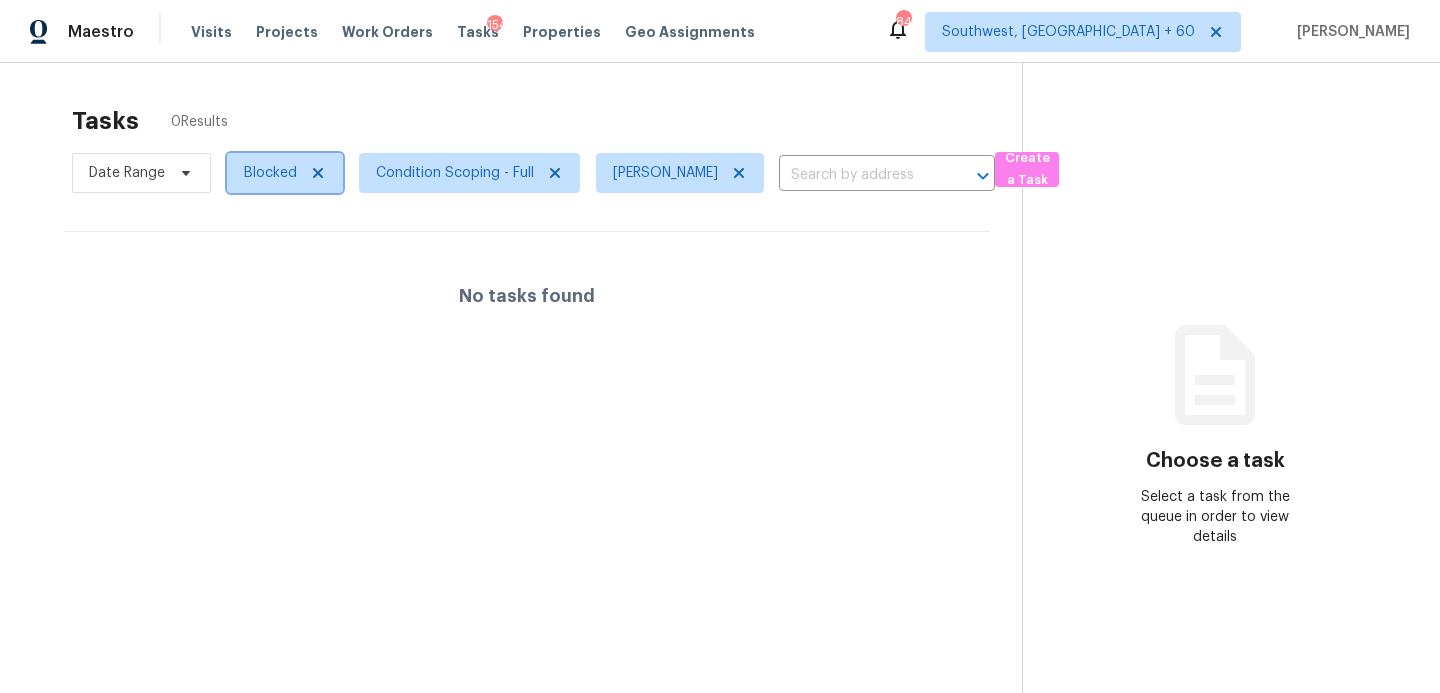 click on "Blocked" at bounding box center (285, 173) 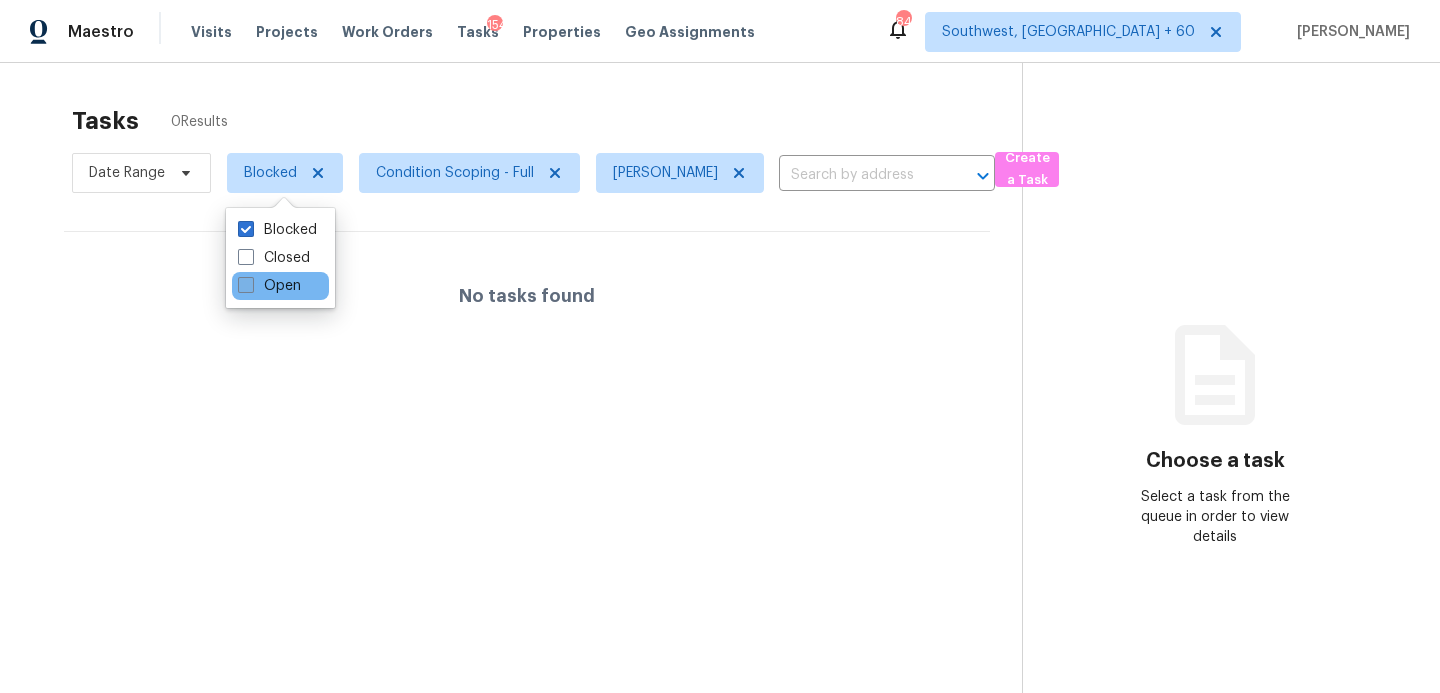 click on "Open" at bounding box center [269, 286] 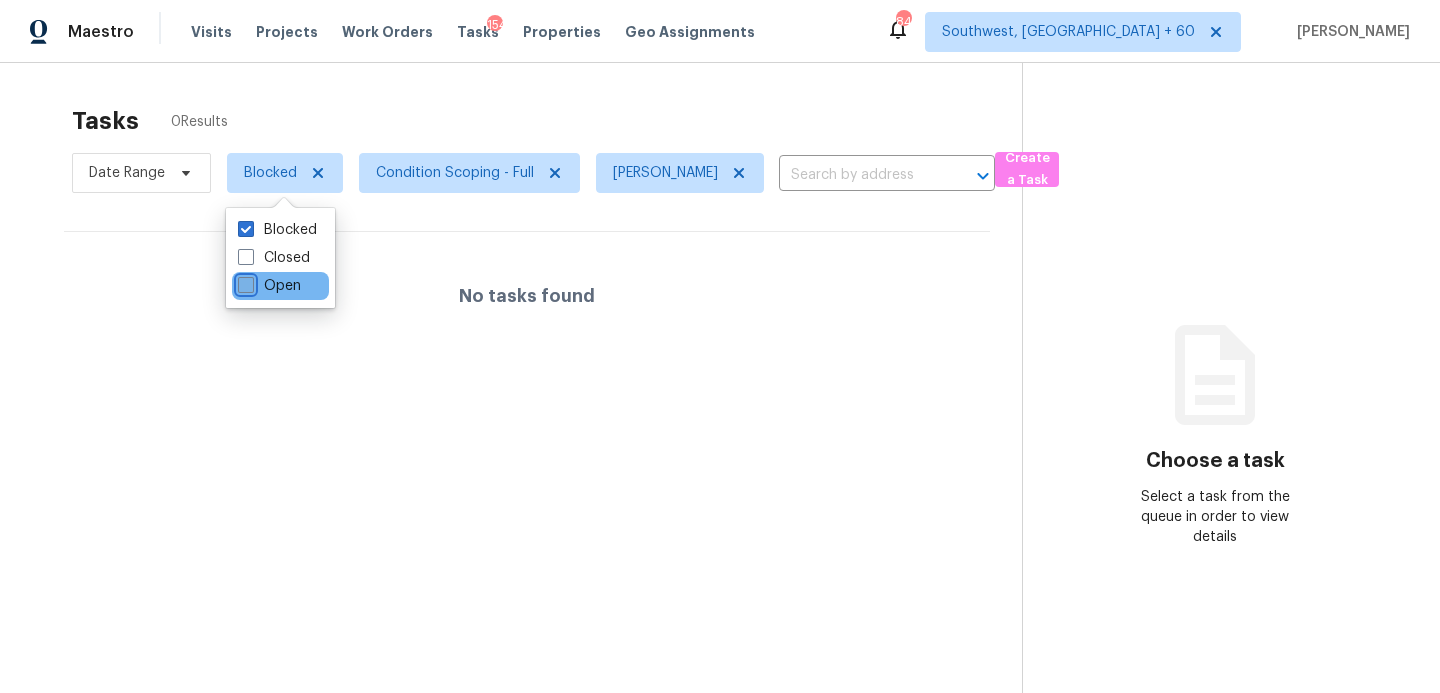 click on "Open" at bounding box center (244, 282) 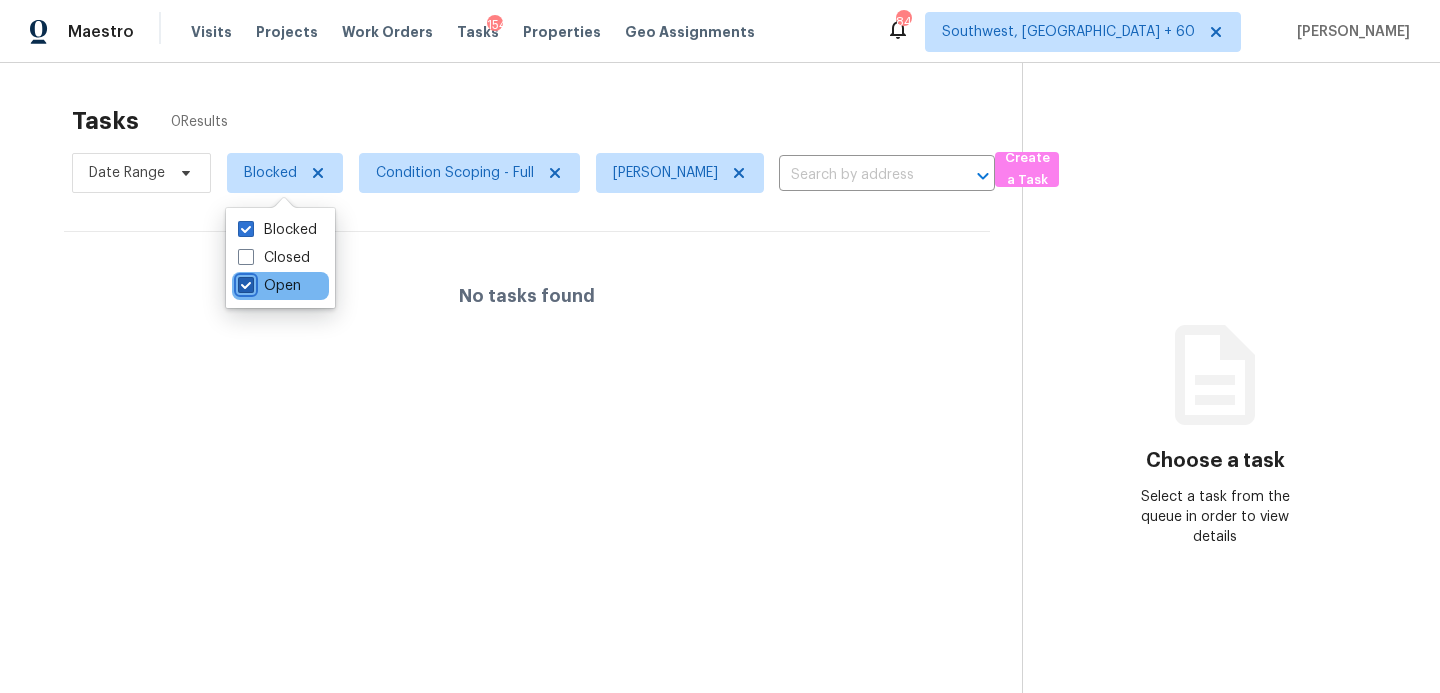 checkbox on "true" 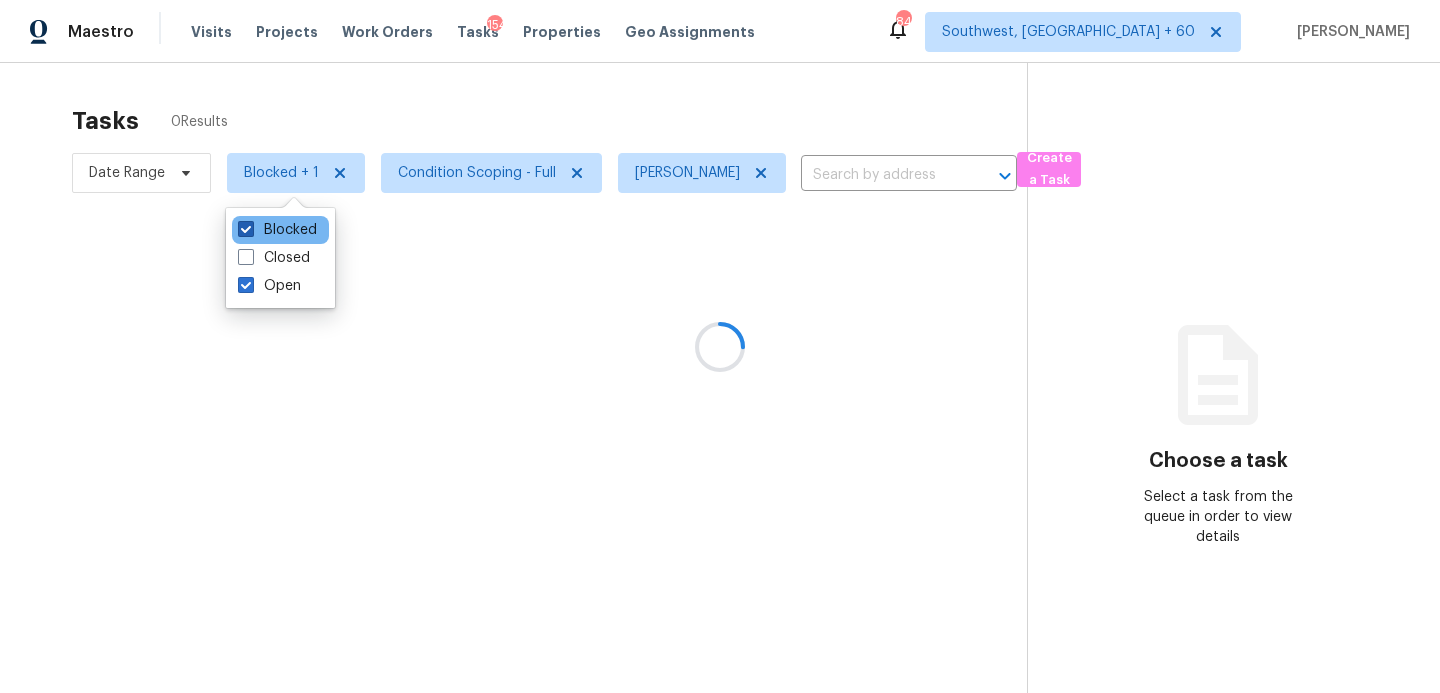 click on "Blocked" at bounding box center (277, 230) 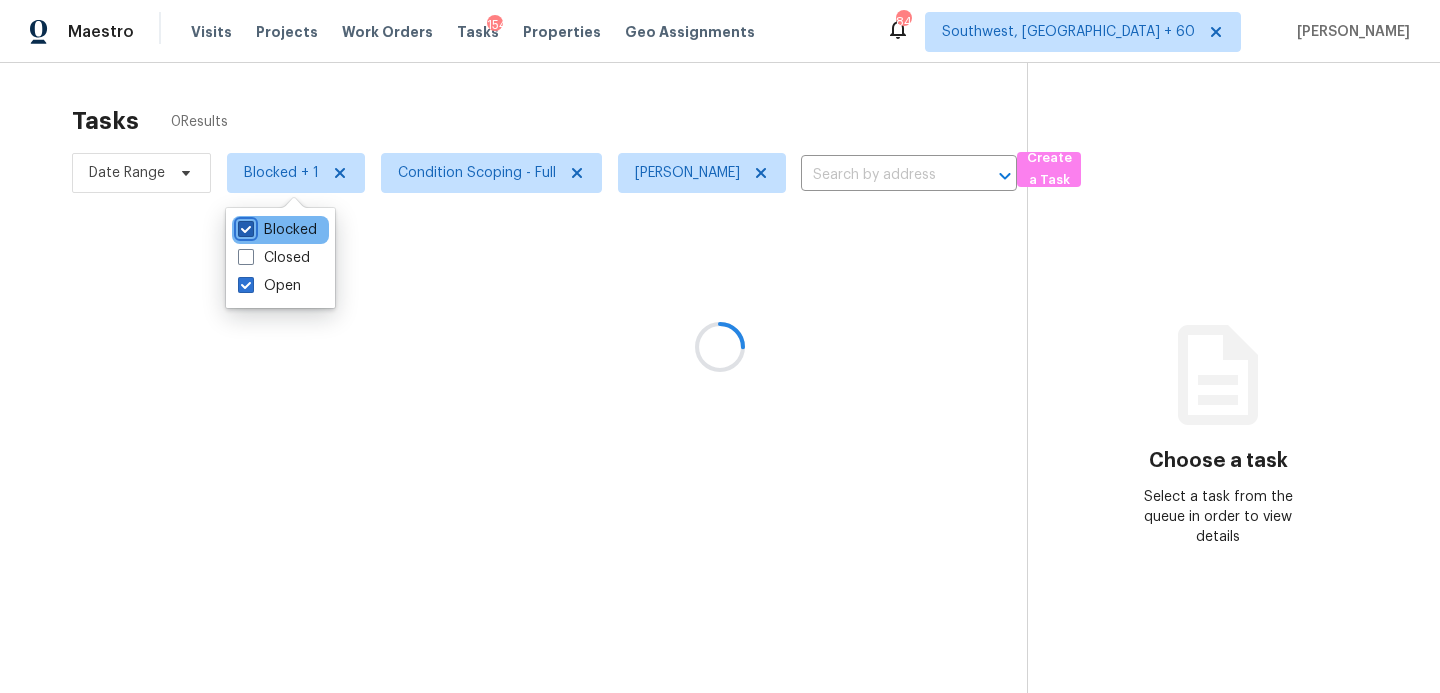 click on "Blocked" at bounding box center (244, 226) 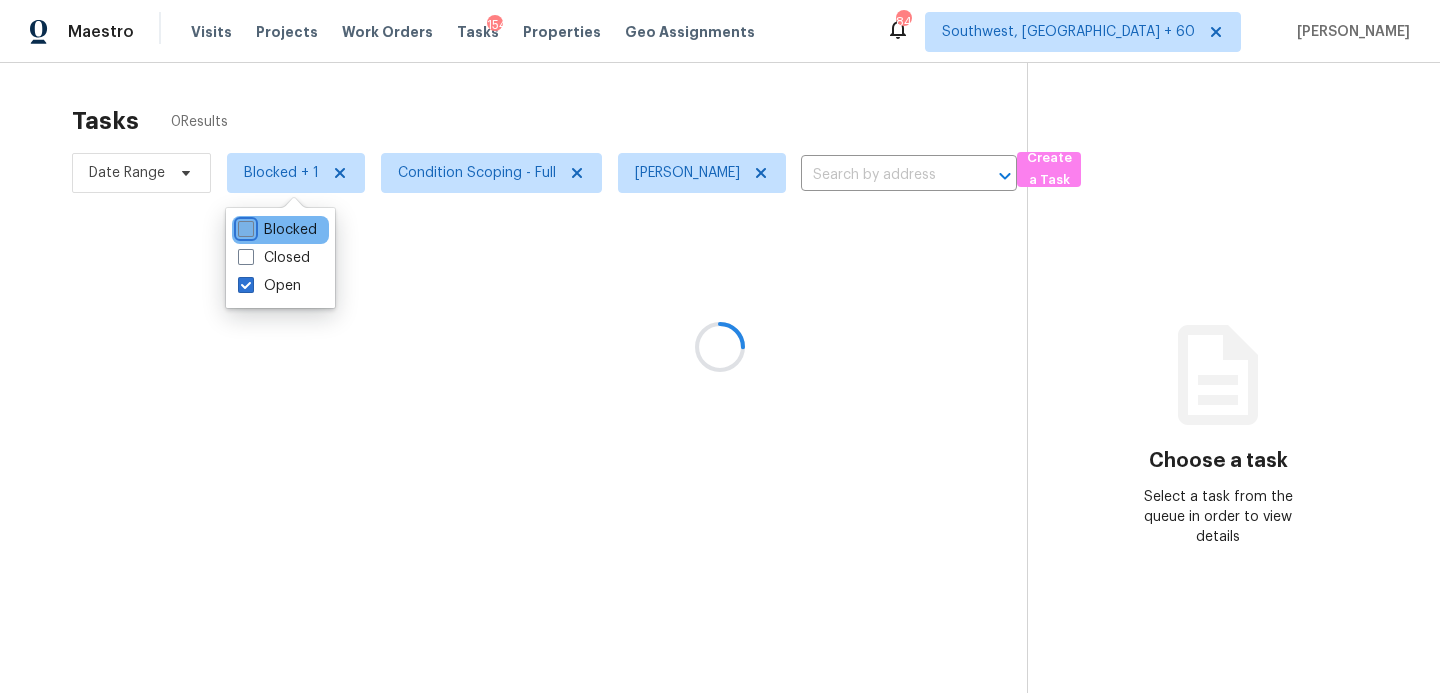checkbox on "false" 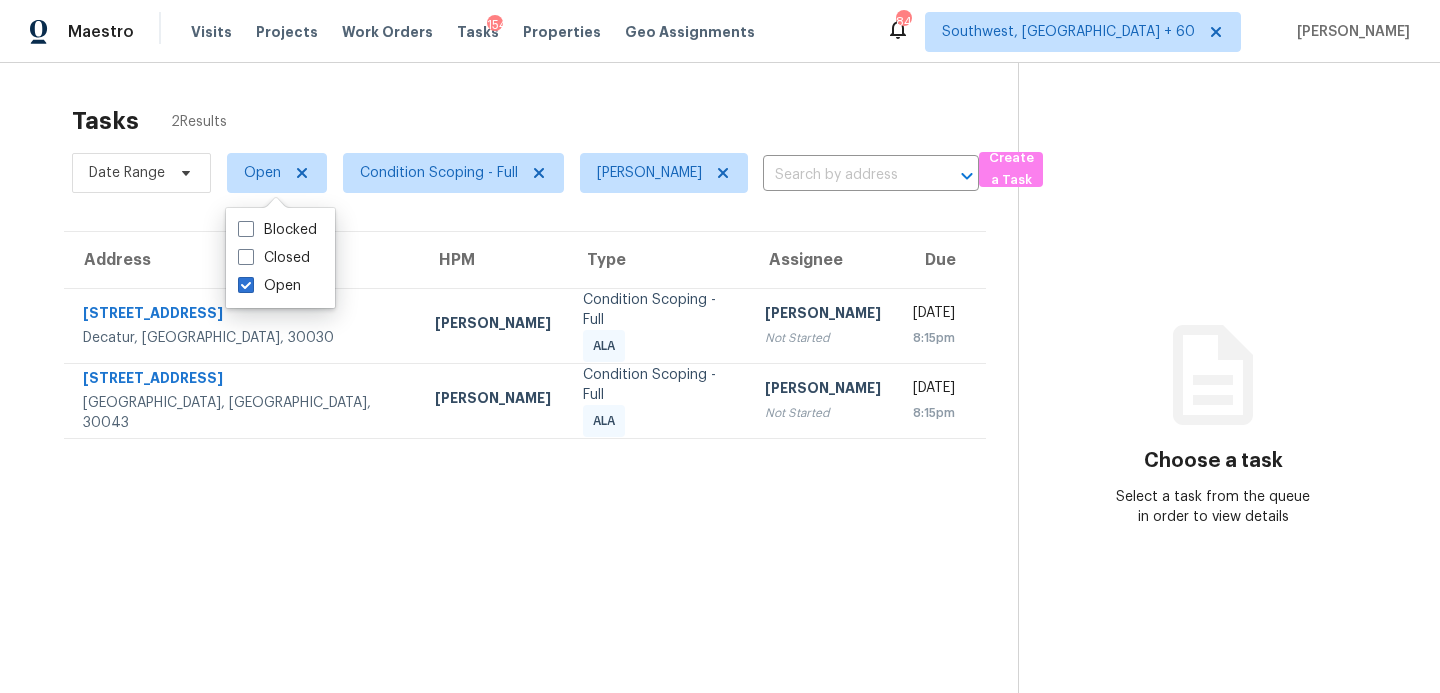 click on "Tasks 2  Results Date Range Open Condition Scoping - Full Sakthivel Chandran ​ Create a Task Address HPM Type Assignee Due 1229 Church St Unit H Decatur, GA, 30030 Juan Lozano Condition Scoping - Full ALA Sakthivel Chandran Not Started Thu, Jul 10th 2025 8:15pm 1200 Lochshyre Way   Lawrenceville, GA, 30043 Scott Smathers Condition Scoping - Full ALA Sakthivel Chandran Not Started Thu, Jul 10th 2025 8:15pm" at bounding box center (525, 425) 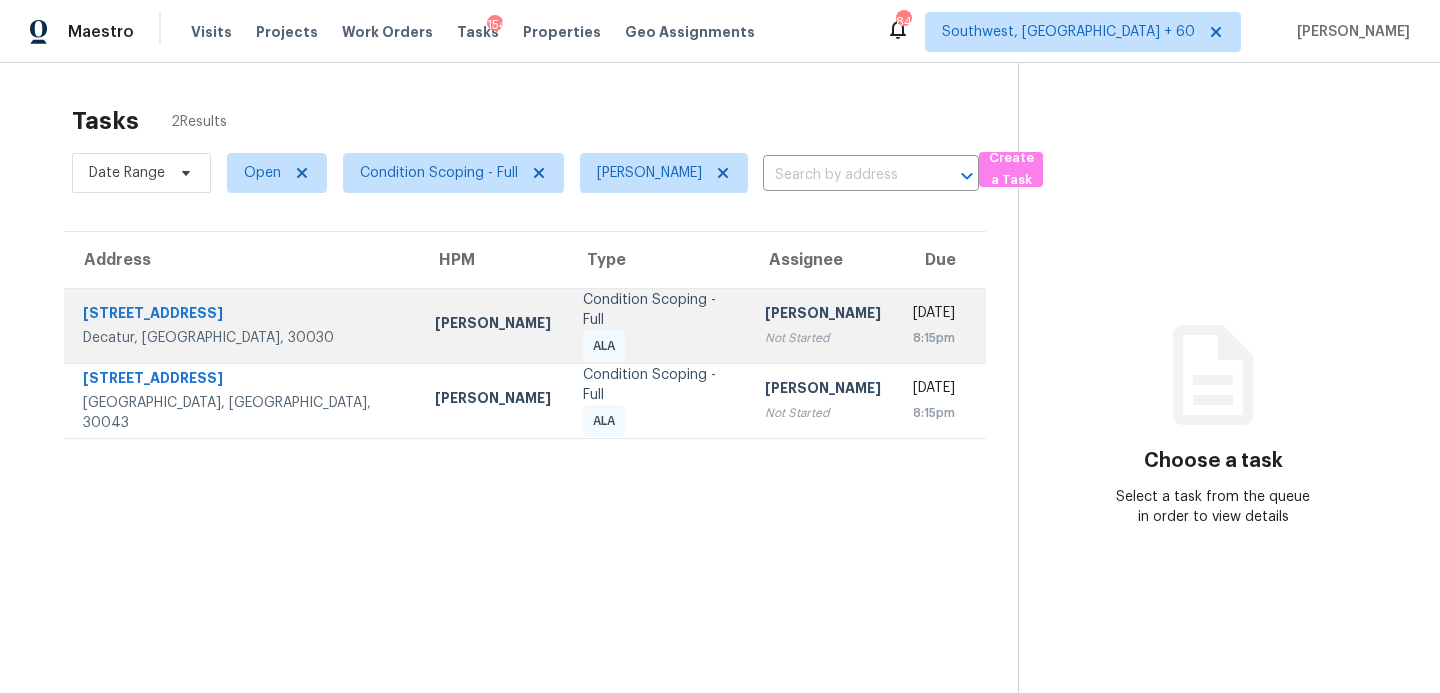click on "[PERSON_NAME]" at bounding box center (823, 315) 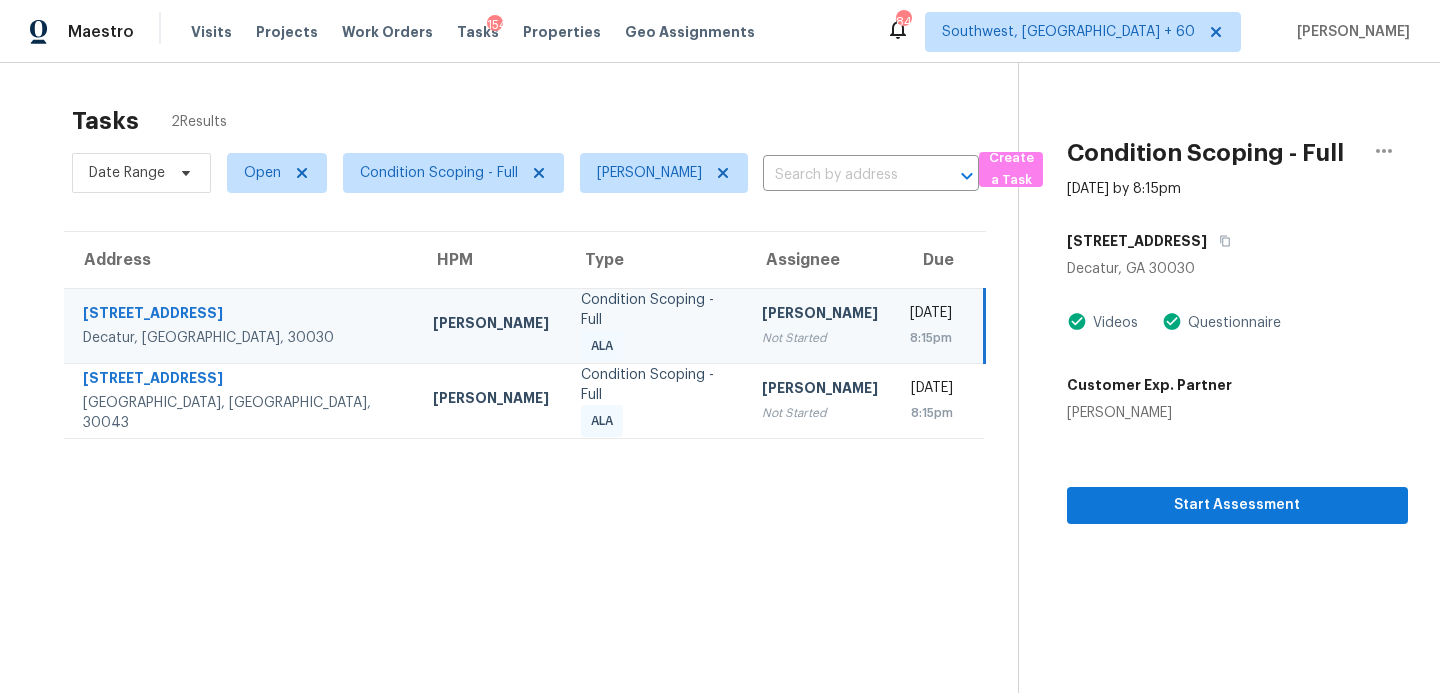 click on "[PERSON_NAME]" at bounding box center [820, 315] 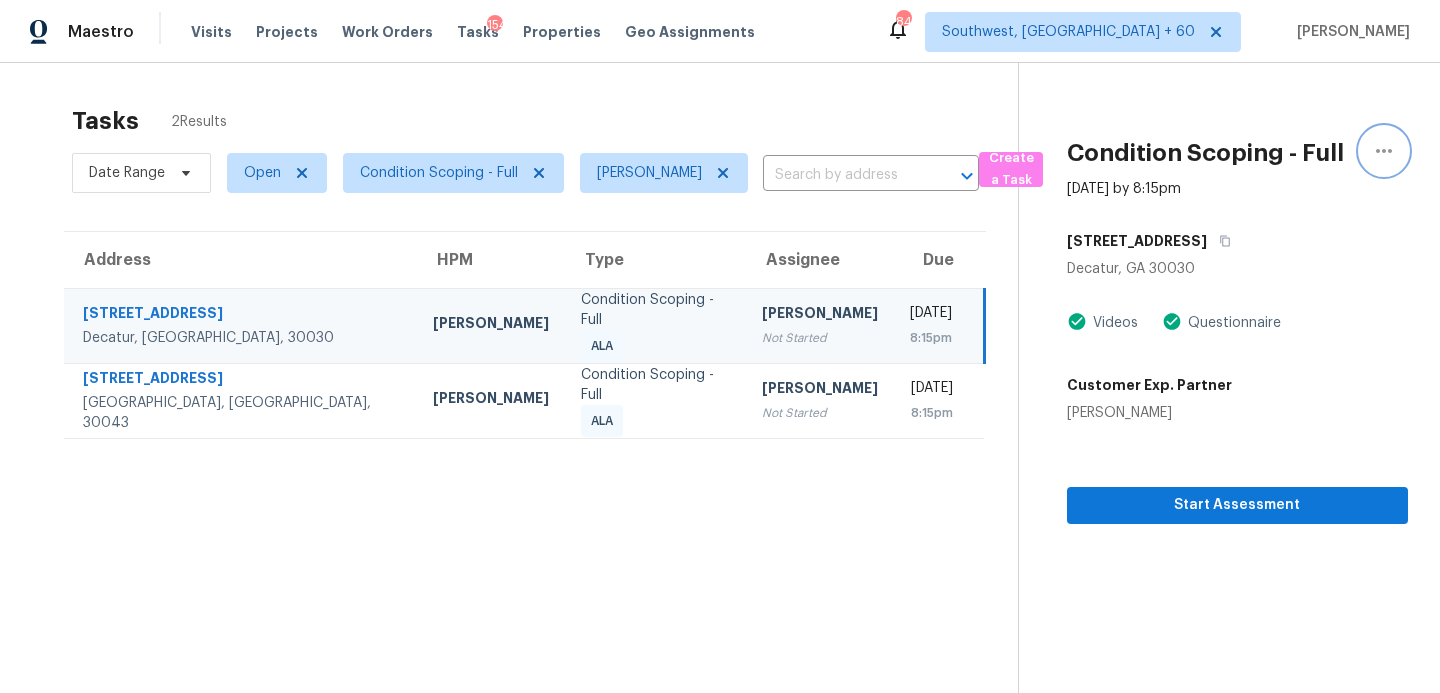 click 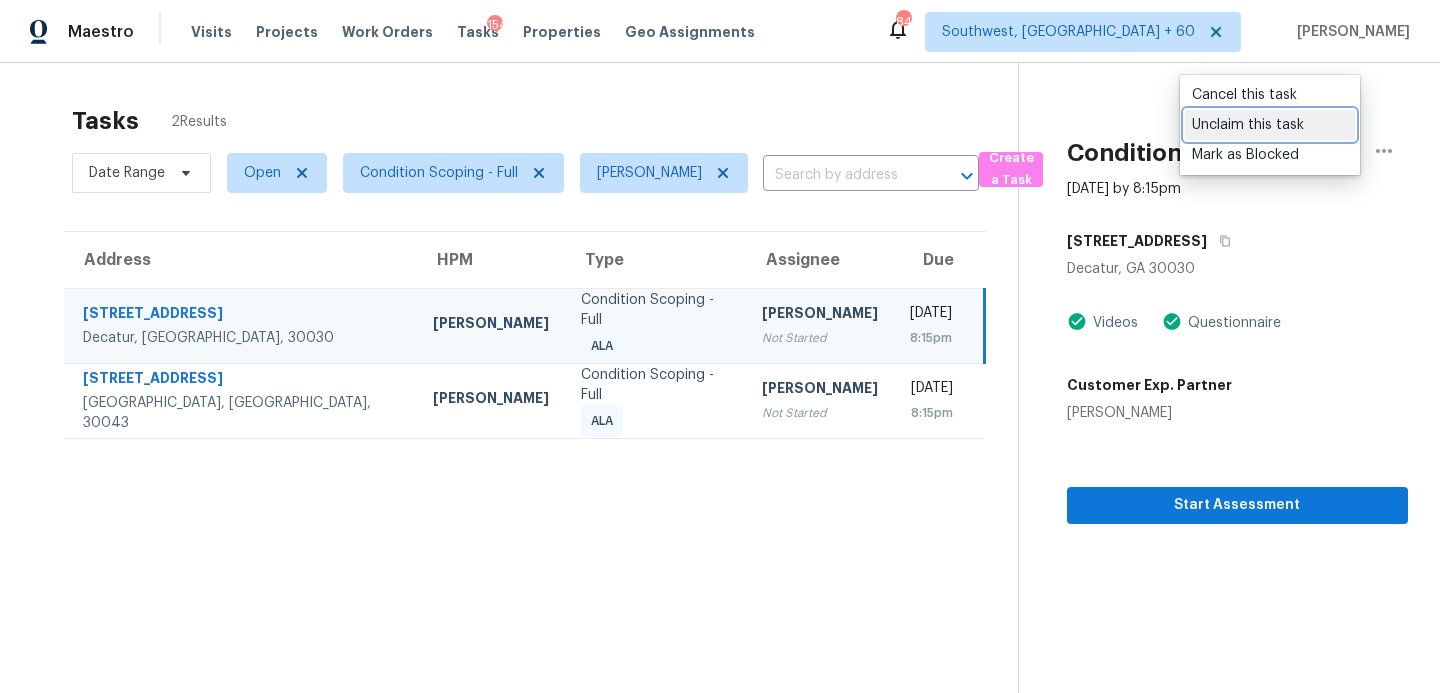 click on "Unclaim this task" at bounding box center [1270, 125] 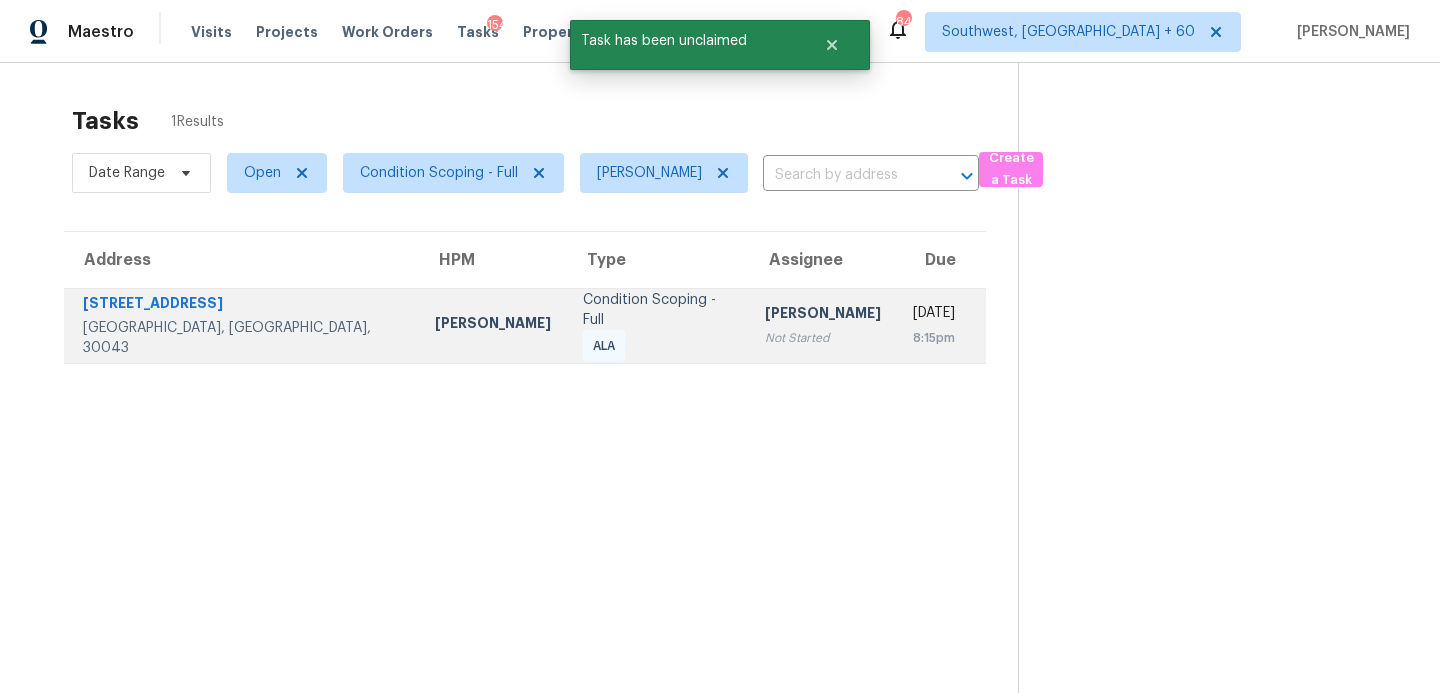 click on "[PERSON_NAME]" at bounding box center (823, 315) 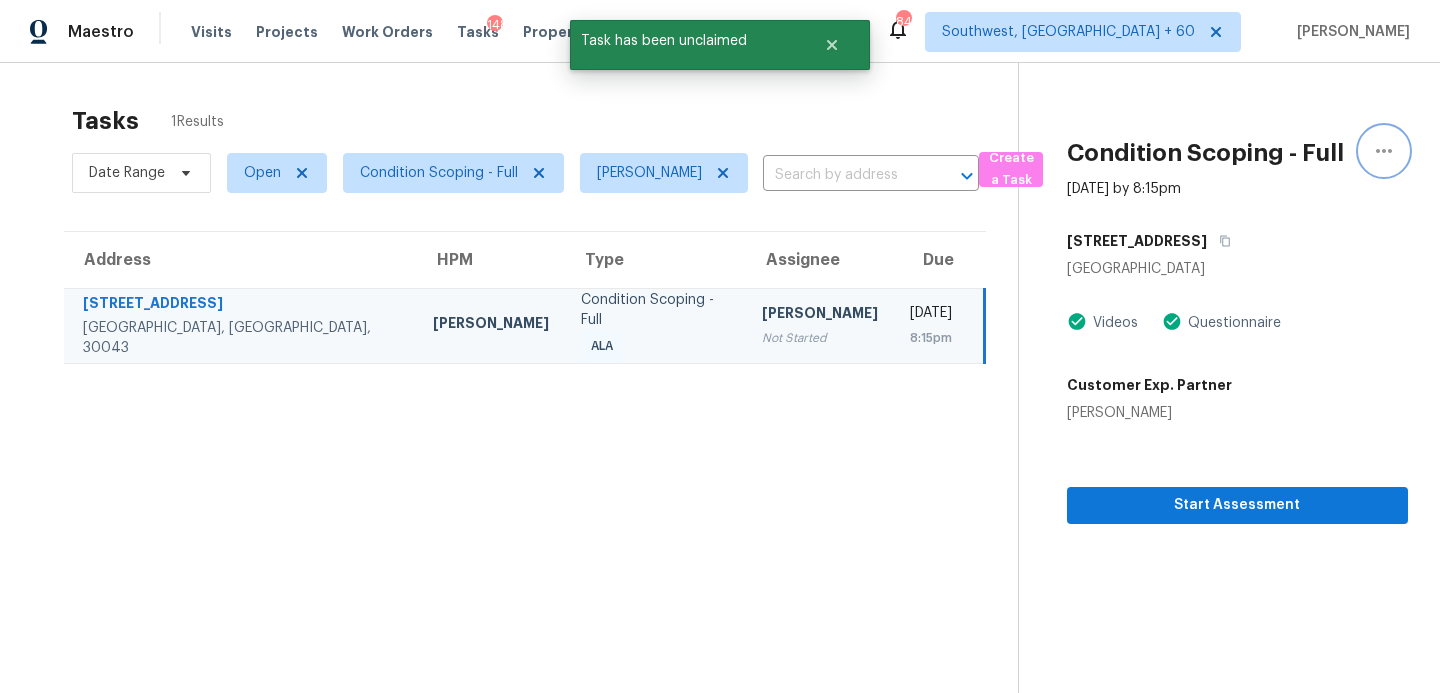 click at bounding box center [1384, 151] 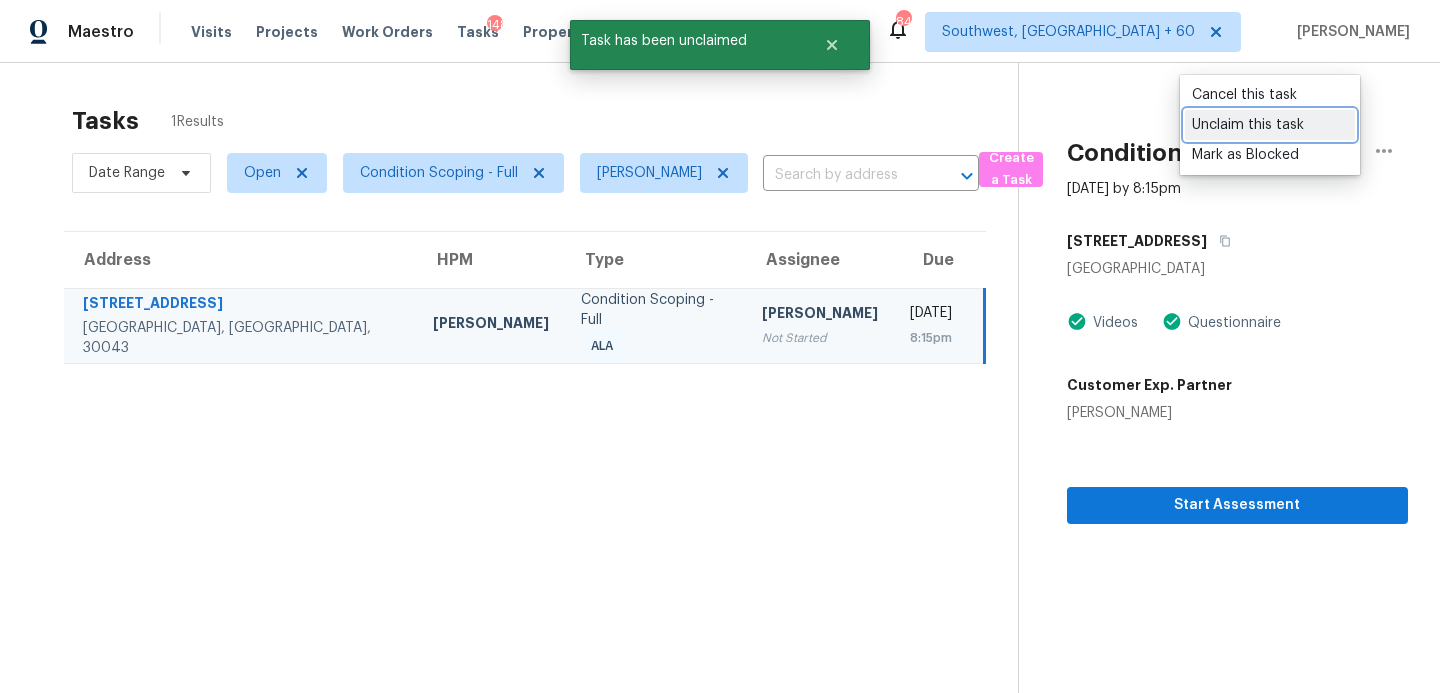 click on "Unclaim this task" at bounding box center (1270, 125) 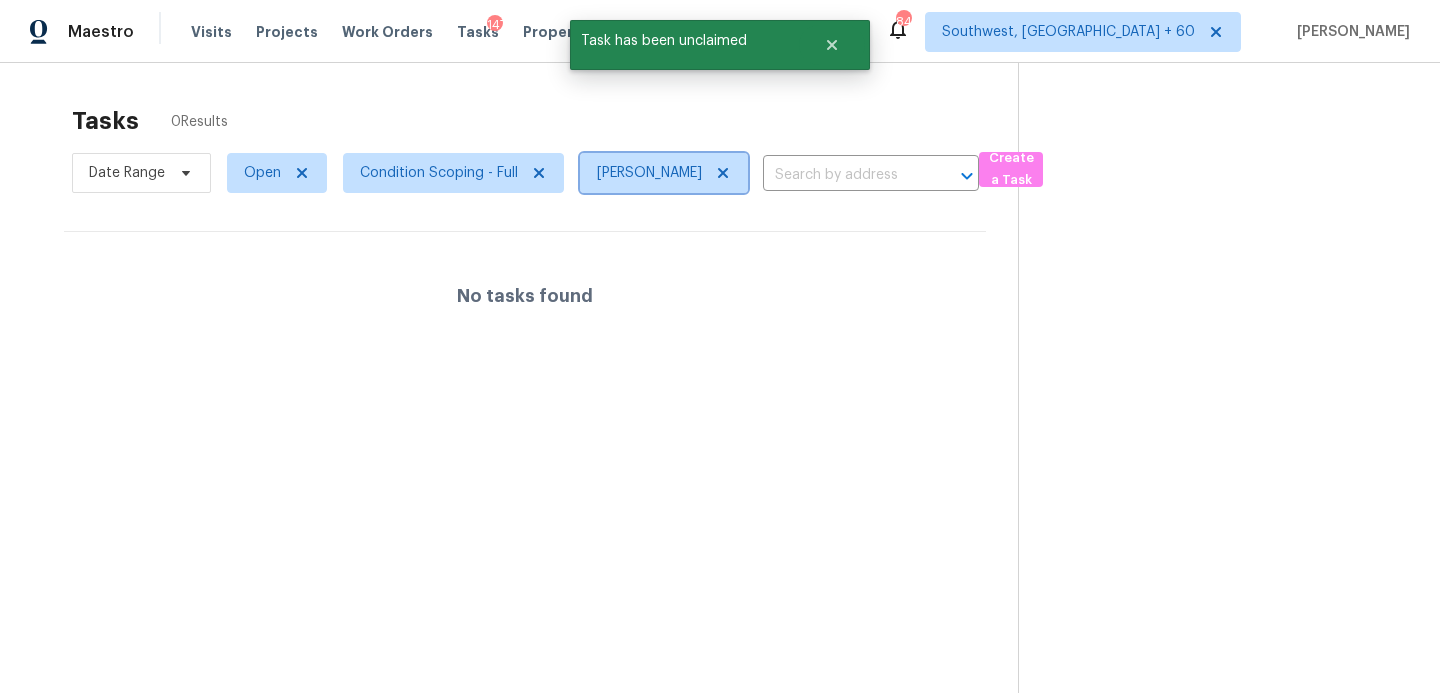 click 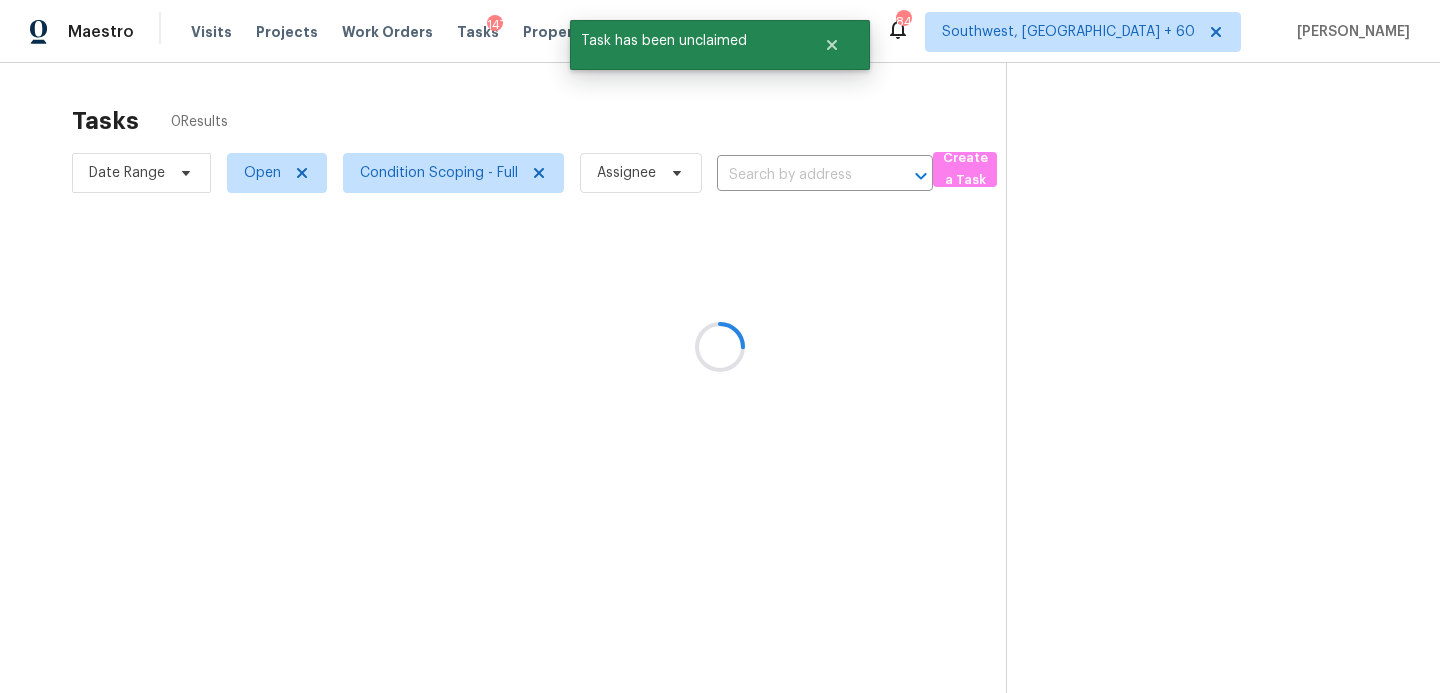 click at bounding box center (720, 346) 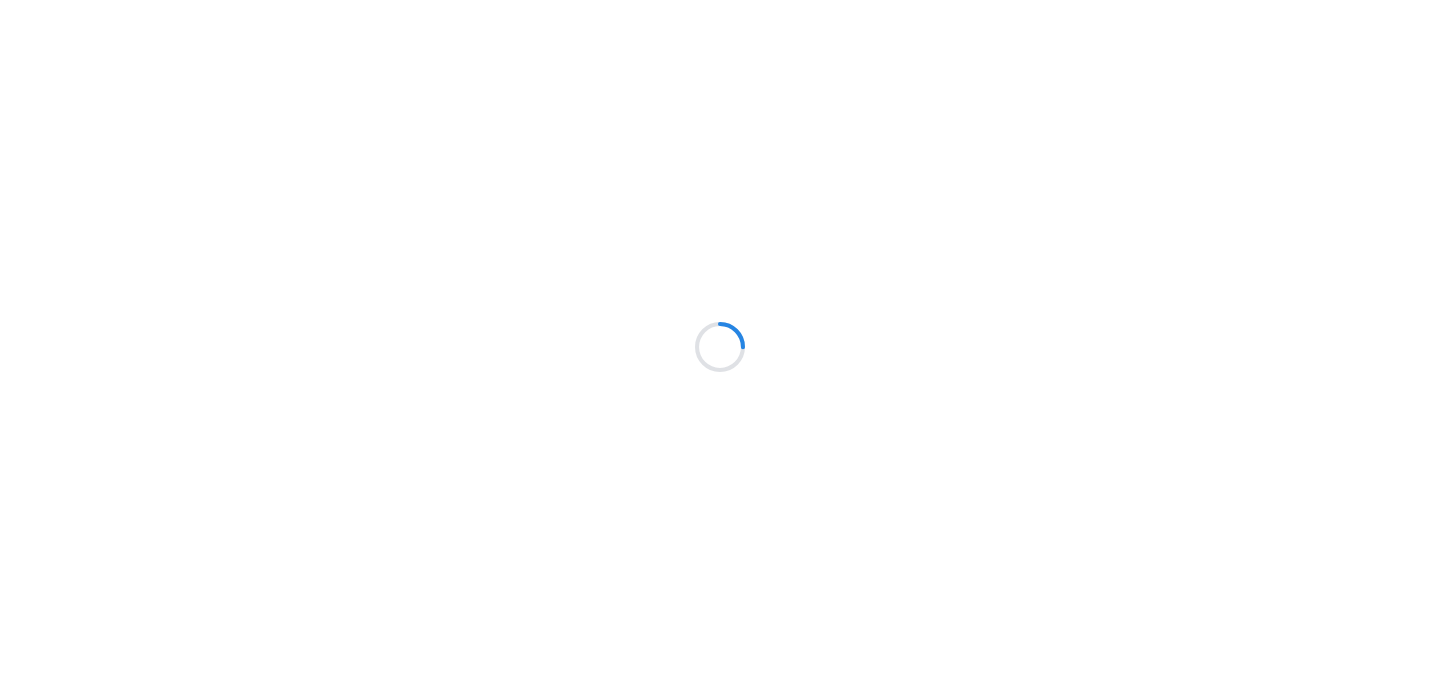 scroll, scrollTop: 0, scrollLeft: 0, axis: both 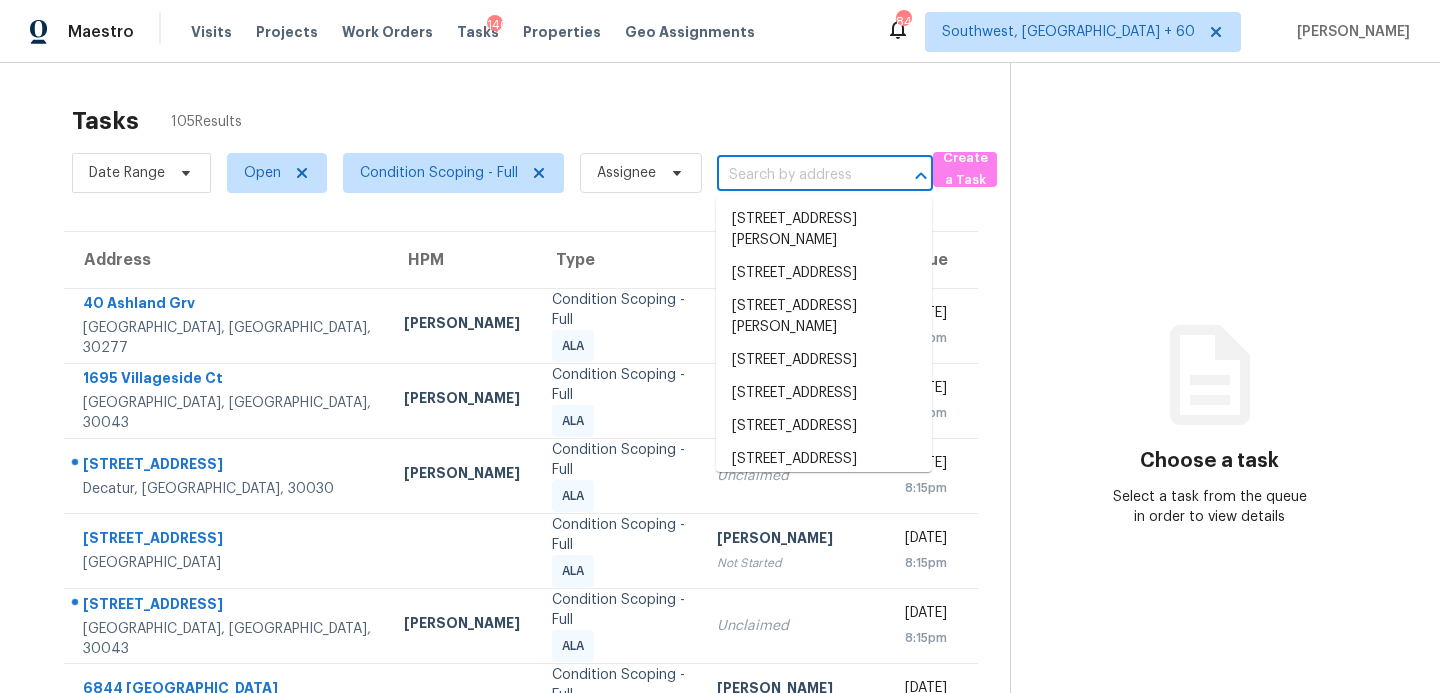 click at bounding box center (797, 175) 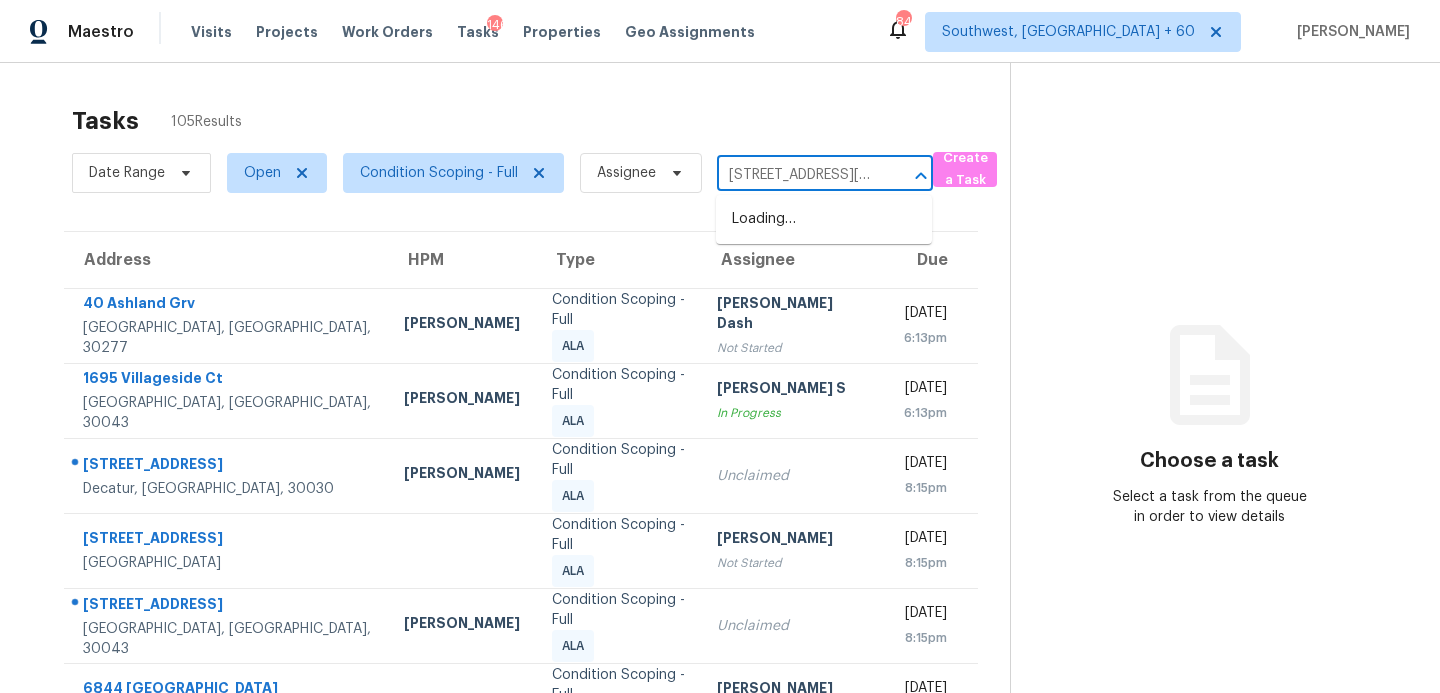 scroll, scrollTop: 0, scrollLeft: 106, axis: horizontal 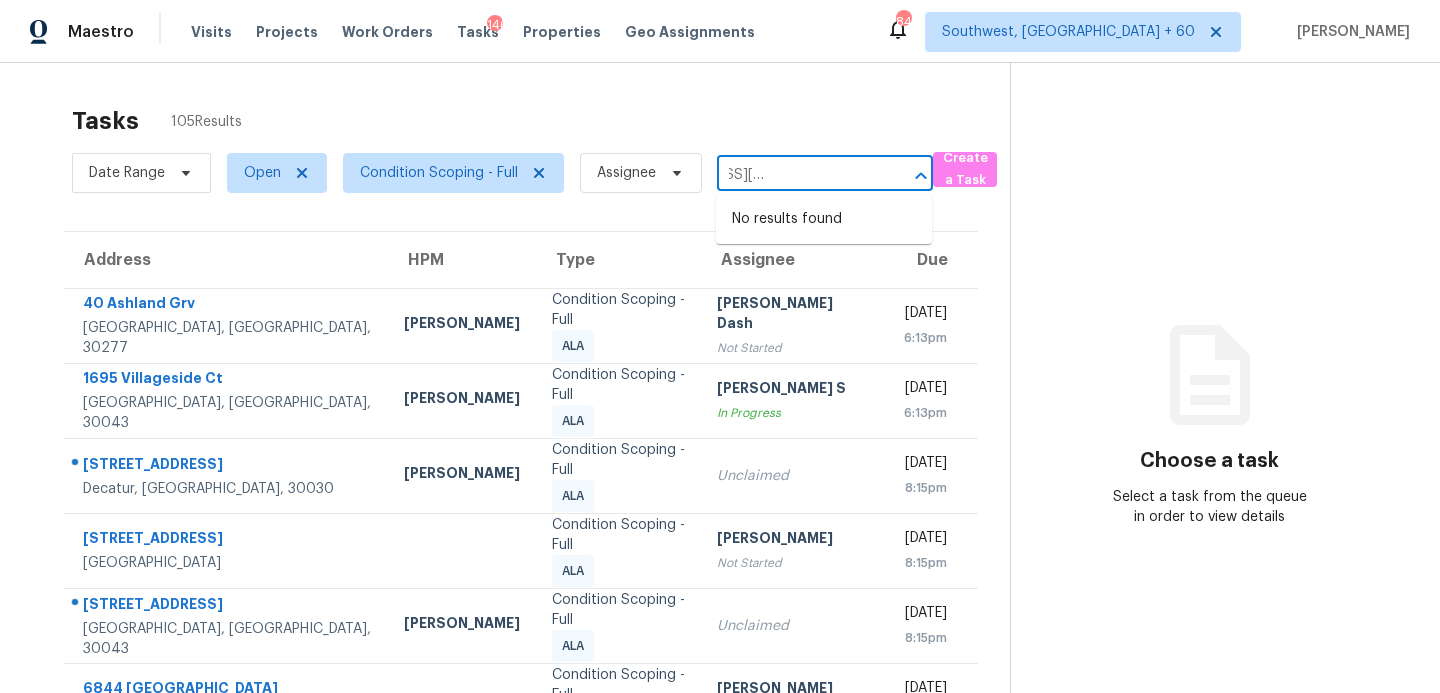 type on "330 Burke Cir, McDonough, GA, 30253" 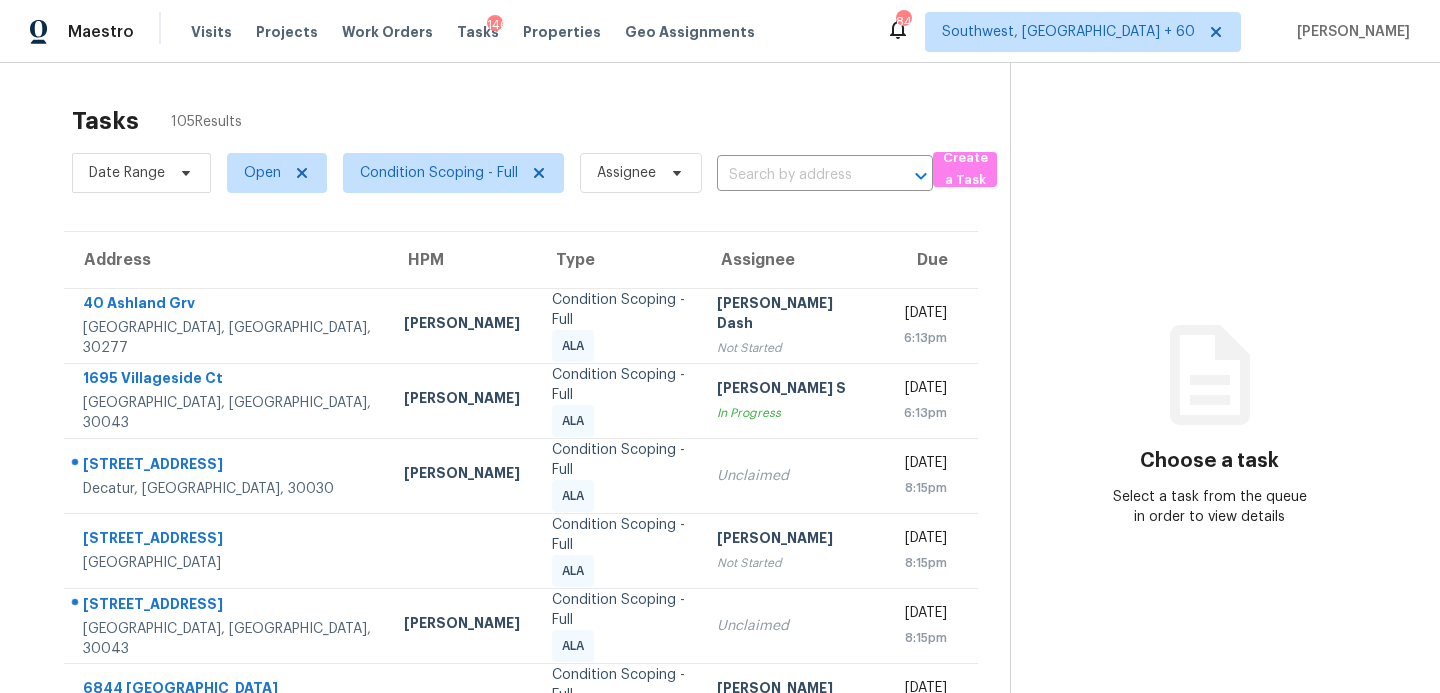 click on "Tasks 105  Results" at bounding box center (541, 121) 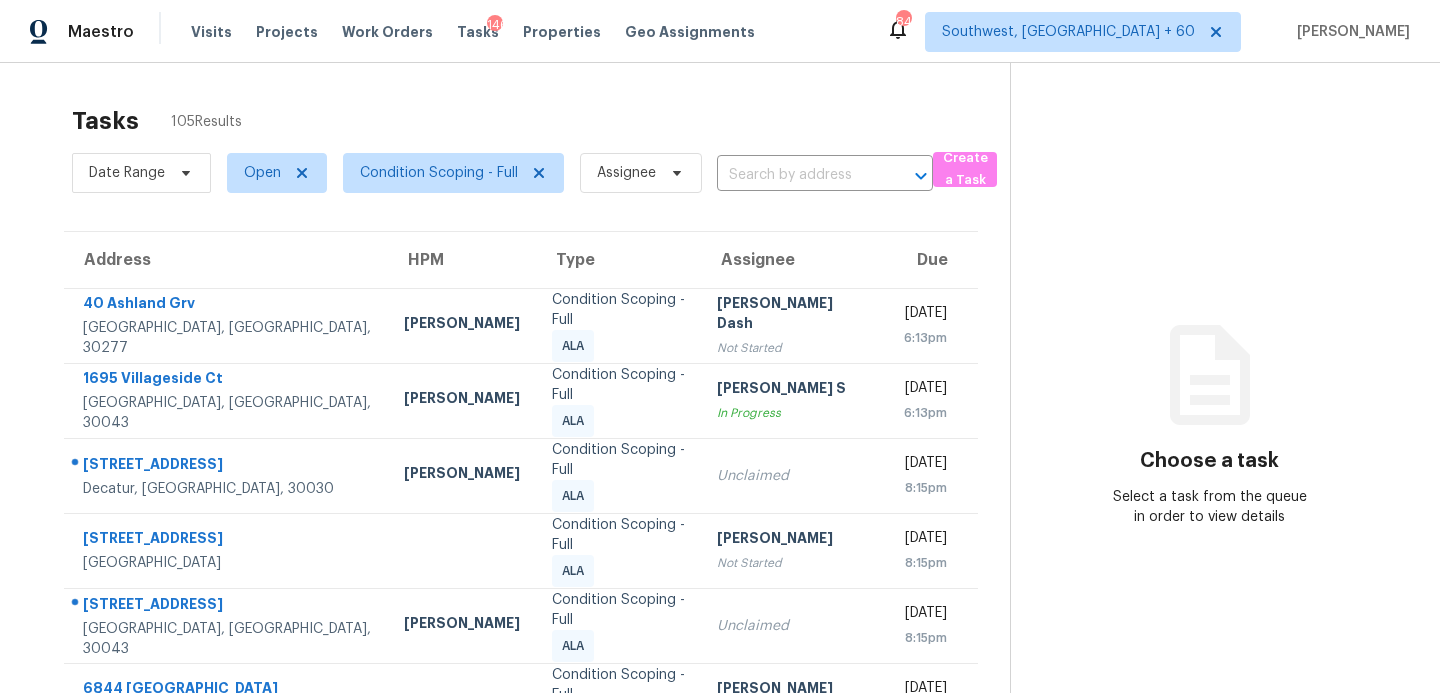 click on "Tasks 105  Results Date Range Open Condition Scoping - Full Assignee ​ Create a Task Address HPM Type Assignee Due 40 Ashland Grv   Sharpsburg, GA, 30277 Jaydon Entrekin Condition Scoping - Full ALA Soumya Ranjan Dash Not Started Thu, Jul 10th 2025 6:13pm 1695 Villageside Ct   Lawrenceville, GA, 30043 Scott Smathers Condition Scoping - Full ALA Anbu Jebakumar S In Progress Thu, Jul 10th 2025 6:13pm 1229 Church St Unit H Decatur, GA, 30030 Juan Lozano Condition Scoping - Full ALA Unclaimed Thu, Jul 10th 2025 8:15pm 7961 Evening Flower Ln   Jacksonville, FL, 32244 Condition Scoping - Full ALA Rajesh M Not Started Thu, Jul 10th 2025 8:15pm 1200 Lochshyre Way   Lawrenceville, GA, 30043 Scott Smathers Condition Scoping - Full ALA Unclaimed Thu, Jul 10th 2025 8:15pm 6844 Ensenada   Grand Prairie, TX, 75054 Condition Scoping - Full ALA Rajesh M Not Started Thu, Jul 10th 2025 8:15pm 12409 Willingdon Rd   Huntersville, NC, 28078 Condition Scoping - Full ALA Rajesh M Not Started Thu, Jul 10th 2025 8:15pm ALA 10:20pm" at bounding box center (720, 577) 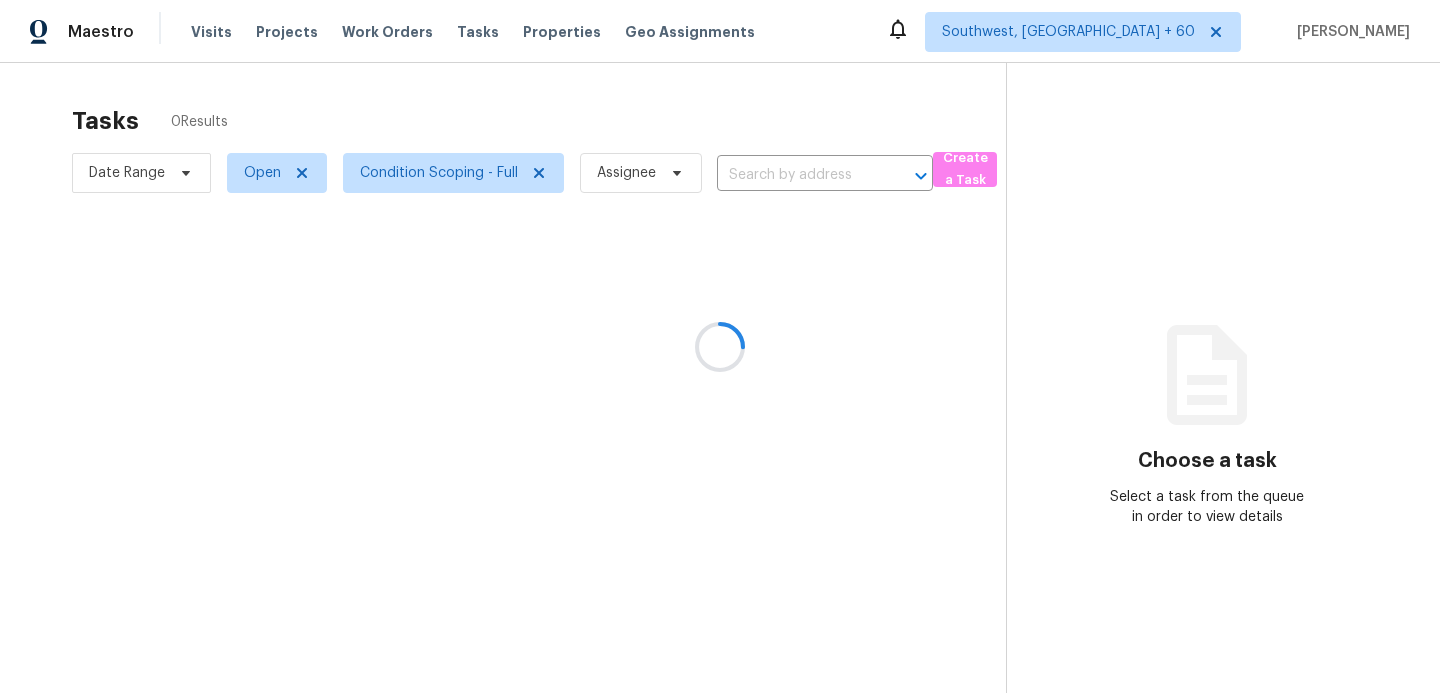 scroll, scrollTop: 0, scrollLeft: 0, axis: both 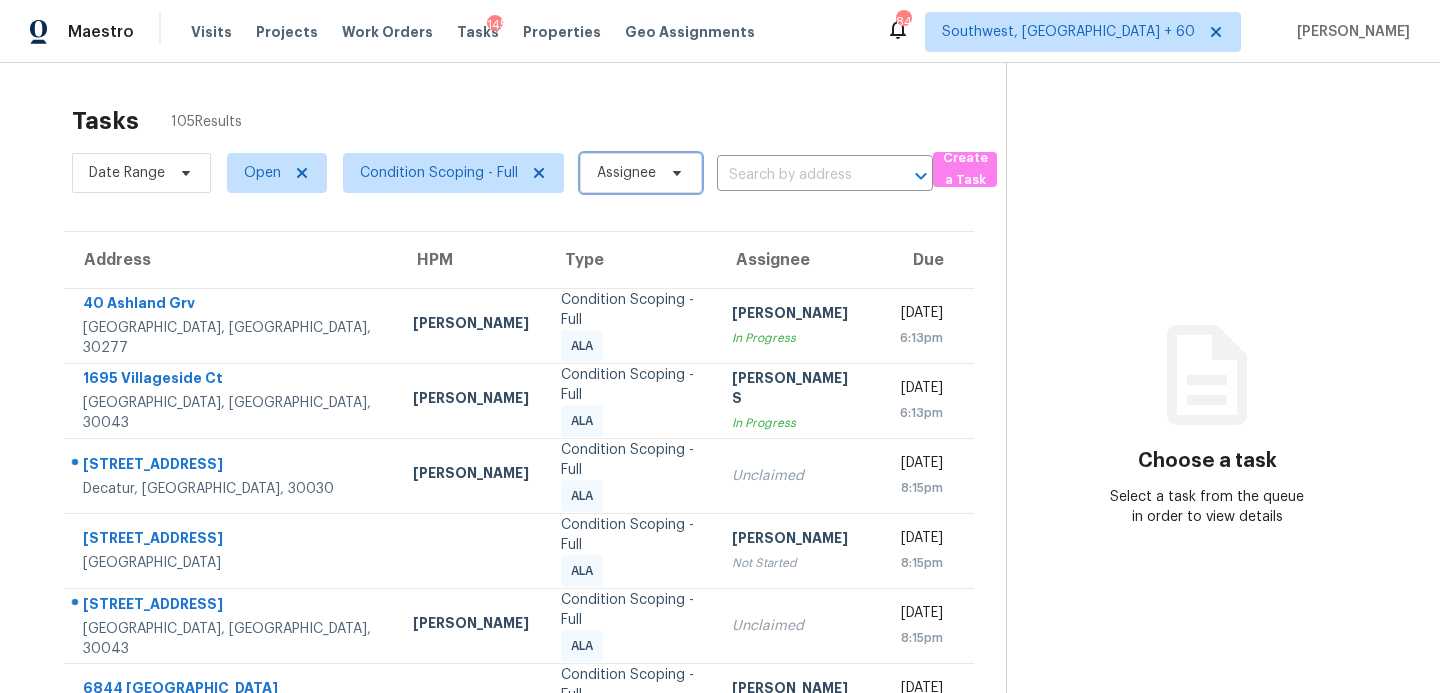 click on "Assignee" at bounding box center [626, 173] 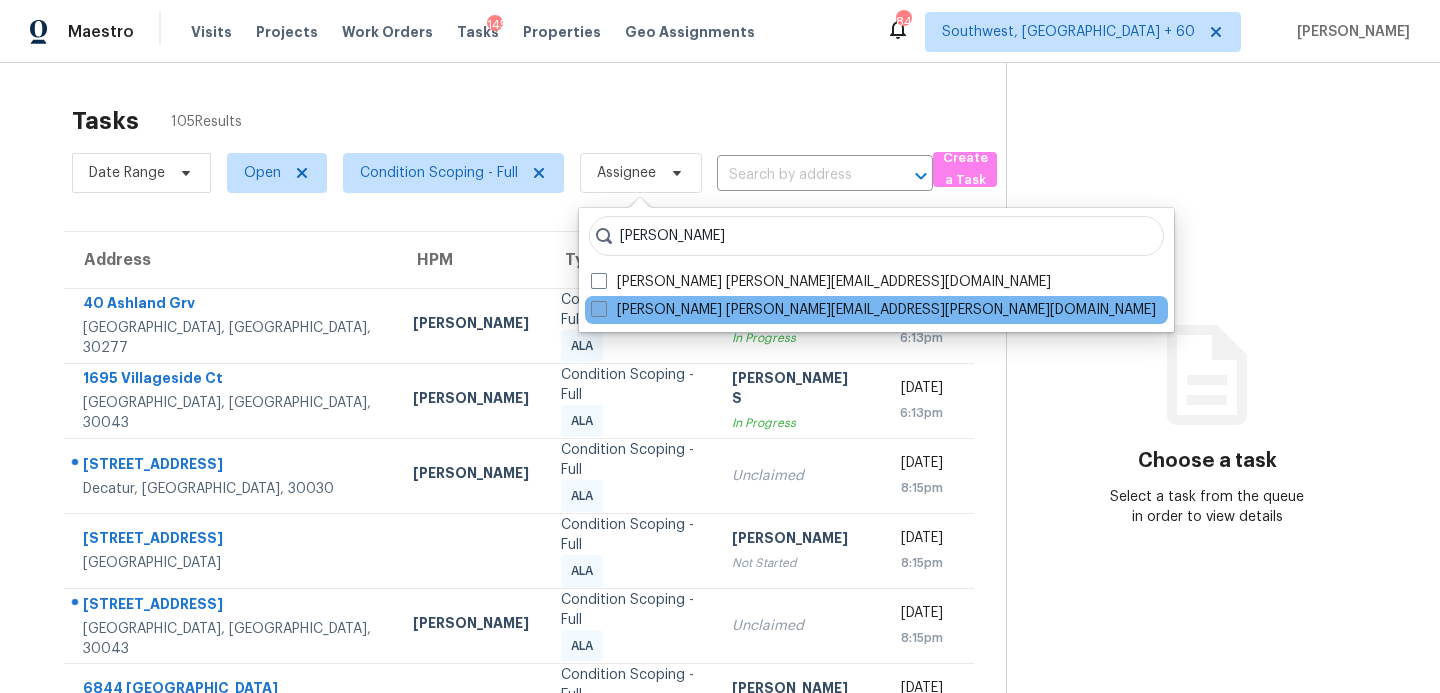 type on "[PERSON_NAME]" 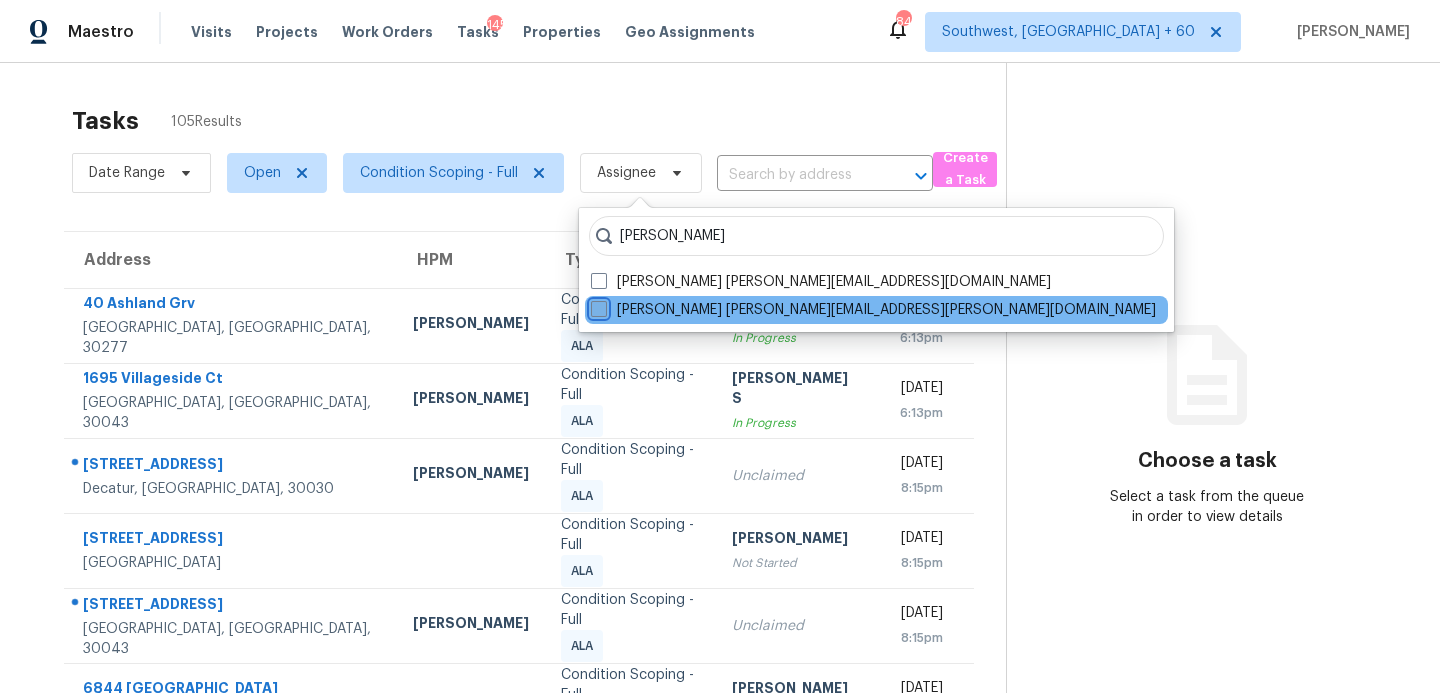 click on "[PERSON_NAME]
[PERSON_NAME][EMAIL_ADDRESS][PERSON_NAME][DOMAIN_NAME]" at bounding box center [597, 306] 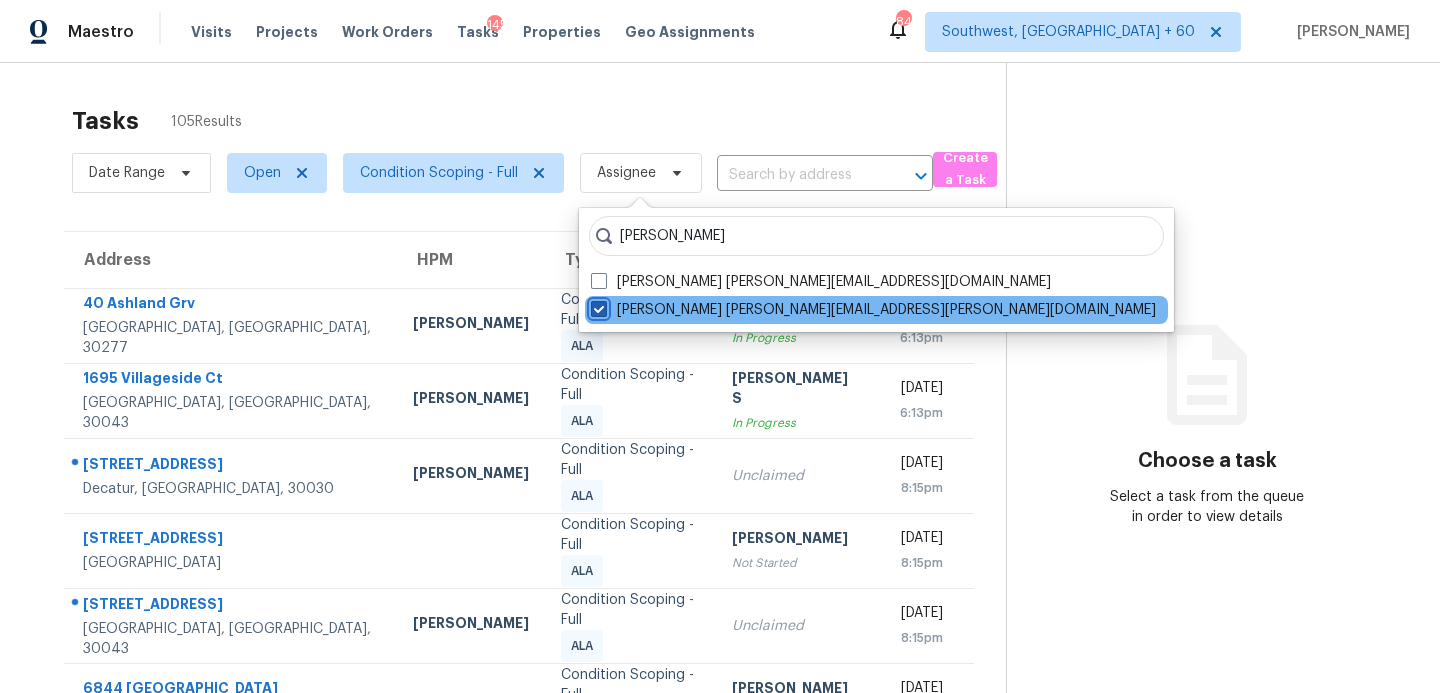 checkbox on "true" 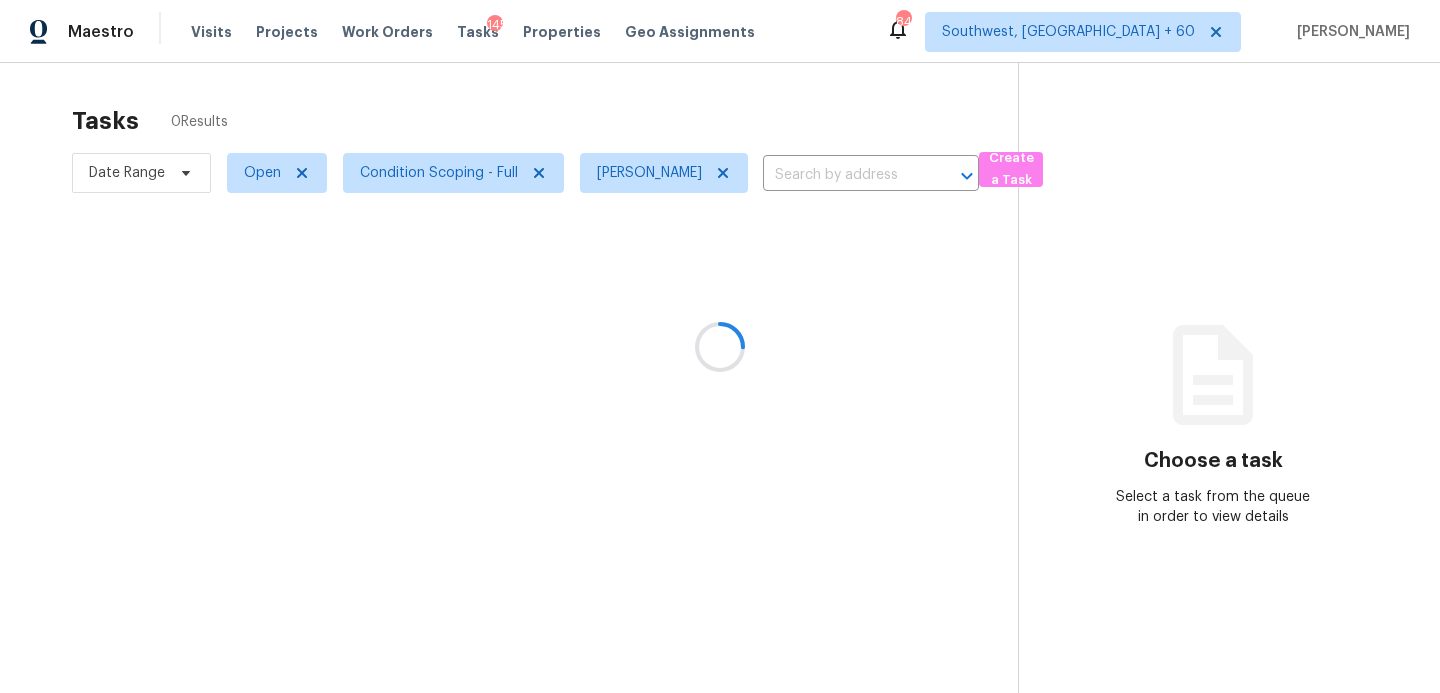 click at bounding box center [720, 346] 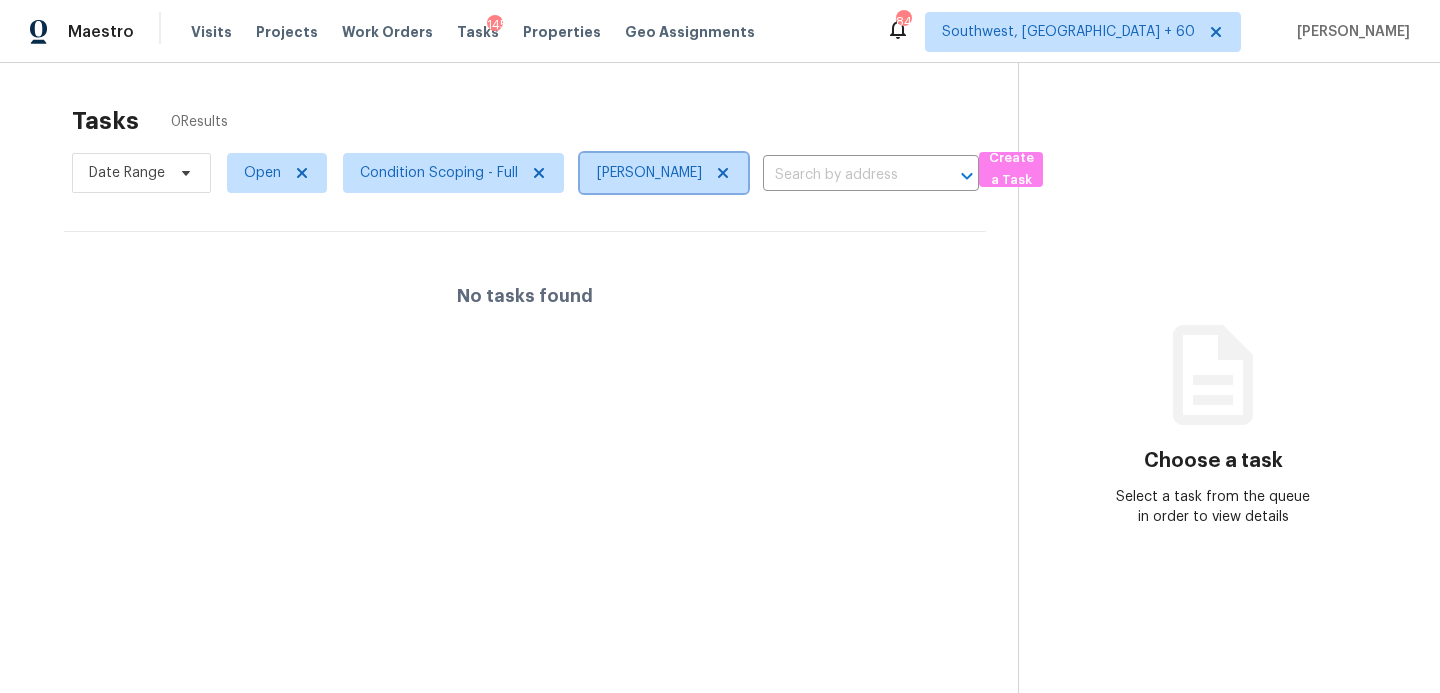click 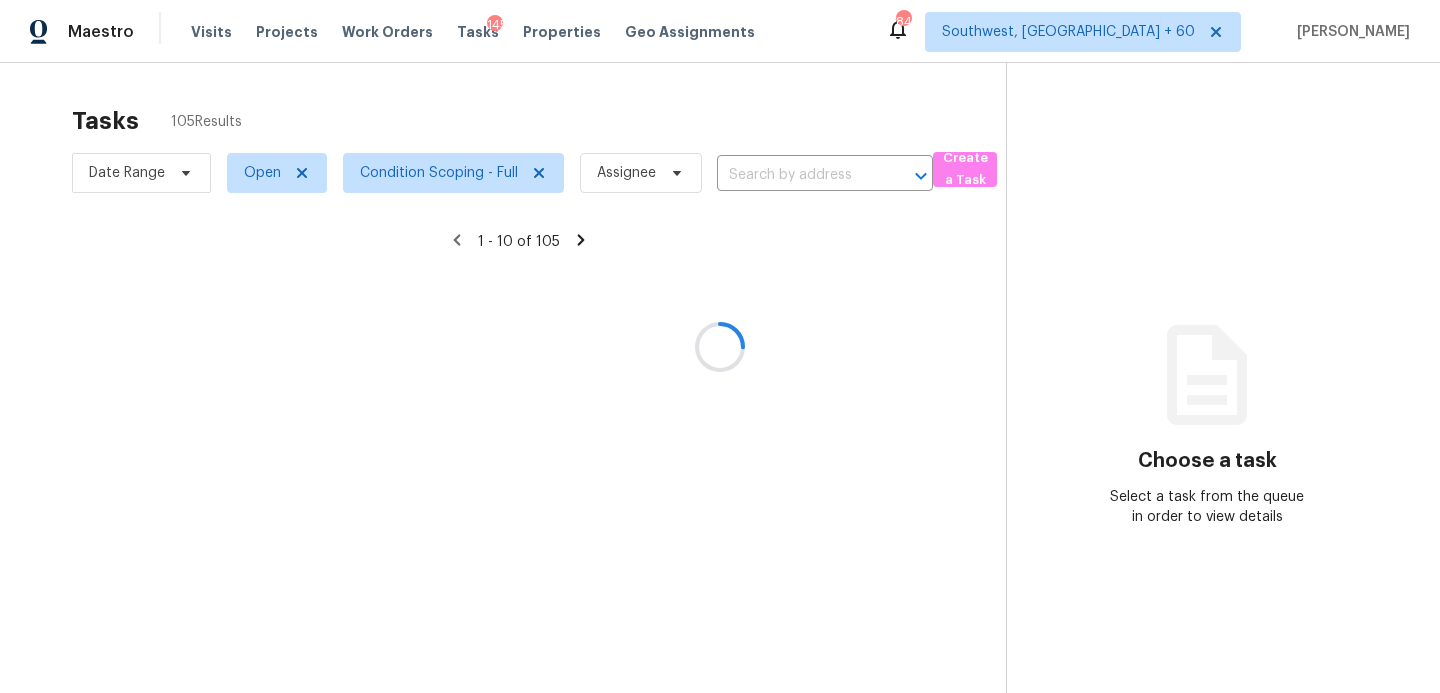 click at bounding box center (720, 346) 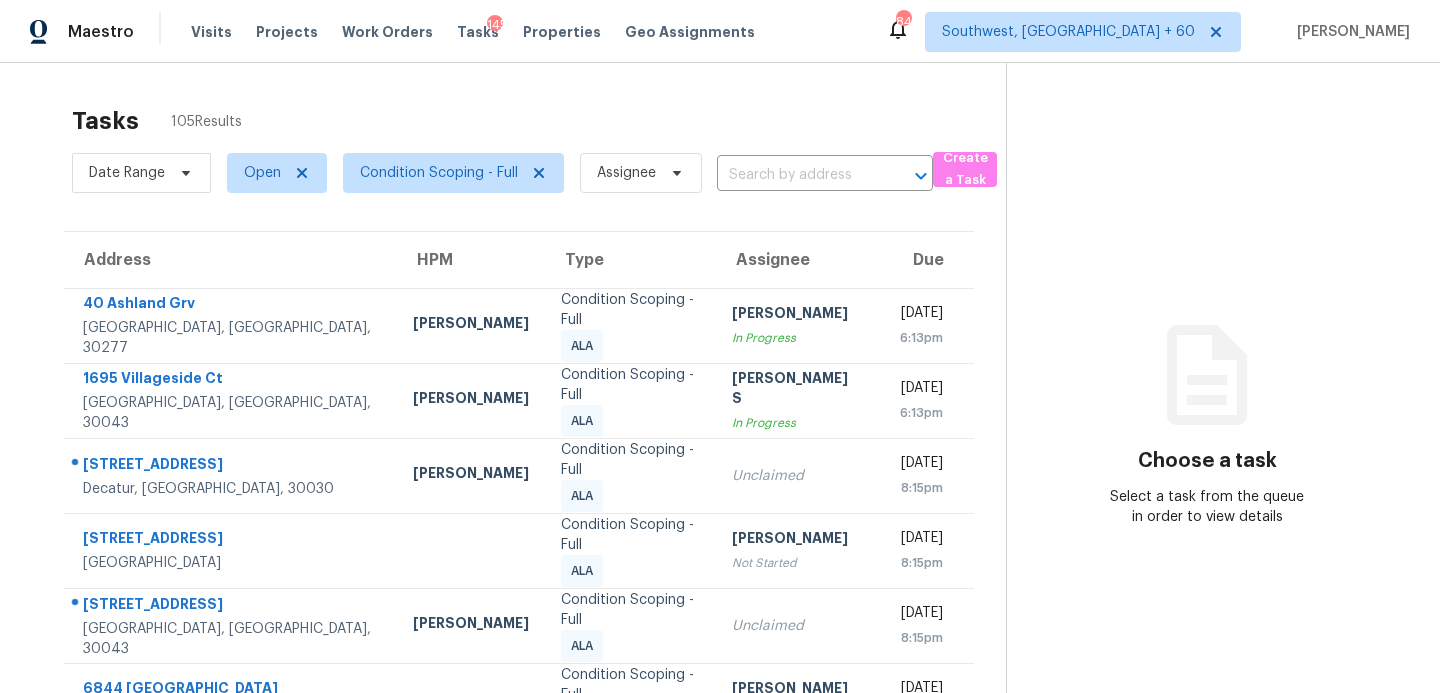 click at bounding box center (797, 175) 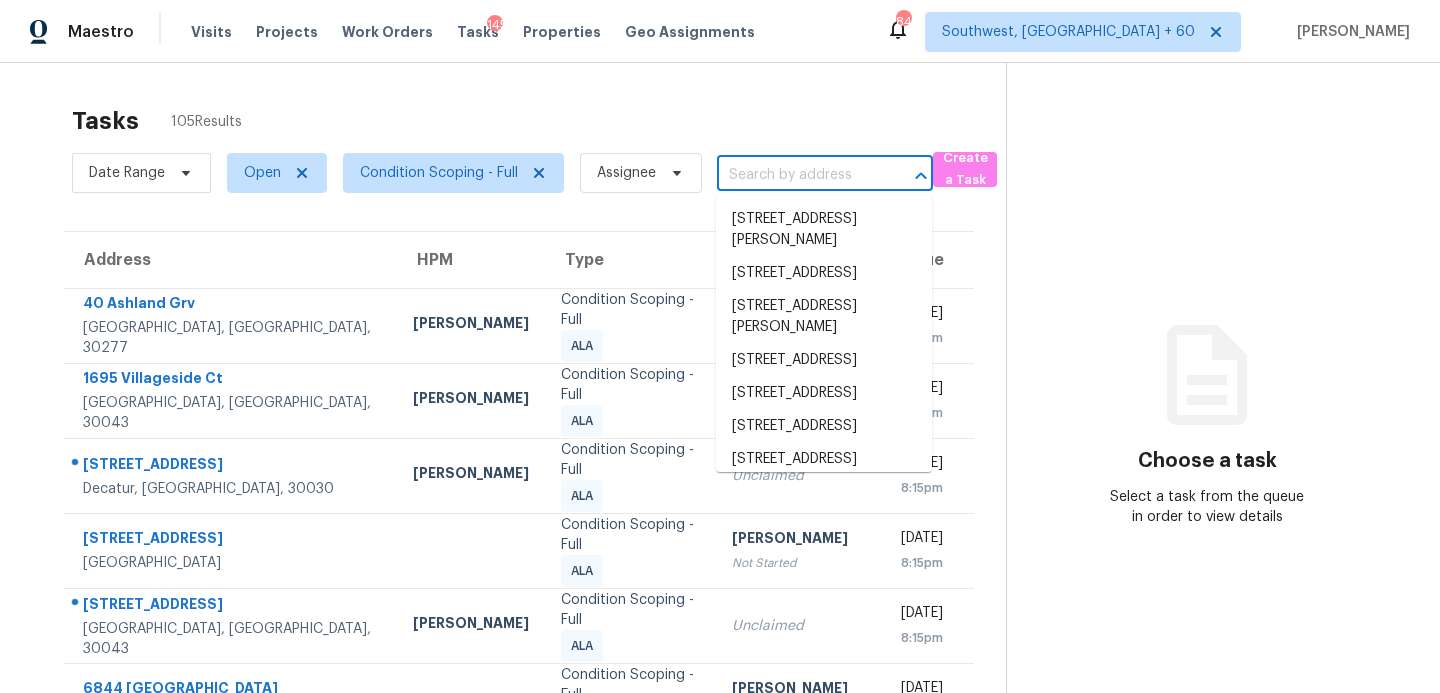 paste on "330 Burke Cir, McDonough, GA, 30253" 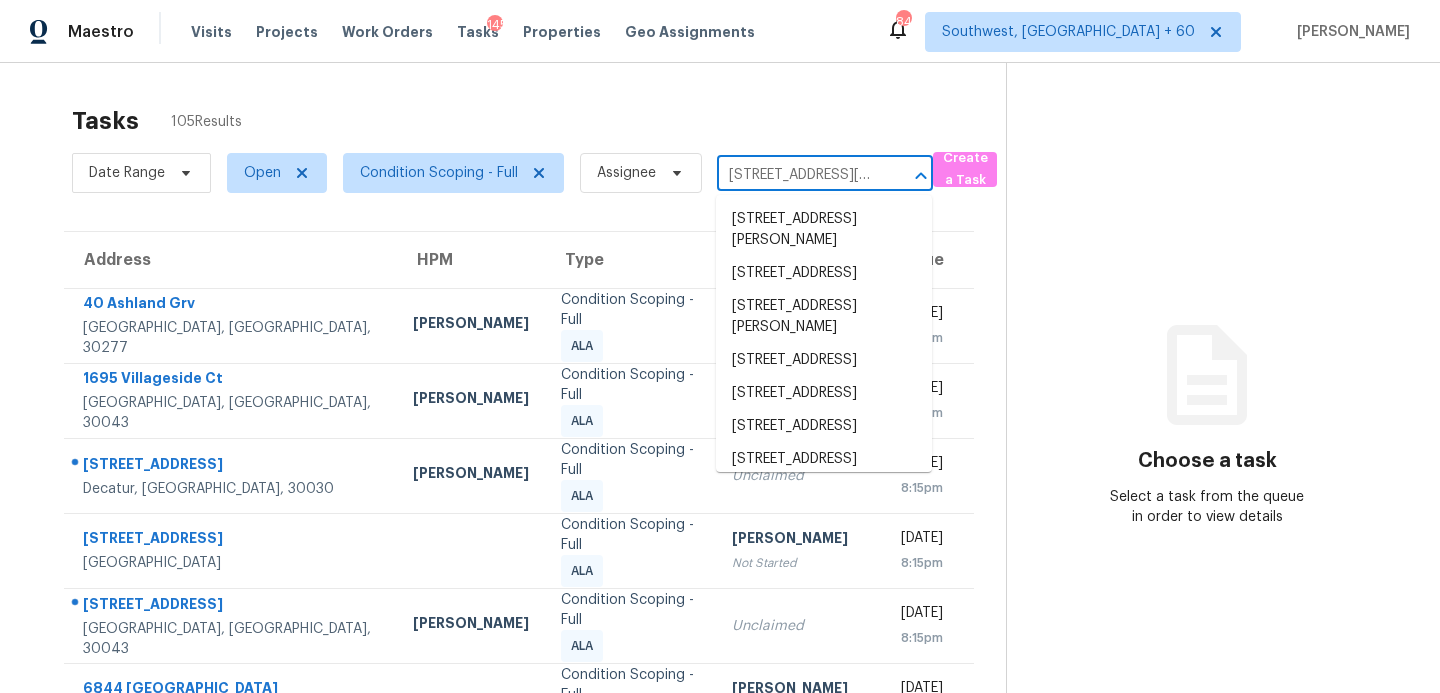 scroll, scrollTop: 0, scrollLeft: 106, axis: horizontal 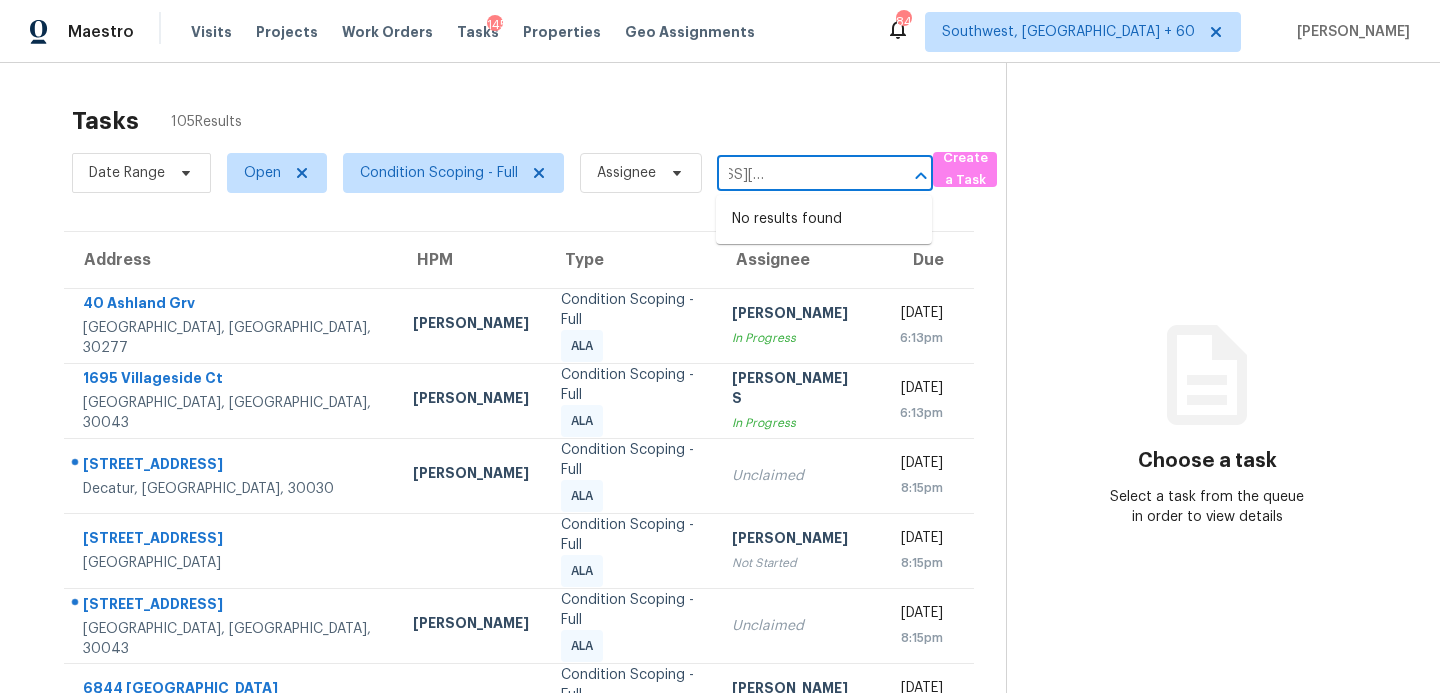 type on "330 Burke Cir, McDonough, GA, 30253" 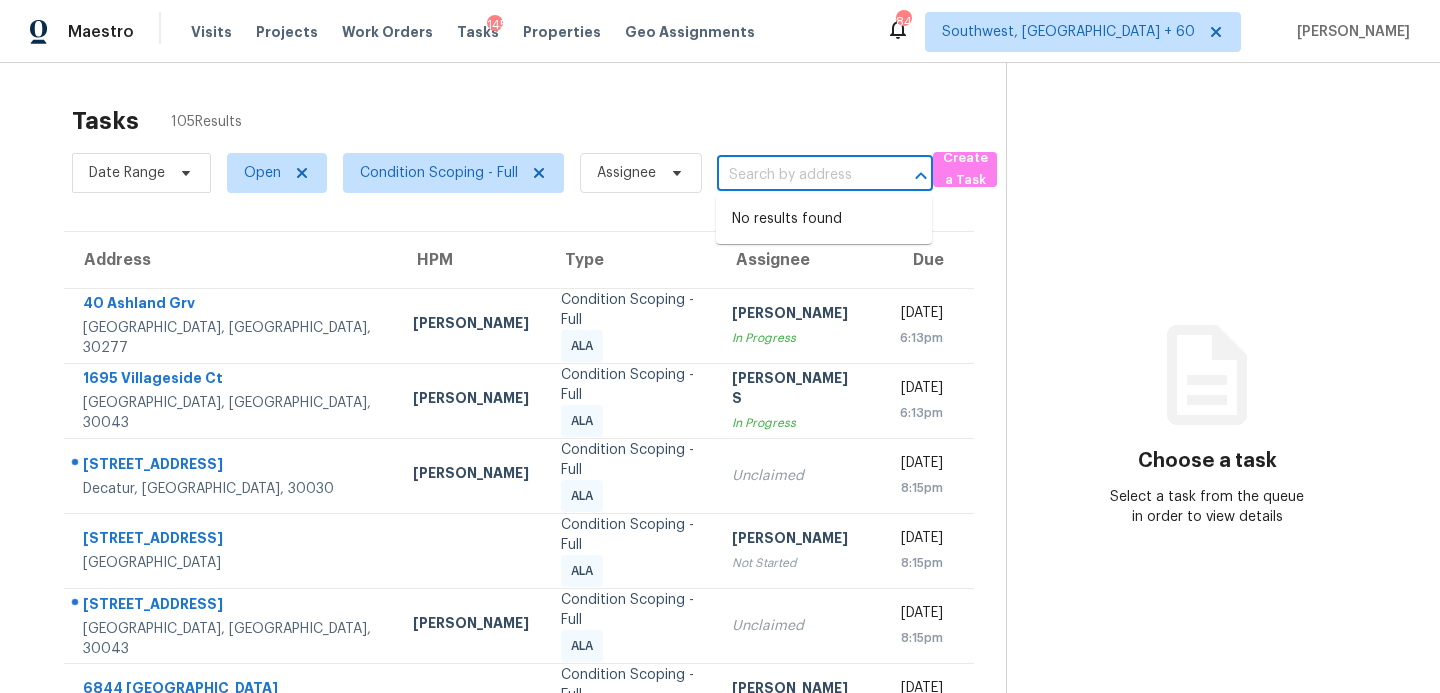 click on "Tasks 105  Results" at bounding box center [539, 121] 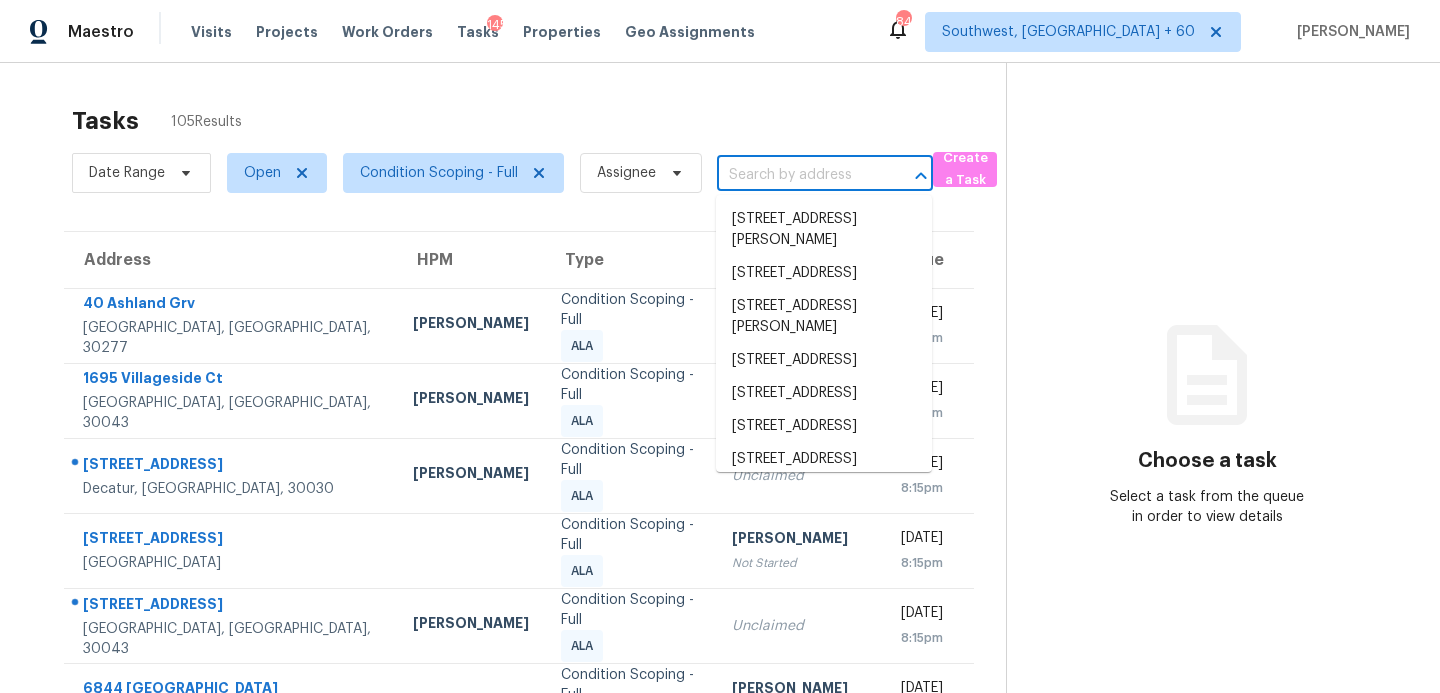 click at bounding box center (797, 175) 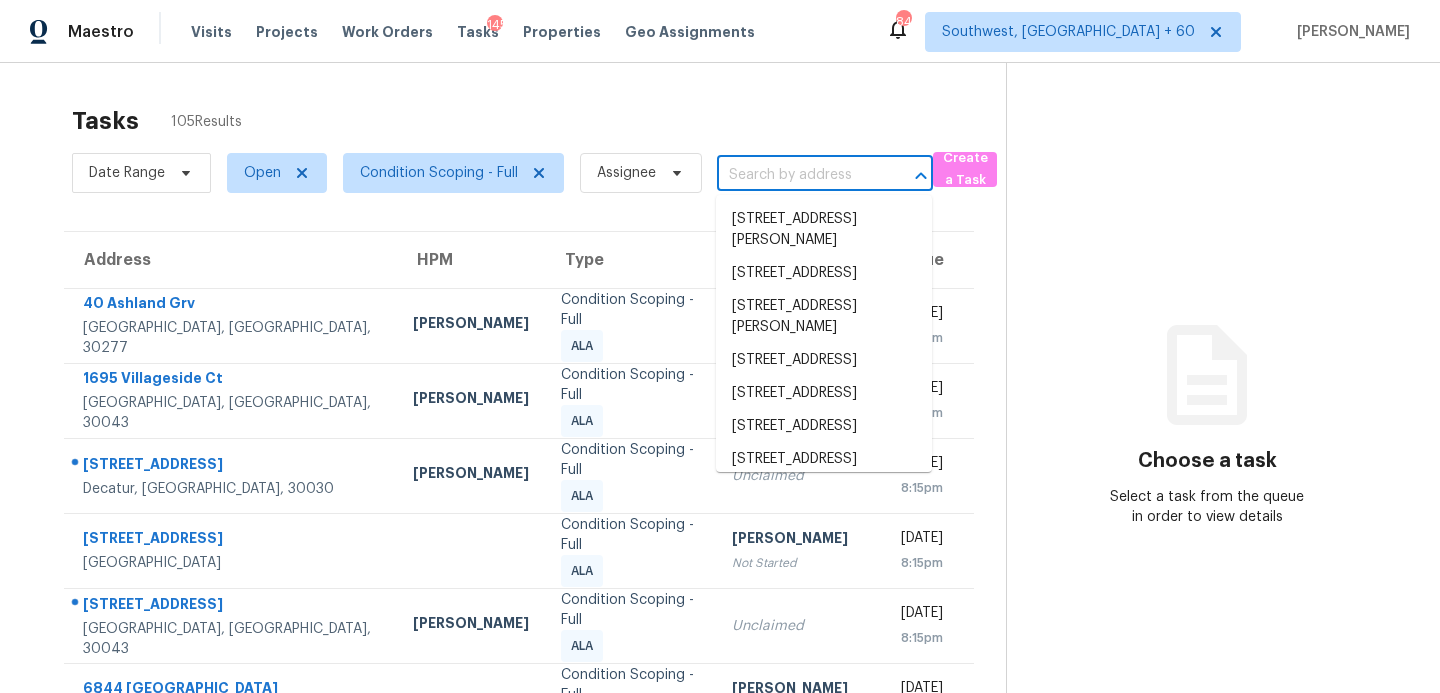 paste on "330 Burke Cir, McDonough, GA, 30253" 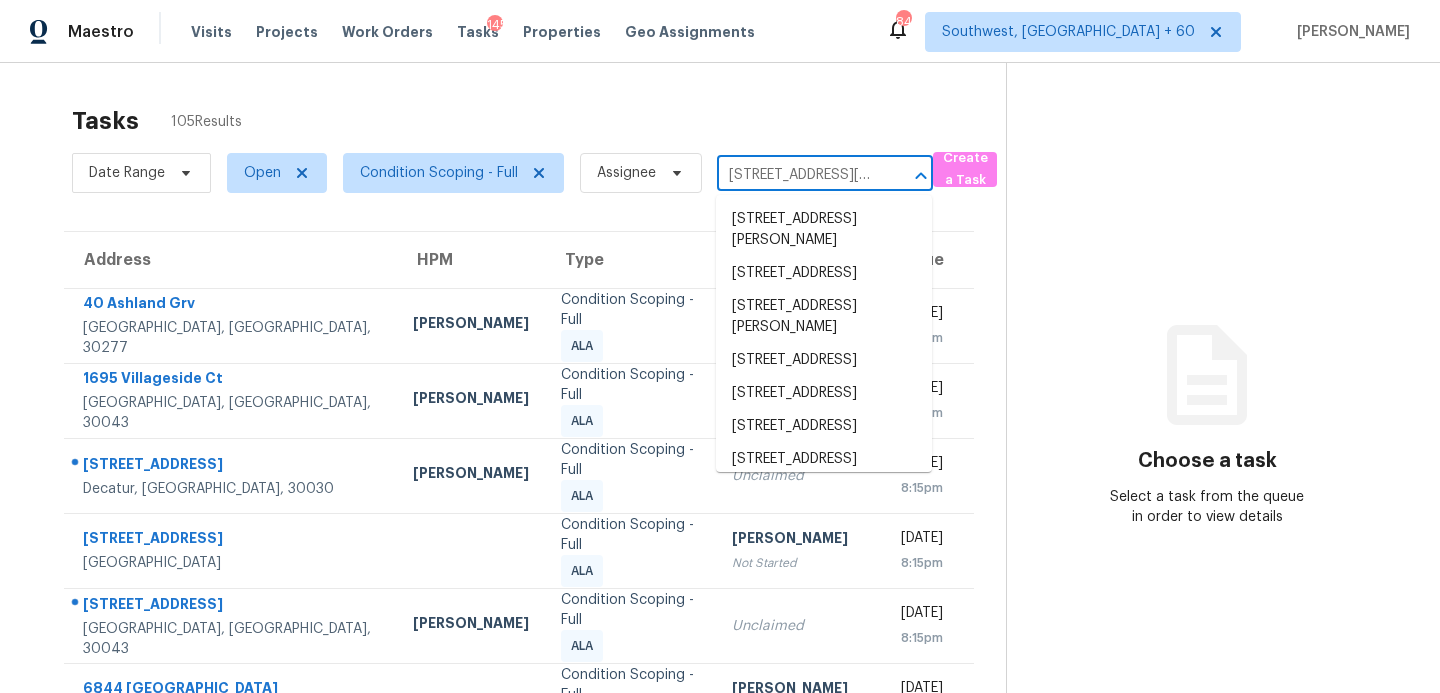 scroll, scrollTop: 0, scrollLeft: 106, axis: horizontal 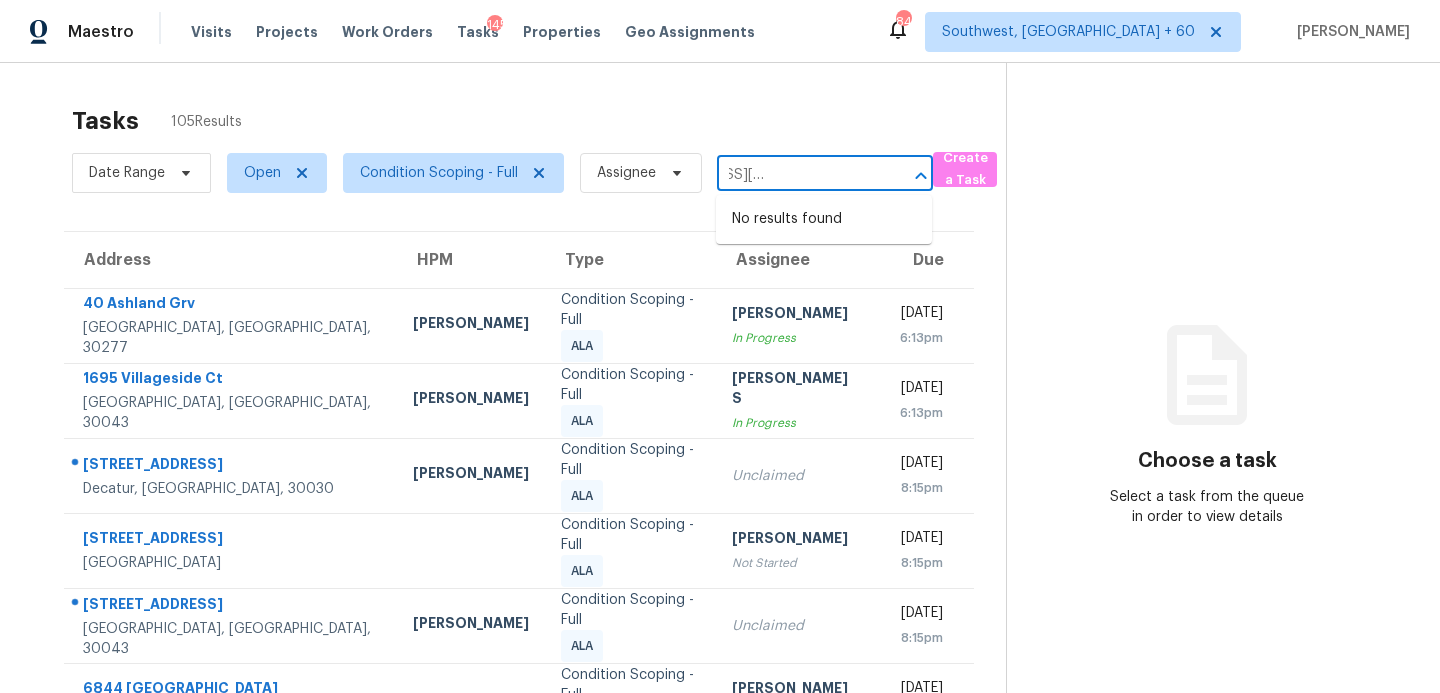 type on "330 Burke Cir, McDonough, GA, 30253" 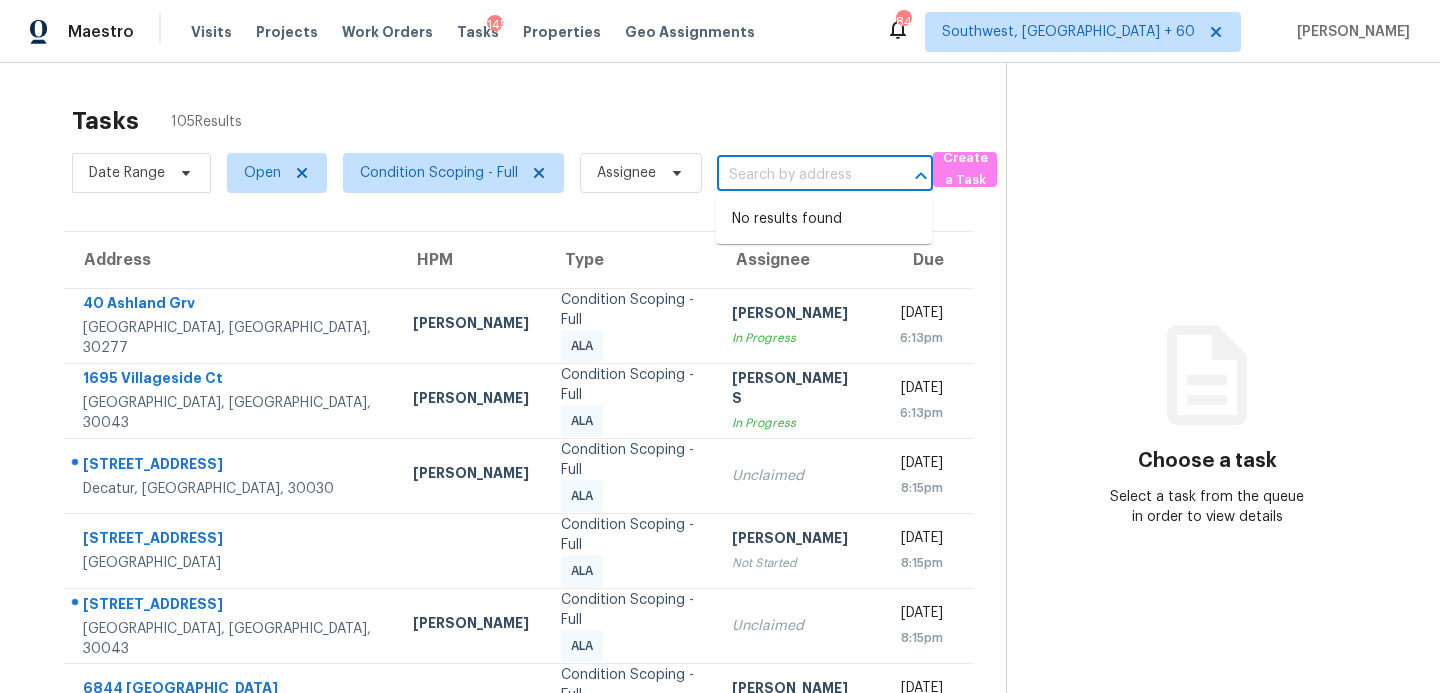 click on "Tasks 105  Results" at bounding box center (539, 121) 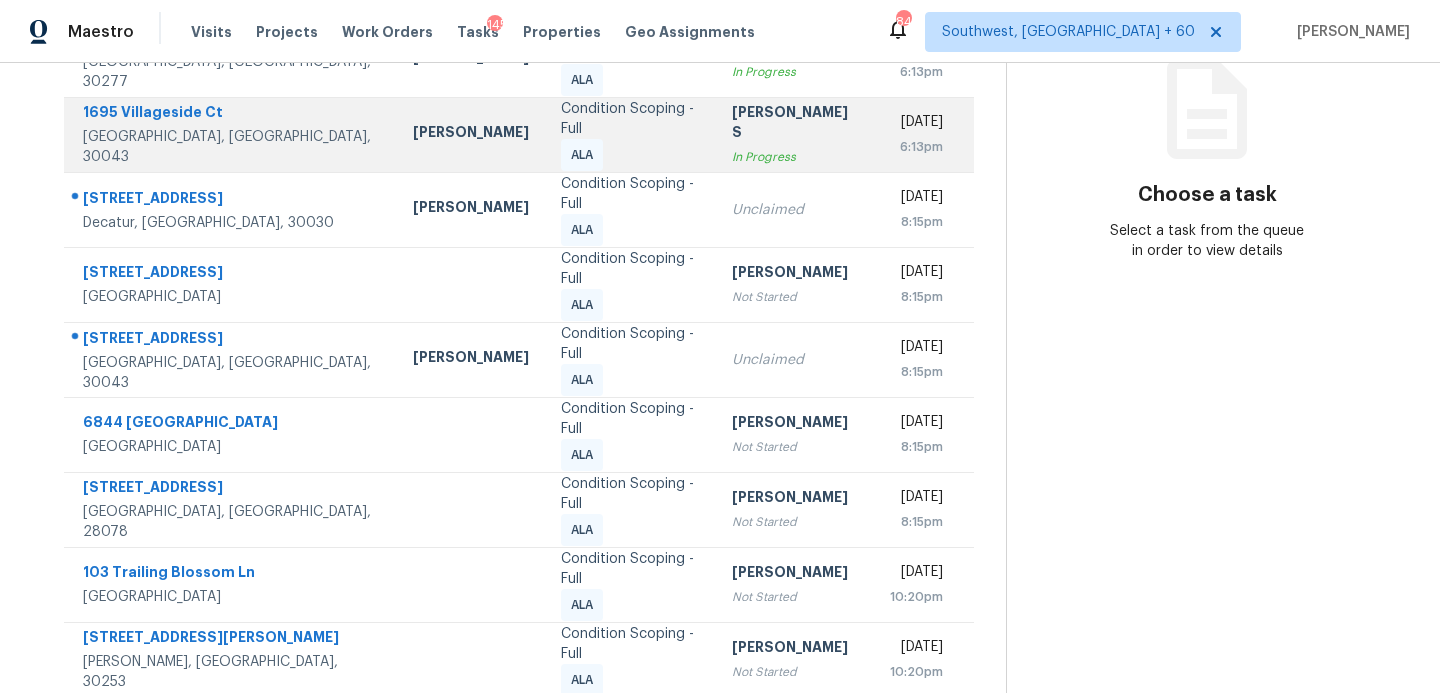 scroll, scrollTop: 348, scrollLeft: 0, axis: vertical 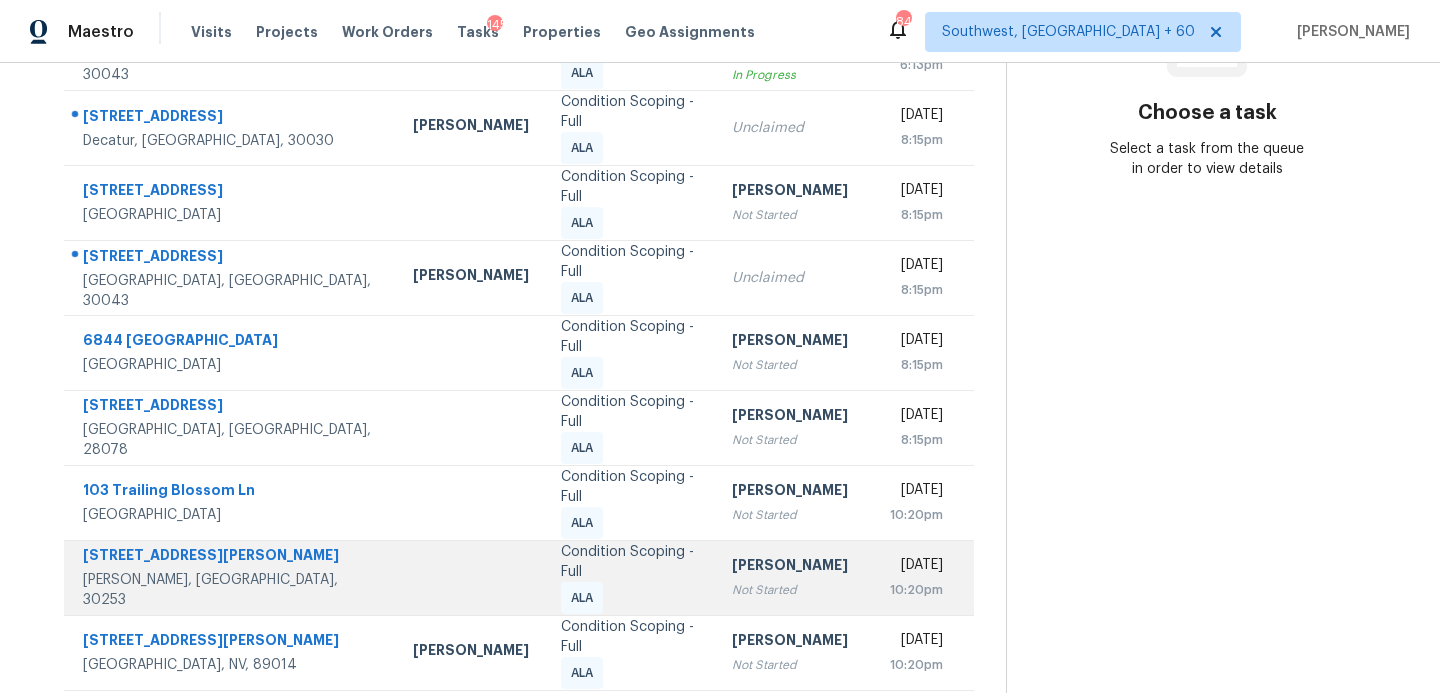 click on "Hariharan GV Not Started" at bounding box center (795, 577) 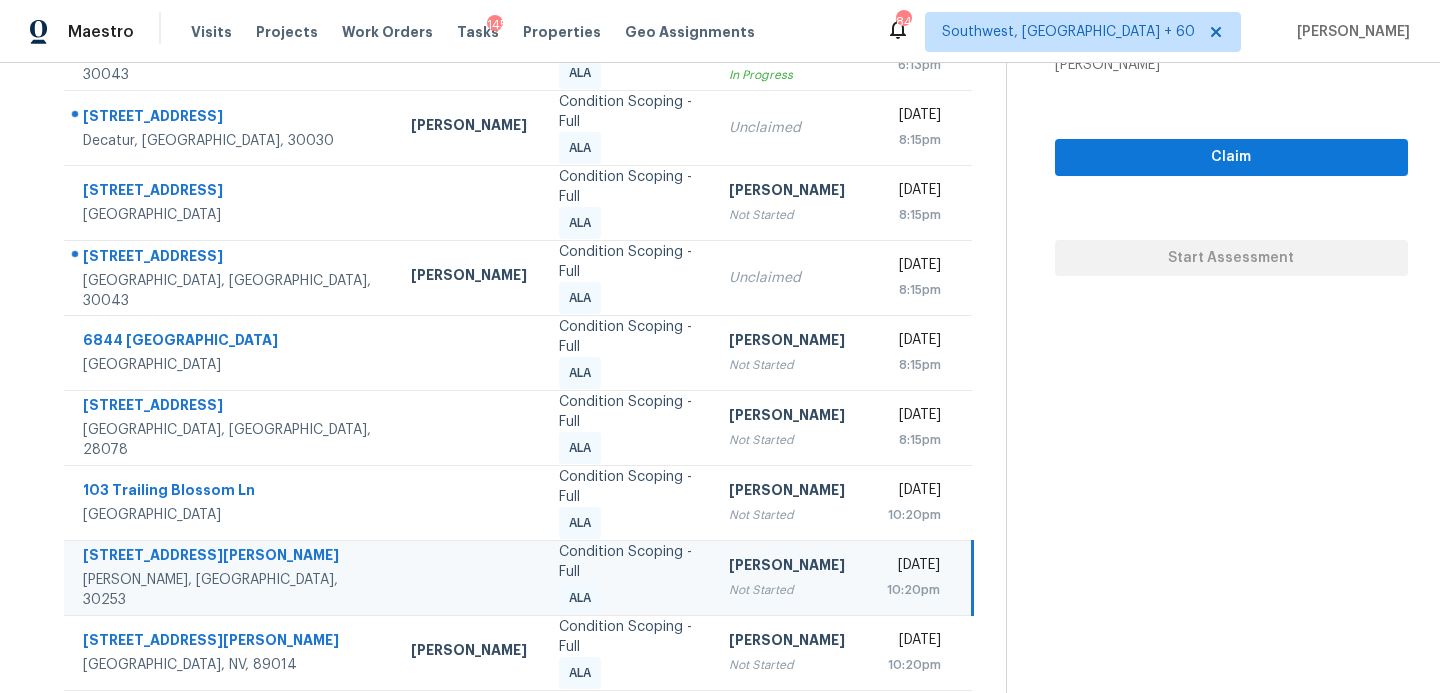 scroll, scrollTop: 198, scrollLeft: 0, axis: vertical 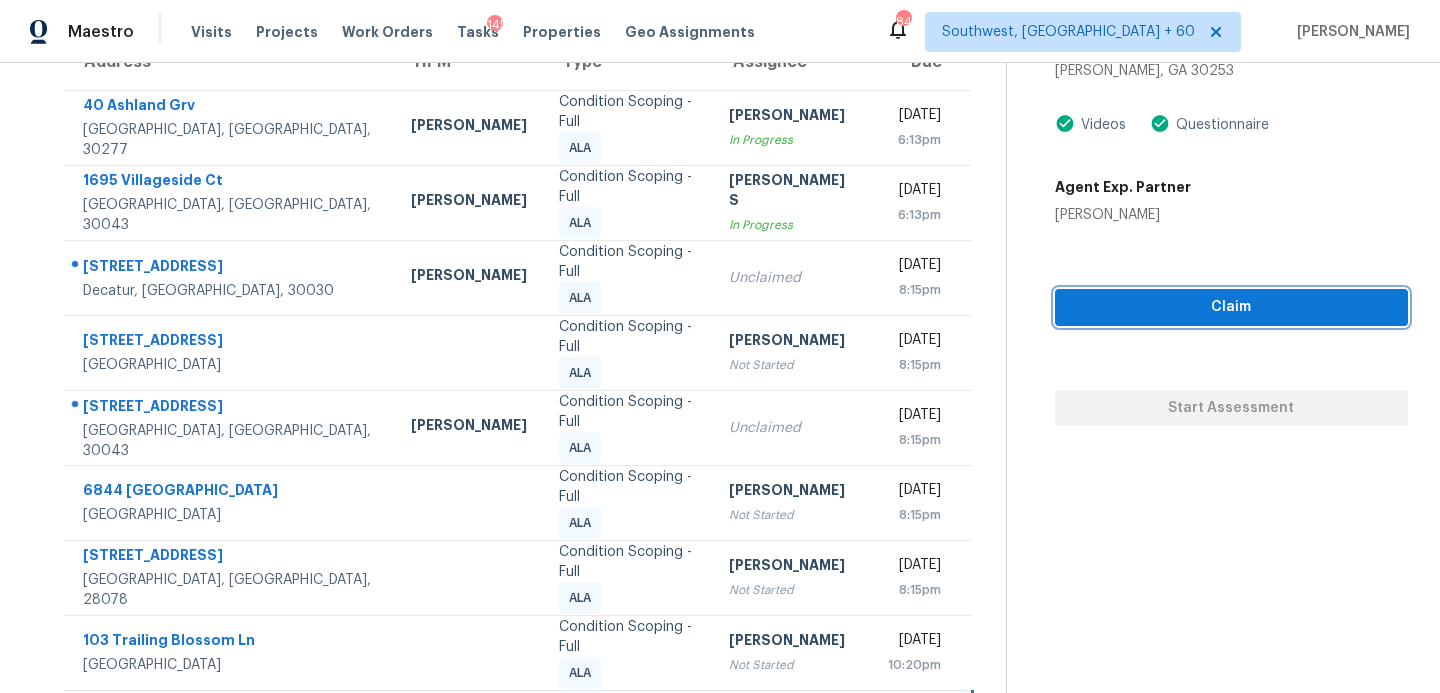 click on "Claim" at bounding box center (1231, 307) 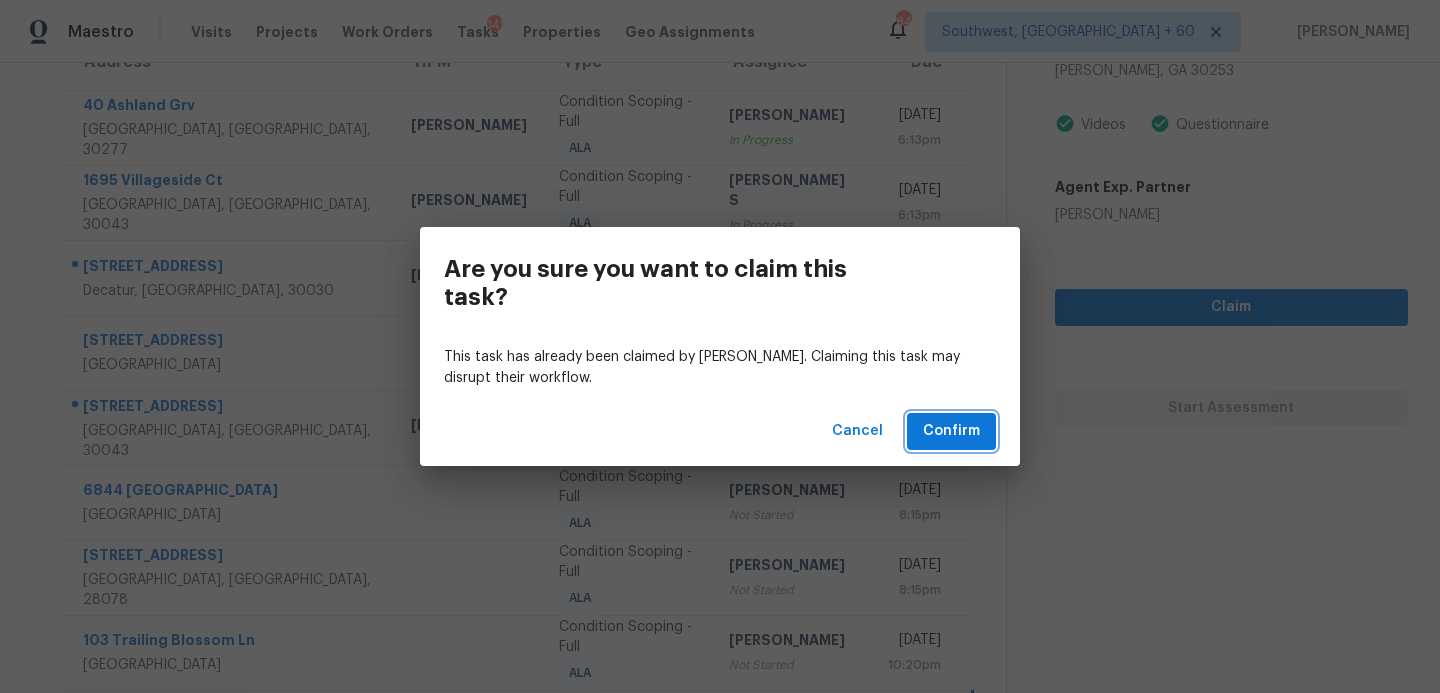 click on "Confirm" at bounding box center (951, 431) 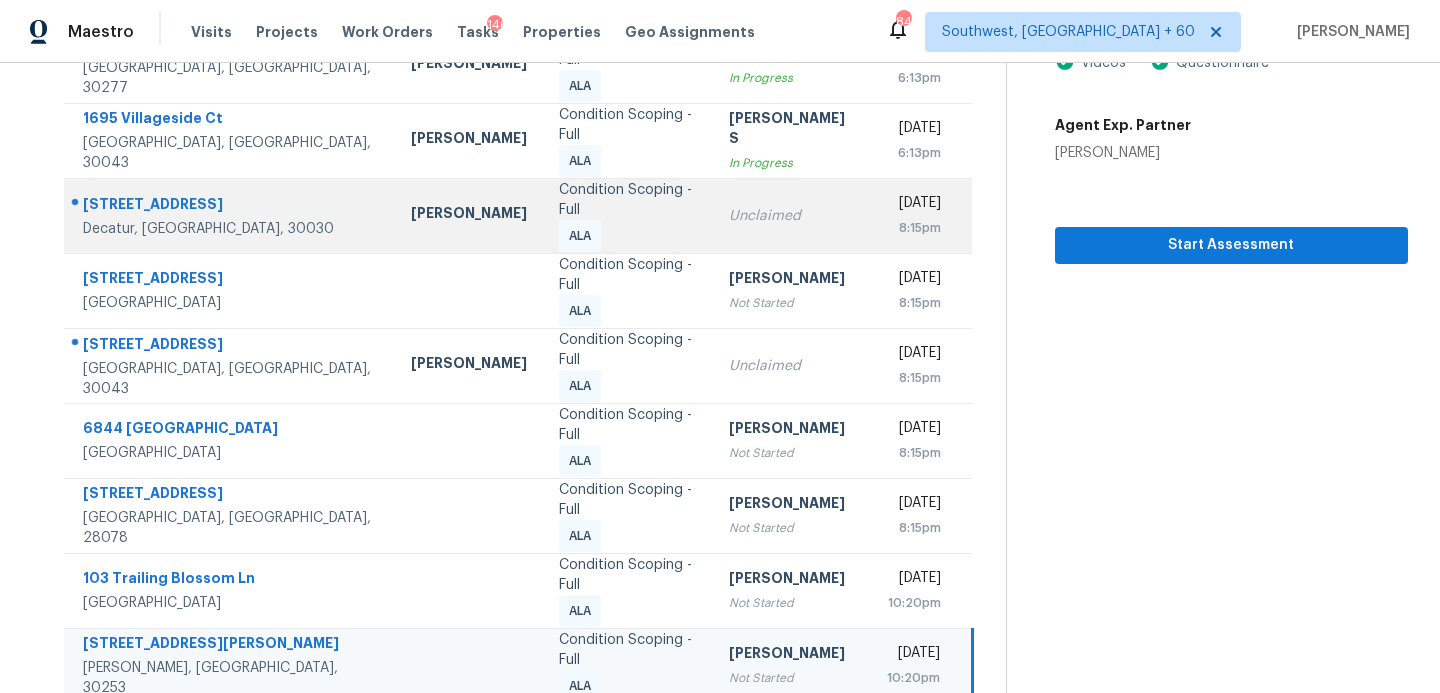 scroll, scrollTop: 348, scrollLeft: 0, axis: vertical 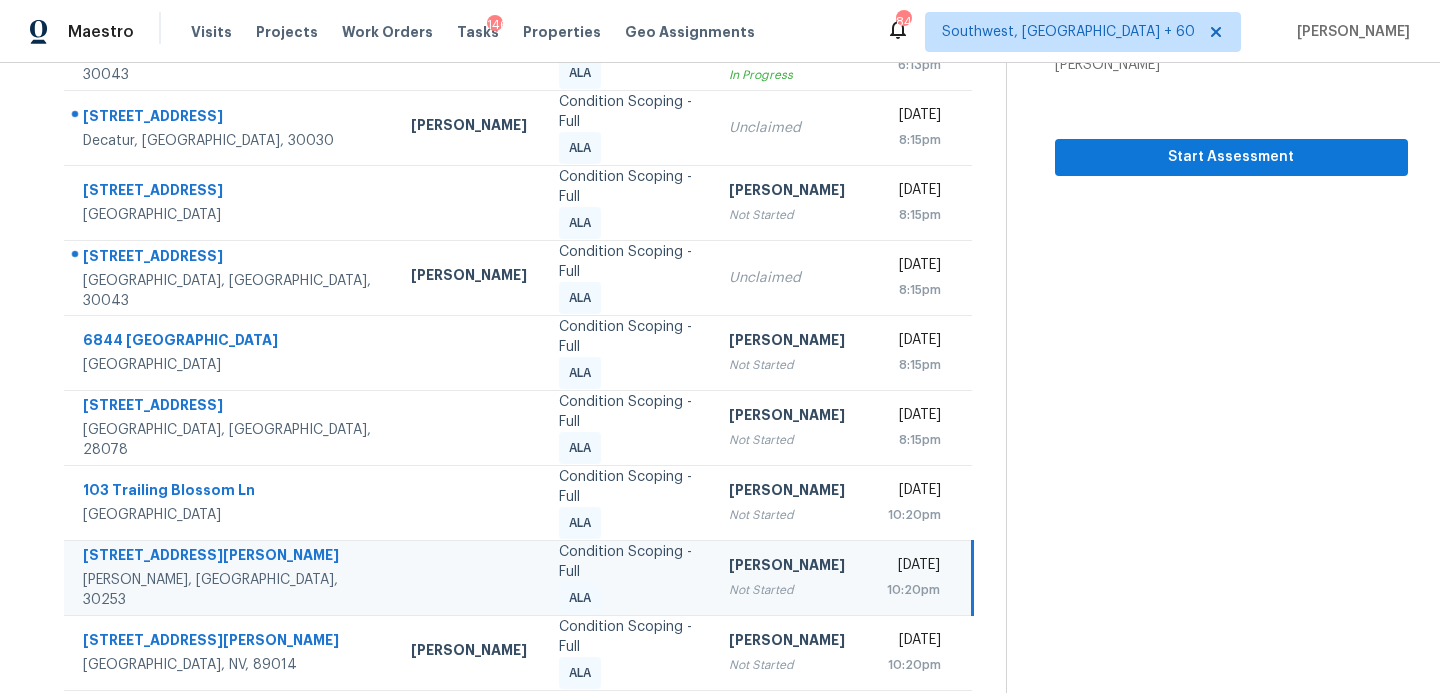 click 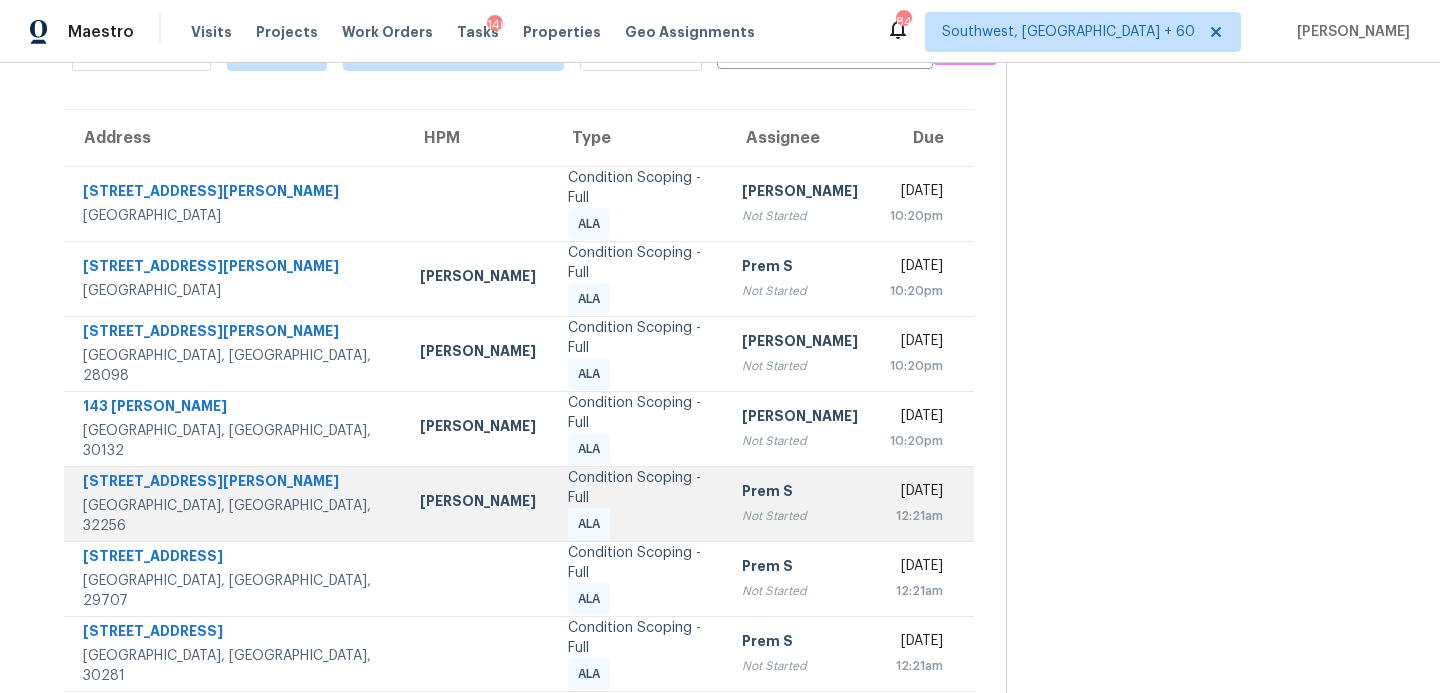 scroll, scrollTop: 48, scrollLeft: 0, axis: vertical 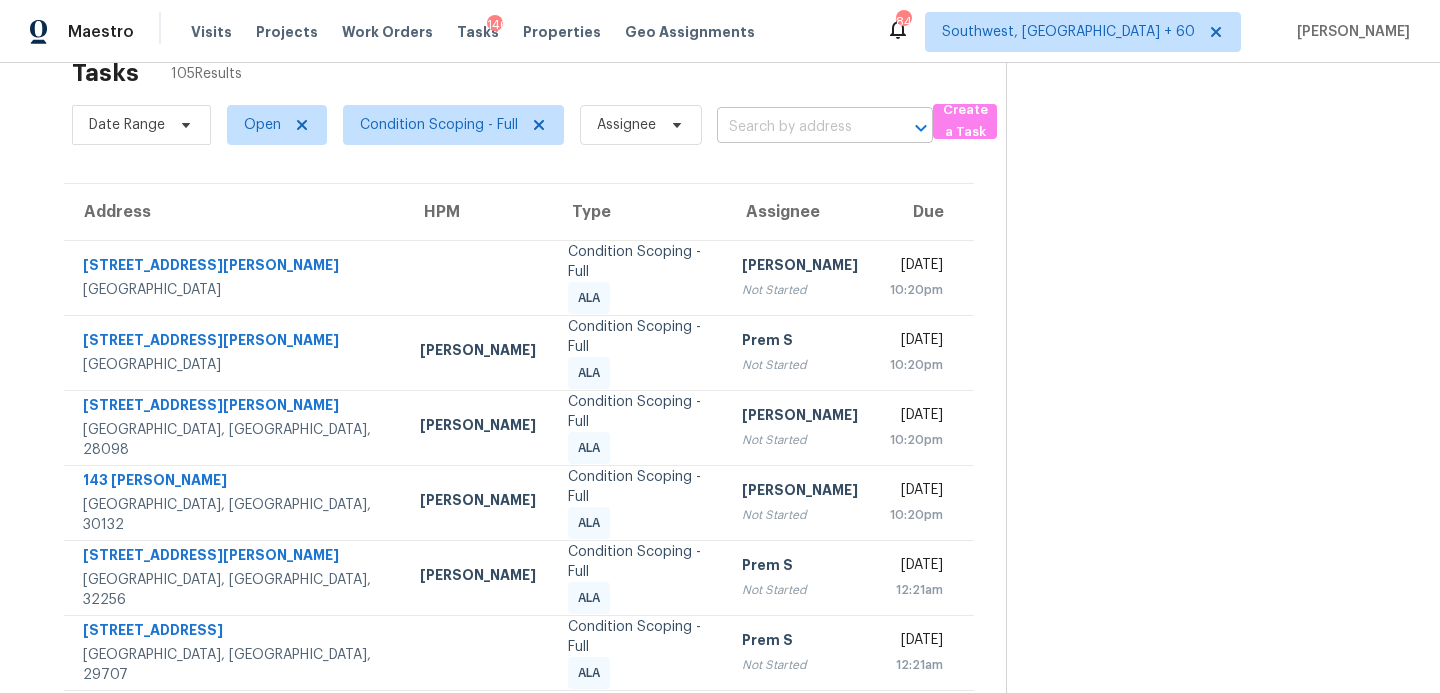 click at bounding box center (797, 127) 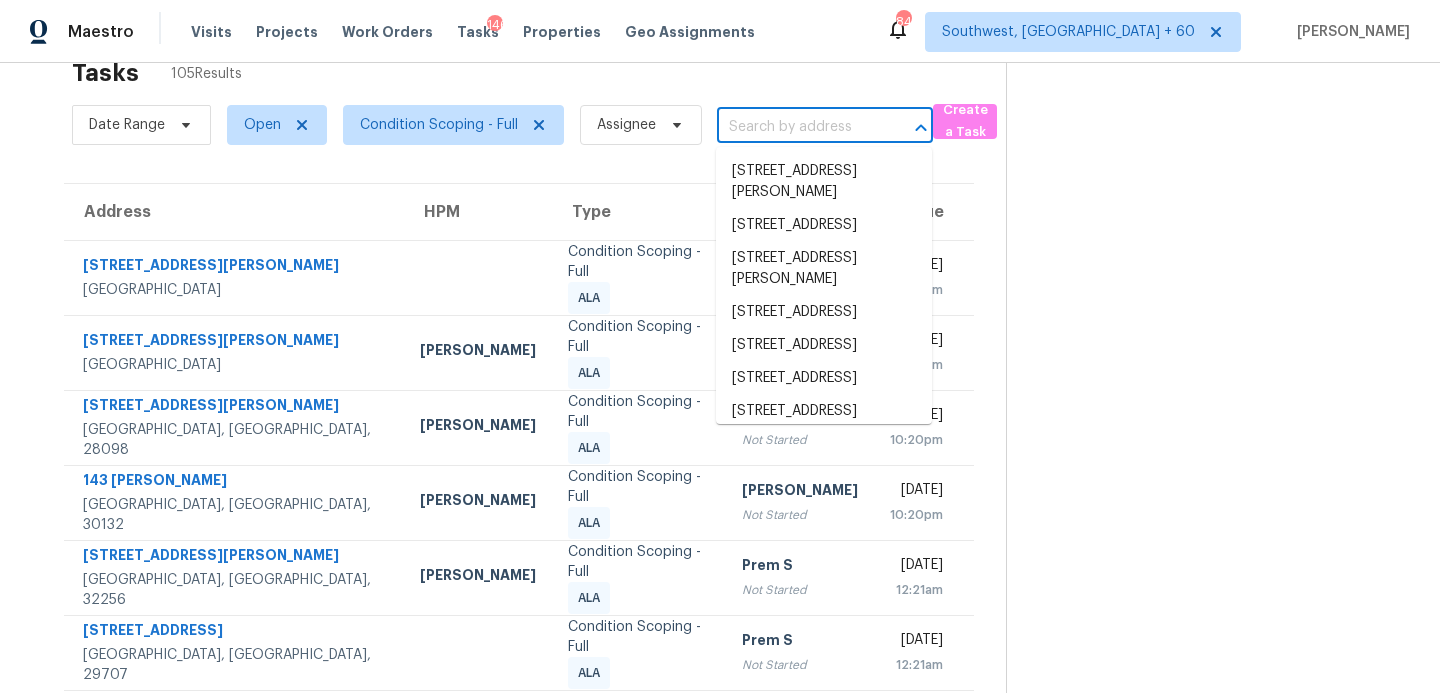 paste on "254 Bethlehem Church Rd, Carrollton, GA, 30117" 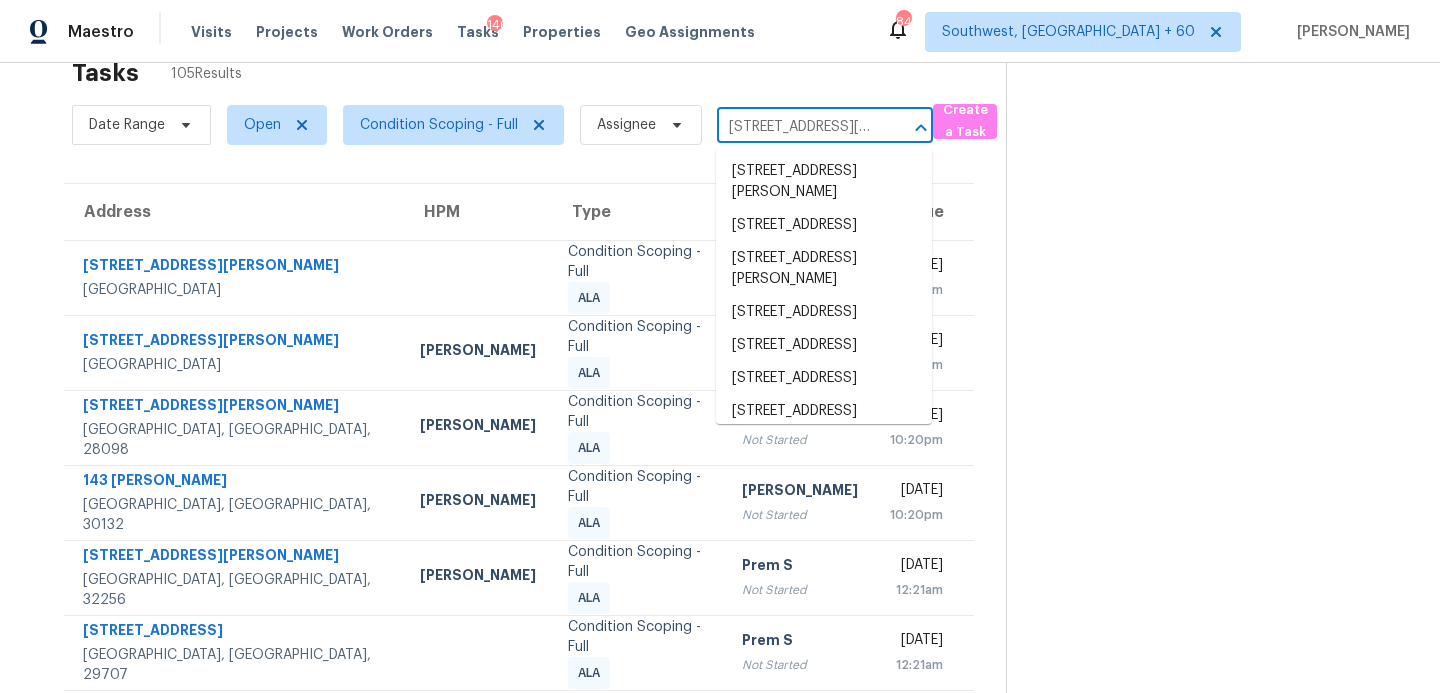 scroll, scrollTop: 0, scrollLeft: 172, axis: horizontal 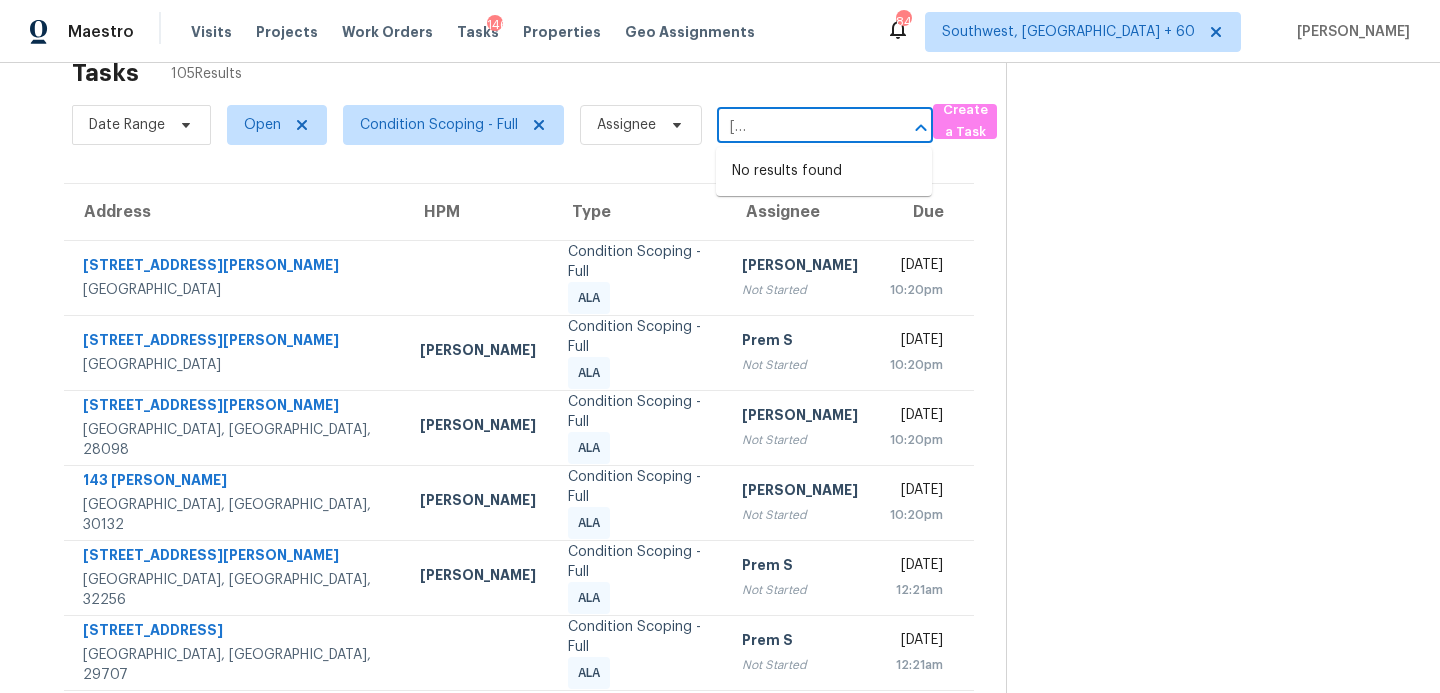 type on "254 Bethlehem Church Rd, Carrollton, GA, 30117" 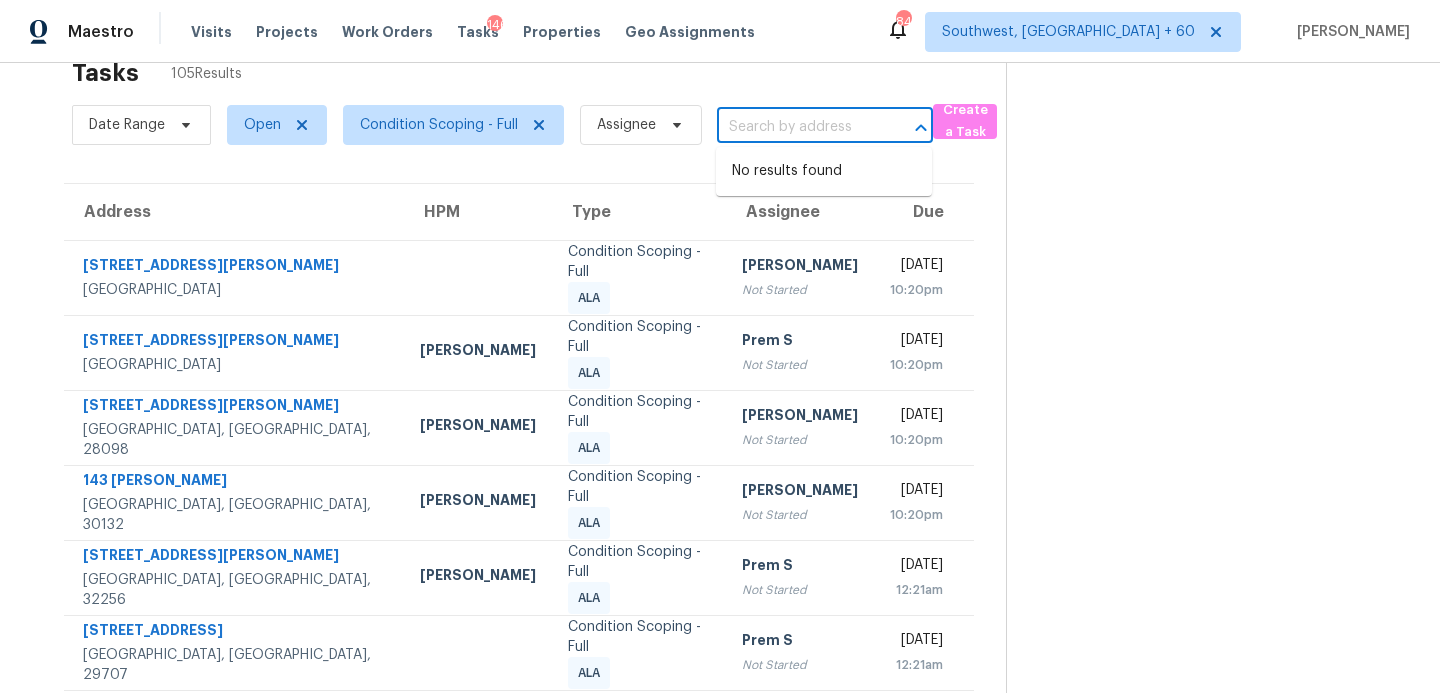 click at bounding box center [1207, 529] 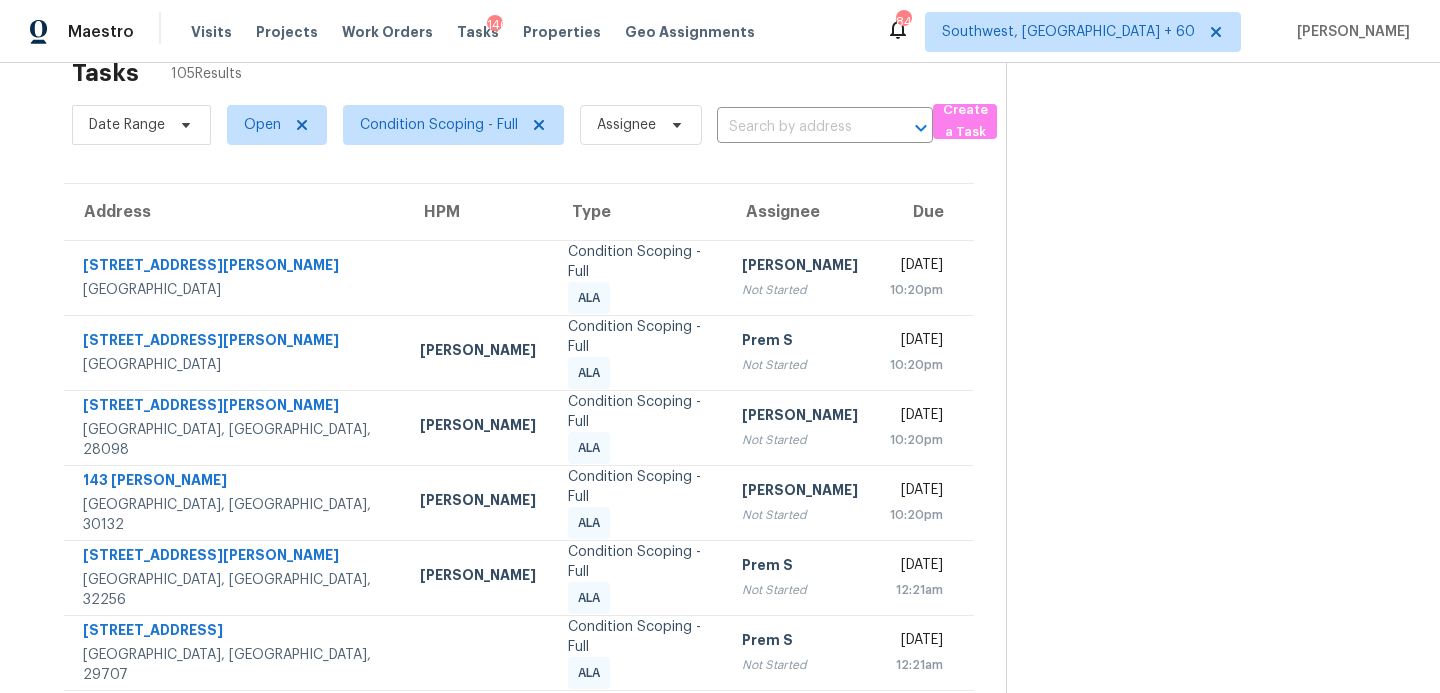 scroll, scrollTop: 0, scrollLeft: 0, axis: both 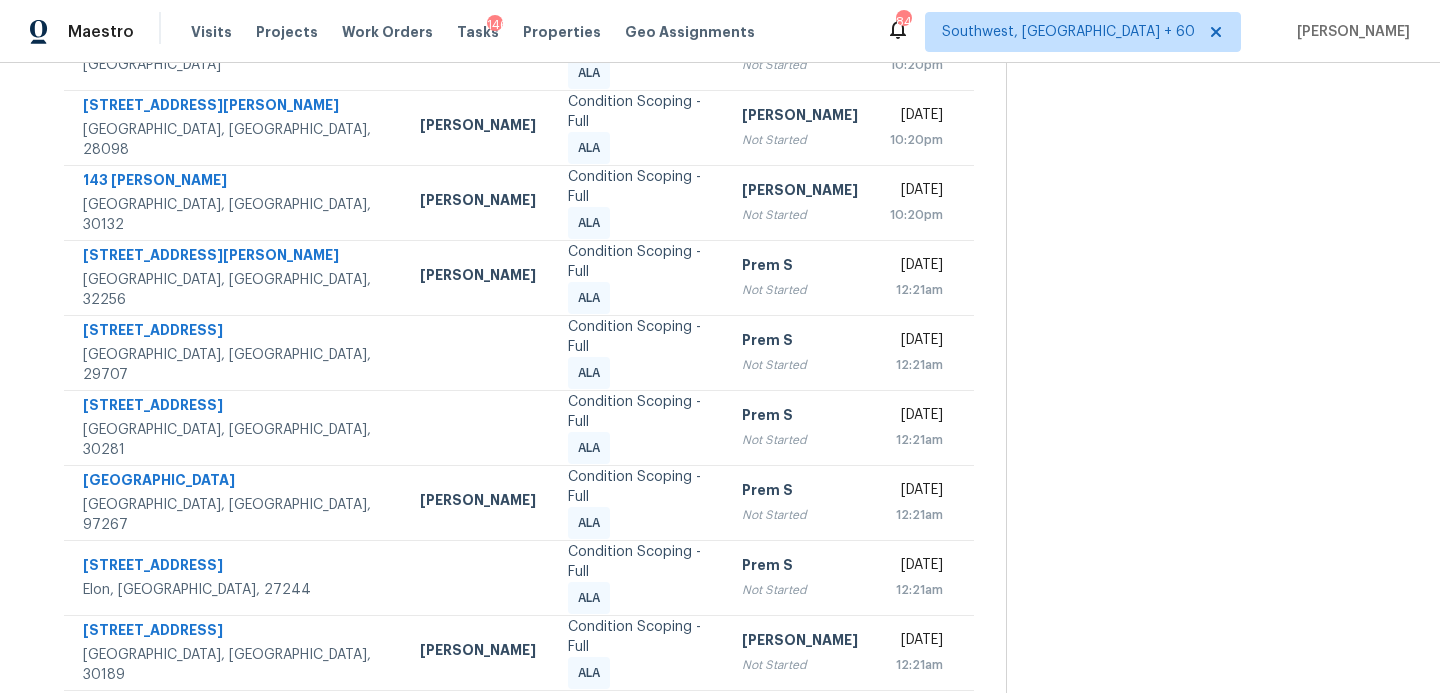 click 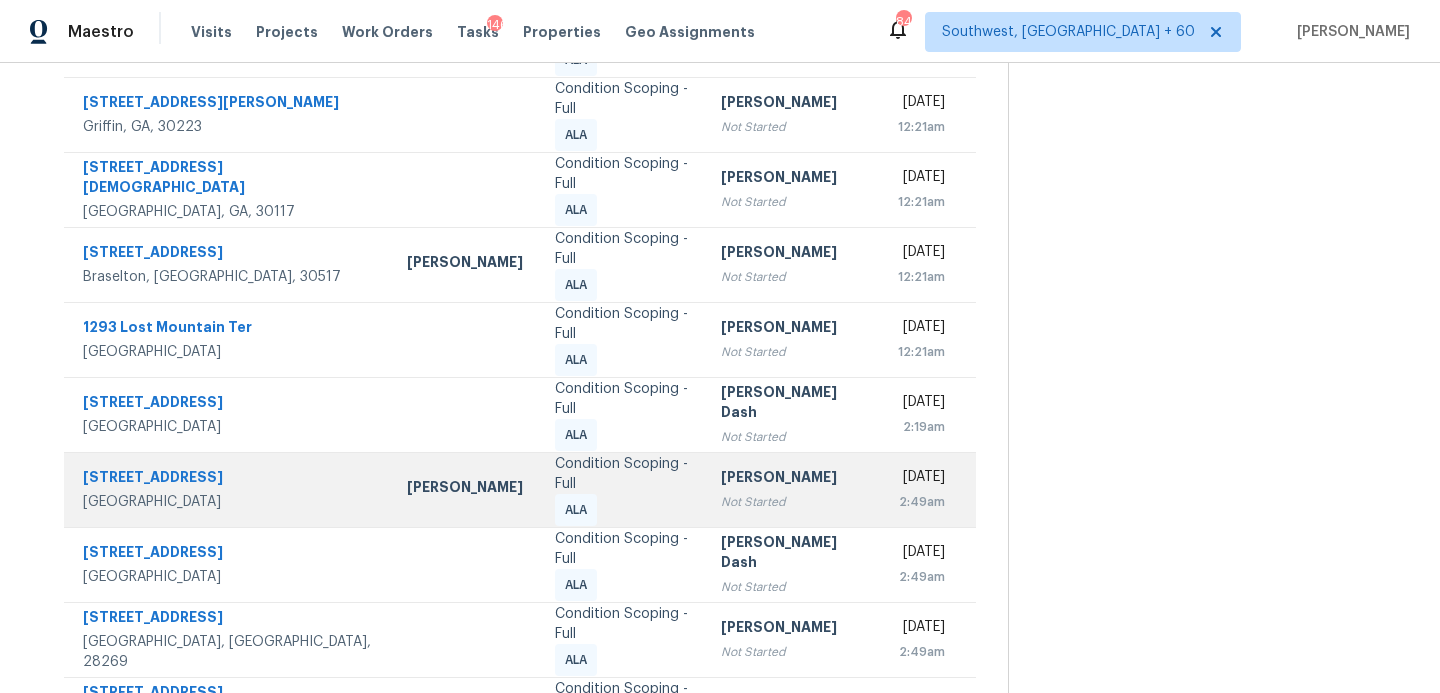 scroll, scrollTop: 212, scrollLeft: 0, axis: vertical 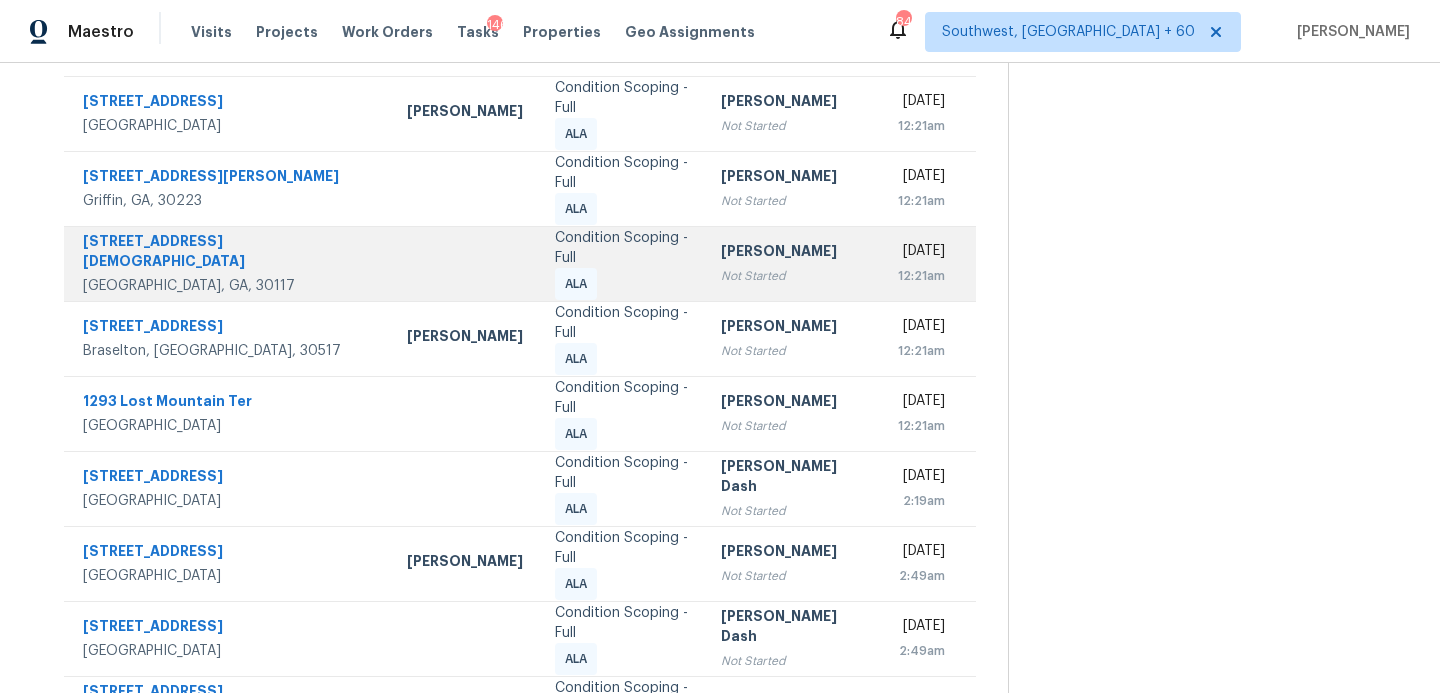 click on "Vigneshwaran B" at bounding box center [793, 253] 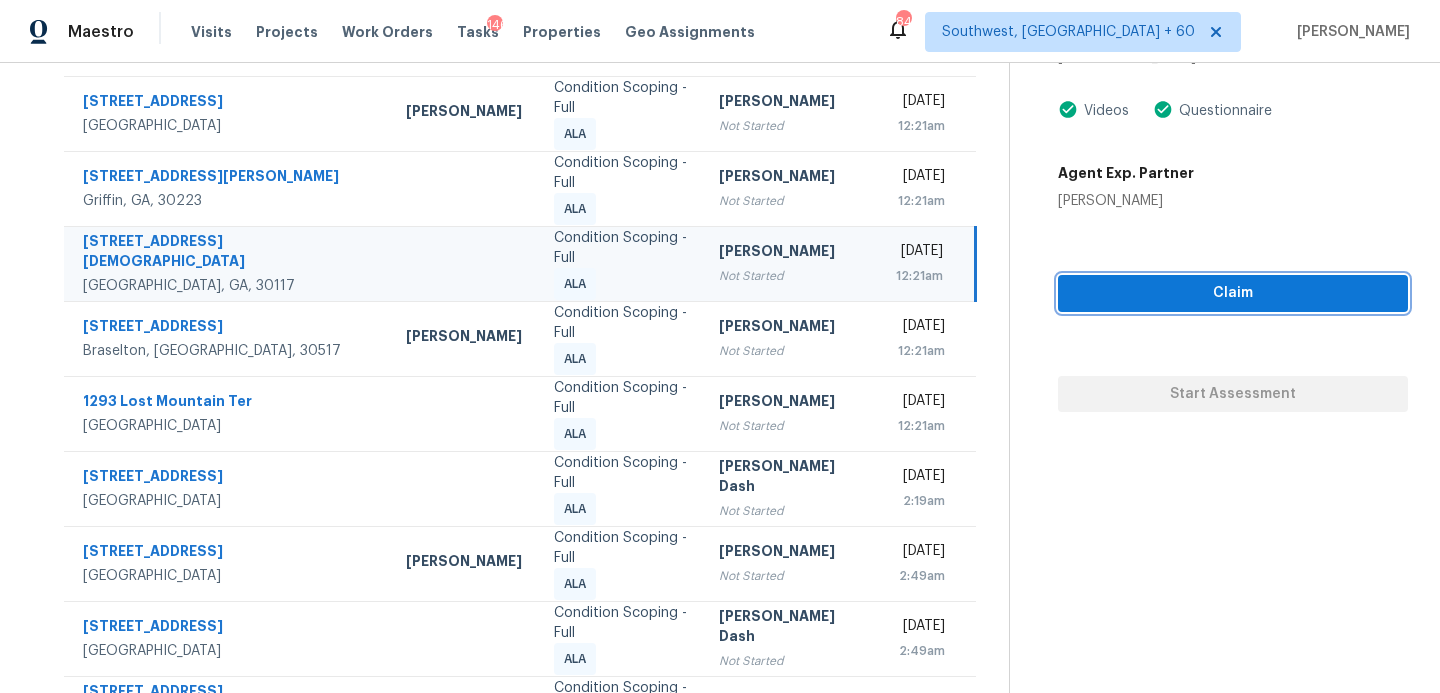 click on "Claim" at bounding box center (1233, 293) 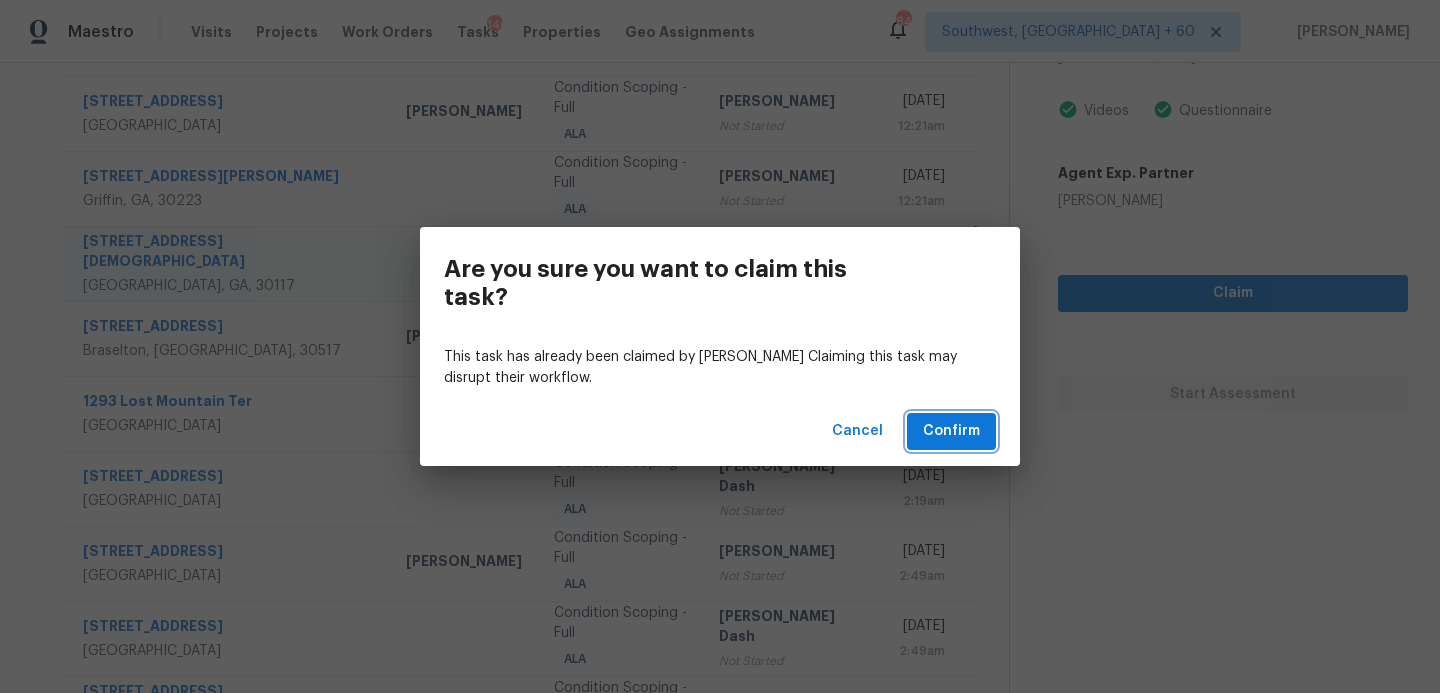 click on "Confirm" at bounding box center [951, 431] 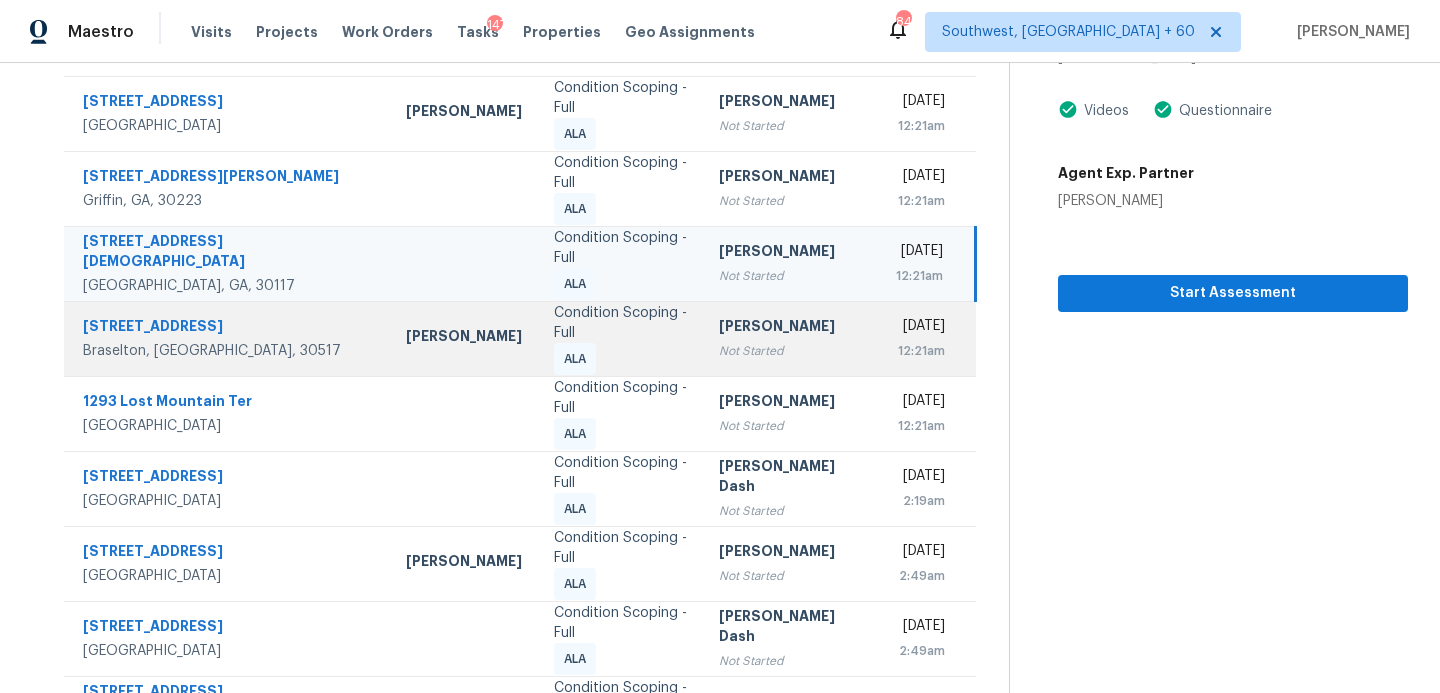 scroll, scrollTop: 348, scrollLeft: 0, axis: vertical 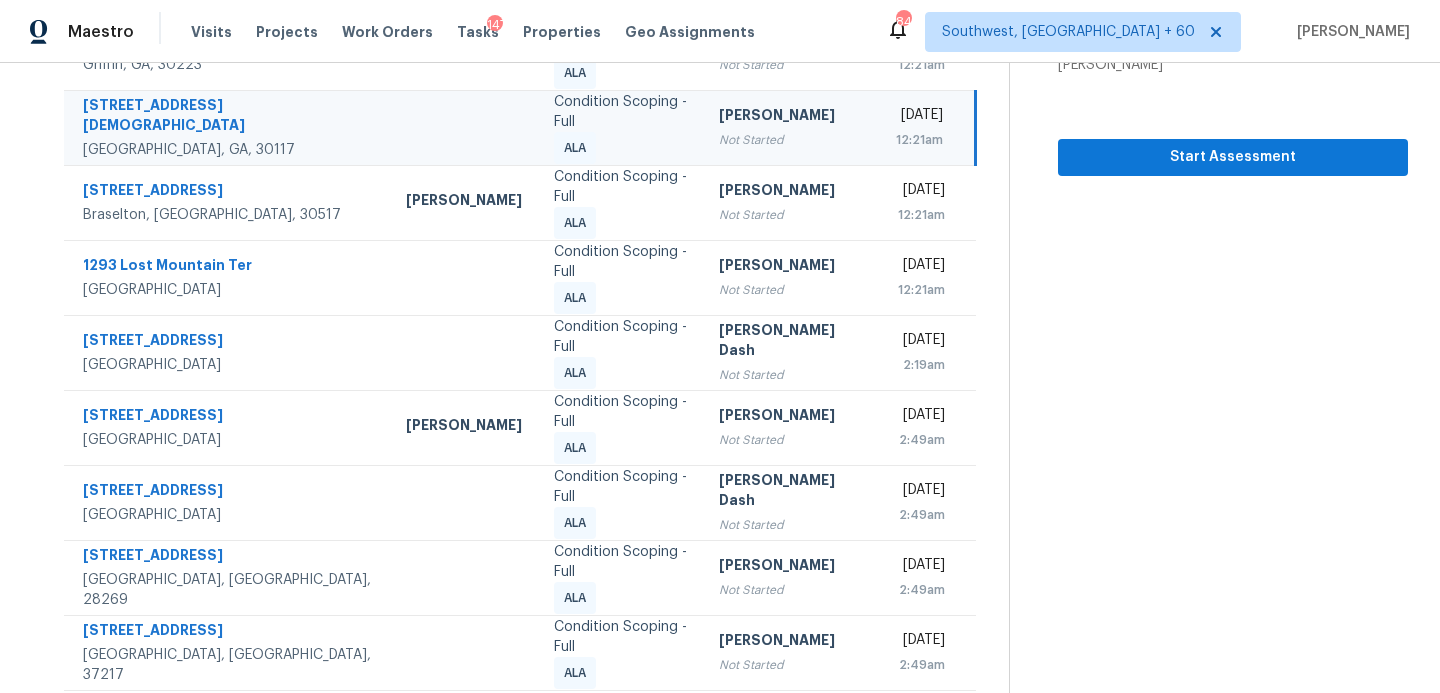 click 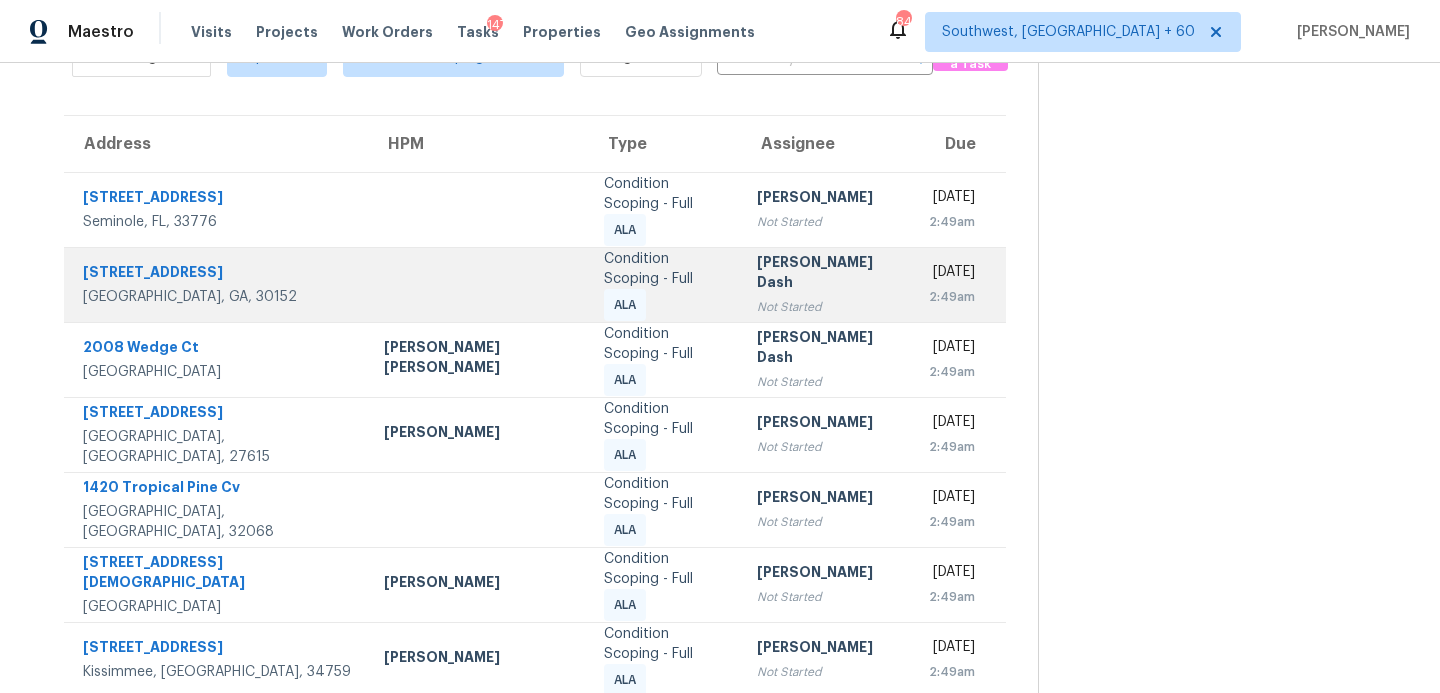 scroll, scrollTop: 111, scrollLeft: 0, axis: vertical 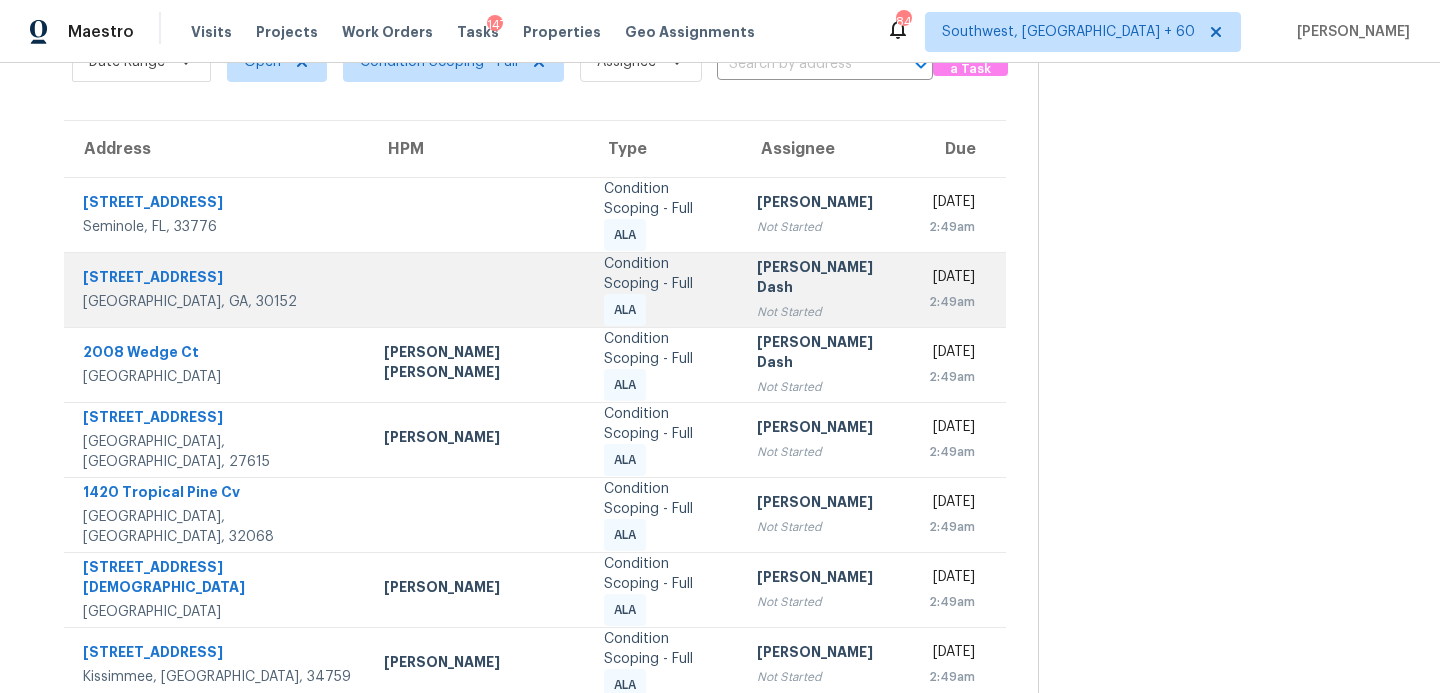 click on "Soumya Ranjan Dash Not Started" at bounding box center [827, 289] 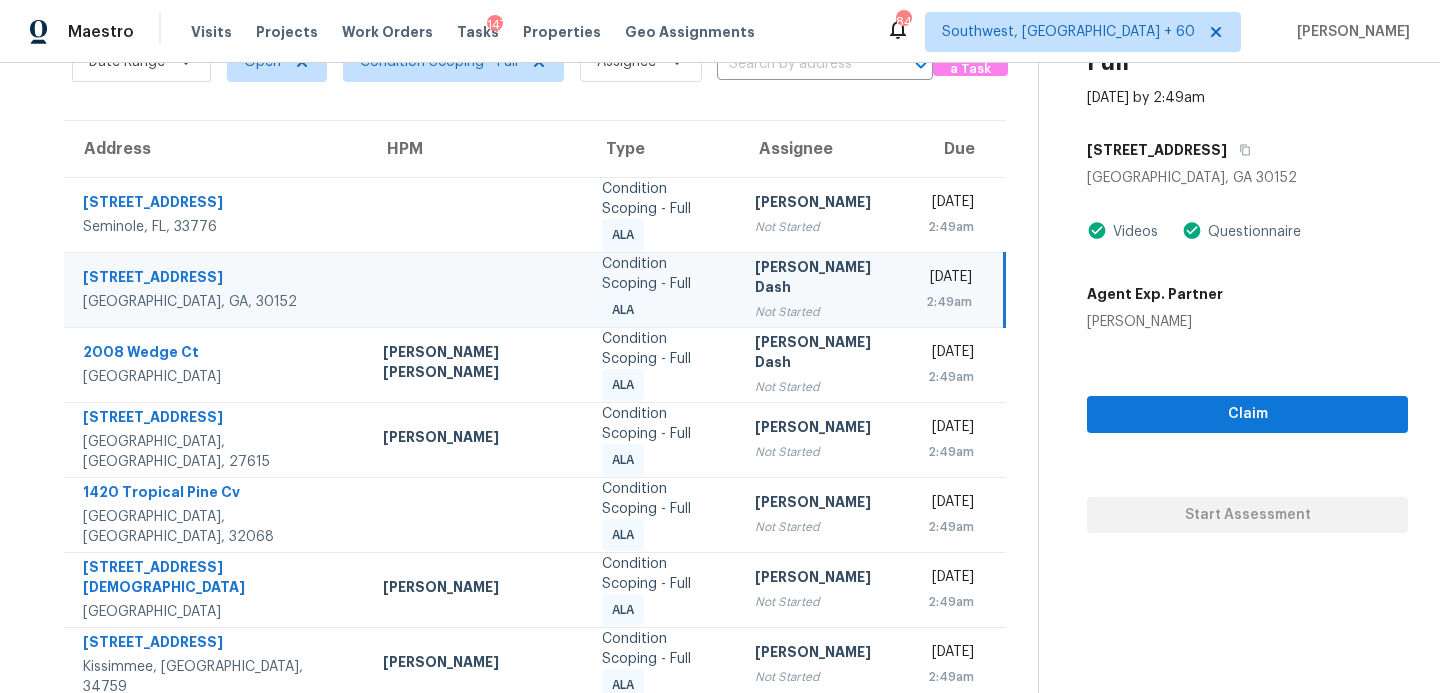 click on "Claim Start Assessment" at bounding box center (1247, 432) 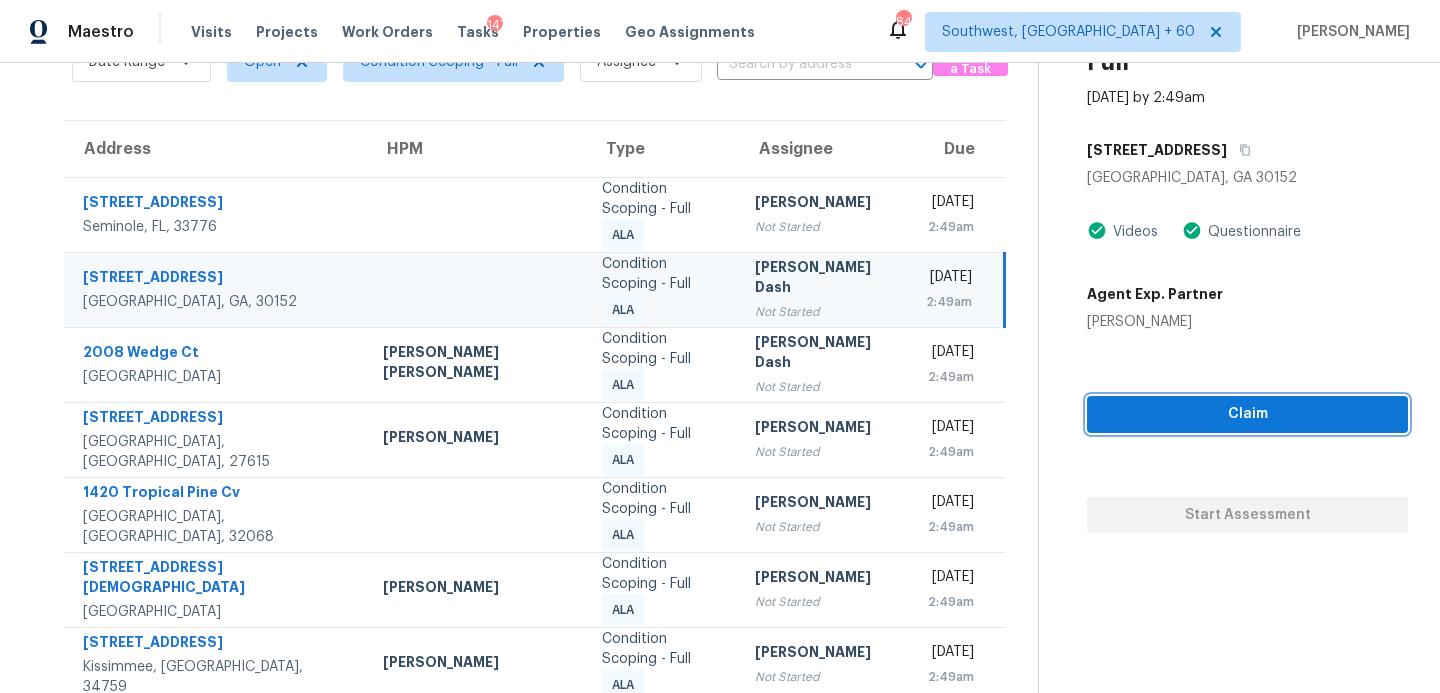 click on "Claim" at bounding box center (1247, 414) 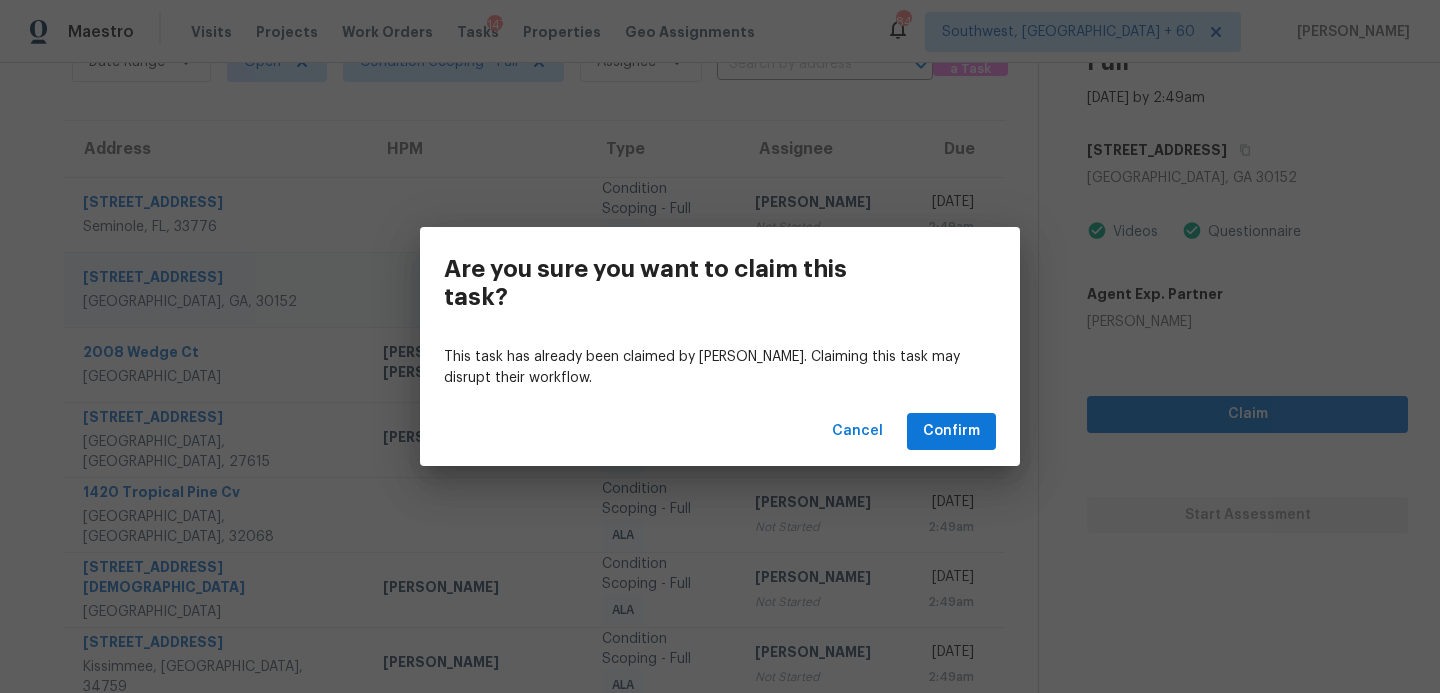 click on "Cancel Confirm" at bounding box center (720, 431) 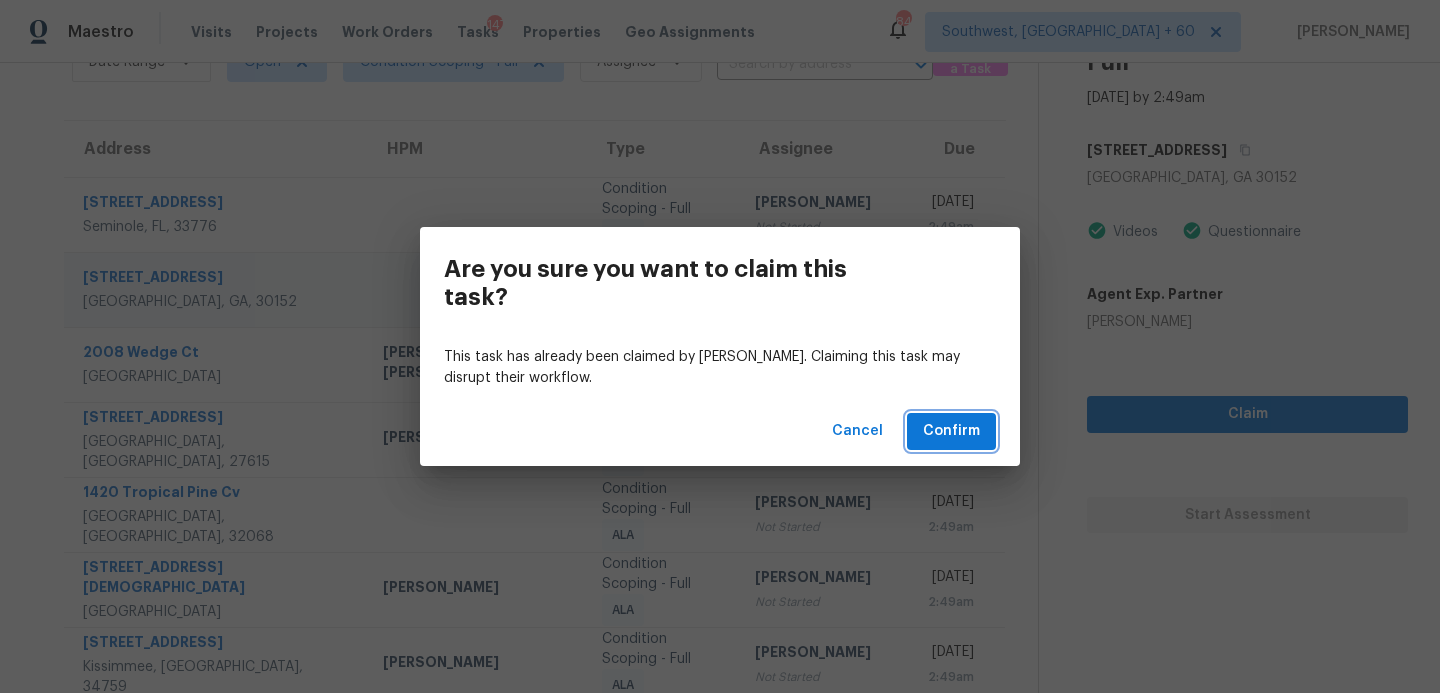 click on "Confirm" at bounding box center (951, 431) 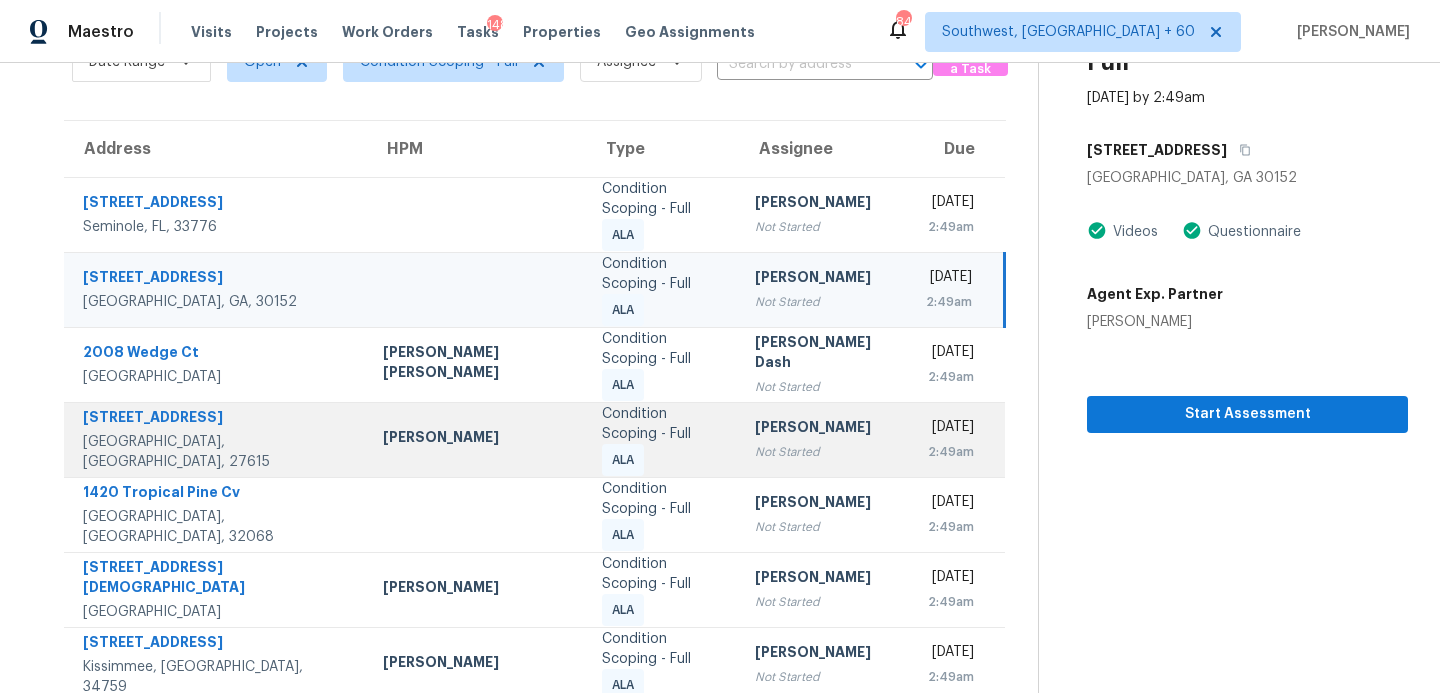 scroll, scrollTop: 398, scrollLeft: 0, axis: vertical 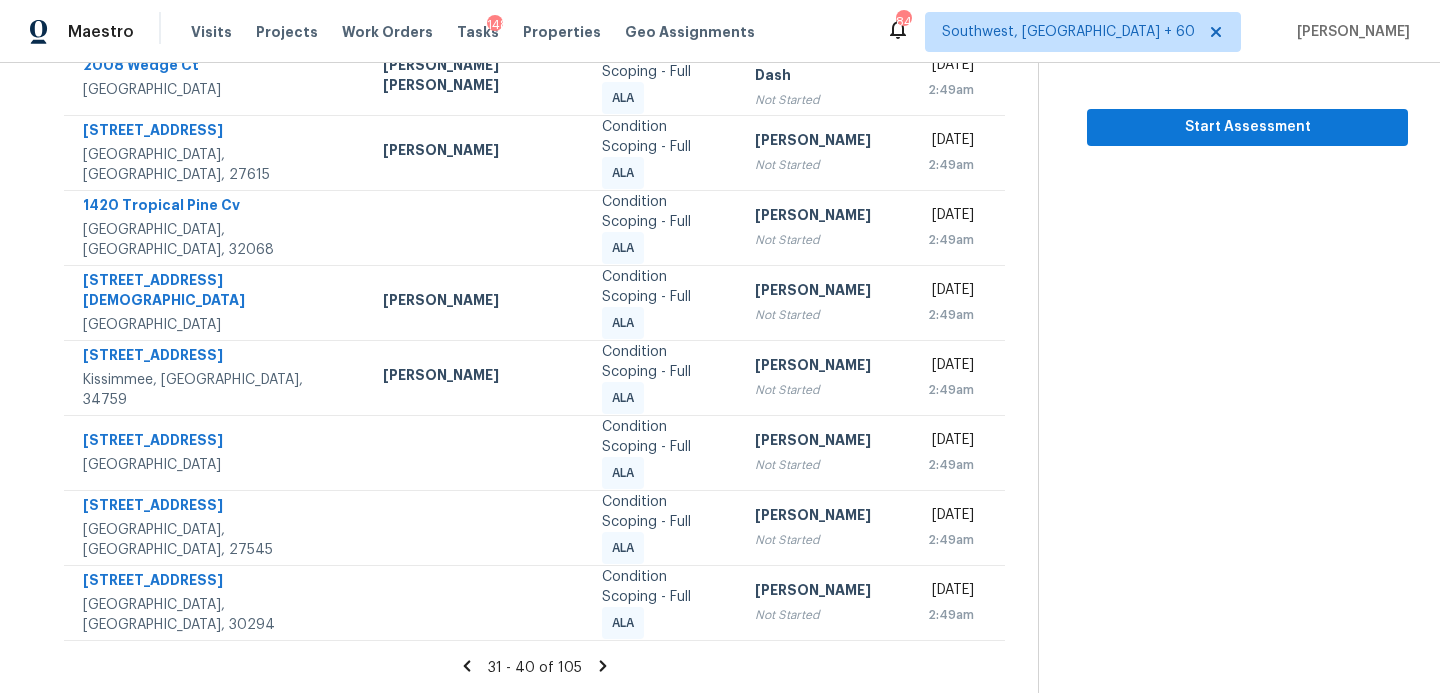 click 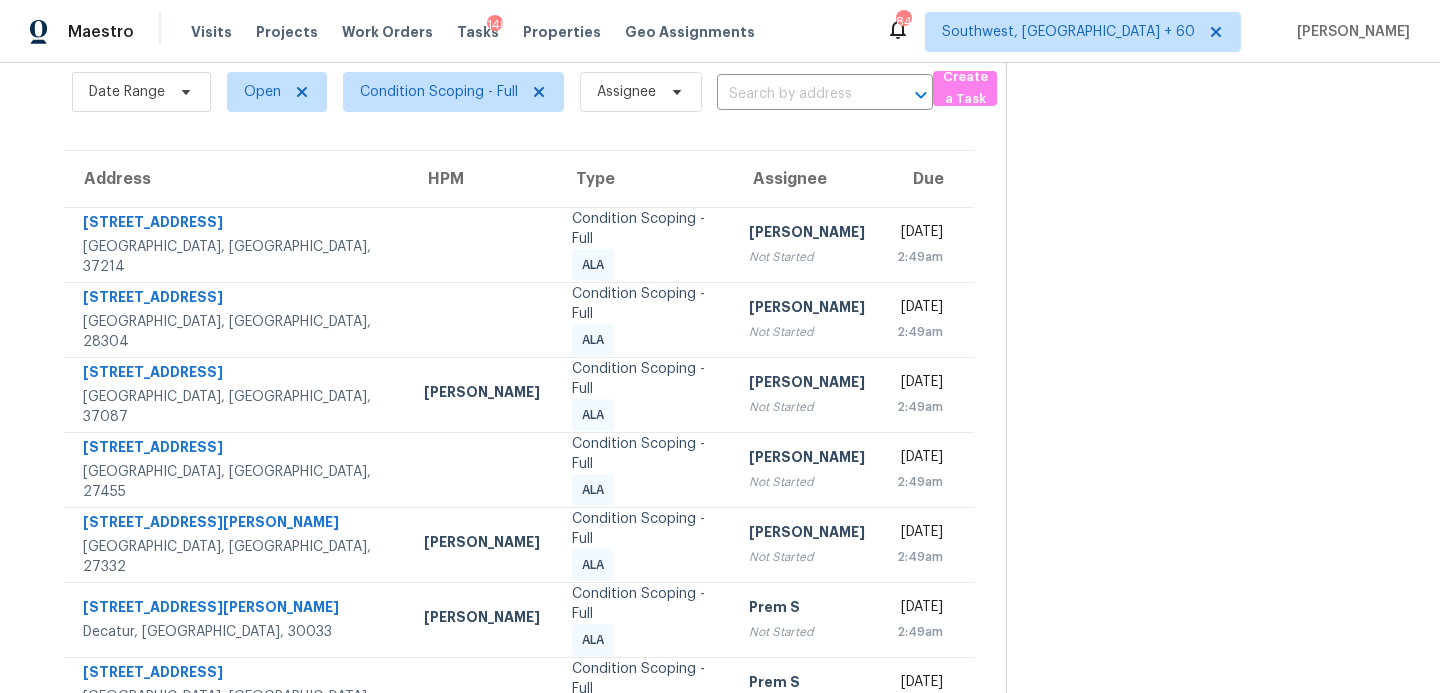 scroll, scrollTop: 348, scrollLeft: 0, axis: vertical 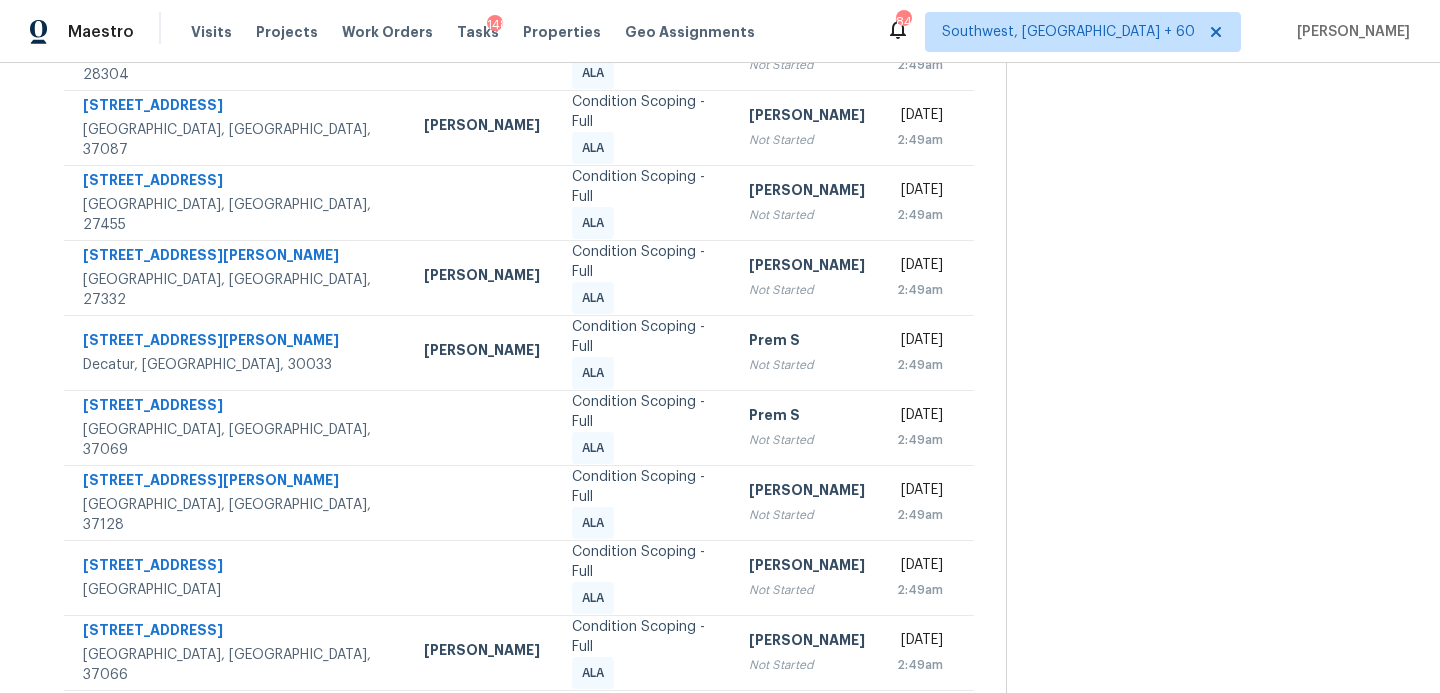 click 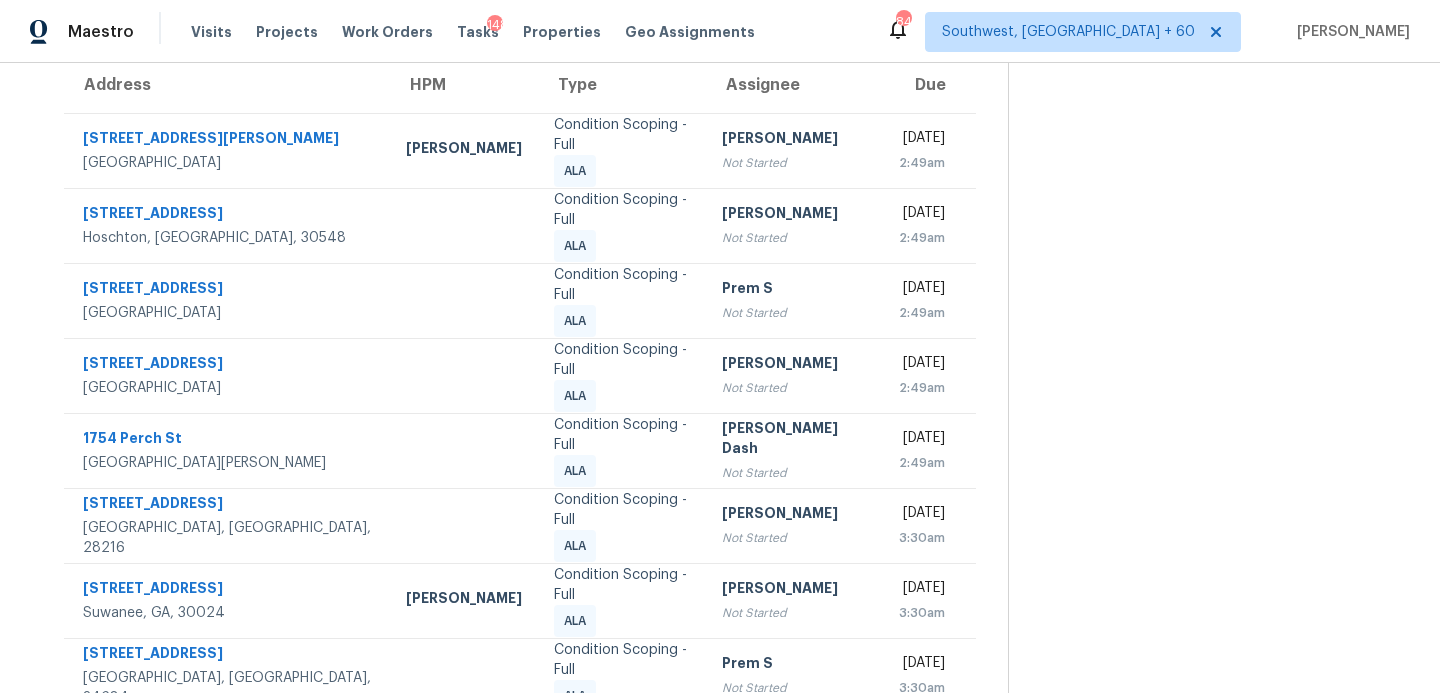 scroll, scrollTop: 102, scrollLeft: 0, axis: vertical 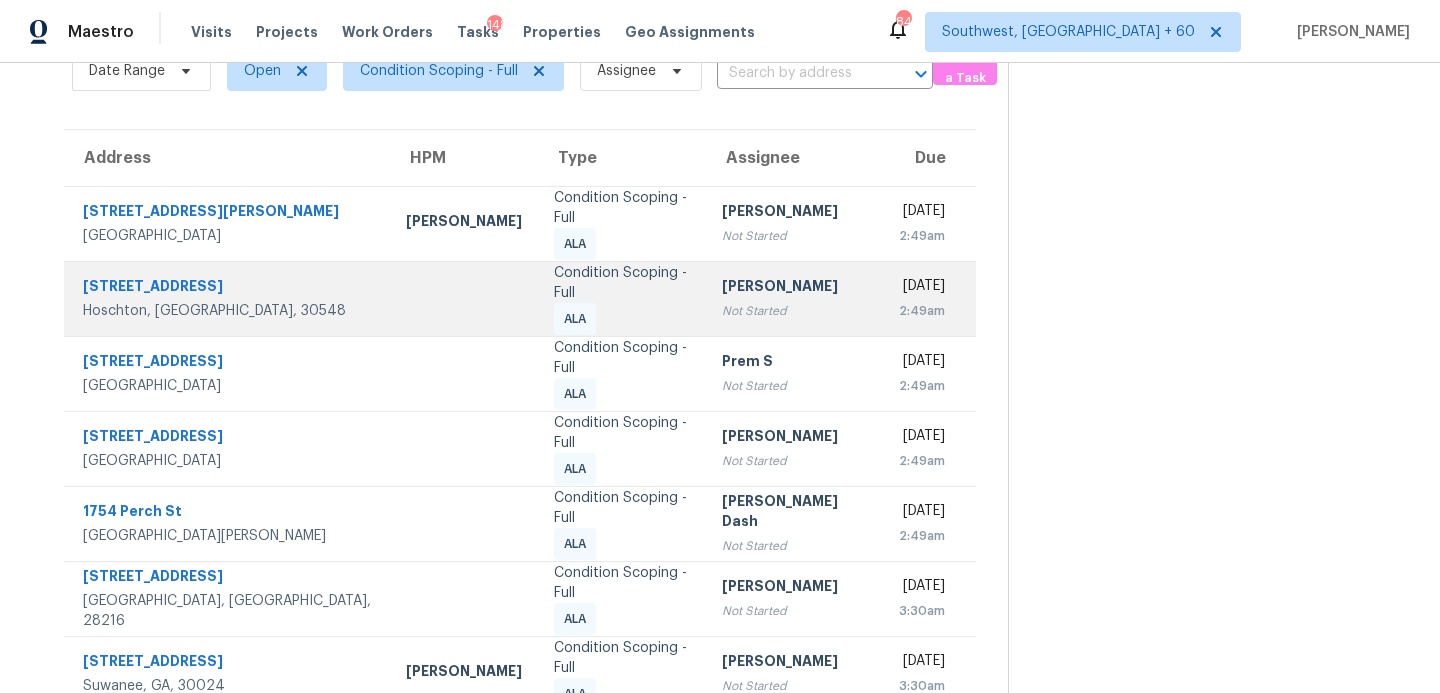 click on "Condition Scoping - Full ALA" at bounding box center [622, 299] 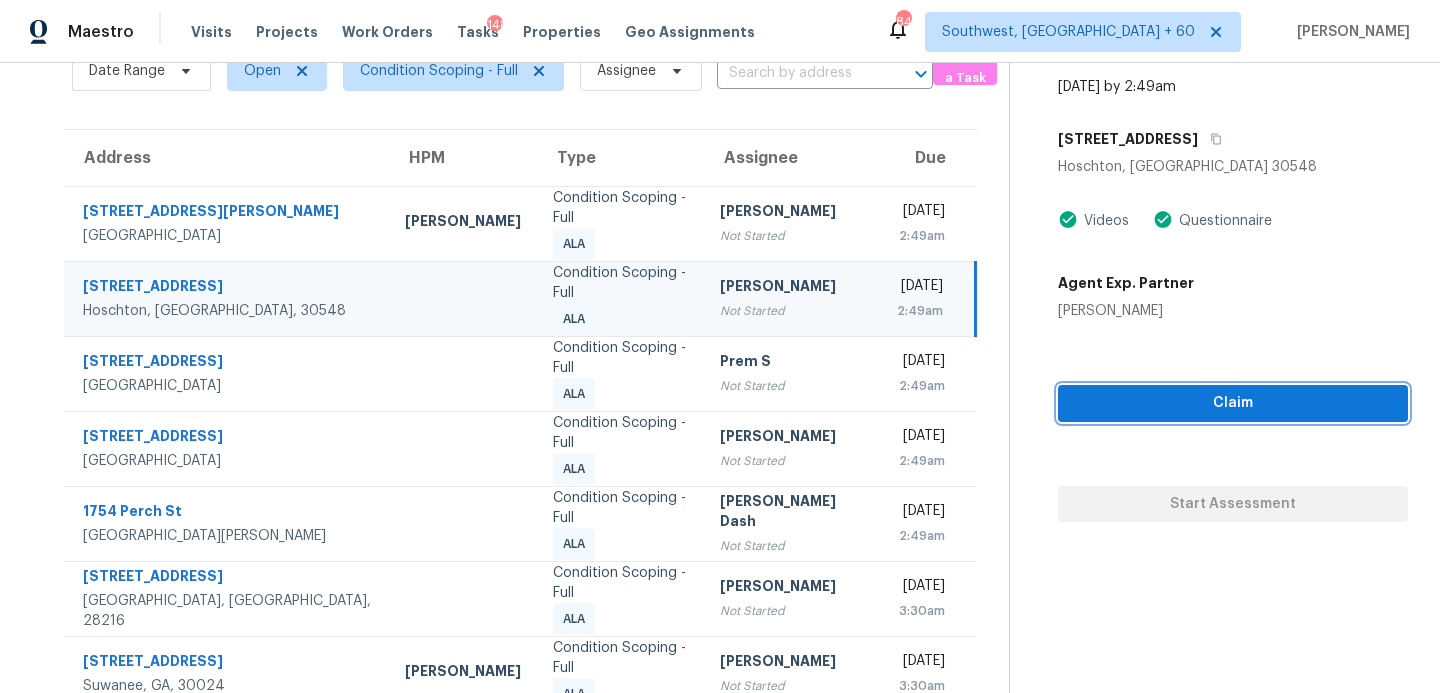 click on "Claim" at bounding box center (1233, 403) 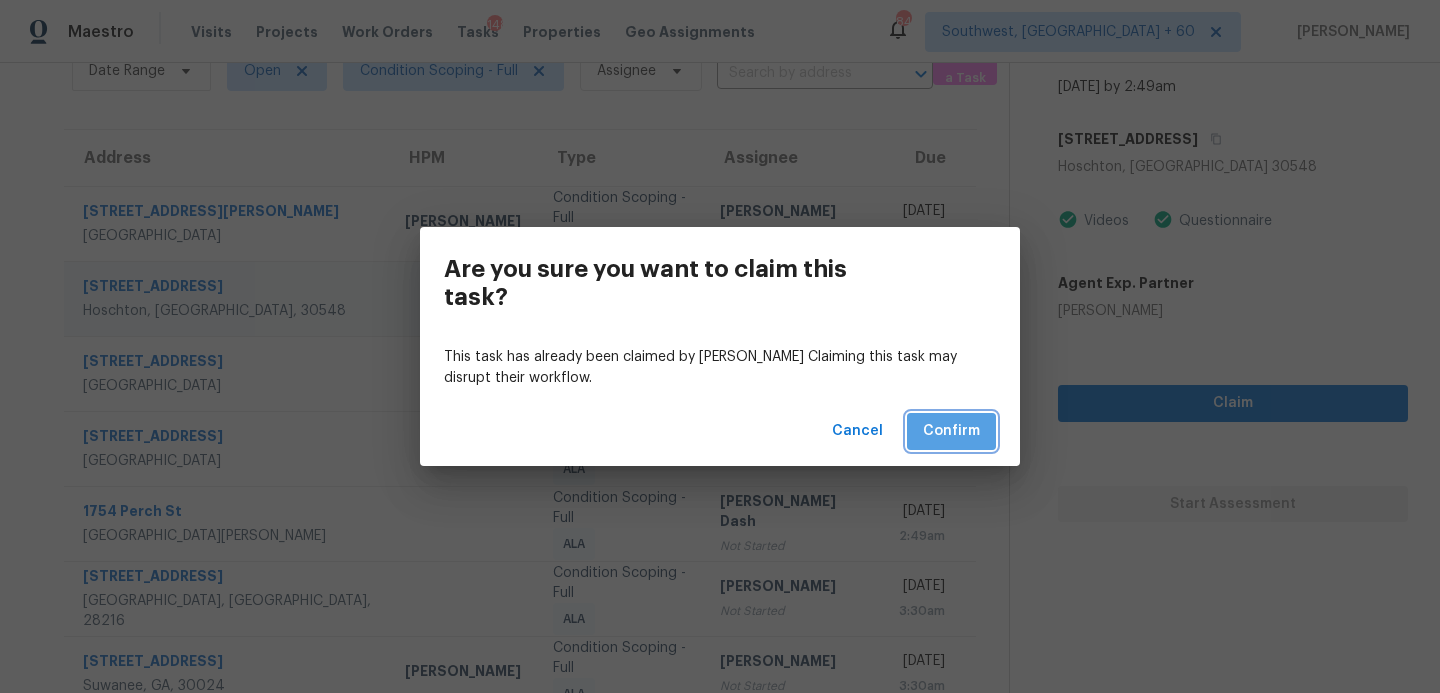 click on "Confirm" at bounding box center (951, 431) 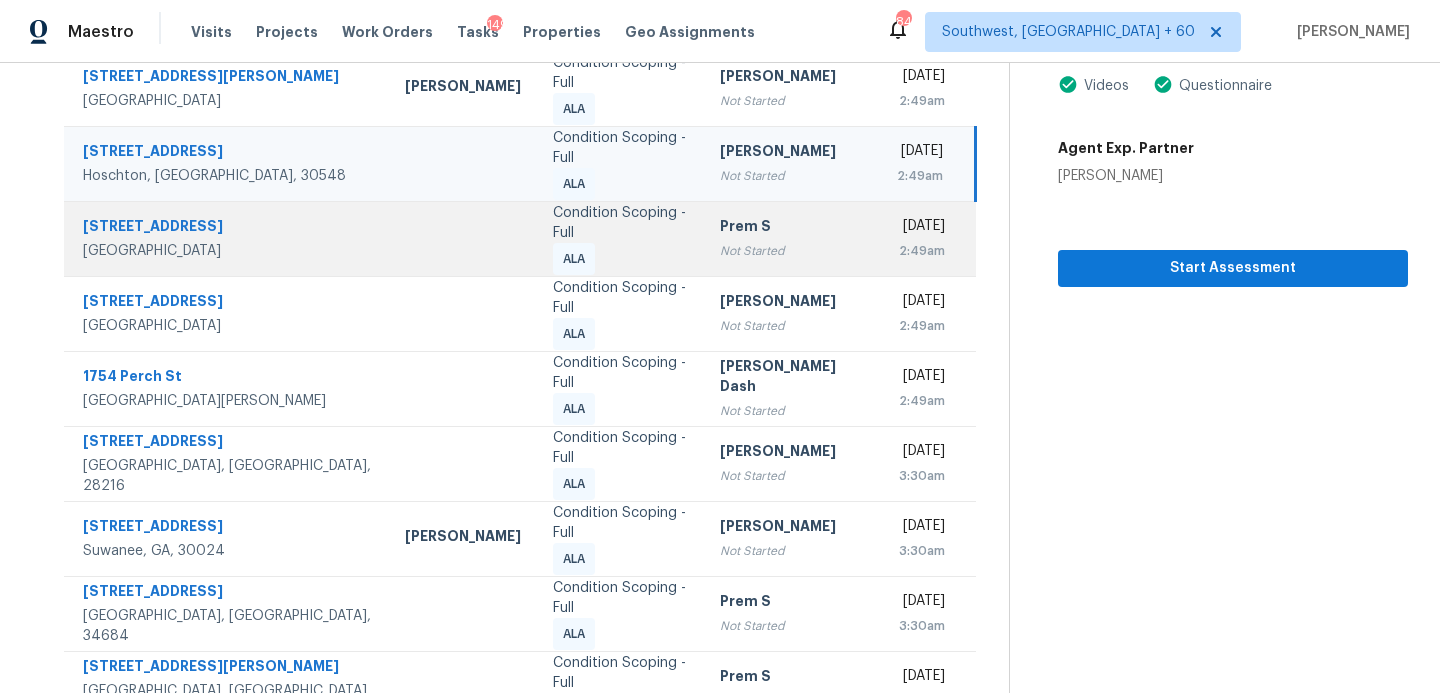 scroll, scrollTop: 348, scrollLeft: 0, axis: vertical 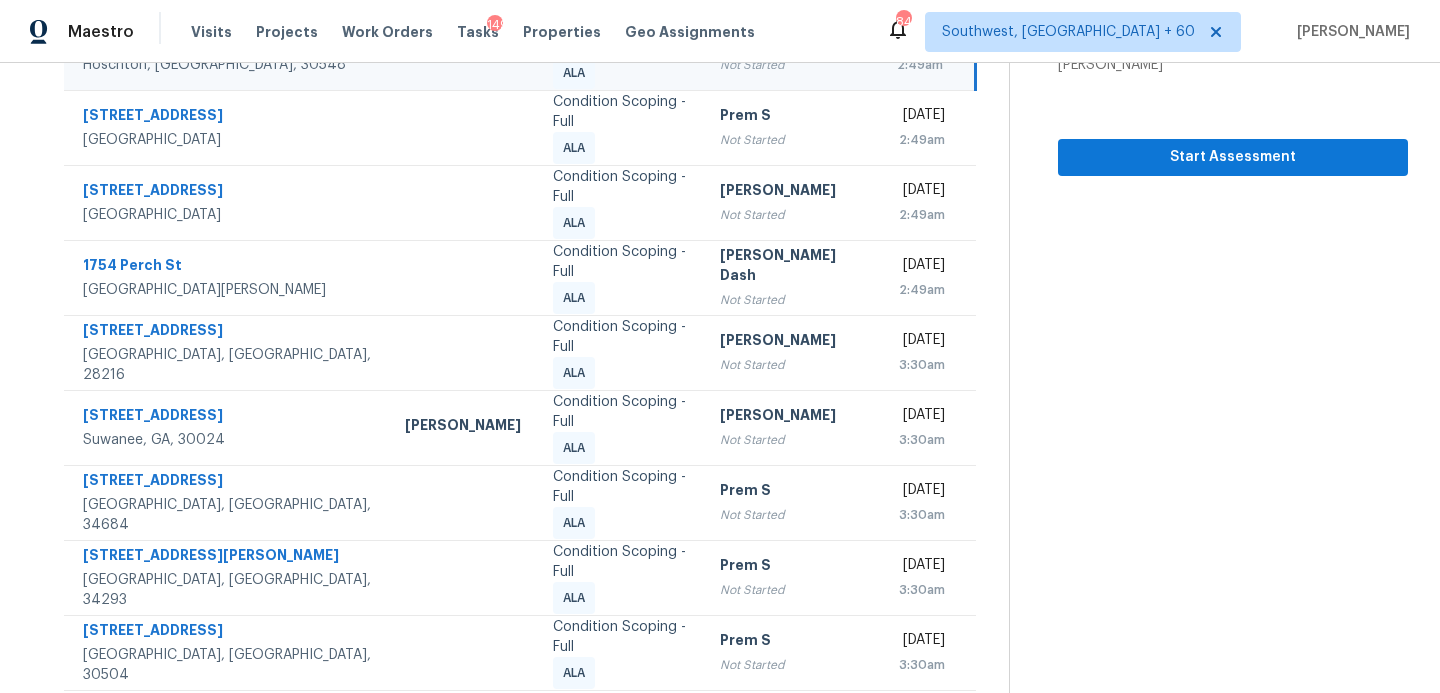 click 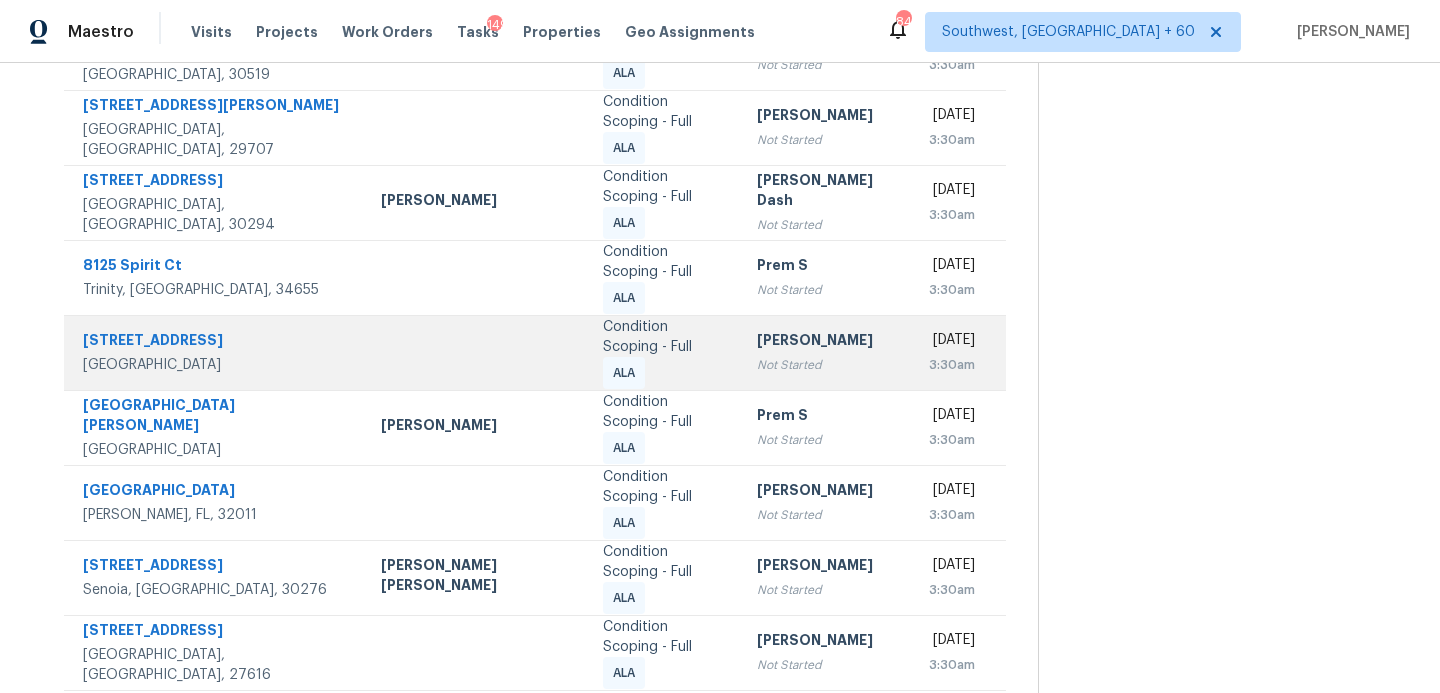 scroll, scrollTop: 224, scrollLeft: 0, axis: vertical 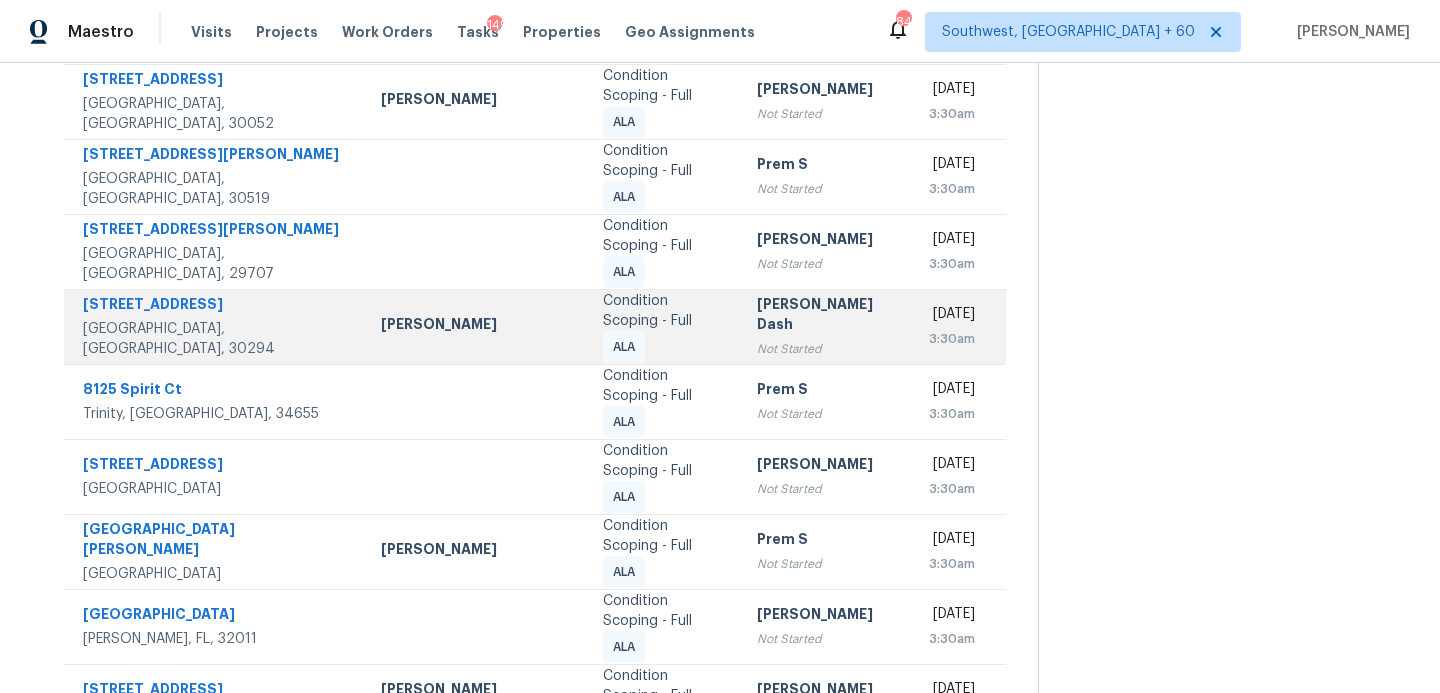 click on "Condition Scoping - Full ALA" at bounding box center [664, 327] 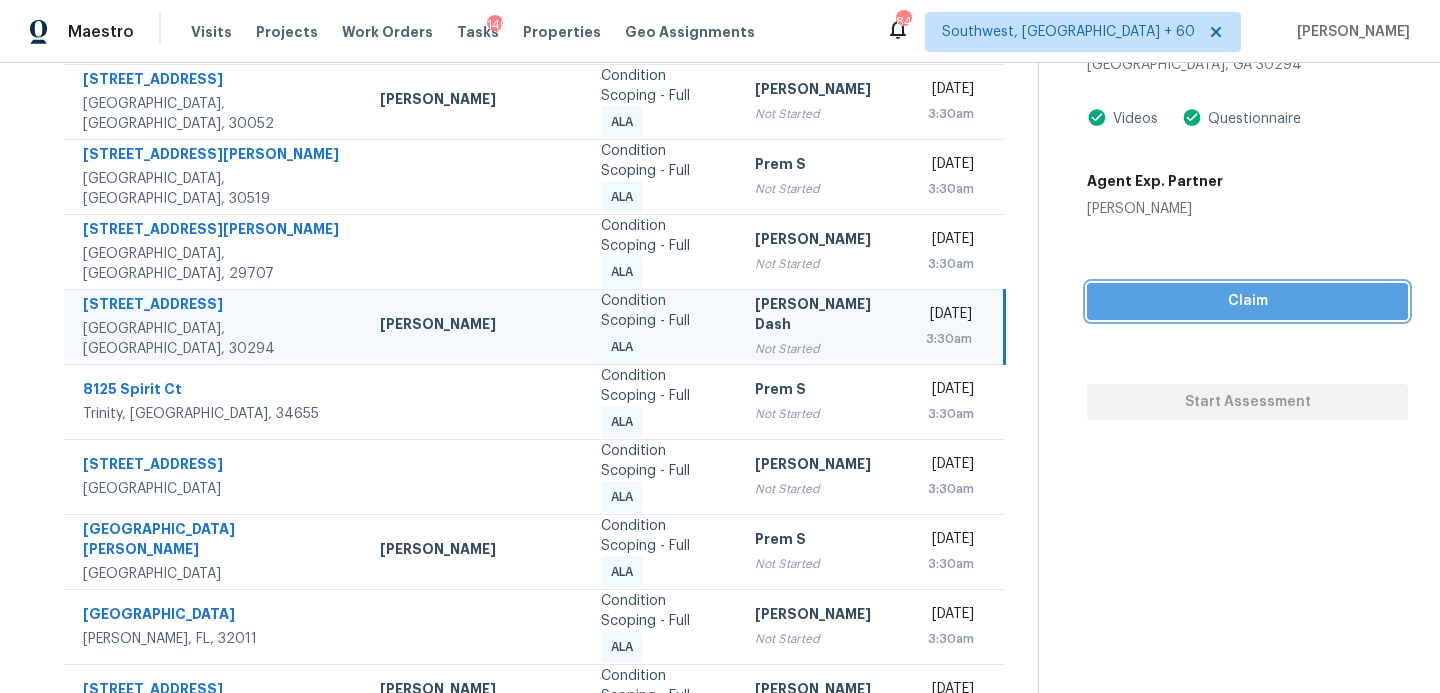 click on "Claim" at bounding box center [1247, 301] 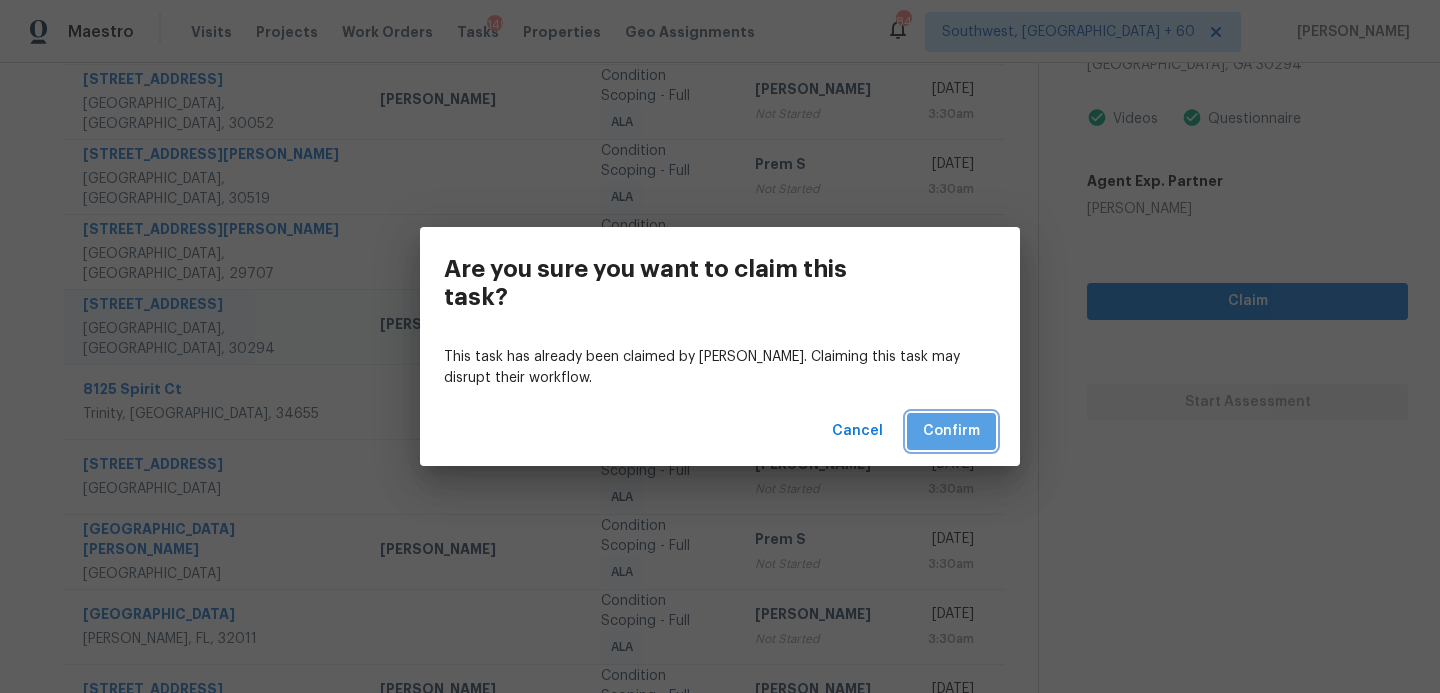 click on "Confirm" at bounding box center (951, 431) 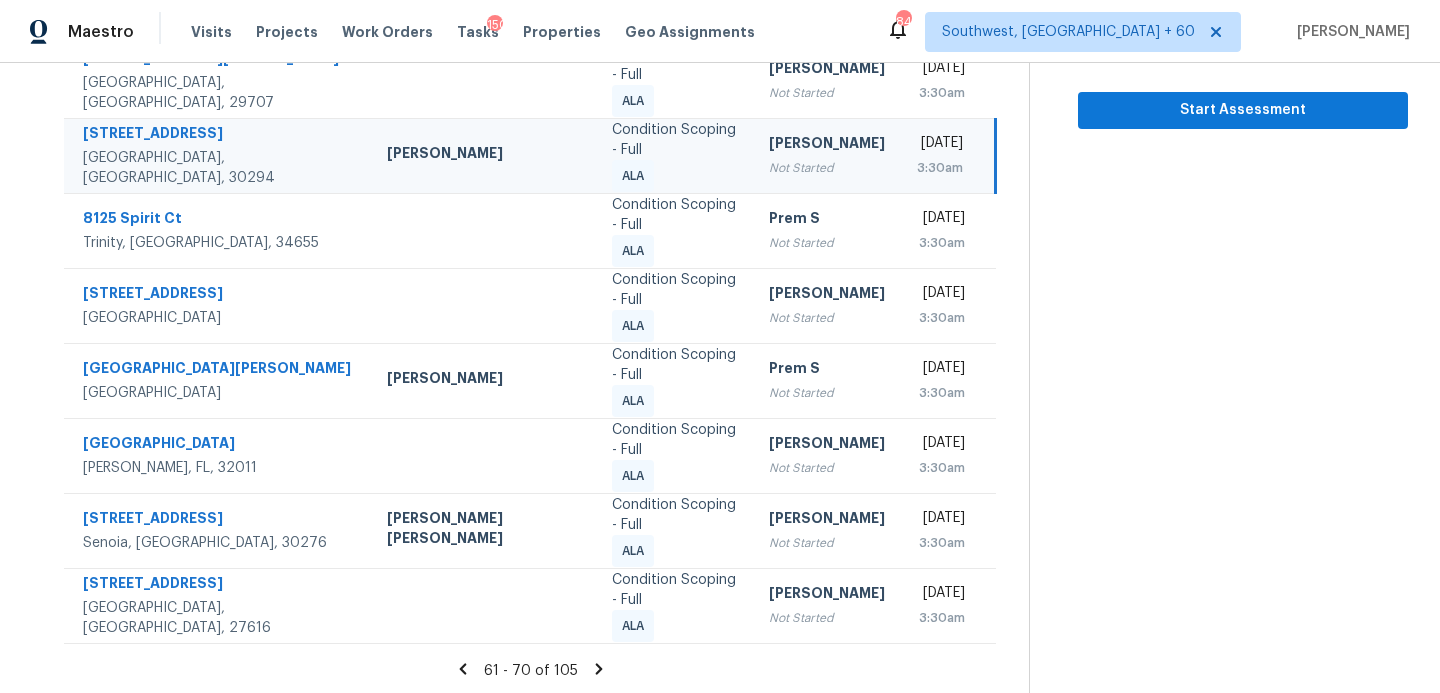 scroll, scrollTop: 398, scrollLeft: 0, axis: vertical 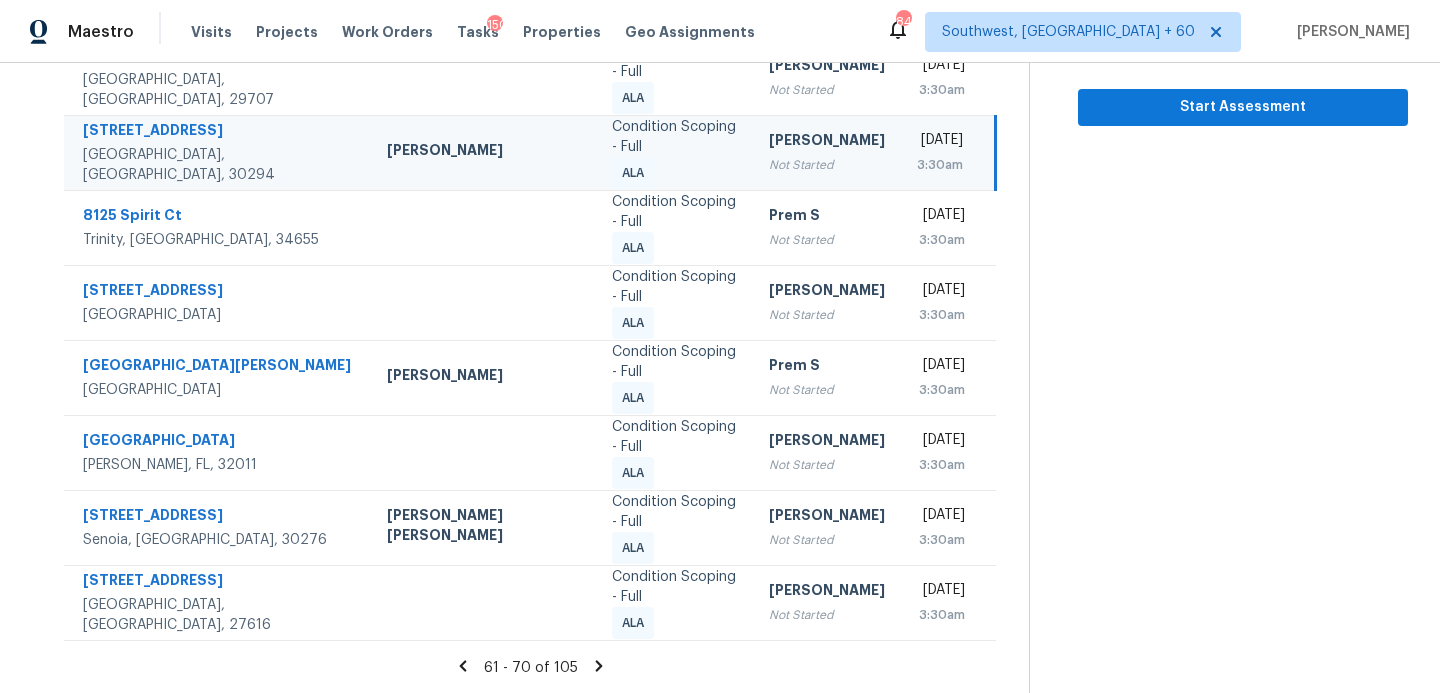 click 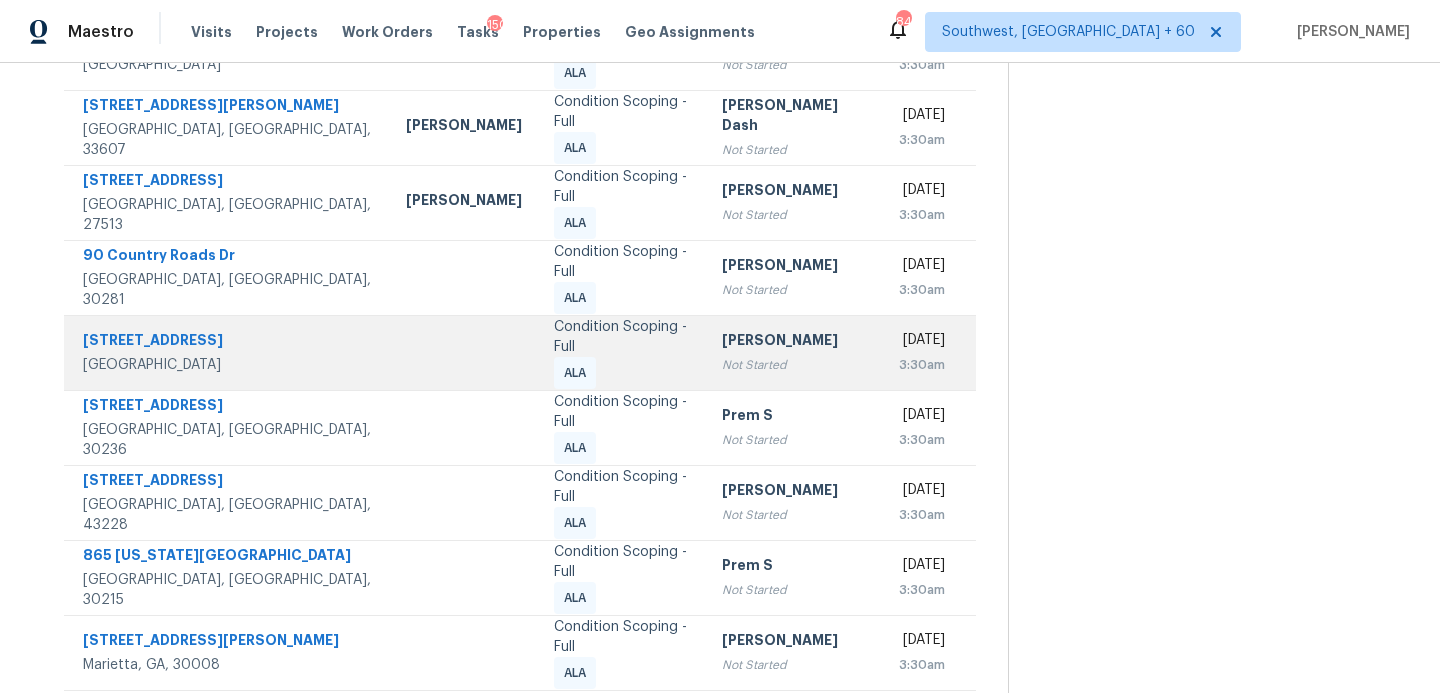 scroll, scrollTop: 0, scrollLeft: 0, axis: both 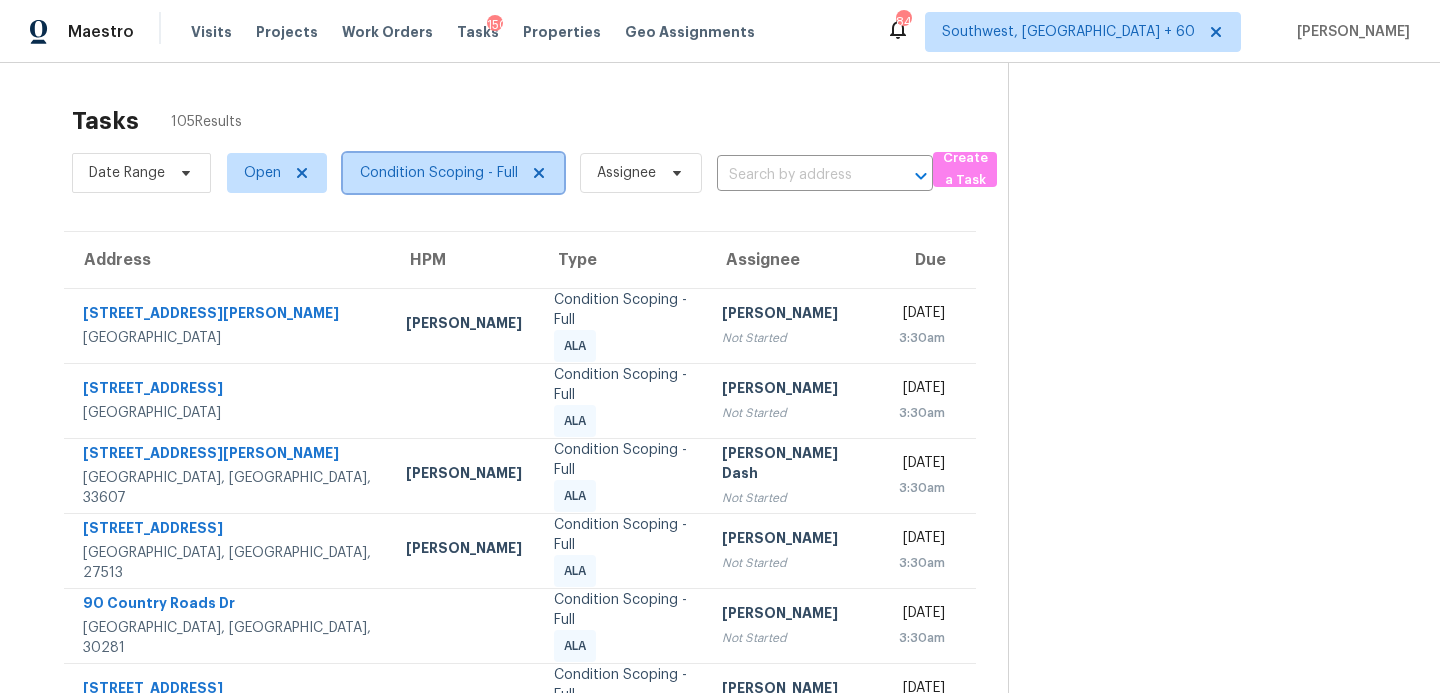 click on "Condition Scoping - Full" at bounding box center [439, 173] 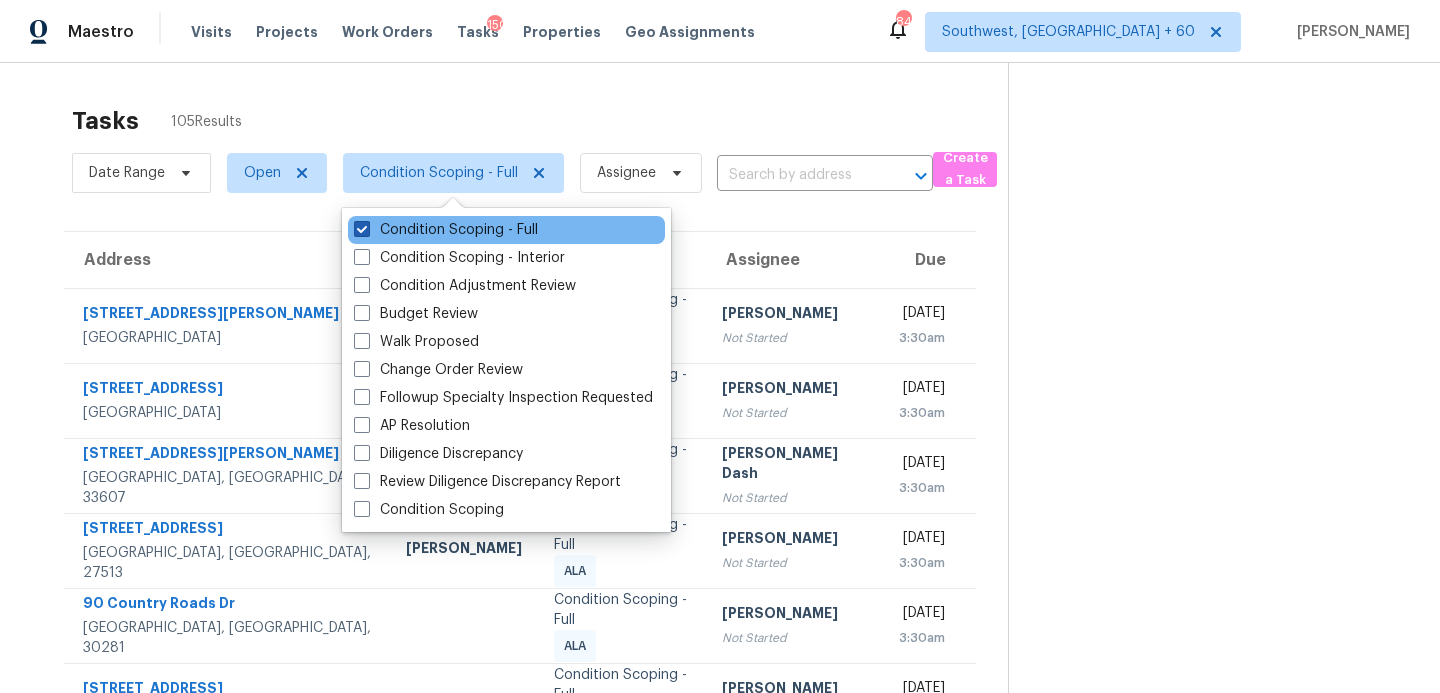 click on "Condition Scoping - Full" at bounding box center [446, 230] 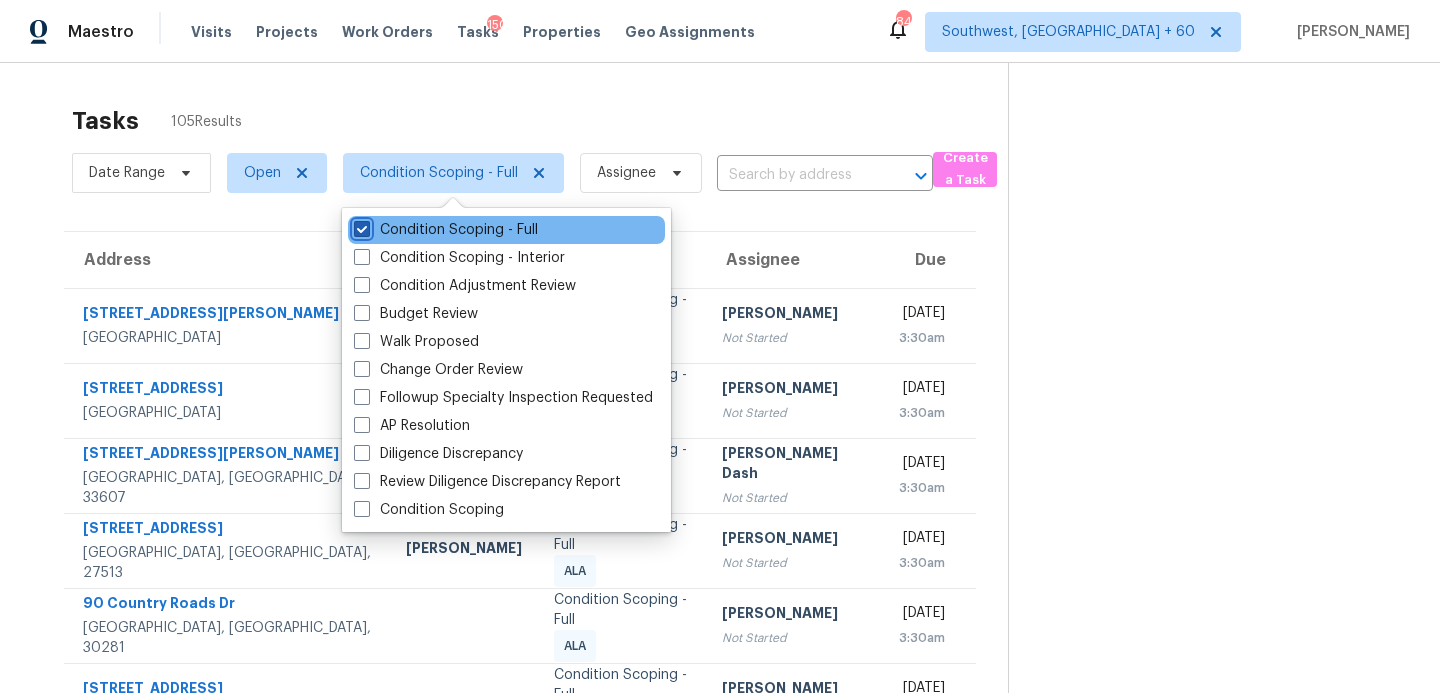 click on "Condition Scoping - Full" at bounding box center (360, 226) 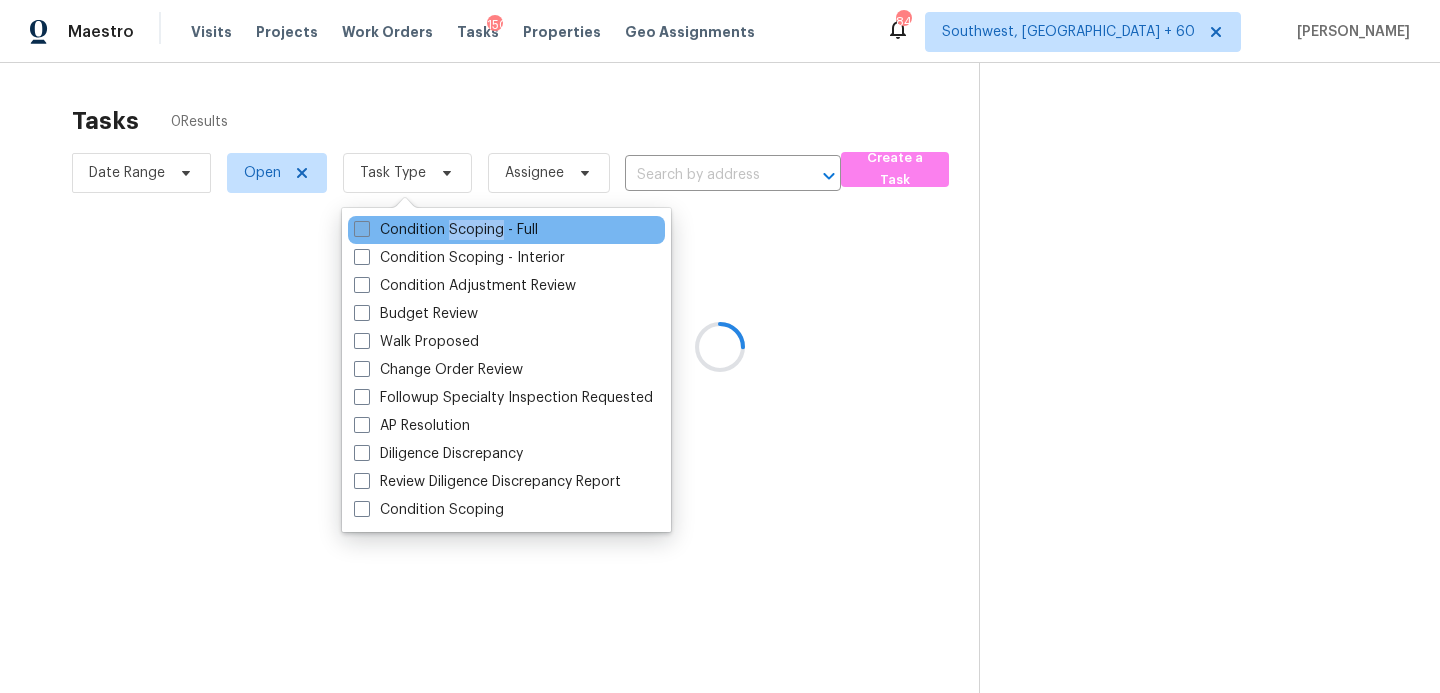 click on "Condition Scoping - Full" at bounding box center [446, 230] 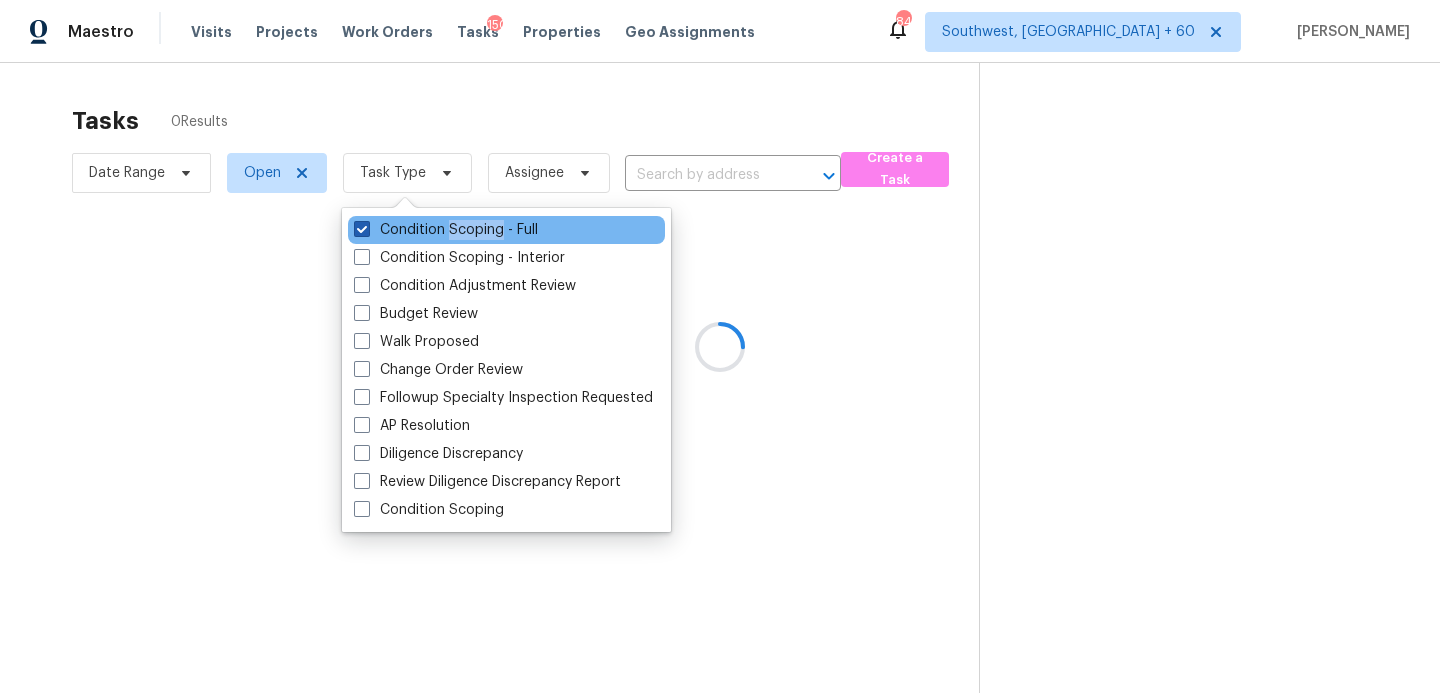 checkbox on "true" 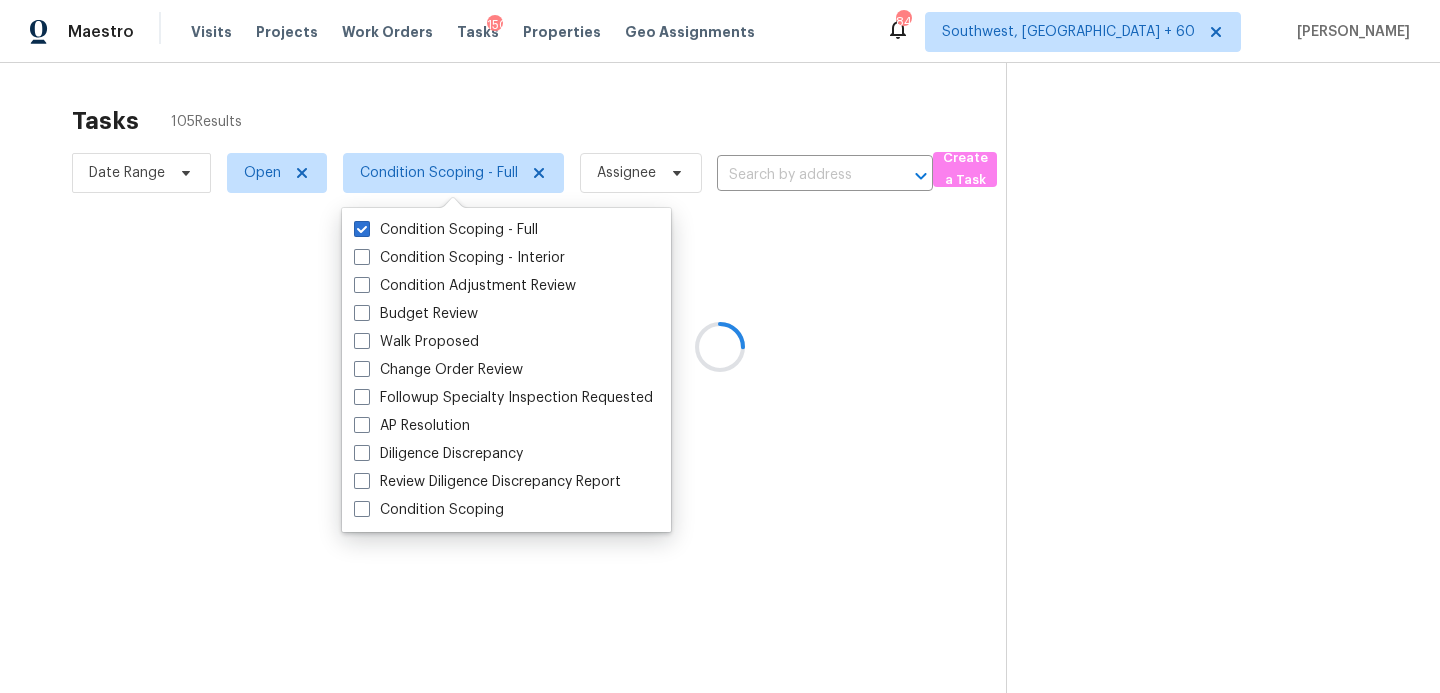 click at bounding box center (720, 346) 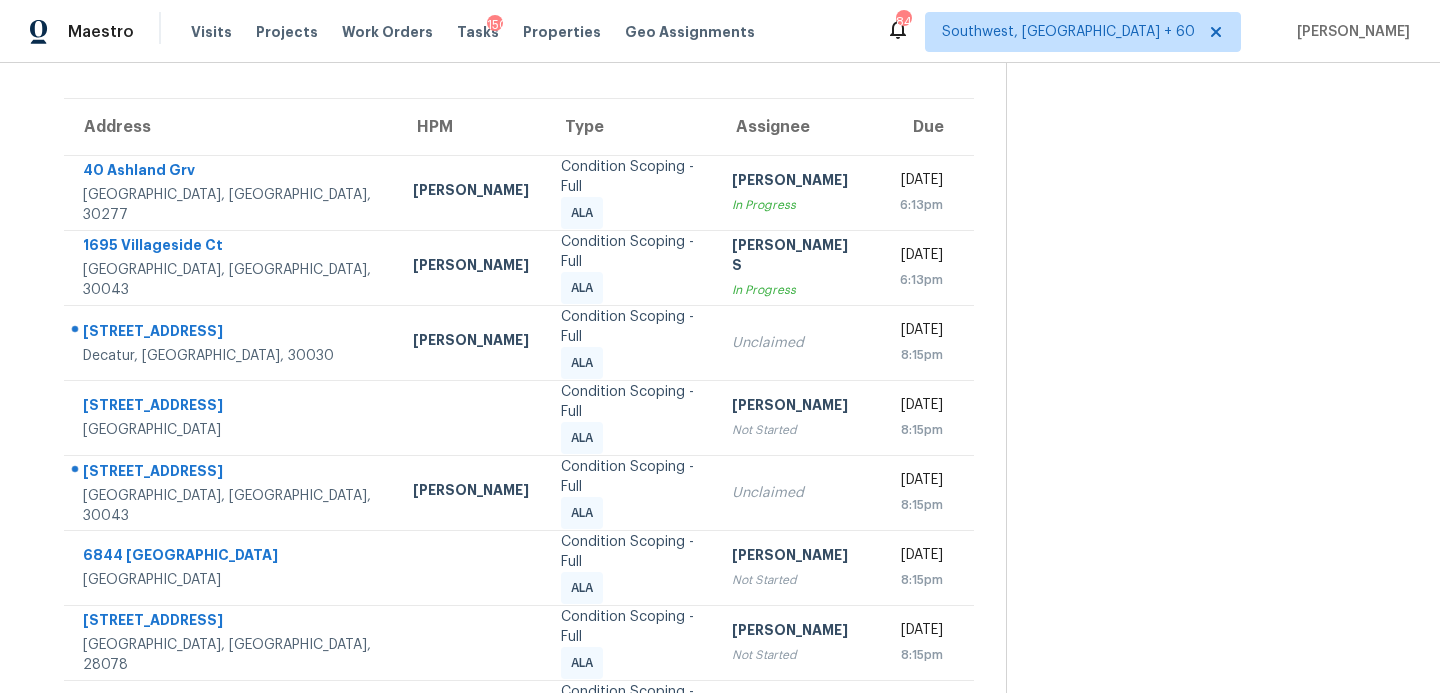 scroll, scrollTop: 348, scrollLeft: 0, axis: vertical 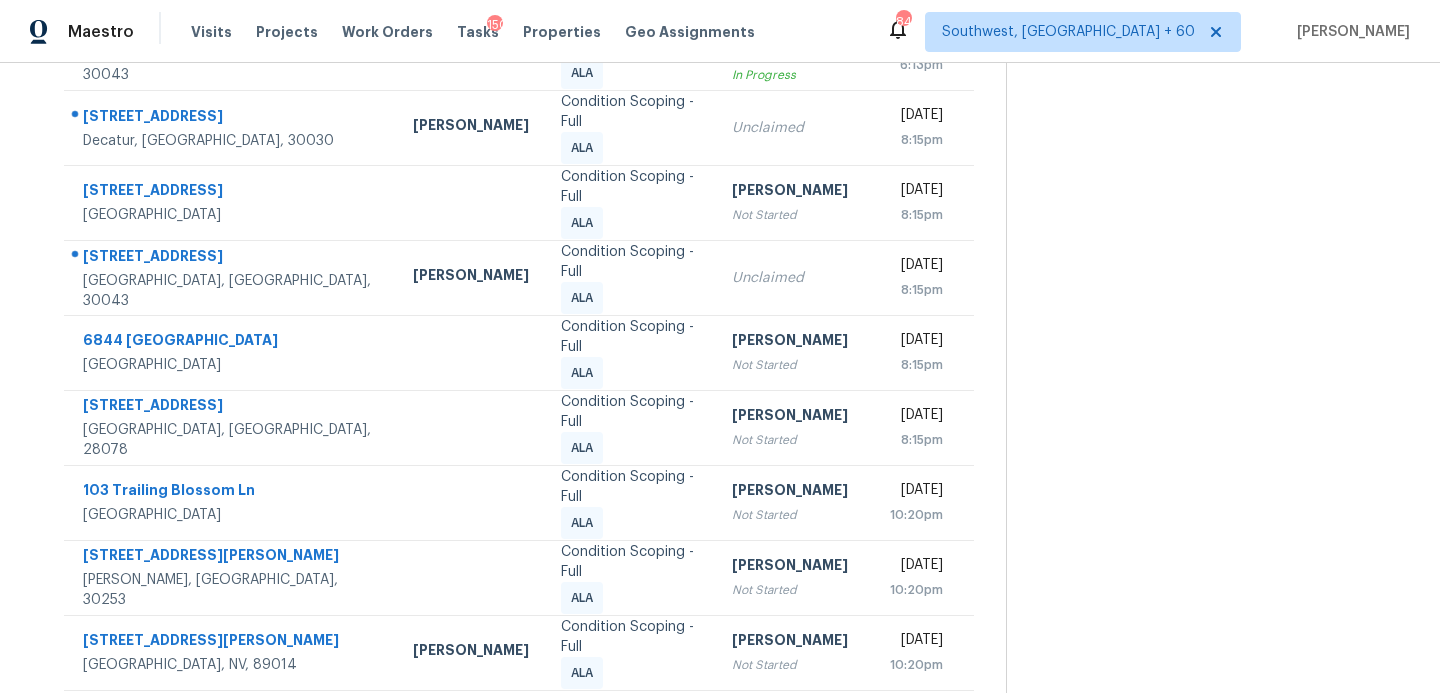 click 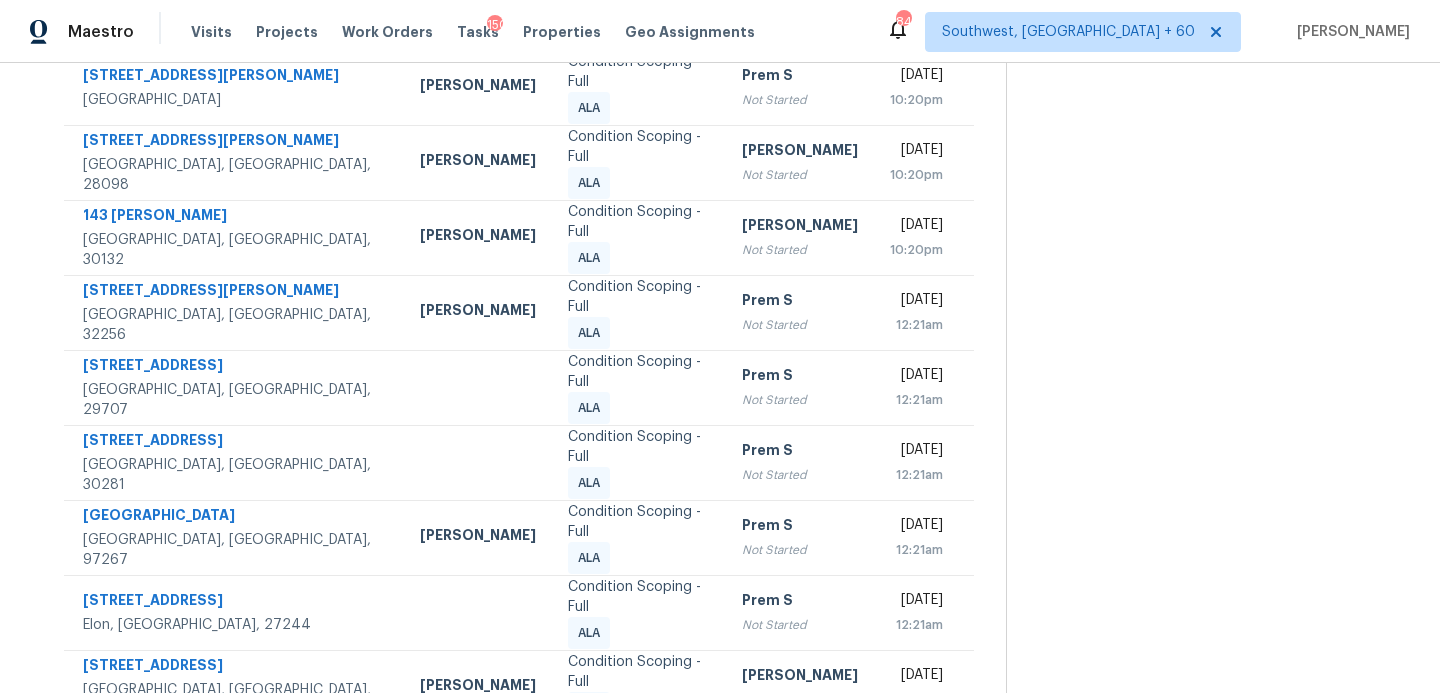 scroll, scrollTop: 348, scrollLeft: 0, axis: vertical 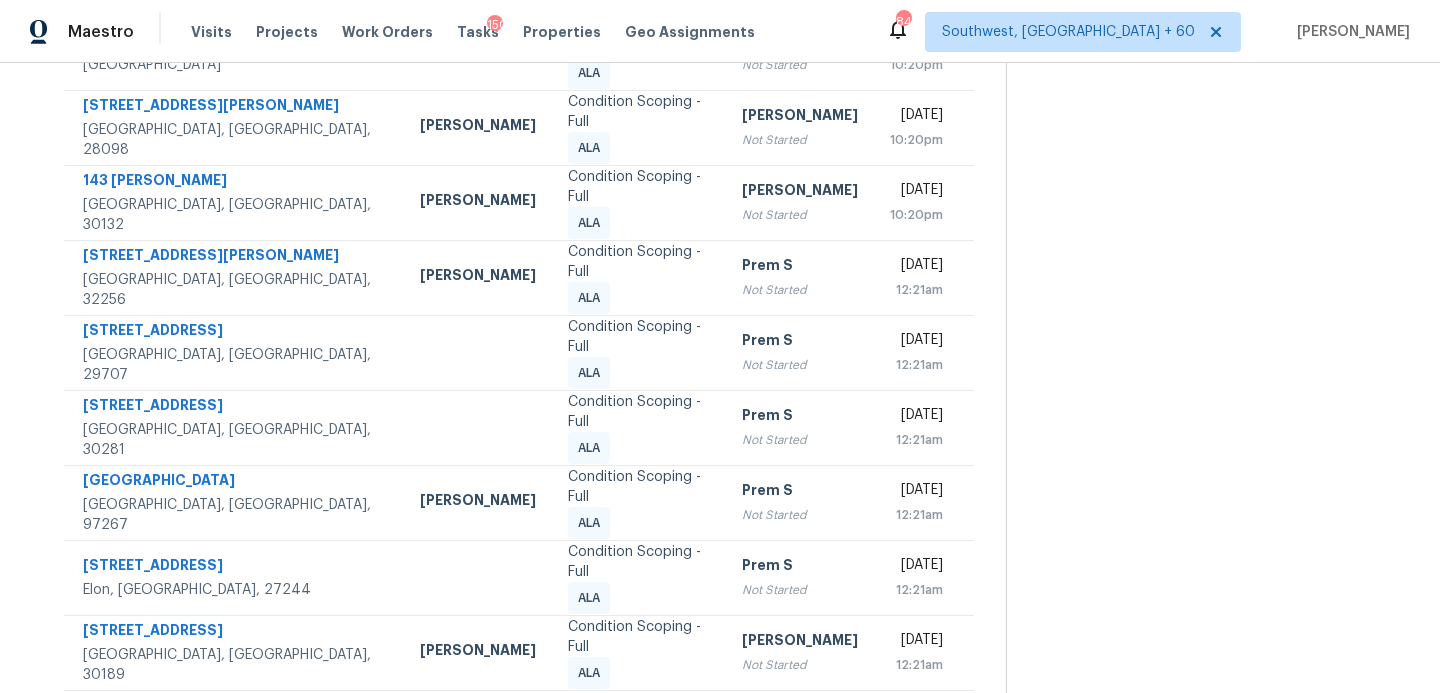 click 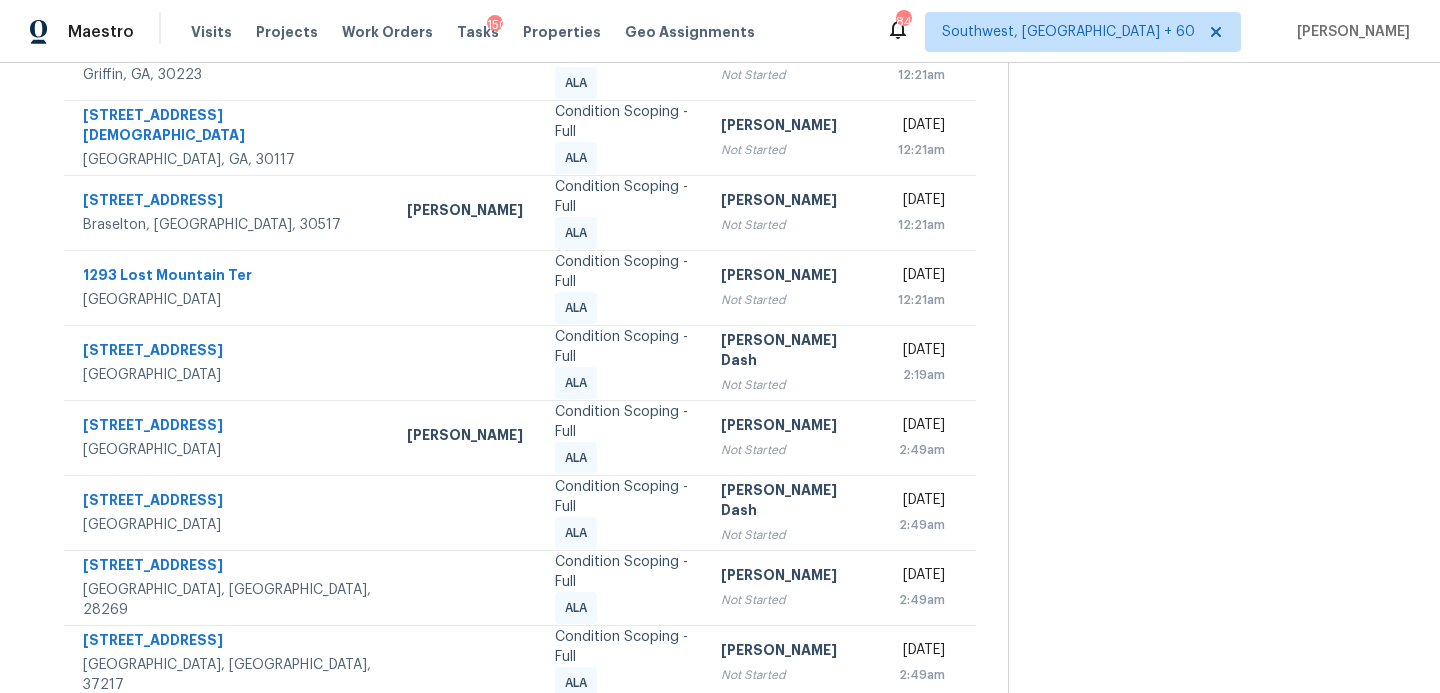 scroll, scrollTop: 348, scrollLeft: 0, axis: vertical 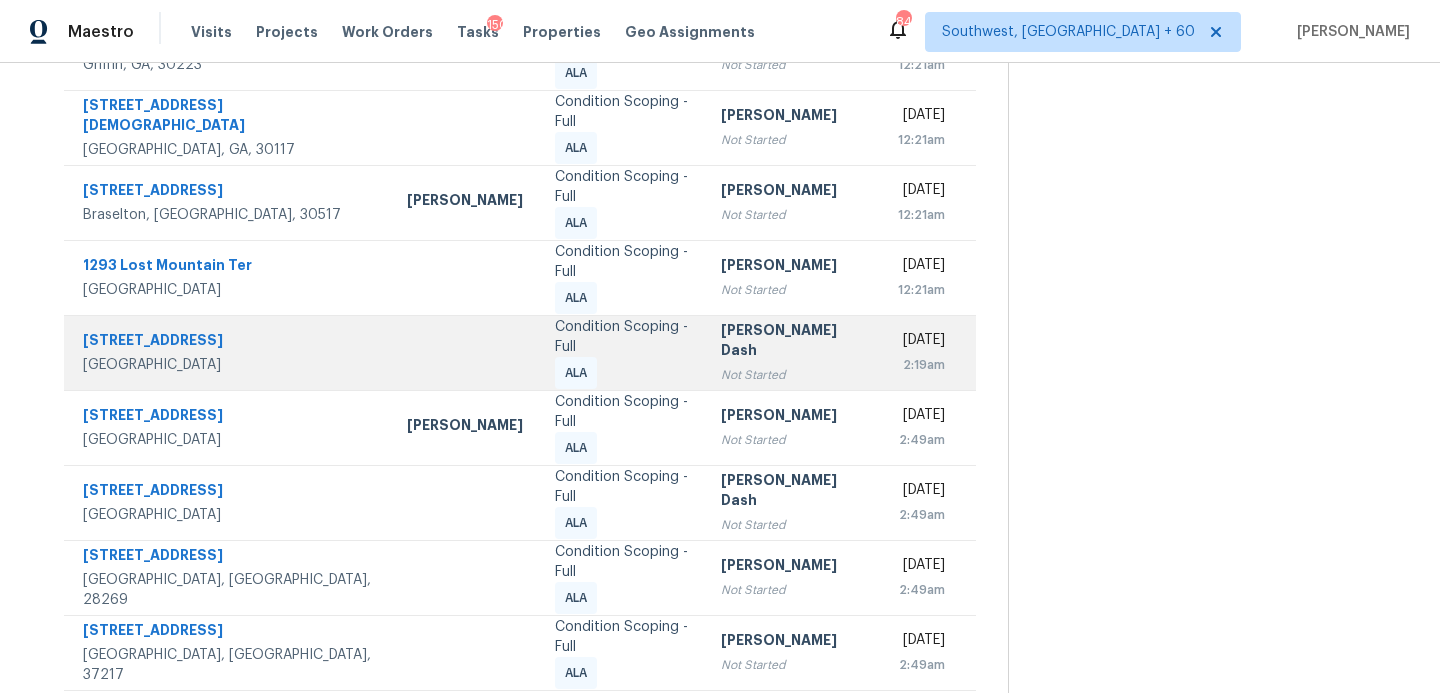 click on "Condition Scoping - Full ALA" at bounding box center [622, 353] 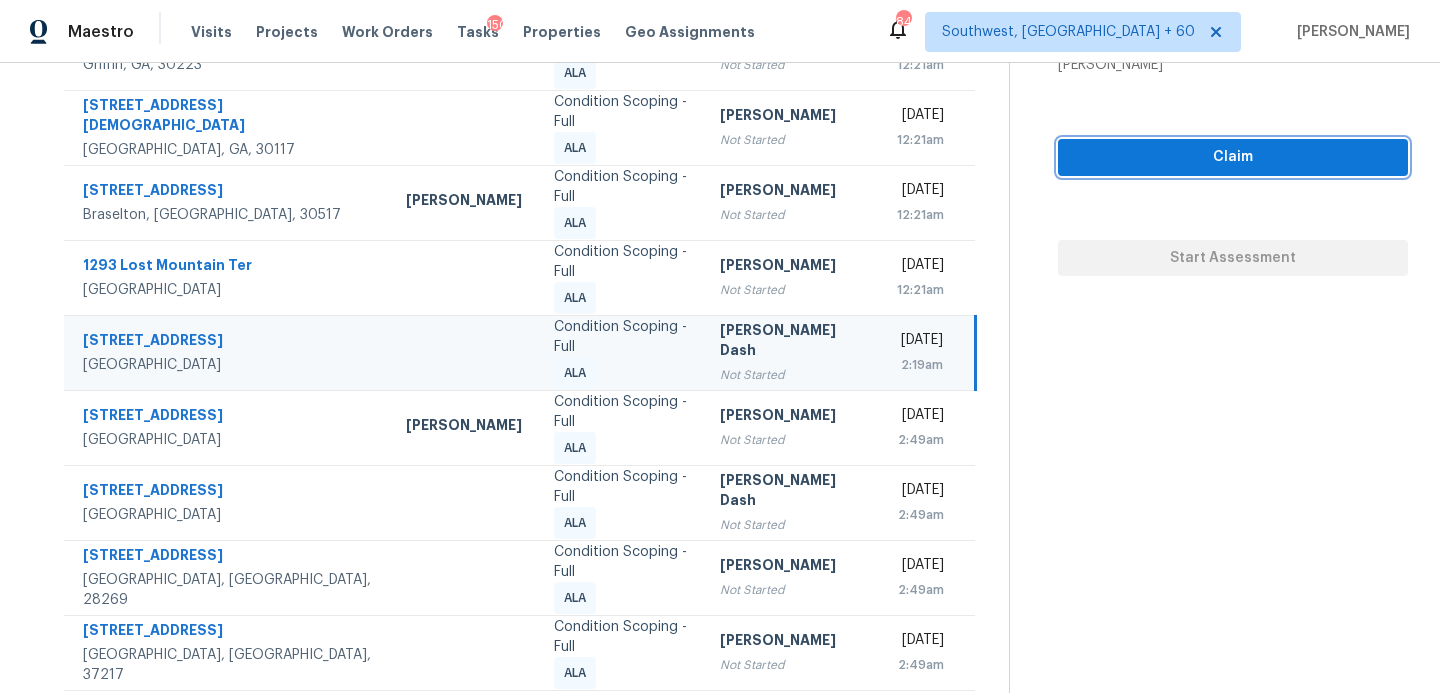 click on "Claim" at bounding box center [1233, 157] 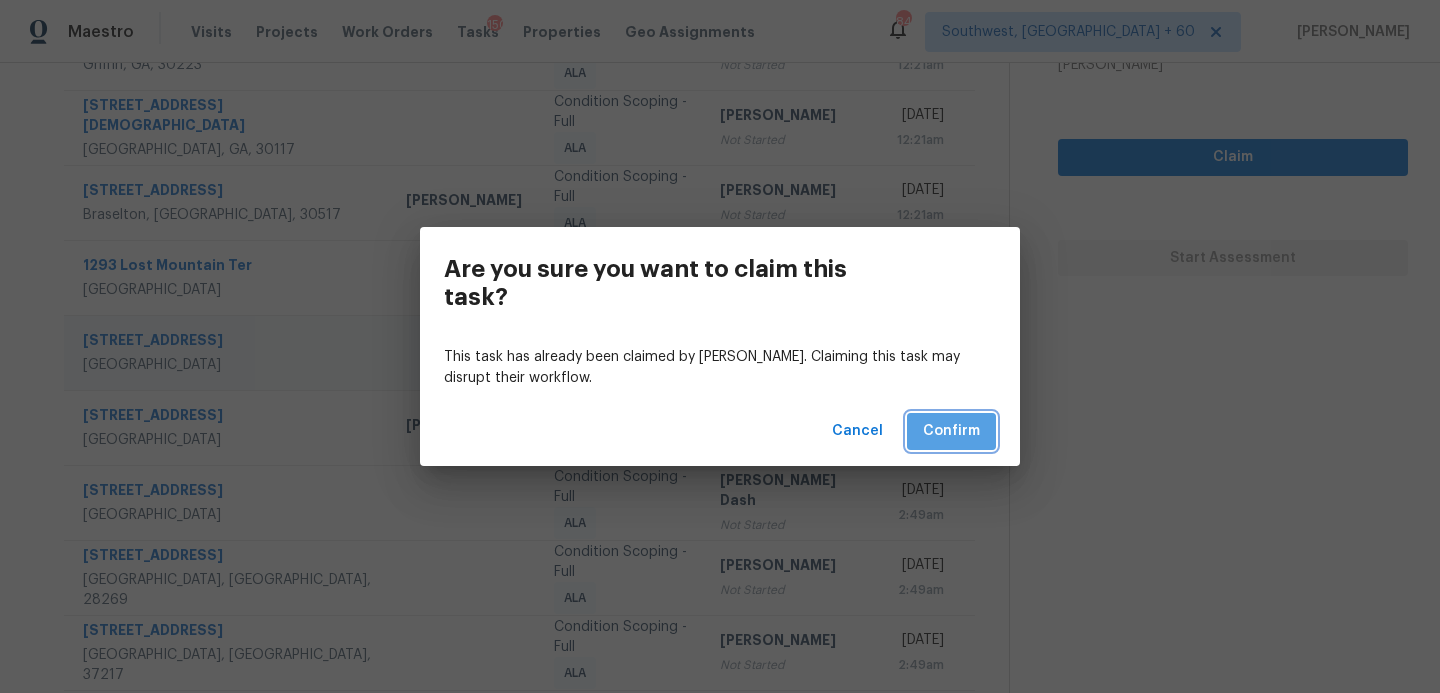 click on "Confirm" at bounding box center (951, 431) 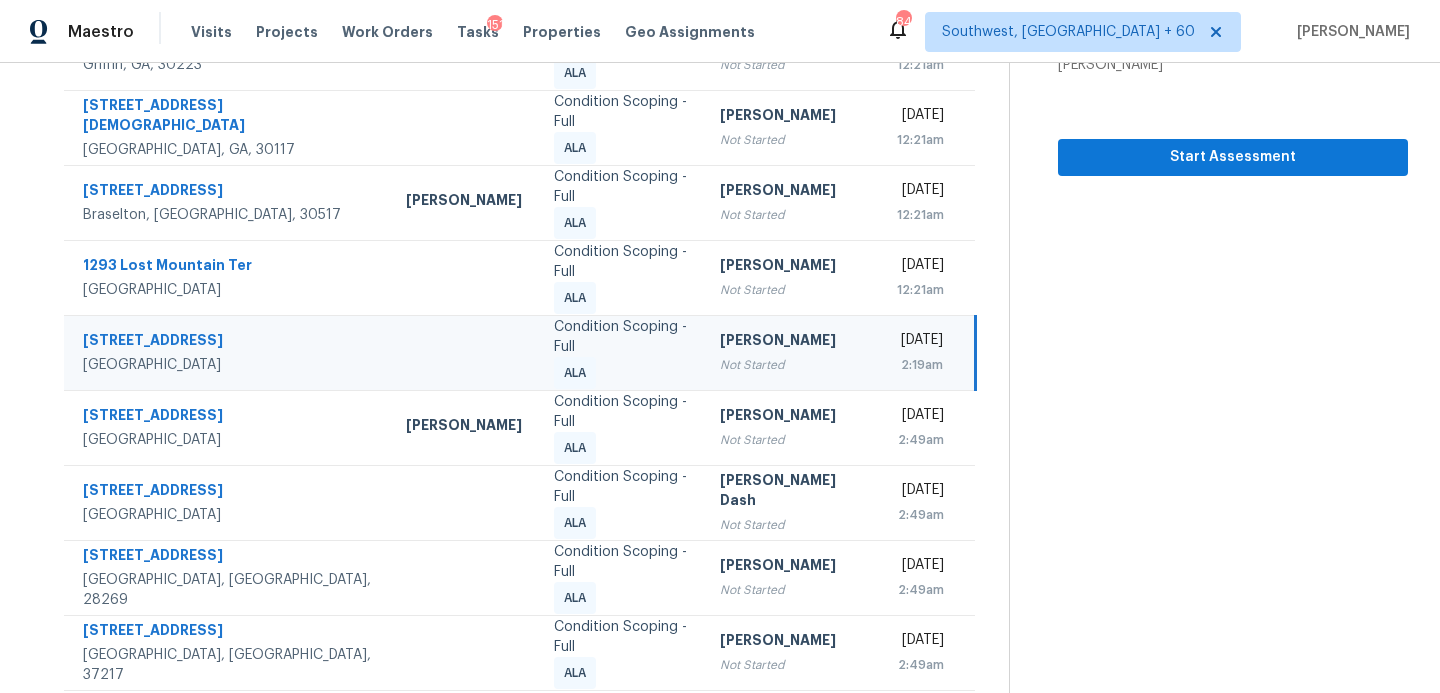 click 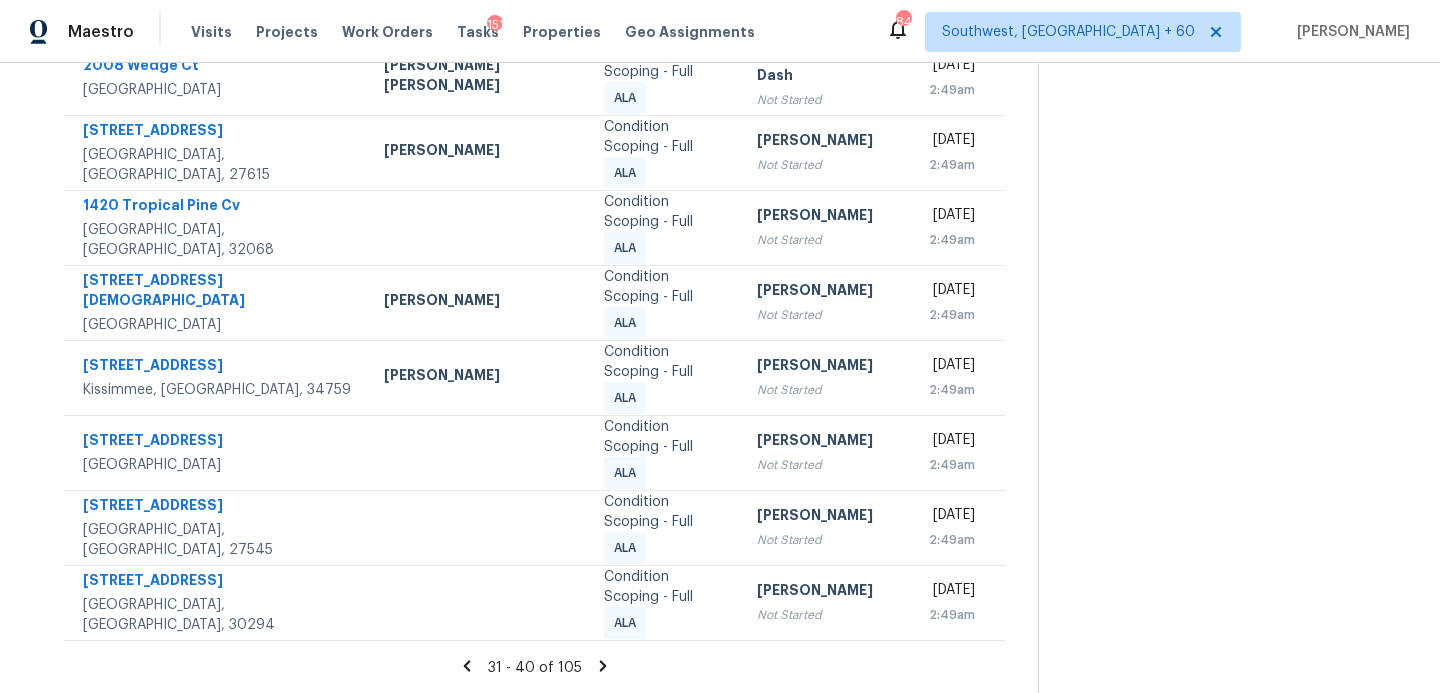 scroll, scrollTop: 50, scrollLeft: 0, axis: vertical 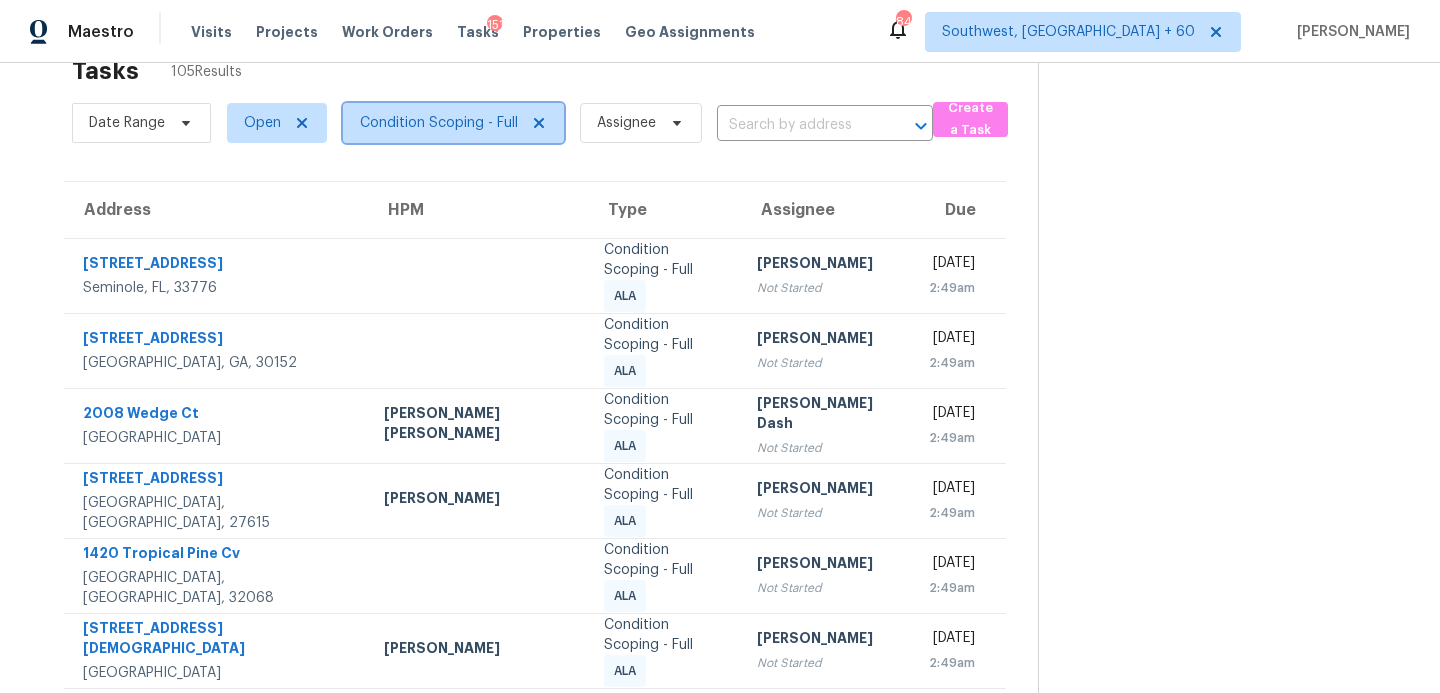 click on "Condition Scoping - Full" at bounding box center (453, 123) 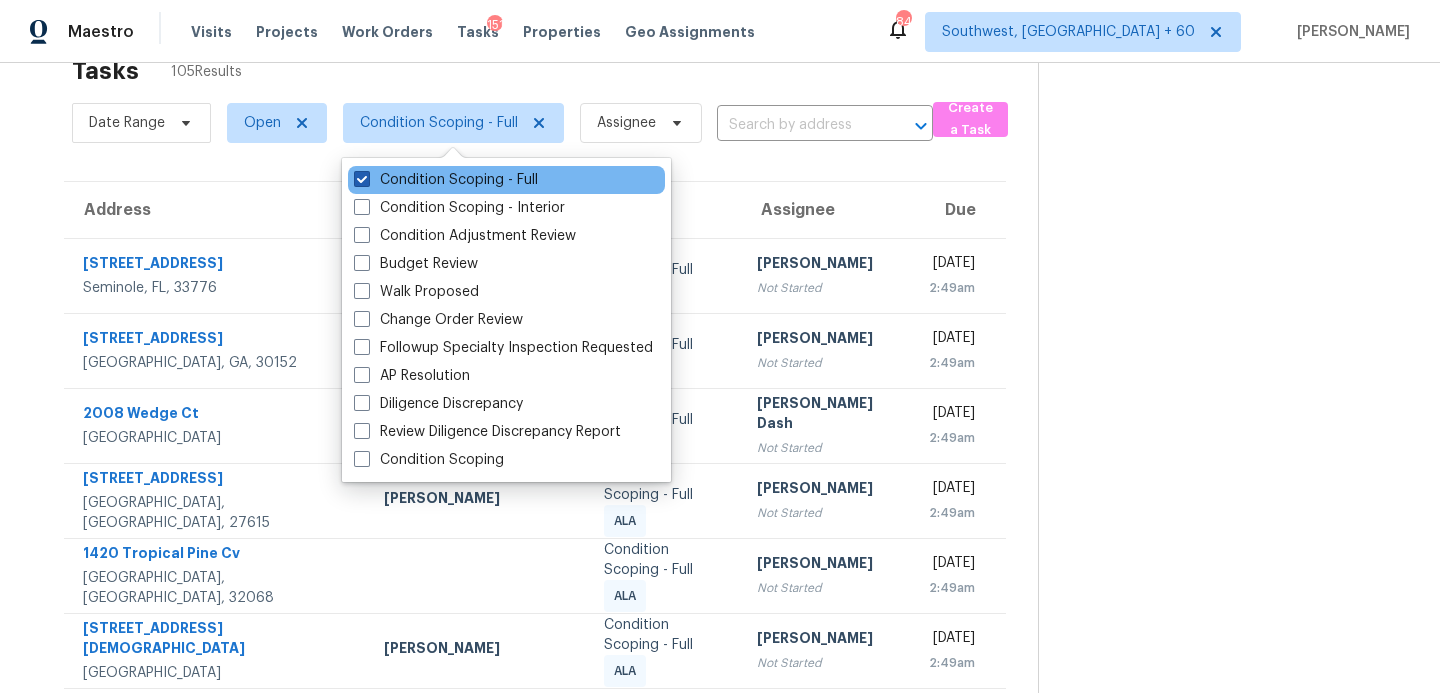 click on "Condition Scoping - Full" at bounding box center [446, 180] 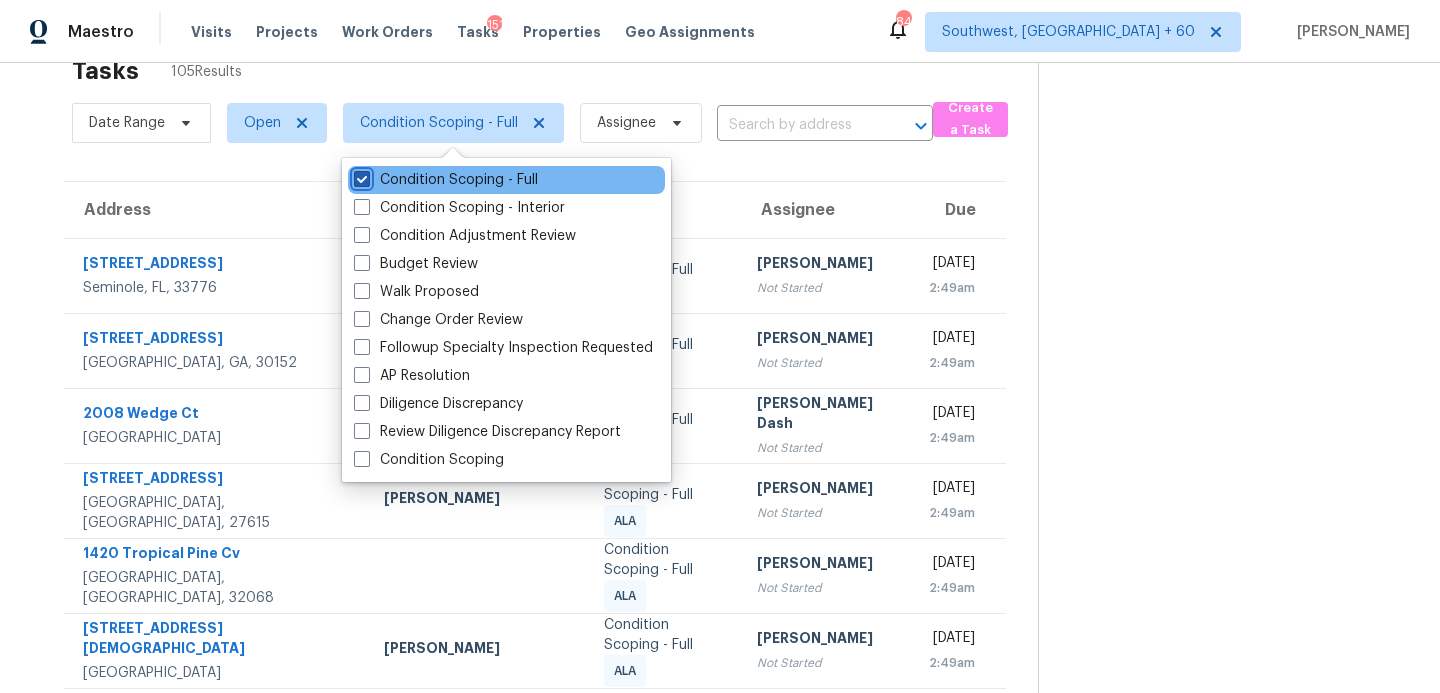 click on "Condition Scoping - Full" at bounding box center (360, 176) 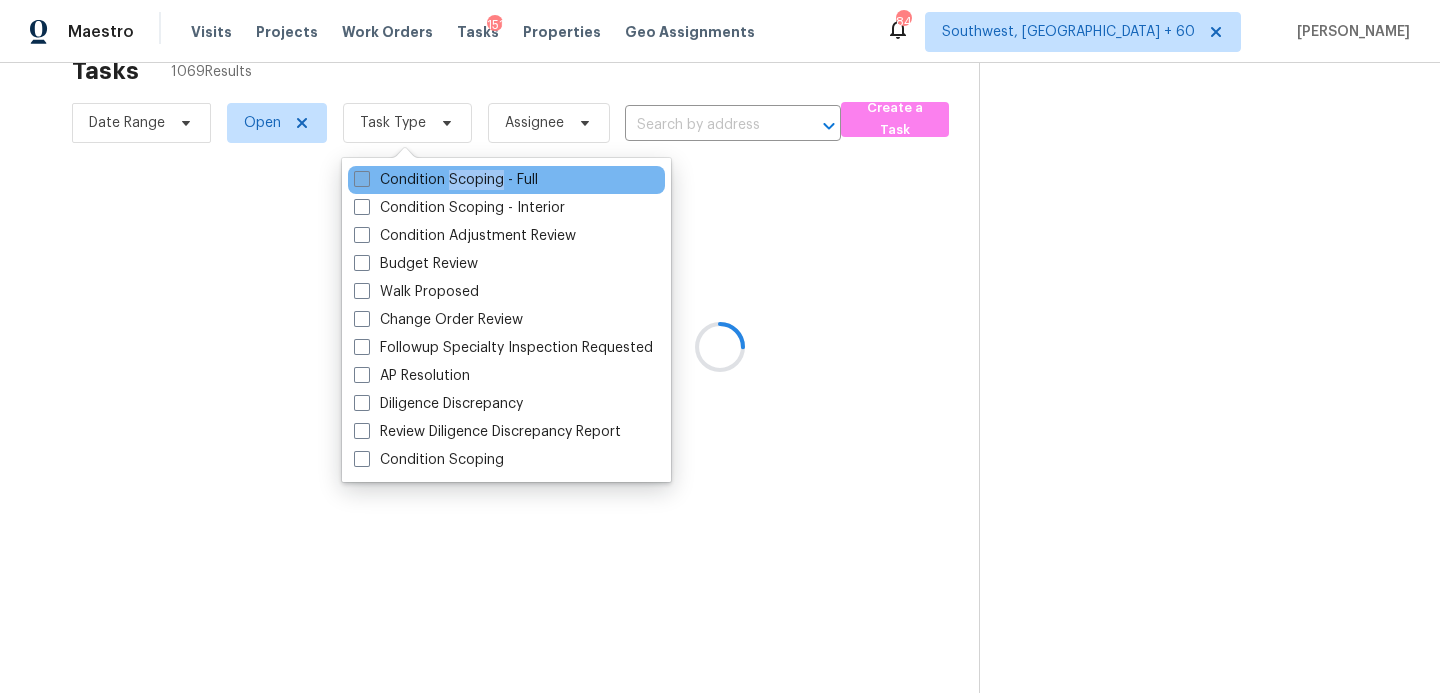 click on "Condition Scoping - Full" at bounding box center [446, 180] 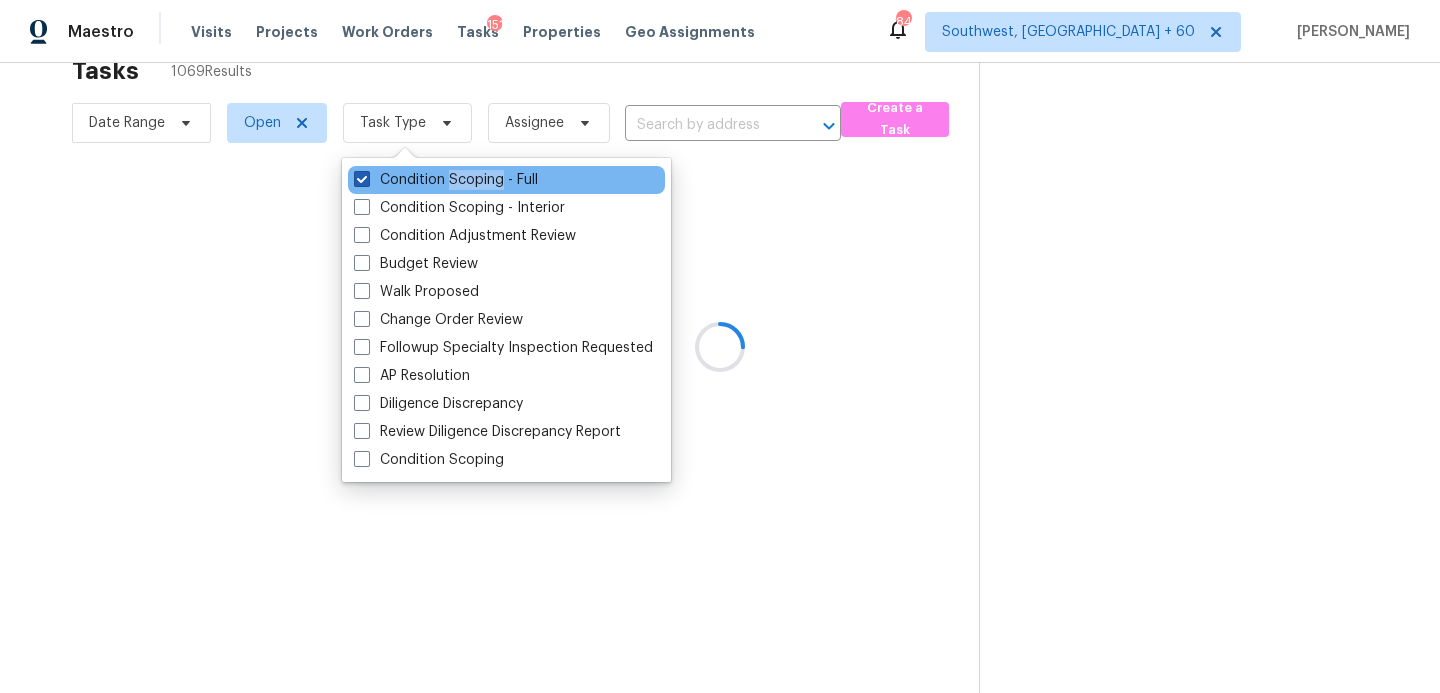 checkbox on "true" 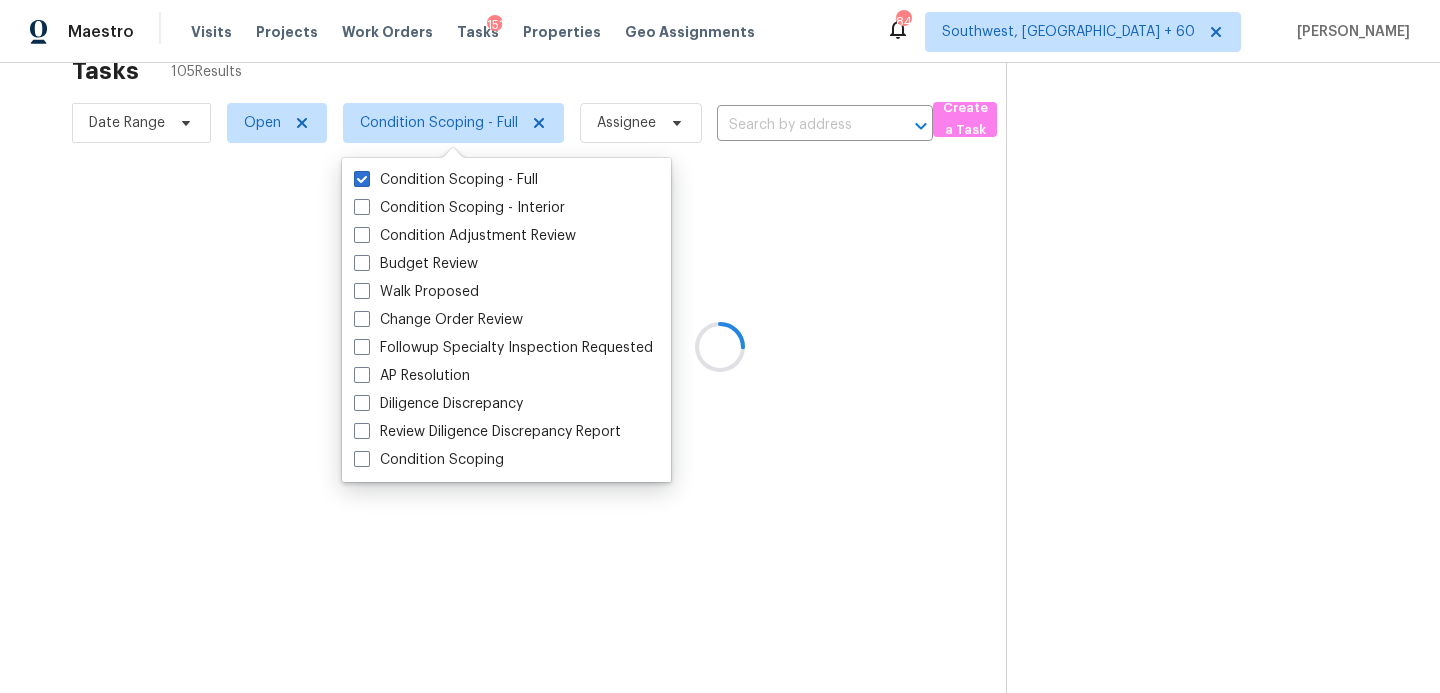 click at bounding box center [720, 346] 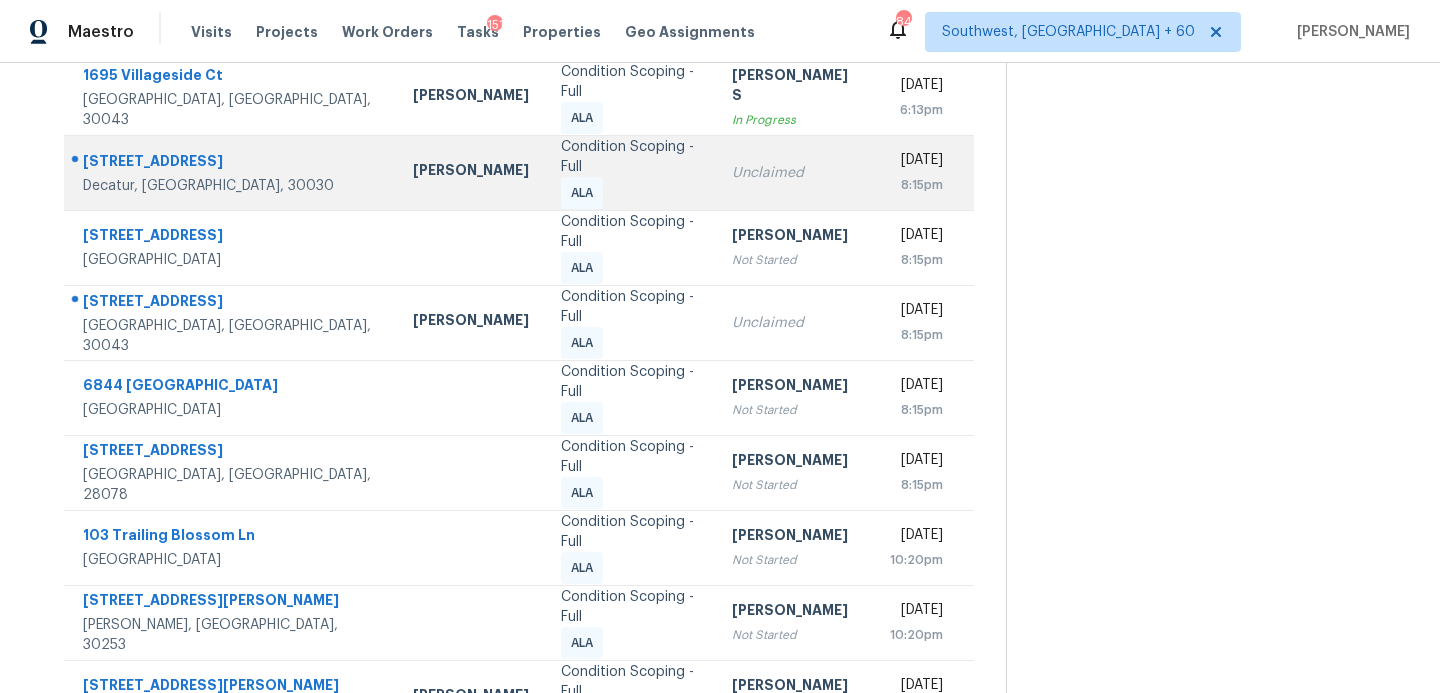 scroll, scrollTop: 348, scrollLeft: 0, axis: vertical 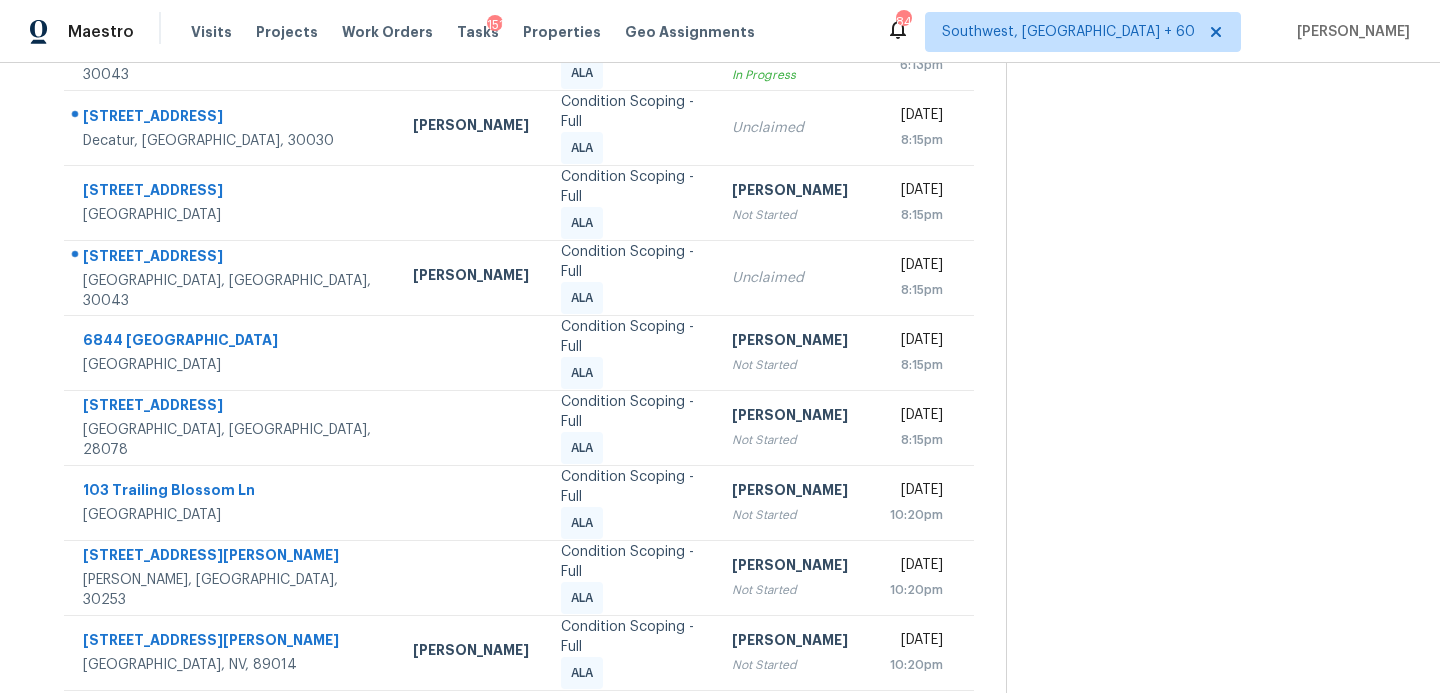 click 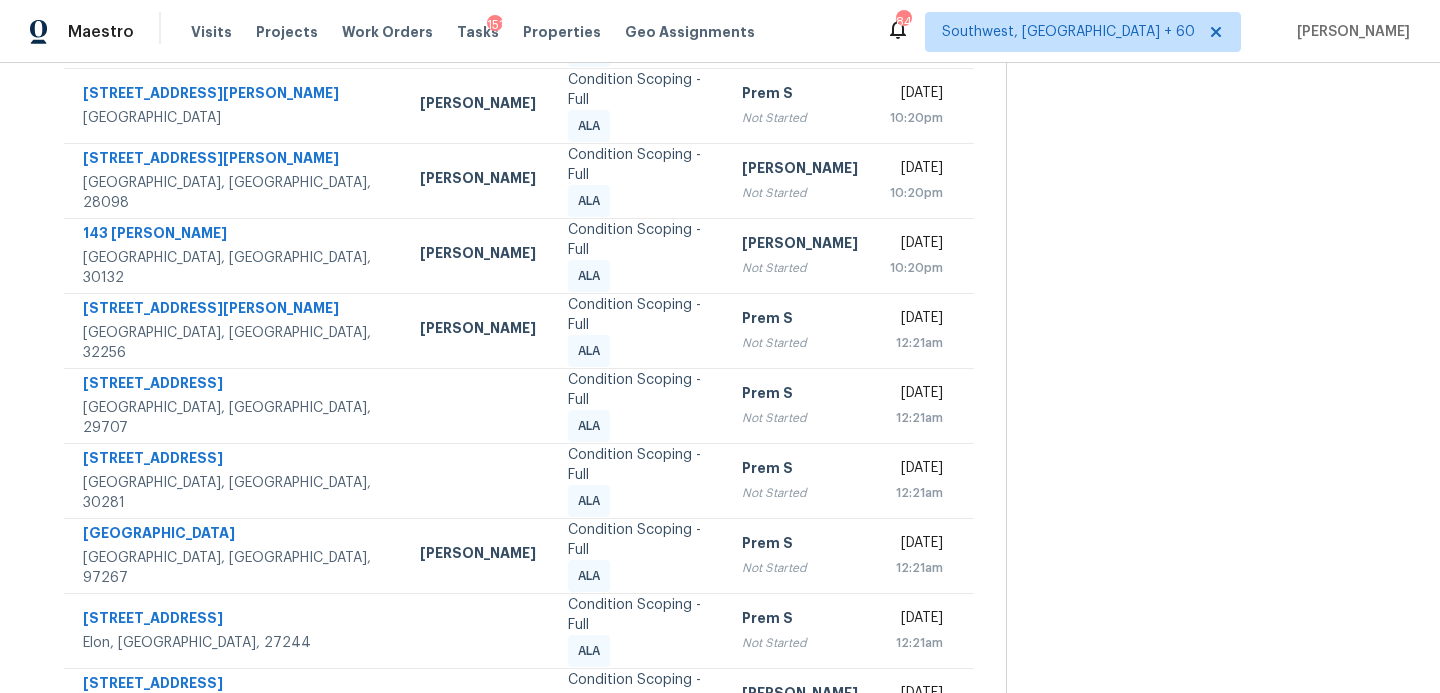 scroll, scrollTop: 348, scrollLeft: 0, axis: vertical 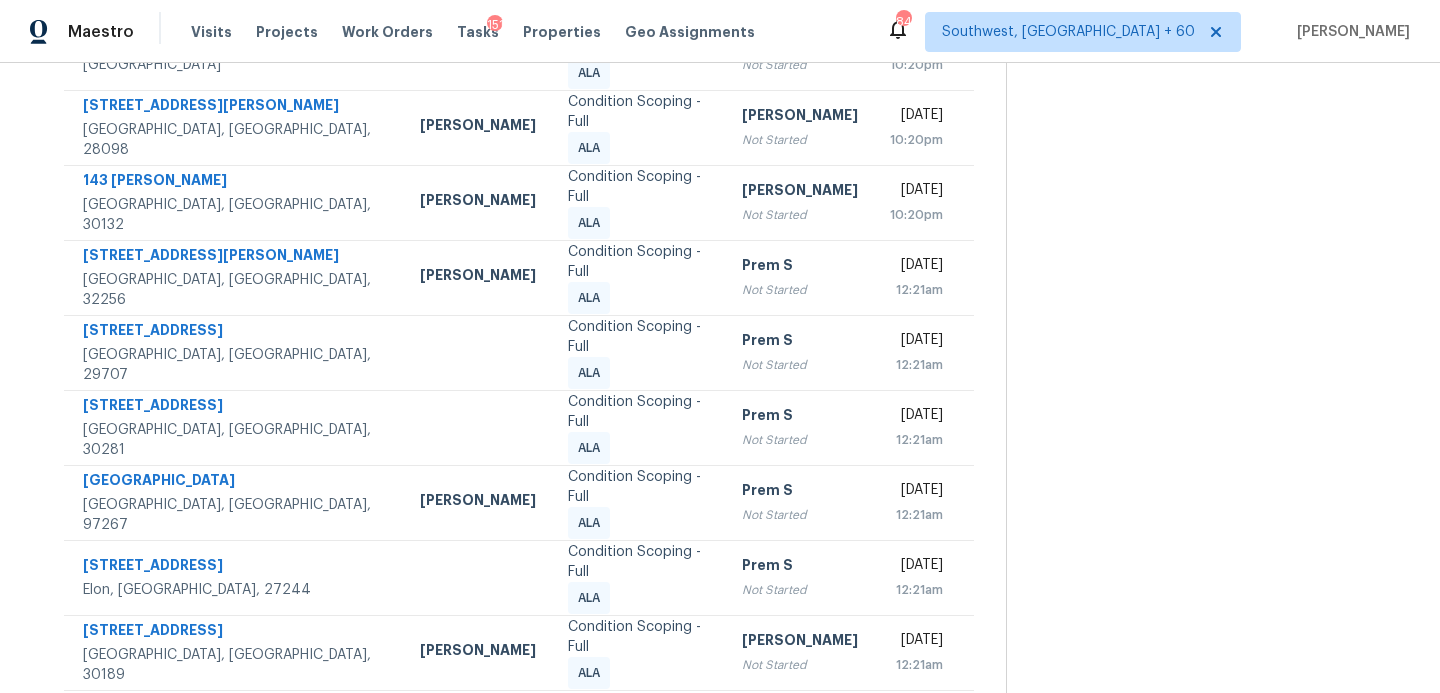 click 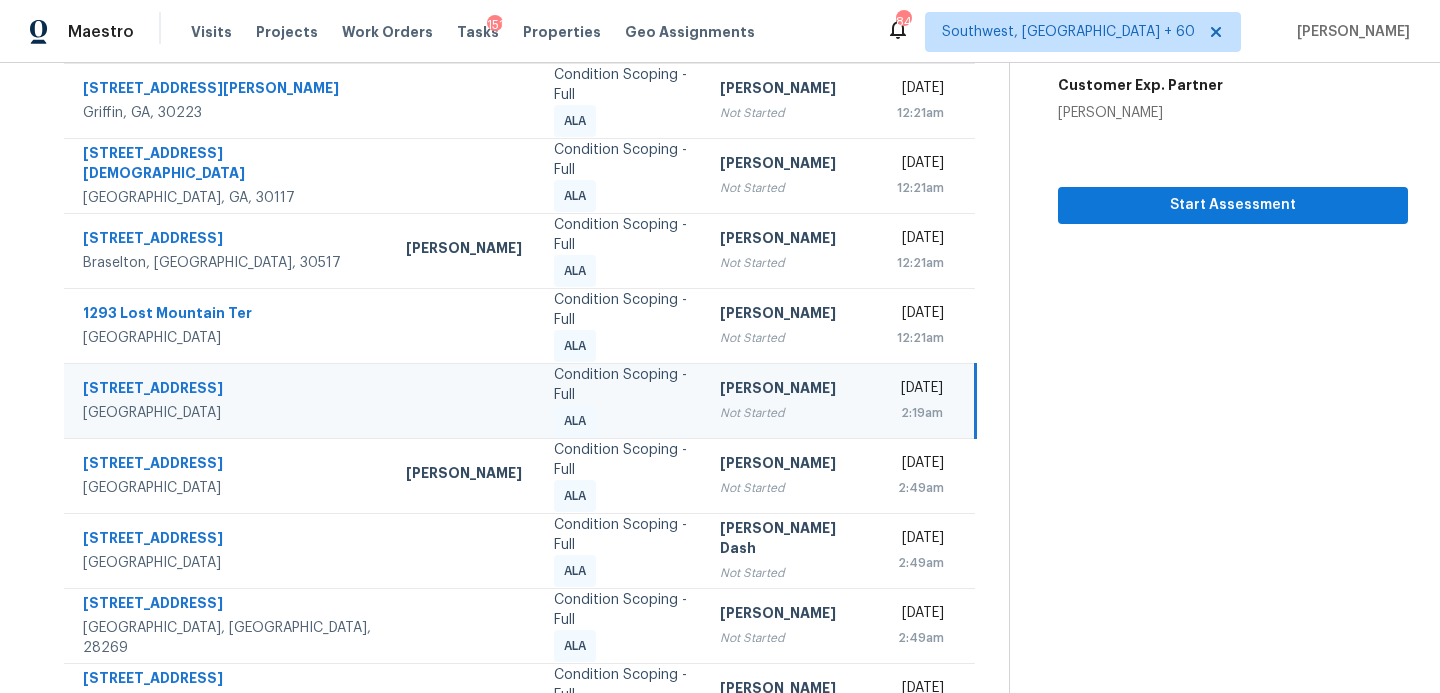 scroll, scrollTop: 348, scrollLeft: 0, axis: vertical 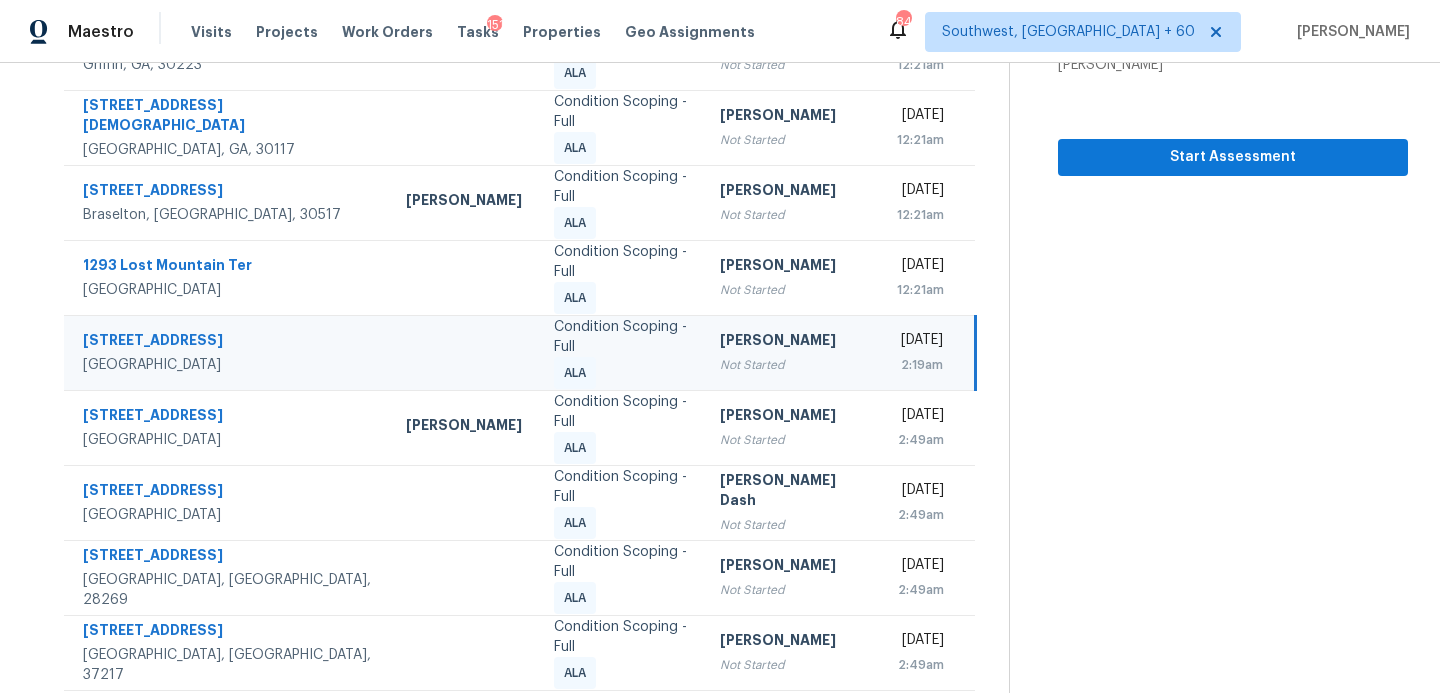 click 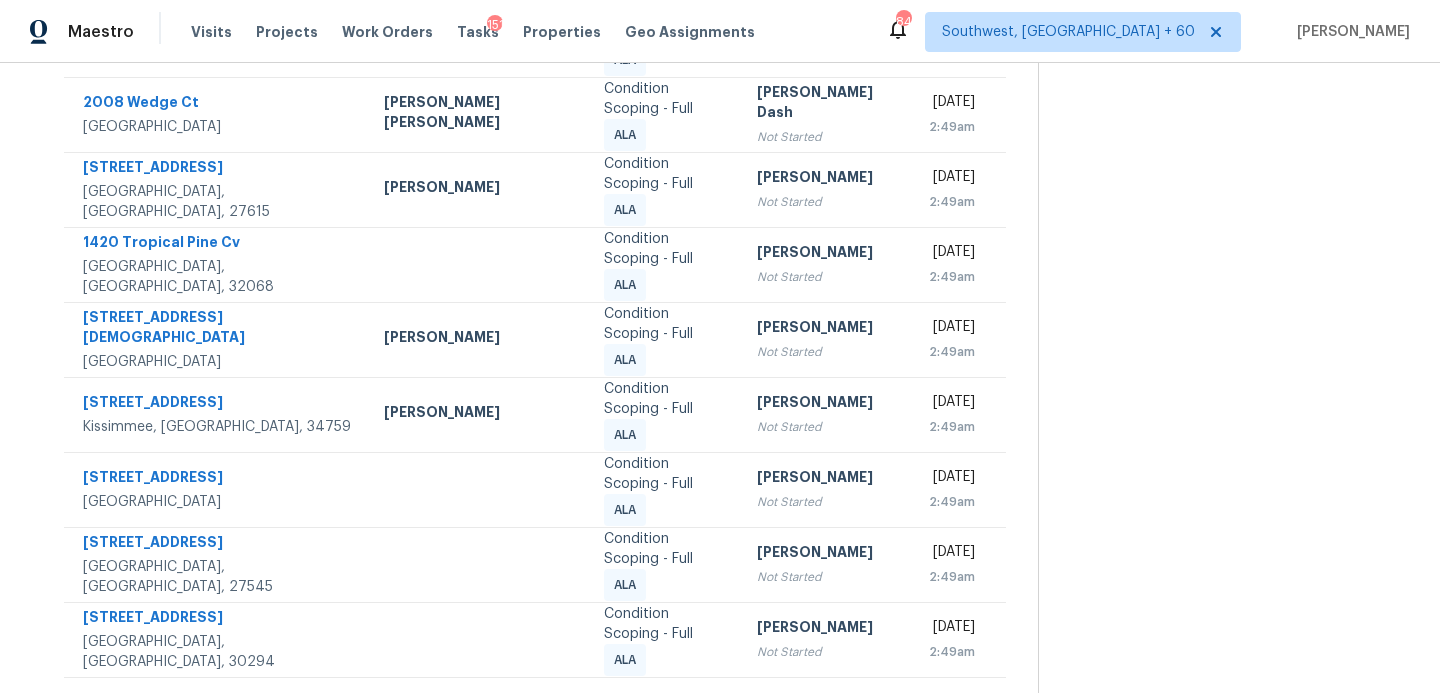 scroll, scrollTop: 398, scrollLeft: 0, axis: vertical 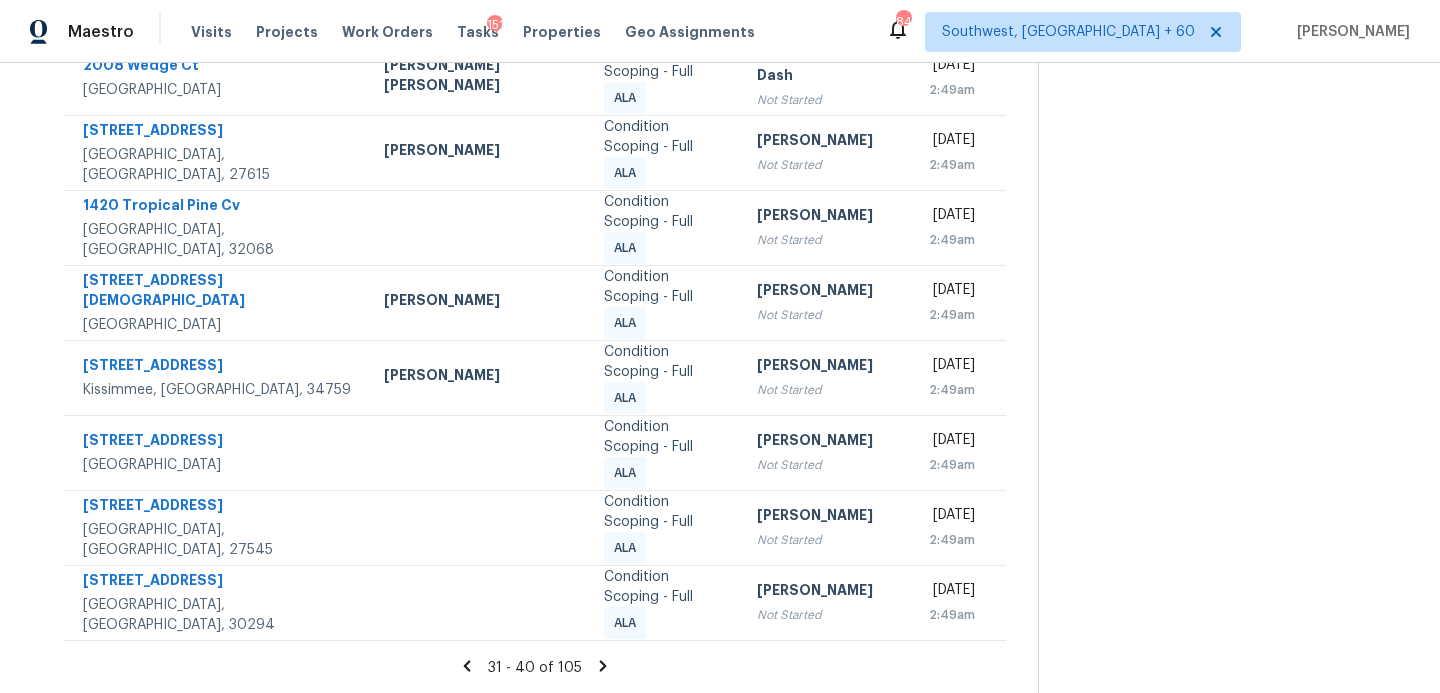 click 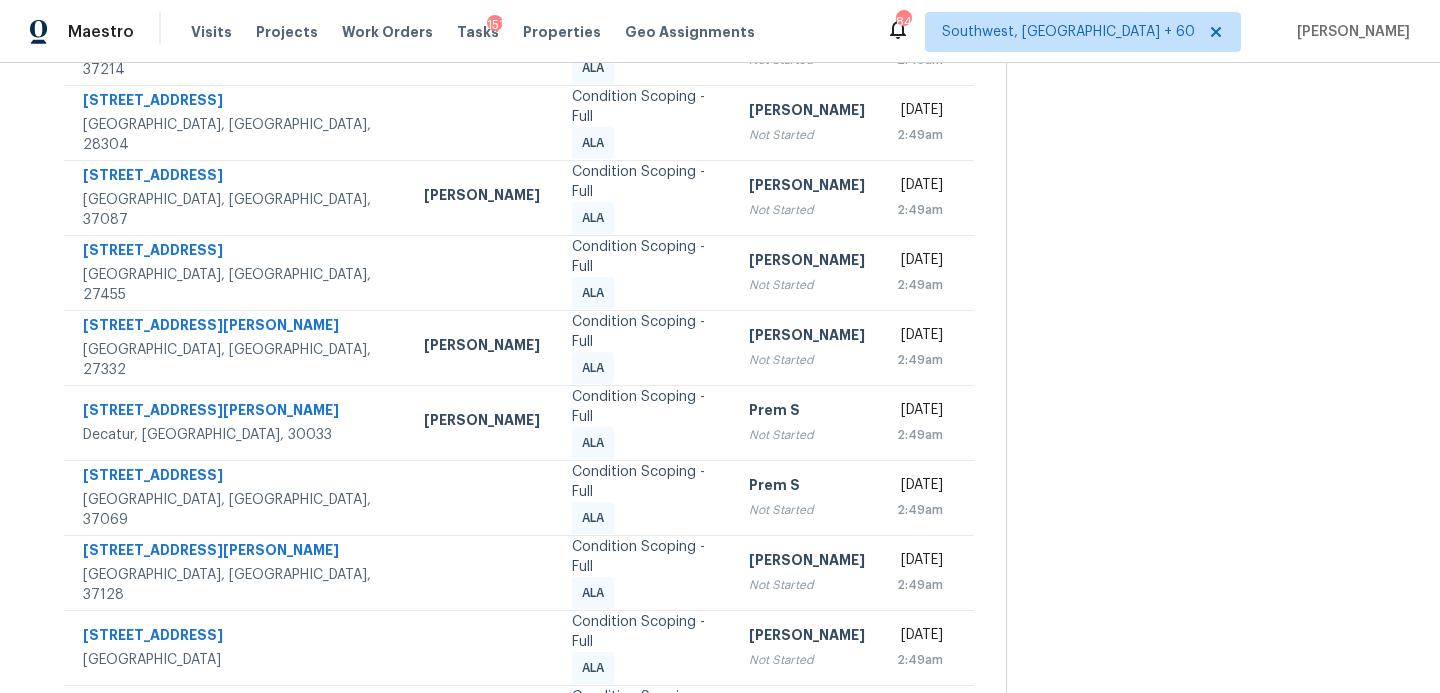 scroll, scrollTop: 348, scrollLeft: 0, axis: vertical 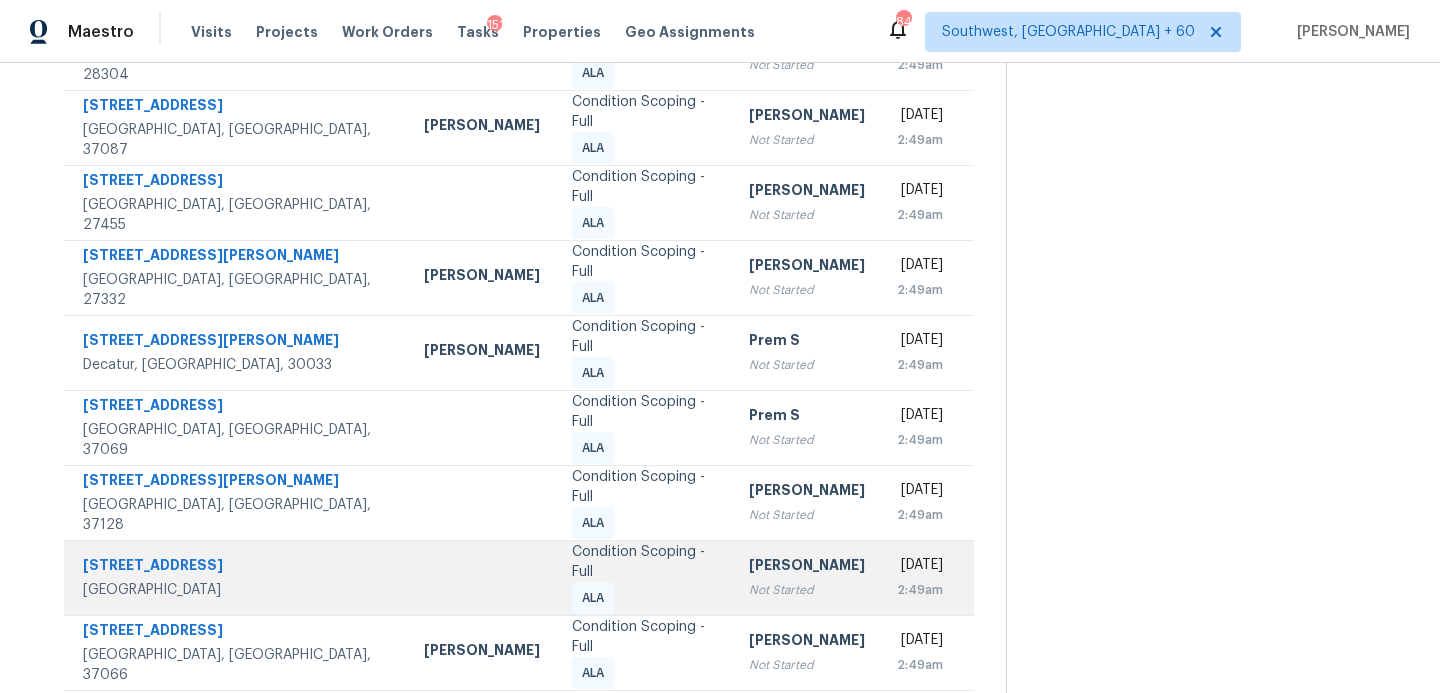 click on "Condition Scoping - Full" at bounding box center (644, 562) 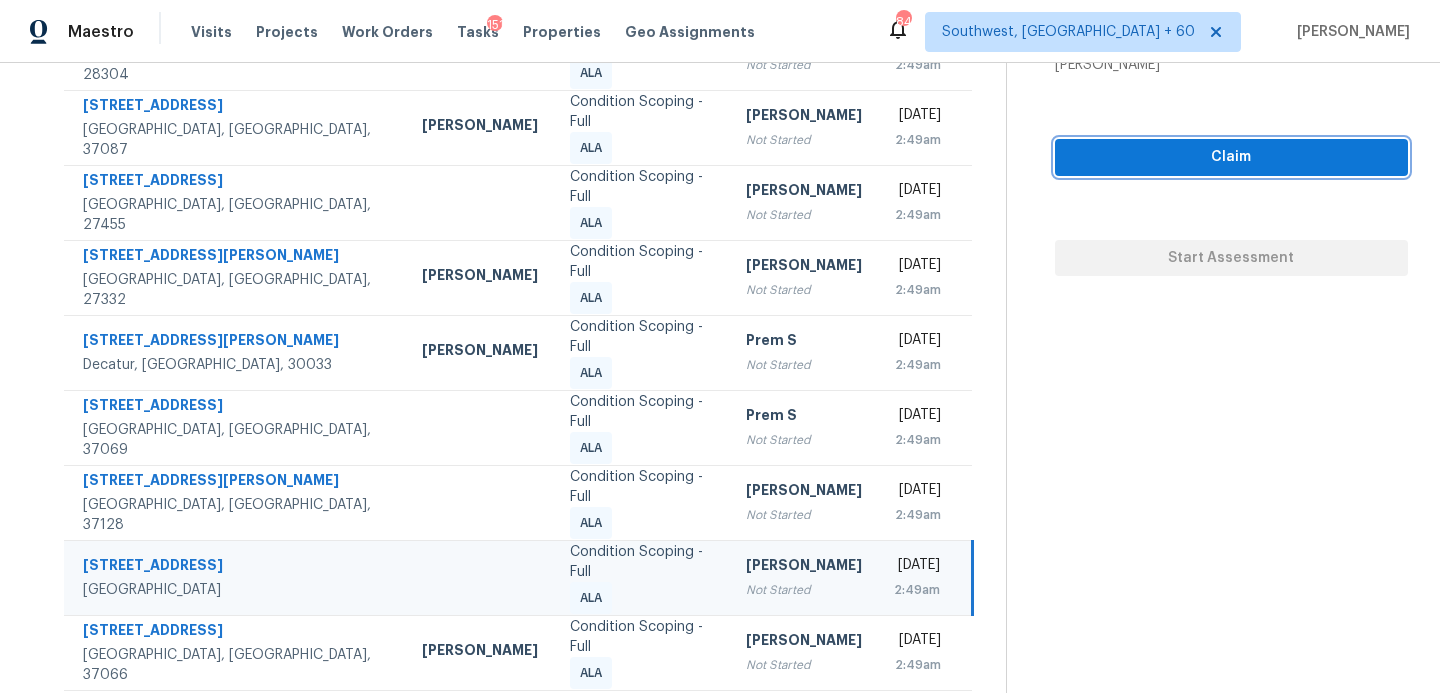 click on "Claim" at bounding box center (1231, 157) 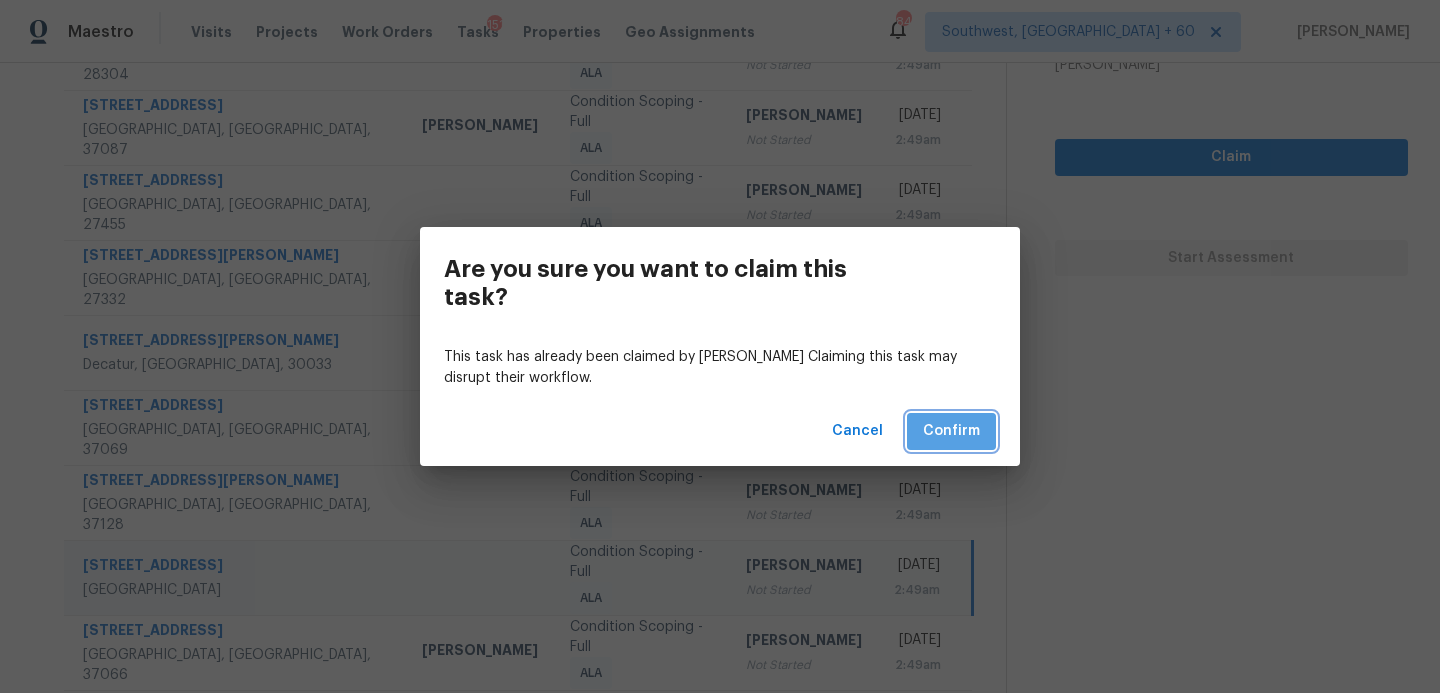 click on "Confirm" at bounding box center [951, 431] 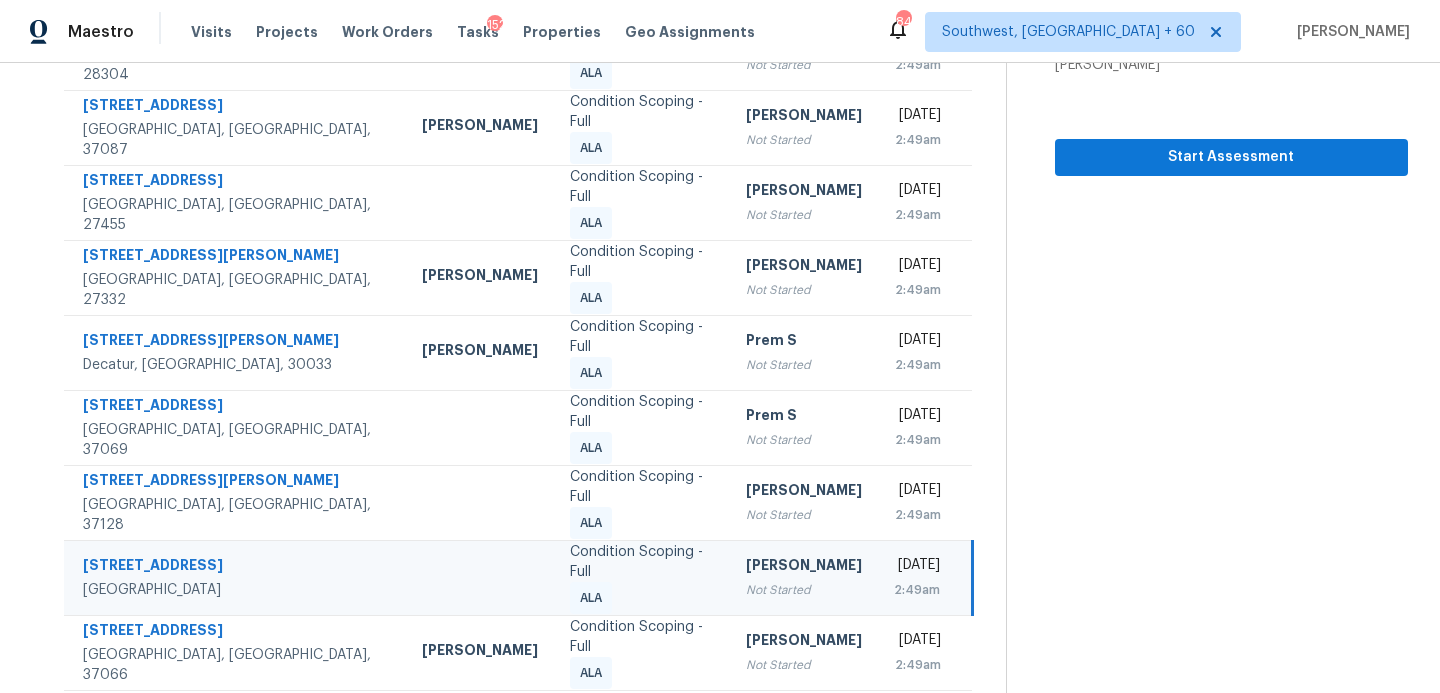 click 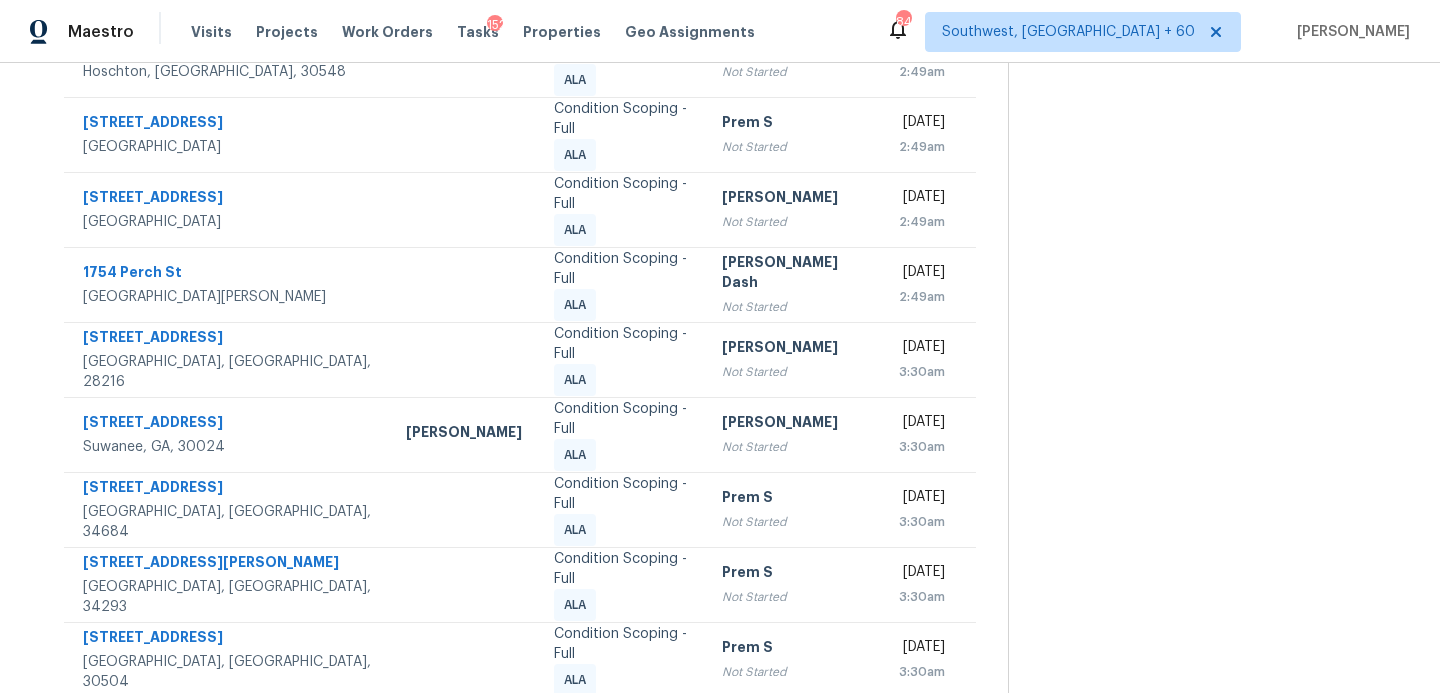 scroll, scrollTop: 348, scrollLeft: 0, axis: vertical 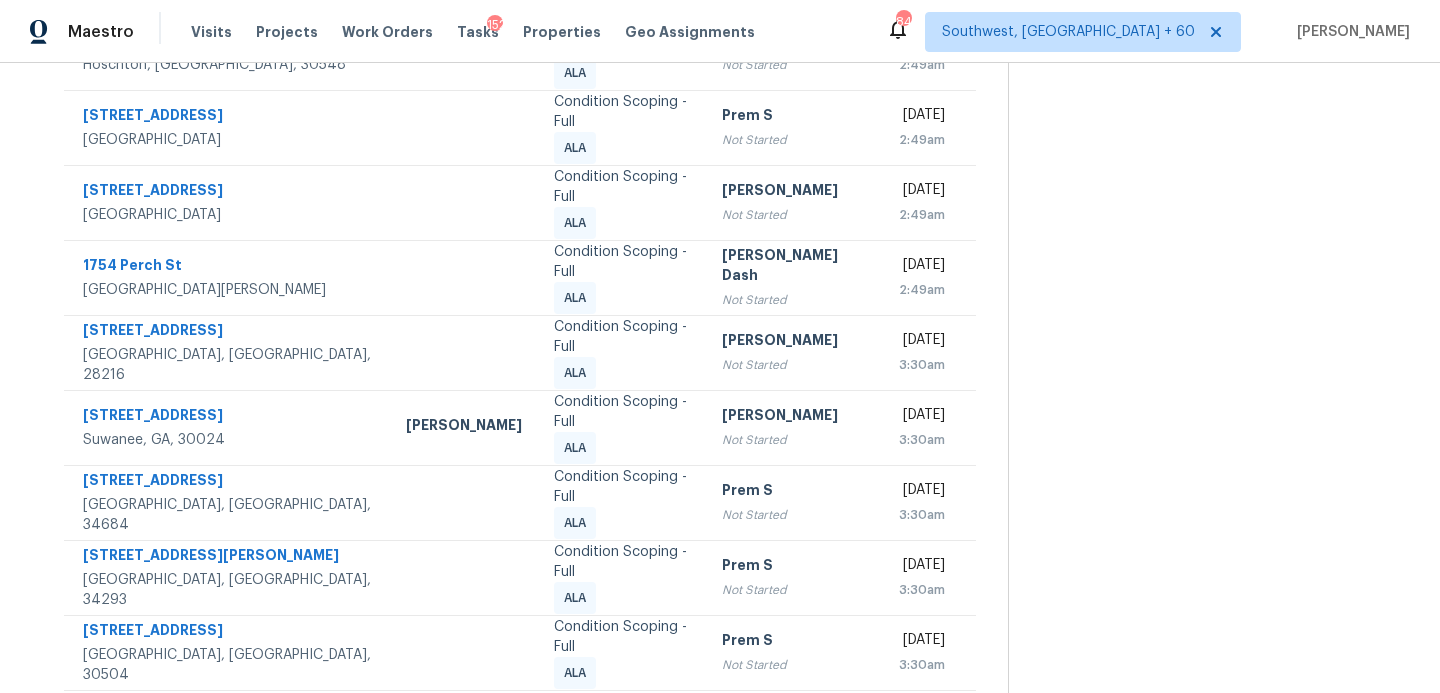 click 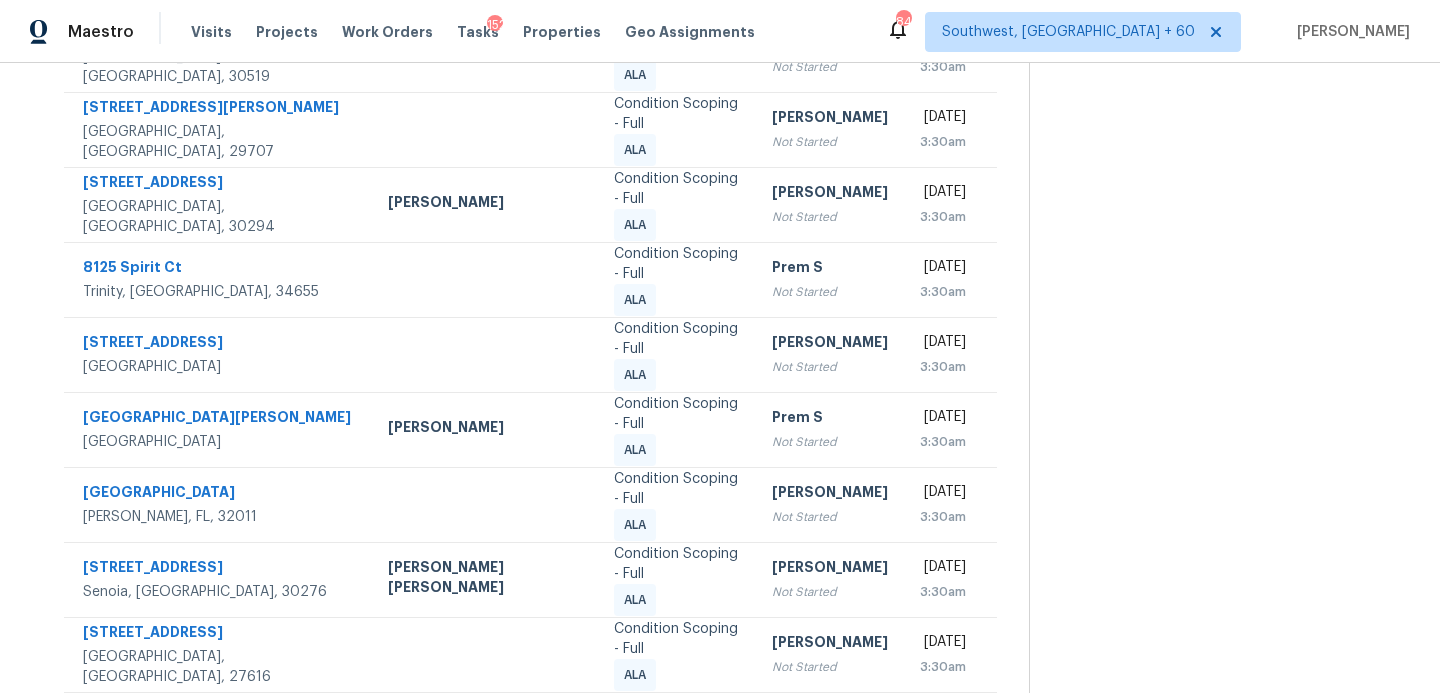 scroll, scrollTop: 398, scrollLeft: 0, axis: vertical 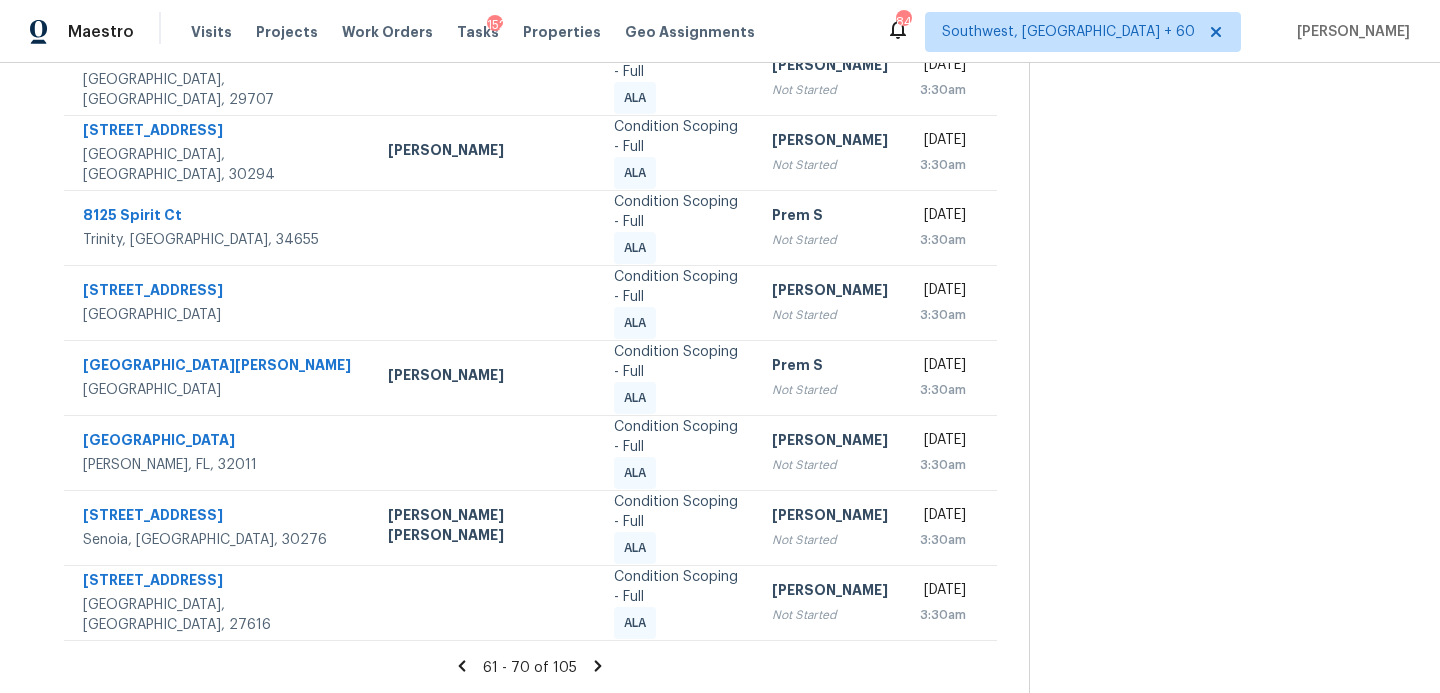 click 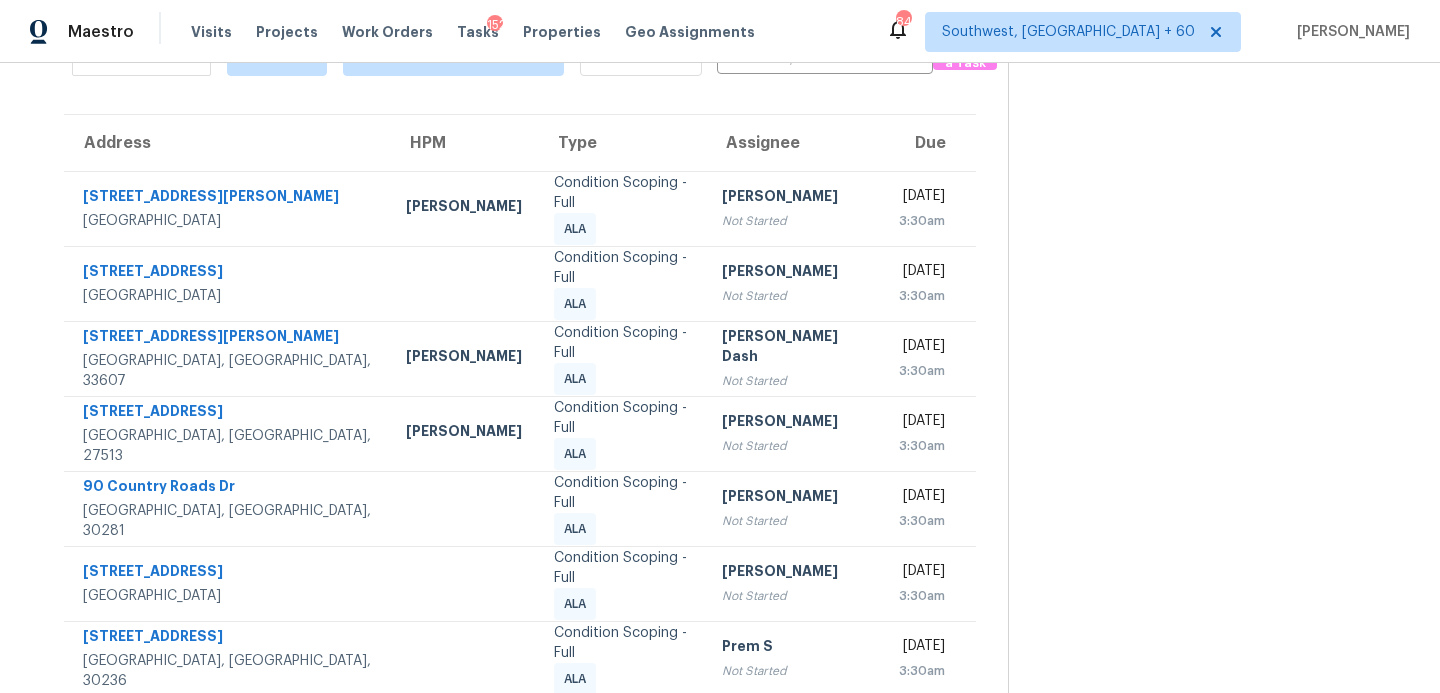 scroll, scrollTop: 106, scrollLeft: 0, axis: vertical 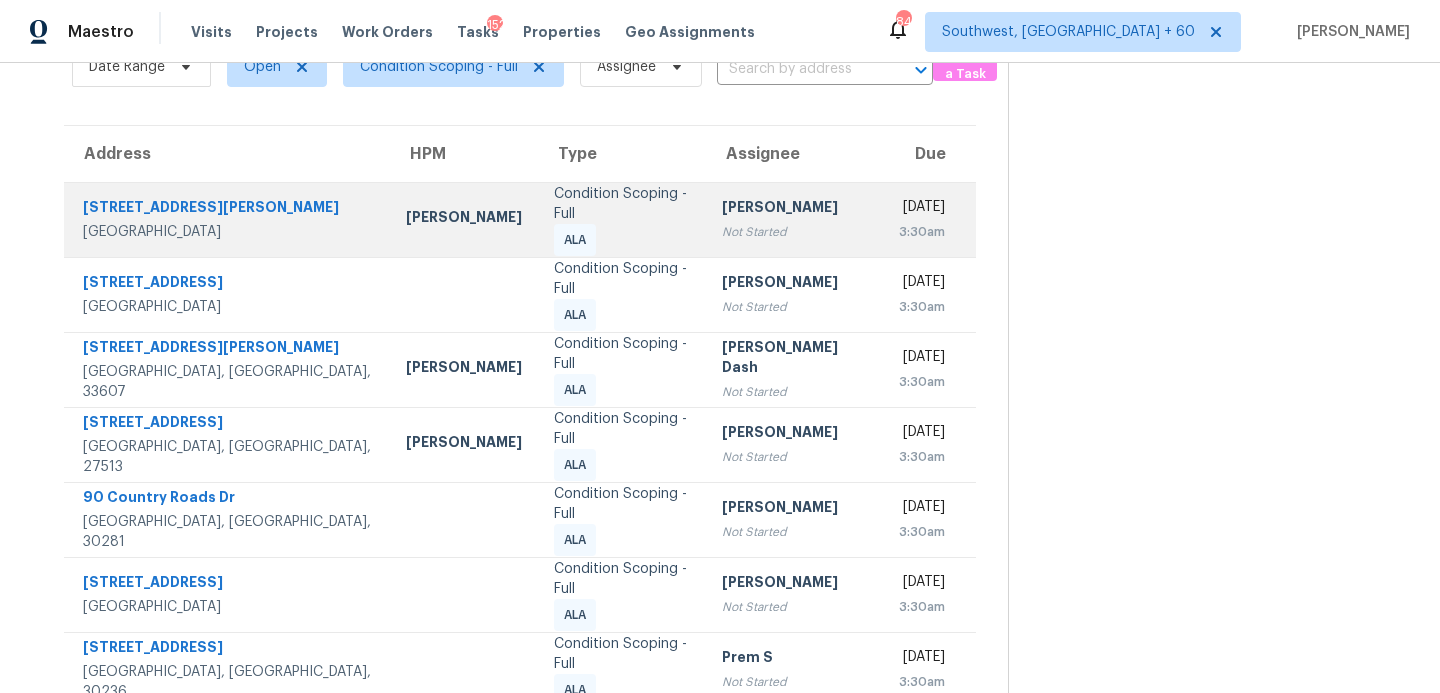 click on "Condition Scoping - Full ALA" at bounding box center (621, 220) 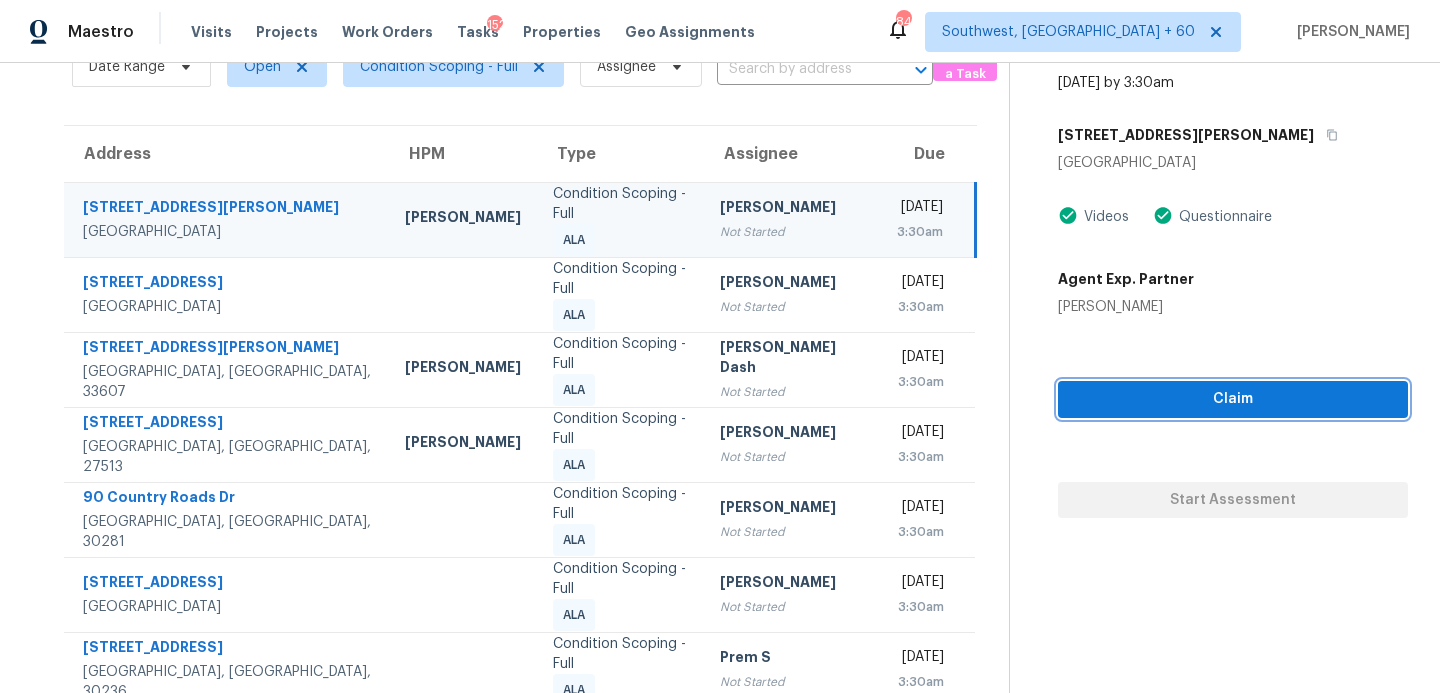click on "Claim" at bounding box center [1233, 399] 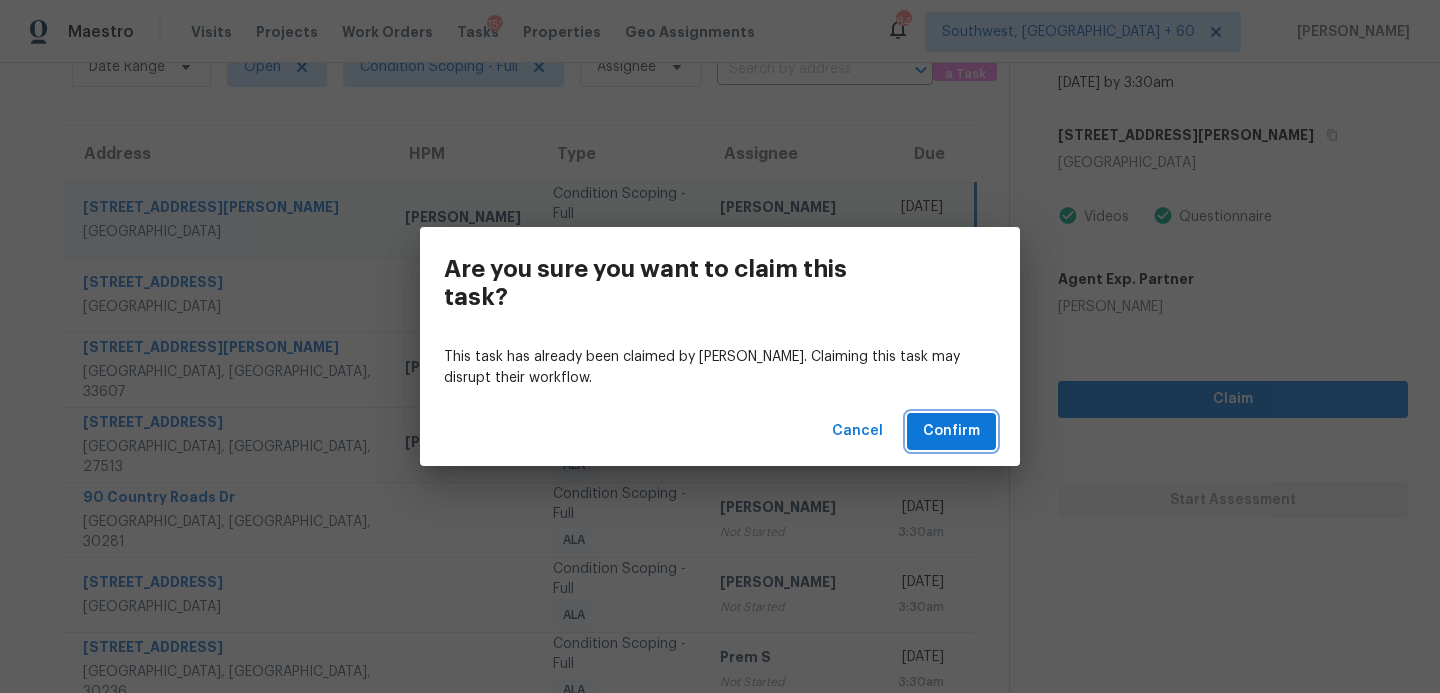 click on "Confirm" at bounding box center (951, 431) 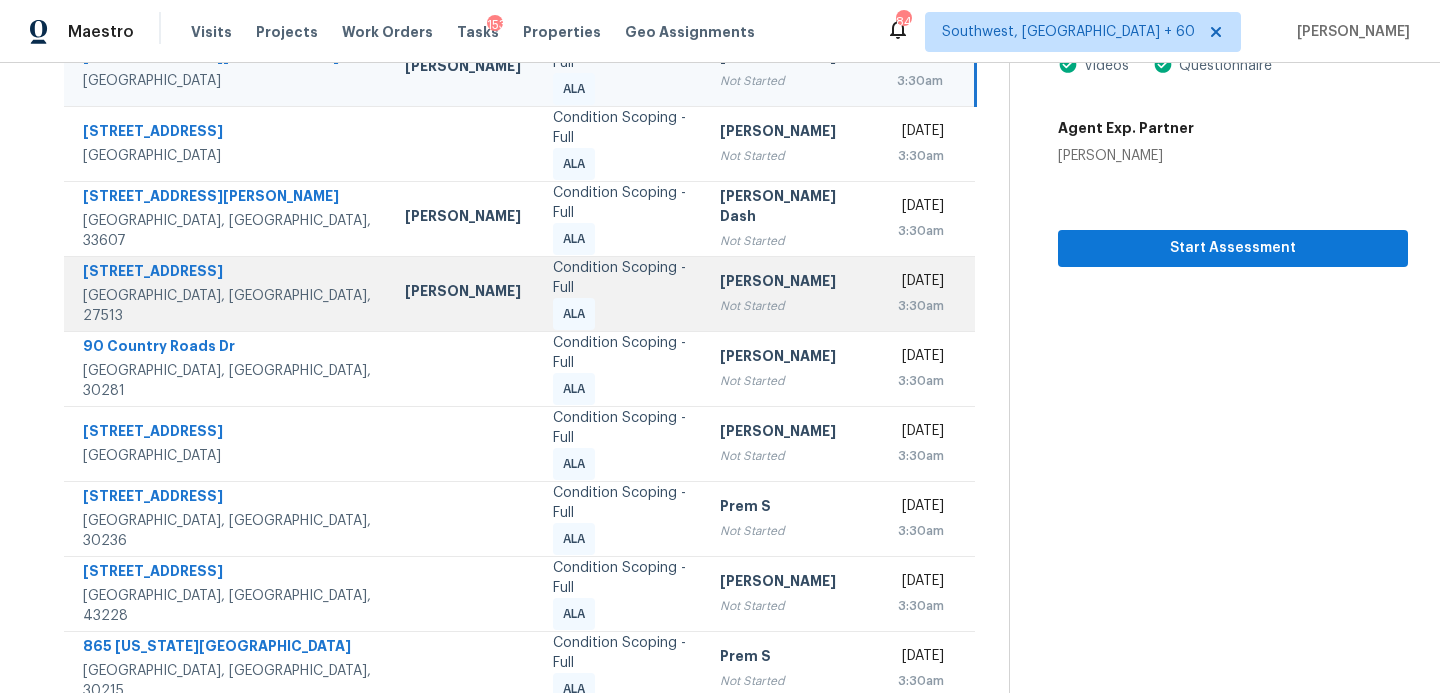 scroll, scrollTop: 348, scrollLeft: 0, axis: vertical 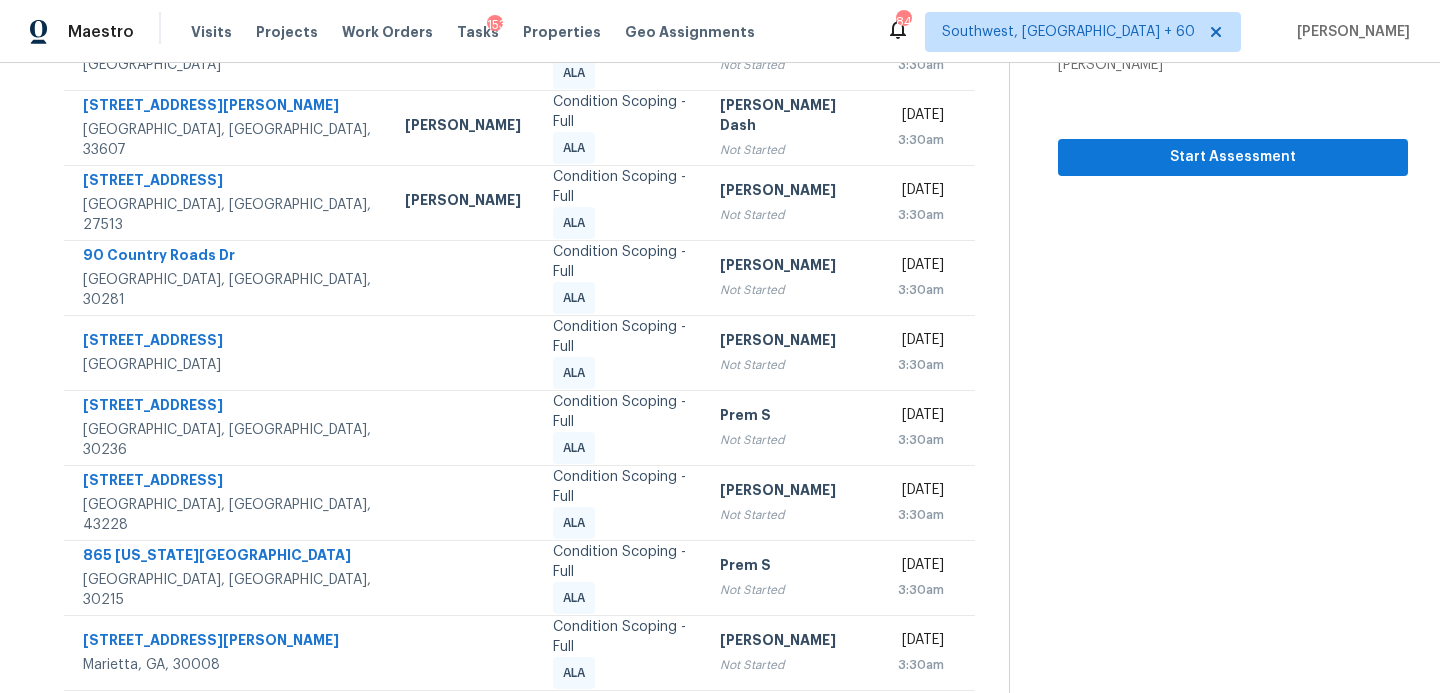 click 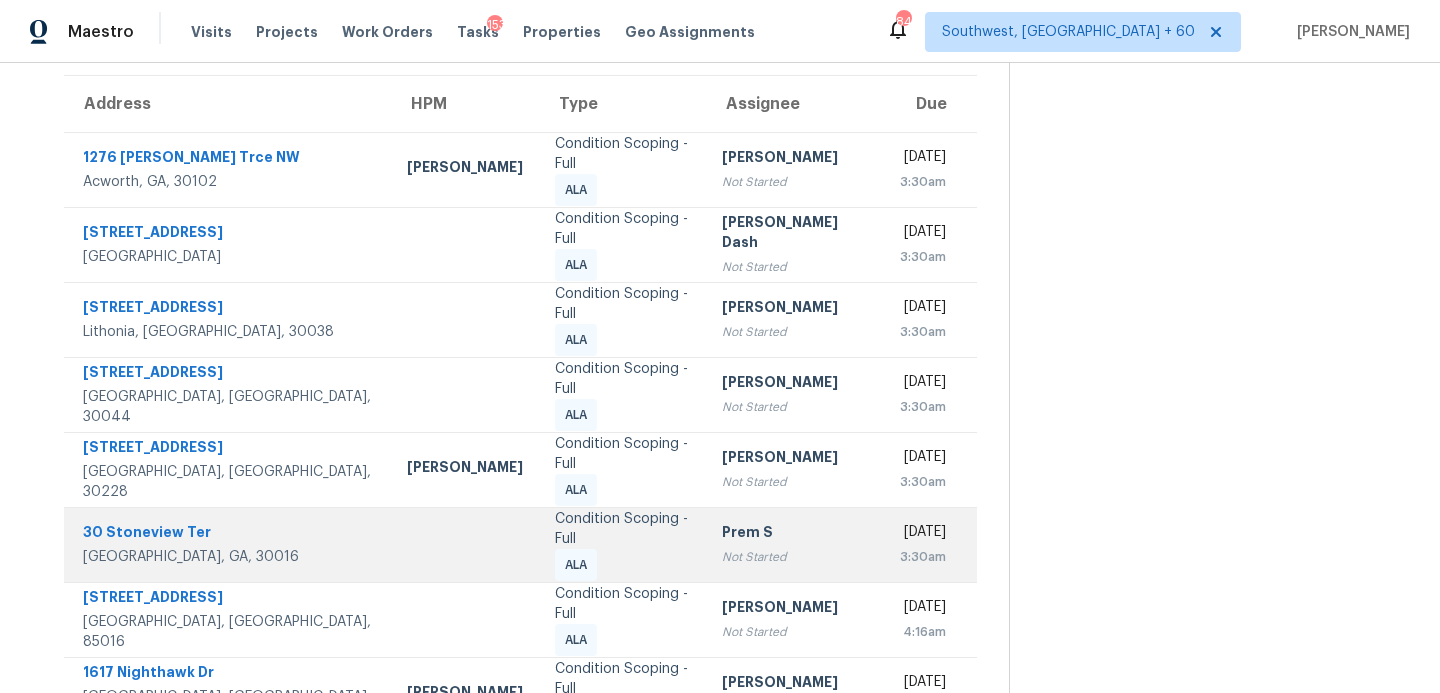 scroll, scrollTop: 348, scrollLeft: 0, axis: vertical 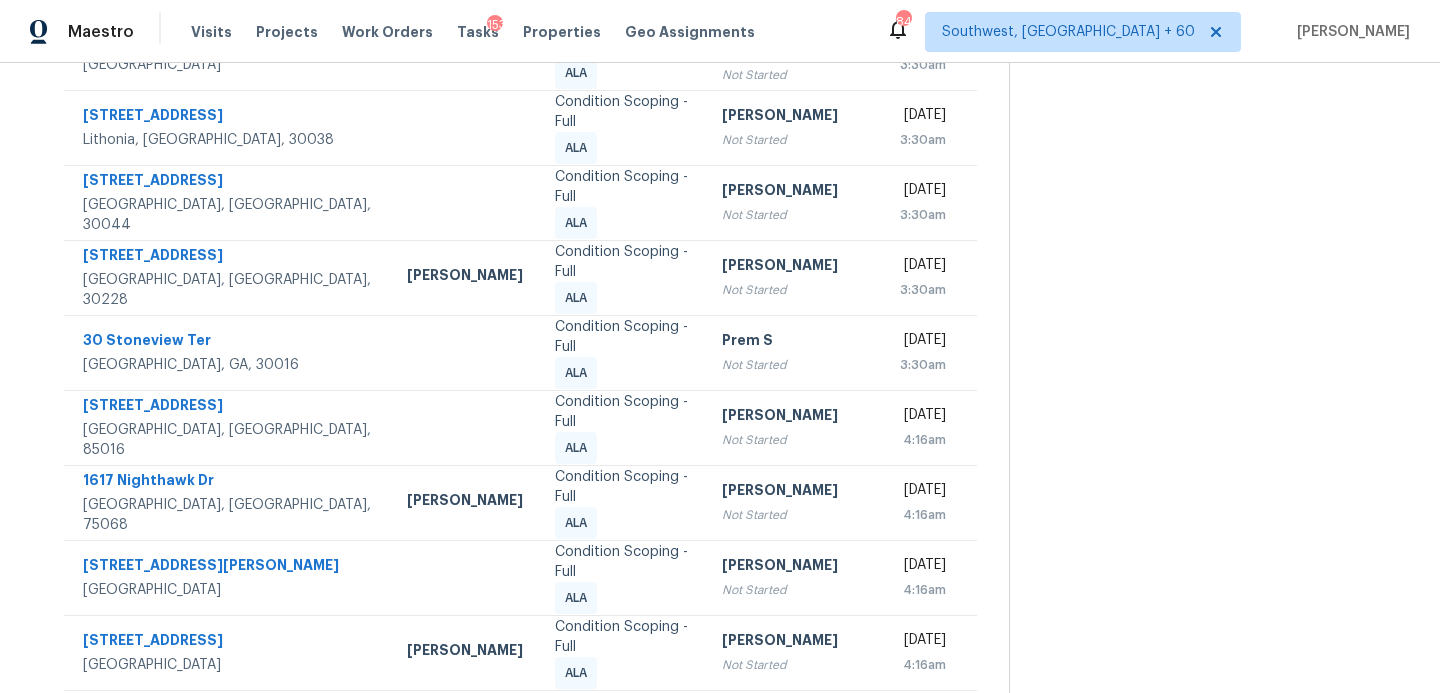 click 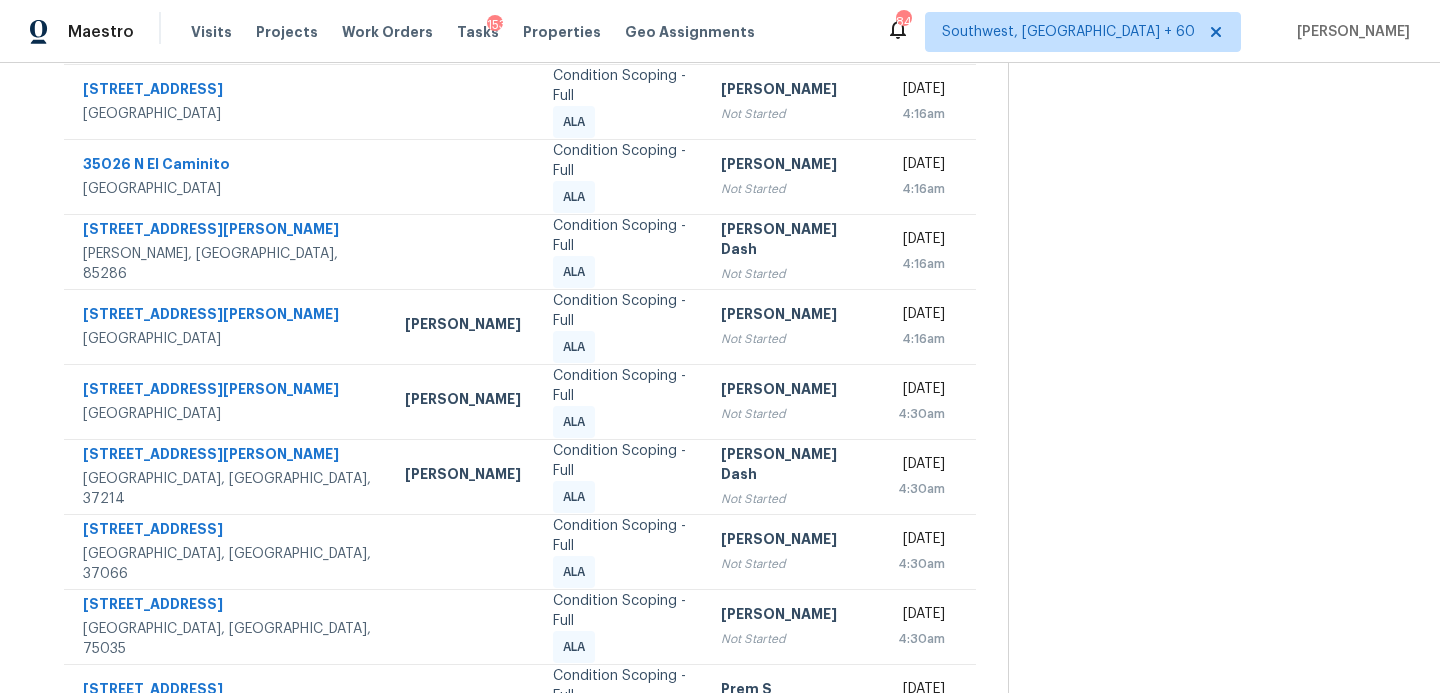 scroll, scrollTop: 348, scrollLeft: 0, axis: vertical 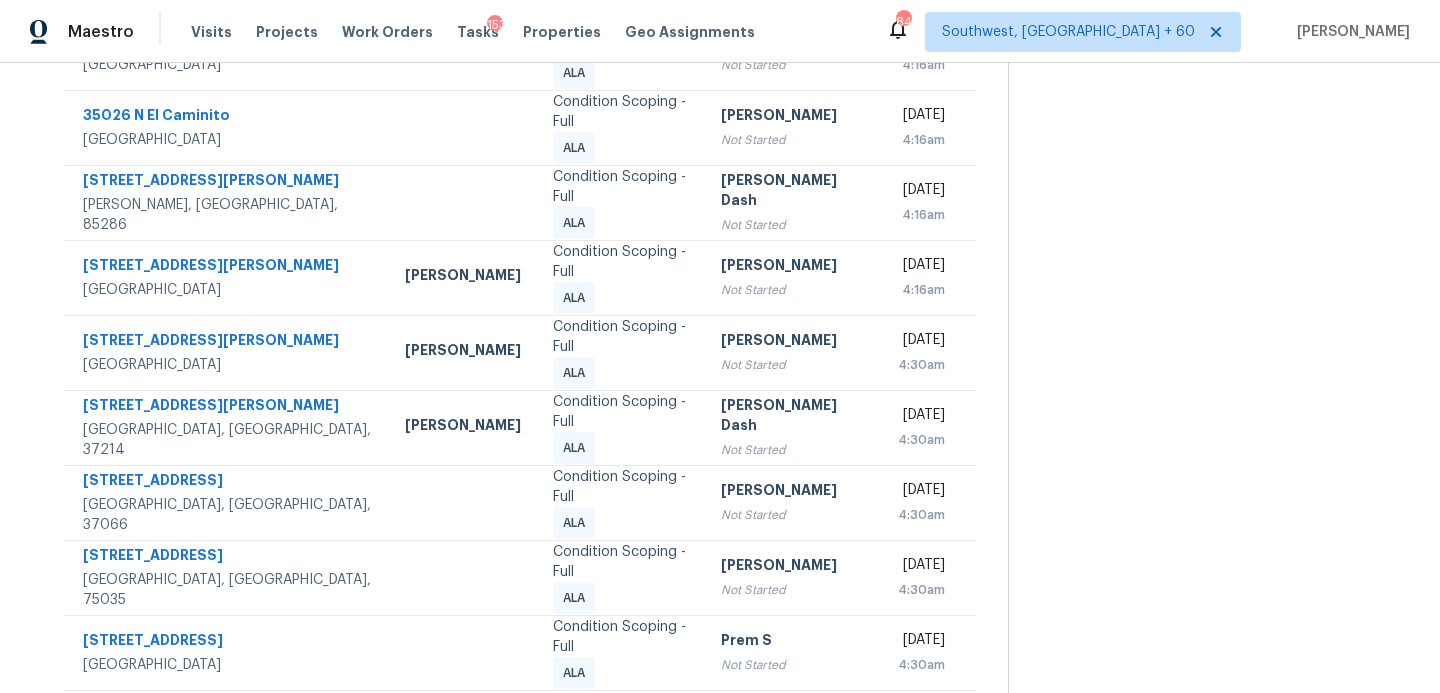 click 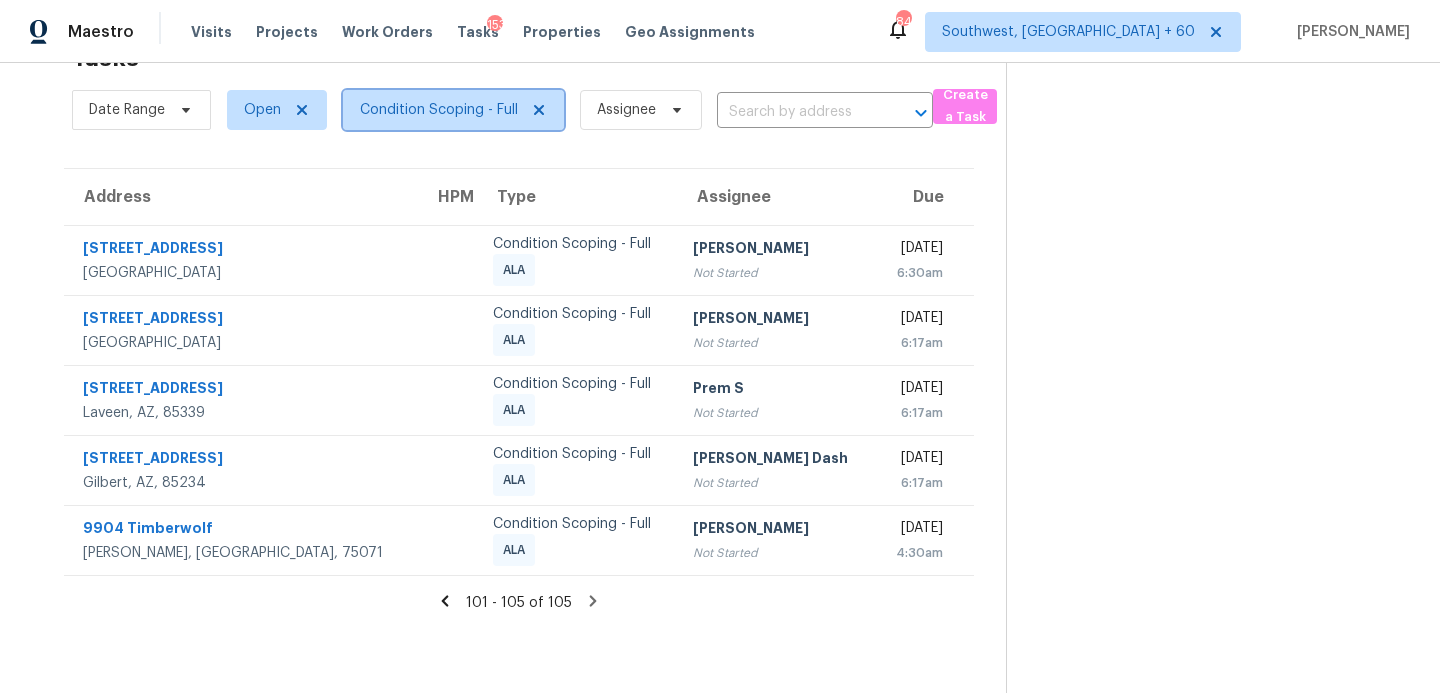 click on "Condition Scoping - Full" at bounding box center [439, 110] 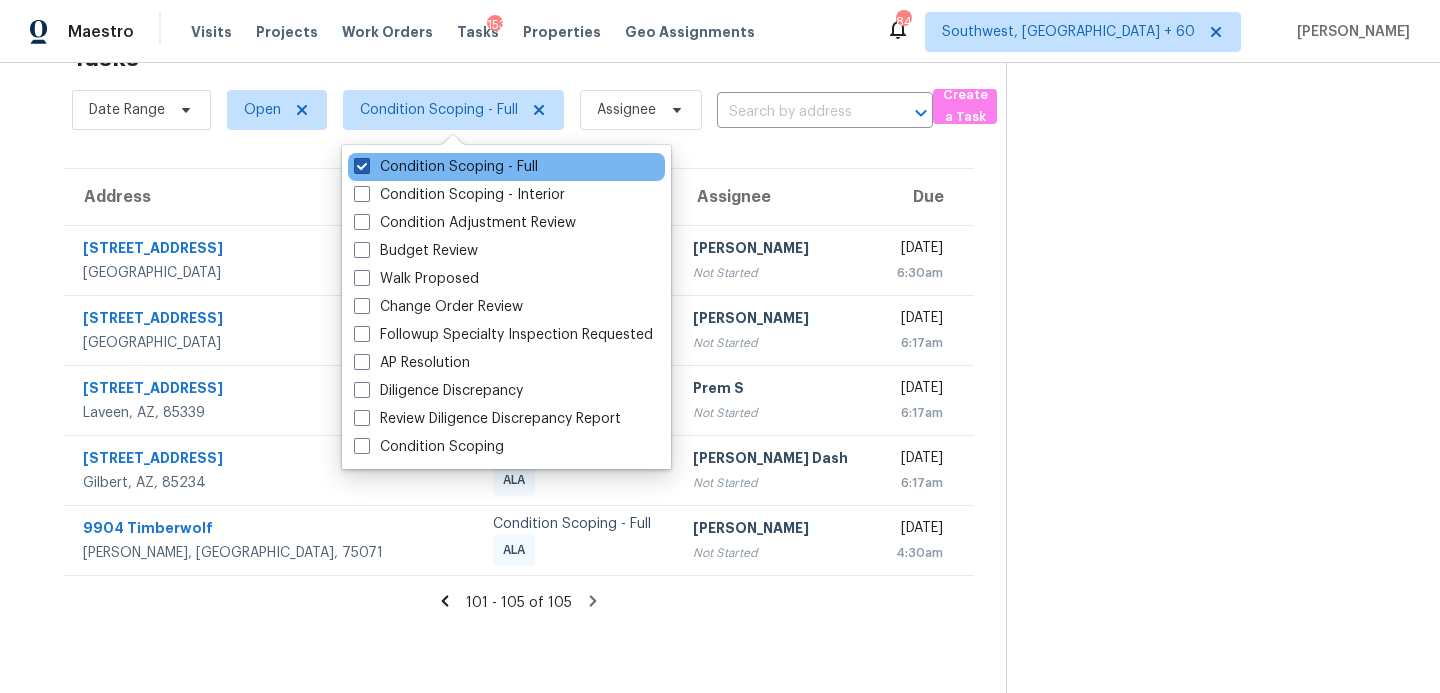 click on "Condition Scoping - Full" at bounding box center [446, 167] 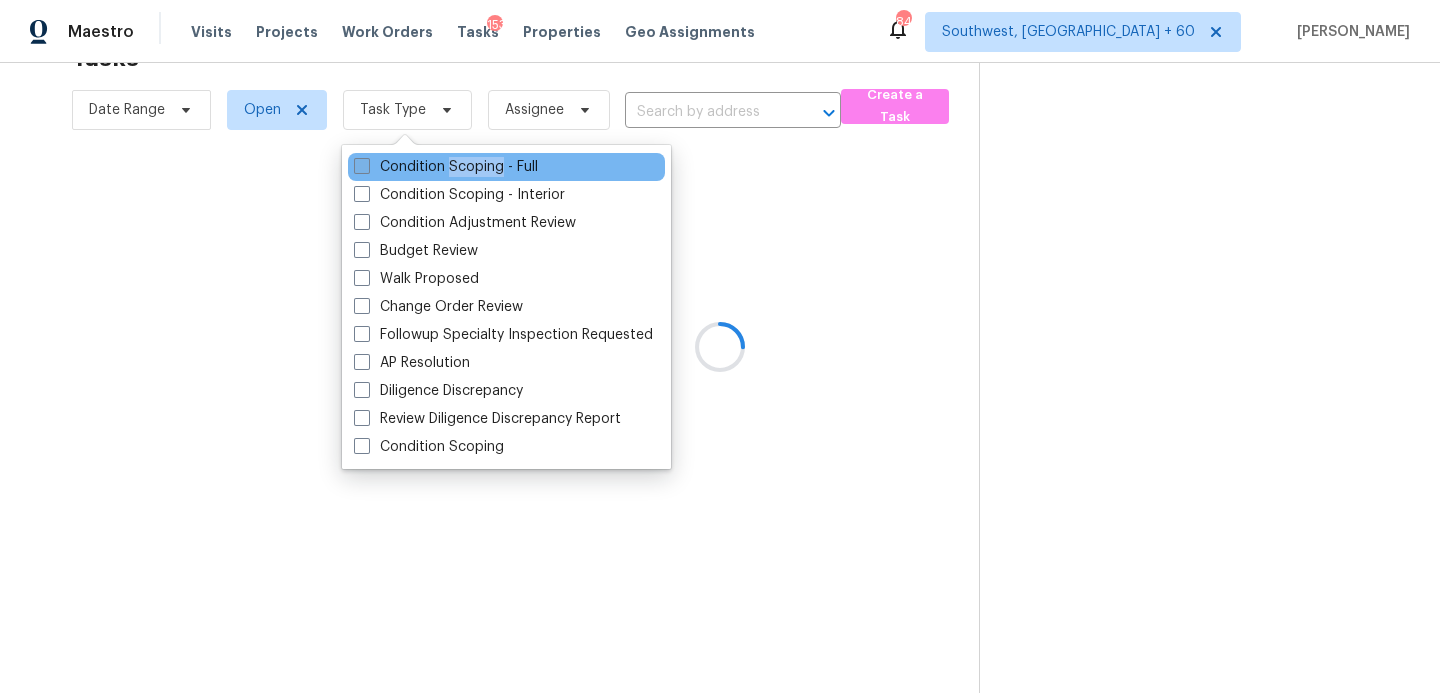 click on "Condition Scoping - Full" at bounding box center [446, 167] 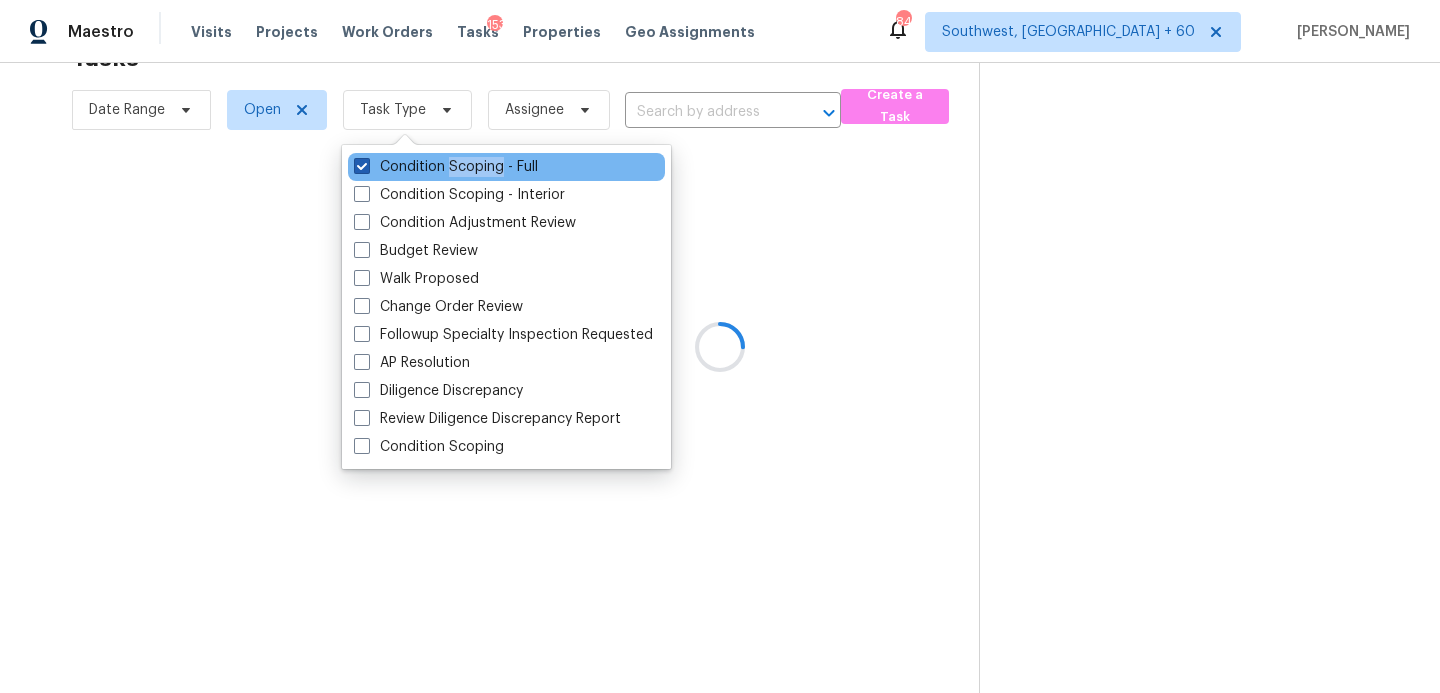 checkbox on "true" 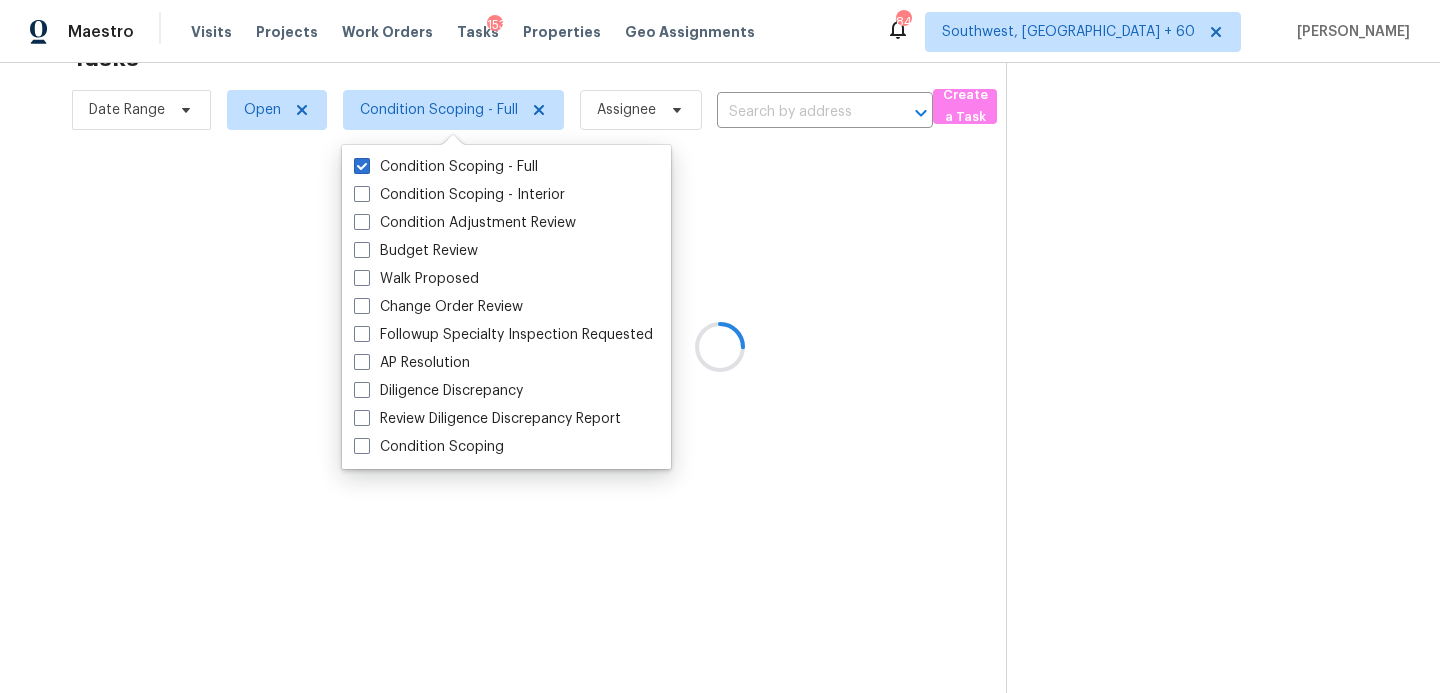 click at bounding box center (720, 346) 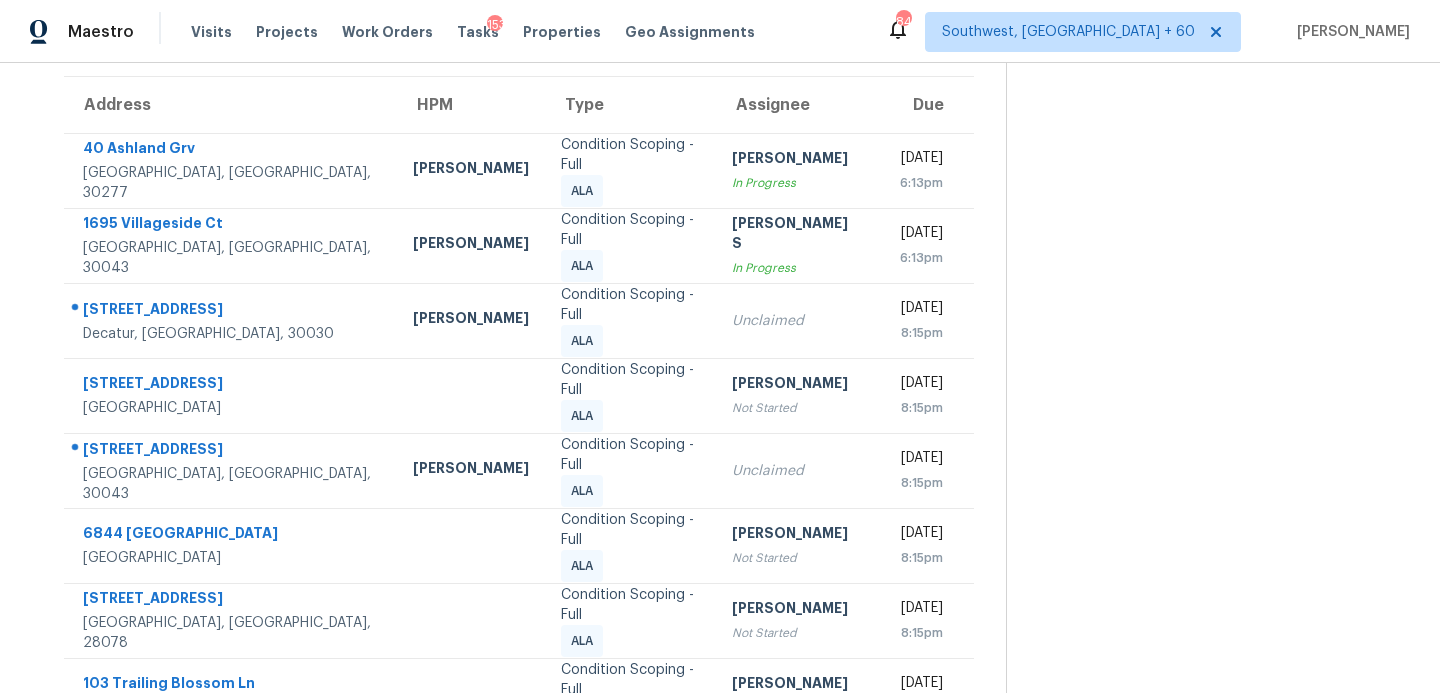 scroll, scrollTop: 215, scrollLeft: 0, axis: vertical 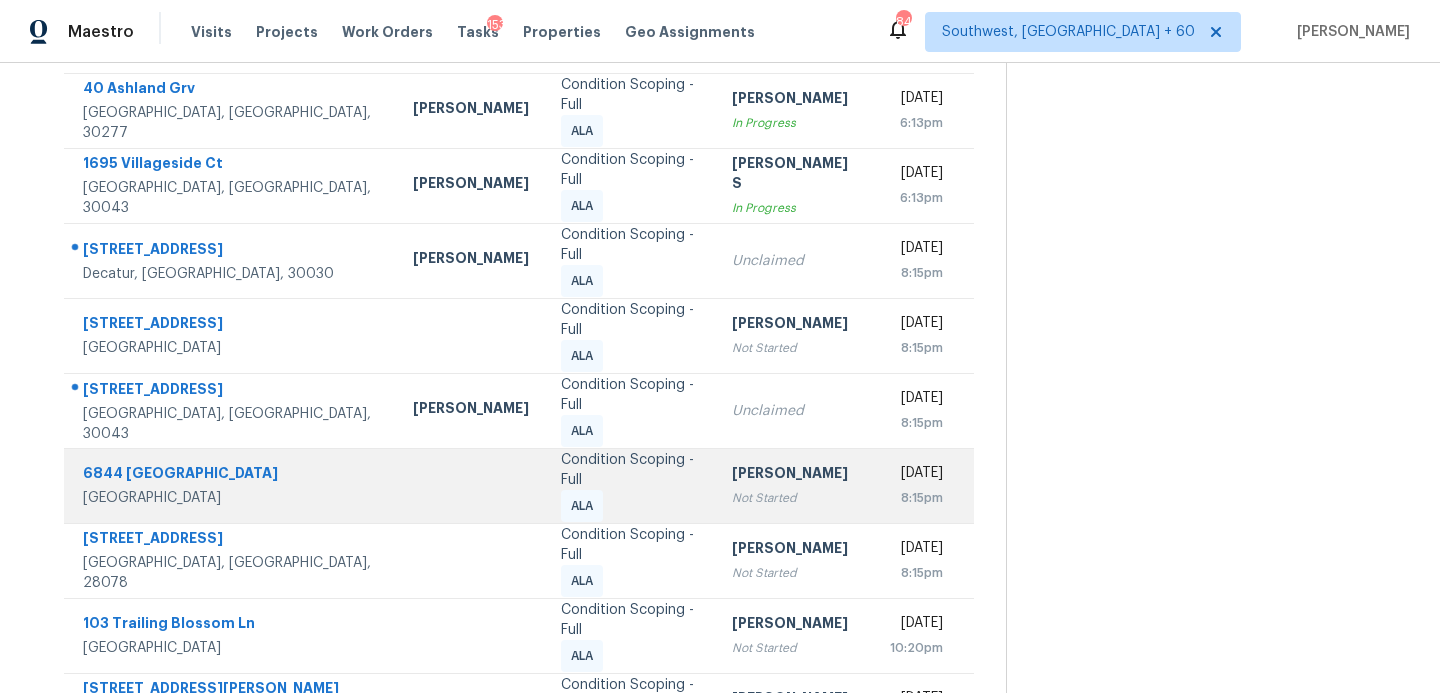 click on "Condition Scoping - Full ALA" at bounding box center [630, 486] 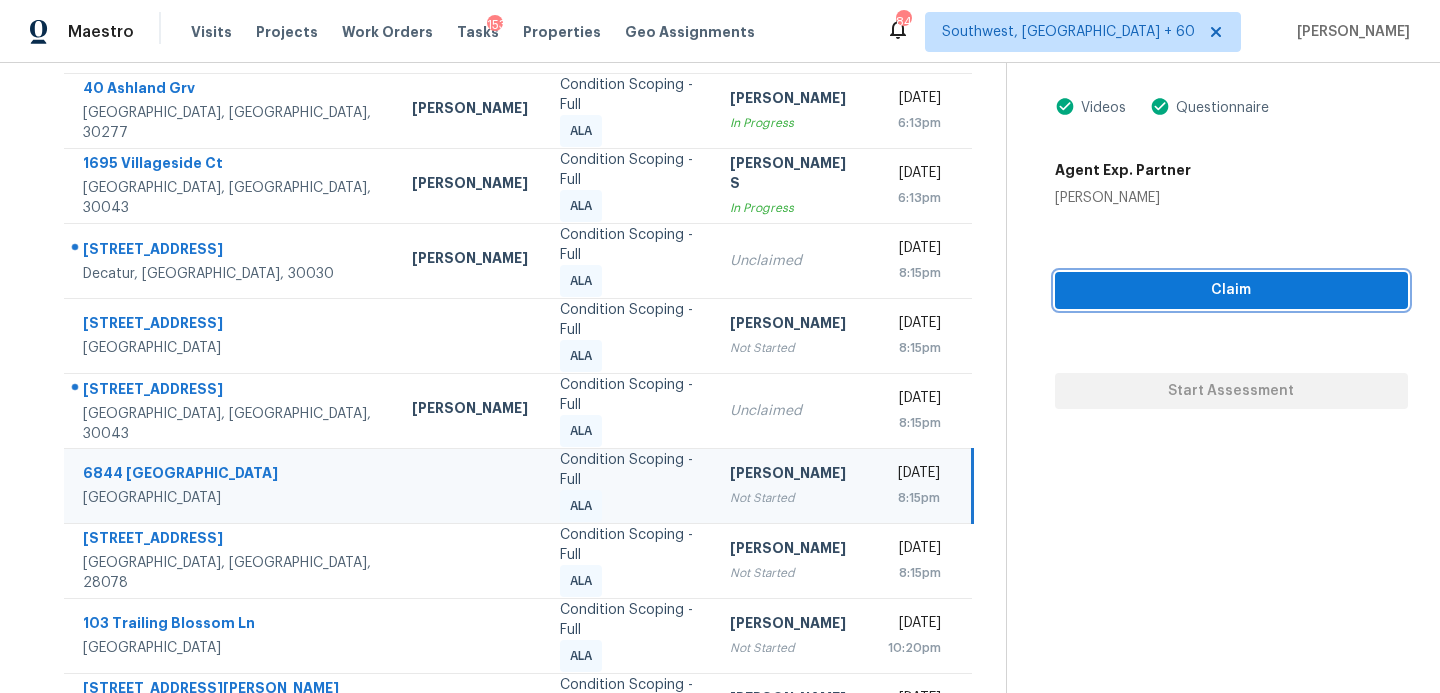 click on "Claim" at bounding box center (1231, 290) 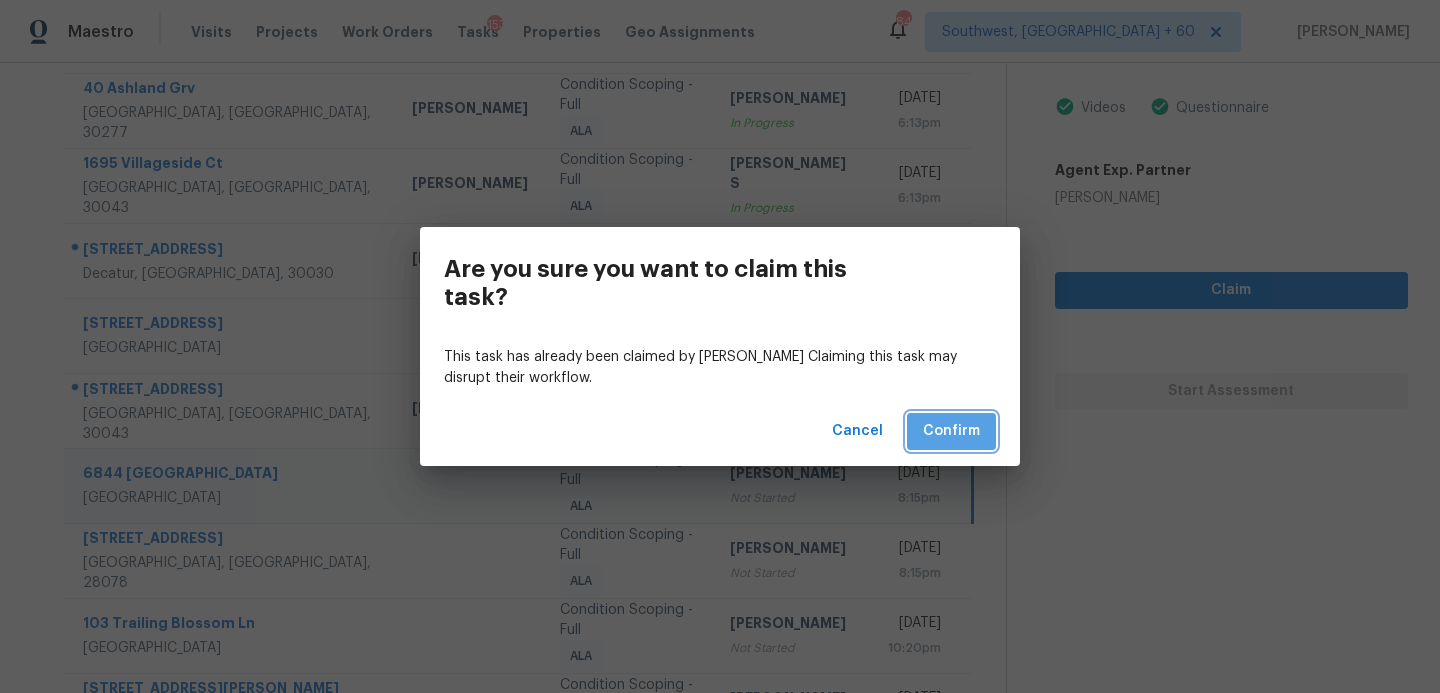 click on "Confirm" at bounding box center [951, 431] 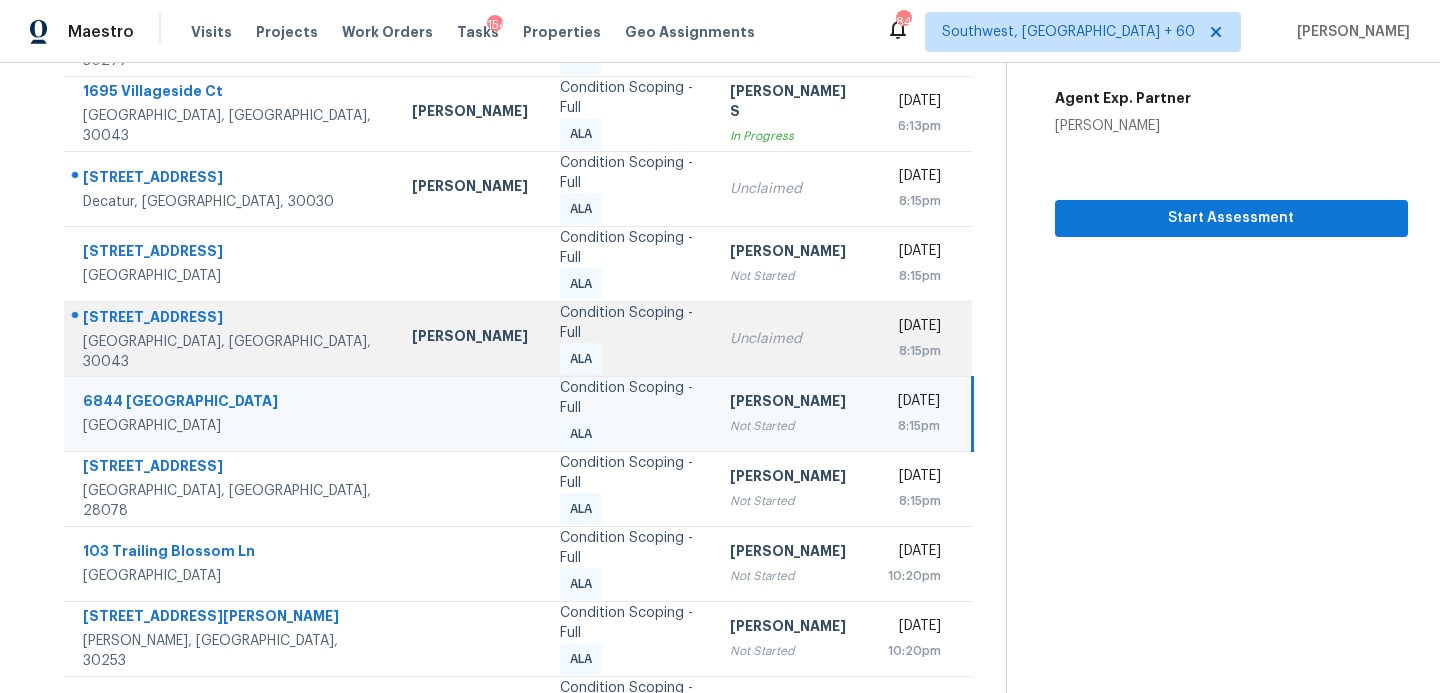 scroll, scrollTop: 348, scrollLeft: 0, axis: vertical 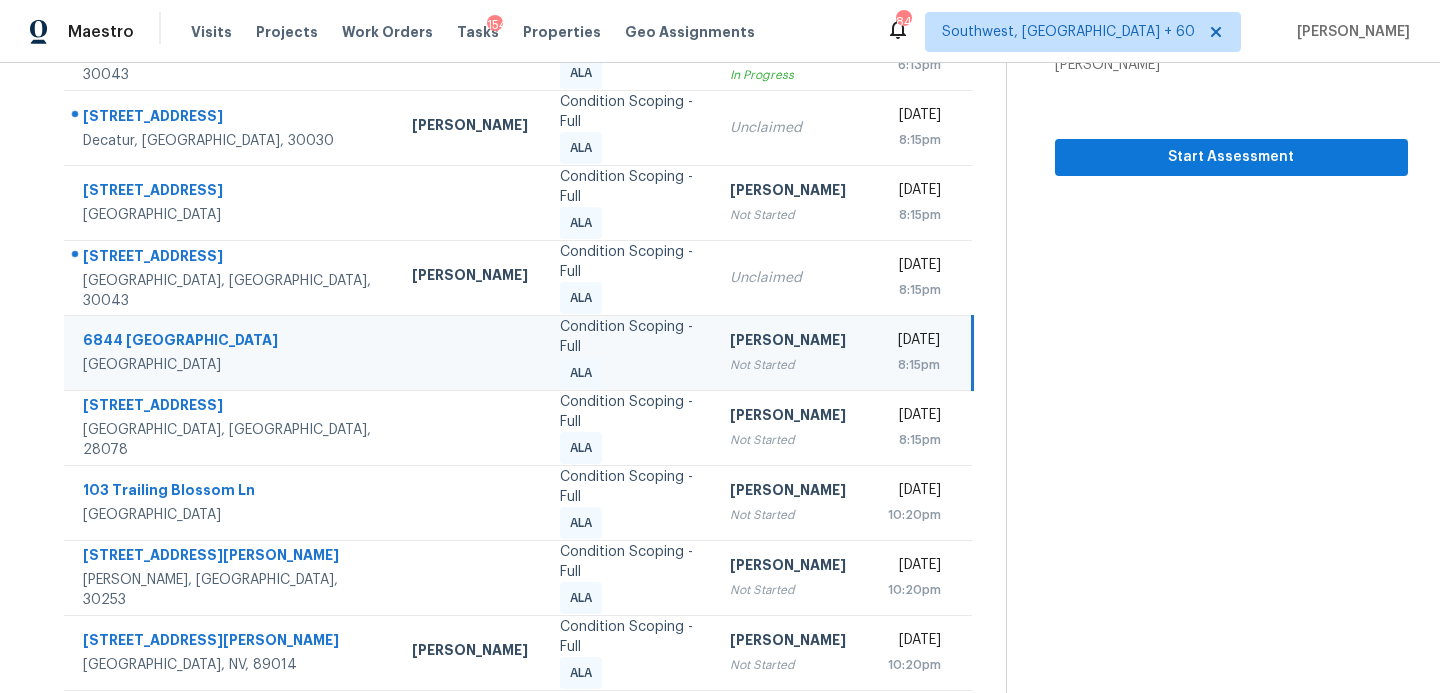 click 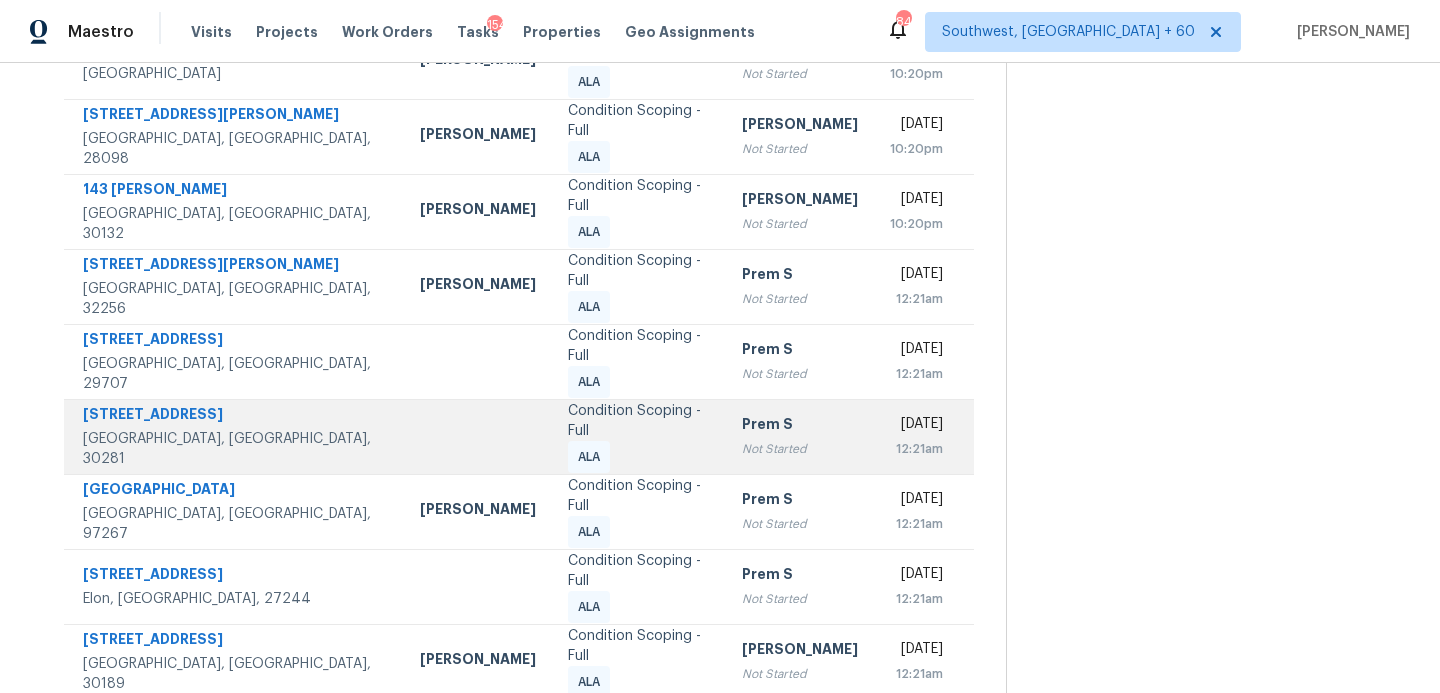 scroll, scrollTop: 348, scrollLeft: 0, axis: vertical 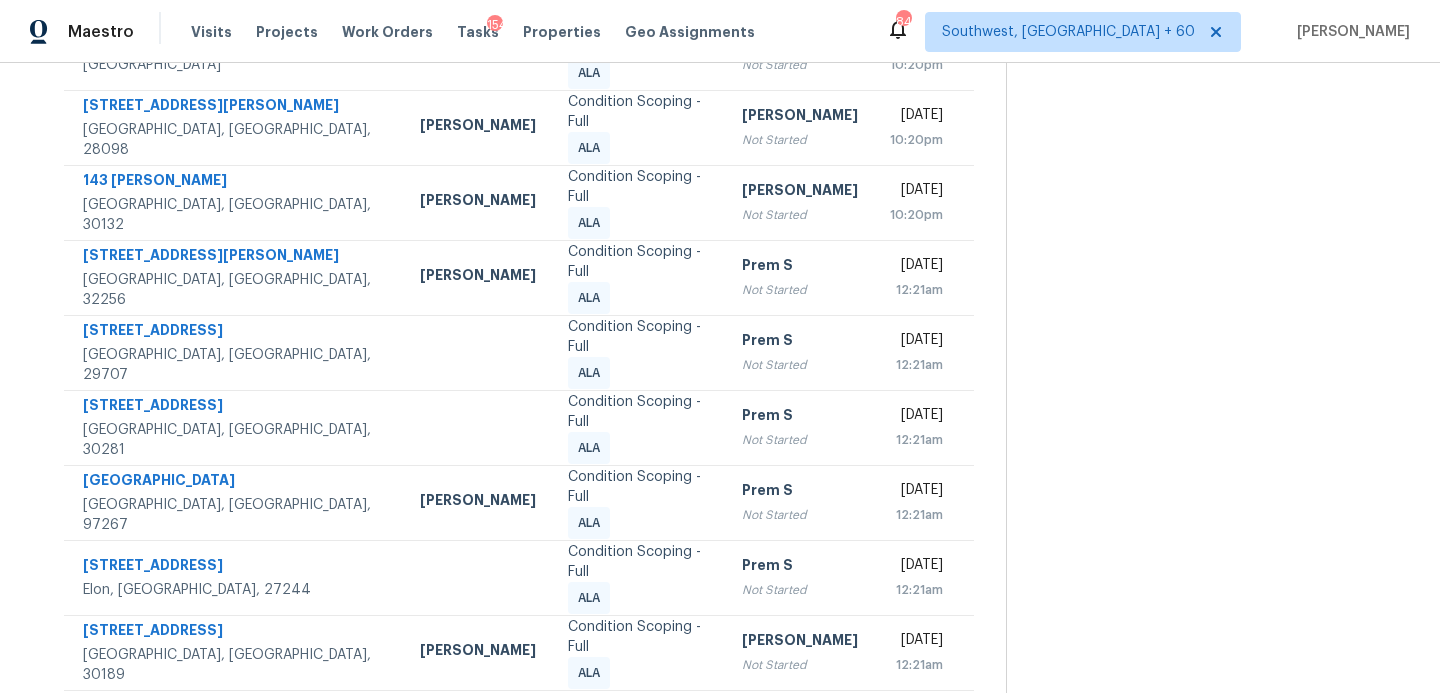 click 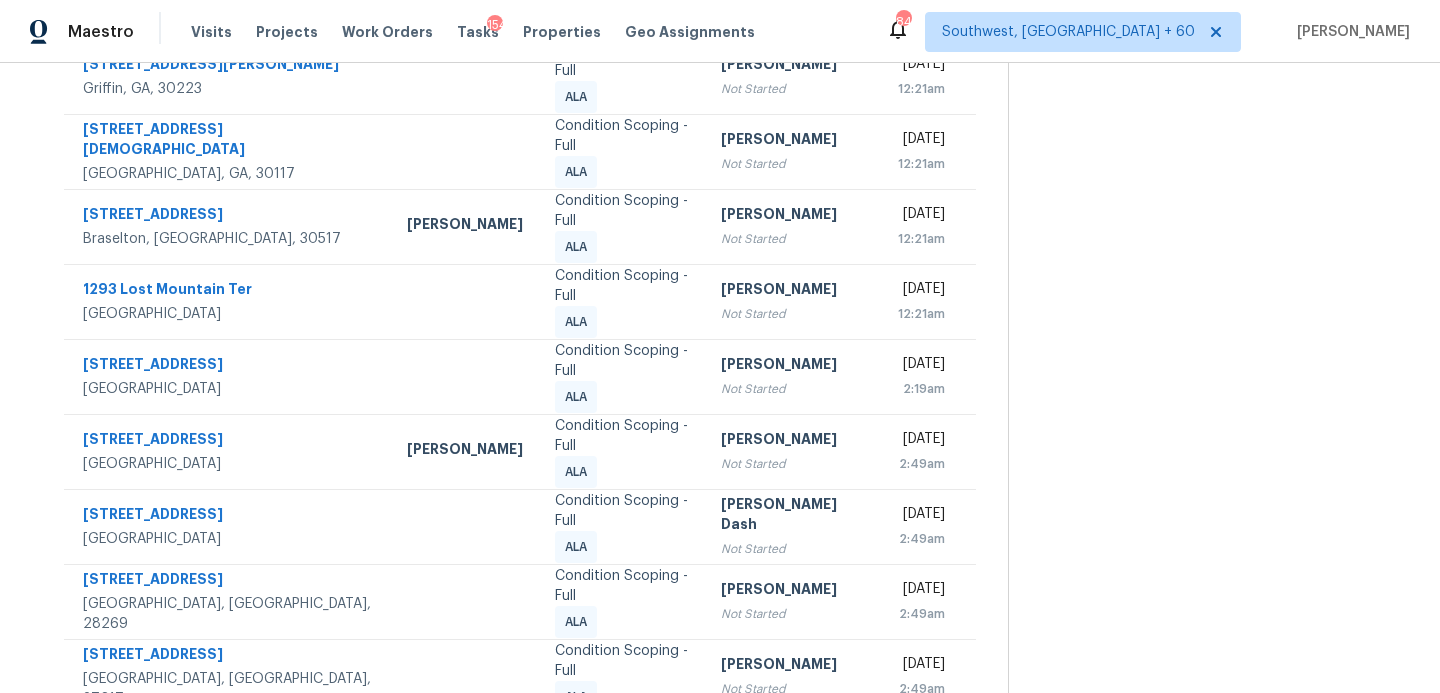 scroll, scrollTop: 348, scrollLeft: 0, axis: vertical 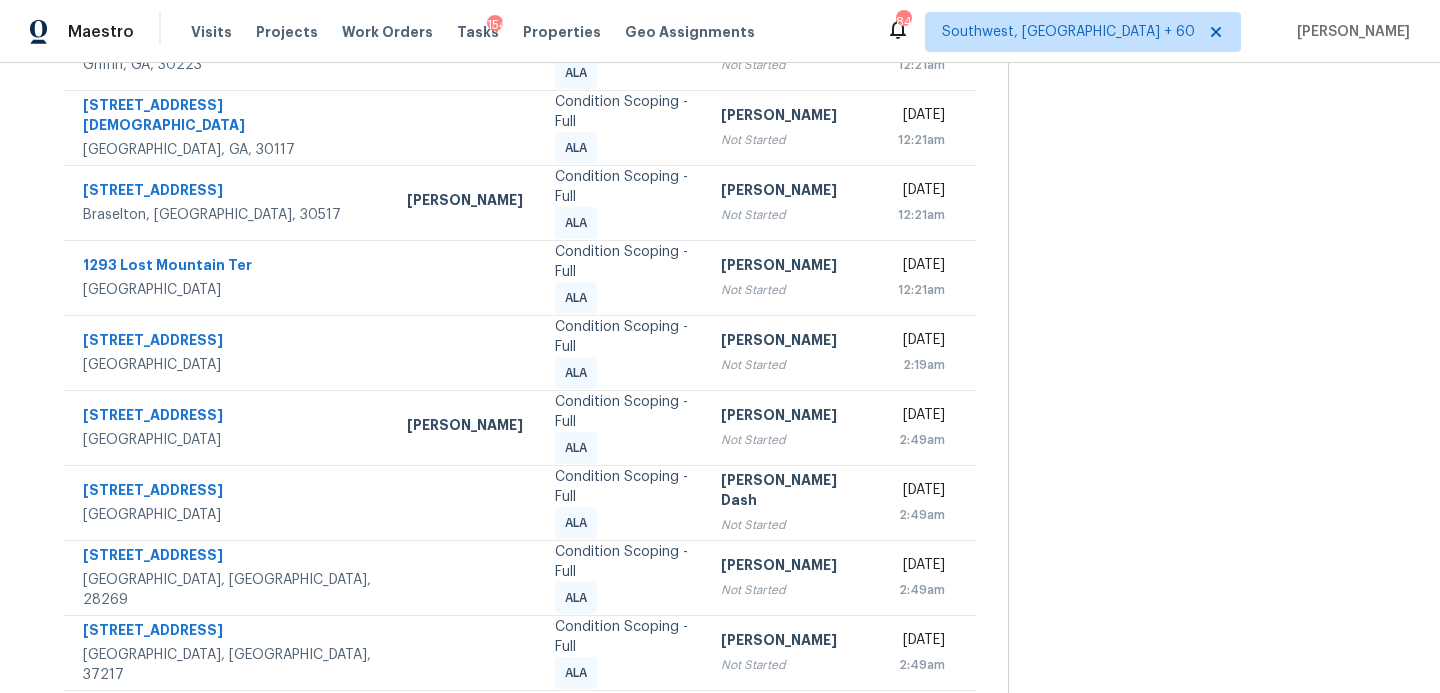 click 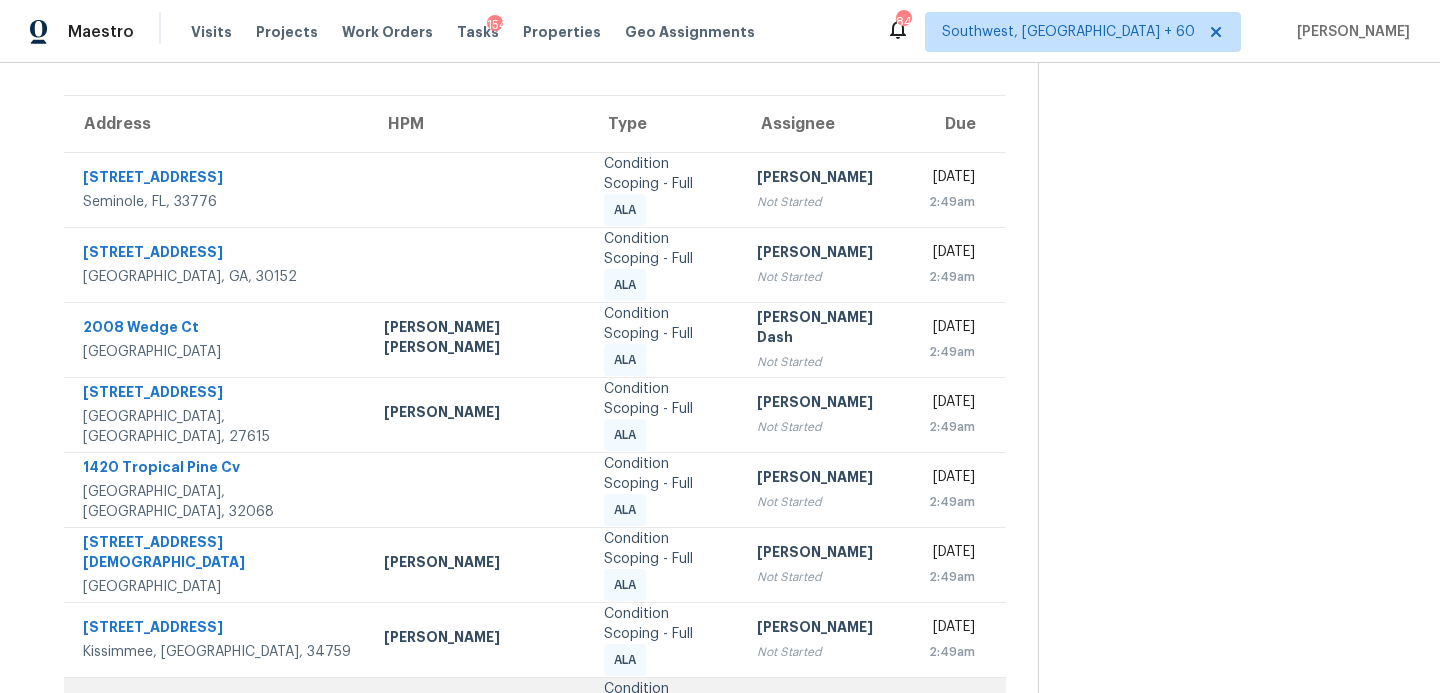 scroll, scrollTop: 398, scrollLeft: 0, axis: vertical 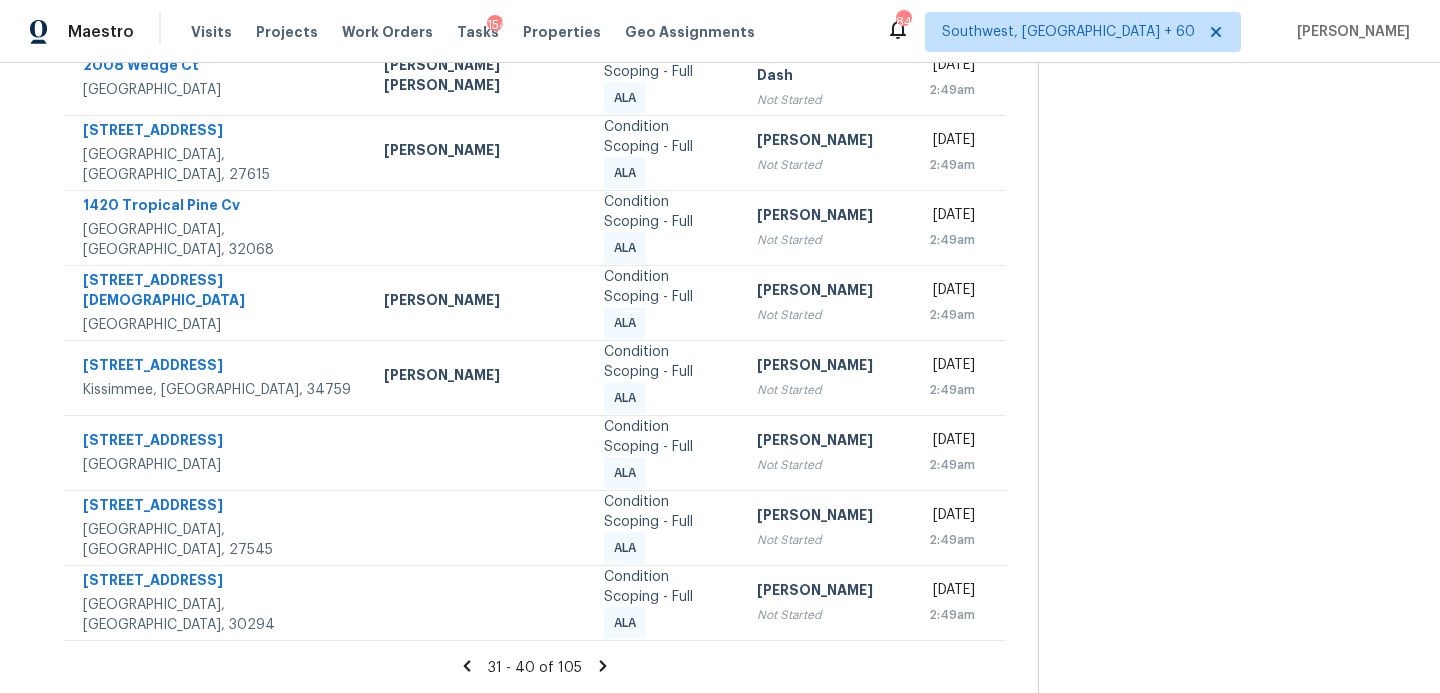 click 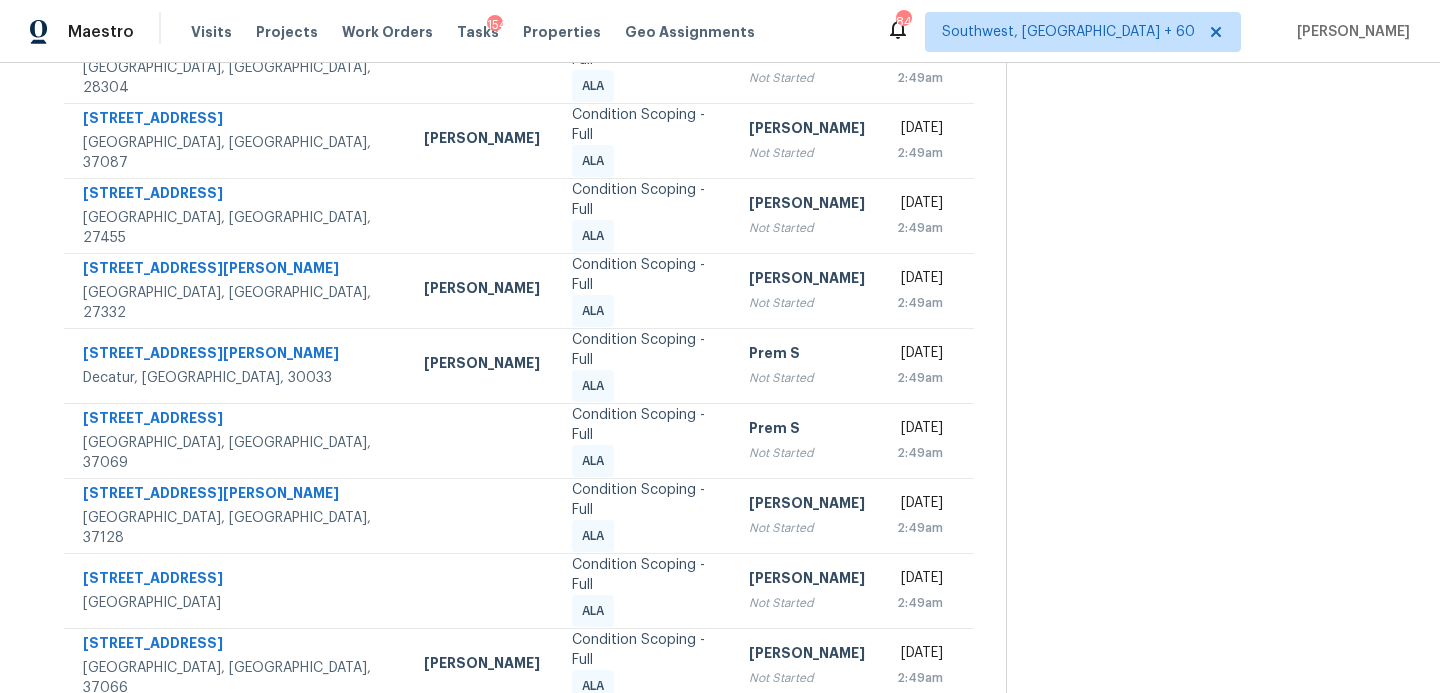 scroll, scrollTop: 348, scrollLeft: 0, axis: vertical 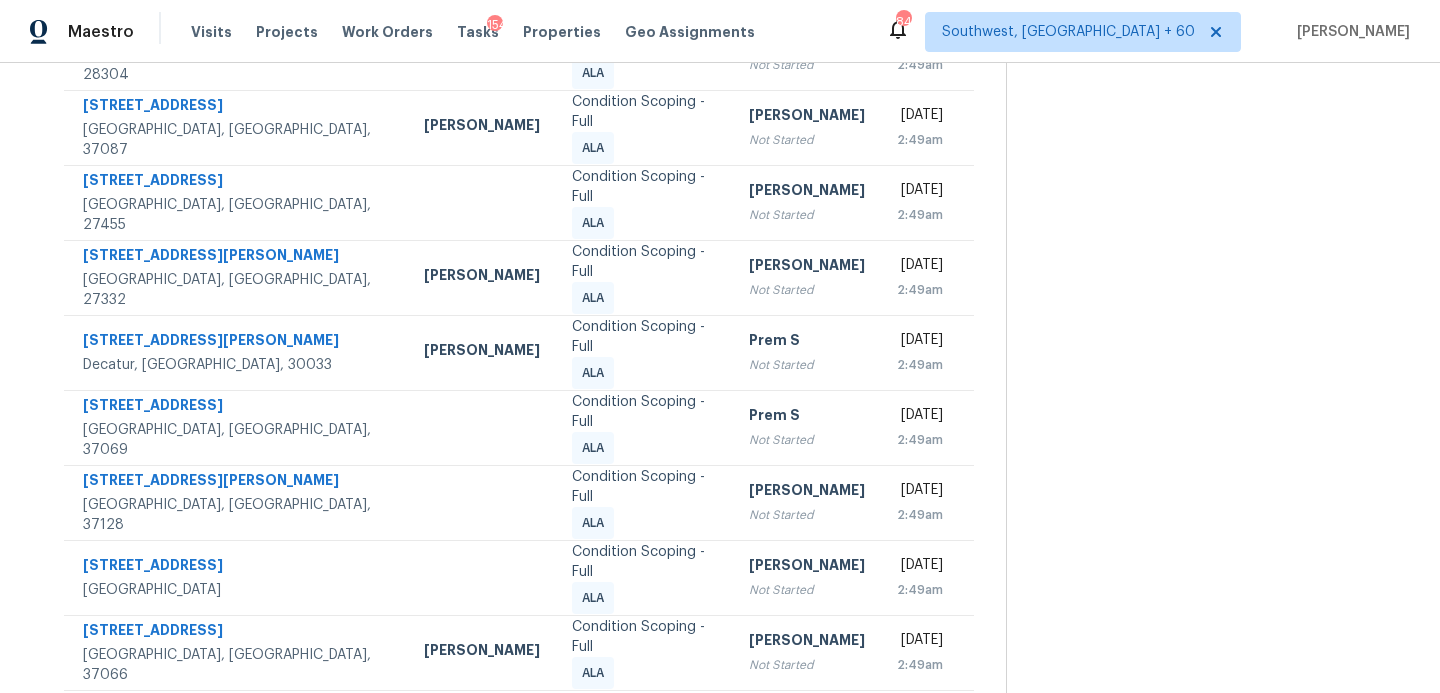 click 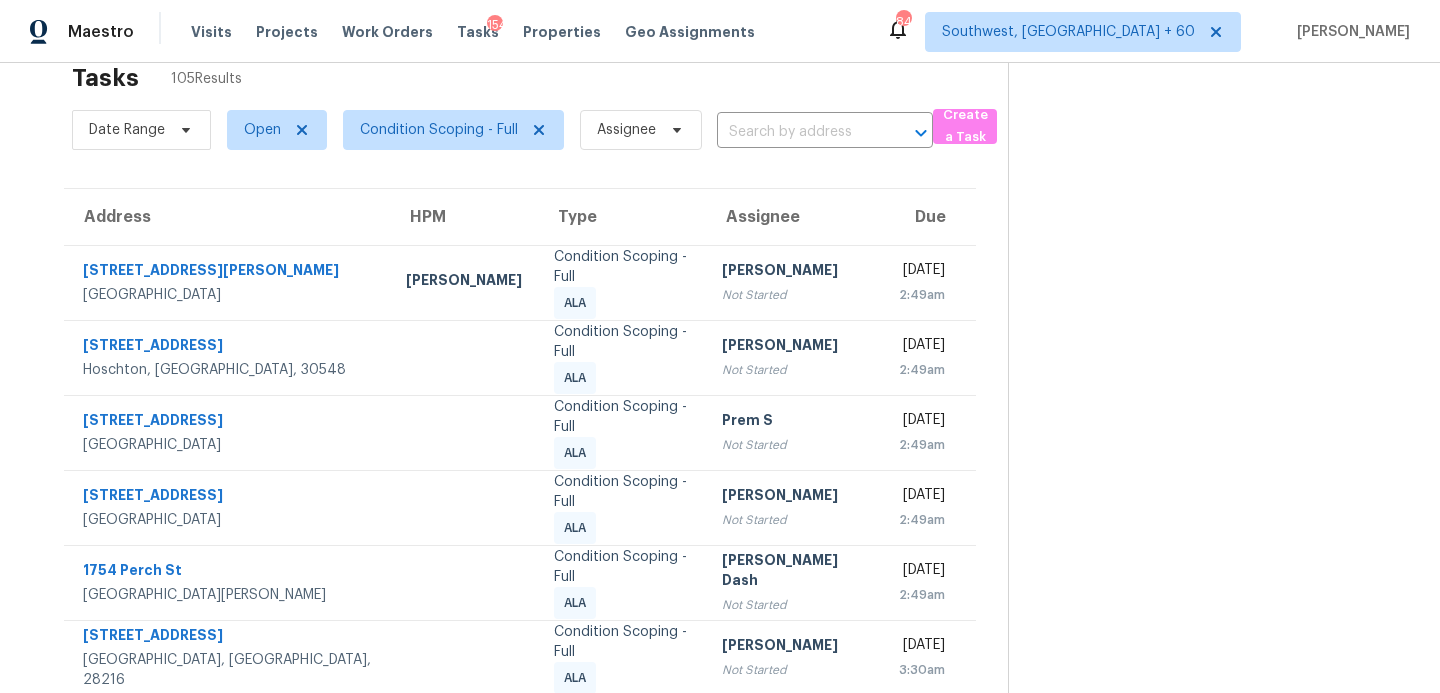 scroll, scrollTop: 0, scrollLeft: 0, axis: both 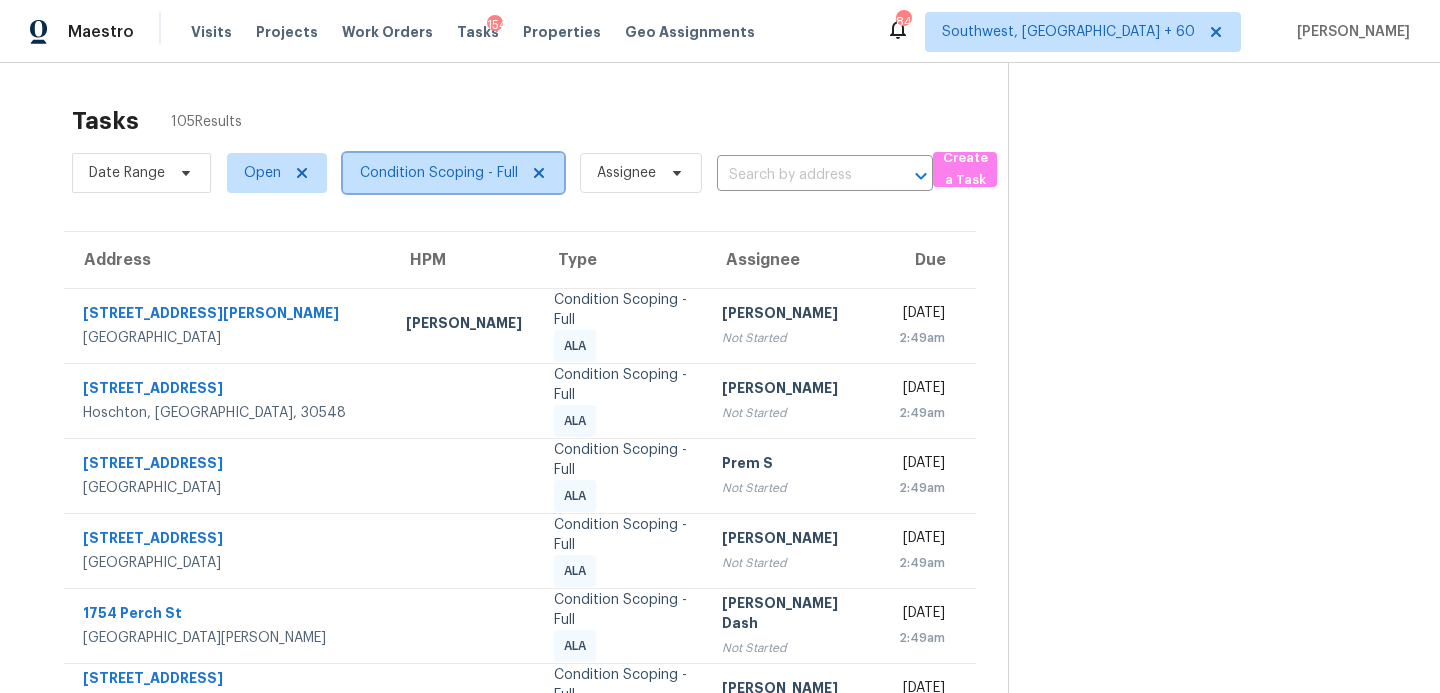click on "Condition Scoping - Full" at bounding box center (439, 173) 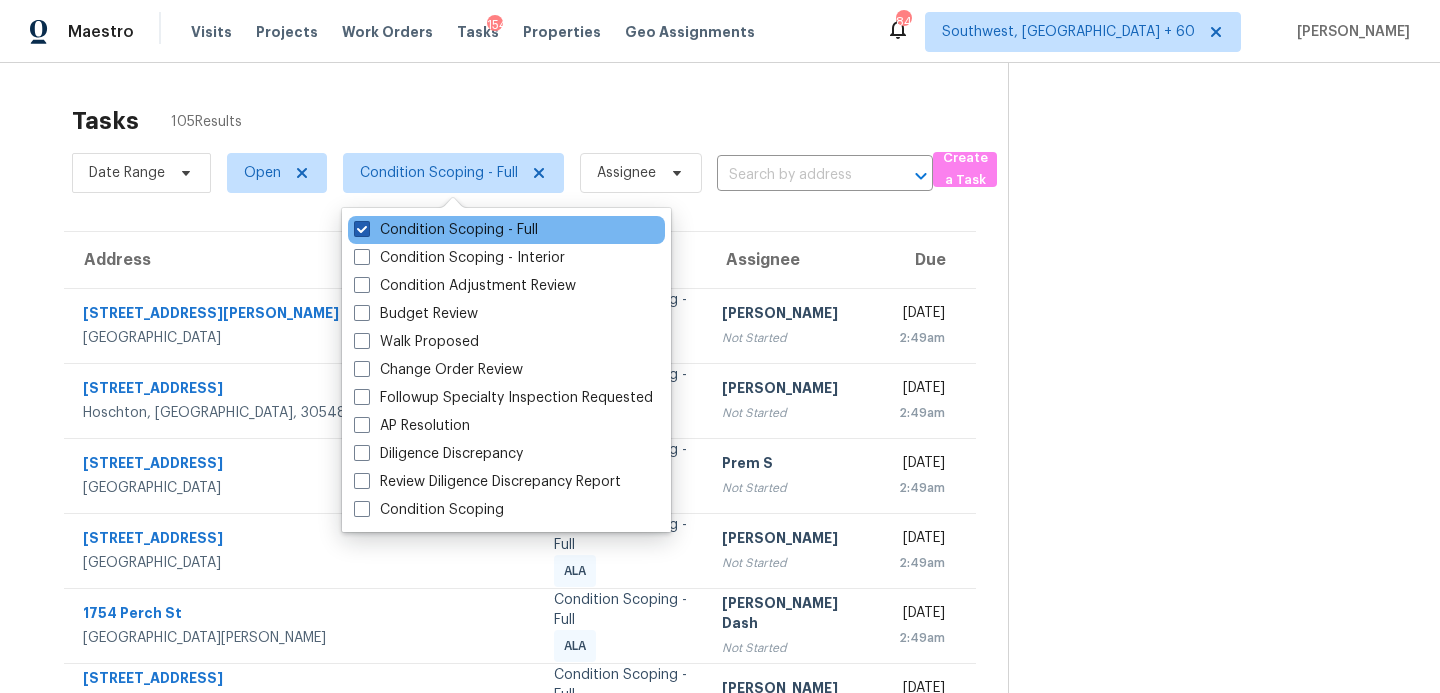 click on "Condition Scoping - Full" at bounding box center [446, 230] 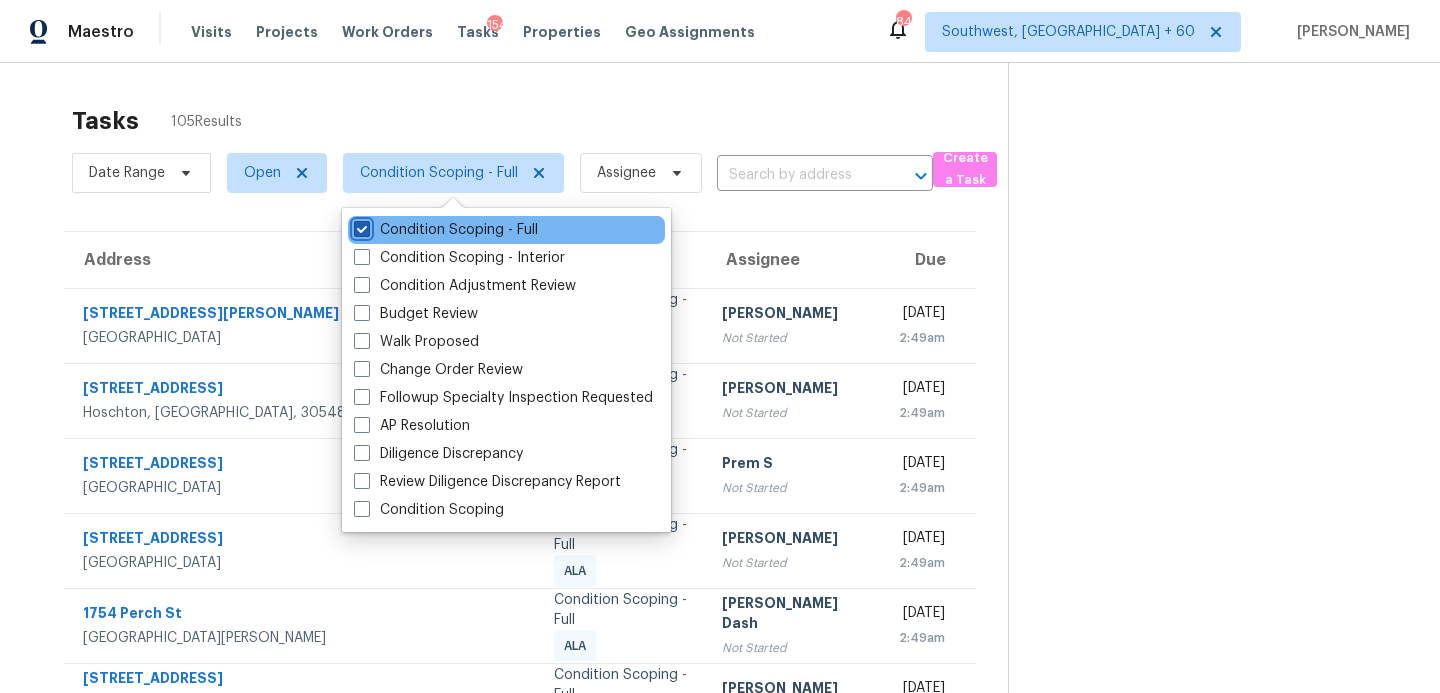 click on "Condition Scoping - Full" at bounding box center (360, 226) 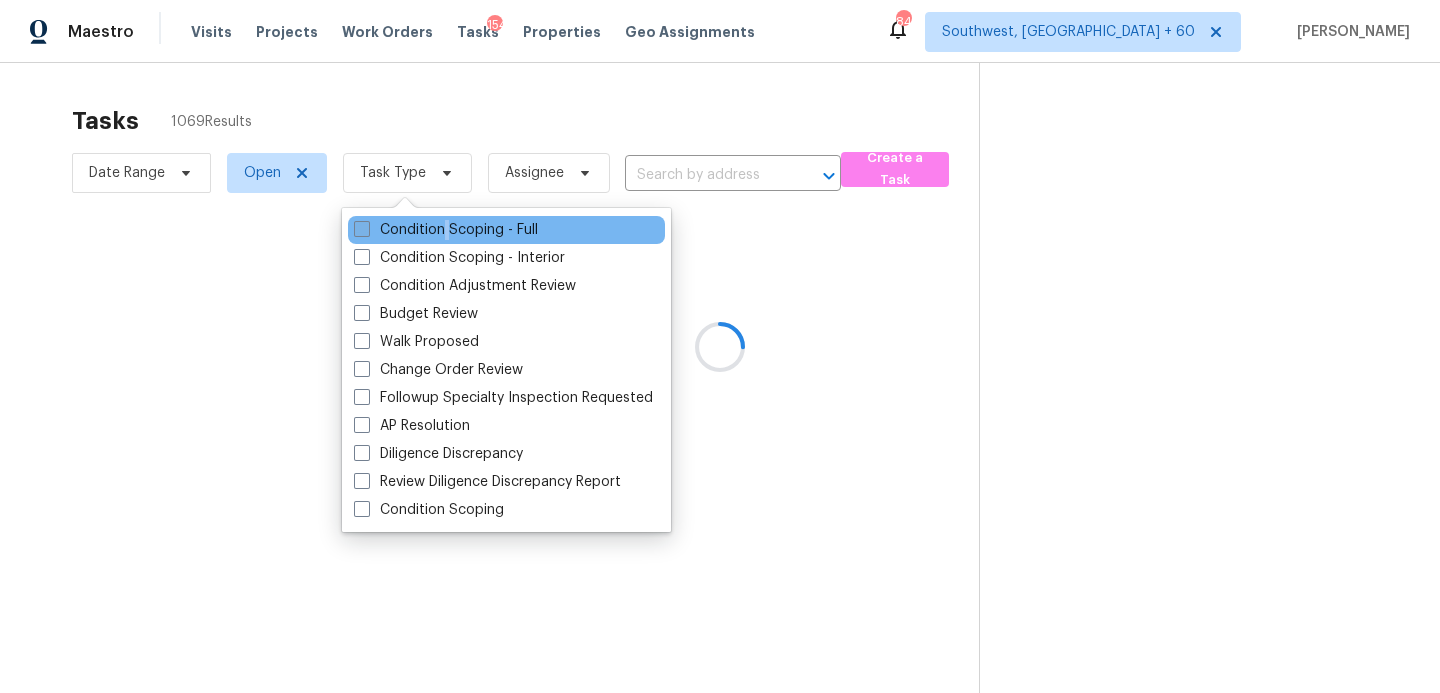 click on "Condition Scoping - Full" at bounding box center [446, 230] 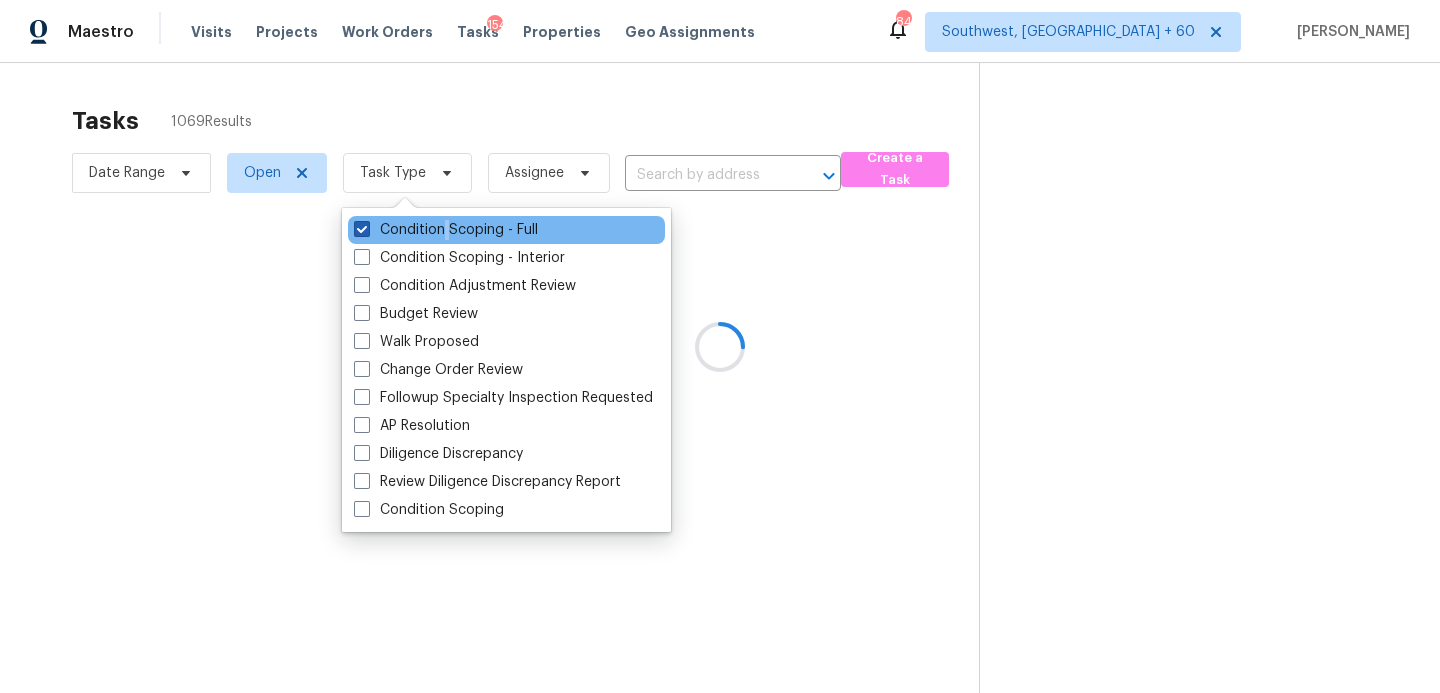 checkbox on "true" 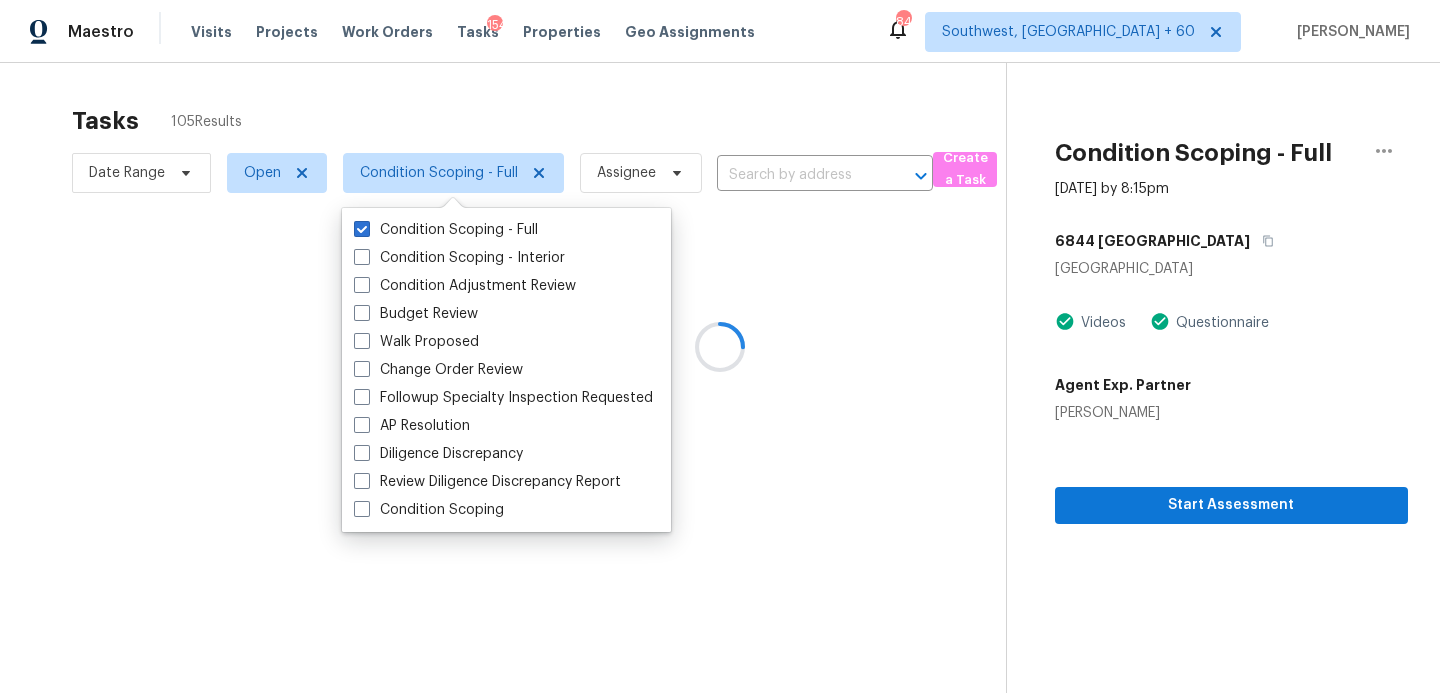 click at bounding box center (720, 346) 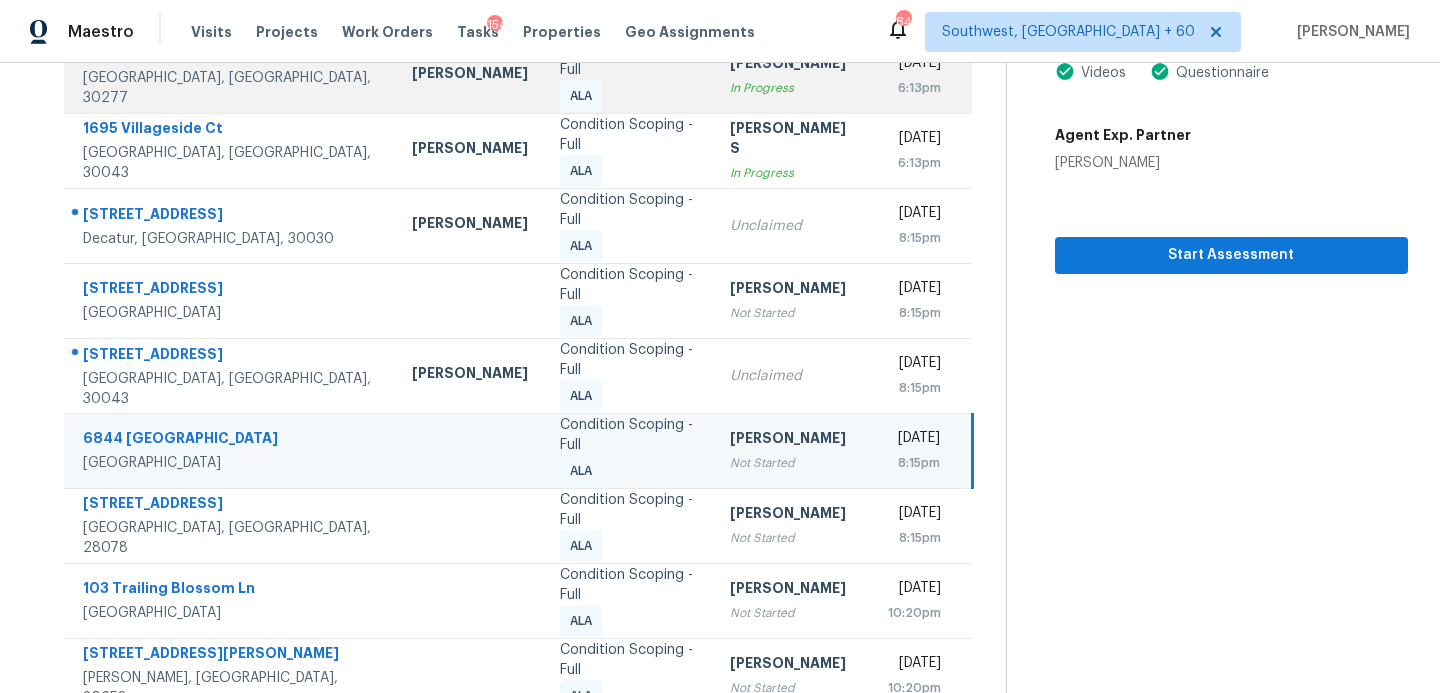 scroll, scrollTop: 288, scrollLeft: 0, axis: vertical 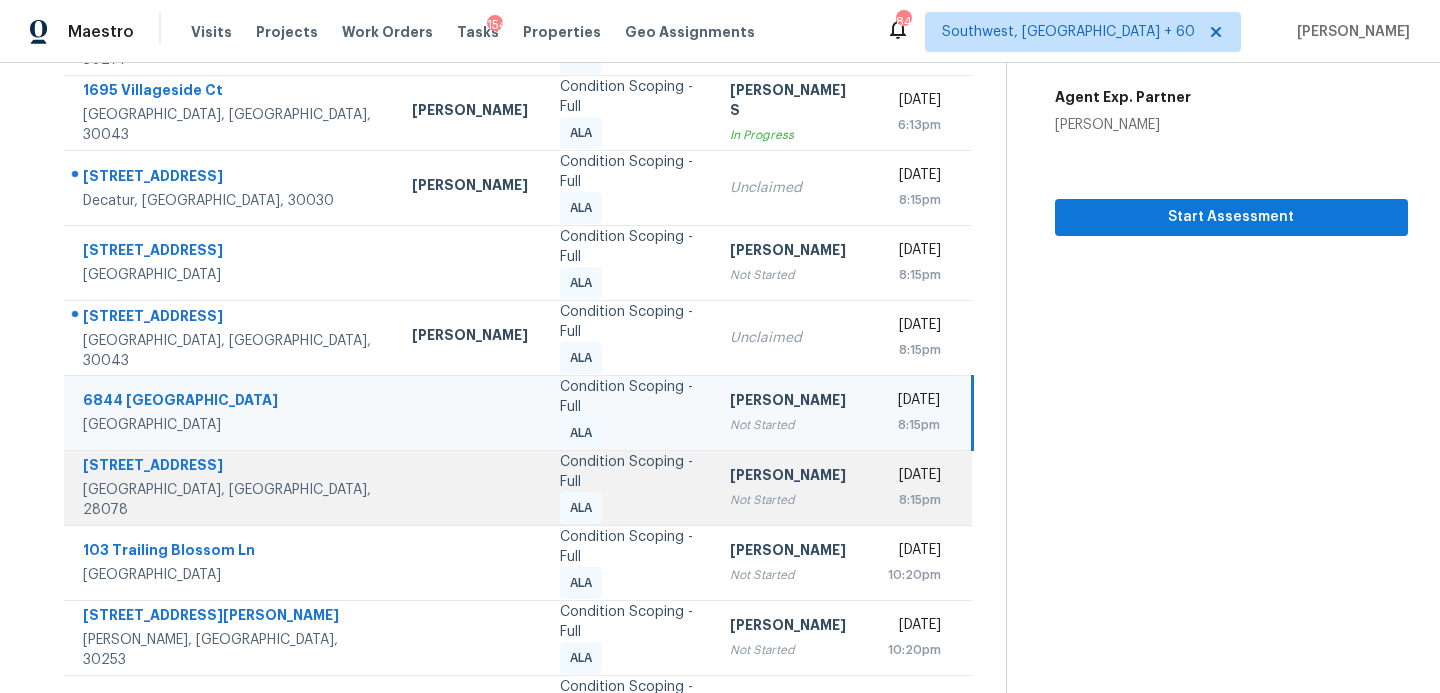 click on "Condition Scoping - Full ALA" at bounding box center (629, 487) 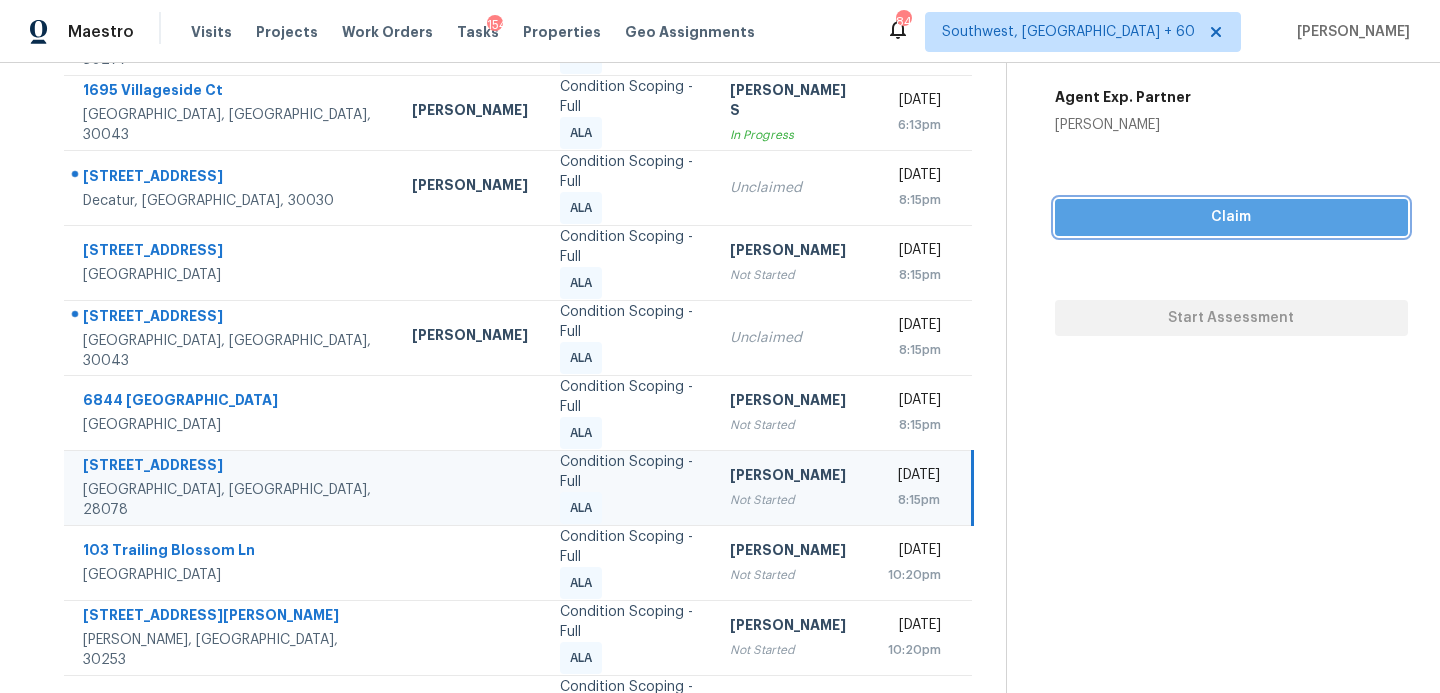 click on "Claim" at bounding box center (1231, 217) 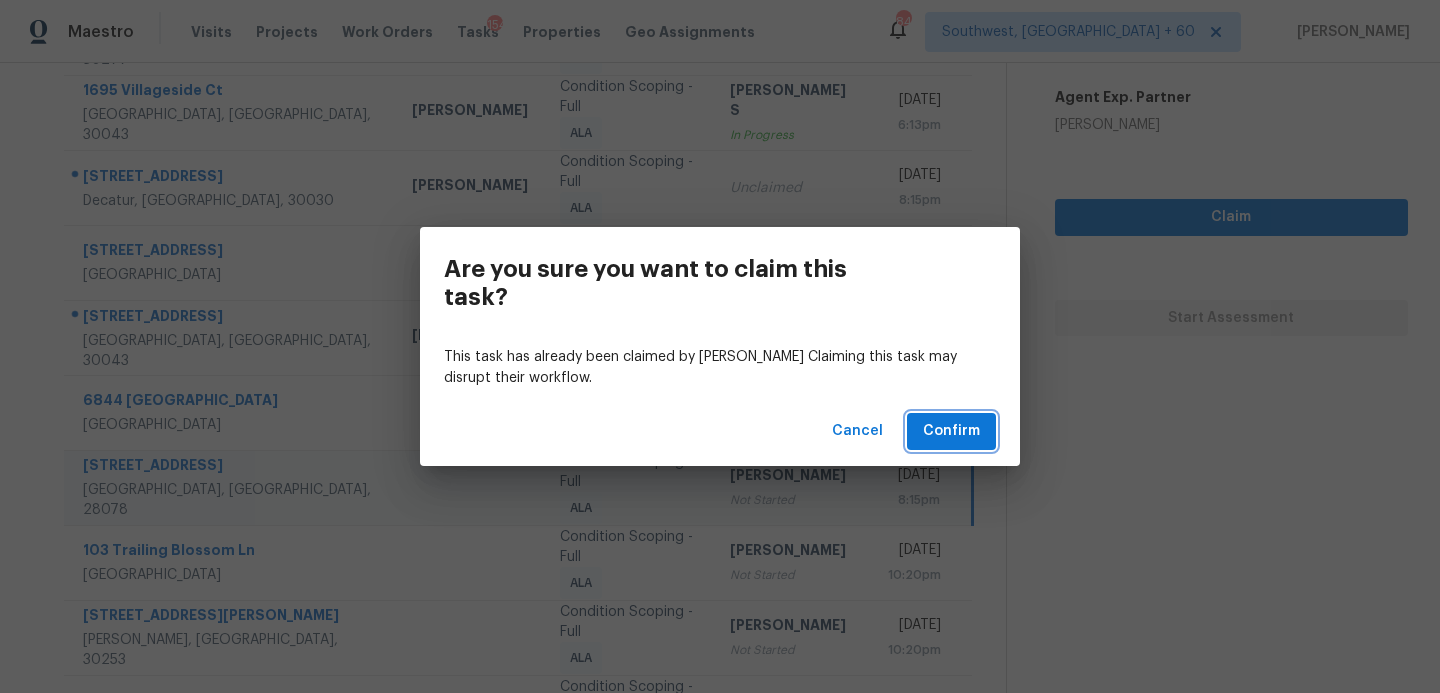 click on "Confirm" at bounding box center (951, 431) 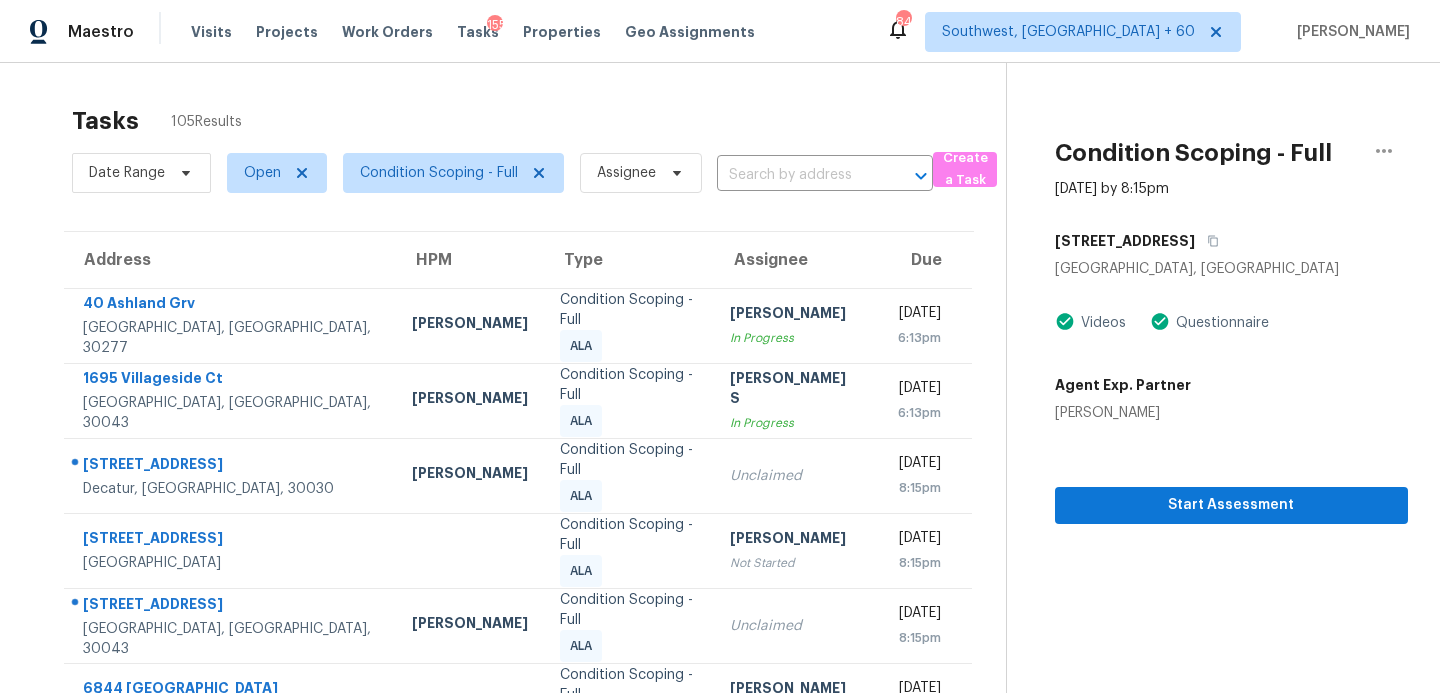 scroll, scrollTop: 348, scrollLeft: 0, axis: vertical 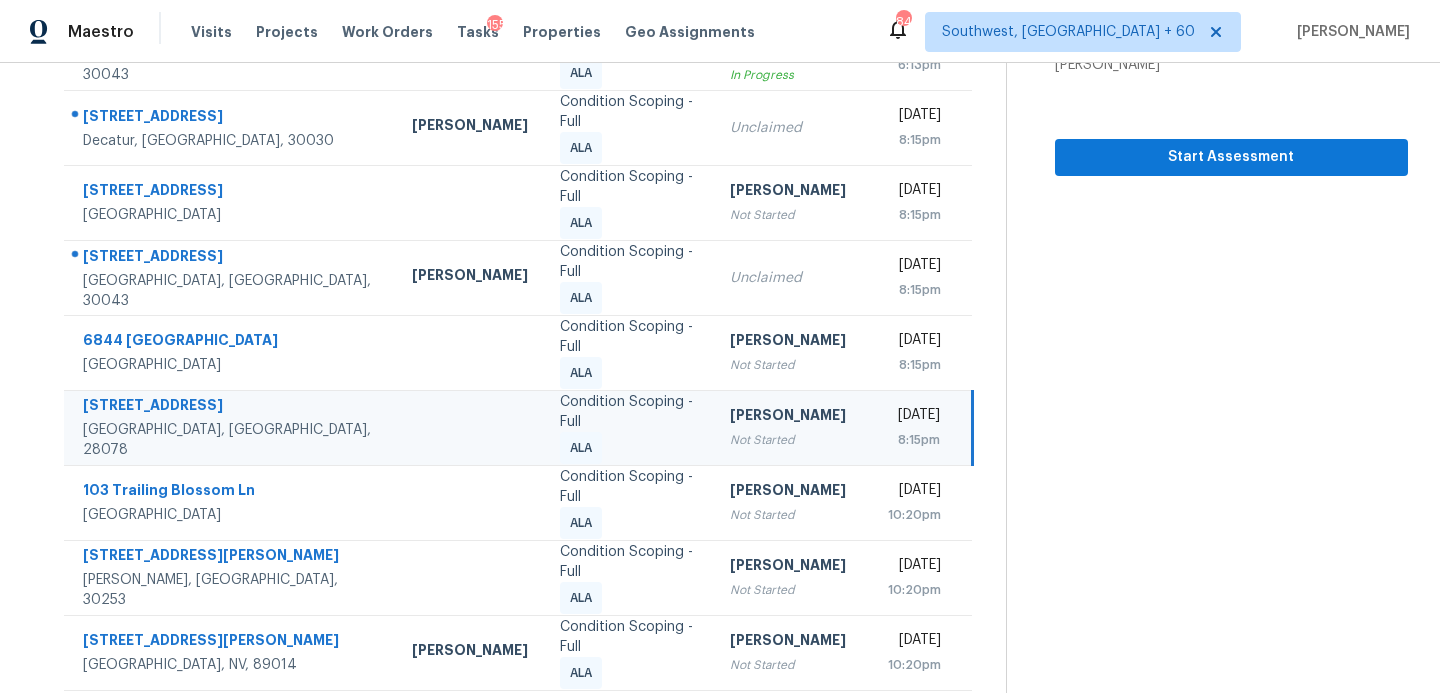click on "Tasks 105  Results Date Range Open Condition Scoping - Full Assignee ​ Create a Task Address HPM Type Assignee Due 40 Ashland Grv   Sharpsburg, GA, 30277 Jaydon Entrekin Condition Scoping - Full ALA Afran Peeran In Progress Thu, Jul 10th 2025 6:13pm 1695 Villageside Ct   Lawrenceville, GA, 30043 Scott Smathers Condition Scoping - Full ALA Anbu Jebakumar S In Progress Thu, Jul 10th 2025 6:13pm 1229 Church St Unit H Decatur, GA, 30030 Juan Lozano Condition Scoping - Full ALA Unclaimed Thu, Jul 10th 2025 8:15pm 7961 Evening Flower Ln   Jacksonville, FL, 32244 Condition Scoping - Full ALA Rajesh M Not Started Thu, Jul 10th 2025 8:15pm 1200 Lochshyre Way   Lawrenceville, GA, 30043 Scott Smathers Condition Scoping - Full ALA Unclaimed Thu, Jul 10th 2025 8:15pm 6844 Ensenada   Grand Prairie, TX, 75054 Condition Scoping - Full ALA Sakthivel Chandran Not Started Thu, Jul 10th 2025 8:15pm 12409 Willingdon Rd   Huntersville, NC, 28078 Condition Scoping - Full ALA Sakthivel Chandran Not Started Thu, Jul 10th 2025 ALA" at bounding box center (519, 245) 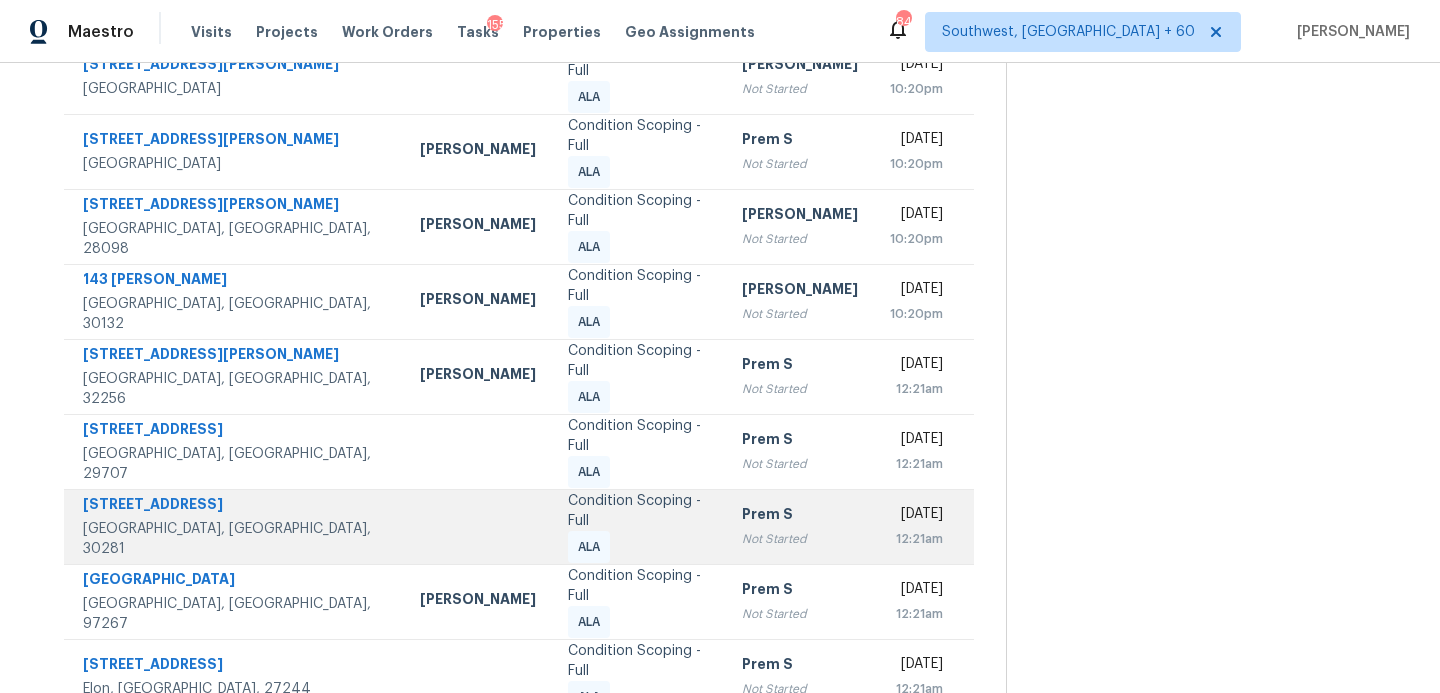 scroll, scrollTop: 348, scrollLeft: 0, axis: vertical 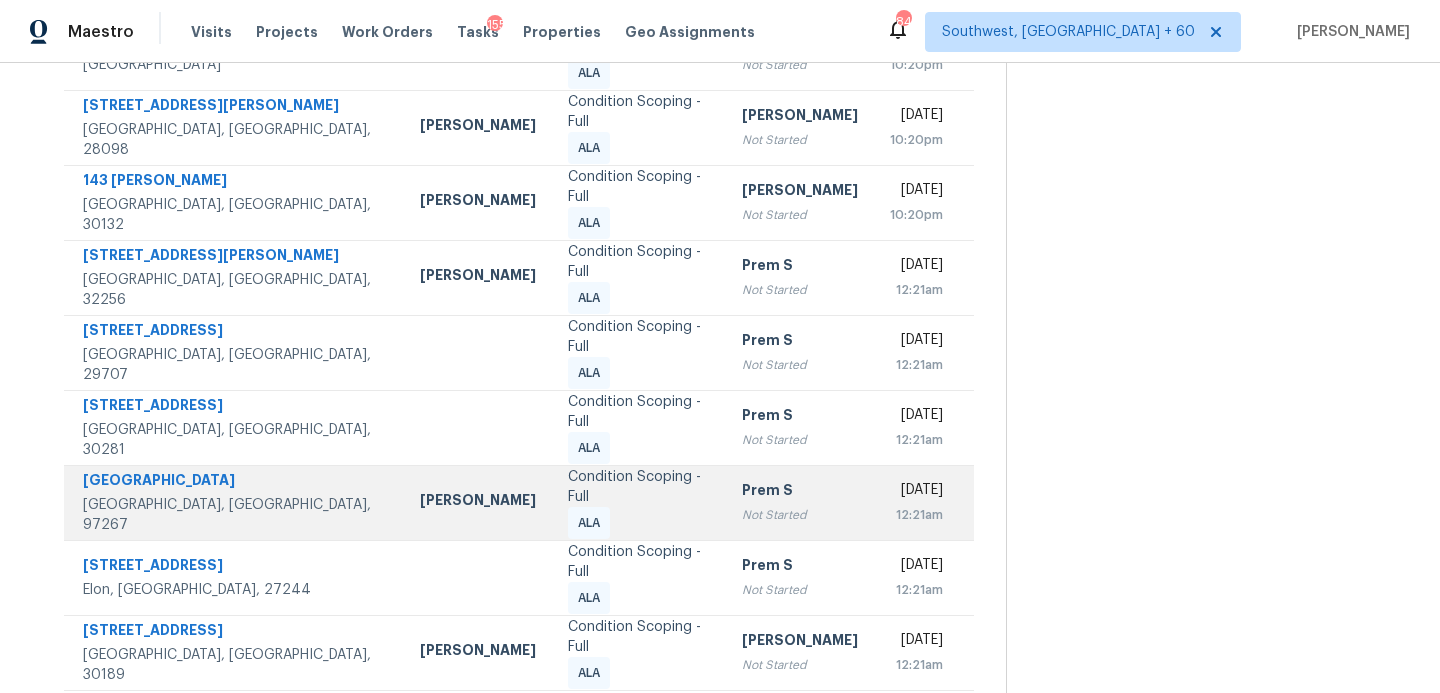 click on "Condition Scoping - Full ALA" at bounding box center (639, 503) 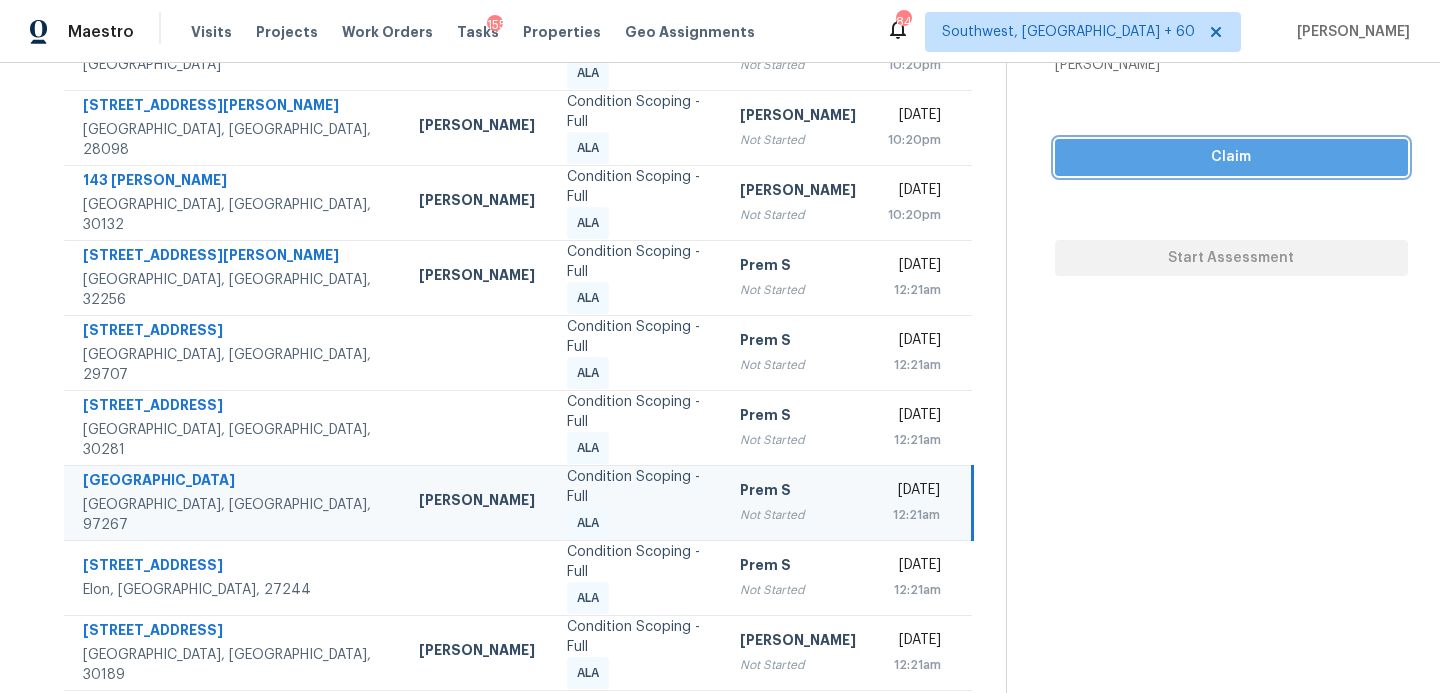 click on "Claim" at bounding box center (1231, 157) 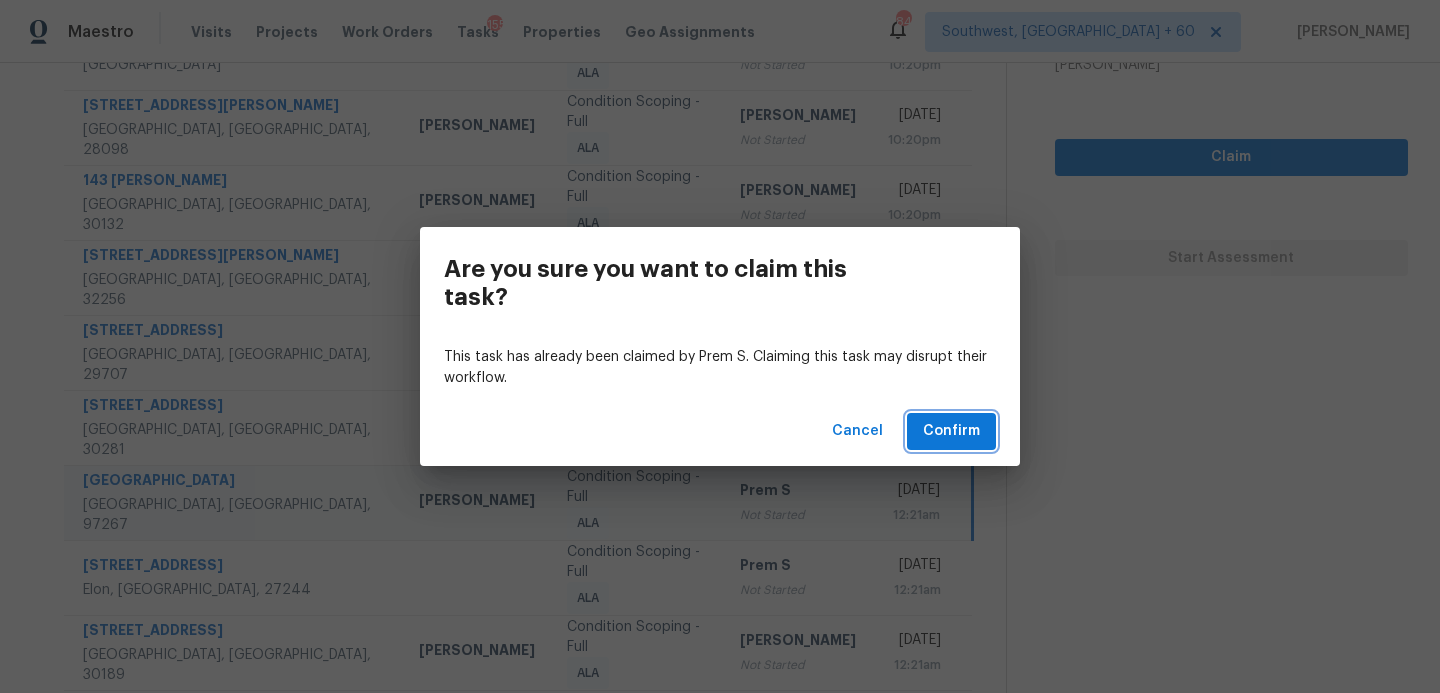 click on "Confirm" at bounding box center (951, 431) 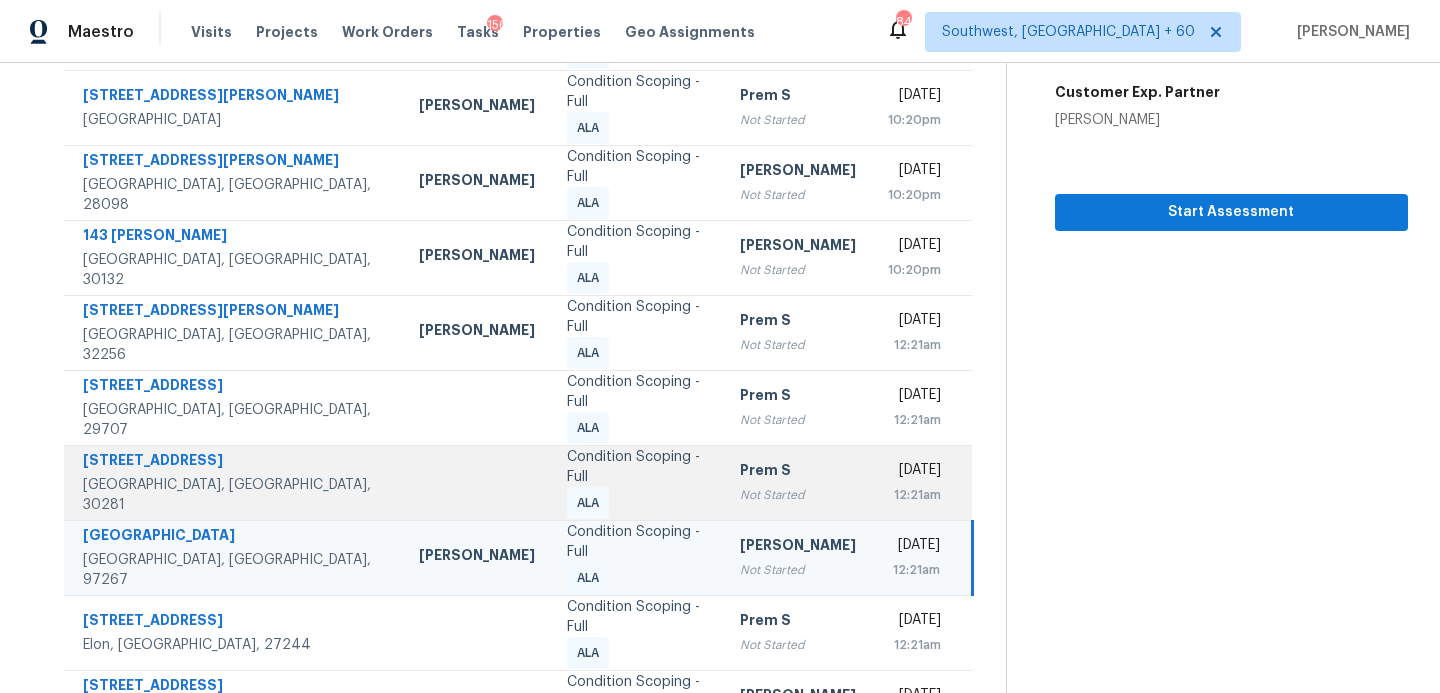 scroll, scrollTop: 398, scrollLeft: 0, axis: vertical 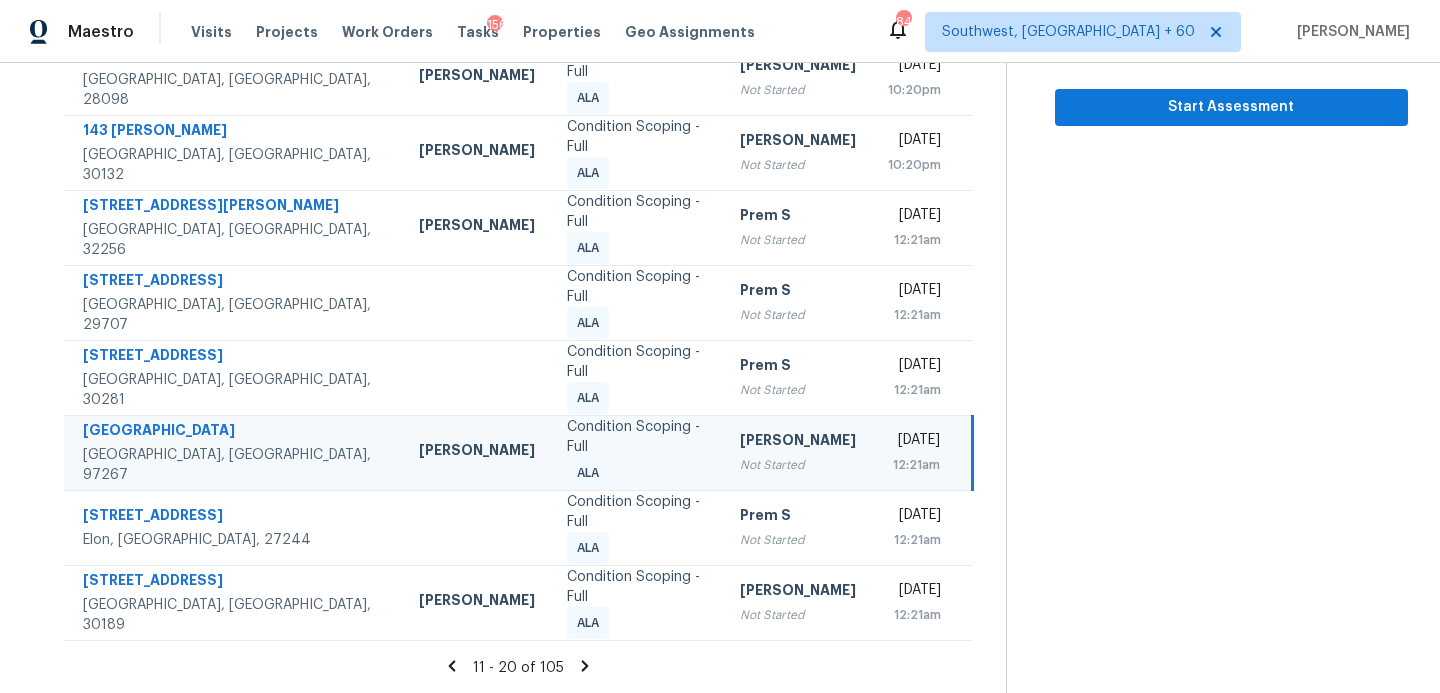 click 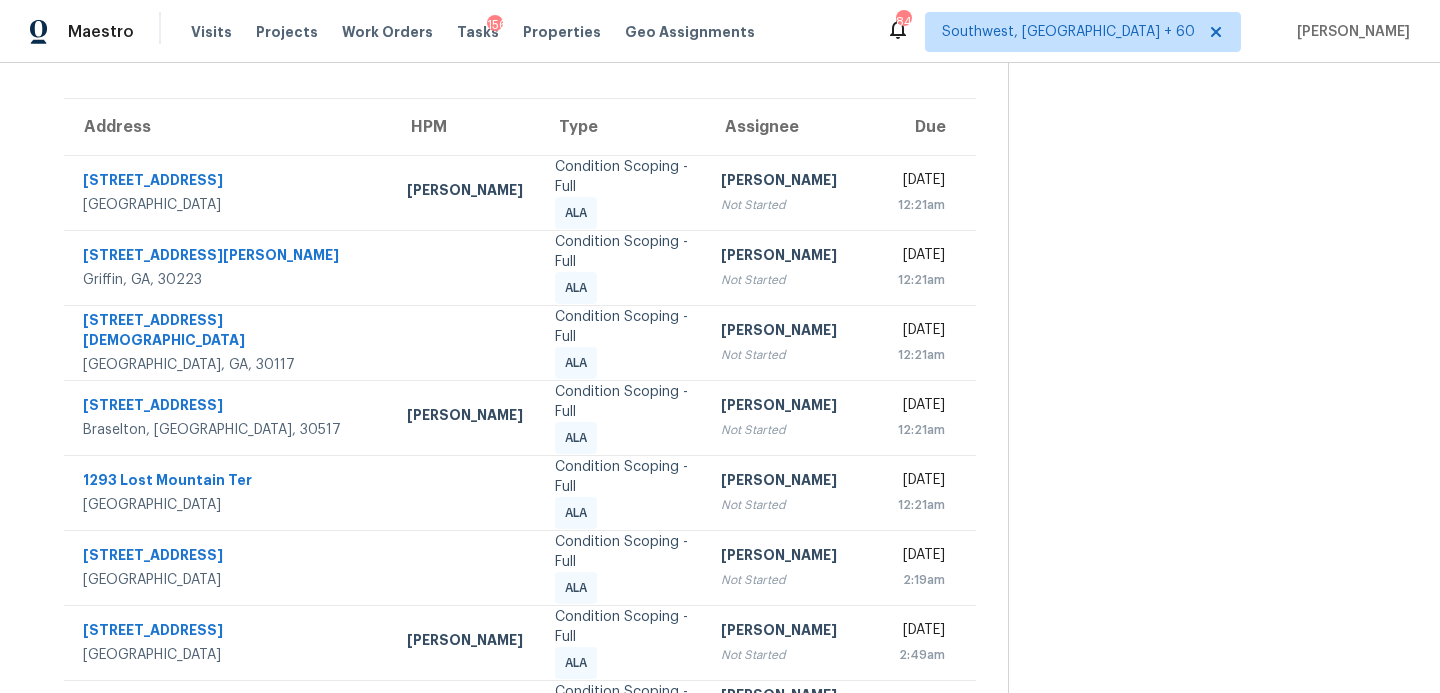 scroll, scrollTop: 0, scrollLeft: 0, axis: both 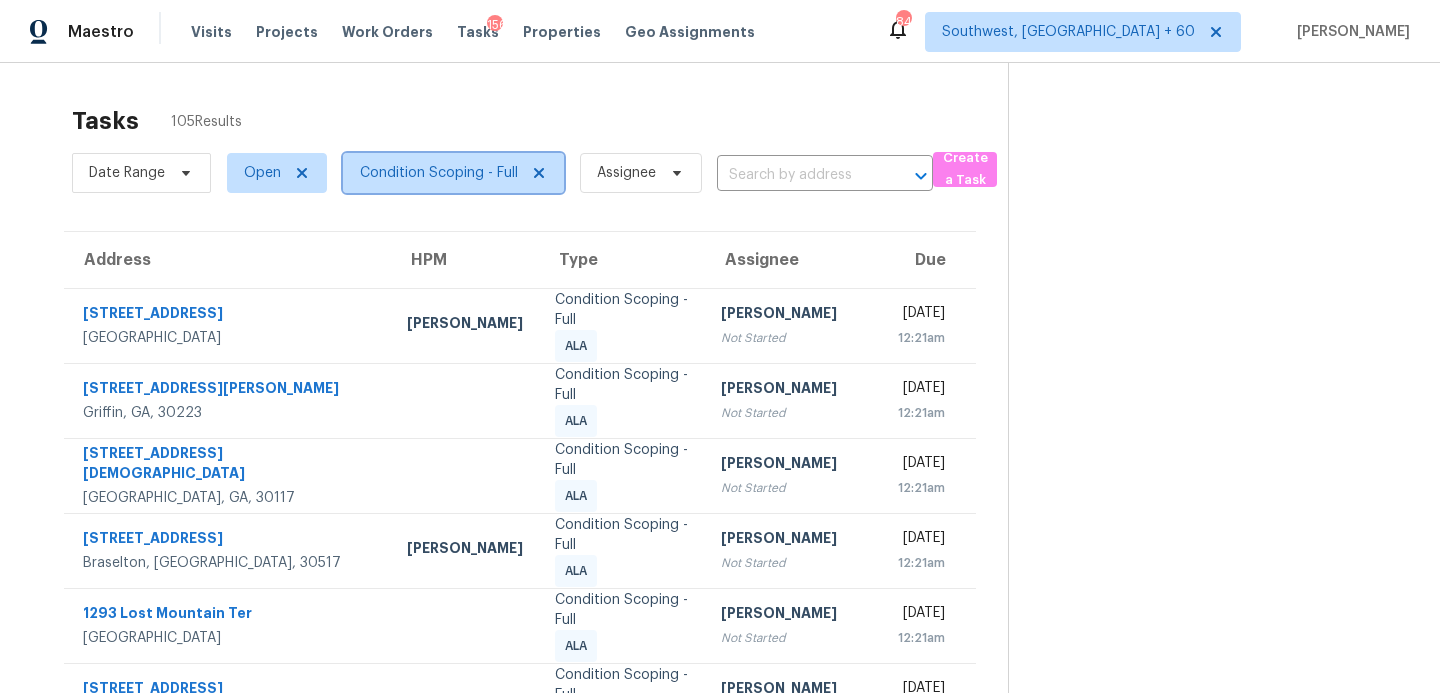 click on "Condition Scoping - Full" at bounding box center (439, 173) 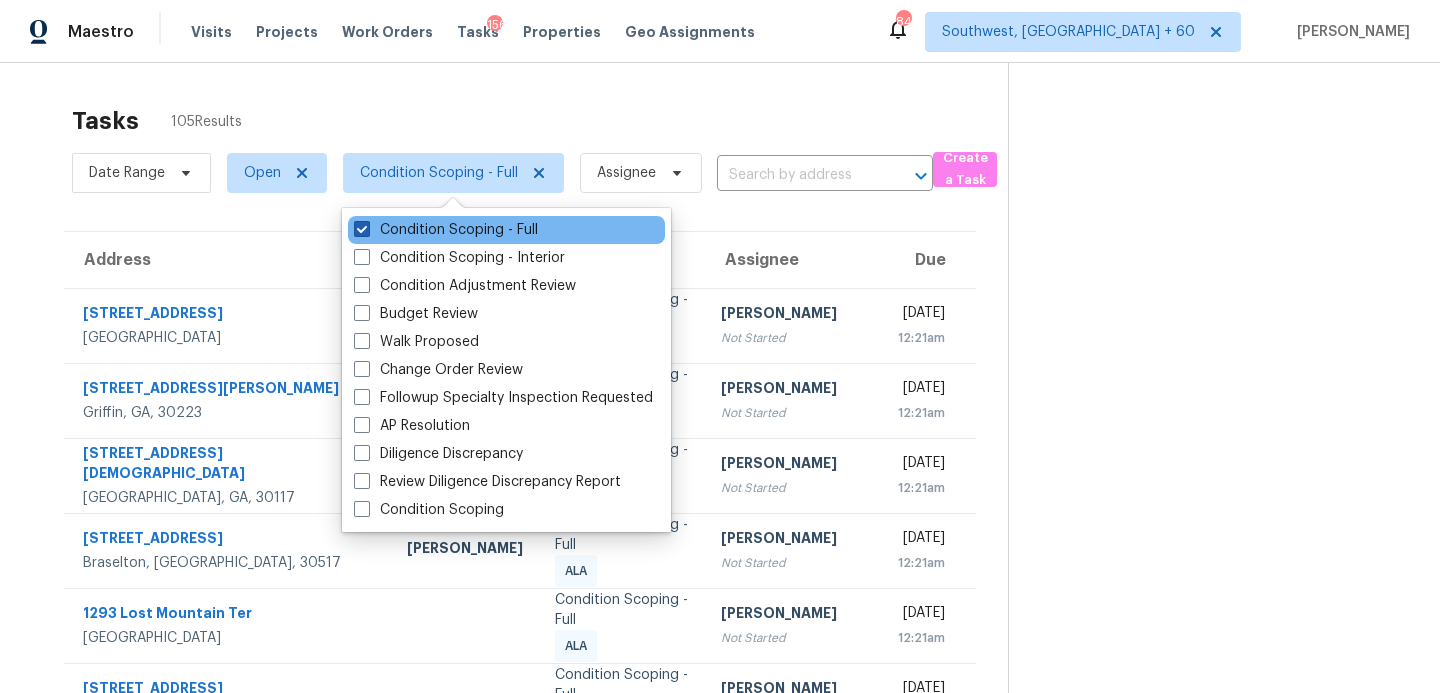 click on "Condition Scoping - Full" at bounding box center (446, 230) 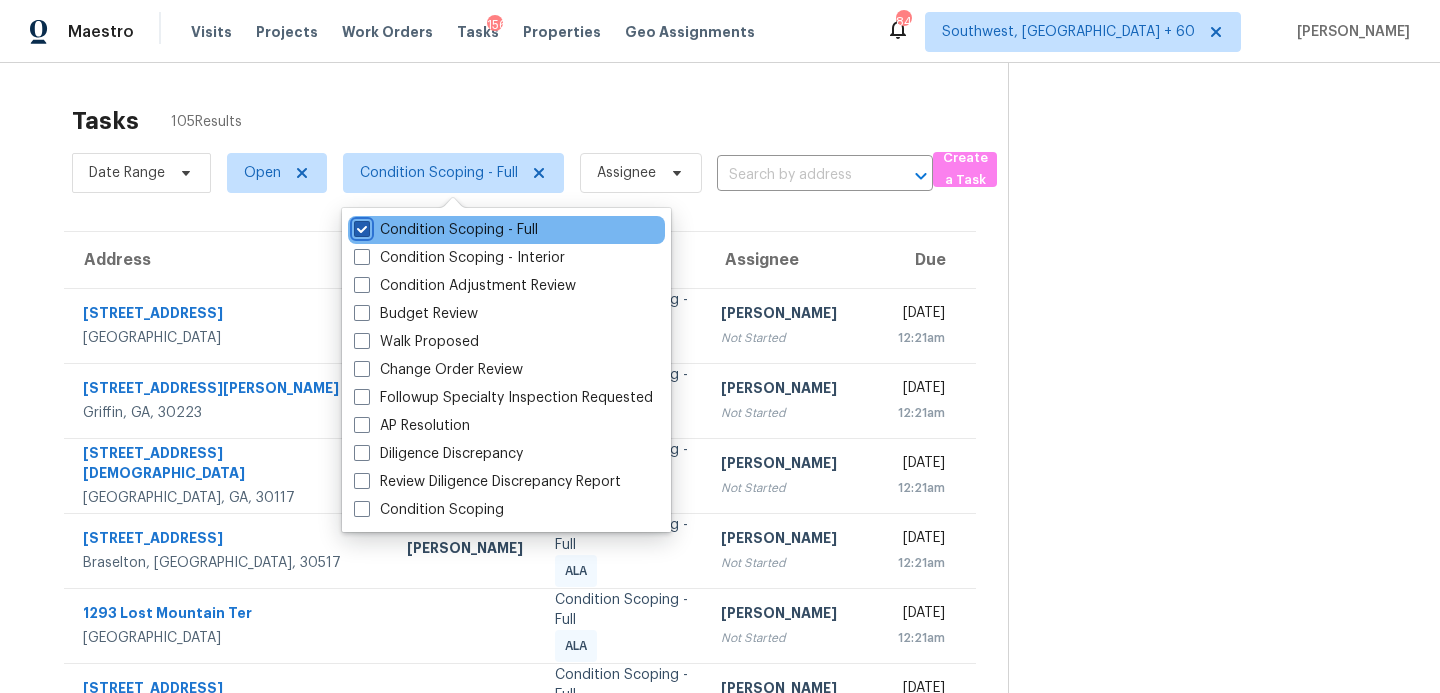 click on "Condition Scoping - Full" at bounding box center (360, 226) 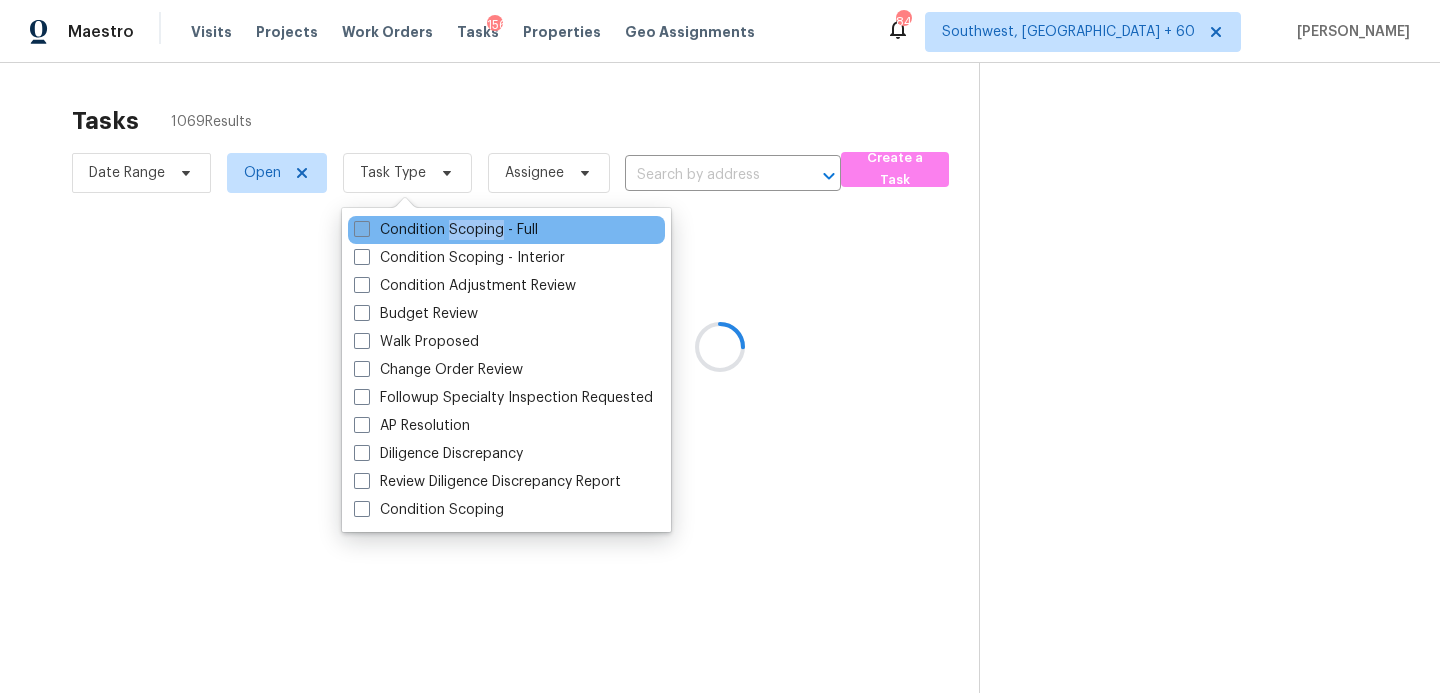 click on "Condition Scoping - Full" at bounding box center [446, 230] 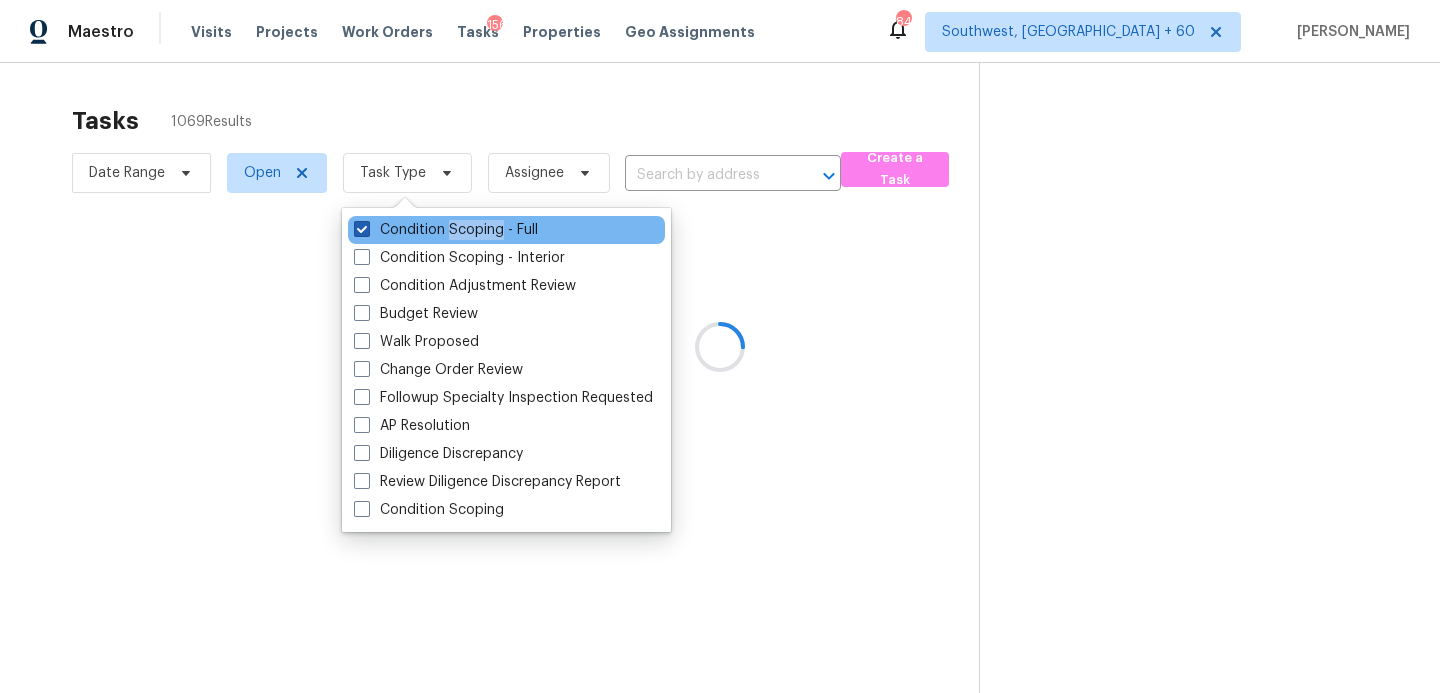 checkbox on "true" 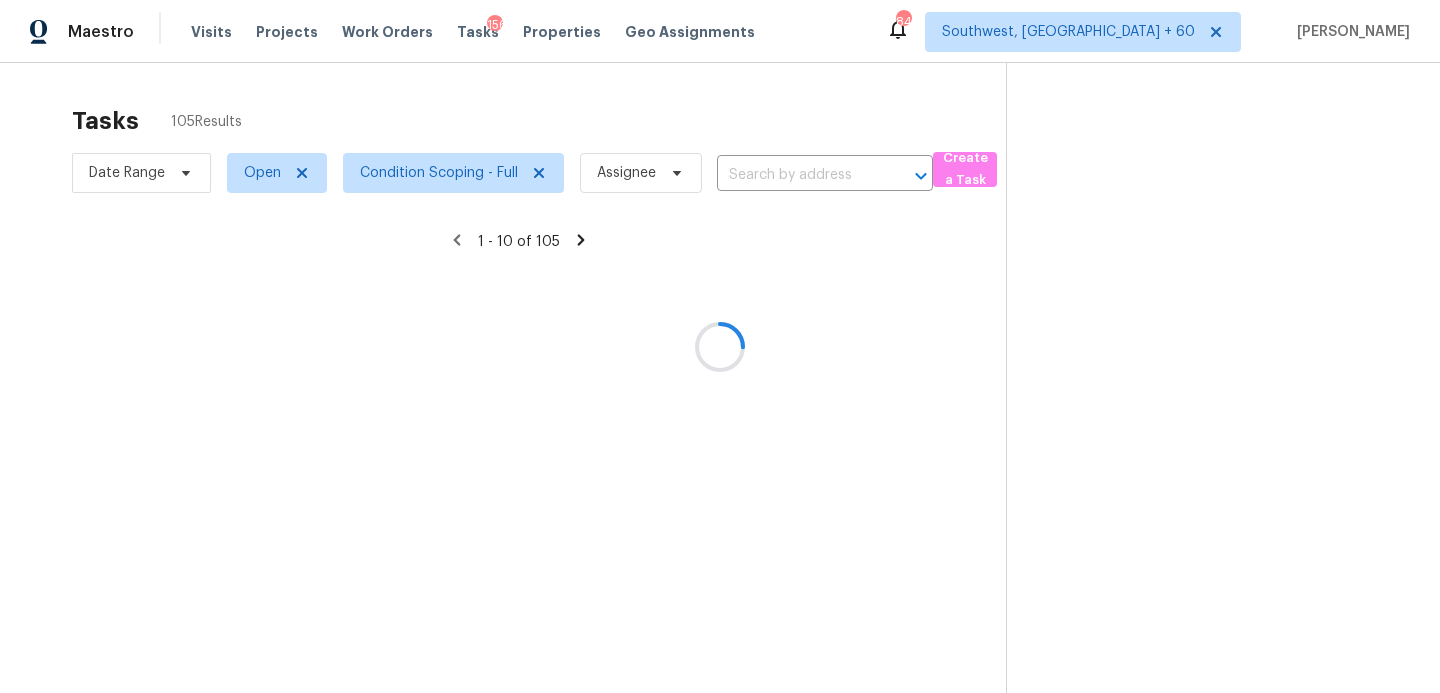 click at bounding box center (720, 346) 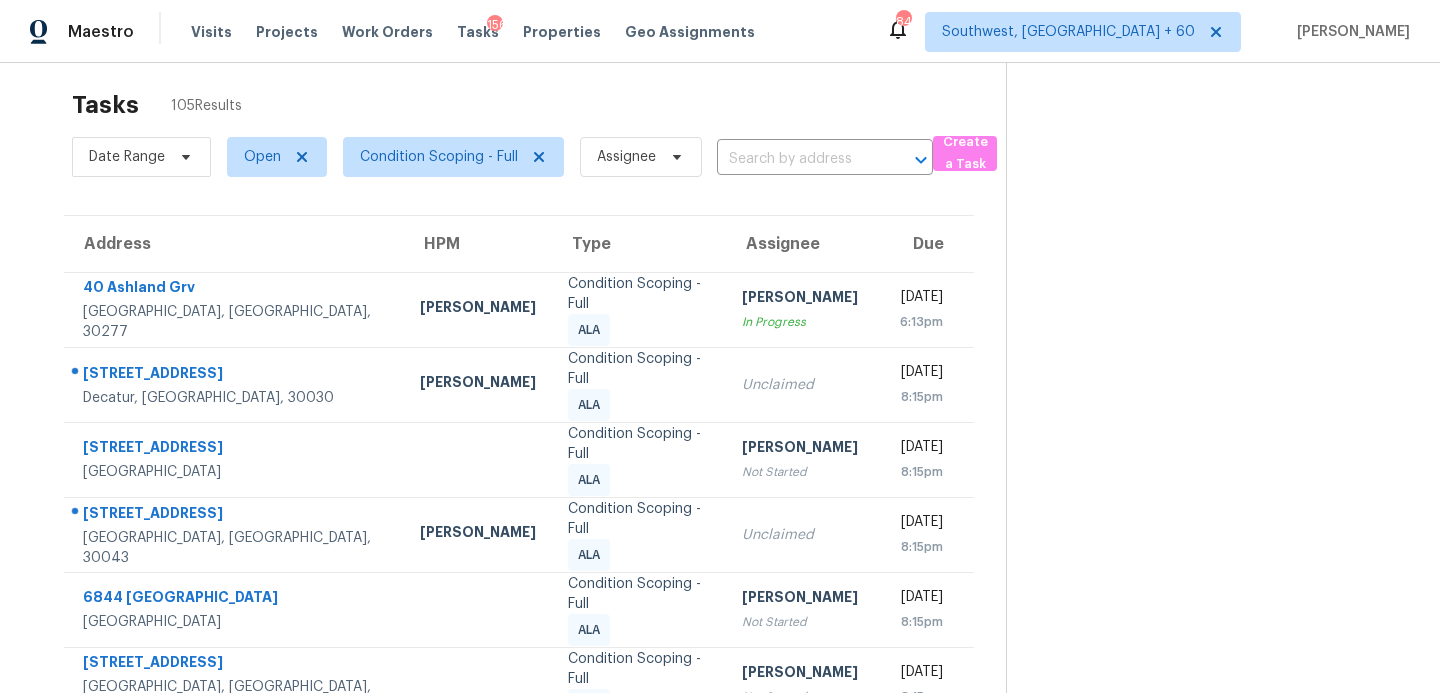 scroll, scrollTop: 17, scrollLeft: 0, axis: vertical 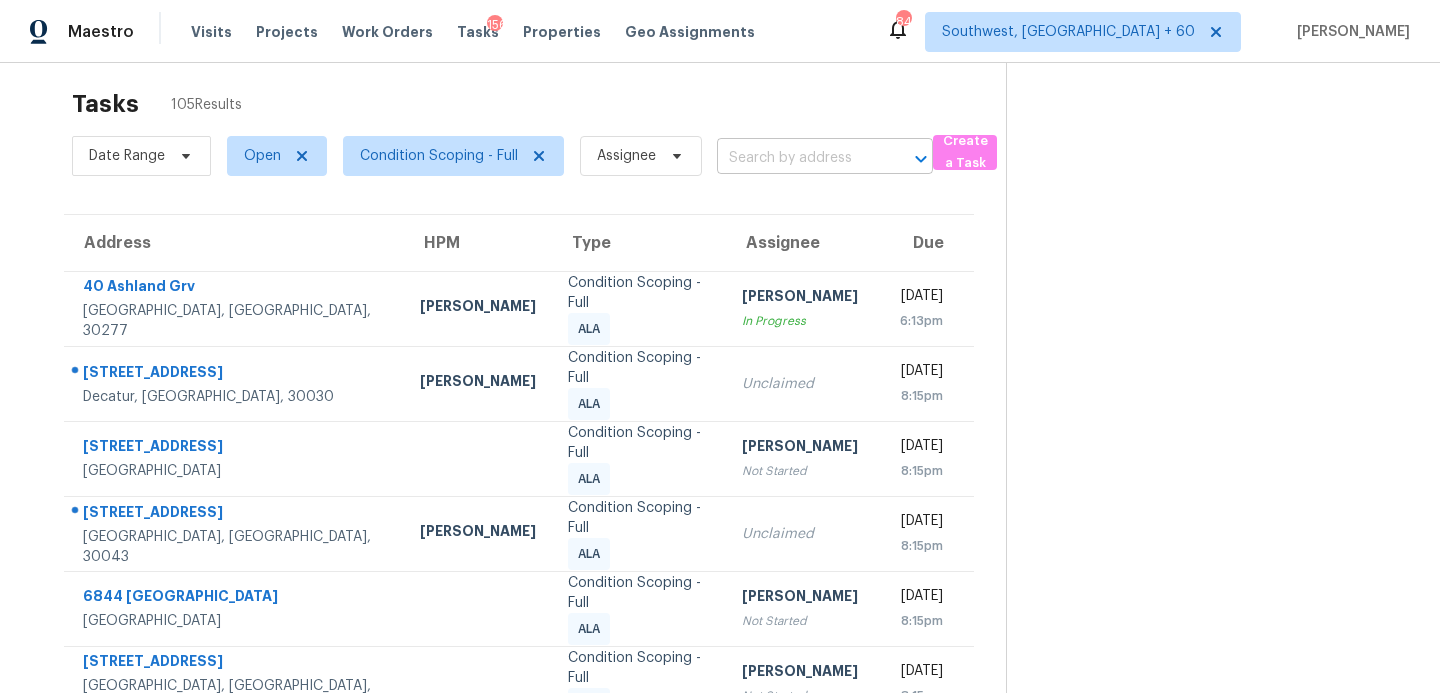 click at bounding box center (797, 158) 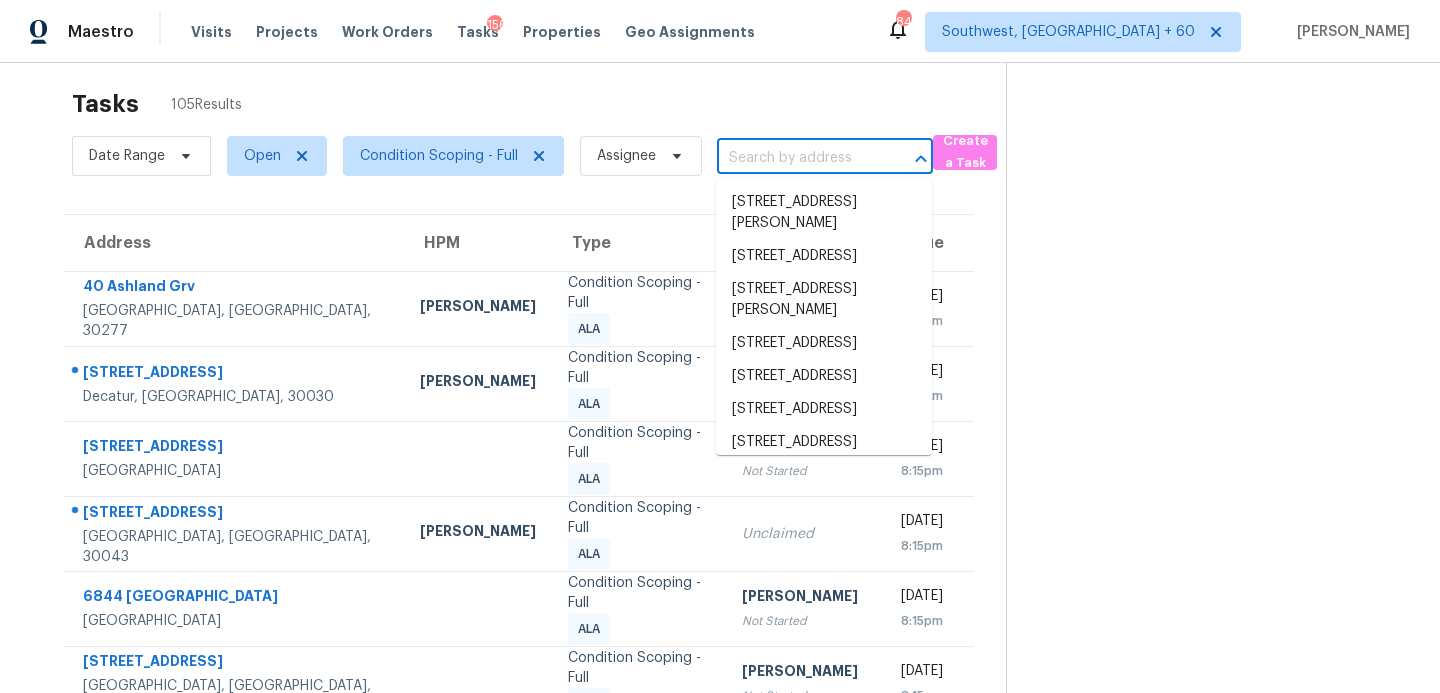 paste on "6004 Stony Falls Way, Knightdale, NC, 27545" 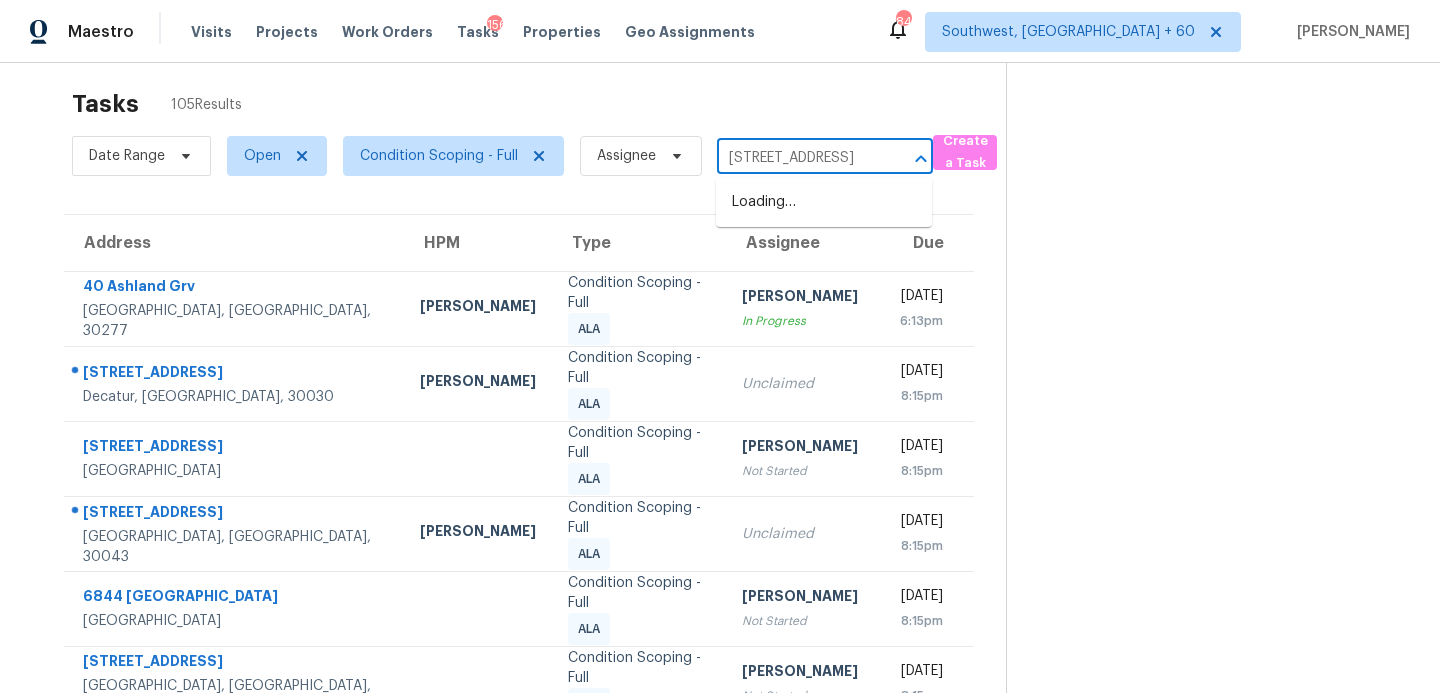 scroll, scrollTop: 0, scrollLeft: 148, axis: horizontal 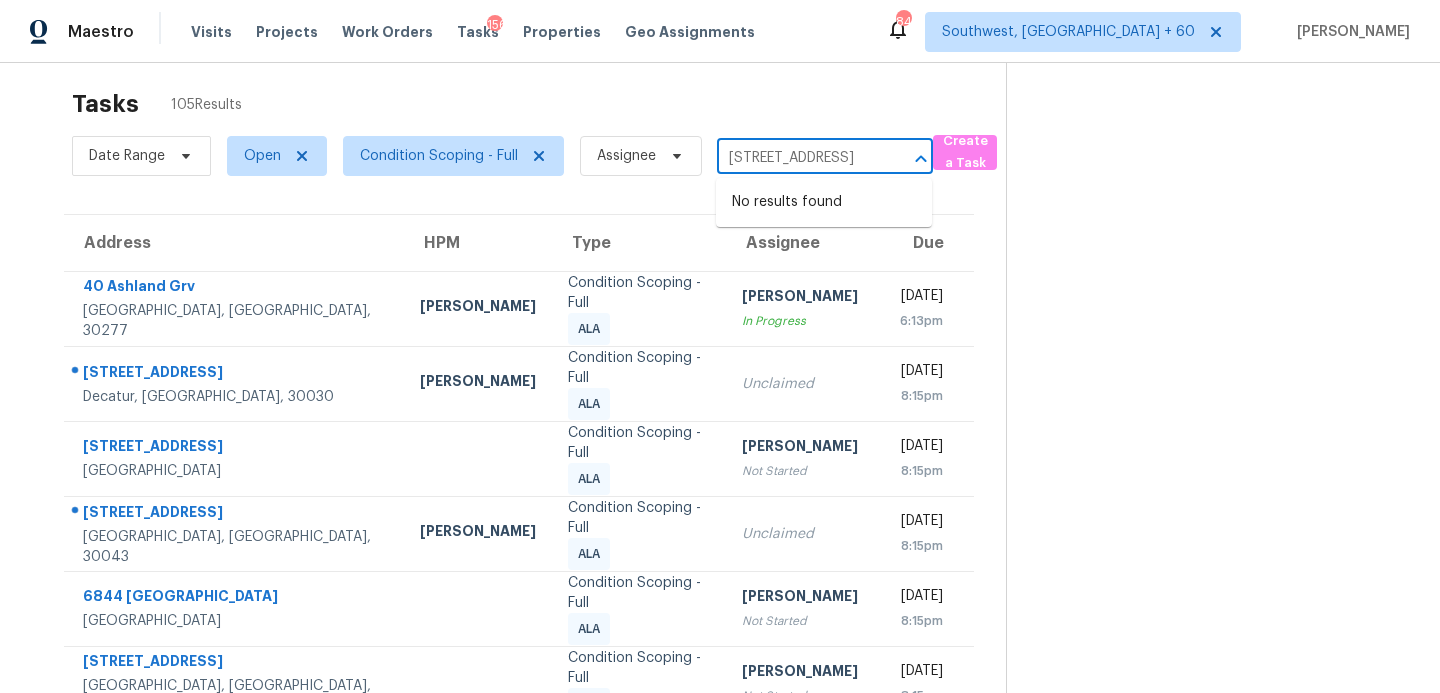 type on "6004 Stony Falls Way, Knightdale, NC, 27545" 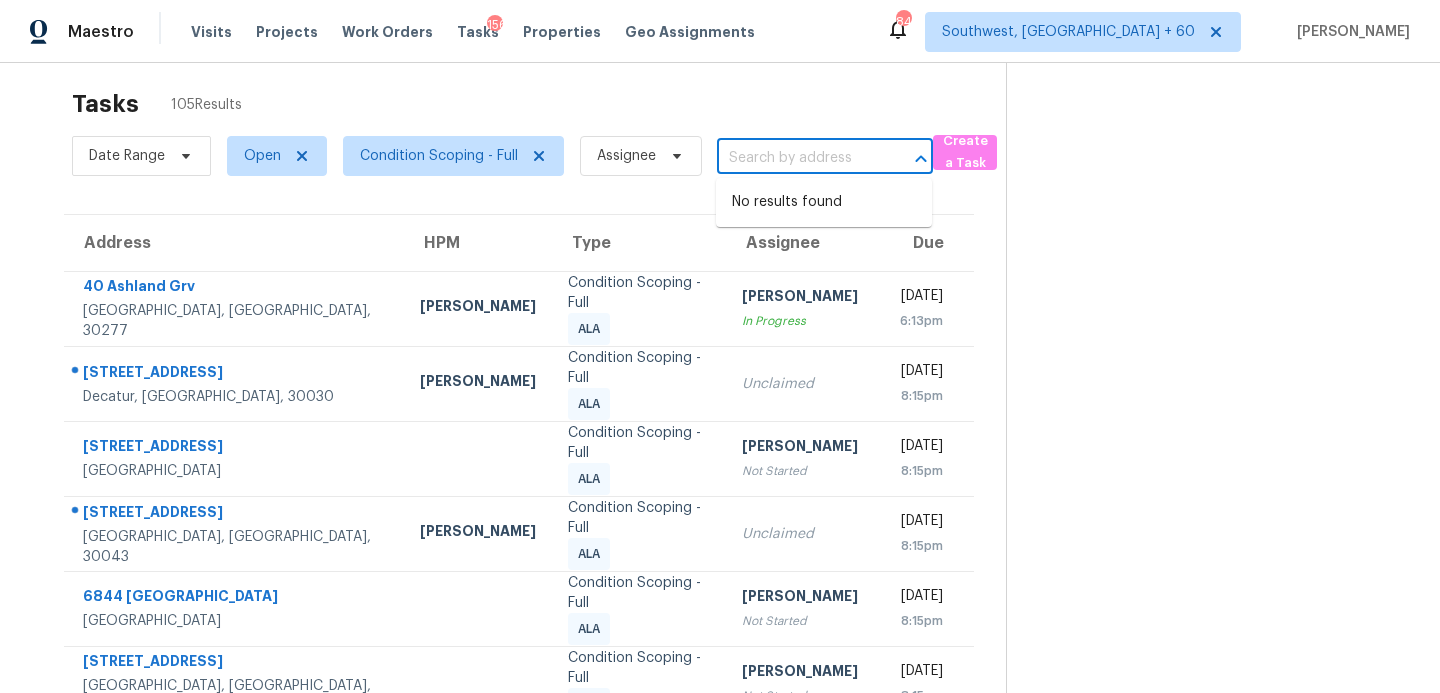 click at bounding box center [1207, 560] 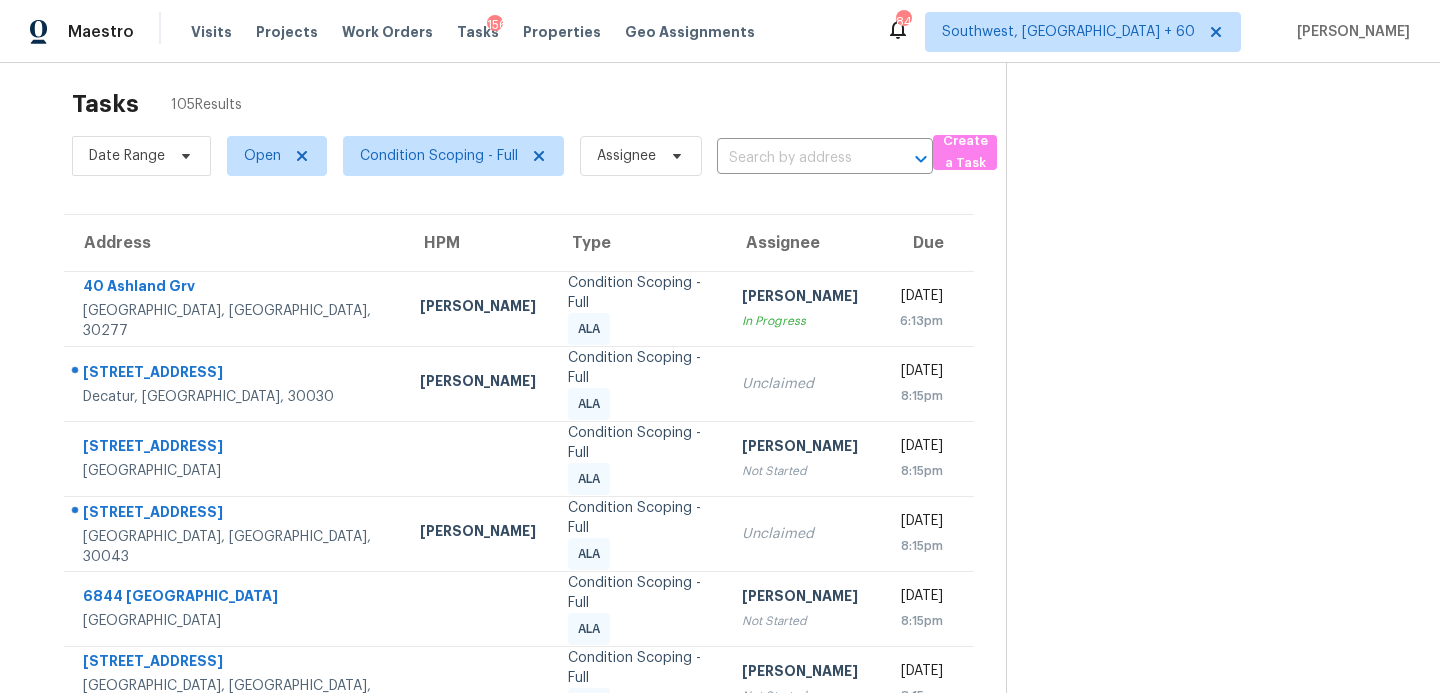 scroll, scrollTop: 0, scrollLeft: 0, axis: both 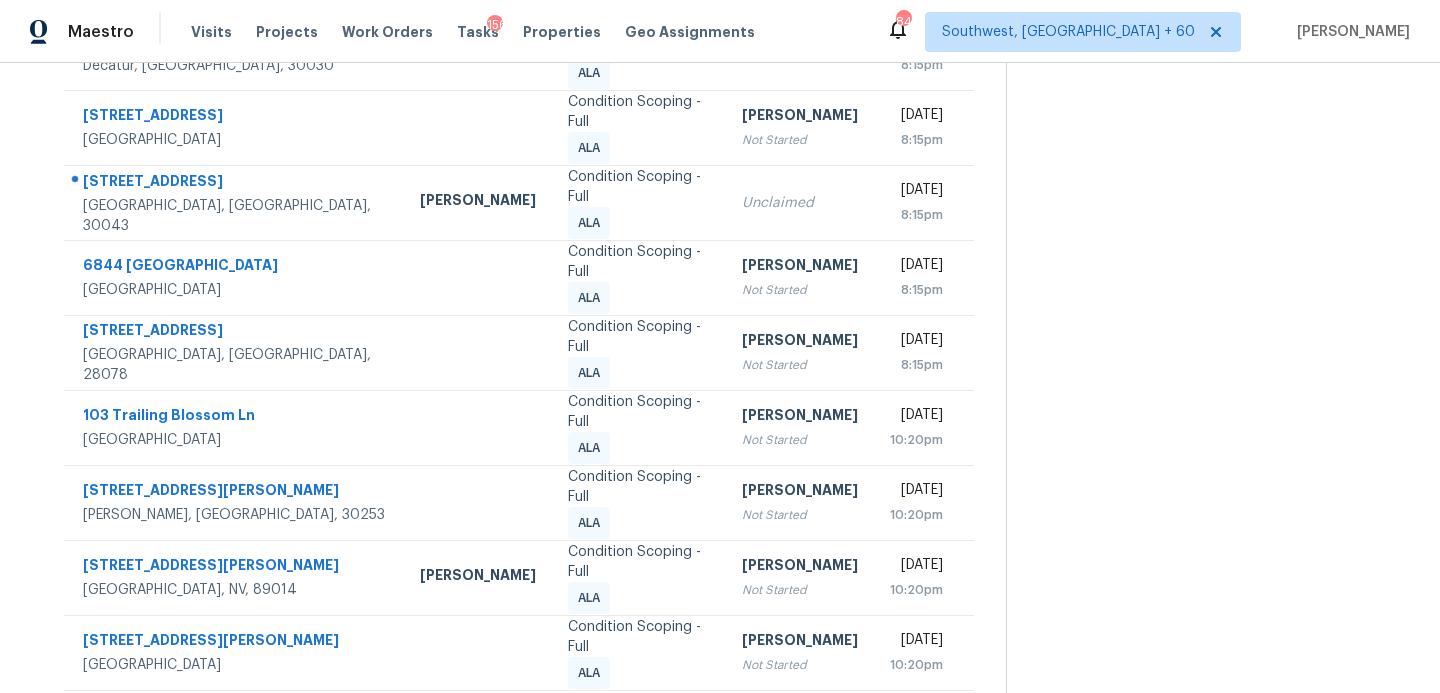 click 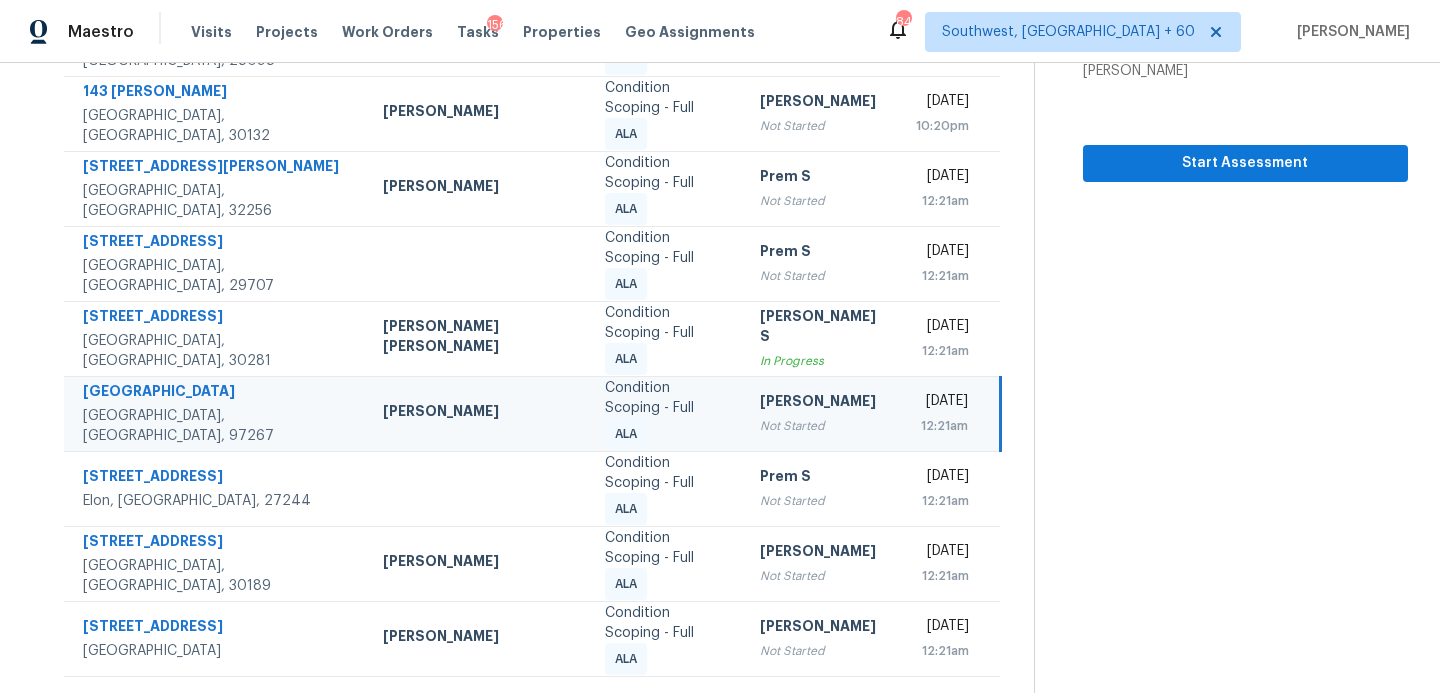 scroll, scrollTop: 398, scrollLeft: 0, axis: vertical 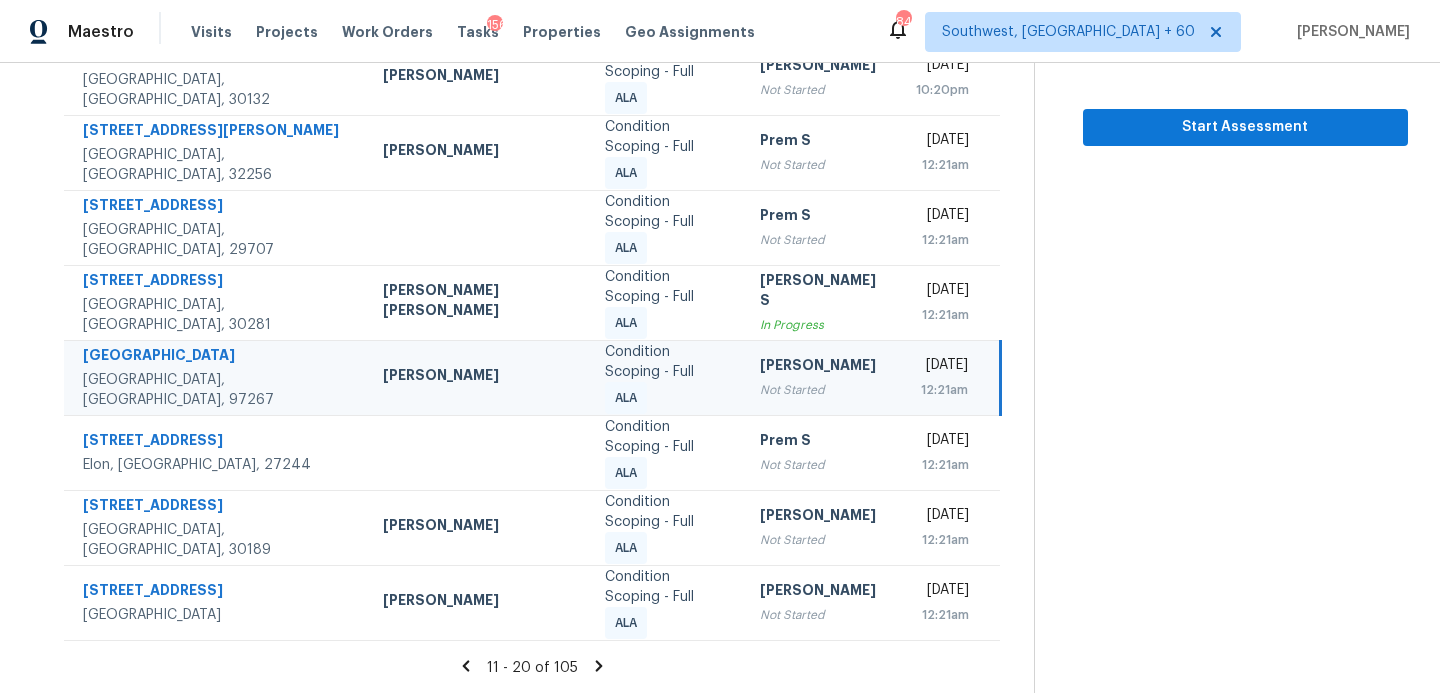 click 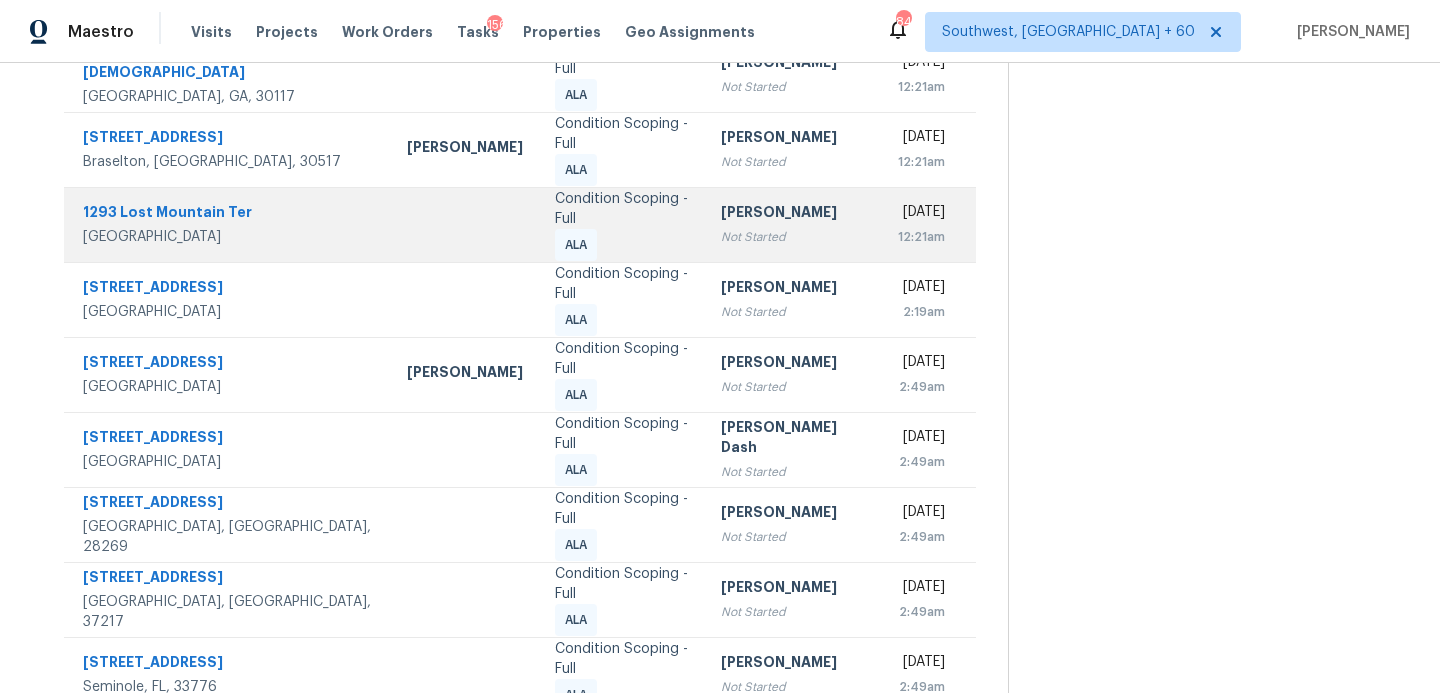scroll, scrollTop: 348, scrollLeft: 0, axis: vertical 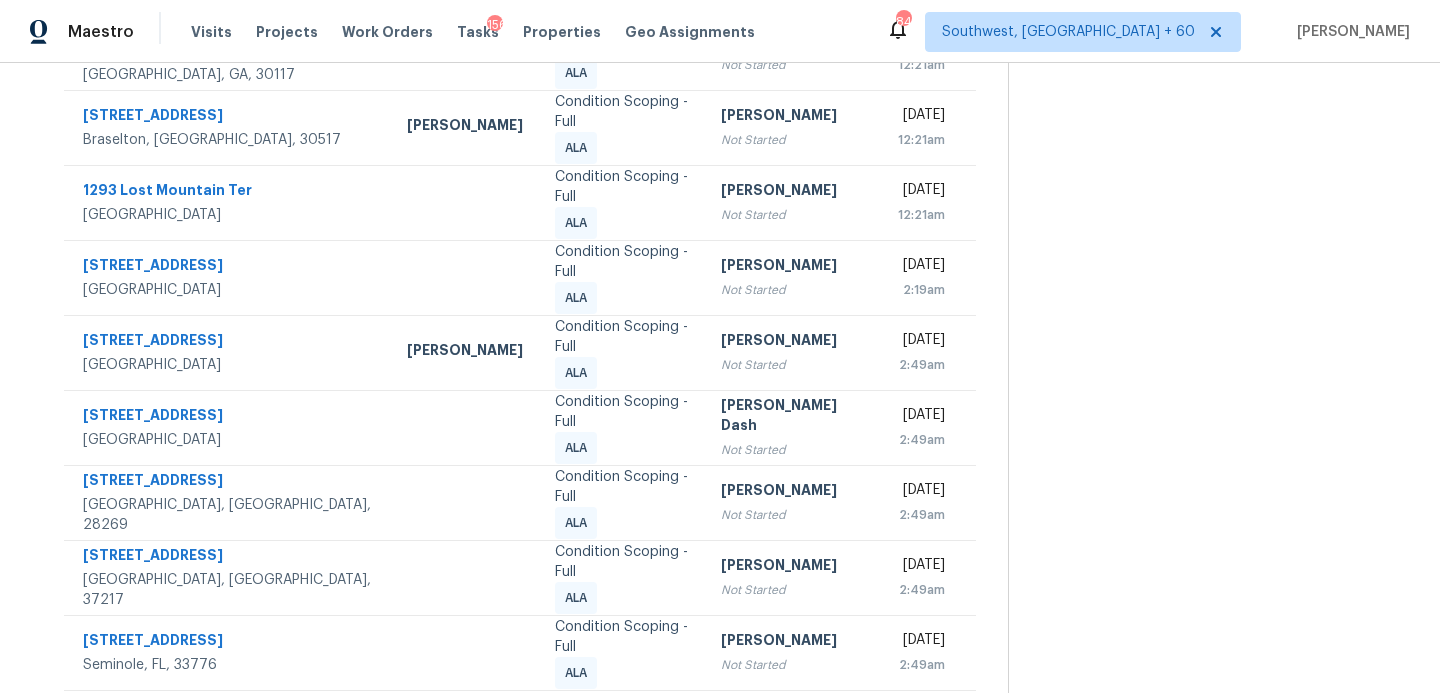 click 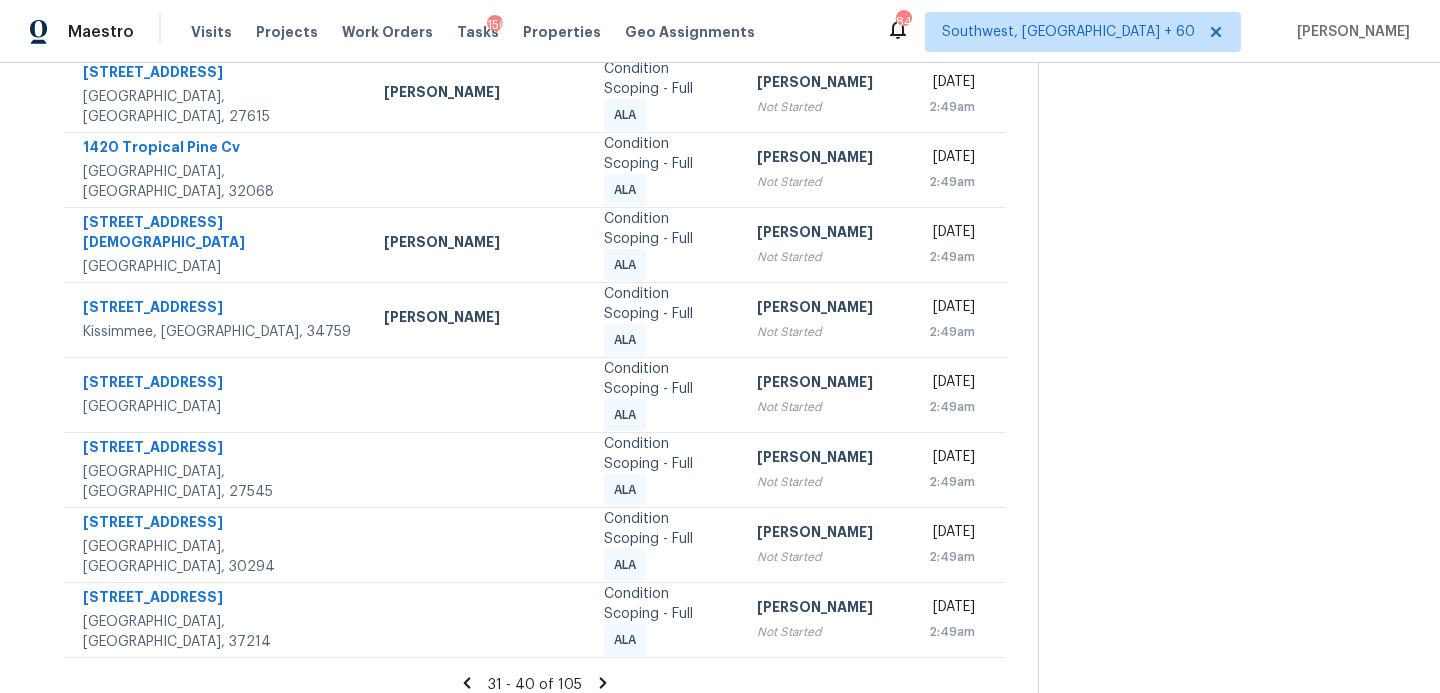 scroll, scrollTop: 398, scrollLeft: 0, axis: vertical 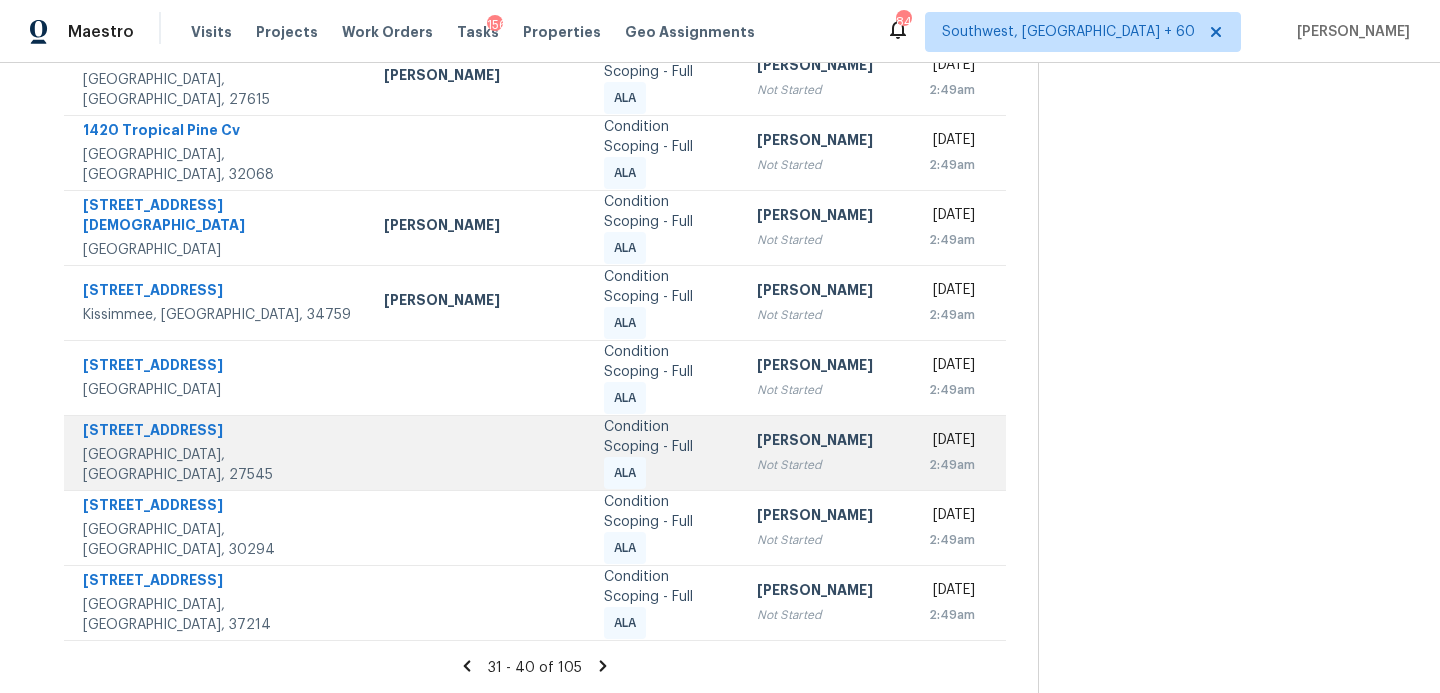 click on "Condition Scoping - Full ALA" at bounding box center (664, 453) 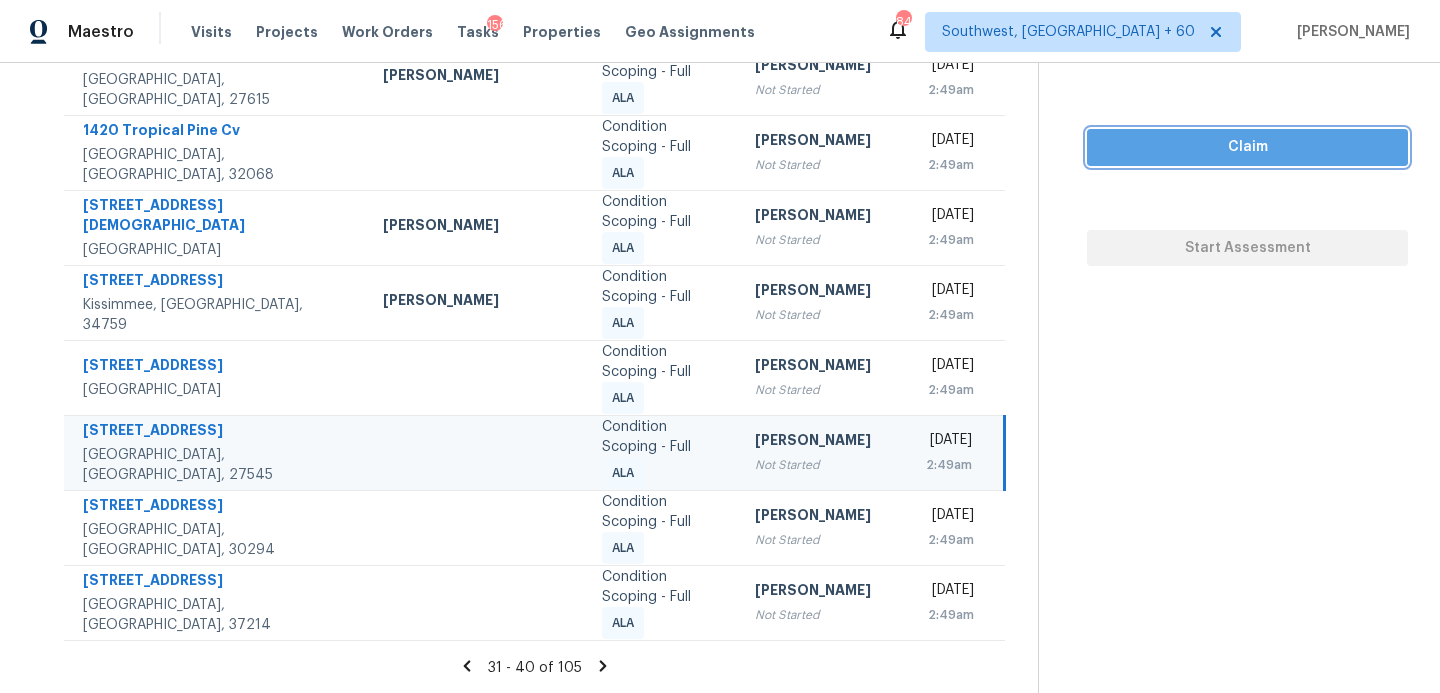 click on "Claim" at bounding box center [1247, 147] 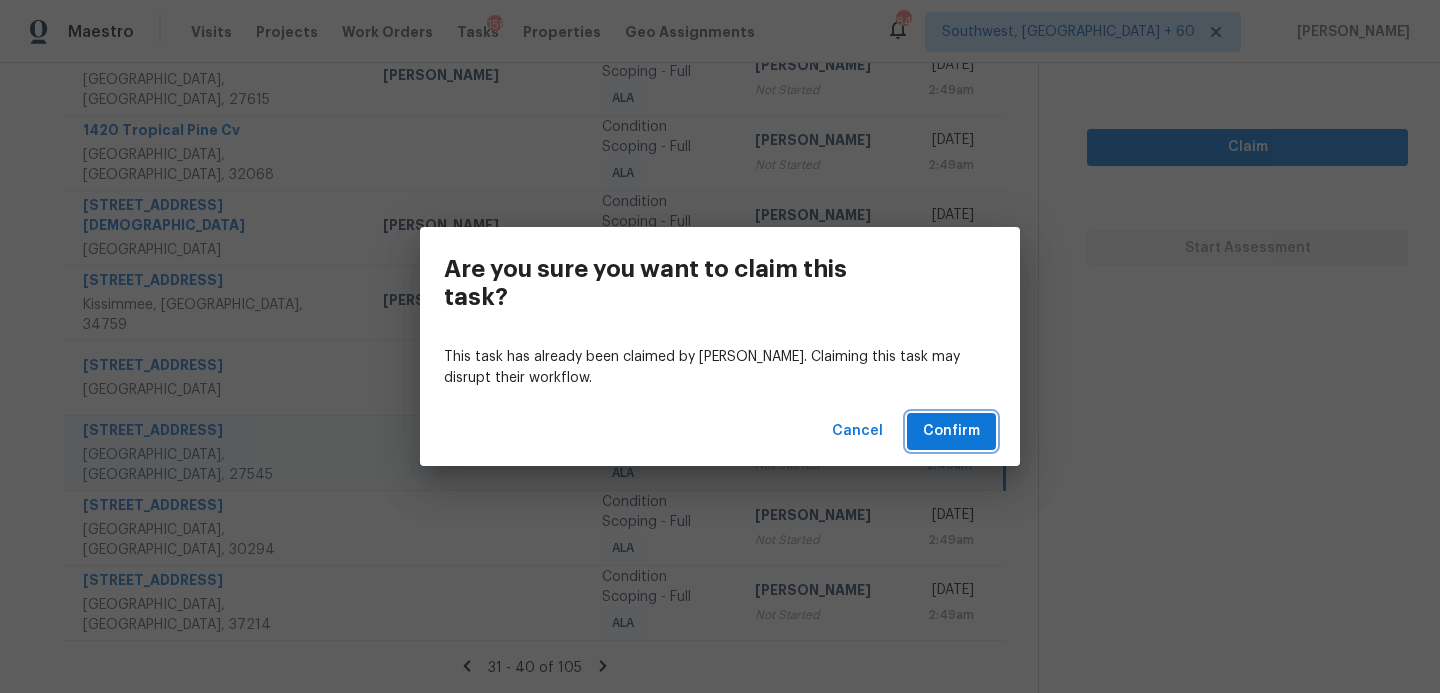 click on "Confirm" at bounding box center [951, 431] 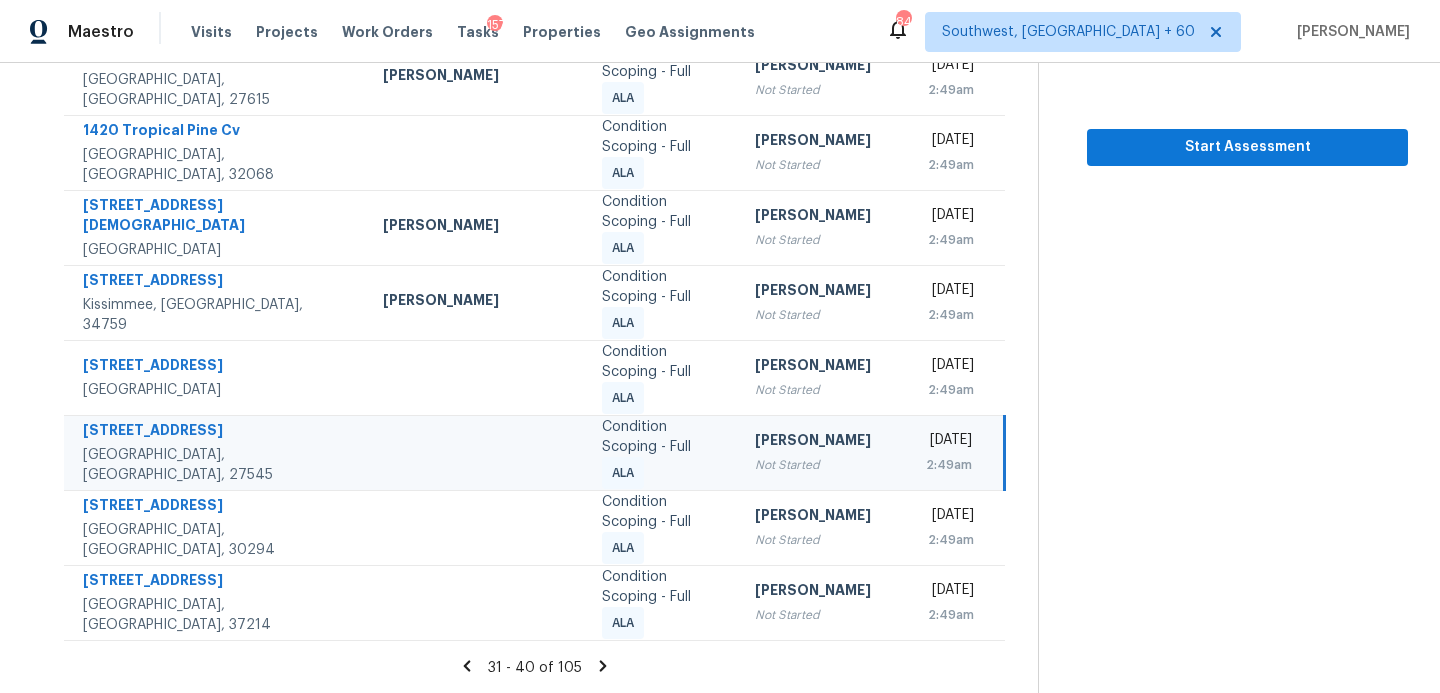 click 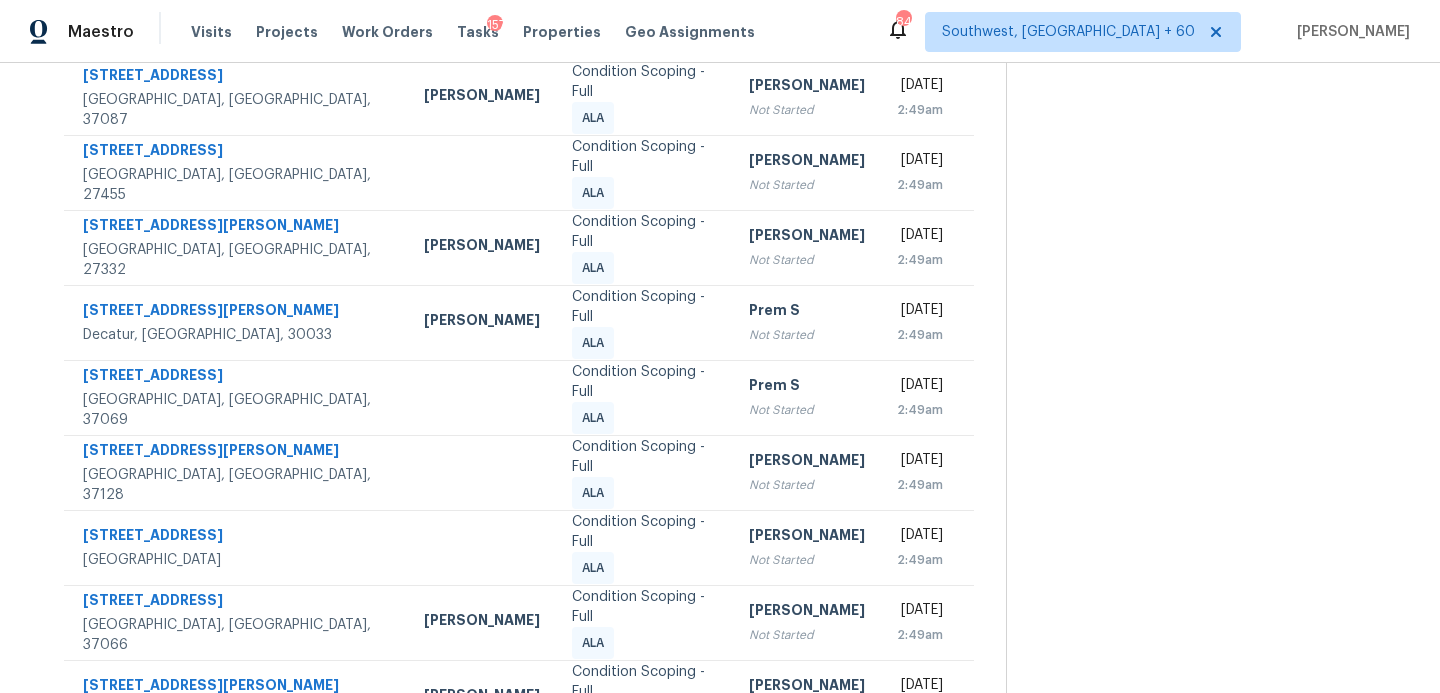 scroll, scrollTop: 310, scrollLeft: 0, axis: vertical 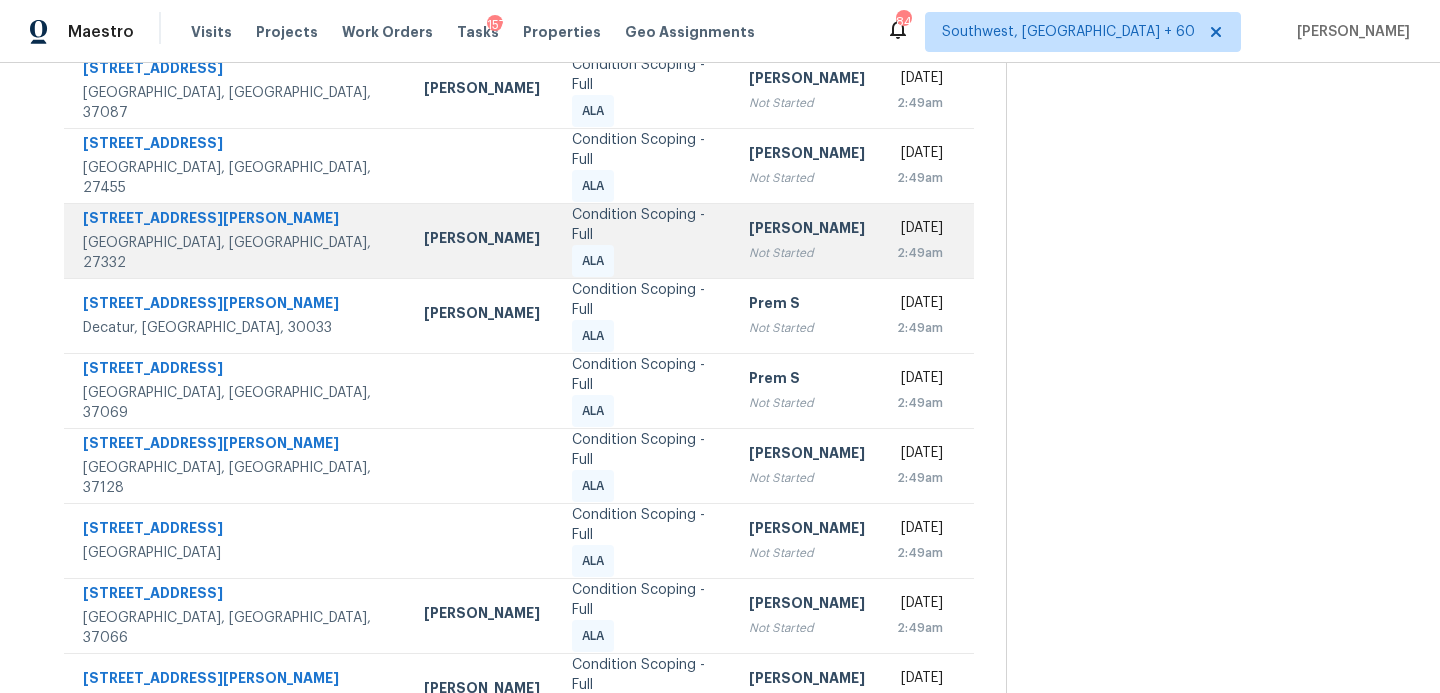 click on "Condition Scoping - Full ALA" at bounding box center (644, 241) 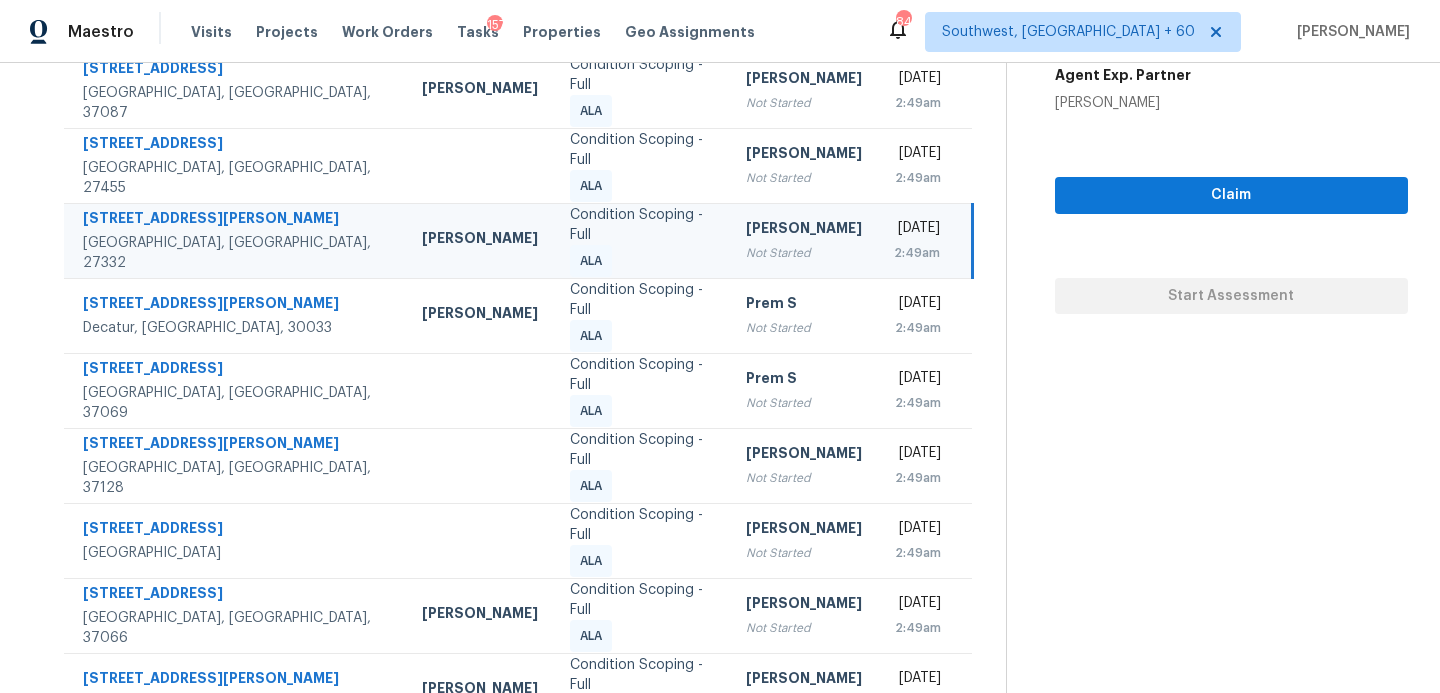 click on "Claim Start Assessment" at bounding box center [1231, 213] 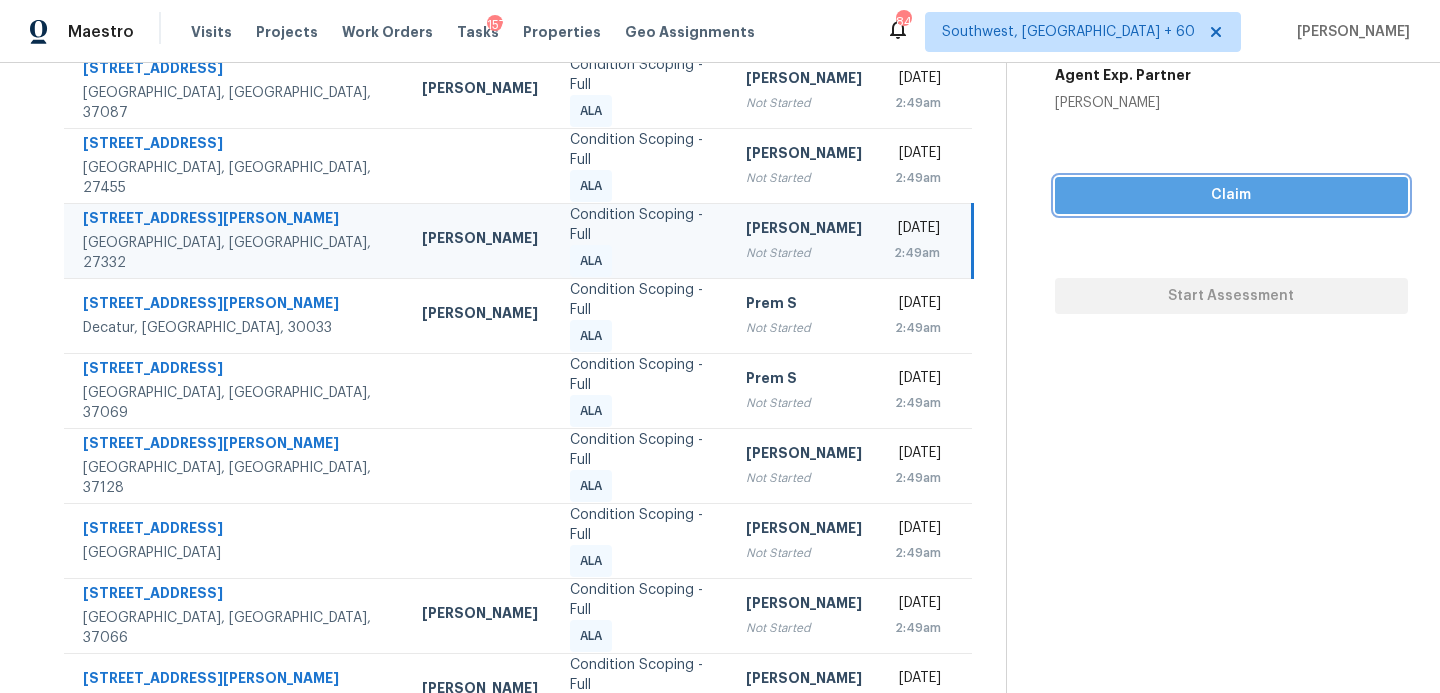 click on "Claim" at bounding box center [1231, 195] 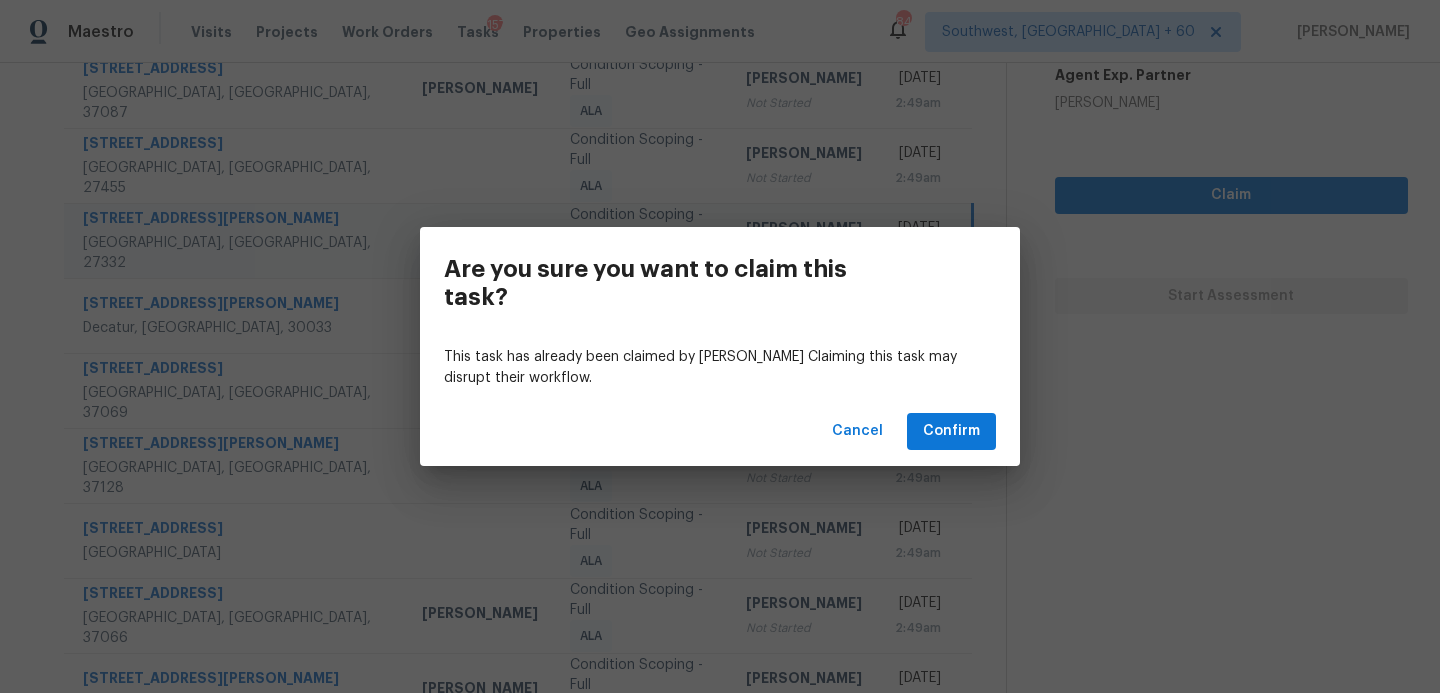 click on "Cancel Confirm" at bounding box center (720, 431) 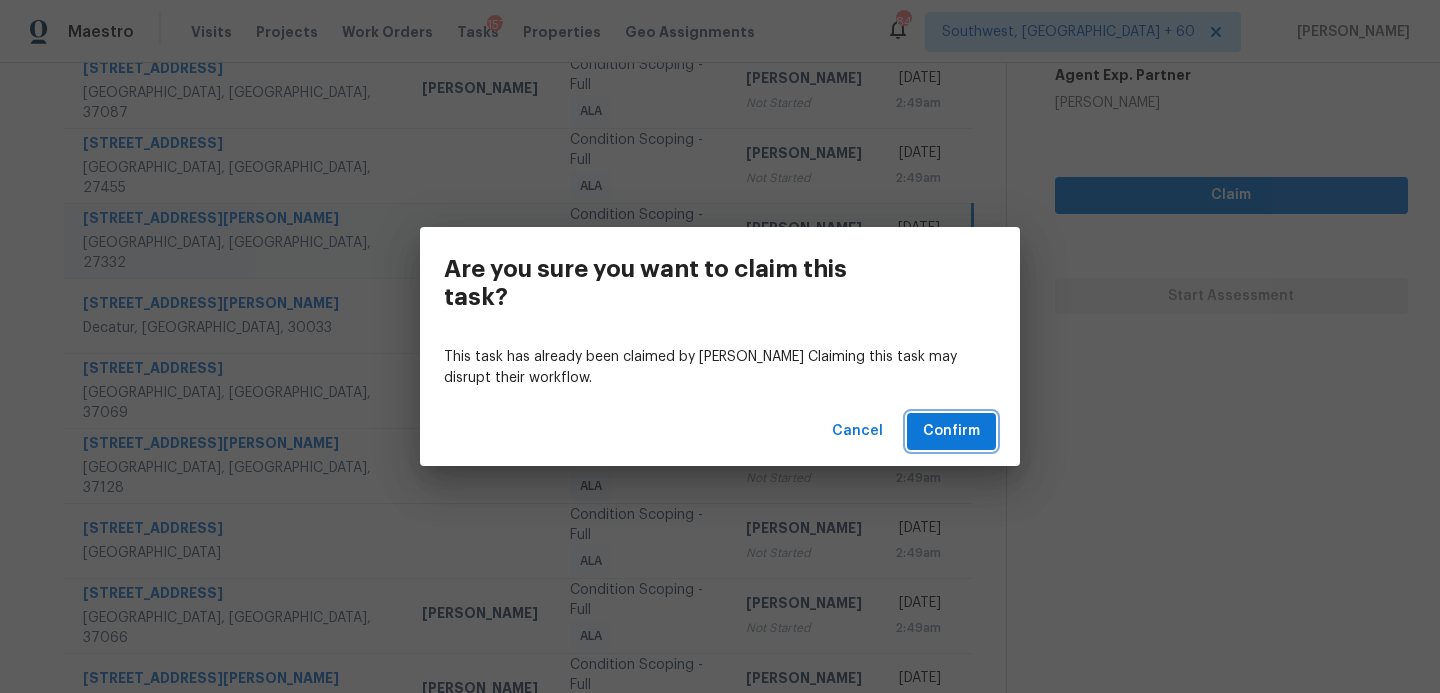click on "Confirm" at bounding box center (951, 431) 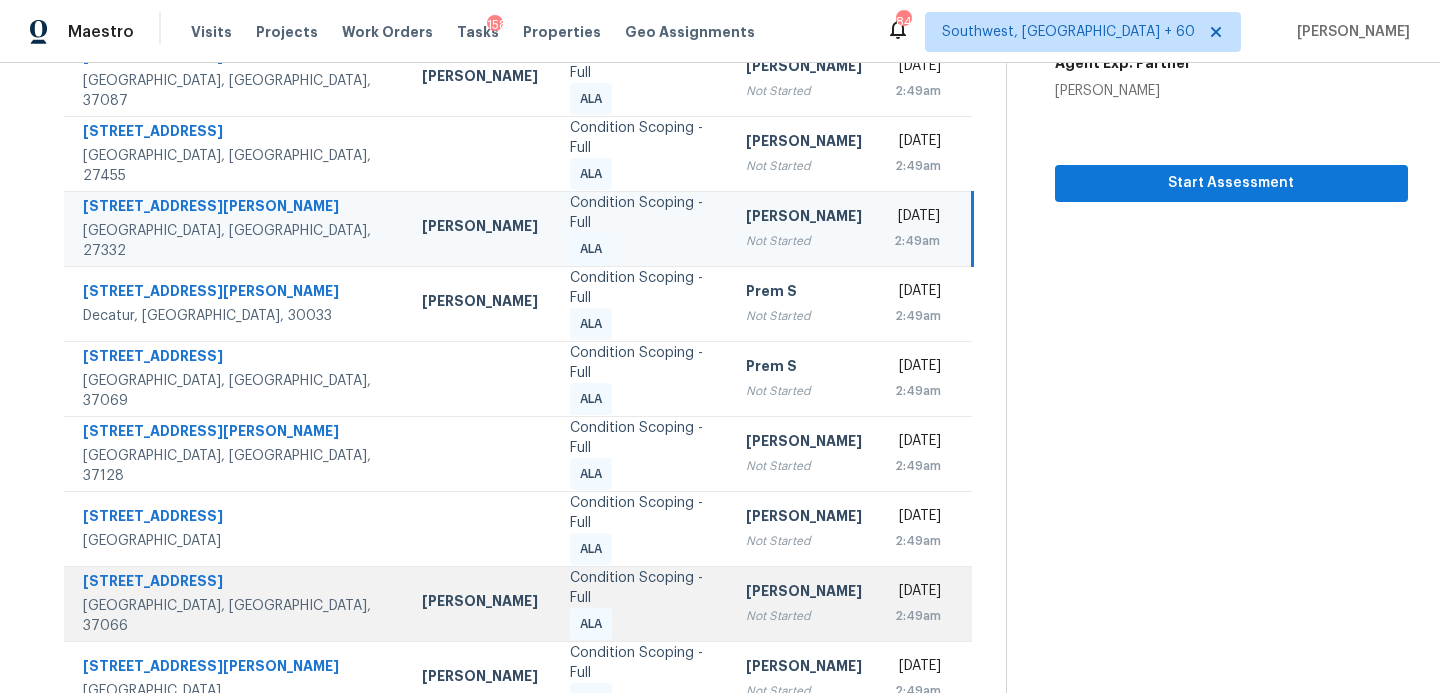 scroll, scrollTop: 348, scrollLeft: 0, axis: vertical 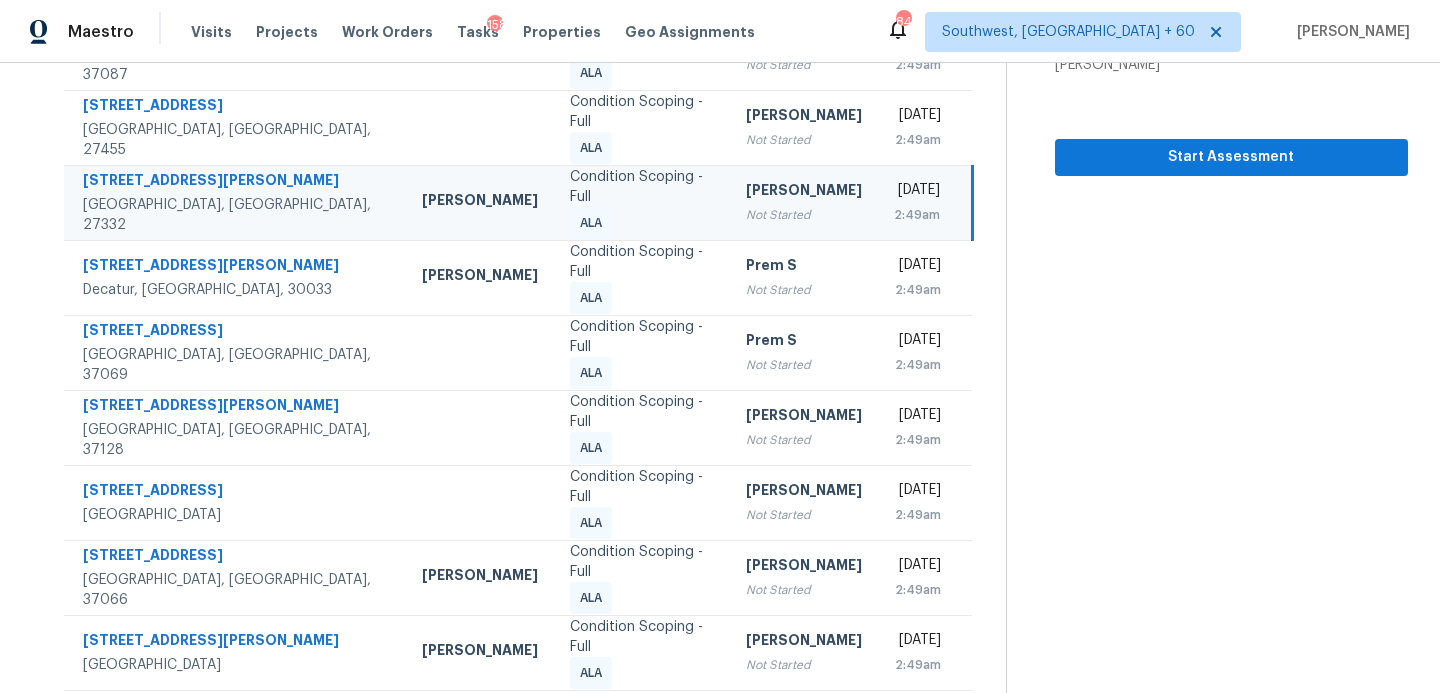 click 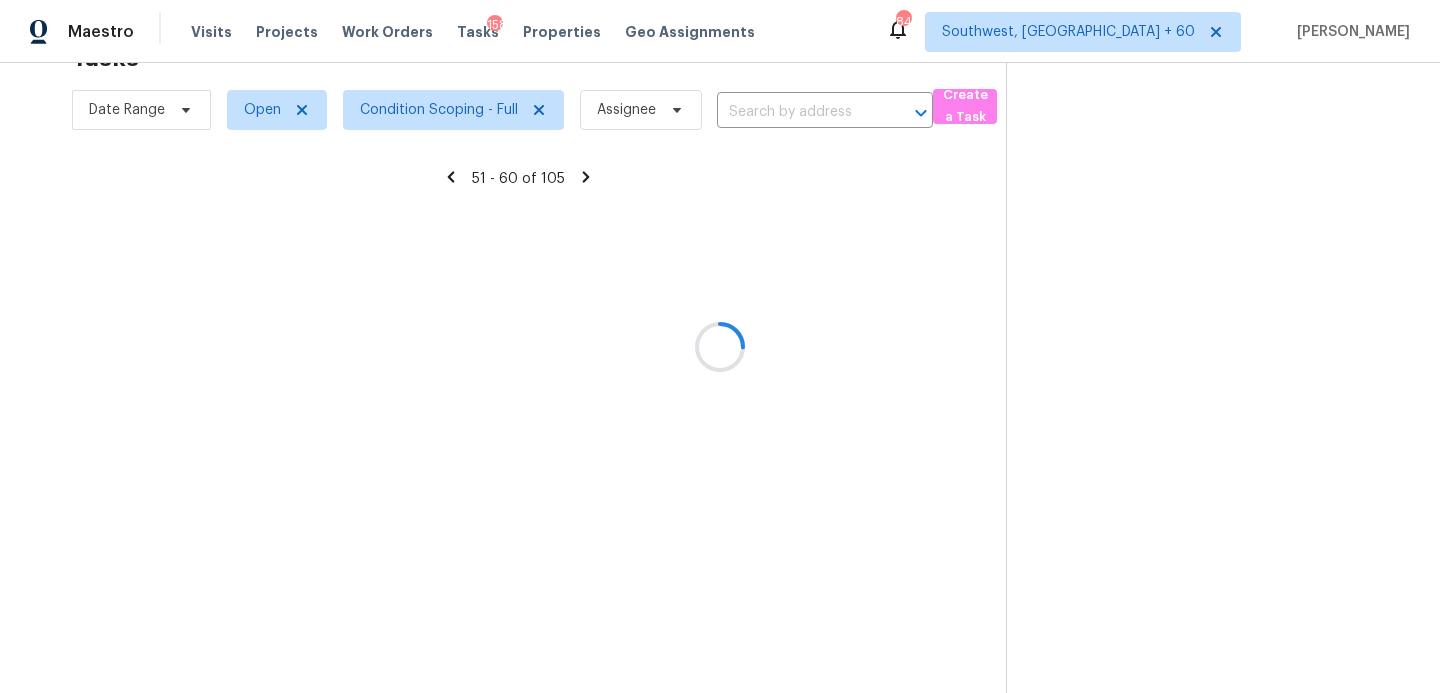 scroll, scrollTop: 348, scrollLeft: 0, axis: vertical 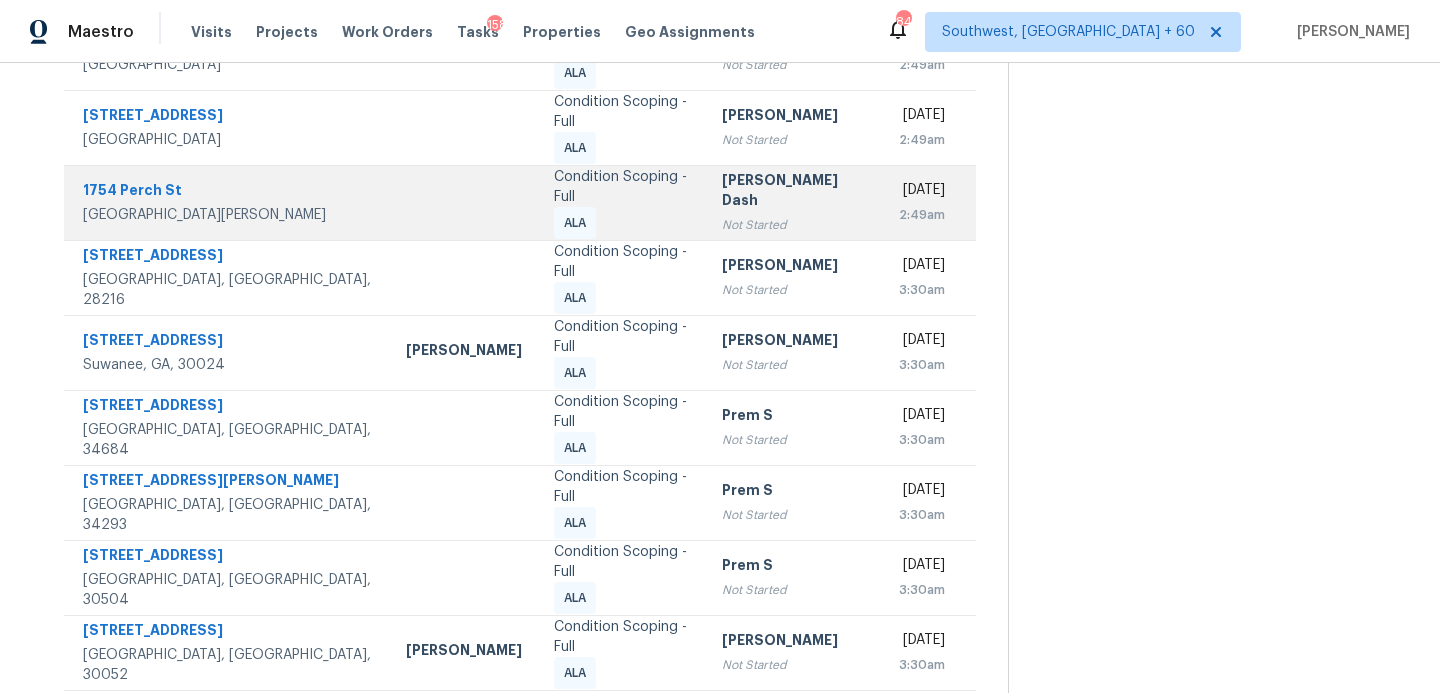 click on "Soumya Ranjan Dash Not Started" at bounding box center [795, 202] 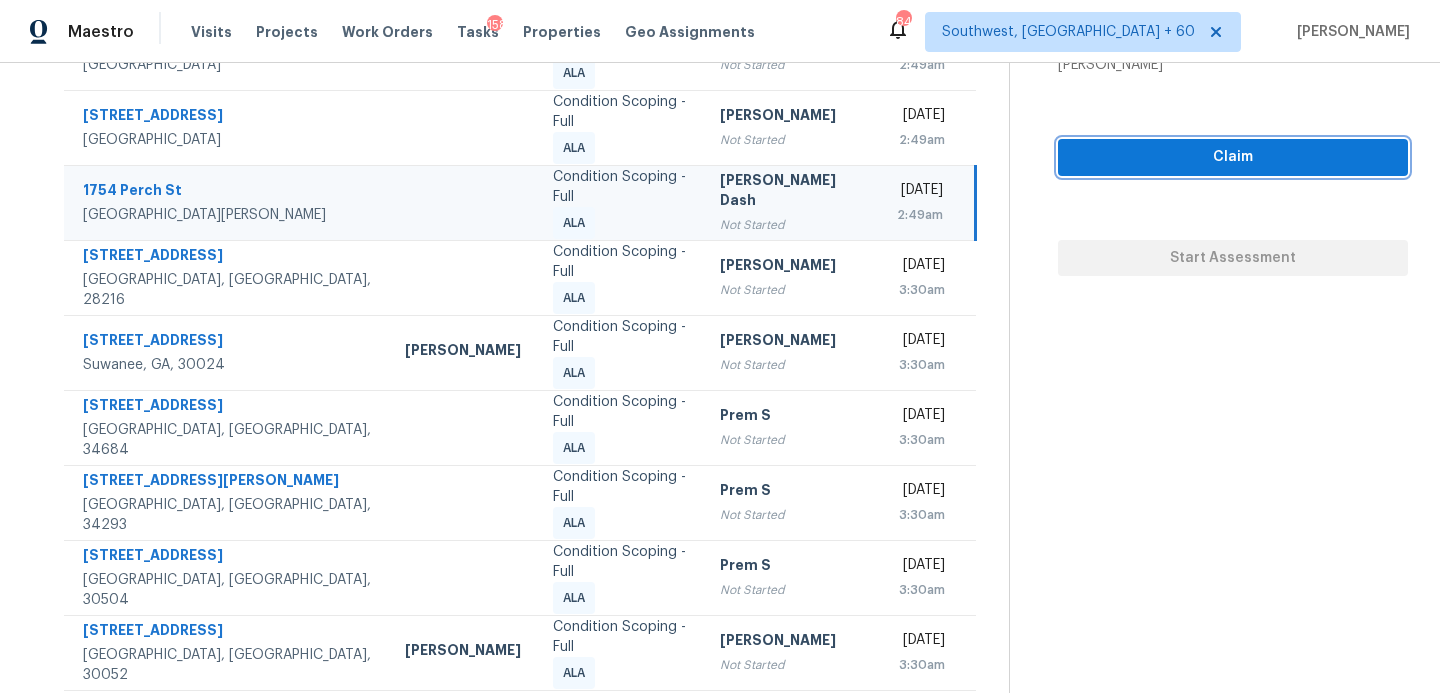 click on "Claim" at bounding box center (1233, 157) 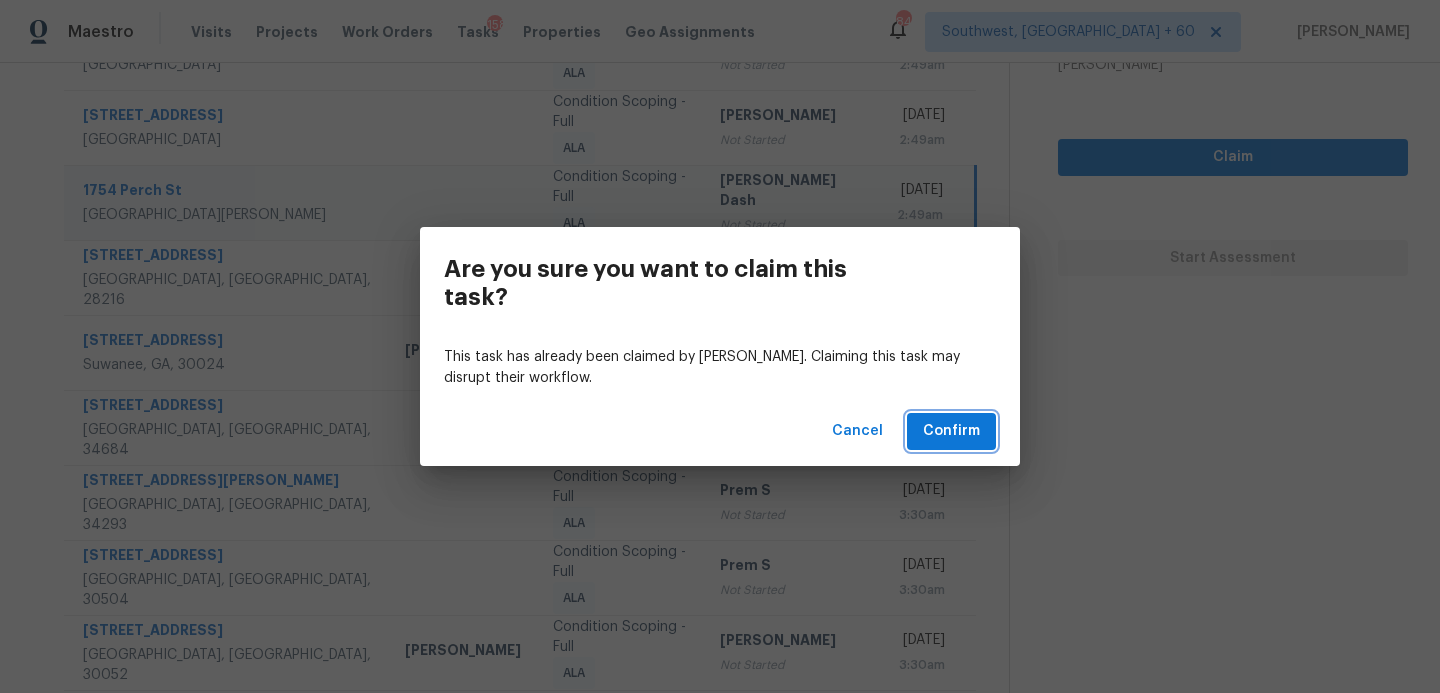 click on "Confirm" at bounding box center (951, 431) 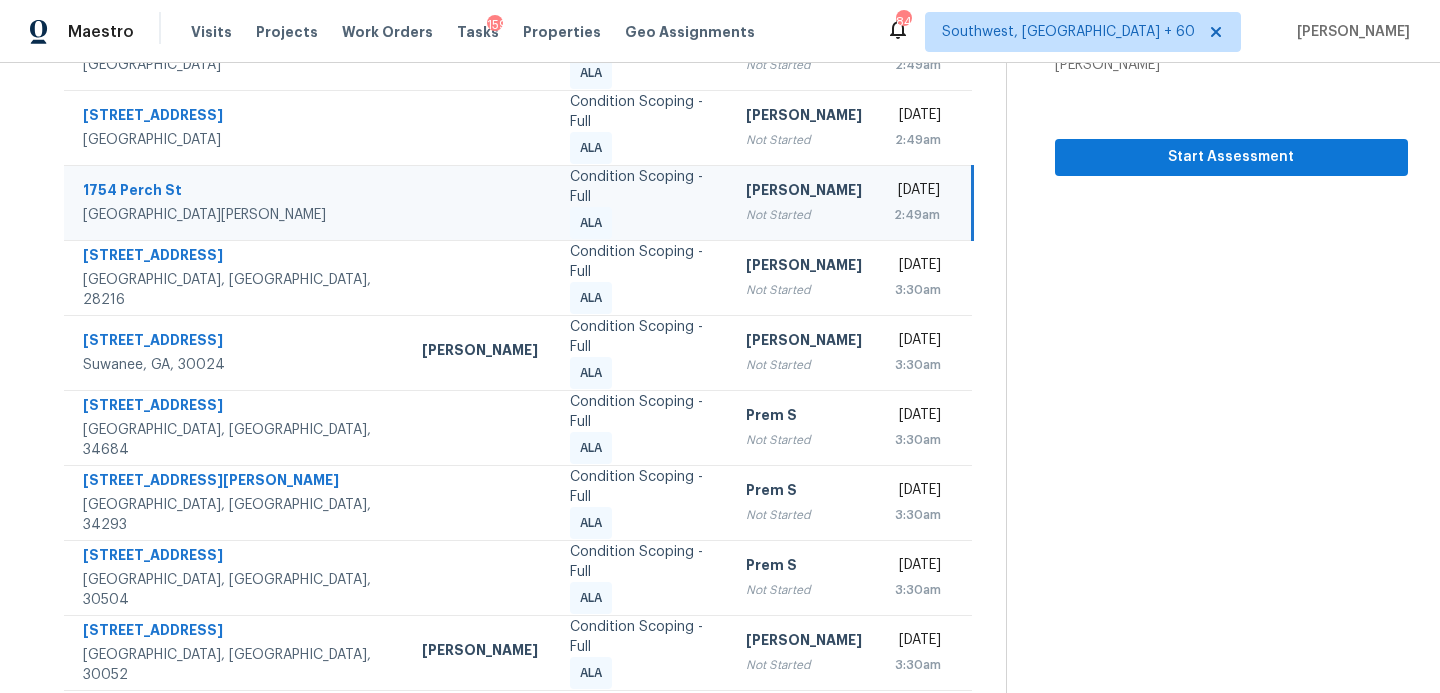 click 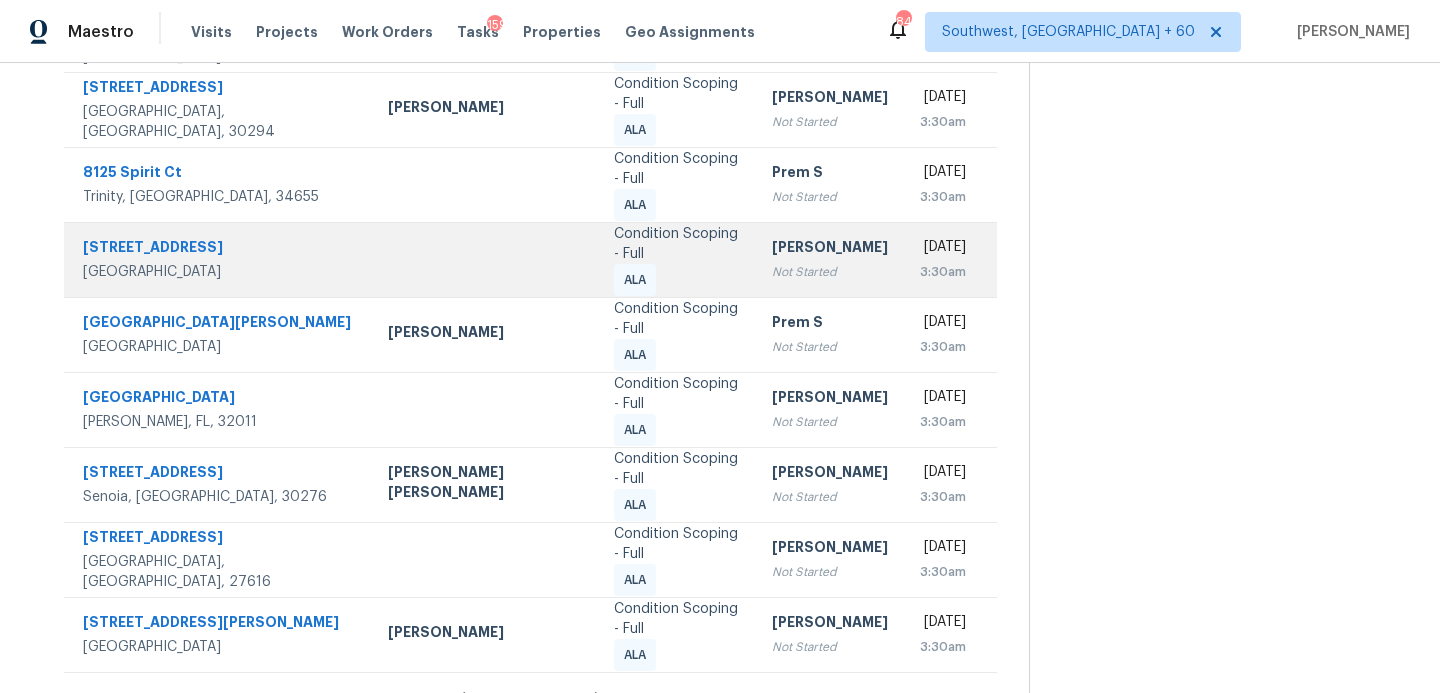 scroll, scrollTop: 398, scrollLeft: 0, axis: vertical 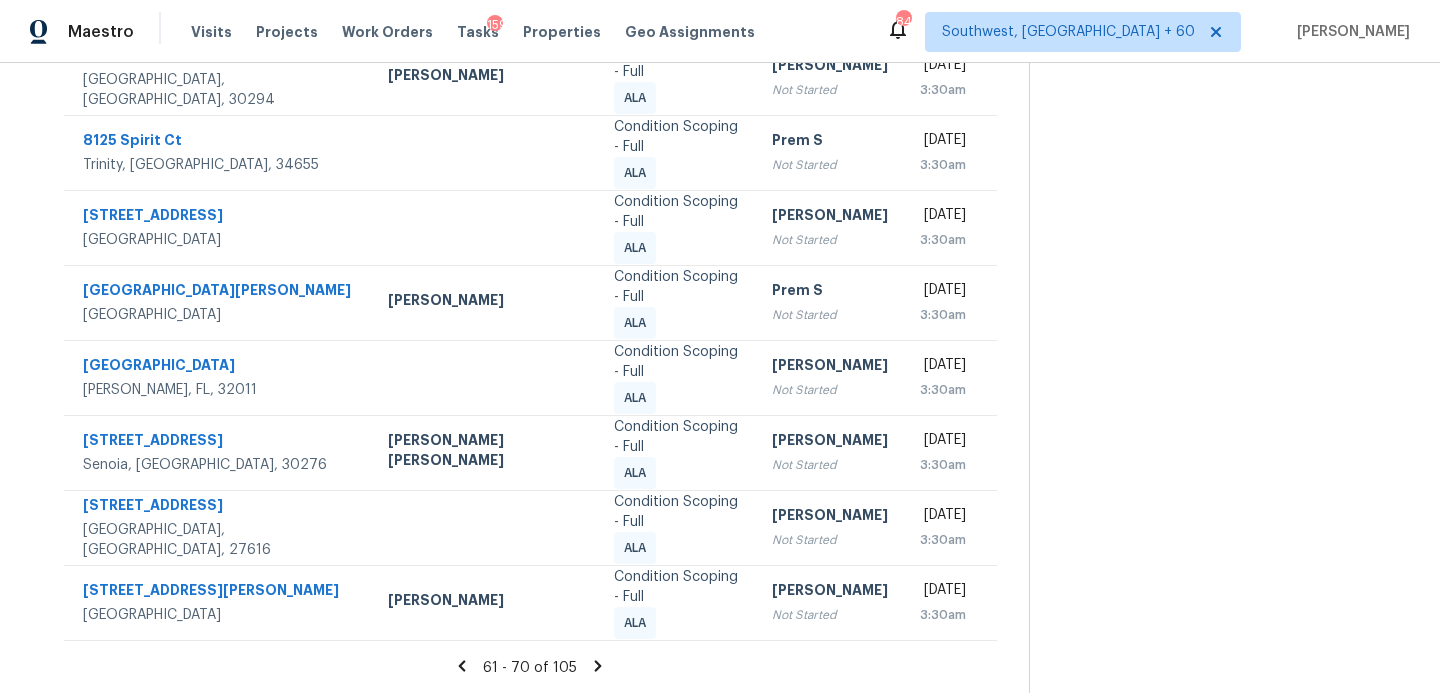 click 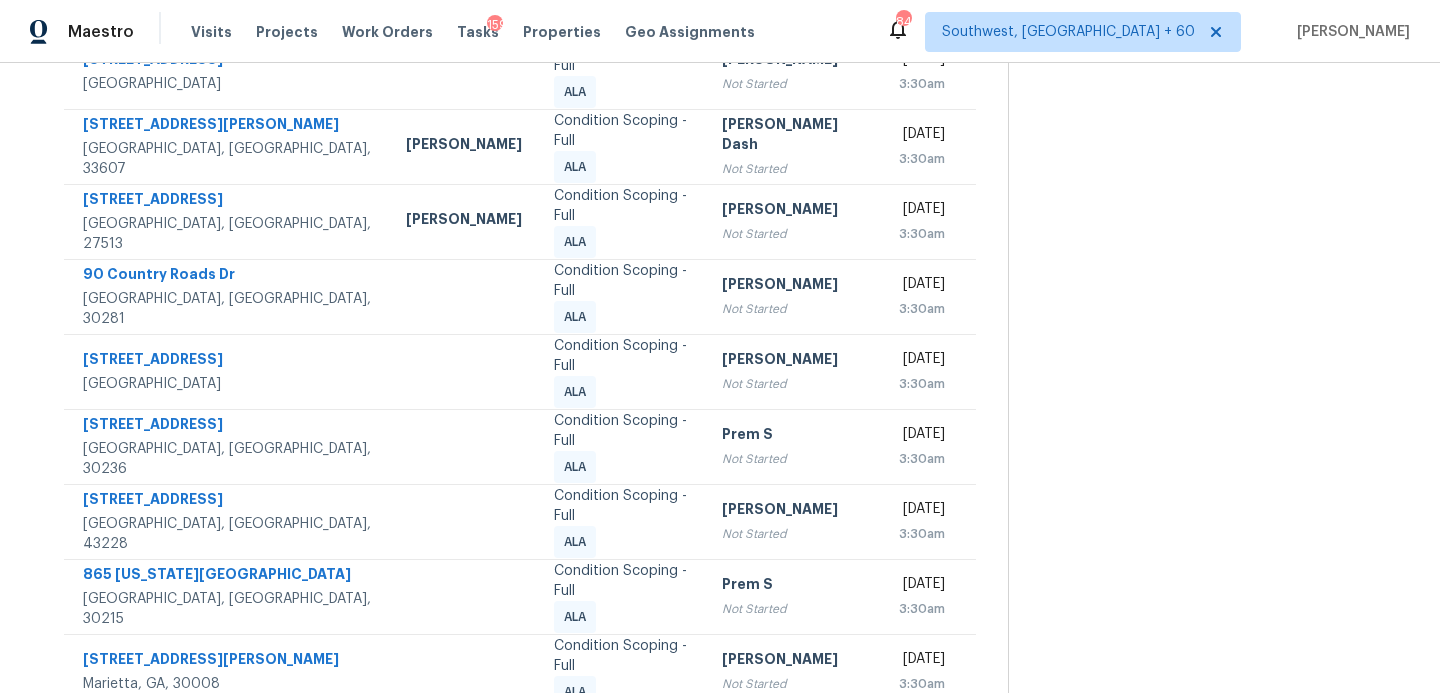 scroll, scrollTop: 272, scrollLeft: 0, axis: vertical 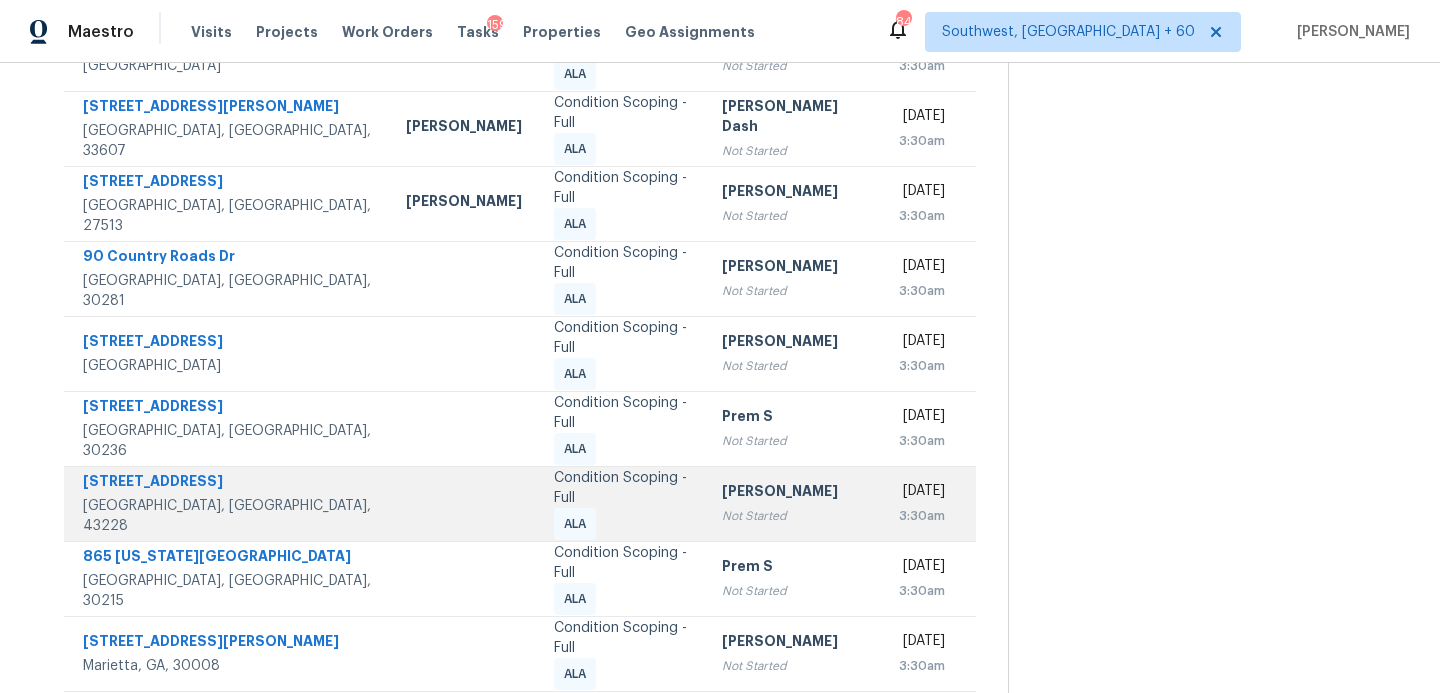 click on "Condition Scoping - Full ALA" at bounding box center [621, 504] 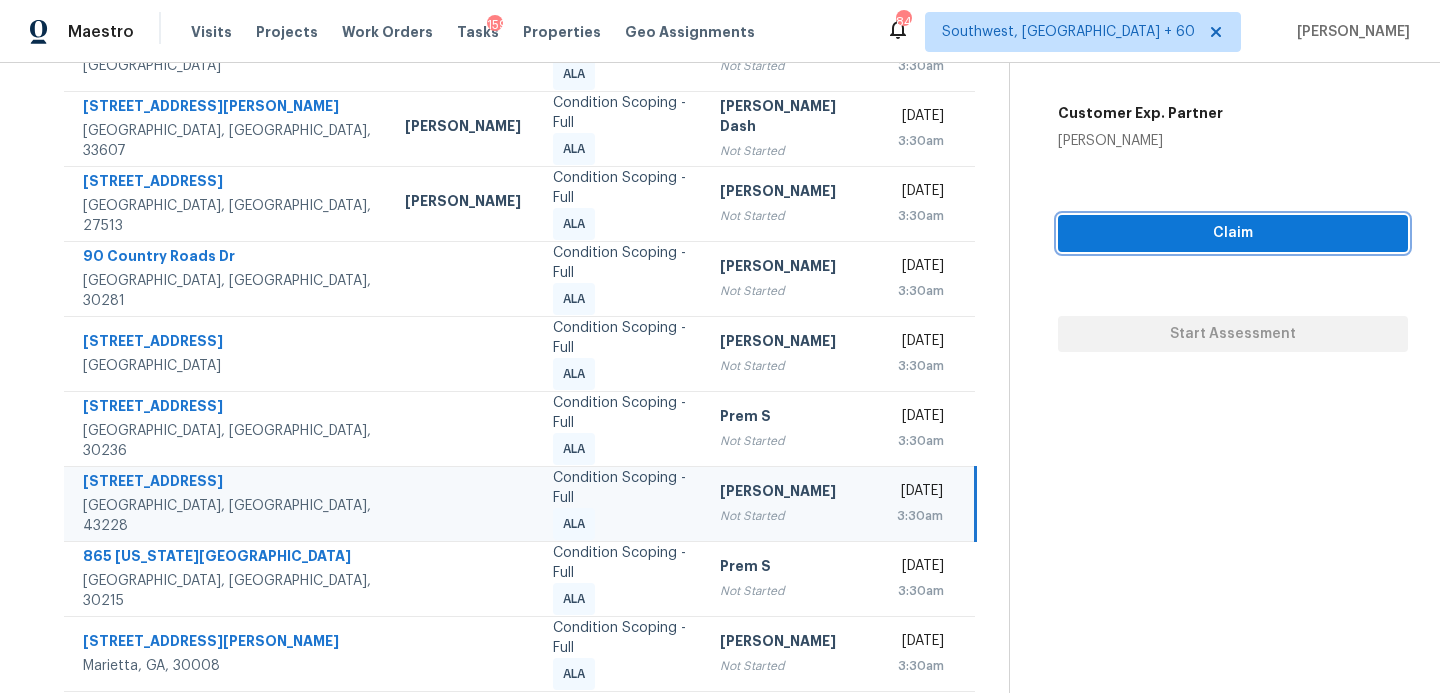 click on "Claim" at bounding box center [1233, 233] 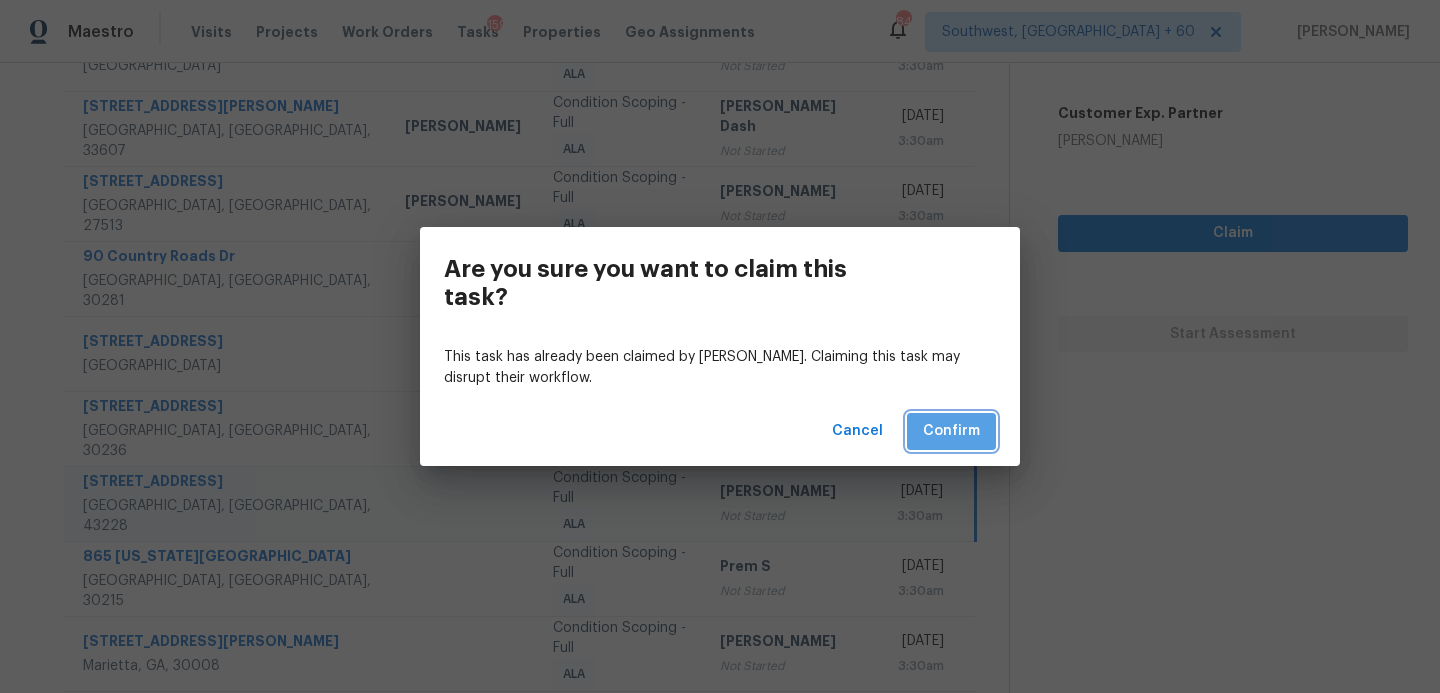 click on "Confirm" at bounding box center (951, 431) 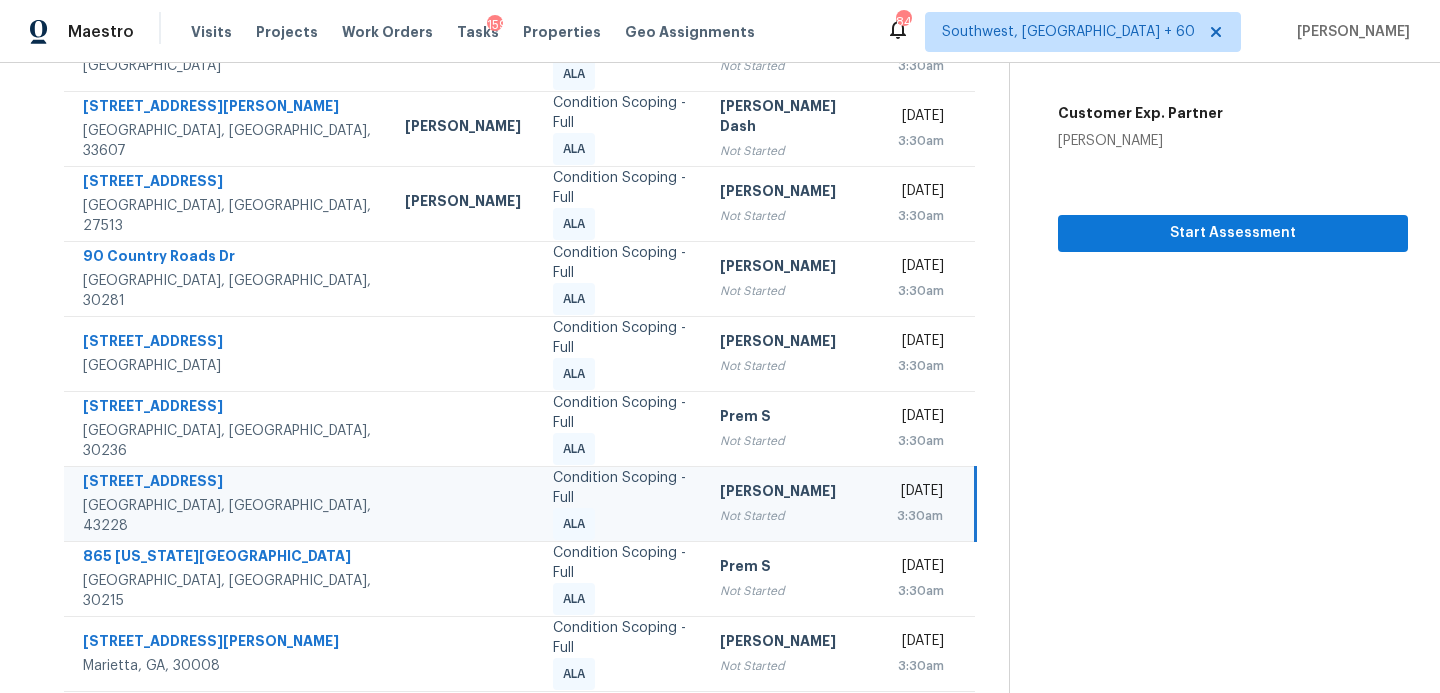 scroll, scrollTop: 0, scrollLeft: 0, axis: both 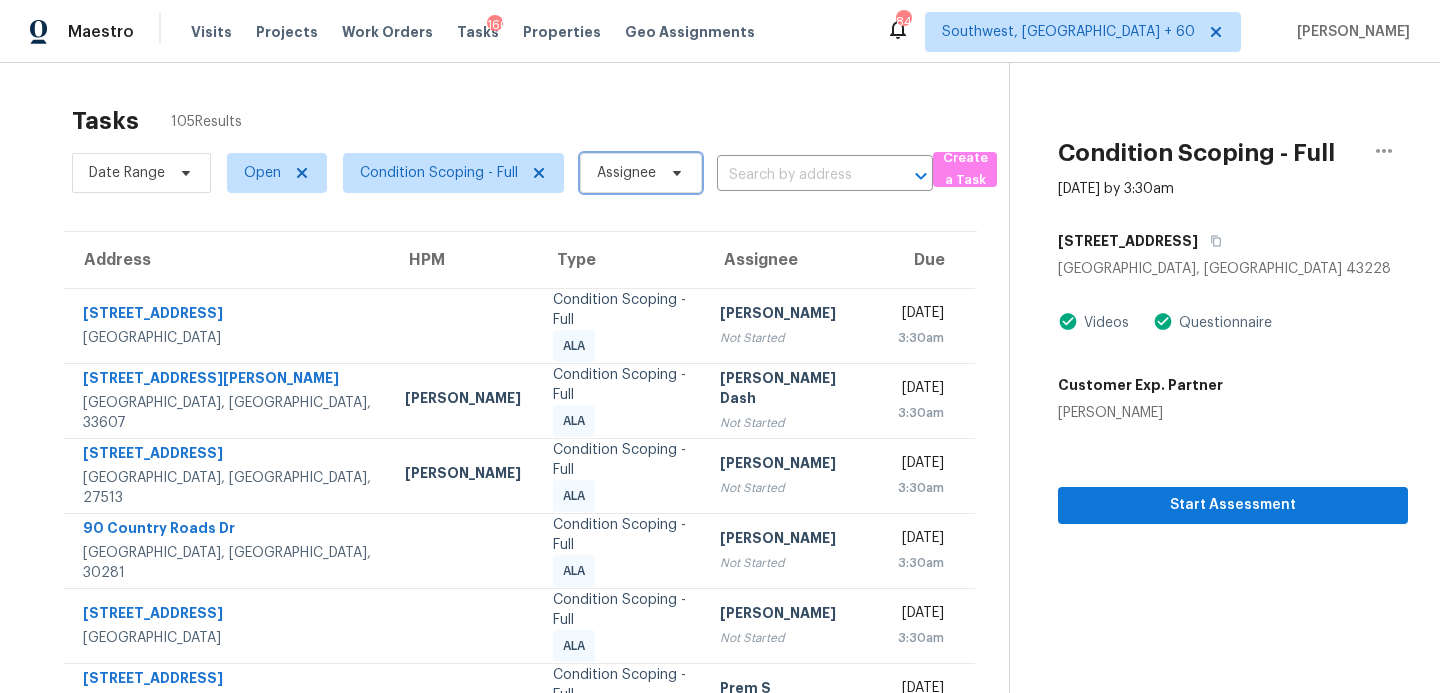 click on "Assignee" at bounding box center [626, 173] 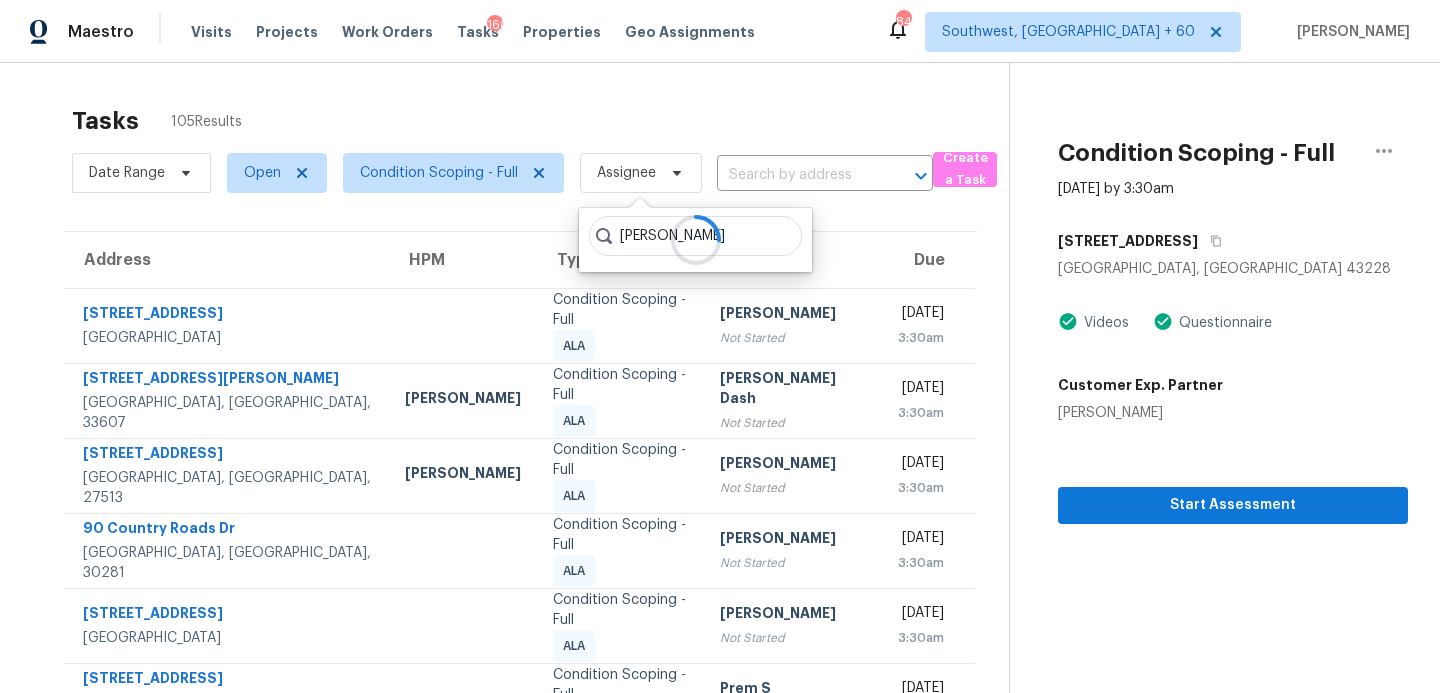 type on "sakthivel" 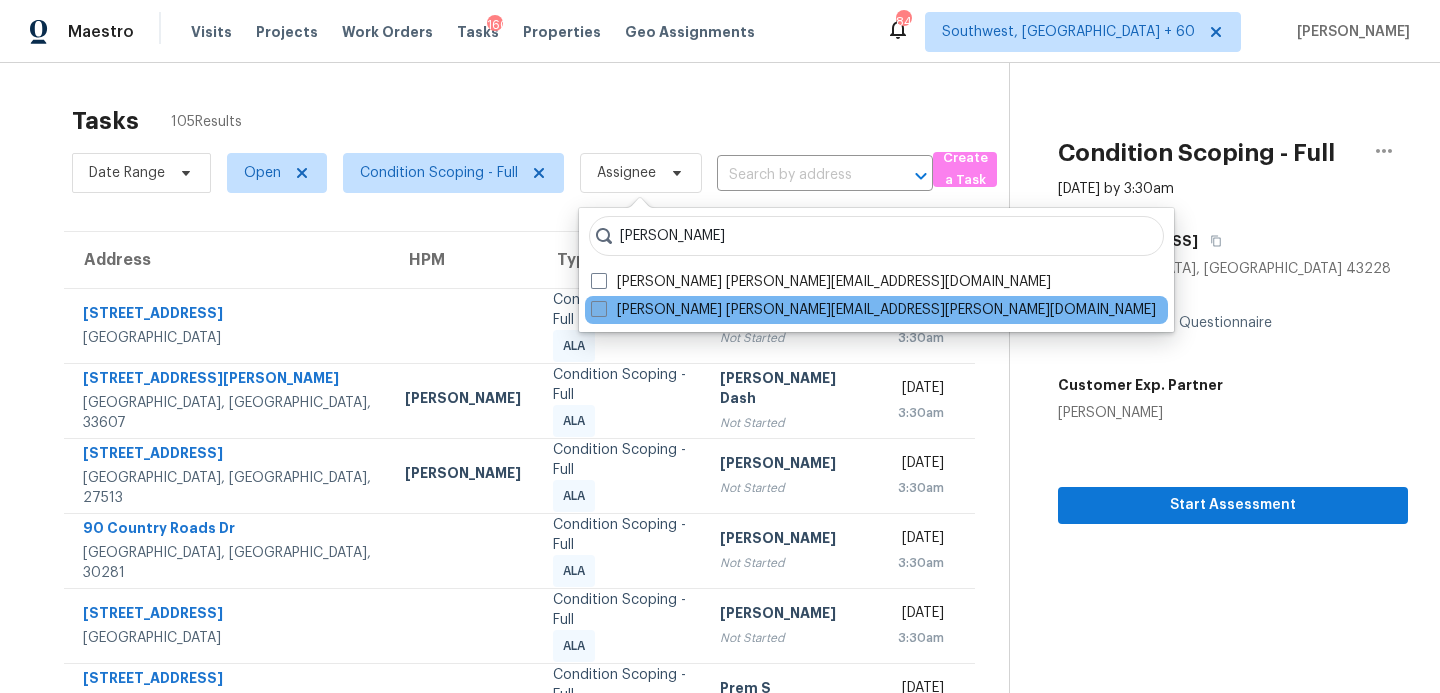 click on "Sakthivel Chandran
sakthivel.chandran@opendoor.com" at bounding box center (873, 310) 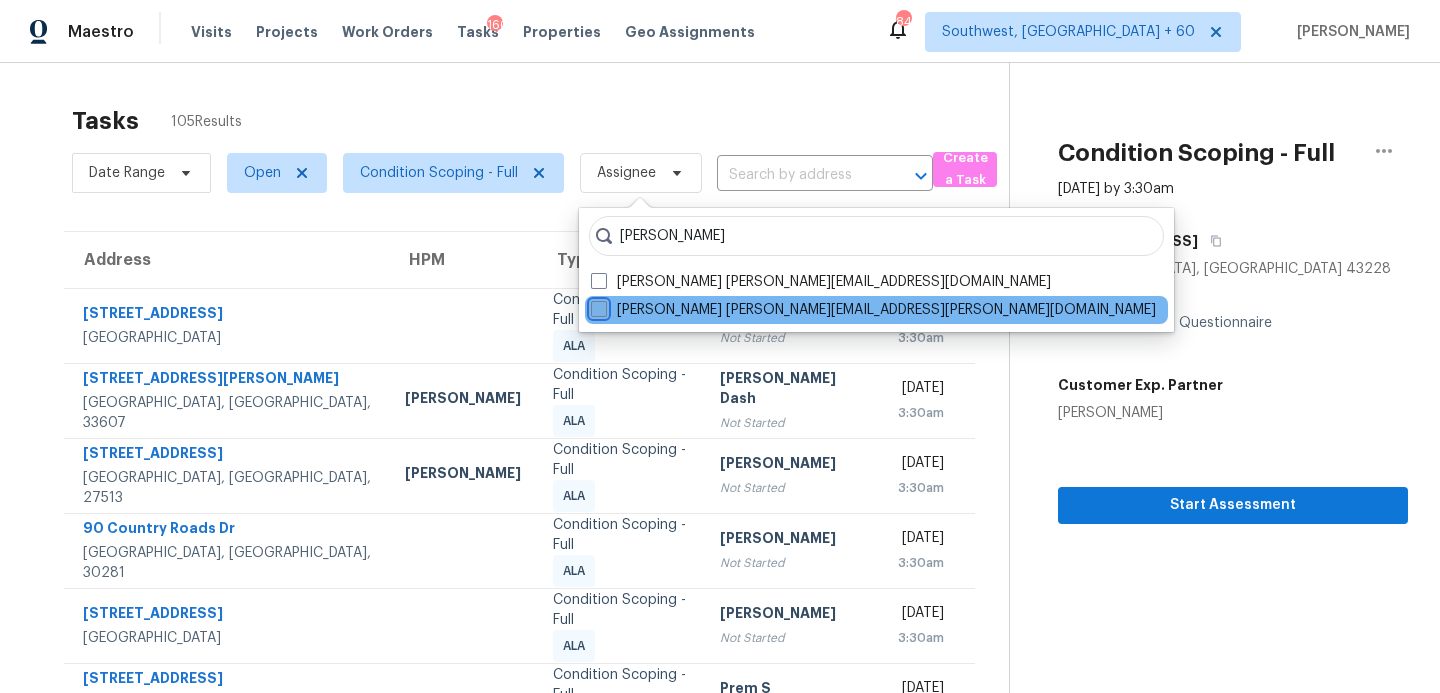 click on "Sakthivel Chandran
sakthivel.chandran@opendoor.com" at bounding box center (597, 306) 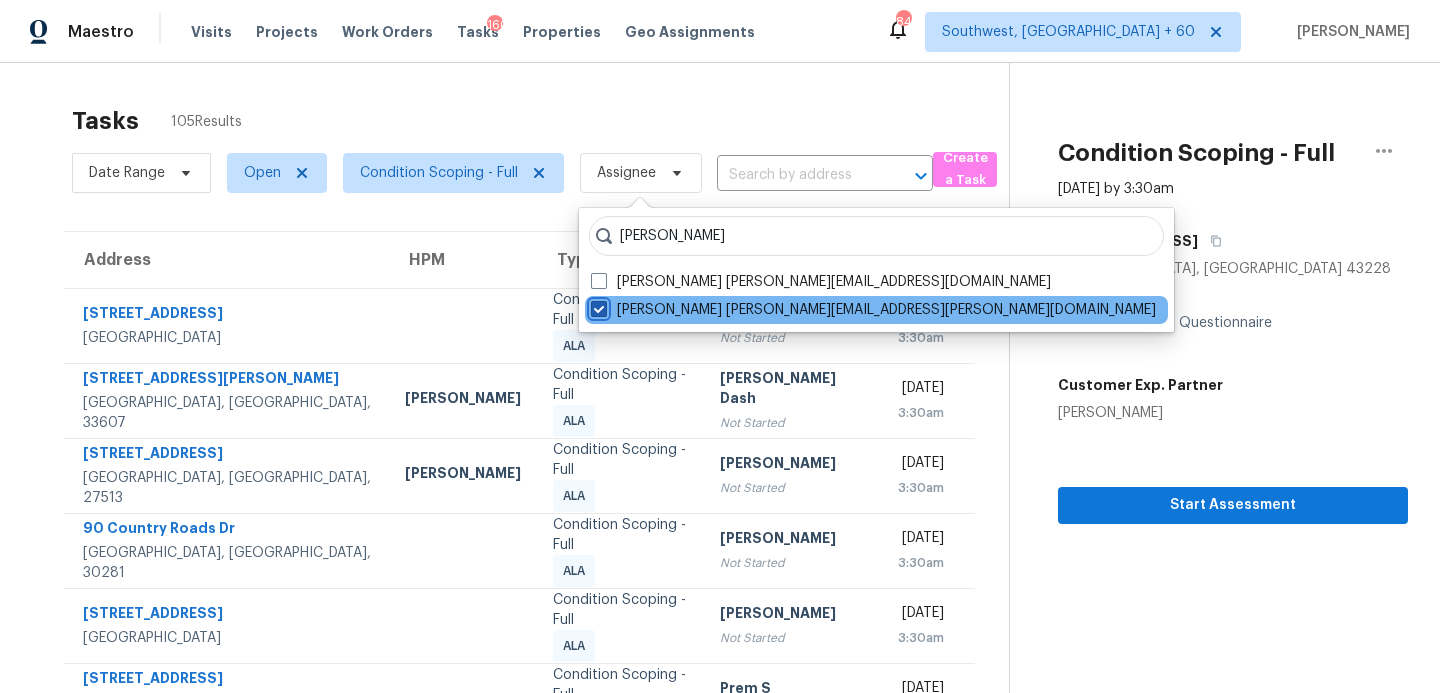 checkbox on "true" 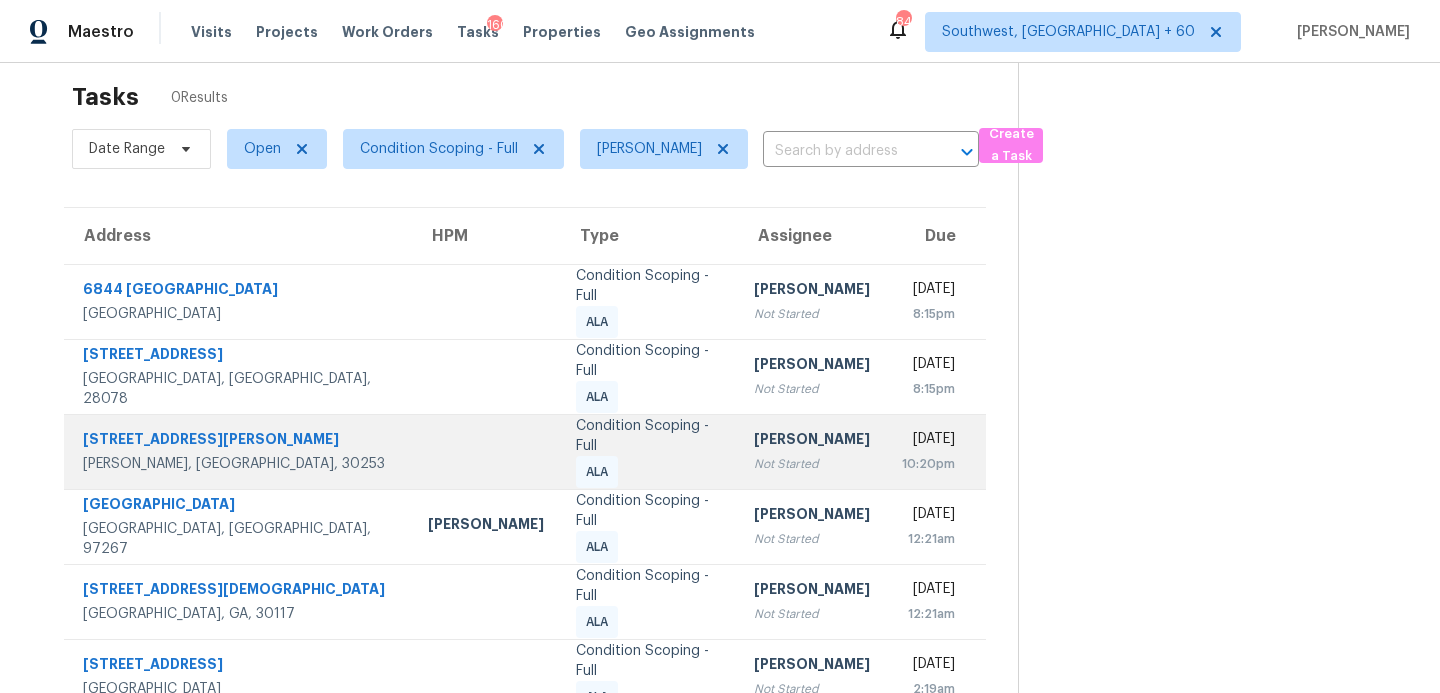 scroll, scrollTop: 0, scrollLeft: 0, axis: both 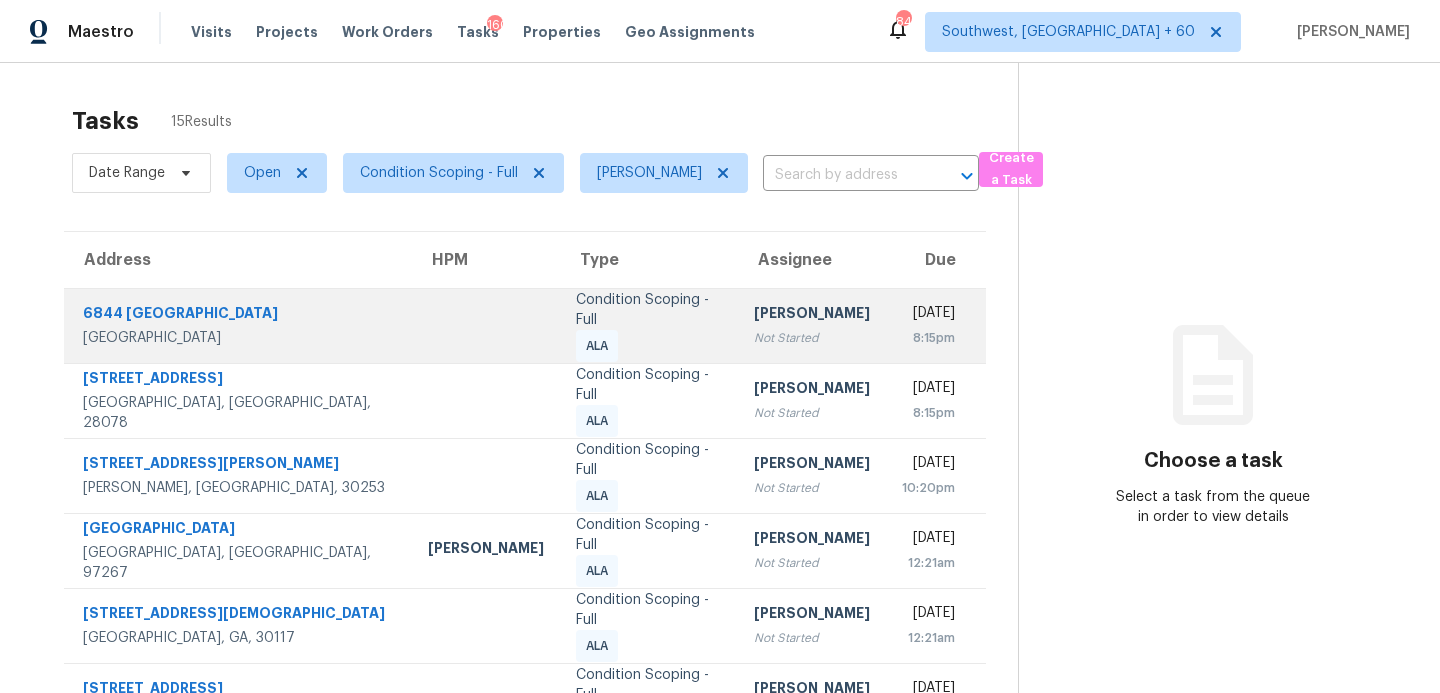 click on "Not Started" at bounding box center (812, 338) 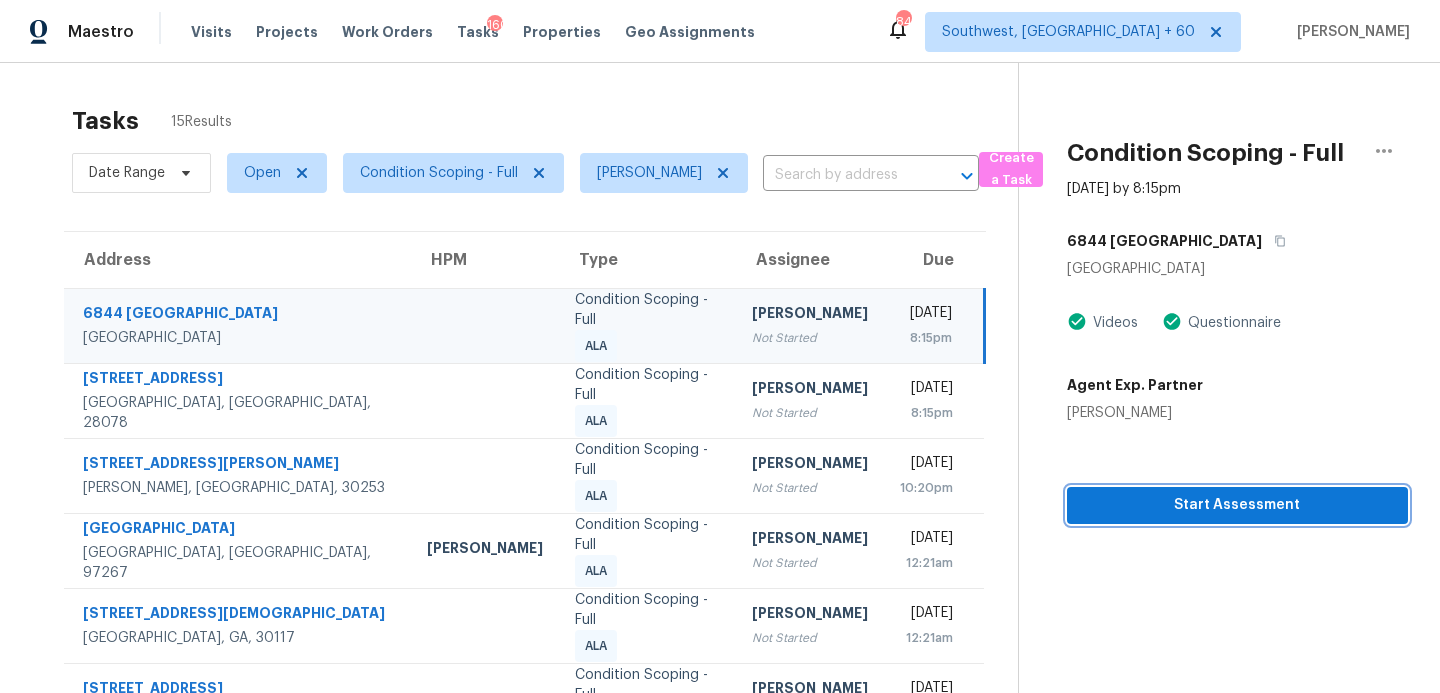 click on "Start Assessment" at bounding box center [1237, 505] 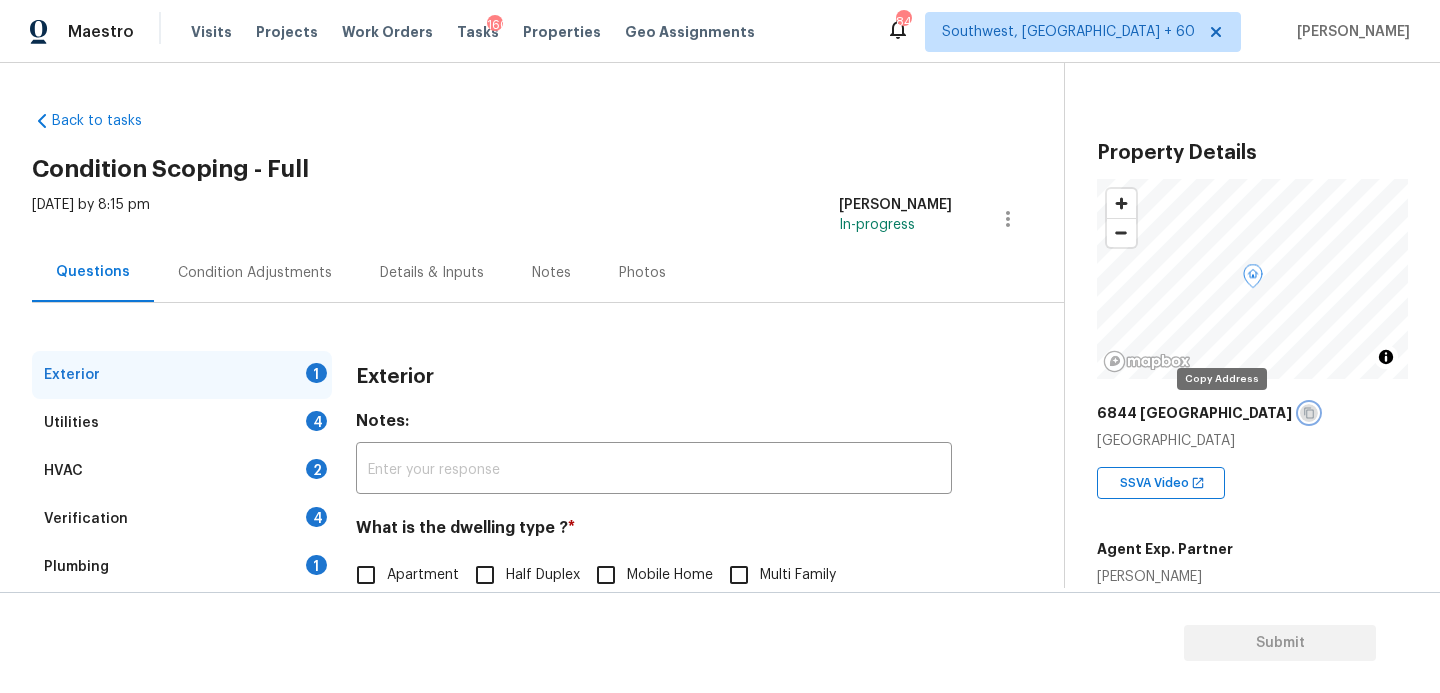 click 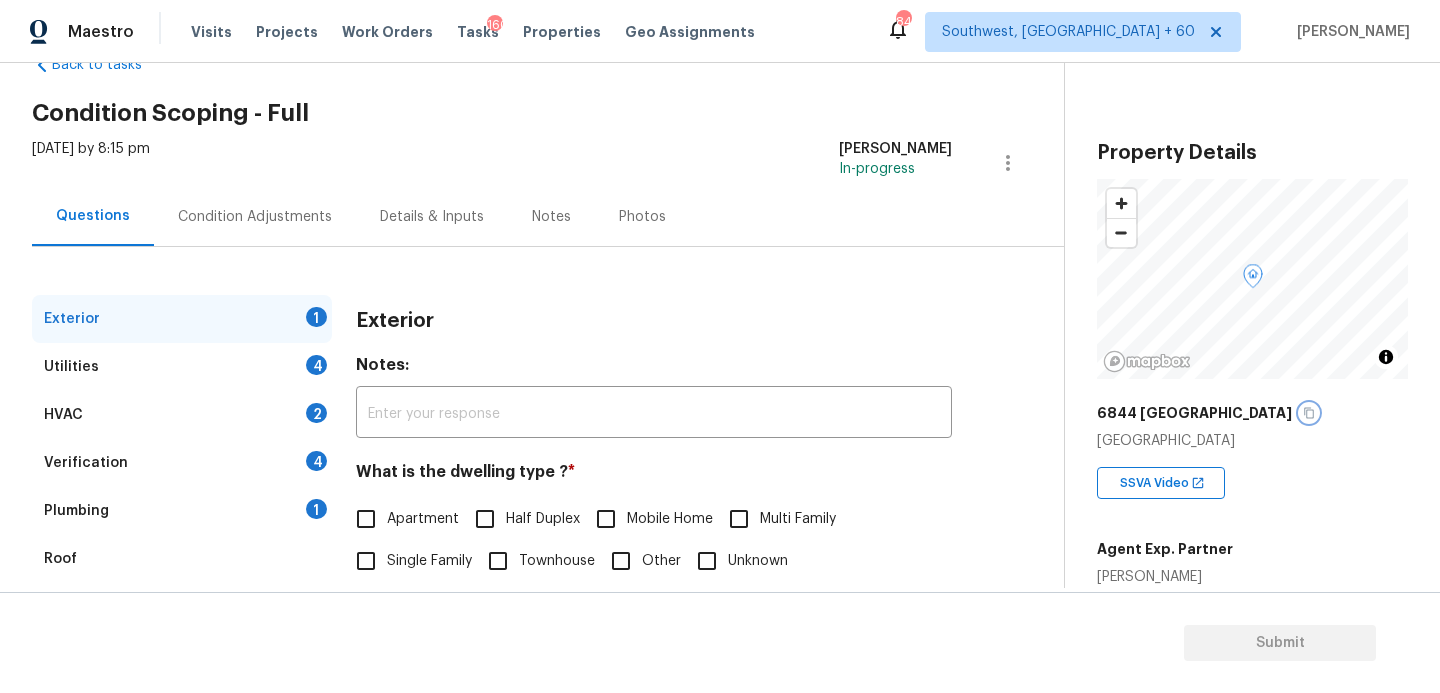 scroll, scrollTop: 197, scrollLeft: 0, axis: vertical 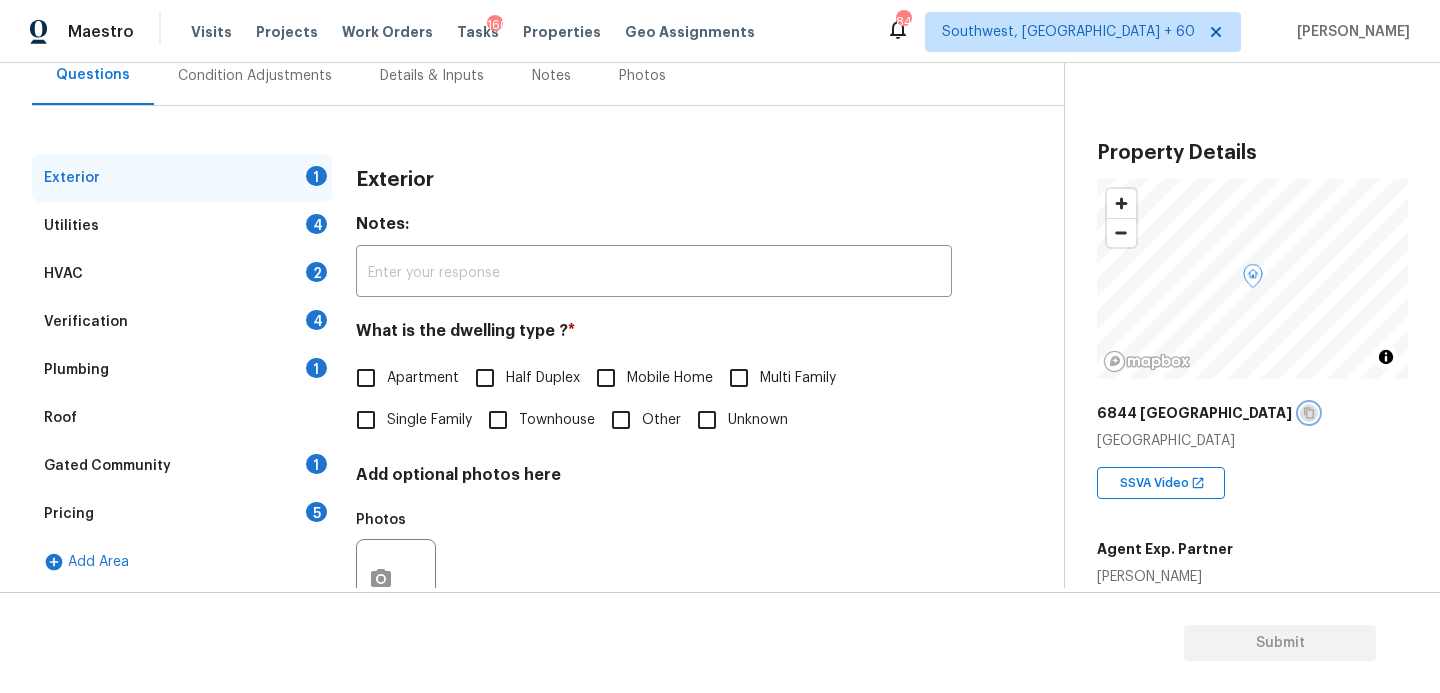 click 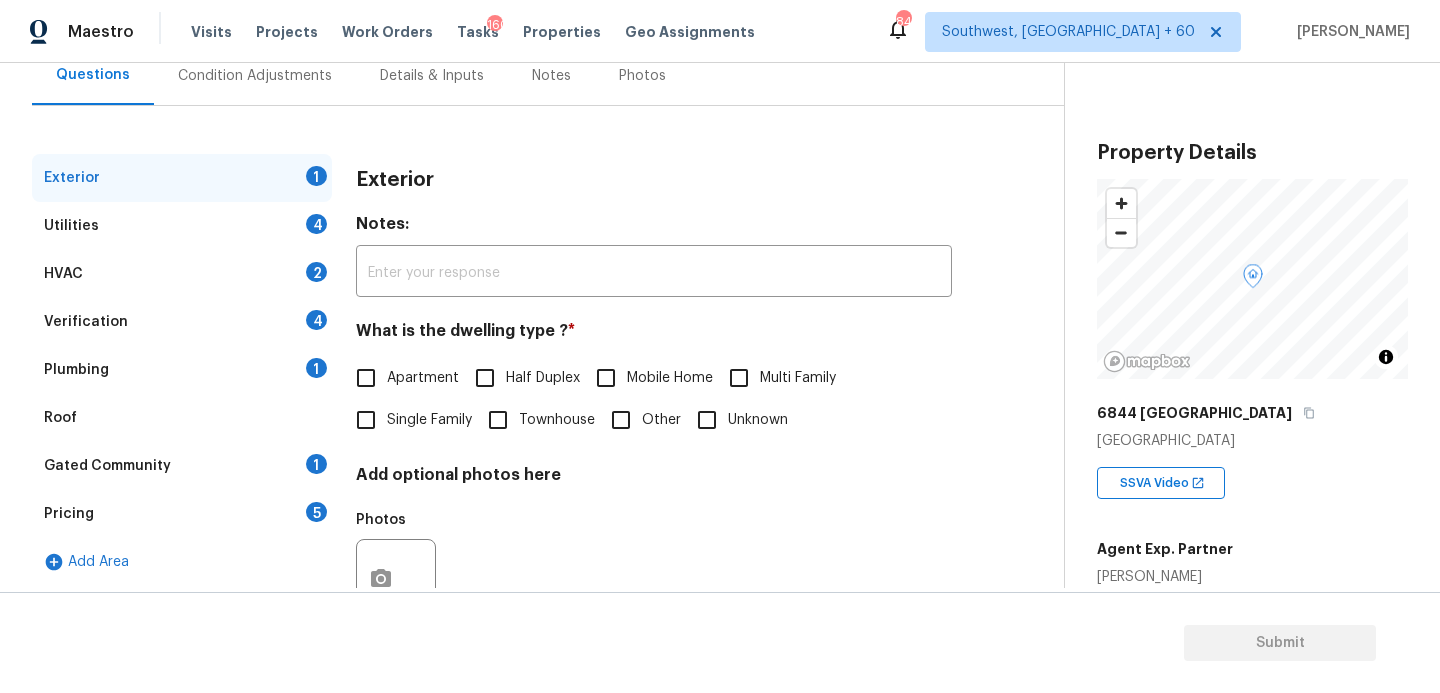 click on "Exterior 1 Utilities 4 HVAC 2 Verification 4 Plumbing 1 Roof Gated Community 1 Pricing 5 Add Area Exterior Notes: ​ What is the dwelling type ?  * Apartment Half Duplex Mobile Home Multi Family Single Family Townhouse Other Unknown Add optional photos here Photos" at bounding box center (524, 380) 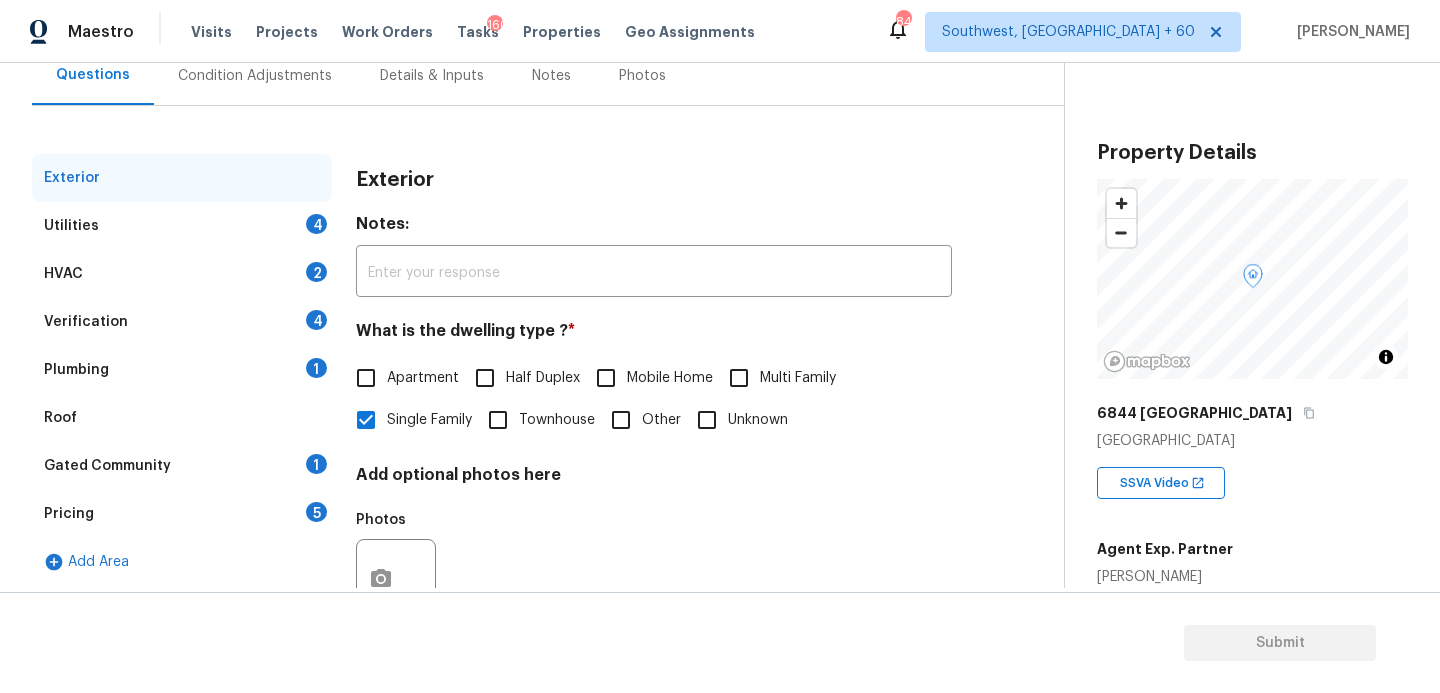 click on "Utilities 4" at bounding box center (182, 226) 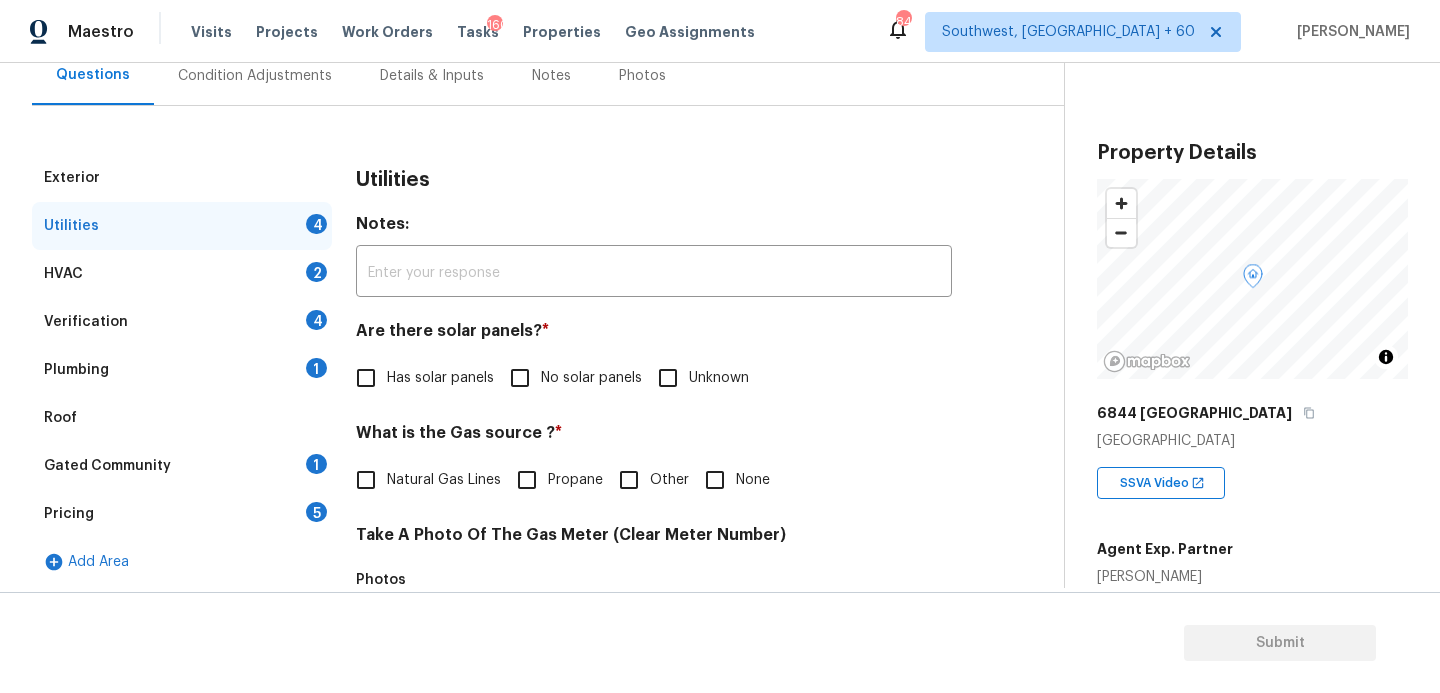 click on "No solar panels" at bounding box center [591, 378] 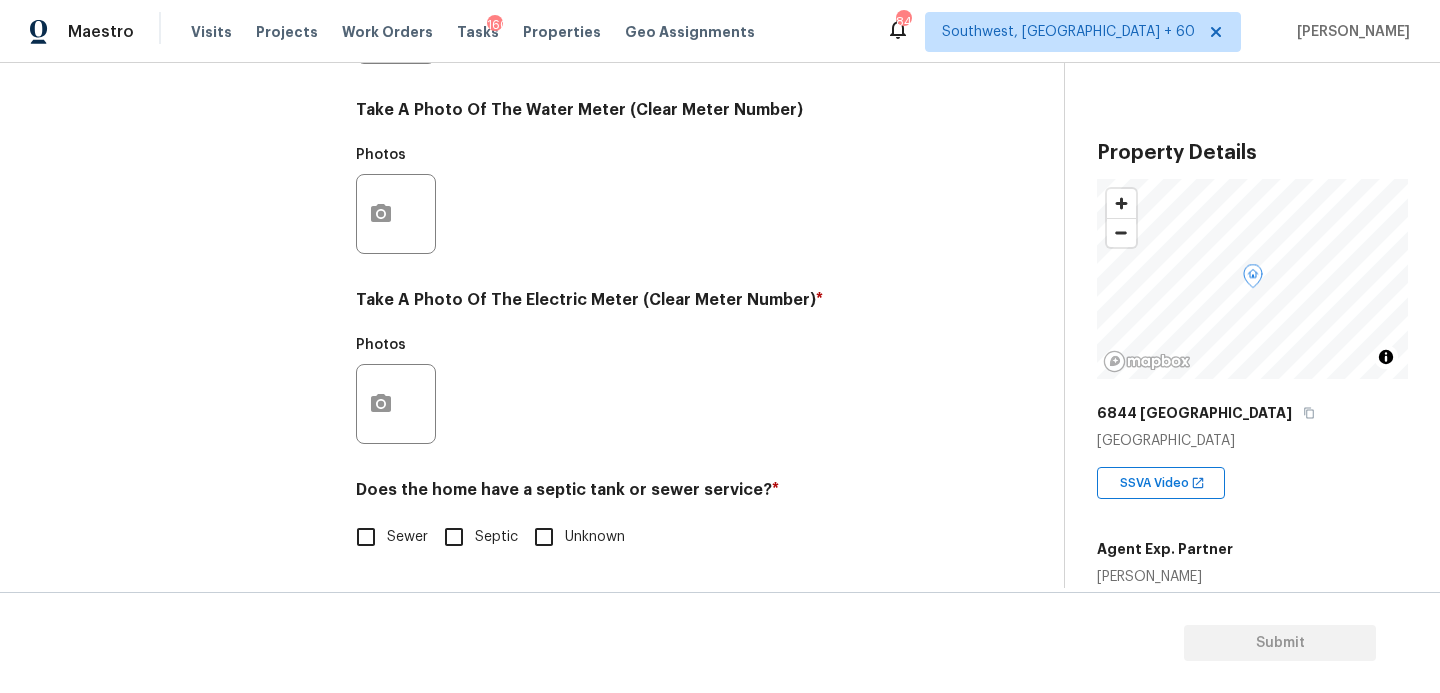 click on "Sewer" at bounding box center [386, 537] 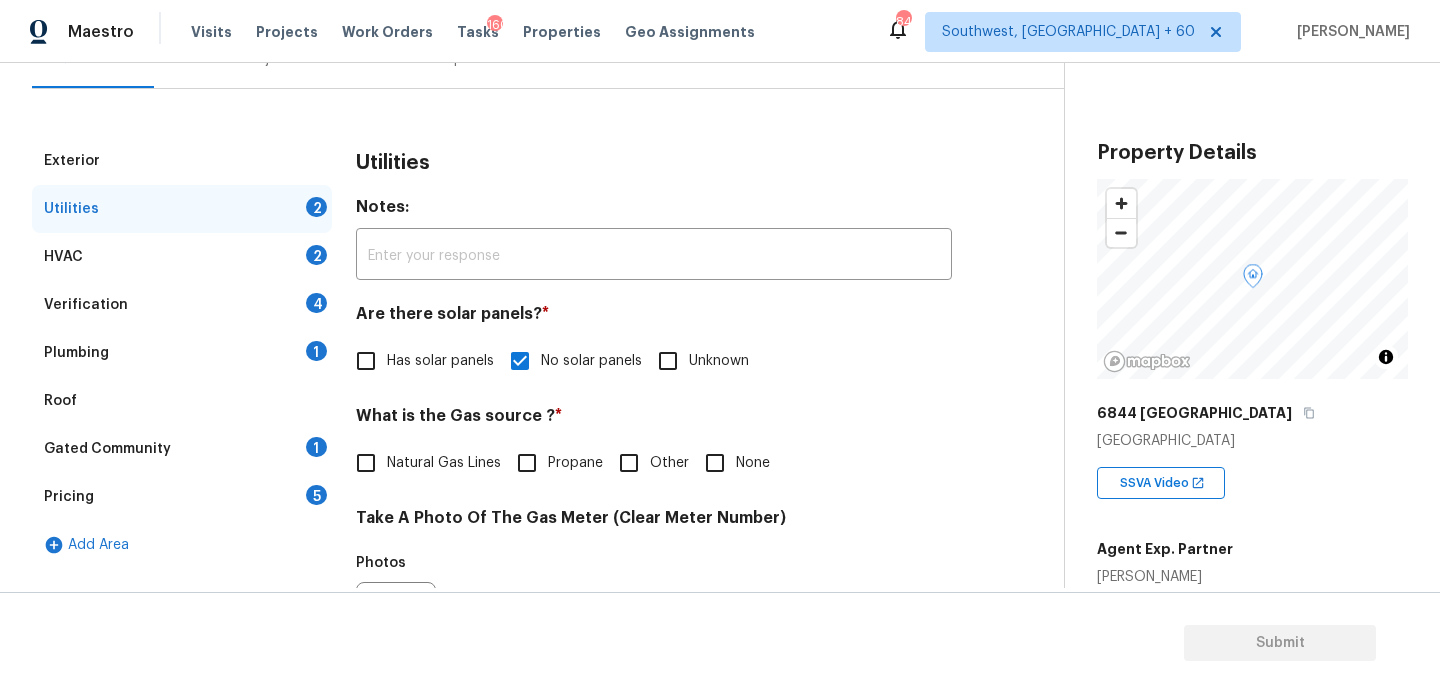 click on "Plumbing 1" at bounding box center [182, 353] 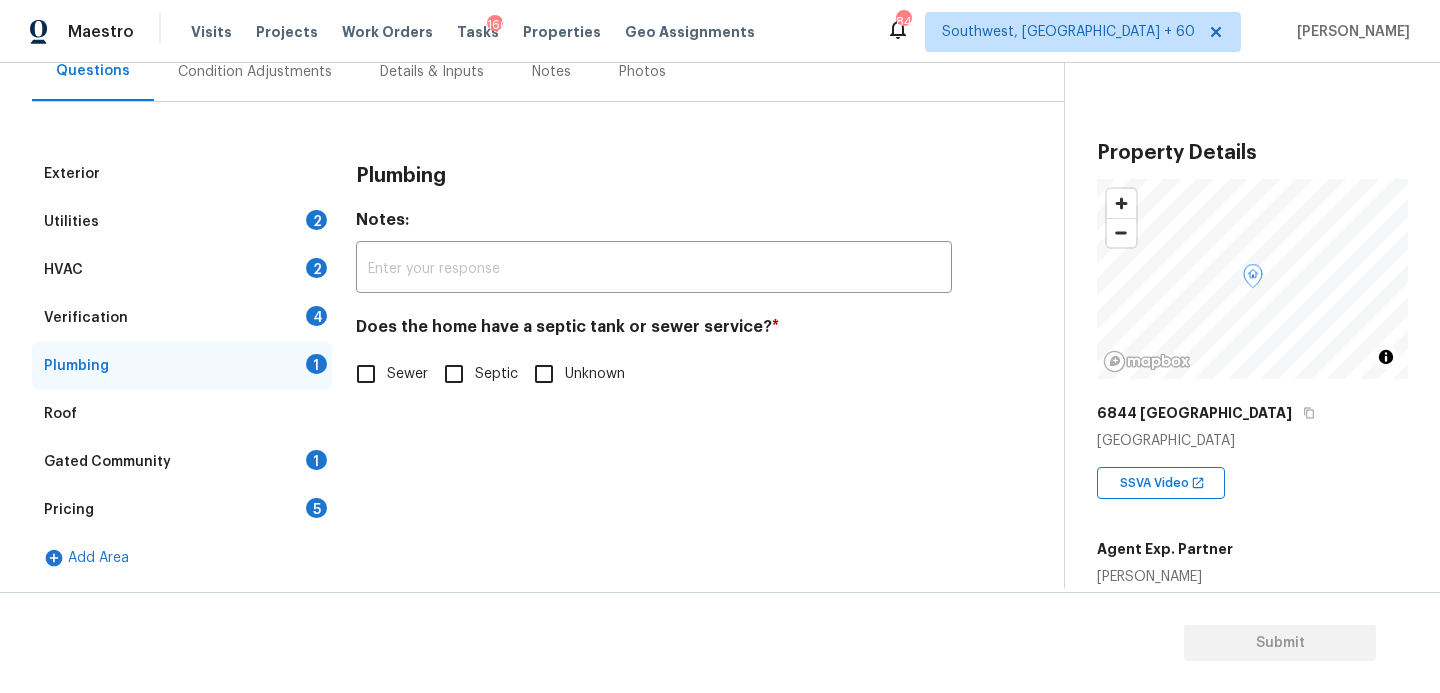 scroll, scrollTop: 201, scrollLeft: 0, axis: vertical 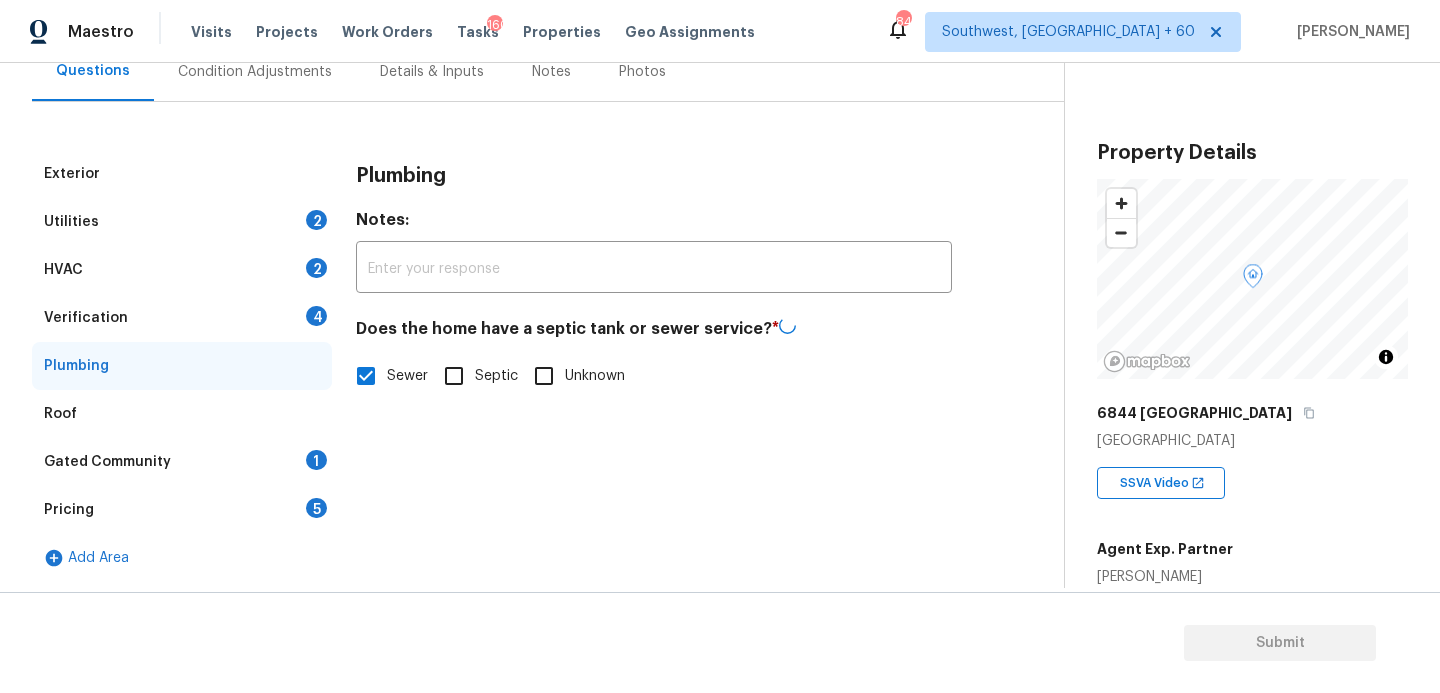 click on "Gated Community 1" at bounding box center [182, 462] 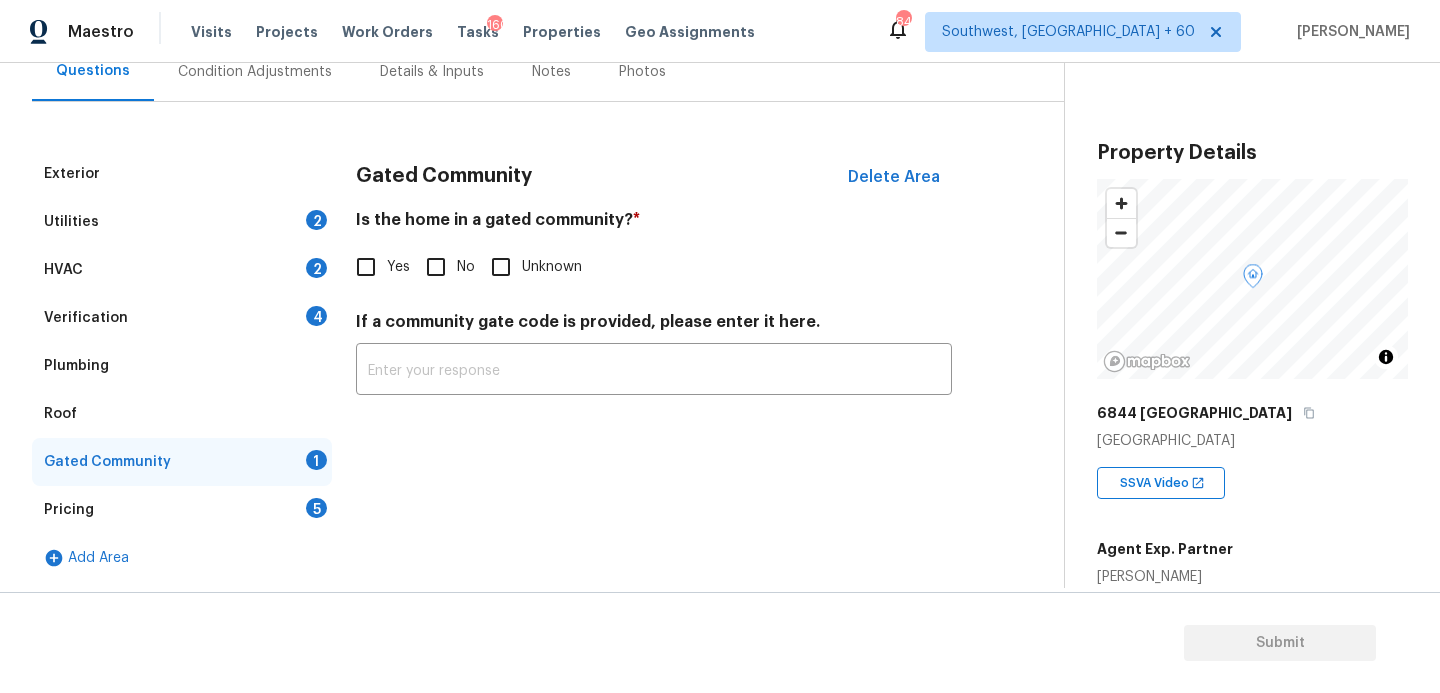 click on "No" at bounding box center [436, 267] 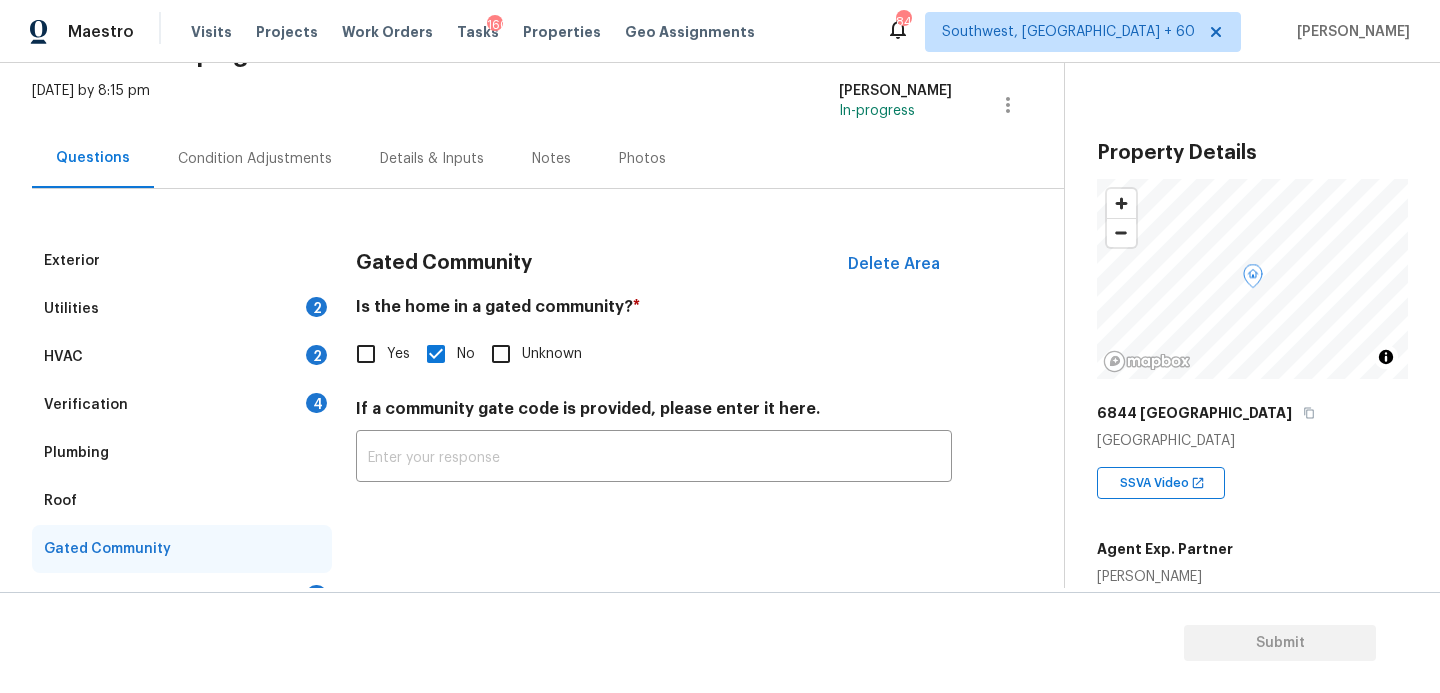 scroll, scrollTop: 67, scrollLeft: 0, axis: vertical 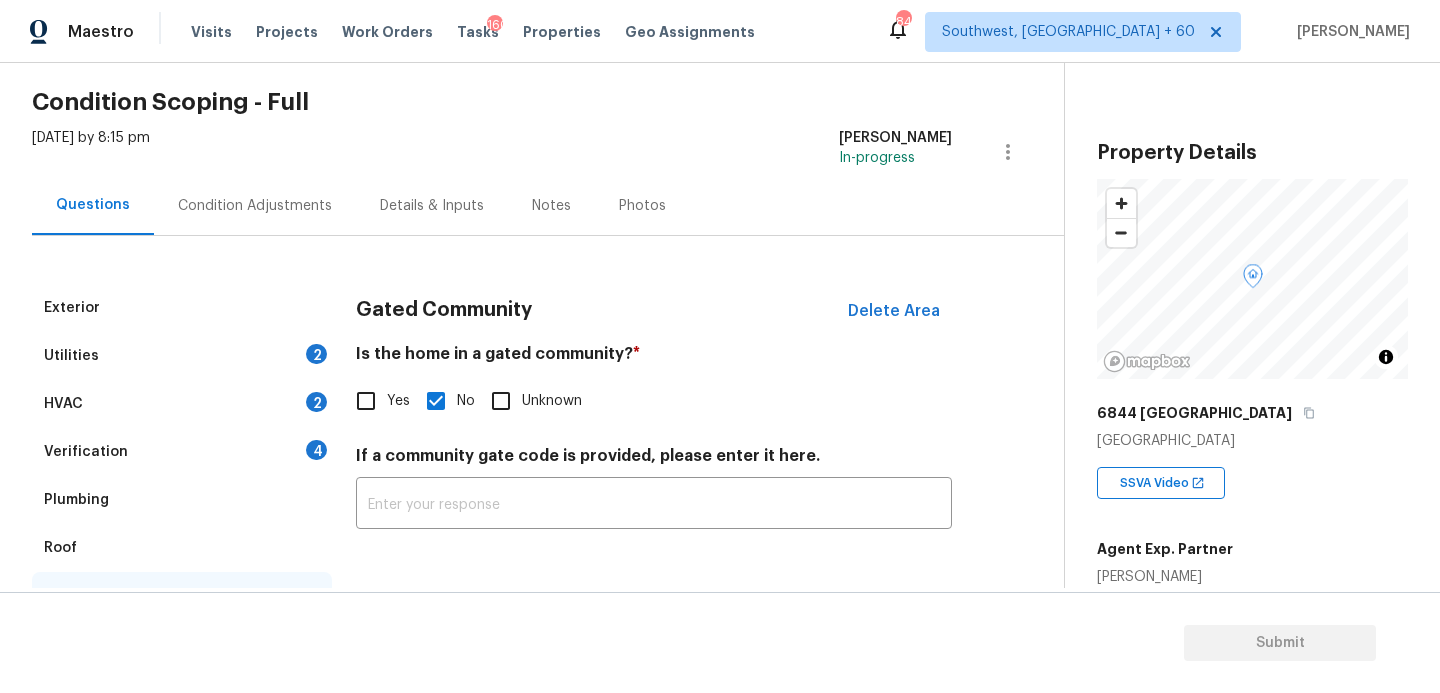 click on "Condition Adjustments" at bounding box center (255, 205) 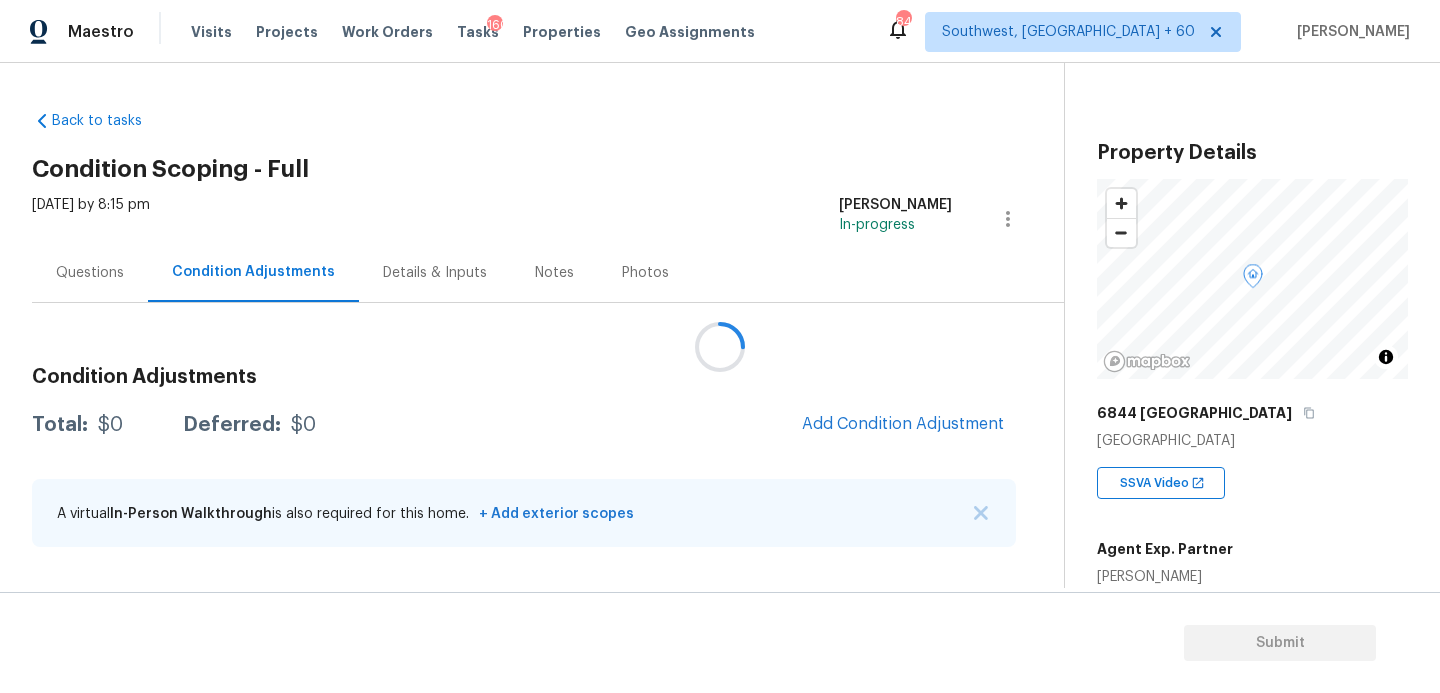scroll, scrollTop: 0, scrollLeft: 0, axis: both 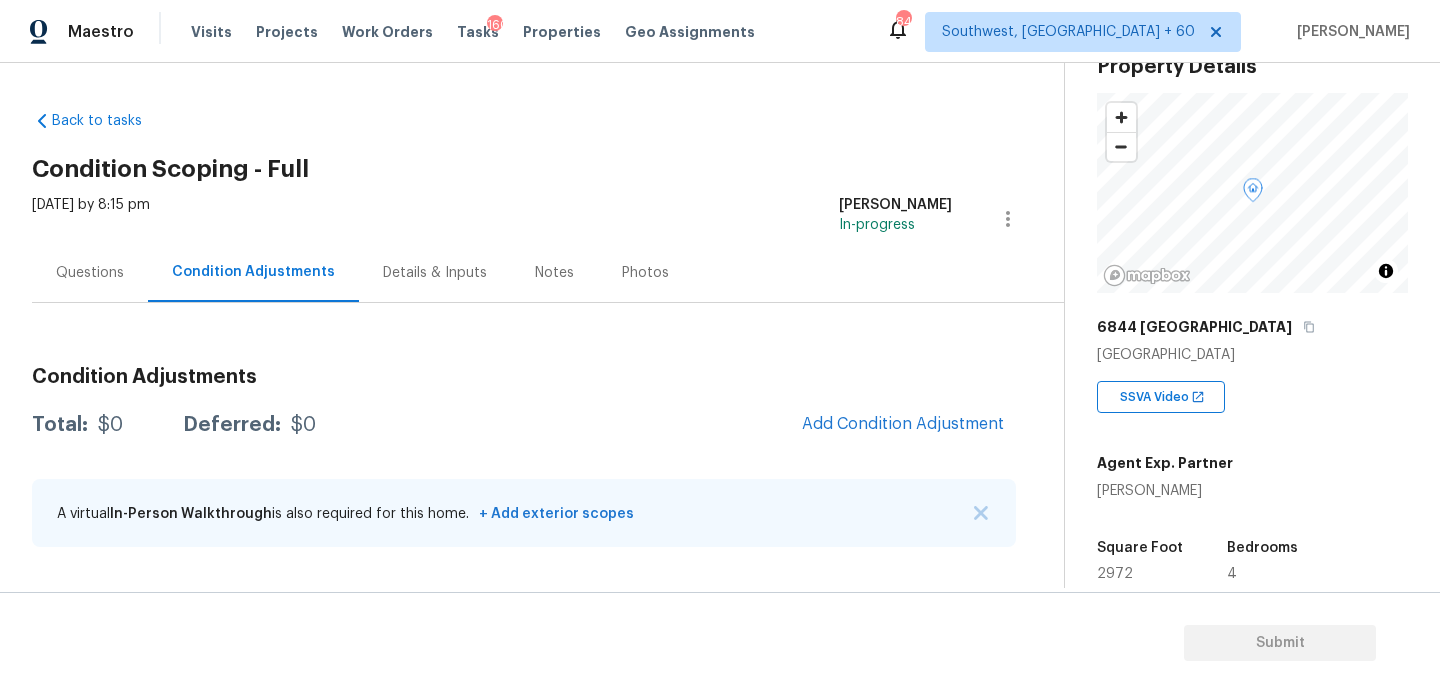 click on "[PERSON_NAME]" at bounding box center (1165, 491) 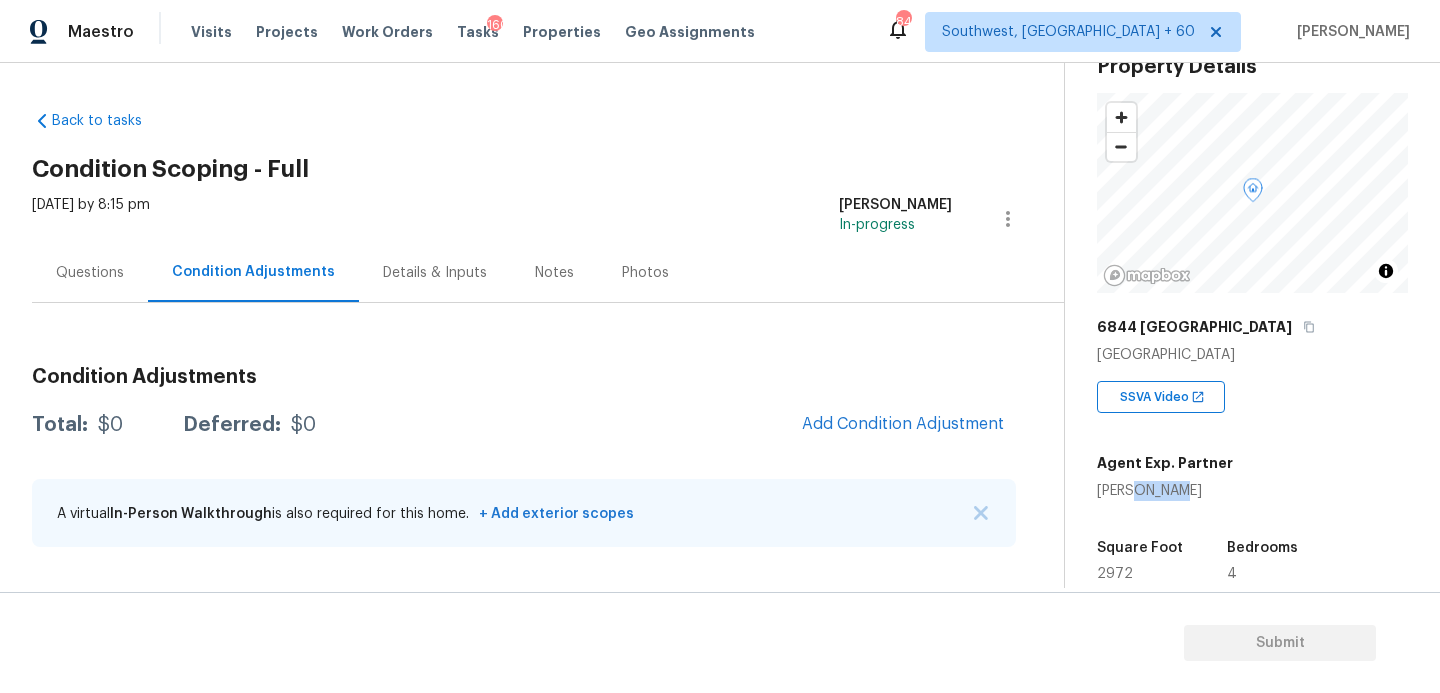click on "[PERSON_NAME]" at bounding box center (1165, 491) 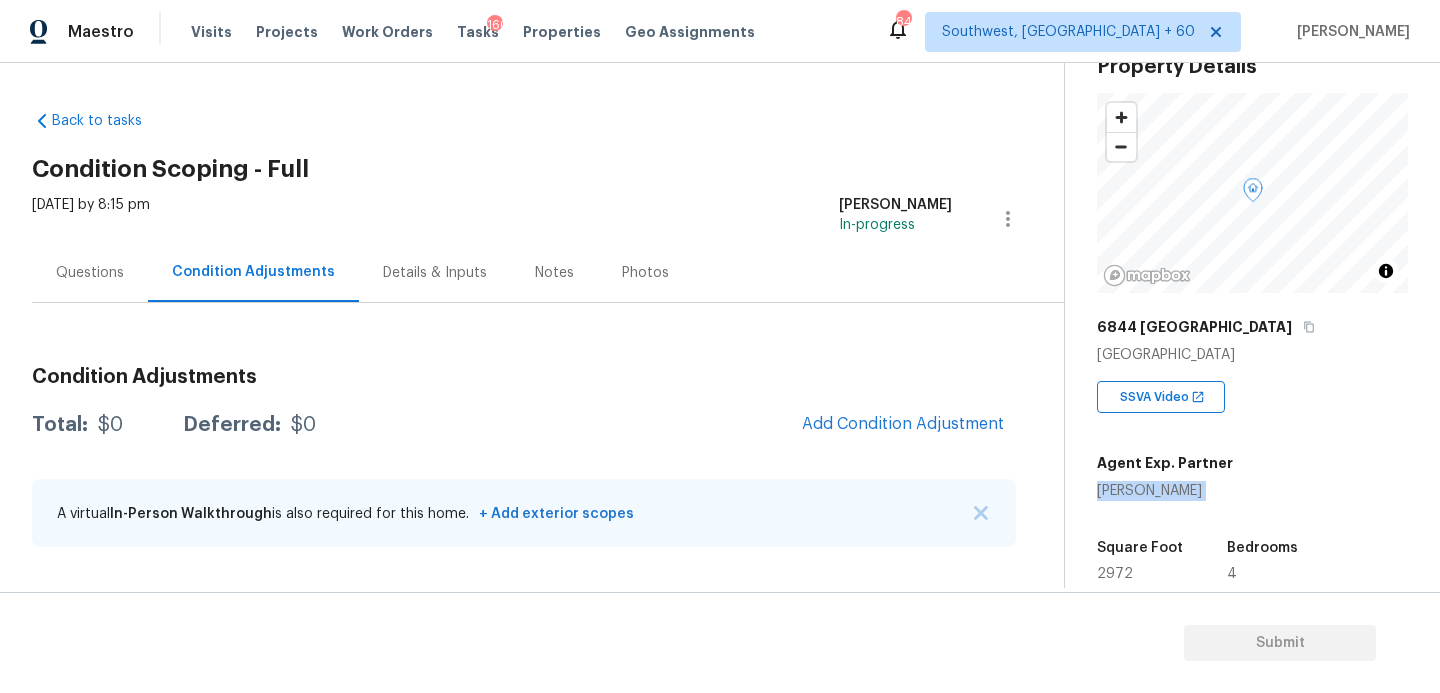 click on "[PERSON_NAME]" at bounding box center (1165, 491) 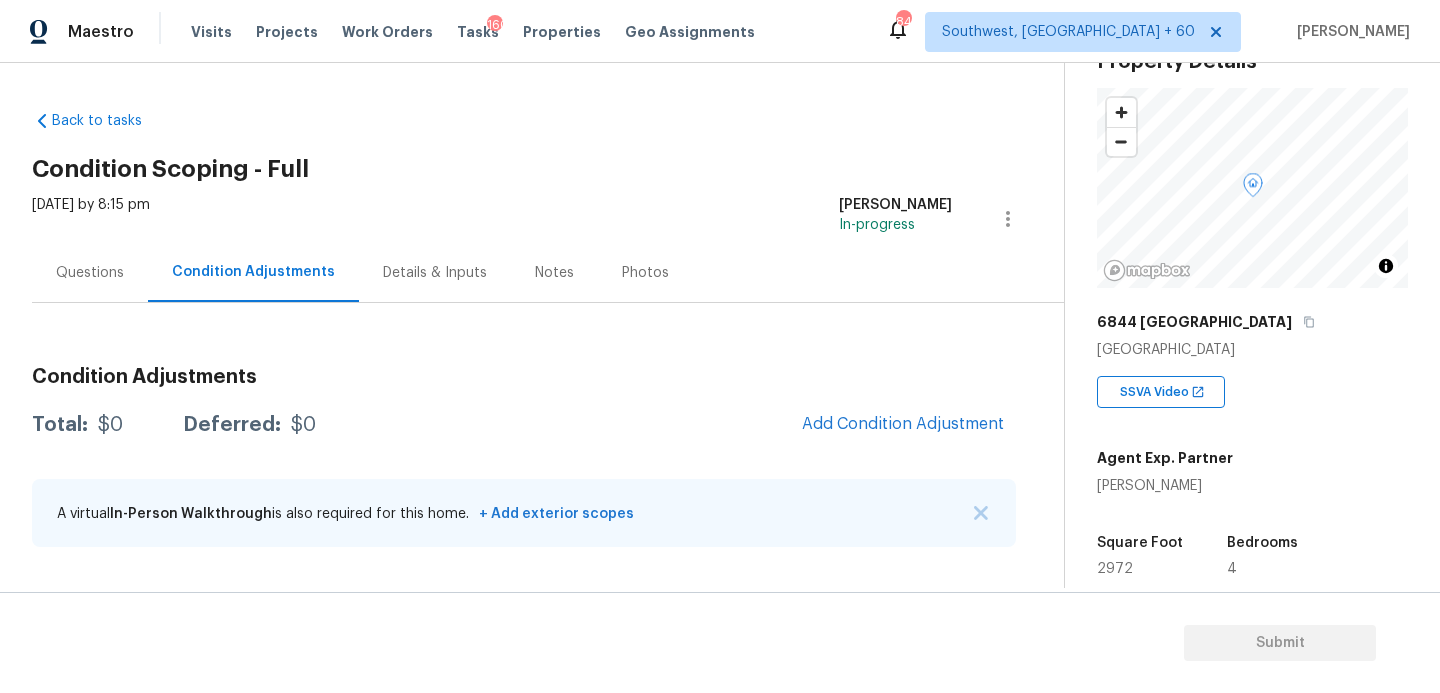 click on "SSVA Video" at bounding box center (1252, 384) 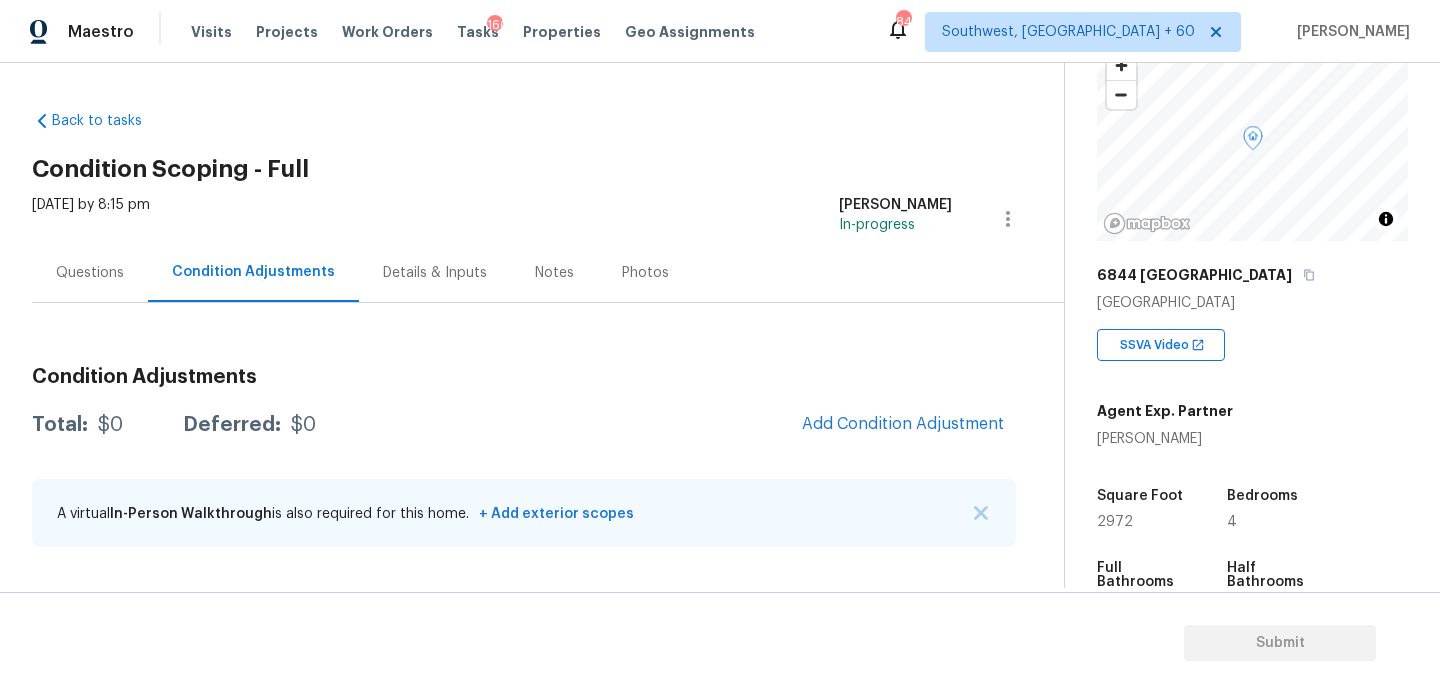 scroll, scrollTop: 180, scrollLeft: 0, axis: vertical 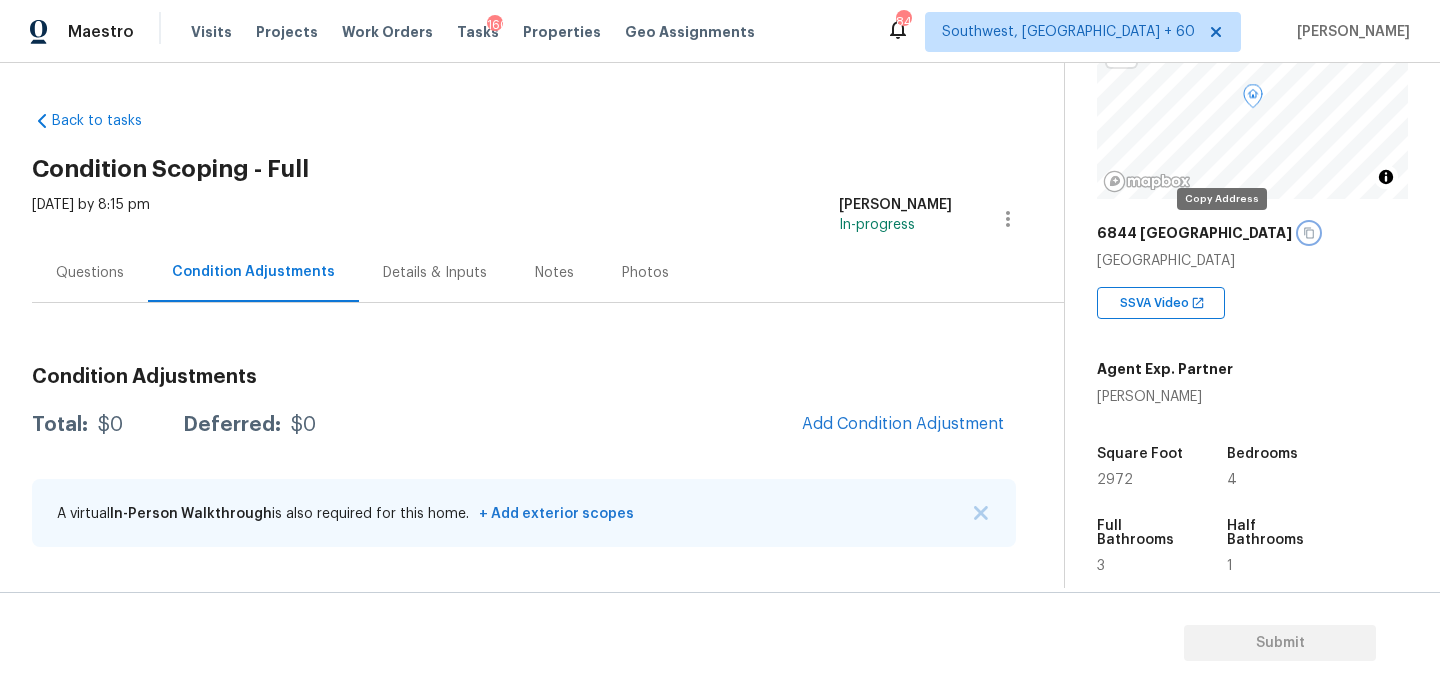 click 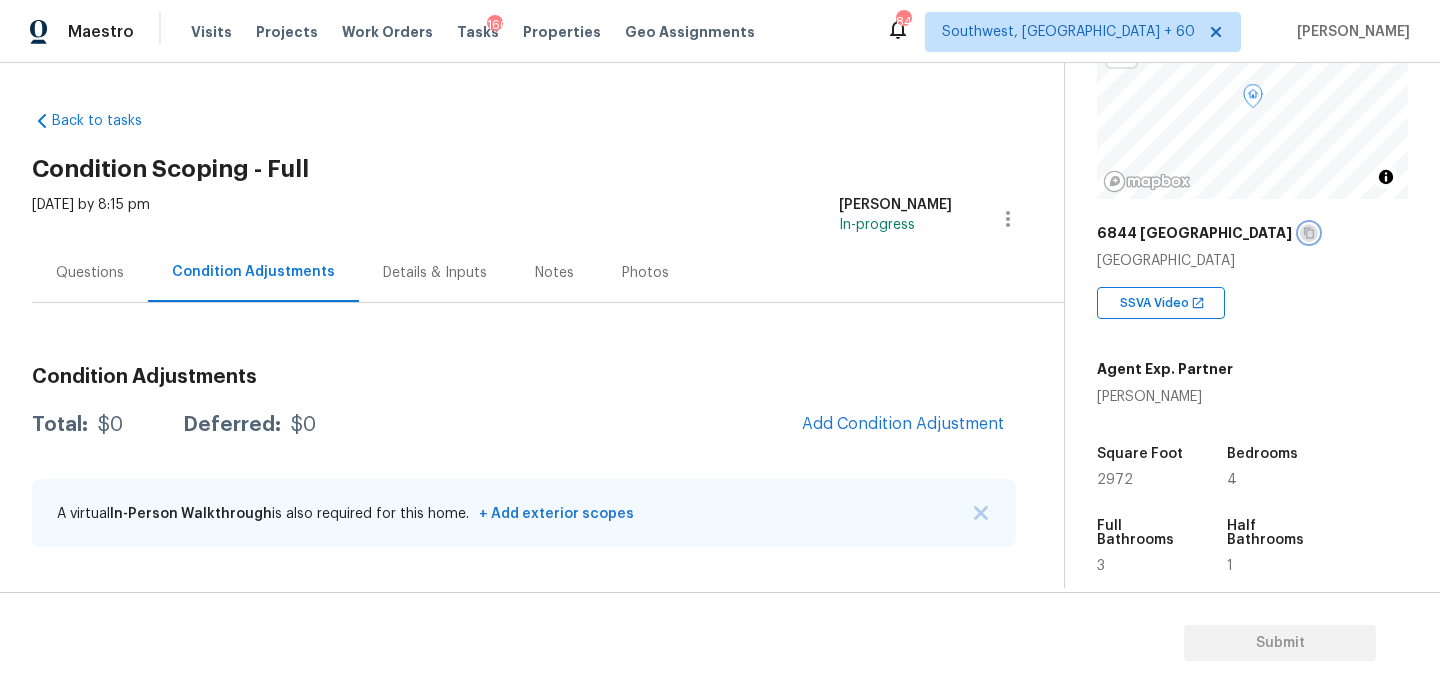 click 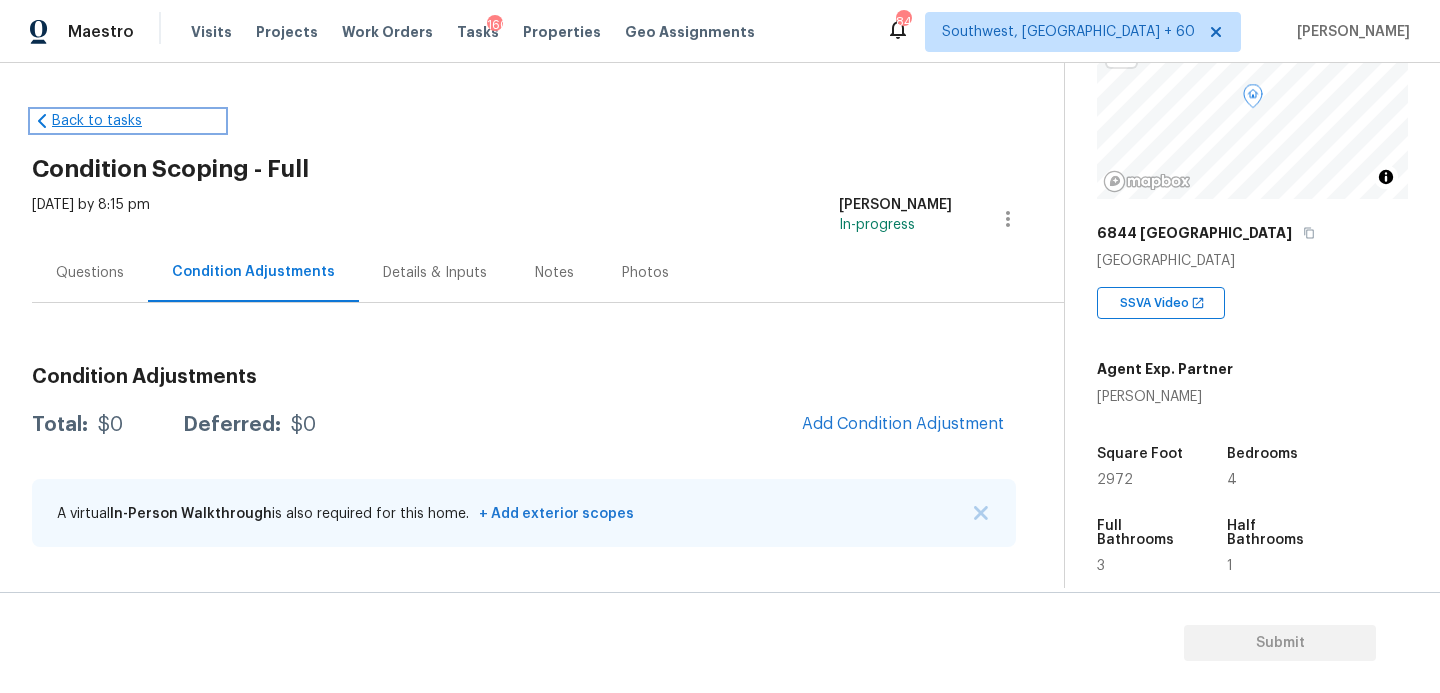 click on "Back to tasks" at bounding box center [128, 121] 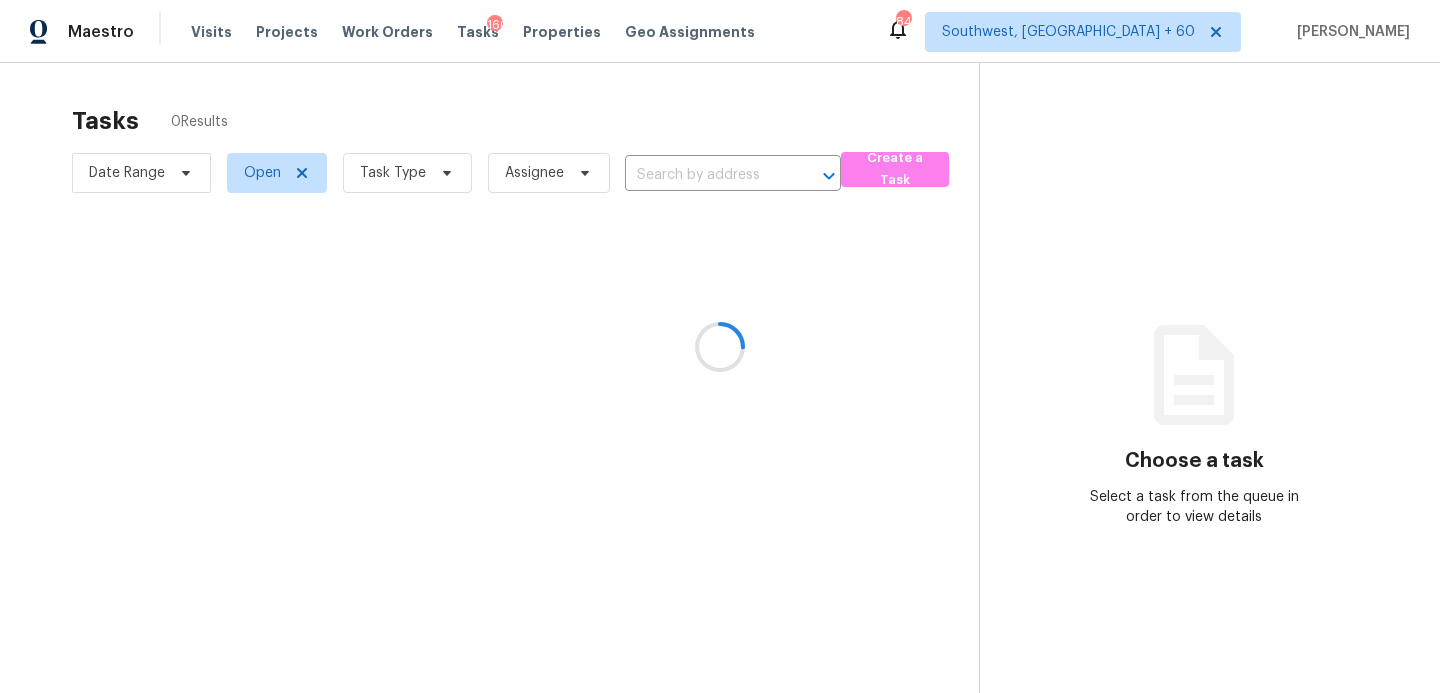 click at bounding box center [720, 346] 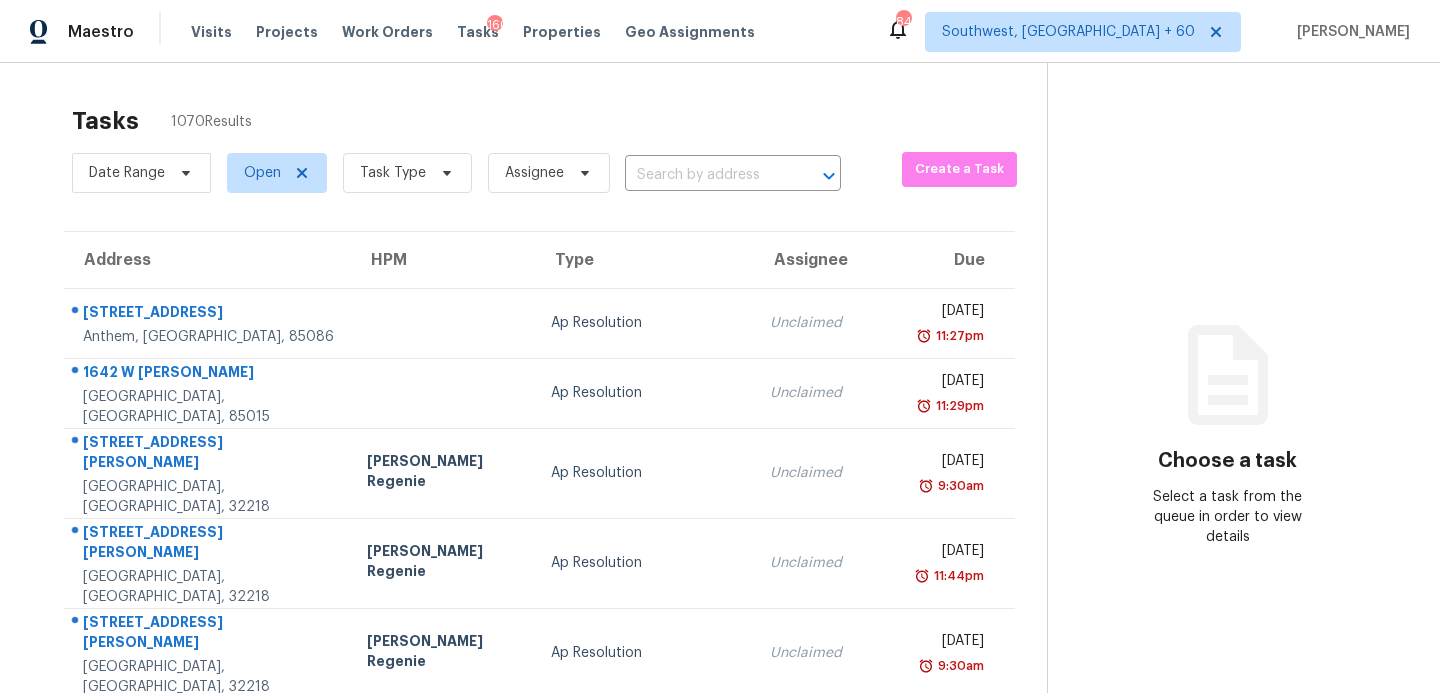 click at bounding box center (705, 175) 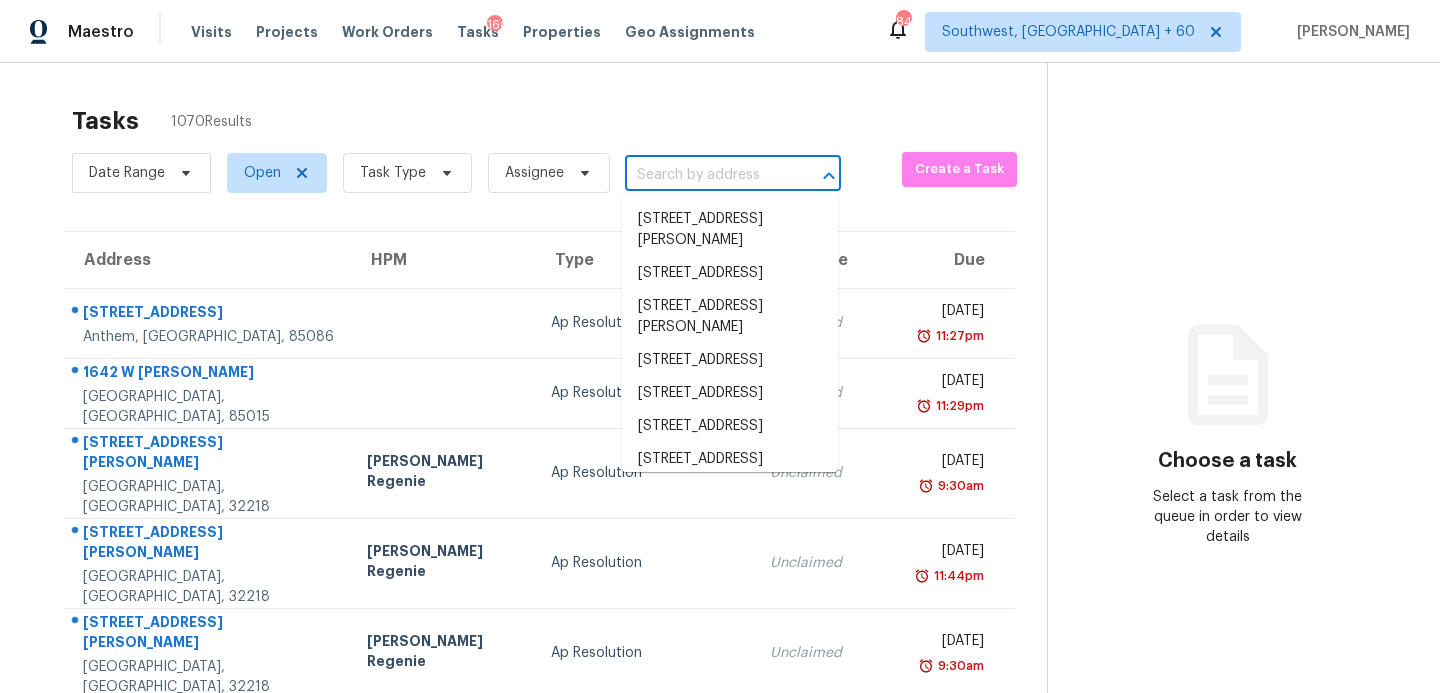 paste on "6844 Ensenada, Grand Prairie, TX 75054" 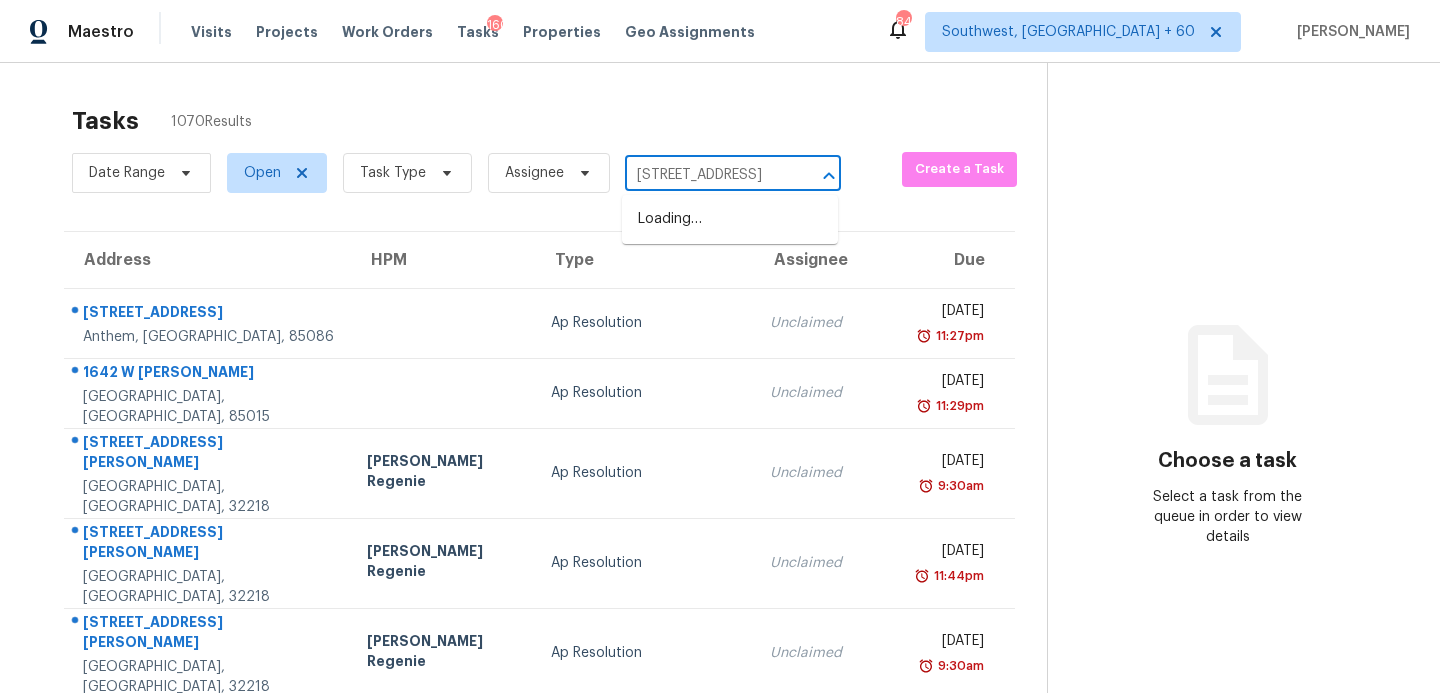 scroll, scrollTop: 0, scrollLeft: 116, axis: horizontal 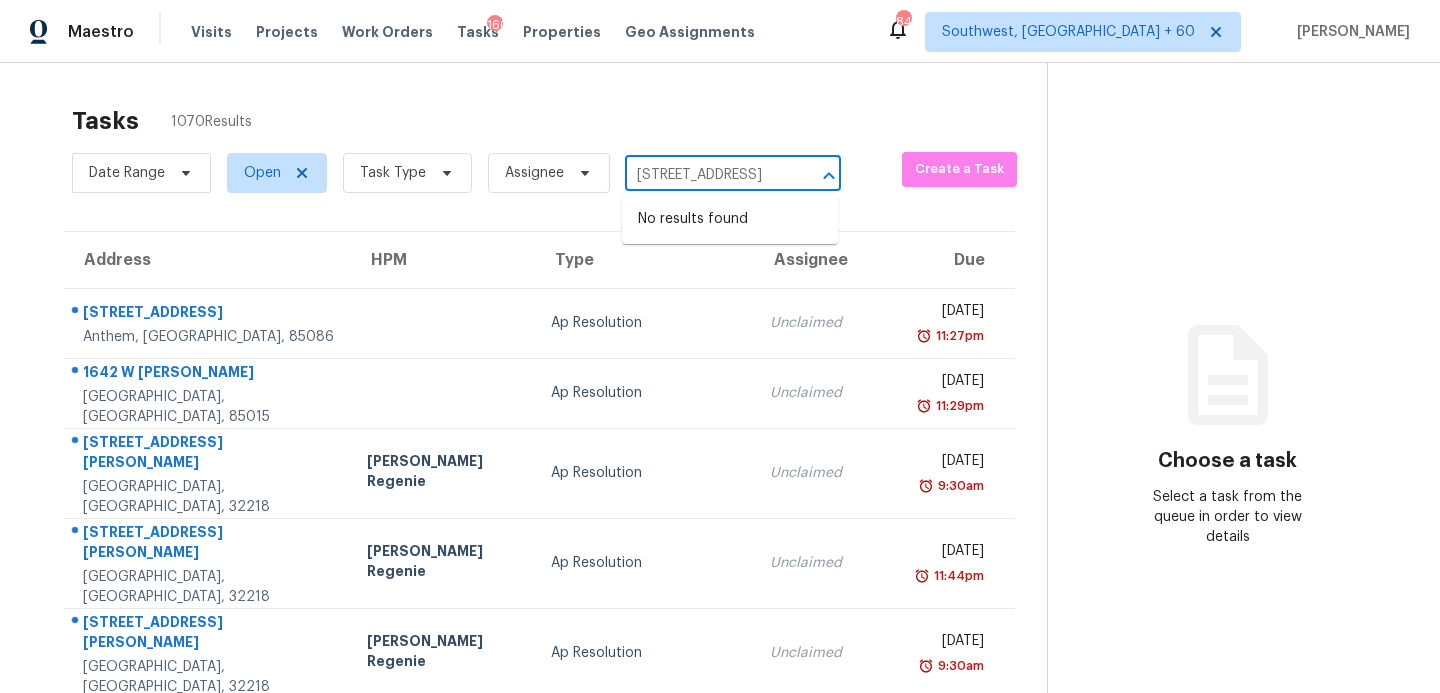 type on "6844 Ensenada, Grand Prairie, TX 75054" 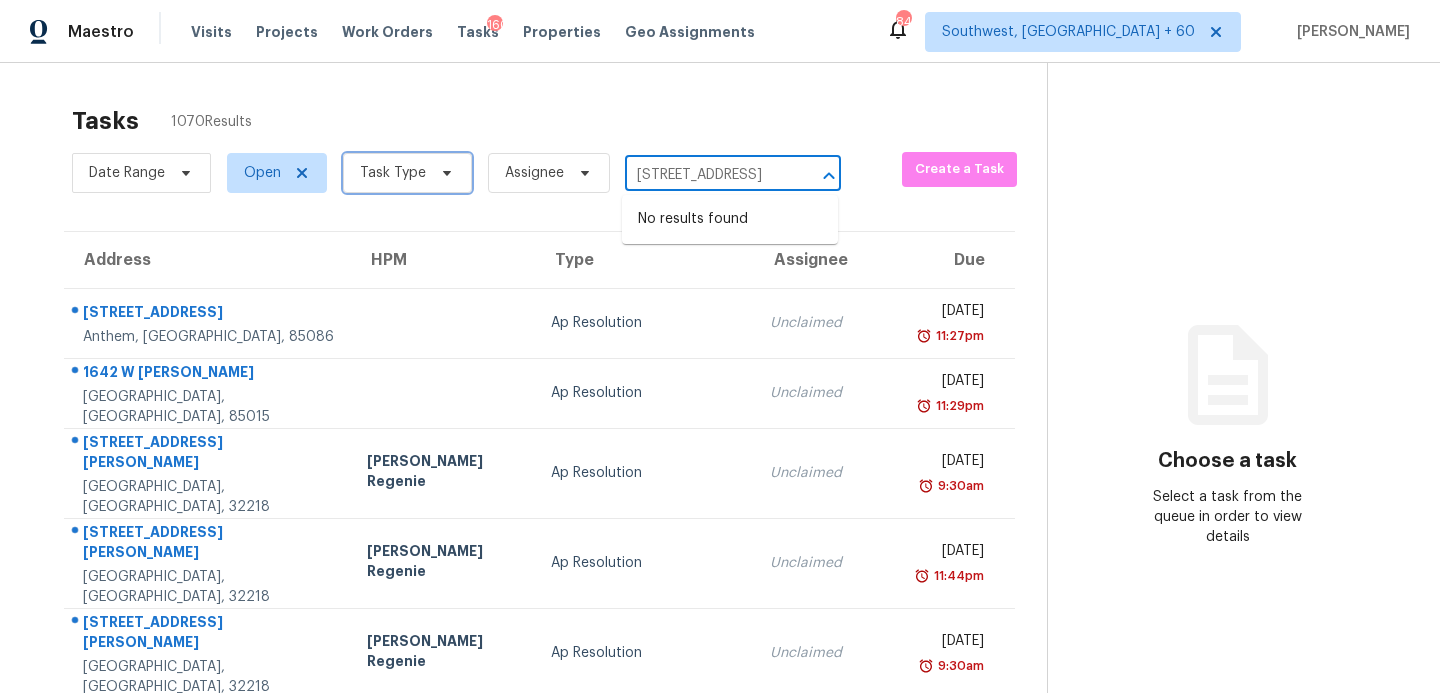 type 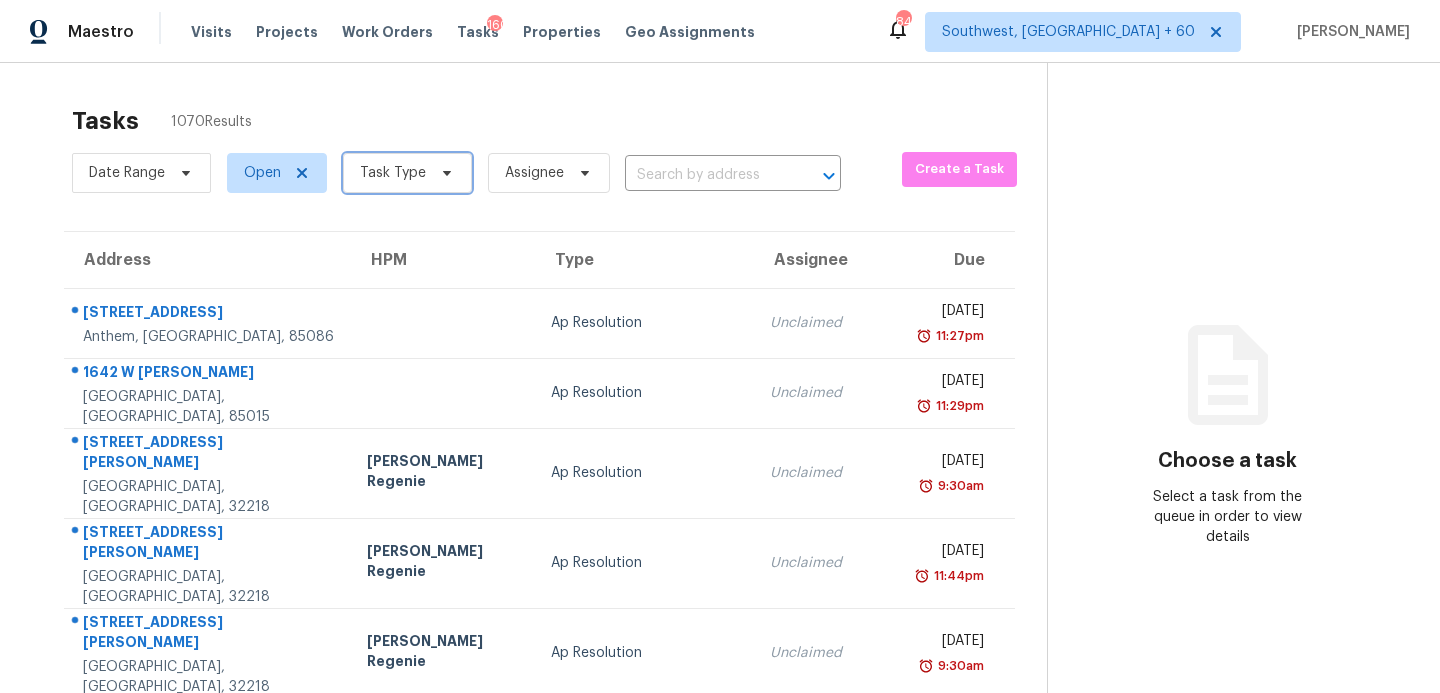 scroll, scrollTop: 0, scrollLeft: 0, axis: both 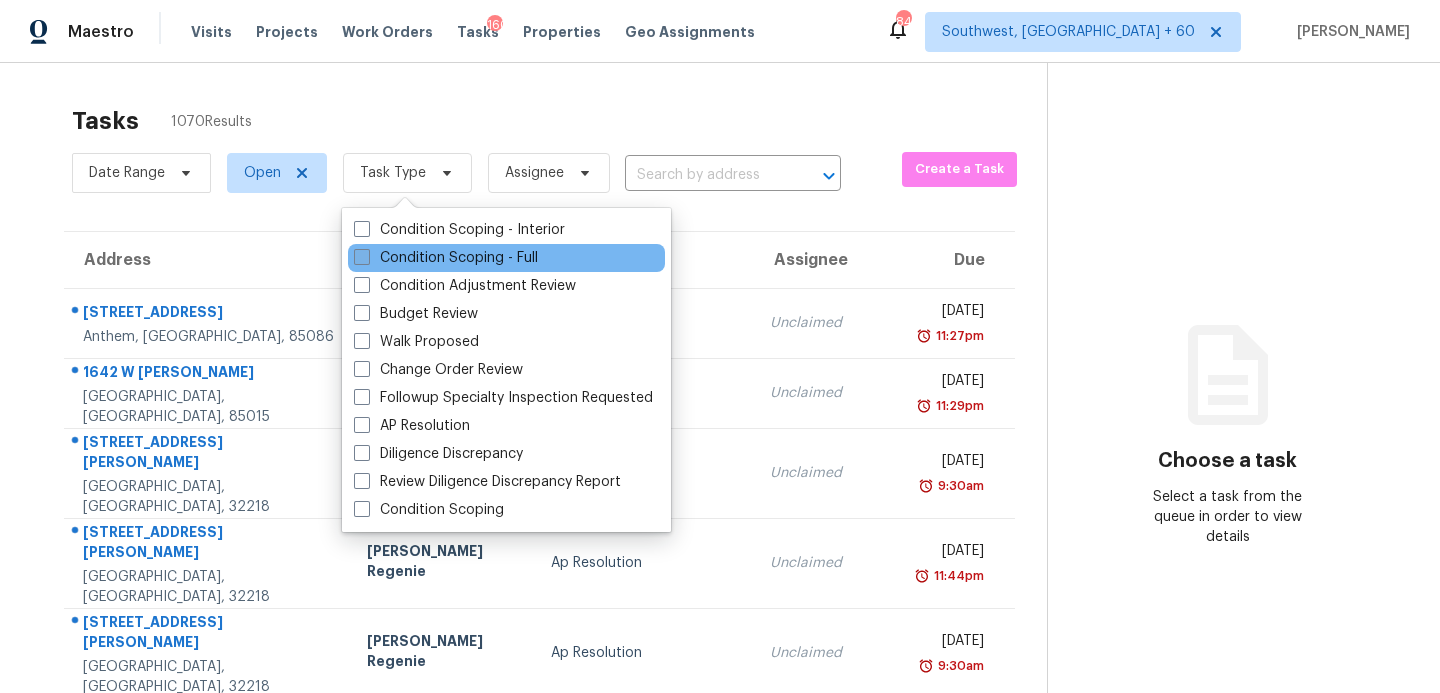 click on "Condition Scoping - Full" at bounding box center [446, 258] 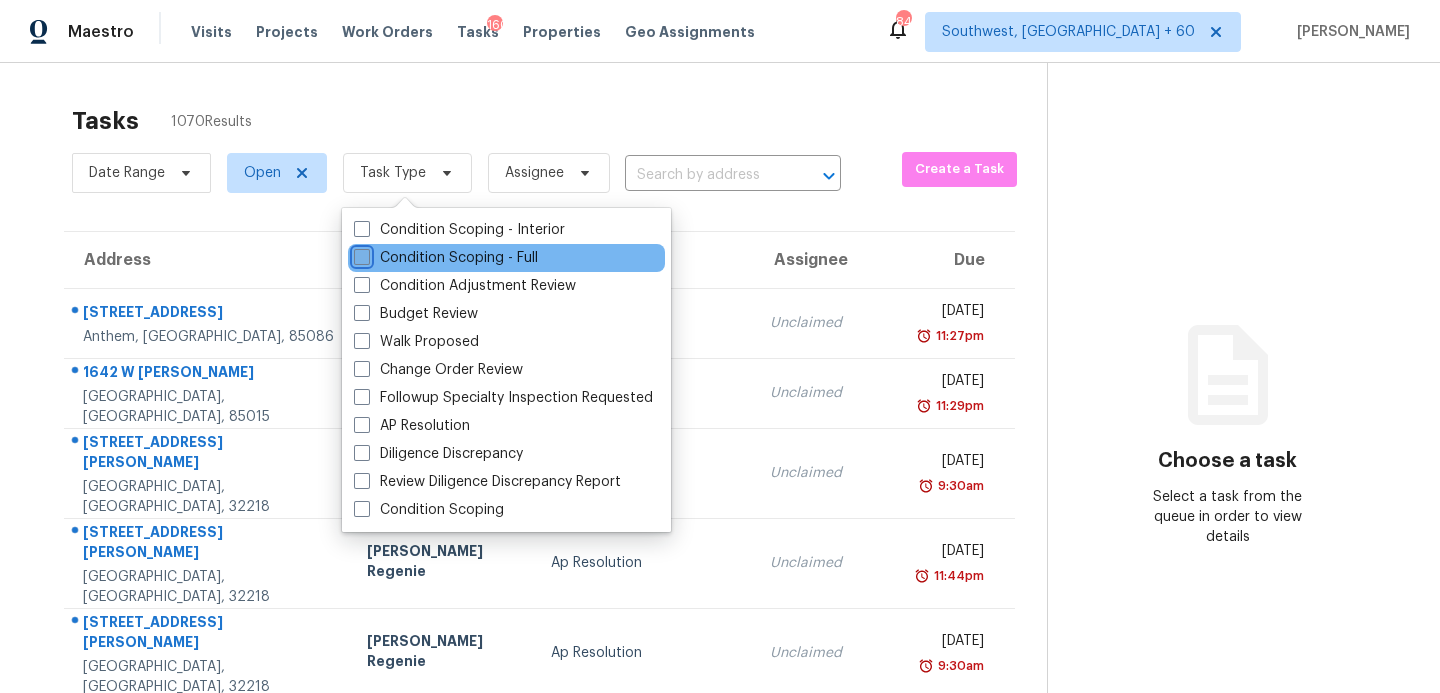 click on "Condition Scoping - Full" at bounding box center [360, 254] 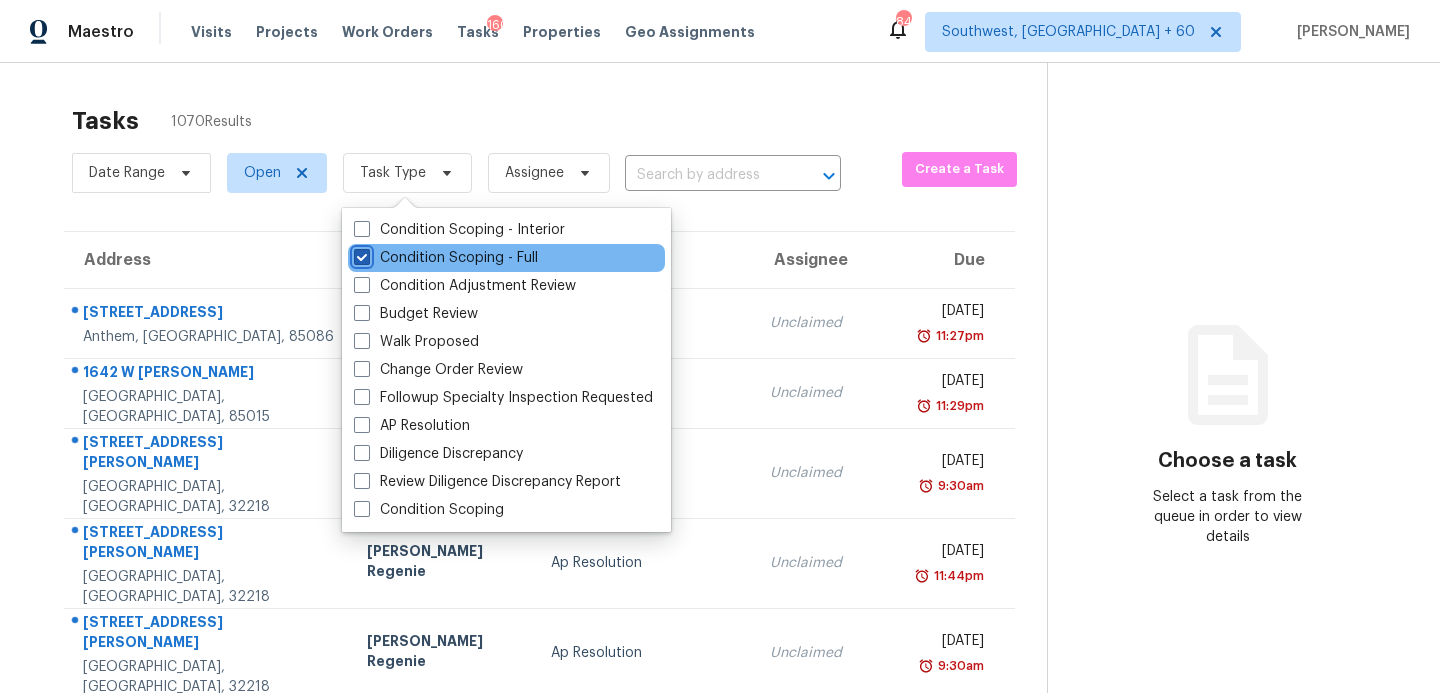 checkbox on "true" 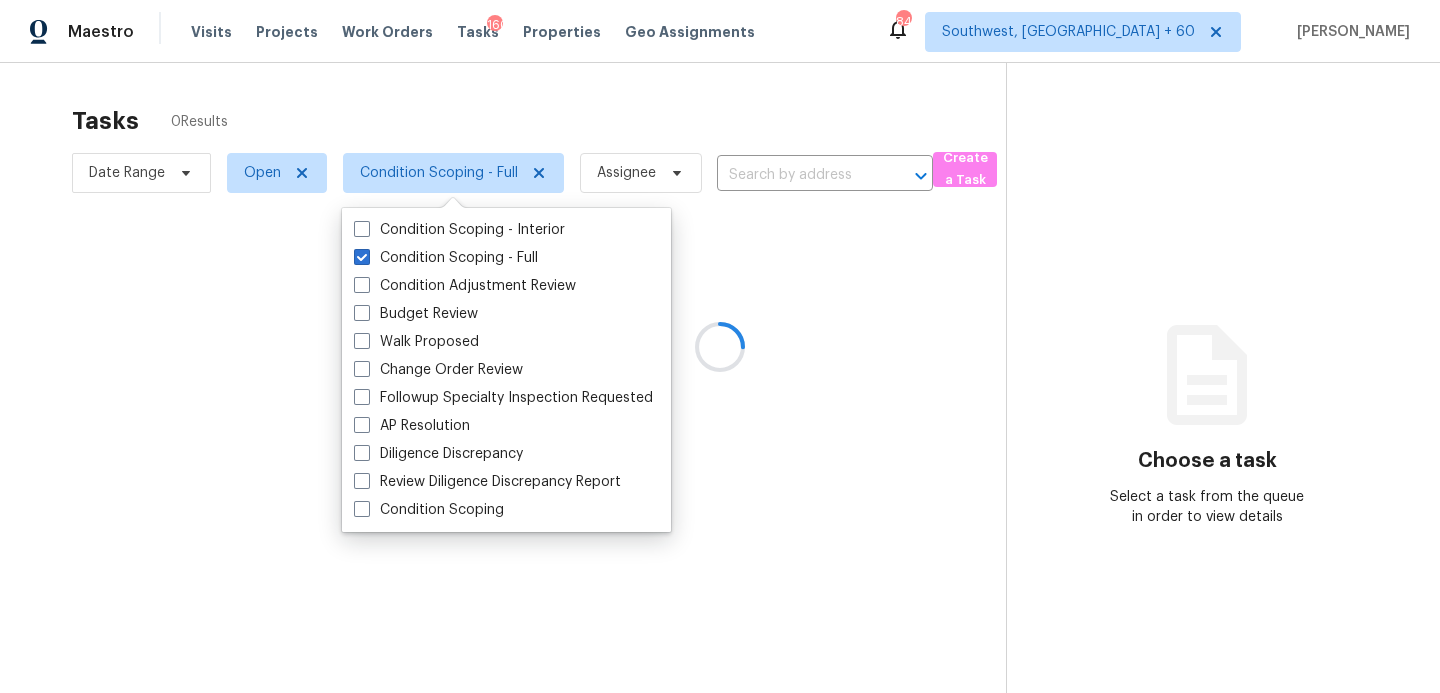 click at bounding box center [720, 346] 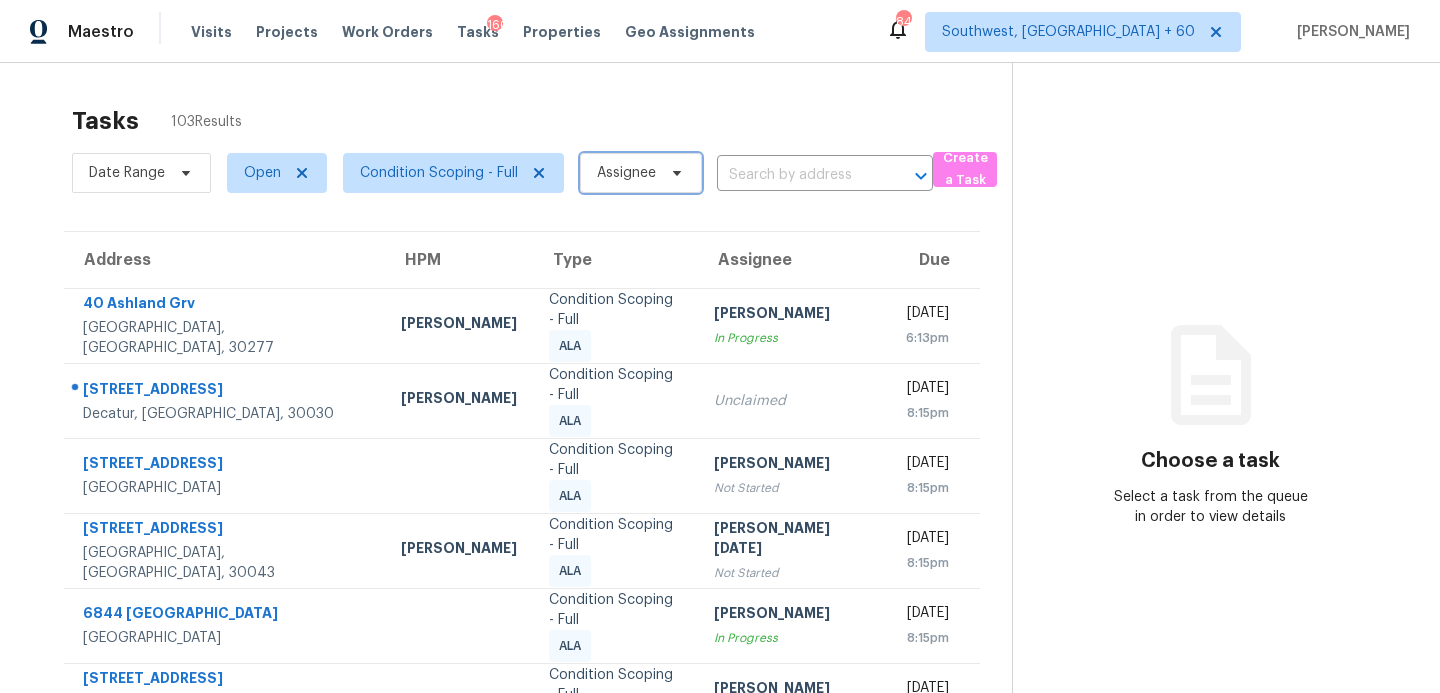 click on "Assignee" at bounding box center [641, 173] 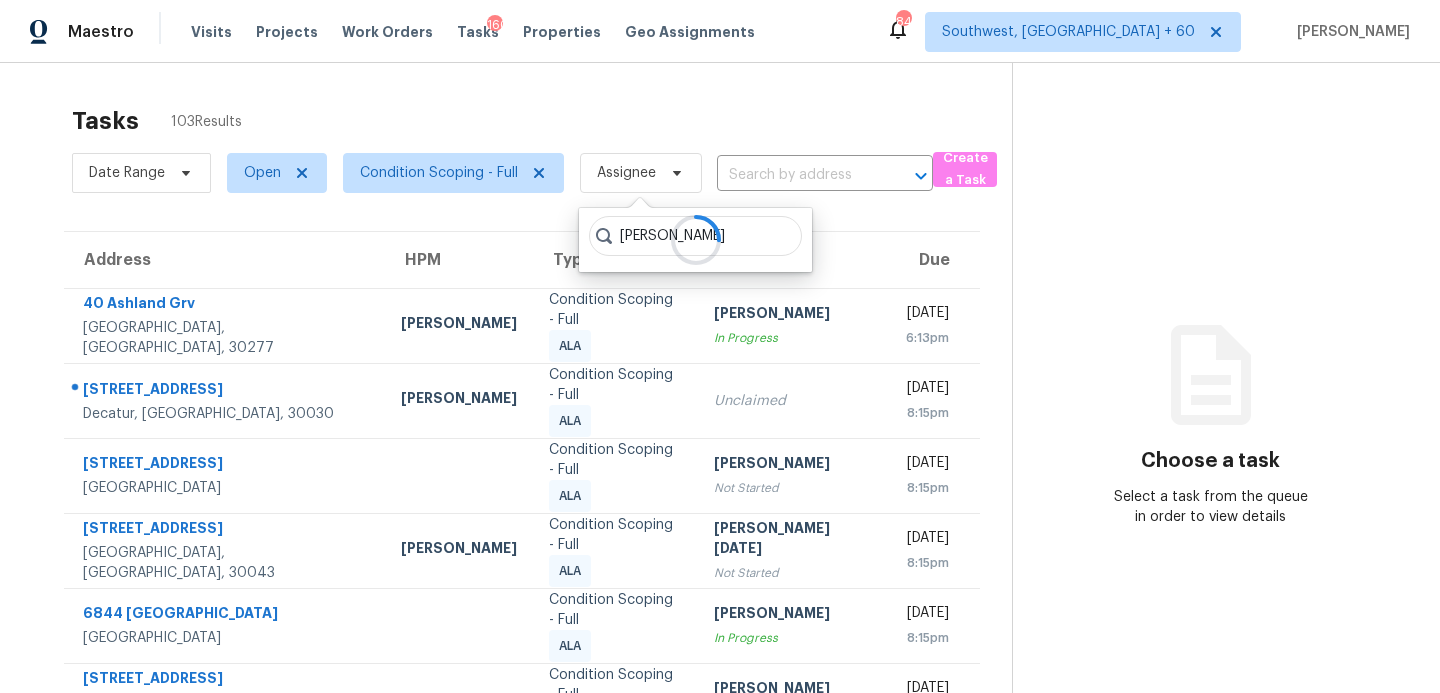 type on "sakthivel" 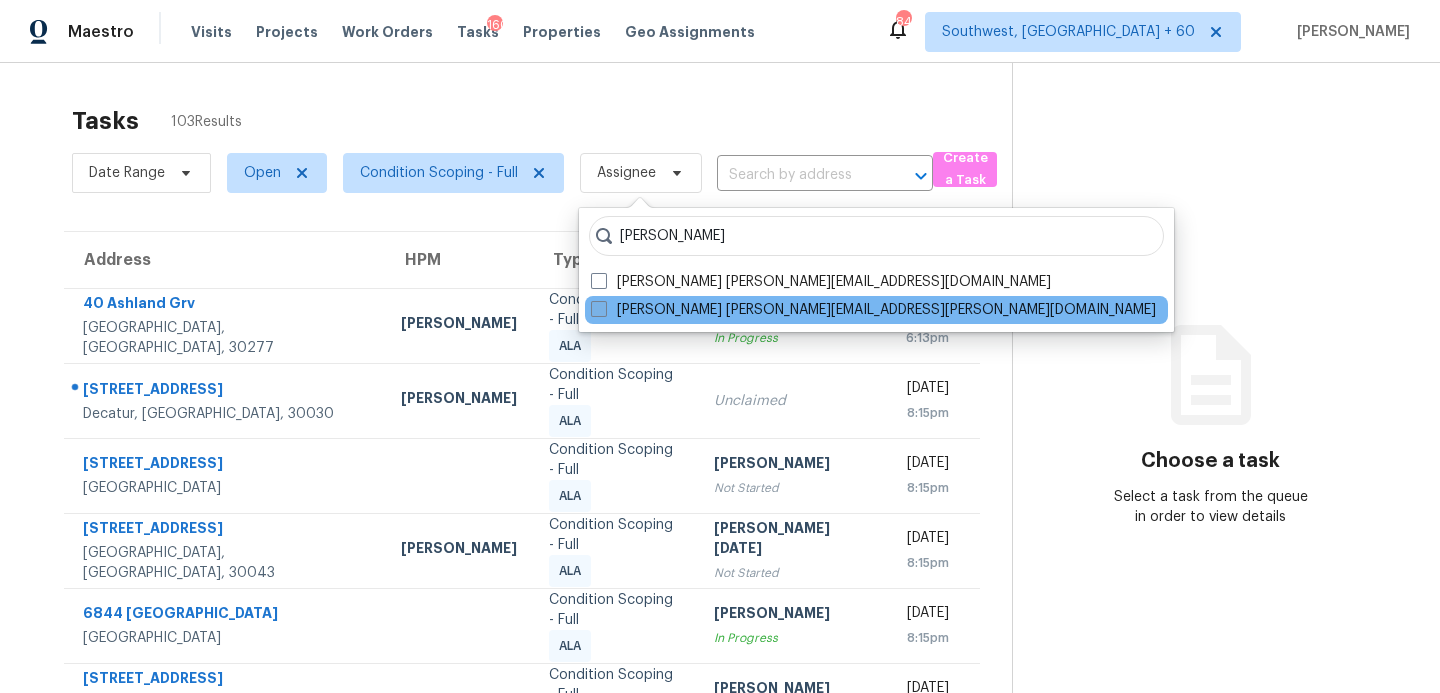 click on "Sakthivel Chandran
sakthivel.chandran@opendoor.com" at bounding box center [873, 310] 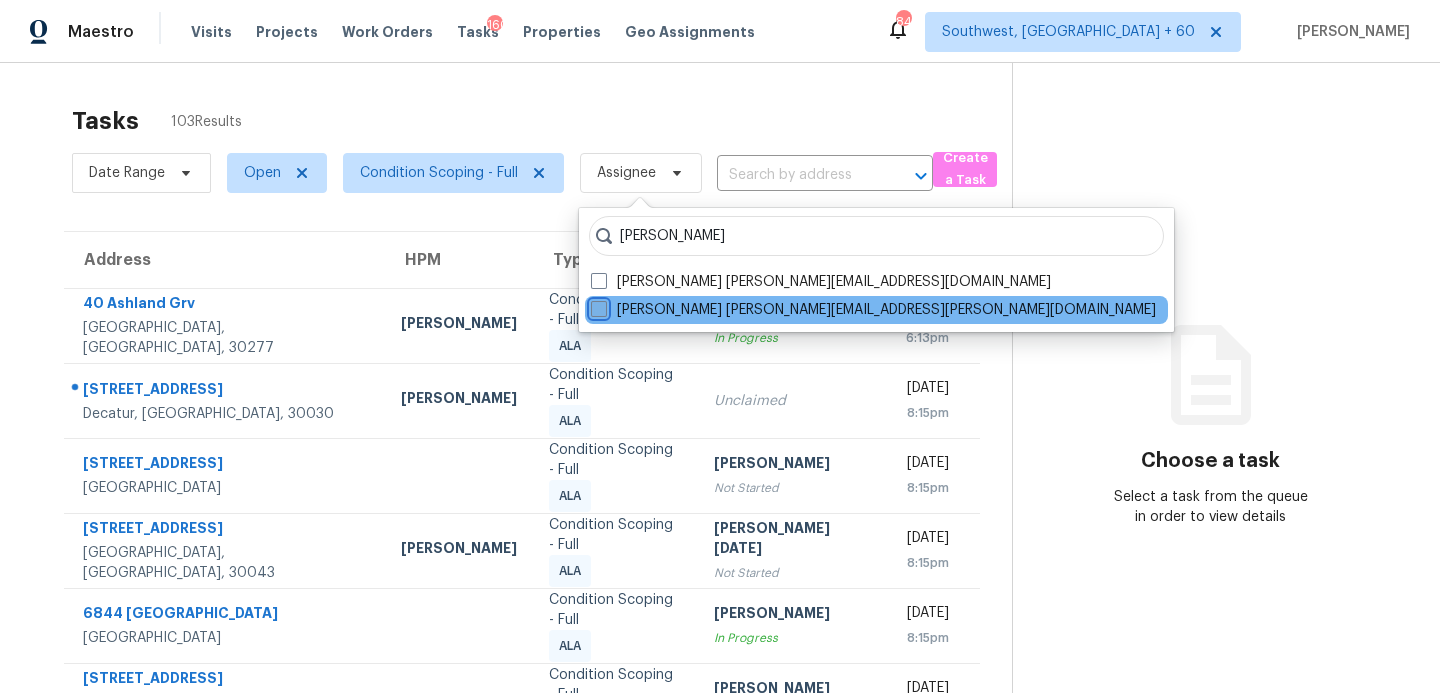 click on "Sakthivel Chandran
sakthivel.chandran@opendoor.com" at bounding box center [597, 306] 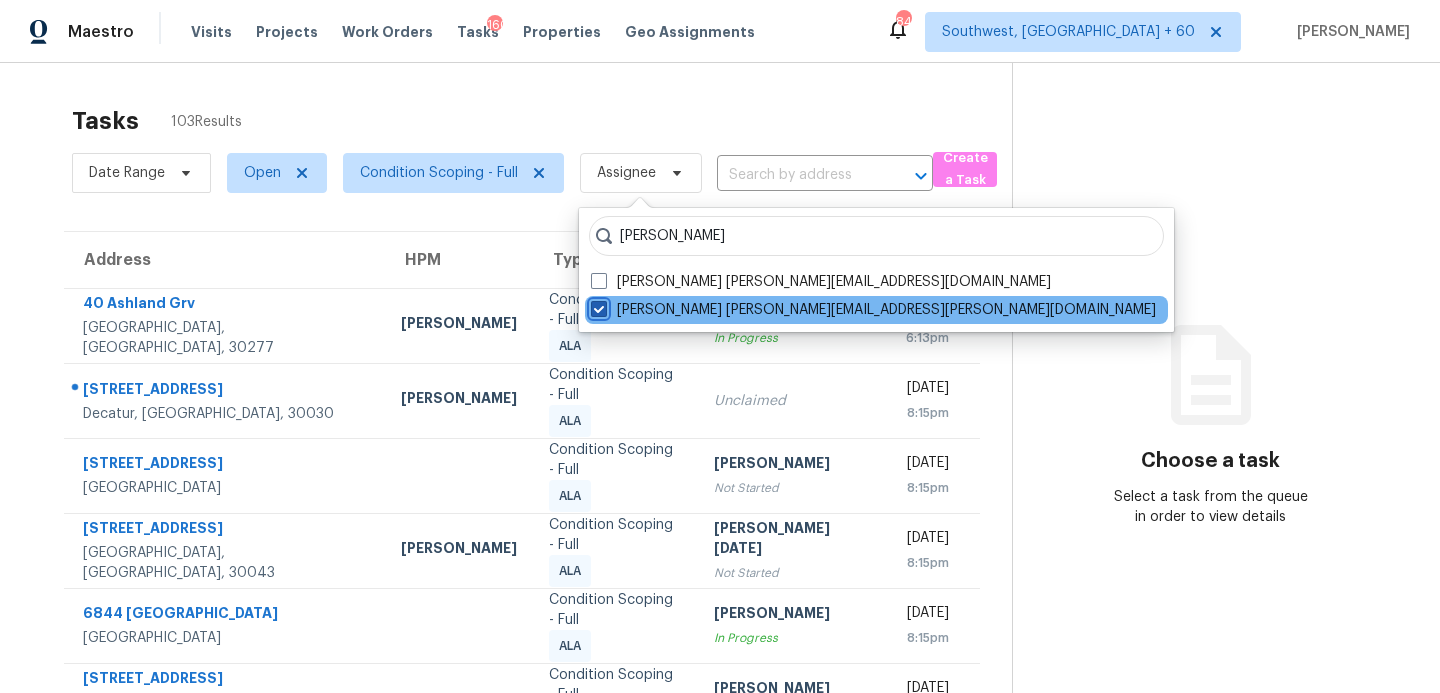 checkbox on "true" 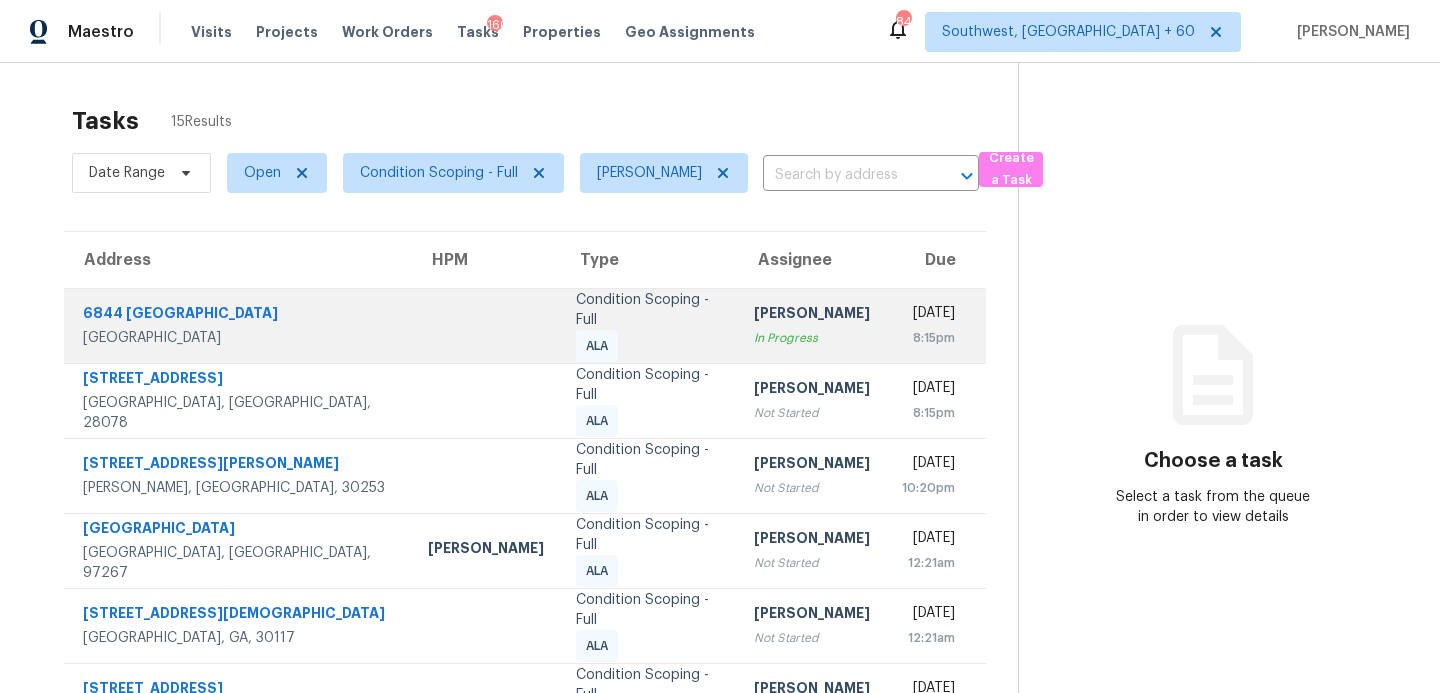 click on "[PERSON_NAME]" at bounding box center [812, 315] 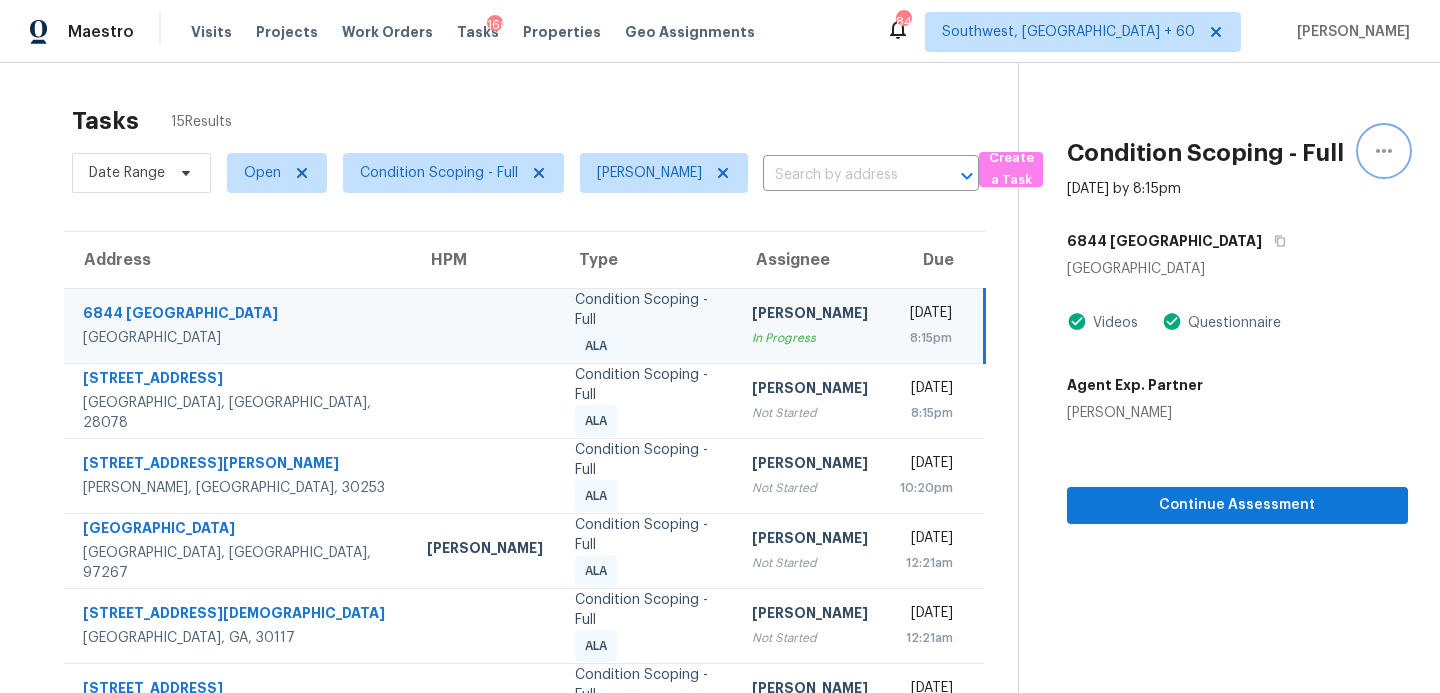 click at bounding box center [1384, 151] 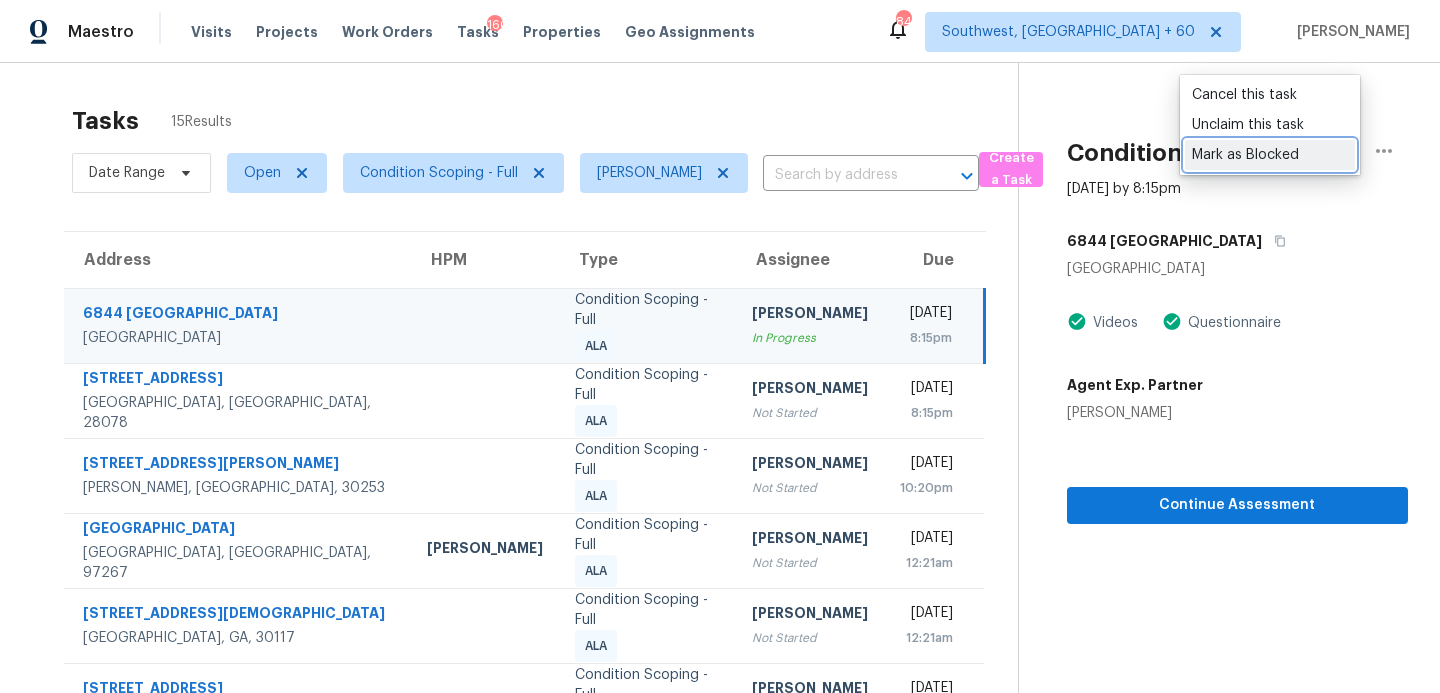 click on "Mark as Blocked" at bounding box center [1270, 155] 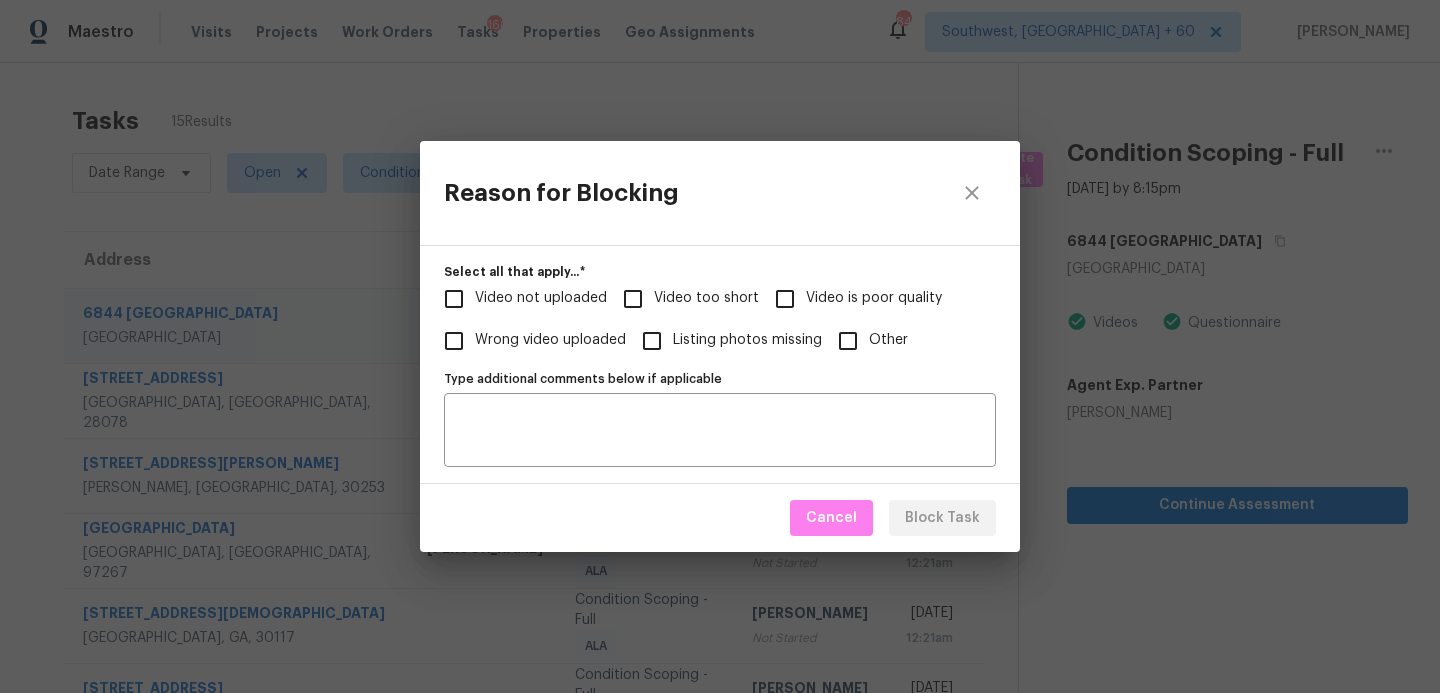 click on "Video too short" at bounding box center (706, 298) 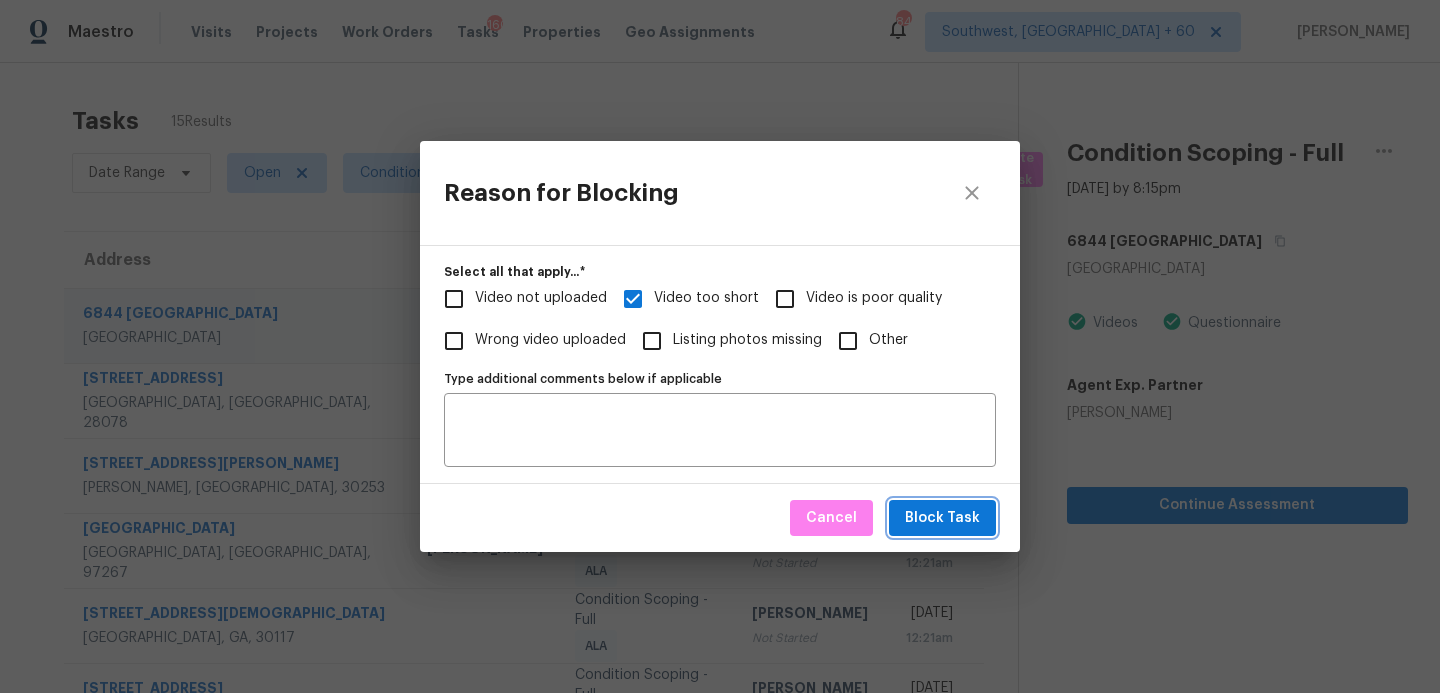 click on "Block Task" at bounding box center [942, 518] 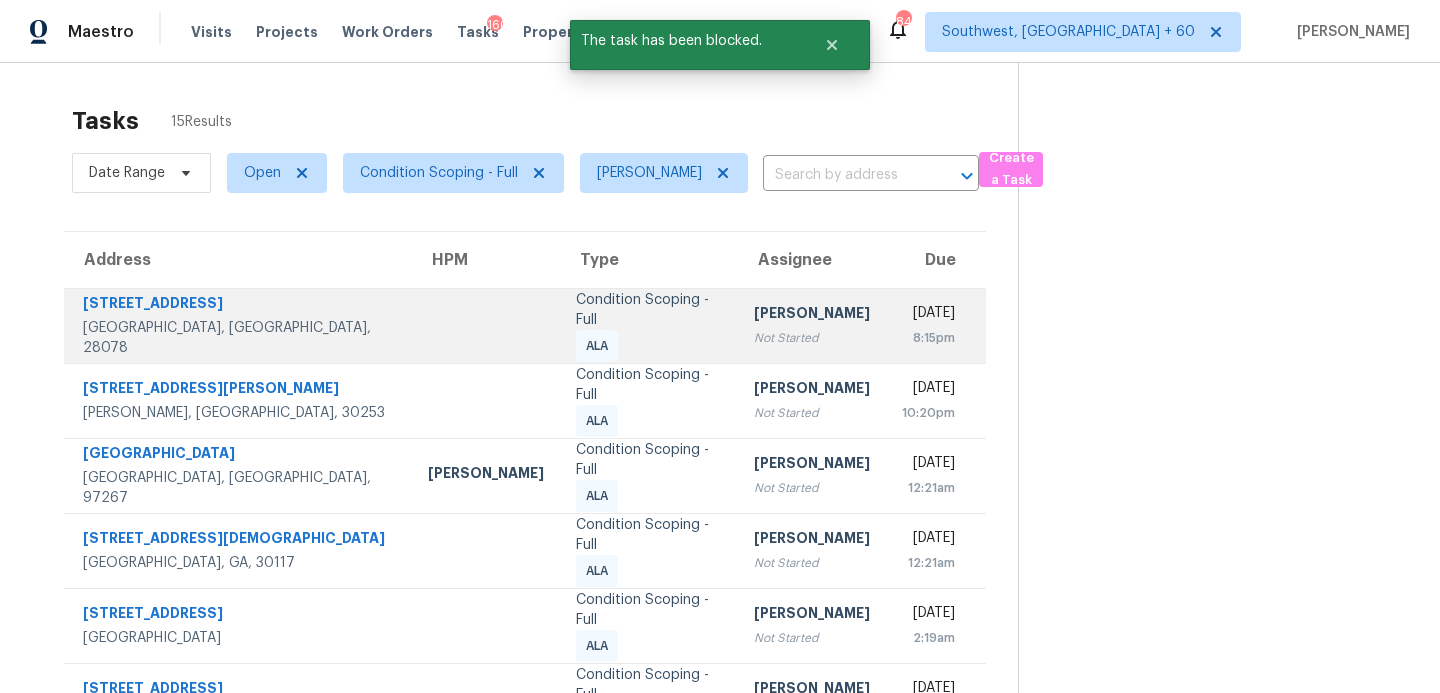 click on "Condition Scoping - Full ALA" at bounding box center (648, 326) 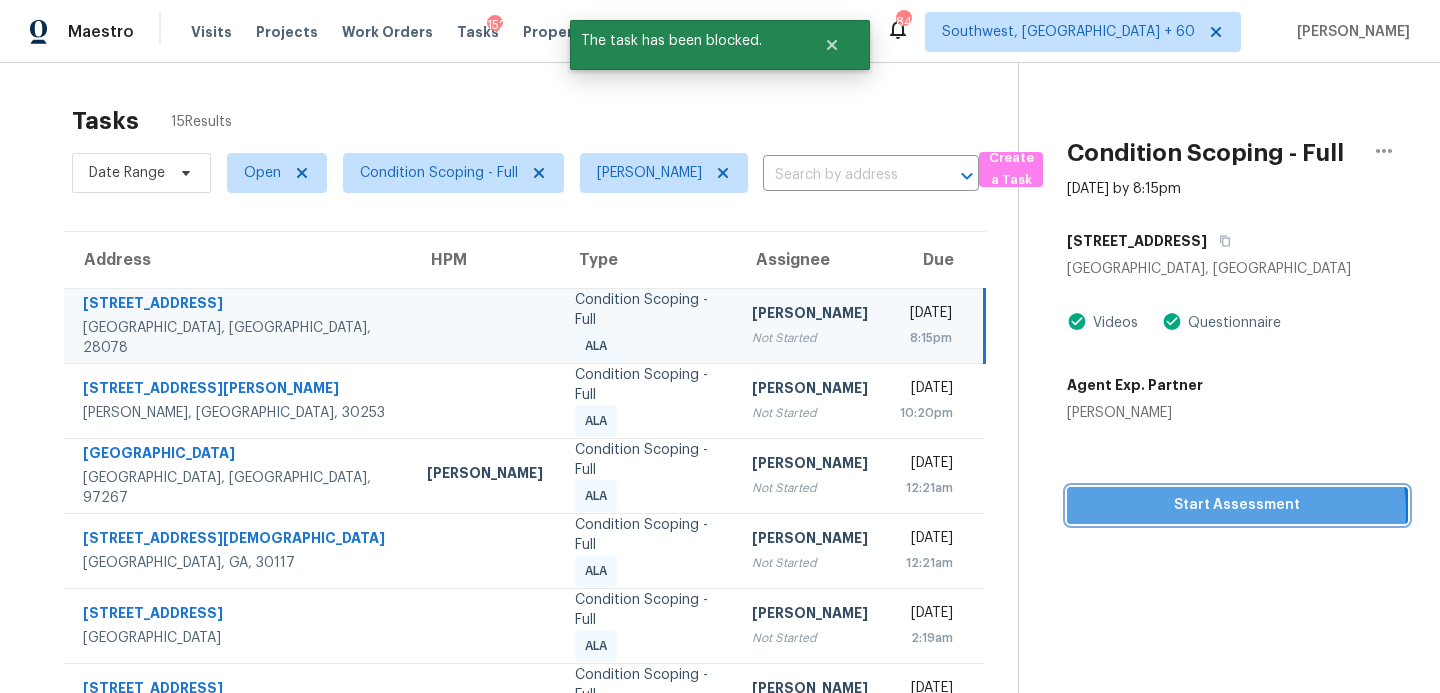 click on "Start Assessment" at bounding box center [1237, 505] 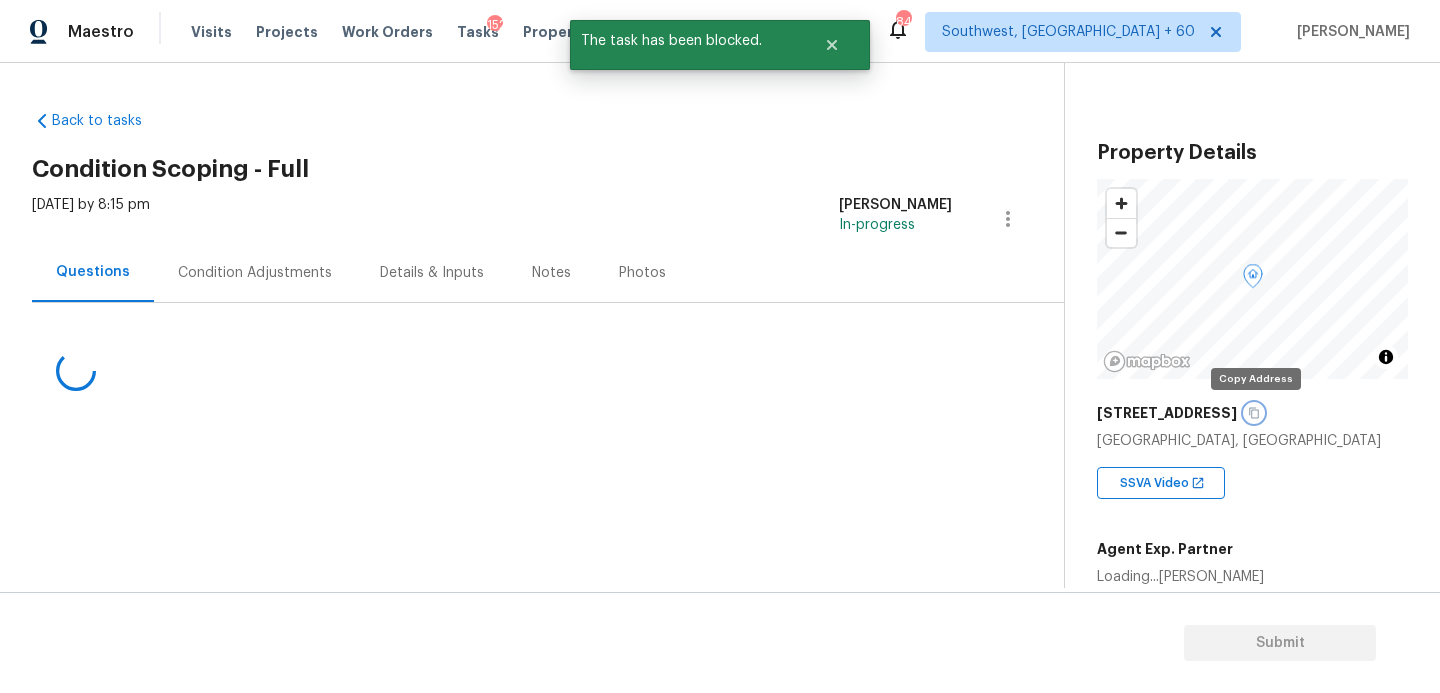 click 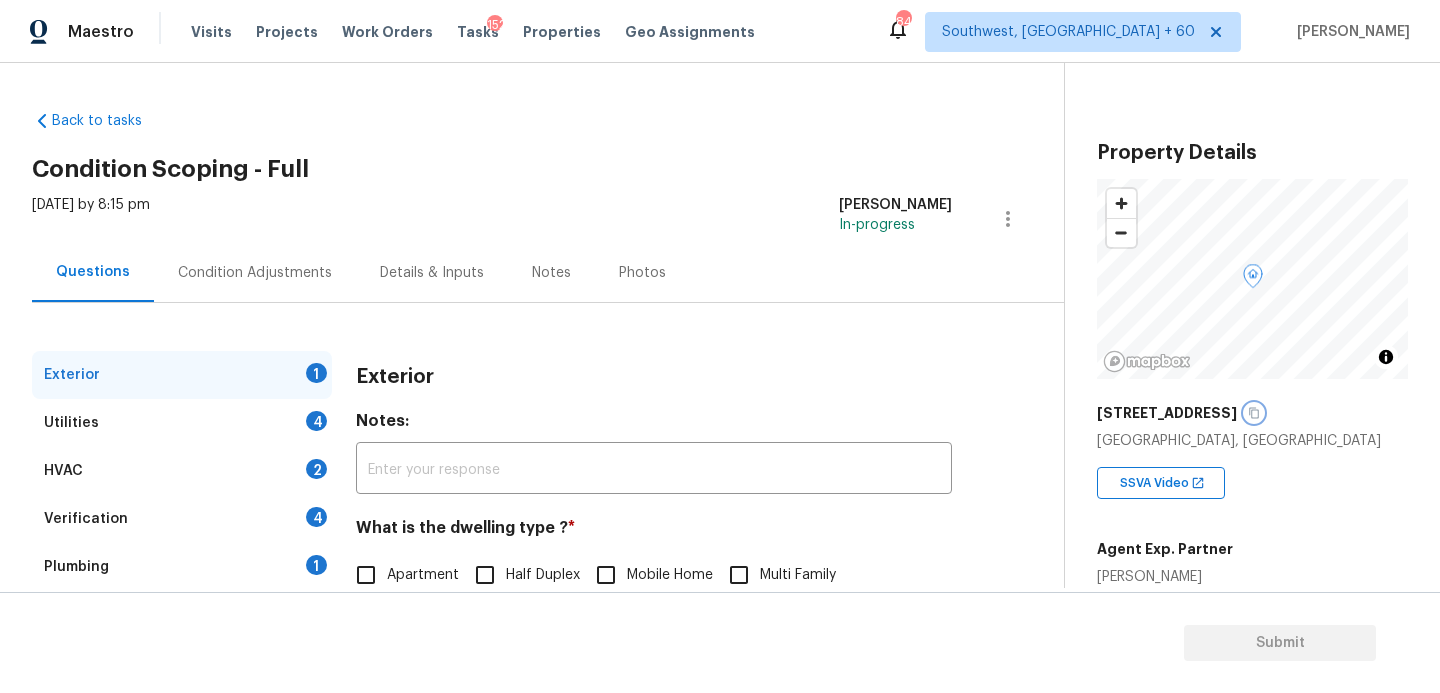 scroll, scrollTop: 89, scrollLeft: 0, axis: vertical 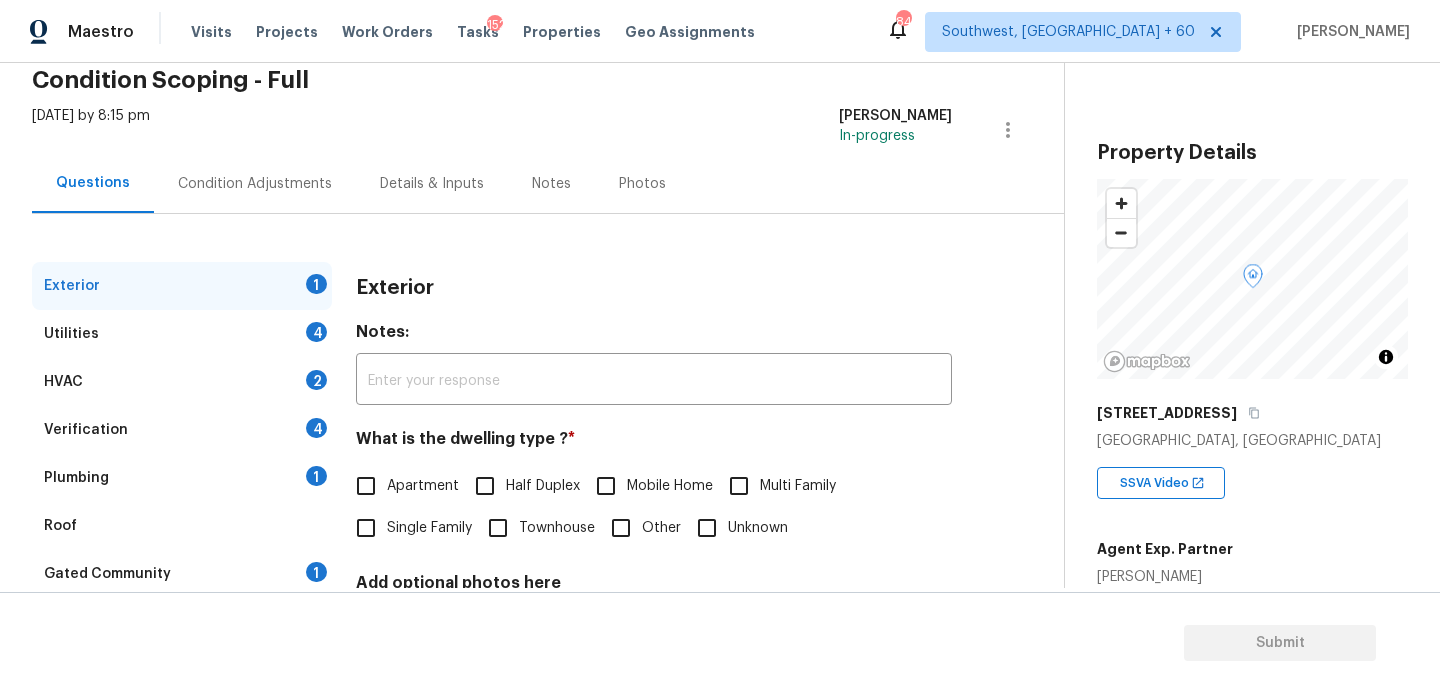 click on "Single Family" at bounding box center (429, 528) 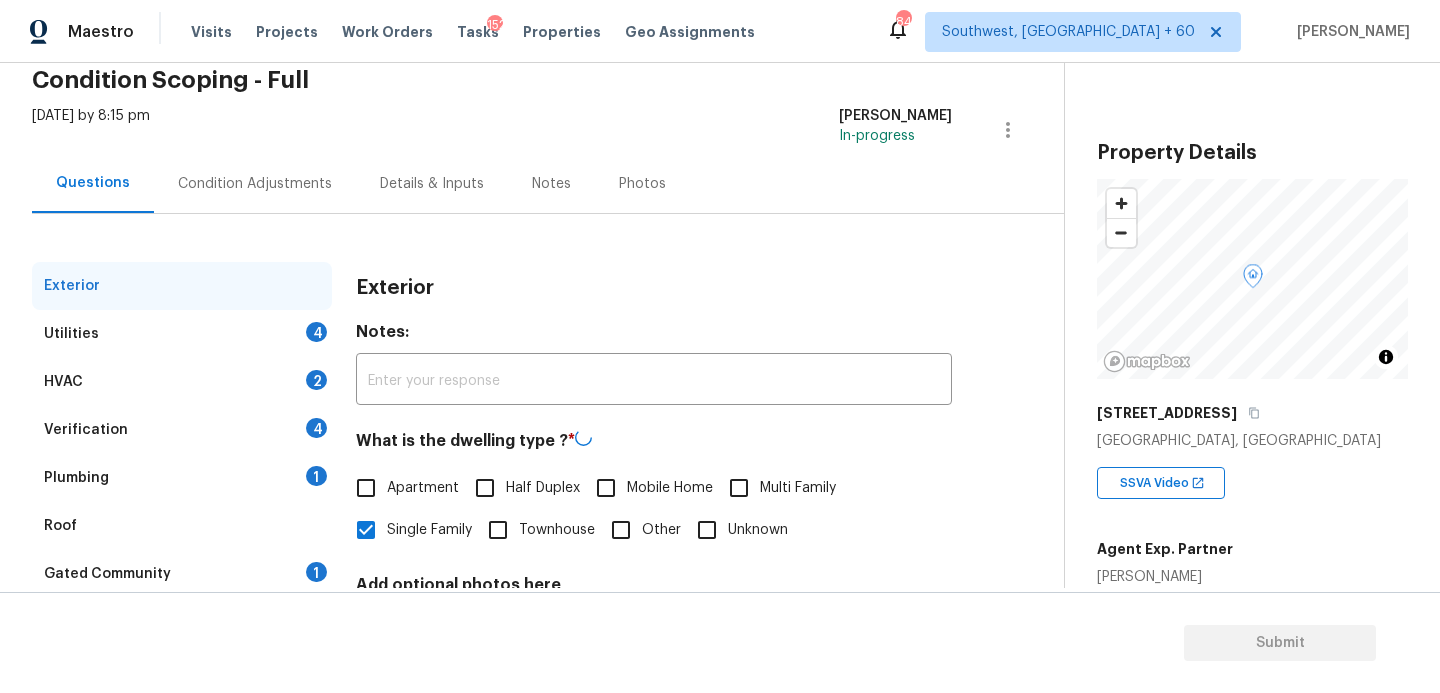 click on "Utilities 4" at bounding box center (182, 334) 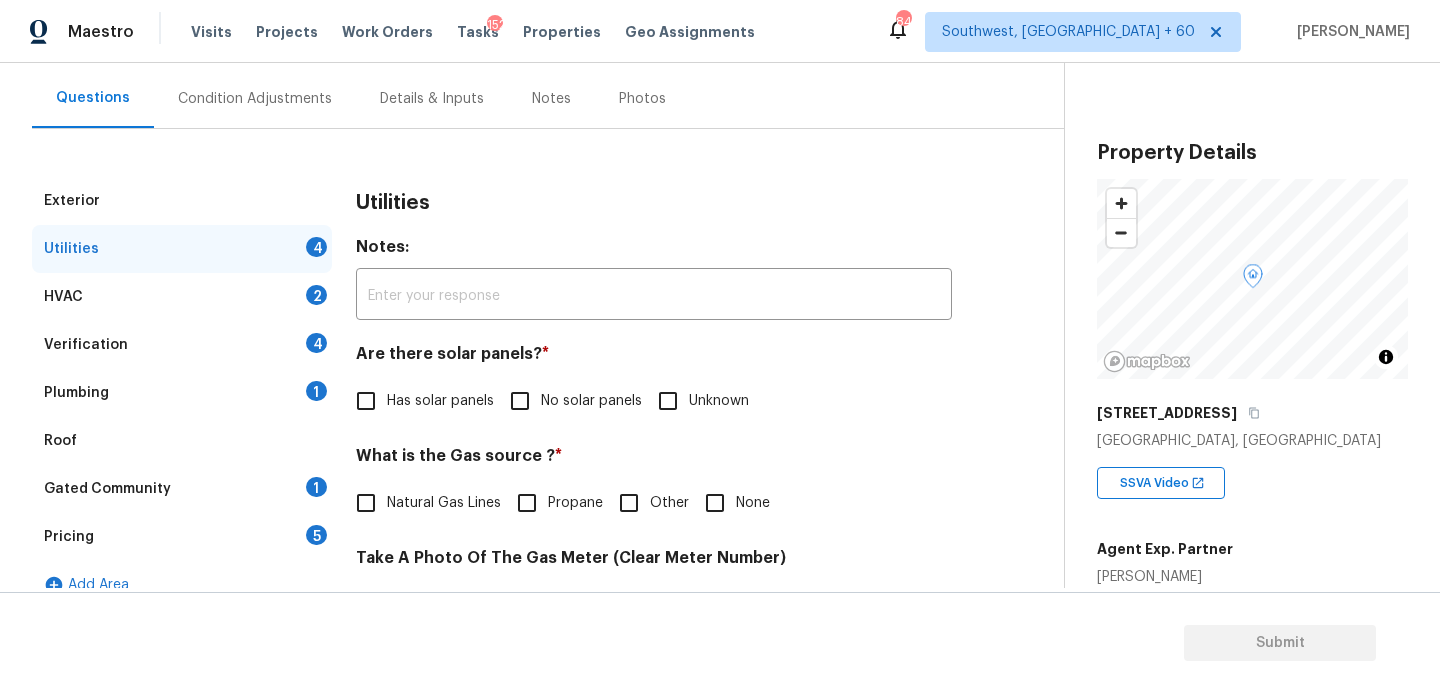 scroll, scrollTop: 236, scrollLeft: 0, axis: vertical 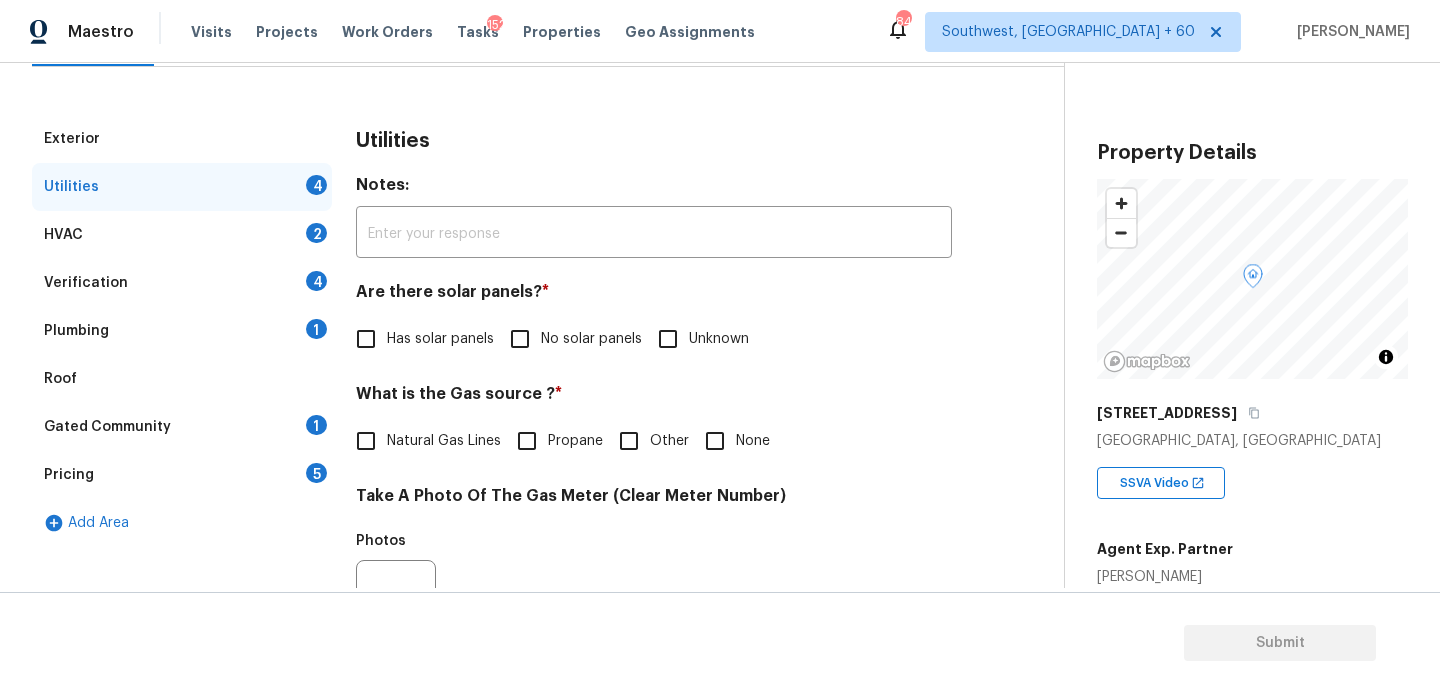 click on "No solar panels" at bounding box center [570, 339] 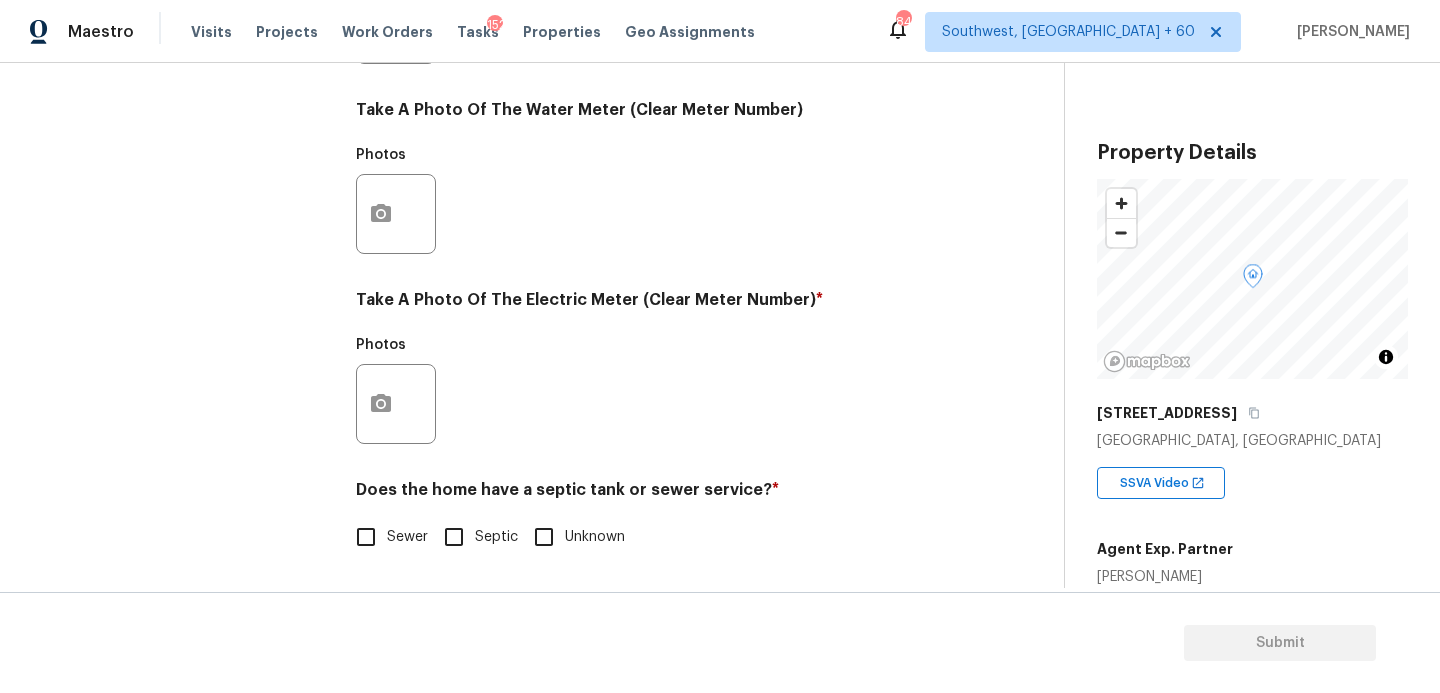 click on "Sewer" at bounding box center (386, 537) 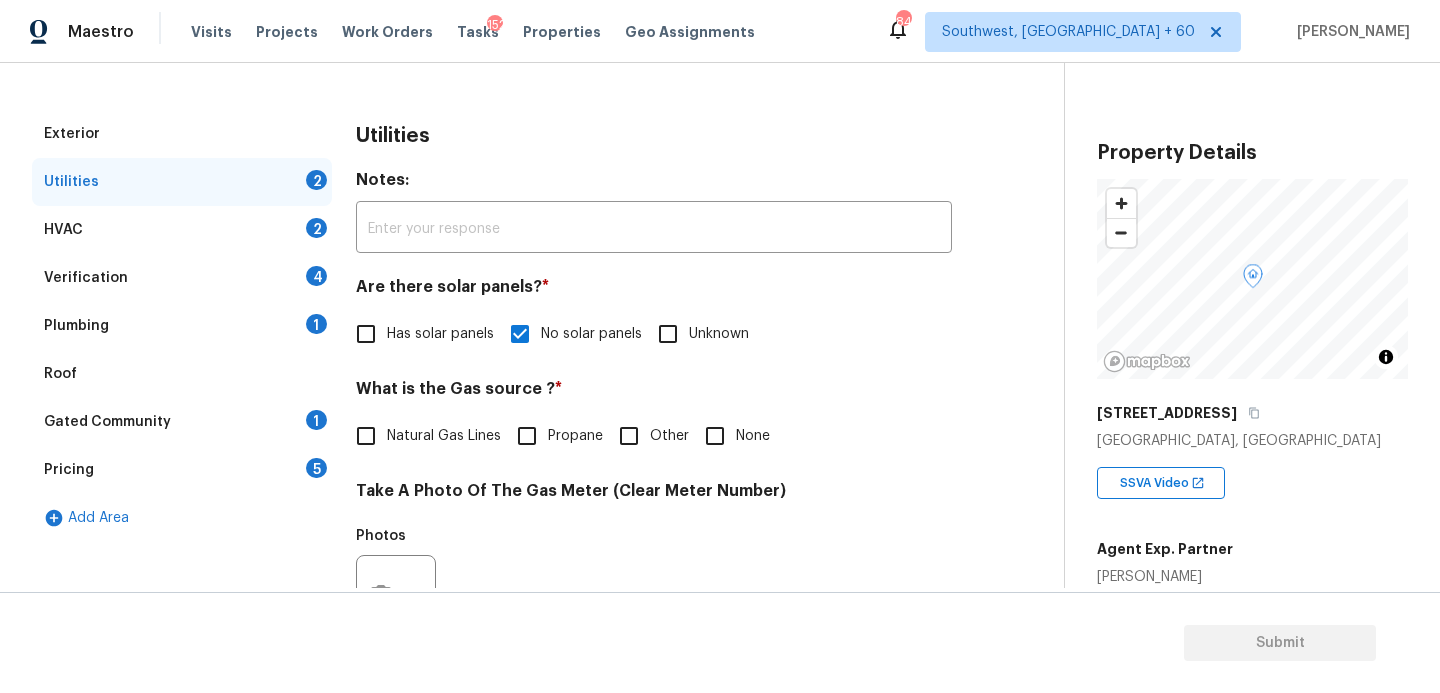 click on "Plumbing 1" at bounding box center [182, 326] 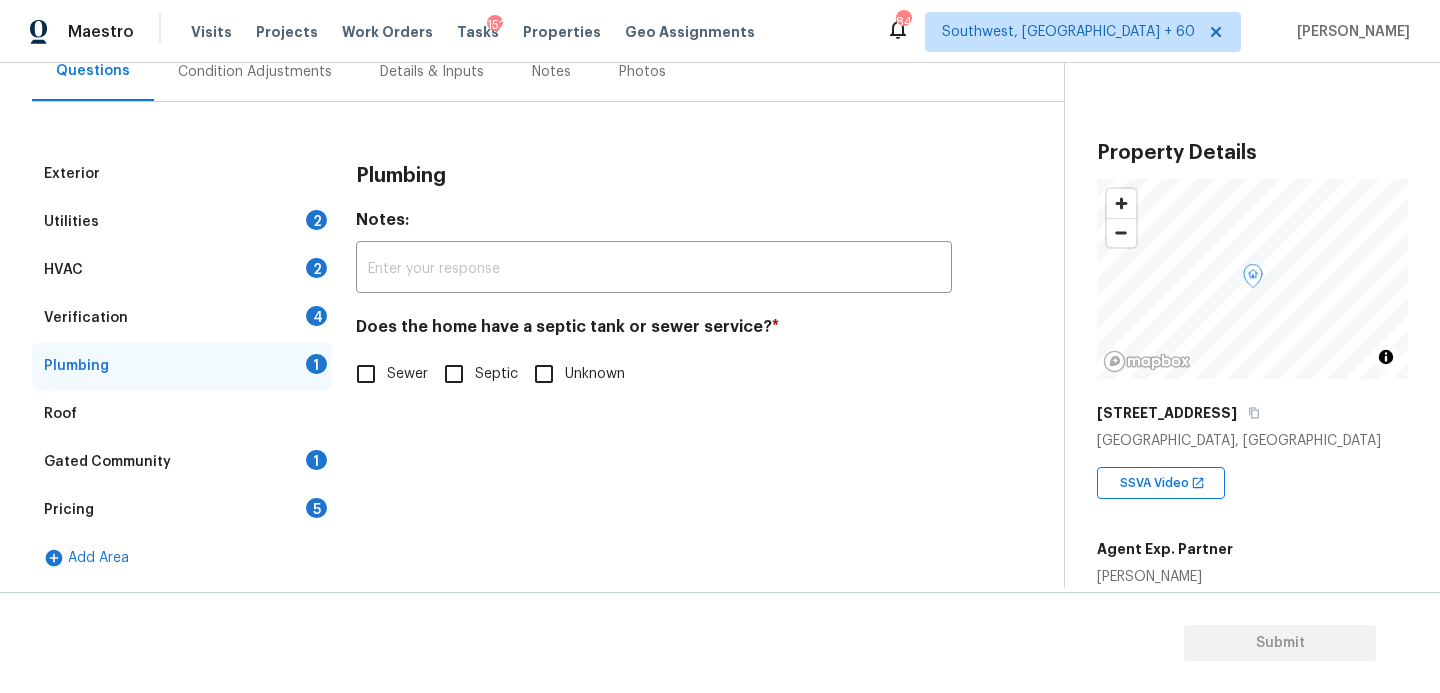 scroll, scrollTop: 201, scrollLeft: 0, axis: vertical 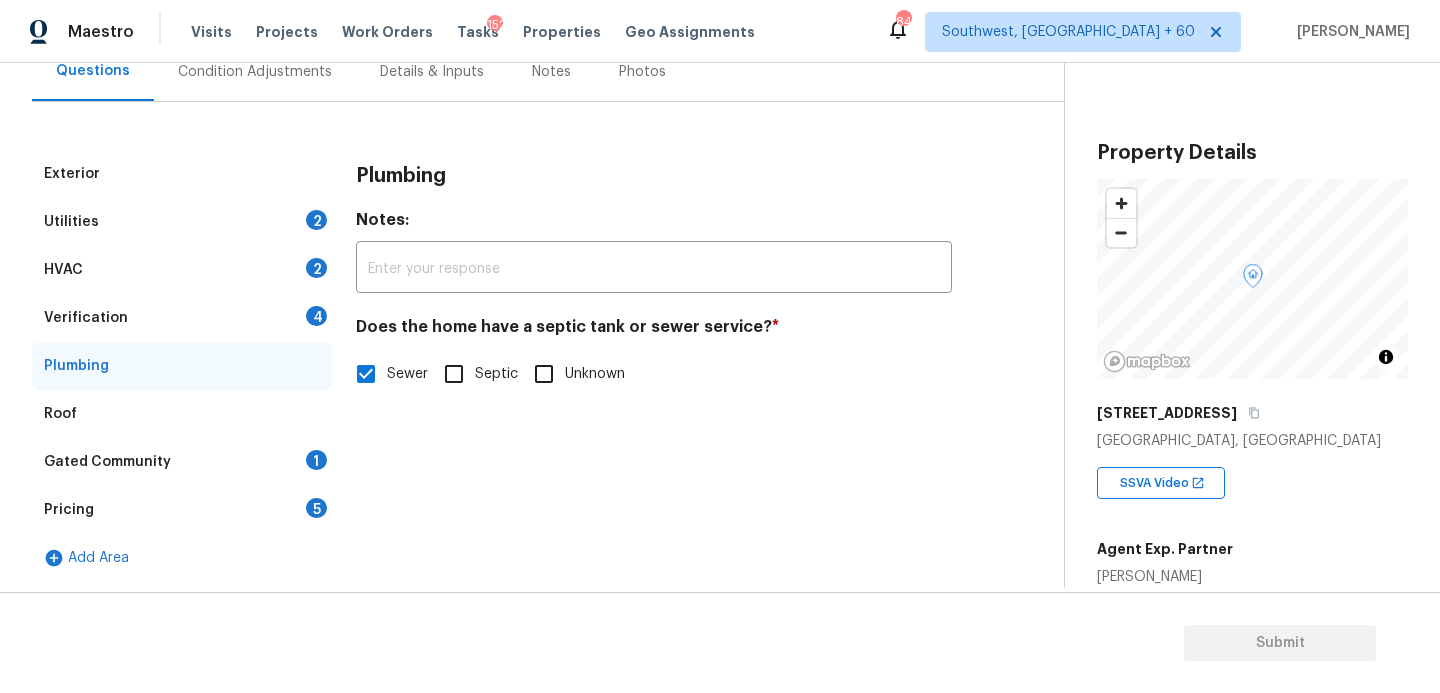 click on "Gated Community 1" at bounding box center [182, 462] 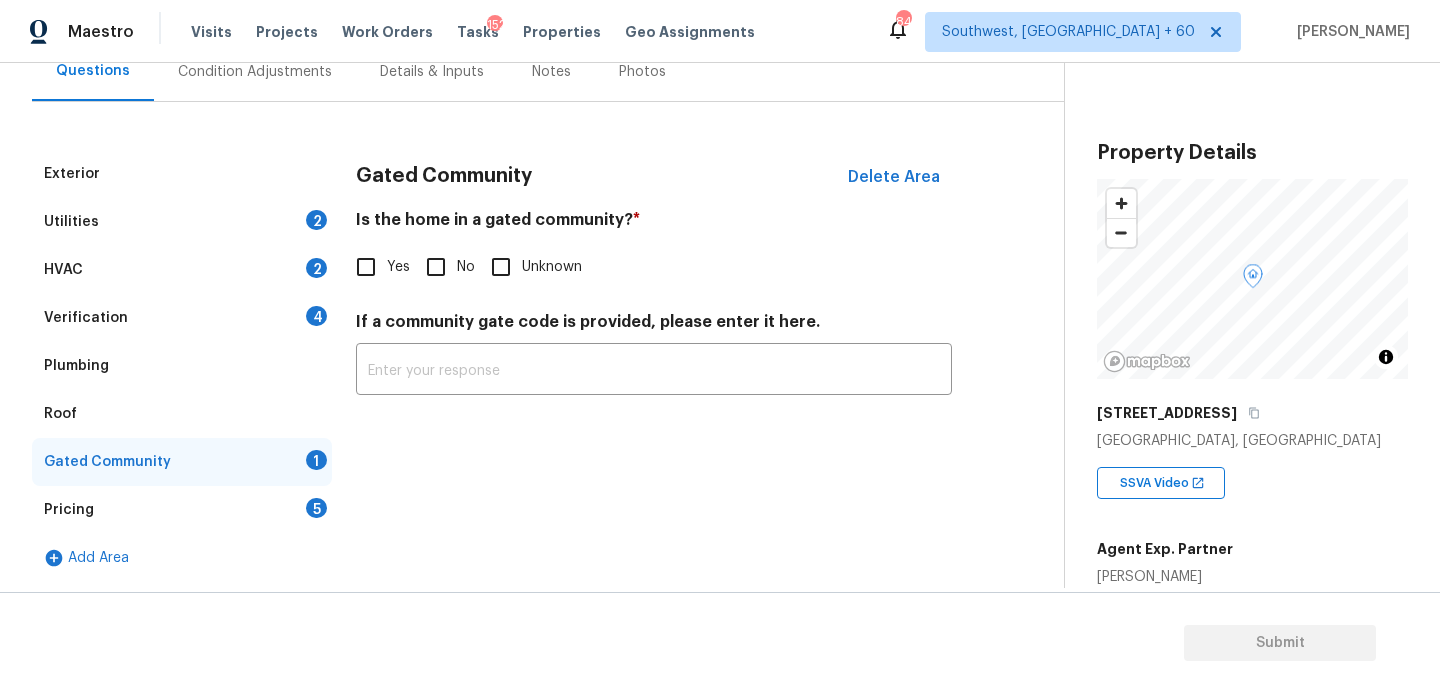 click on "No" at bounding box center (436, 267) 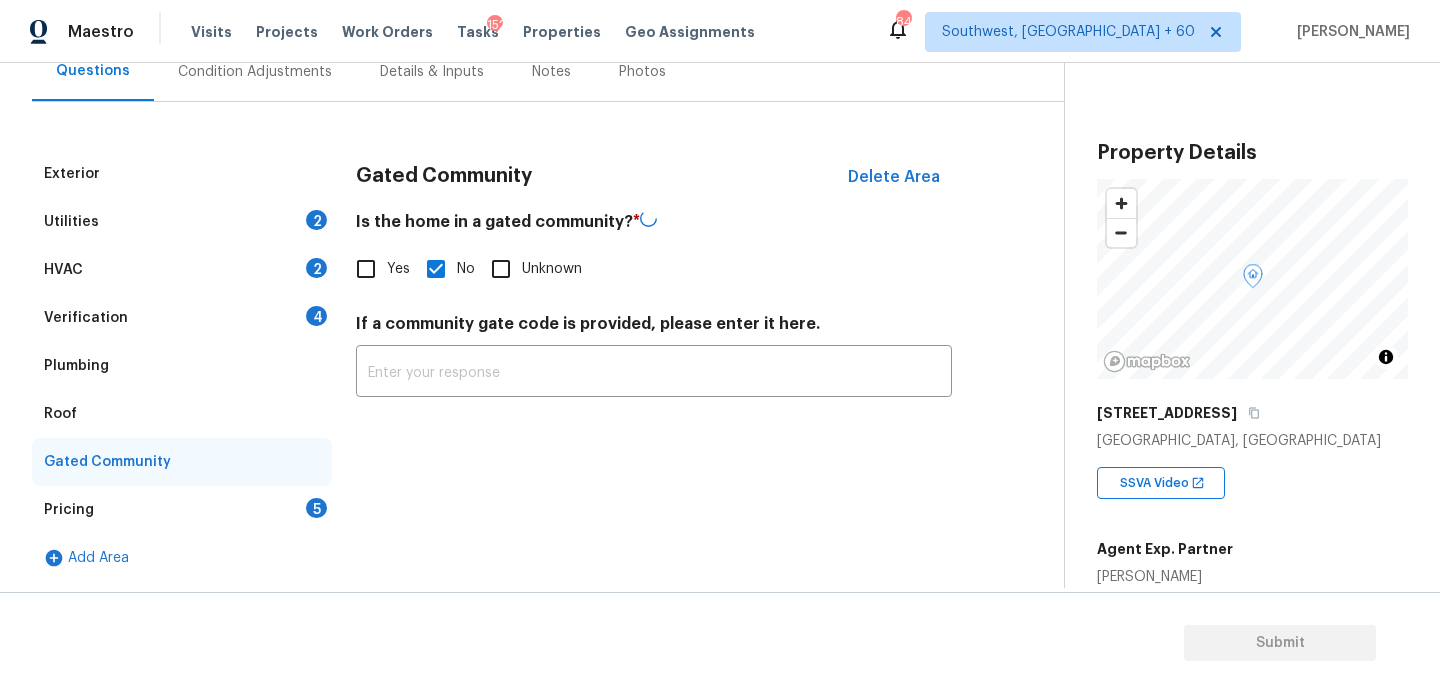 scroll, scrollTop: 100, scrollLeft: 0, axis: vertical 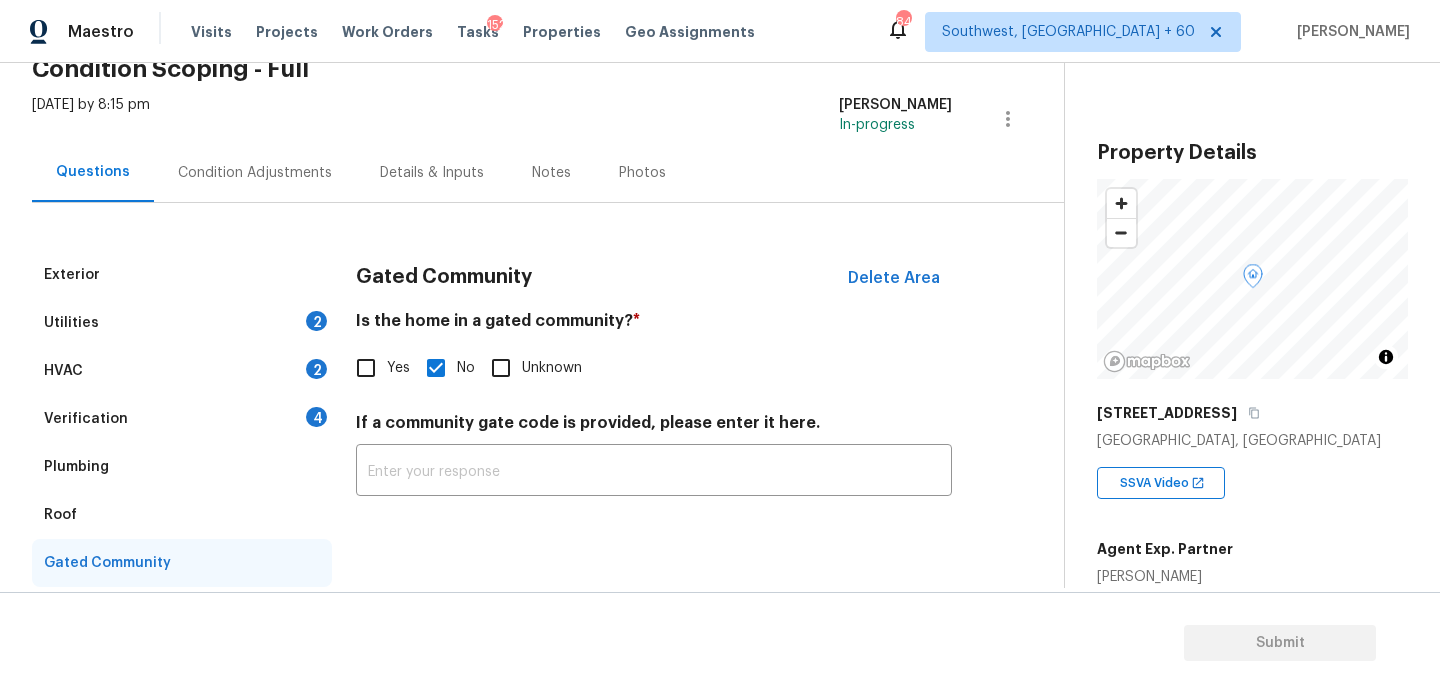 click on "Condition Adjustments" at bounding box center (255, 172) 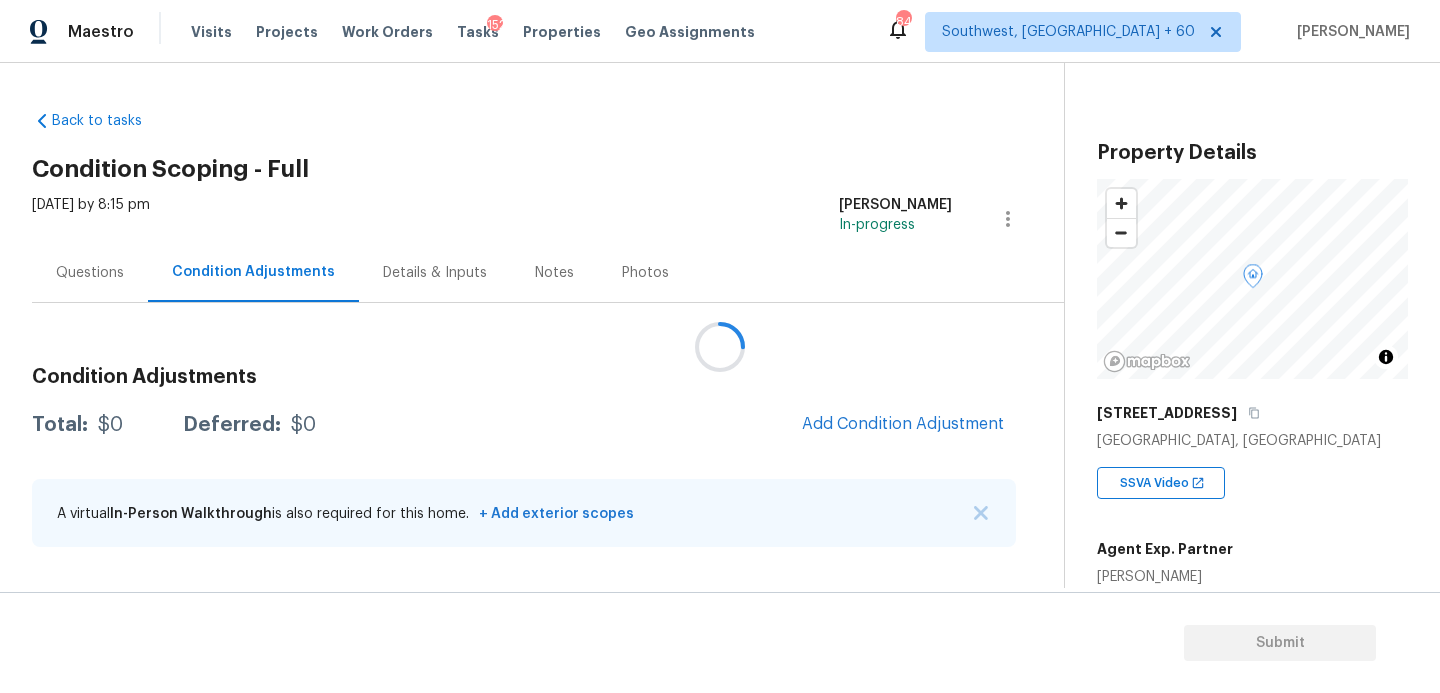 scroll, scrollTop: 0, scrollLeft: 0, axis: both 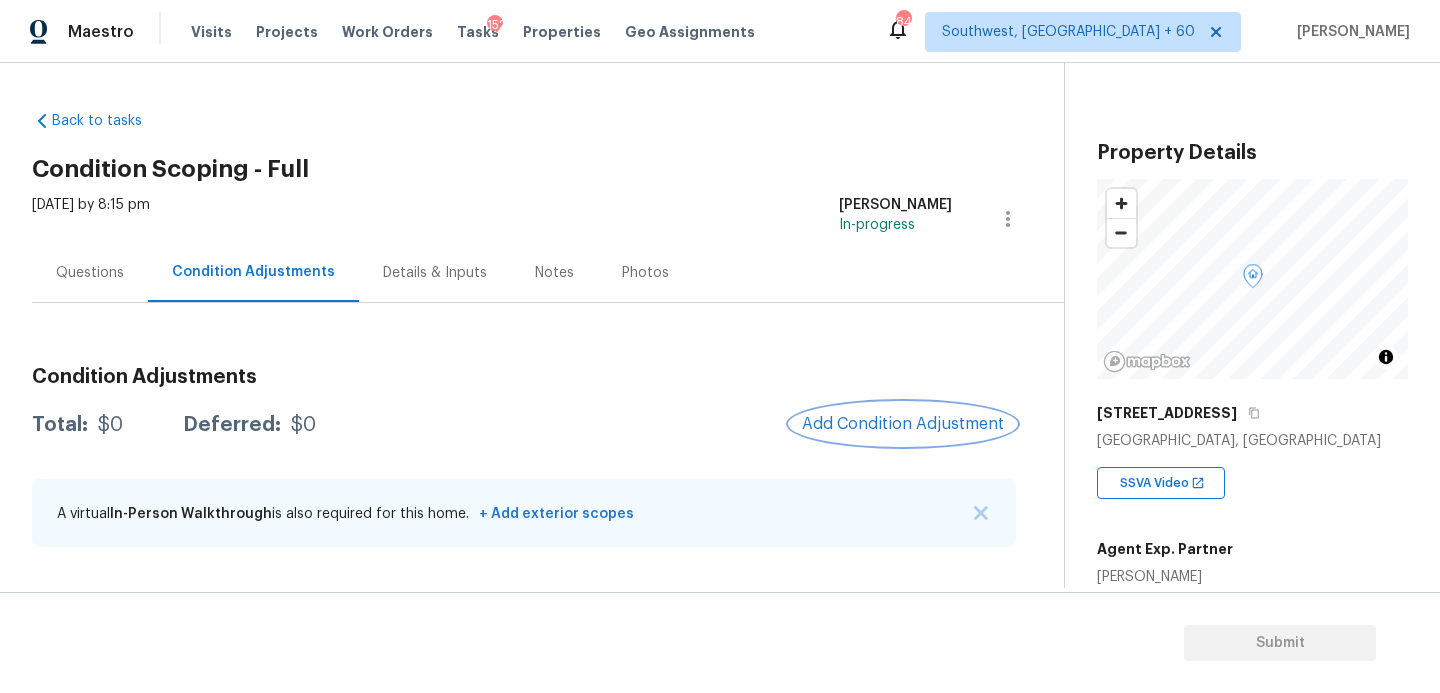 click on "Add Condition Adjustment" at bounding box center [903, 424] 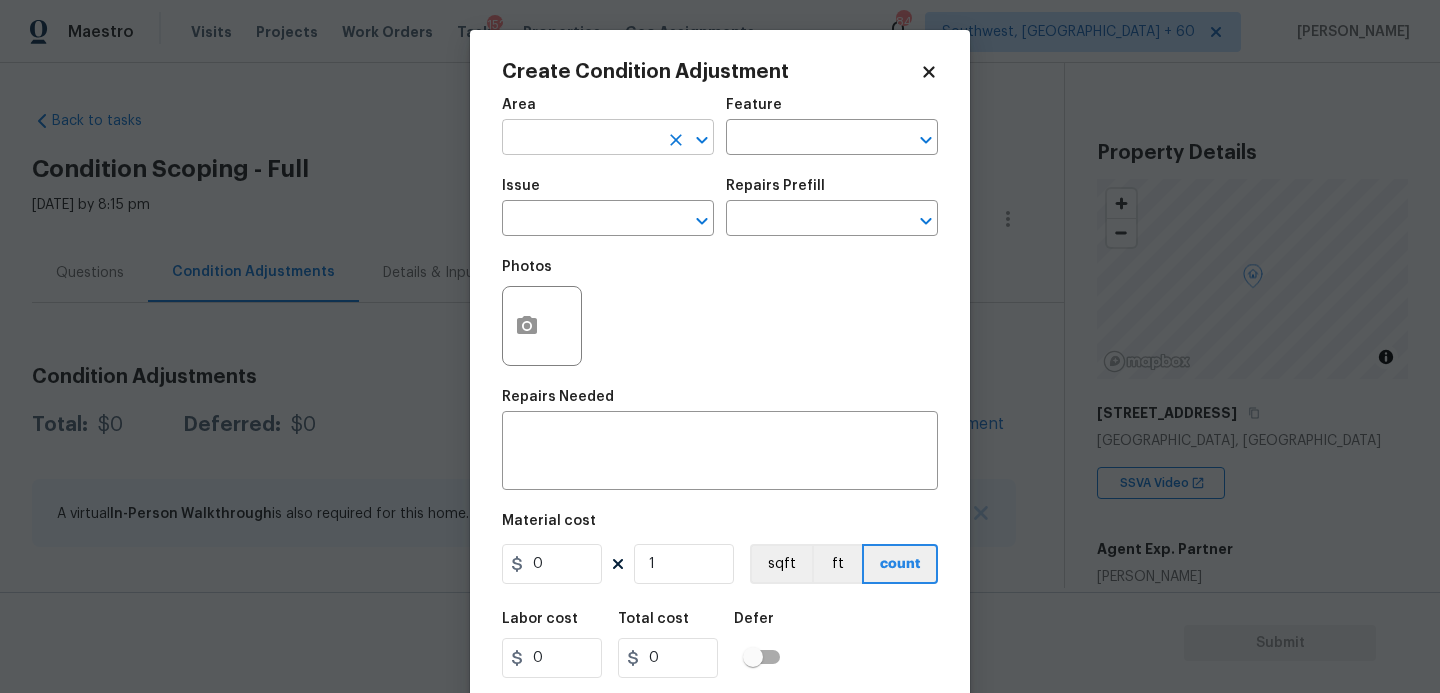 click at bounding box center (580, 139) 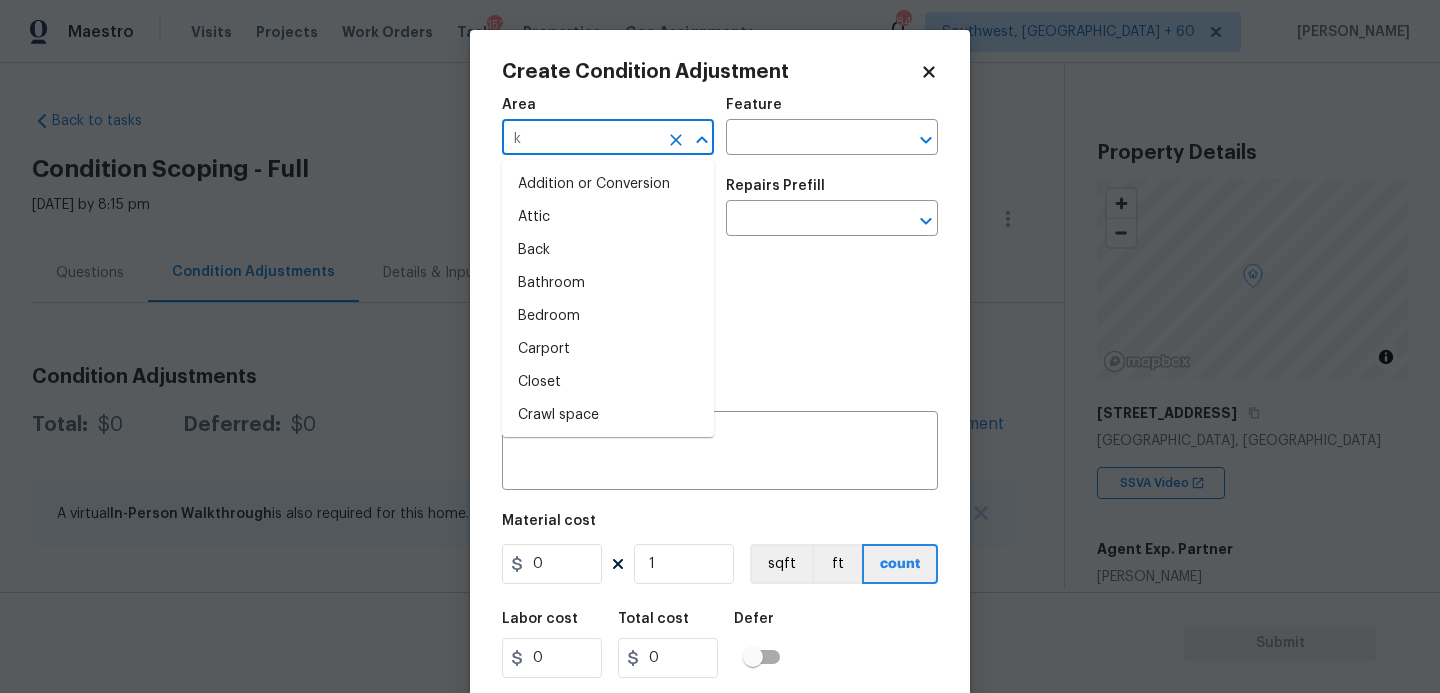 type on "kk" 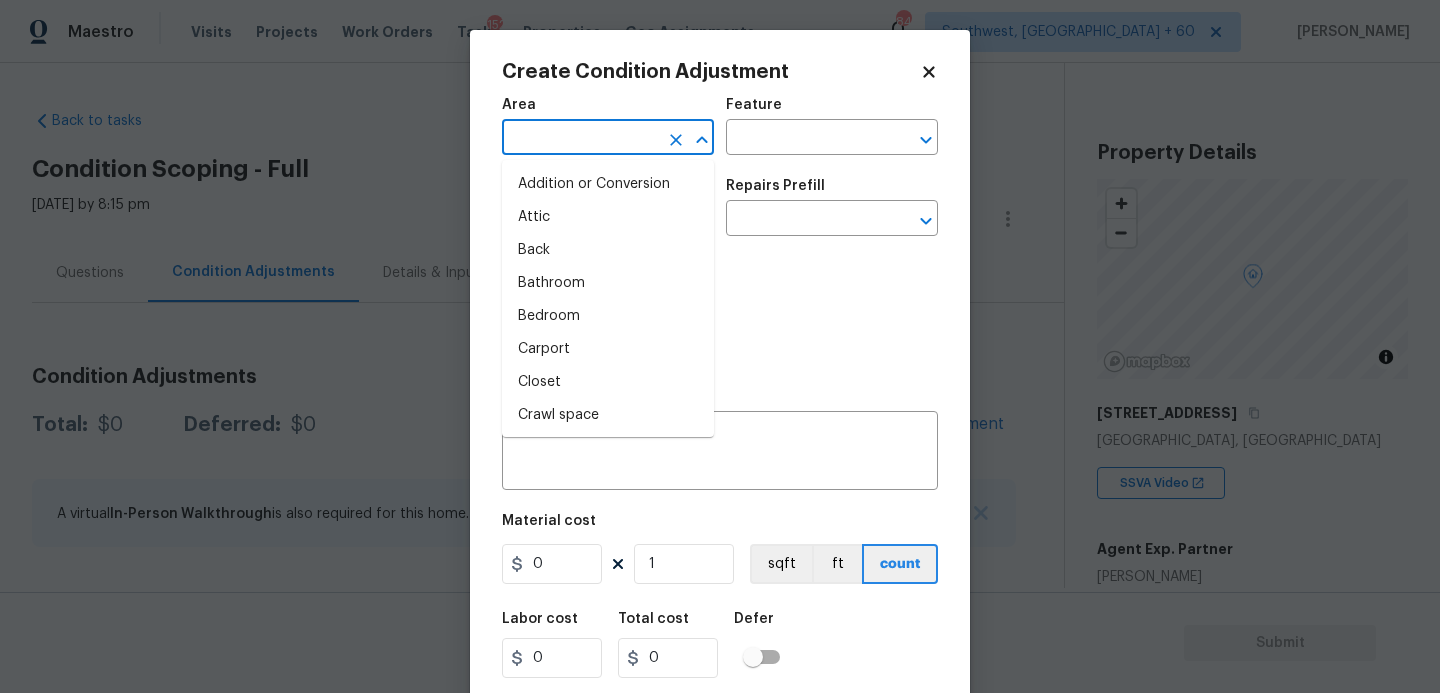 type on "t" 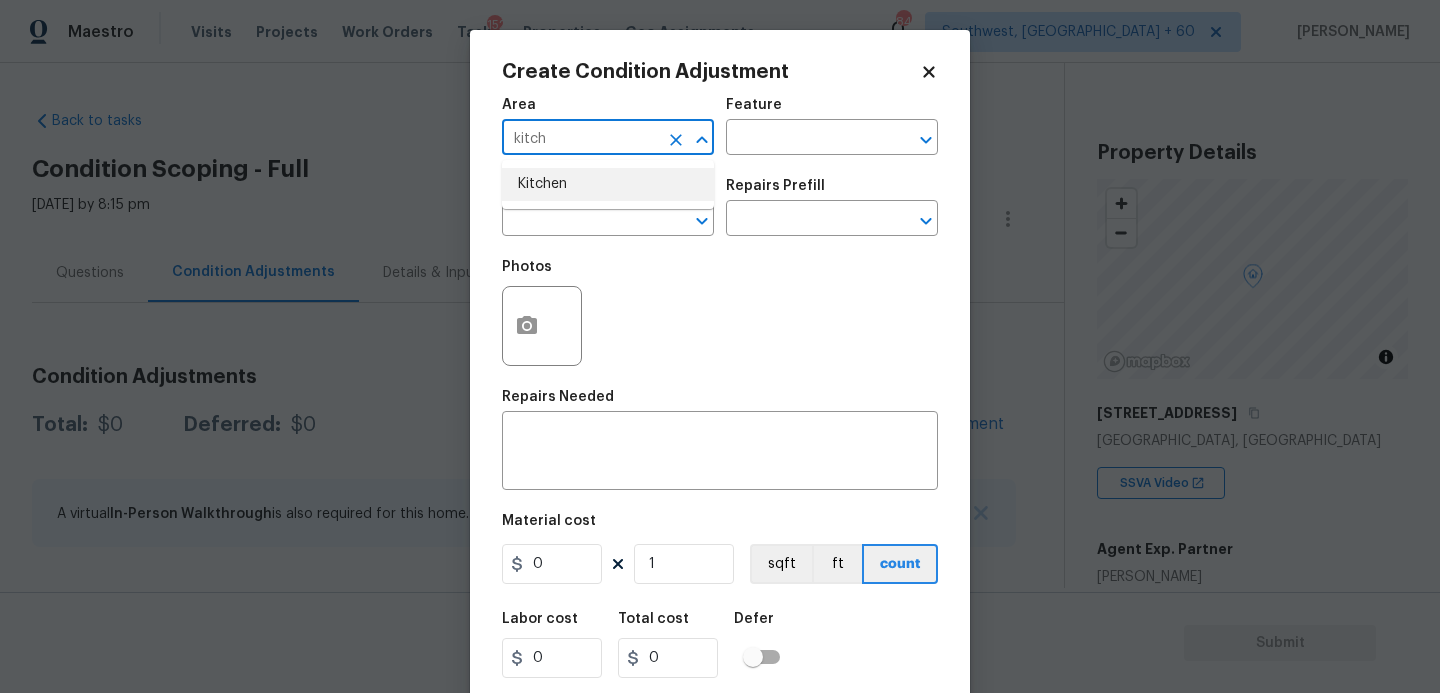 click on "Kitchen" at bounding box center (608, 184) 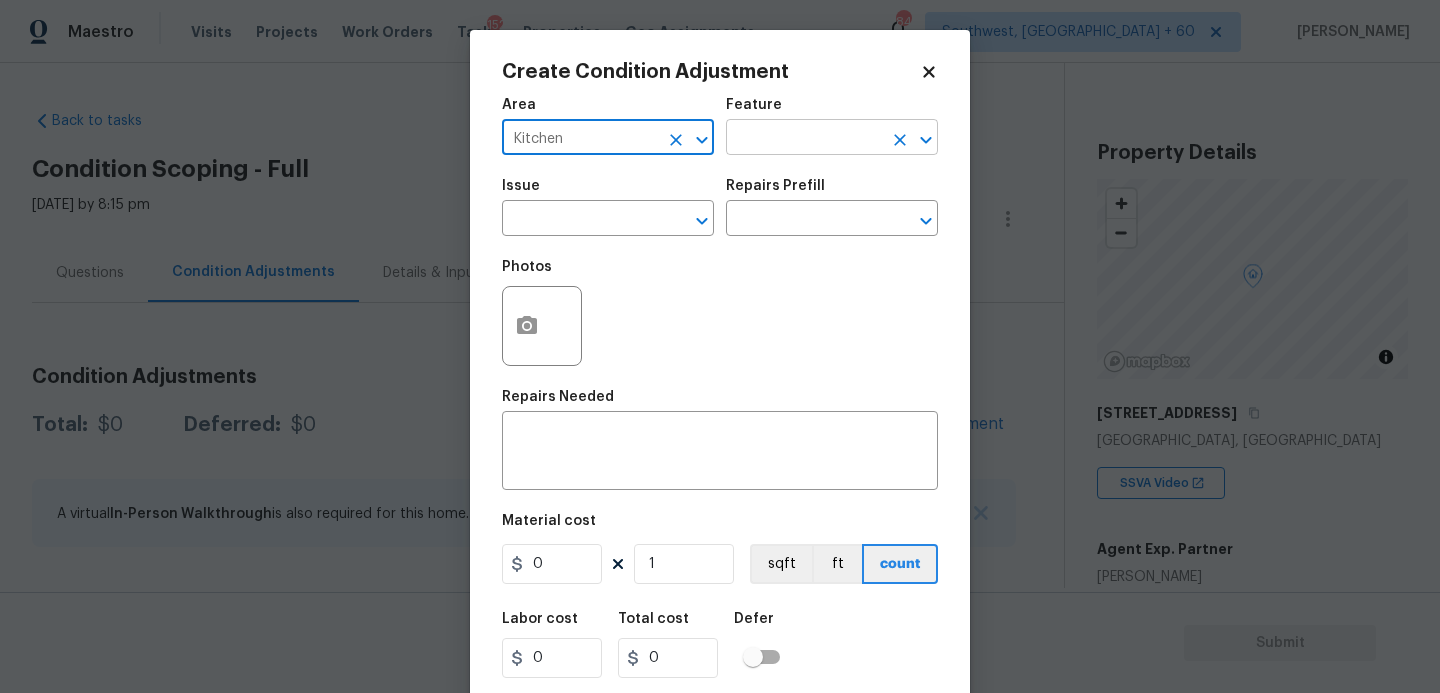 type on "Kitchen" 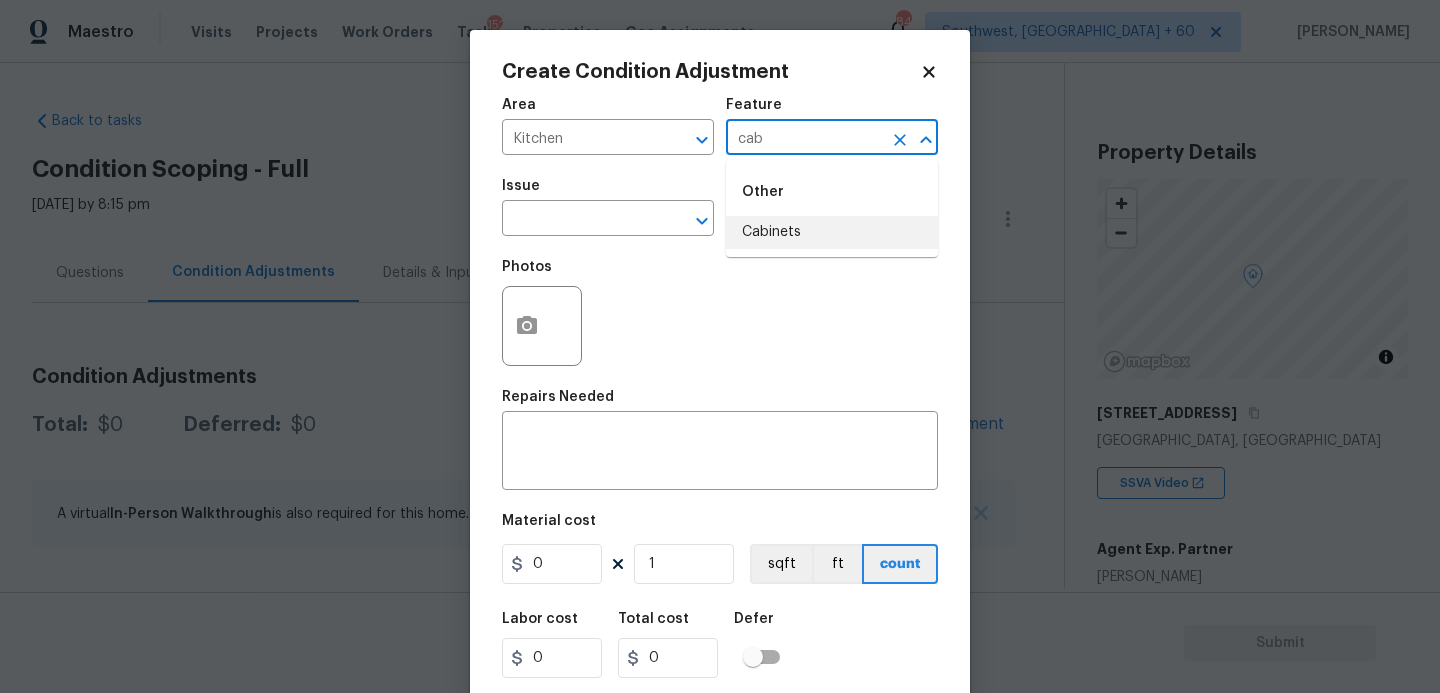 click on "Cabinets" at bounding box center (832, 232) 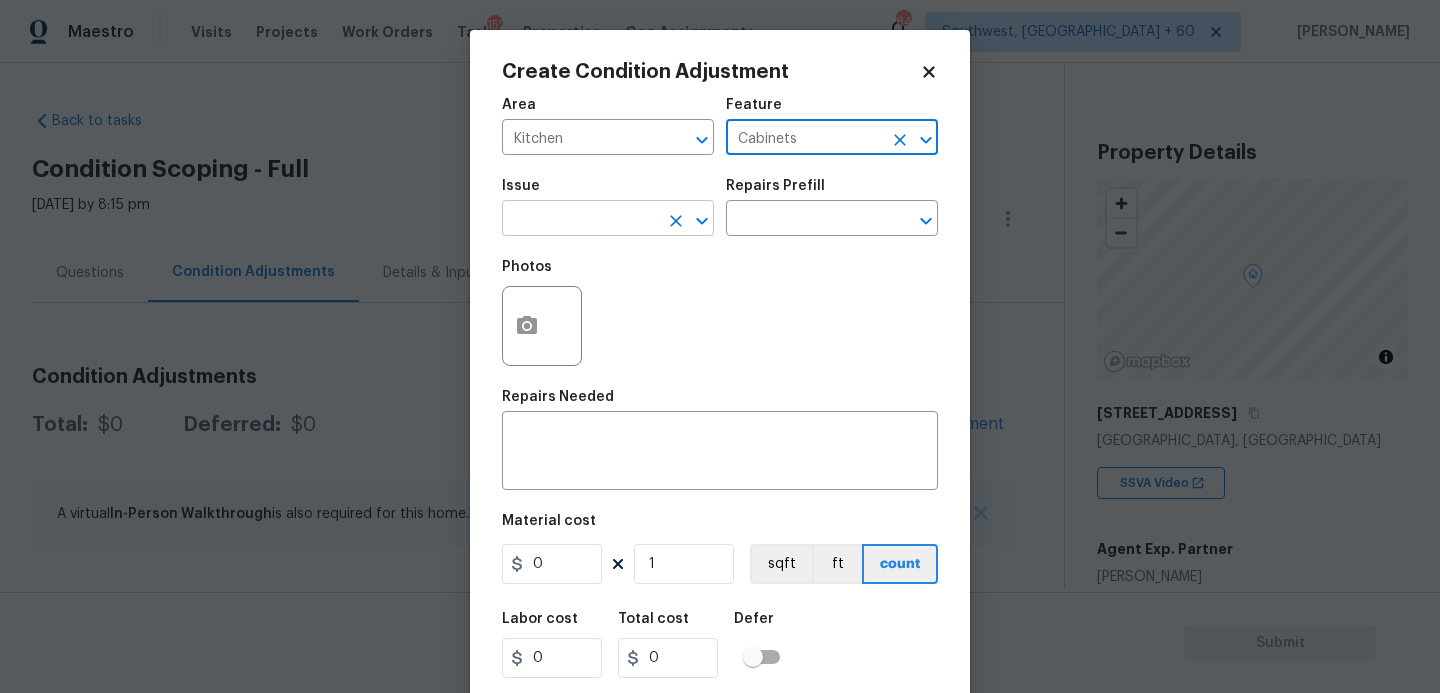 type on "Cabinets" 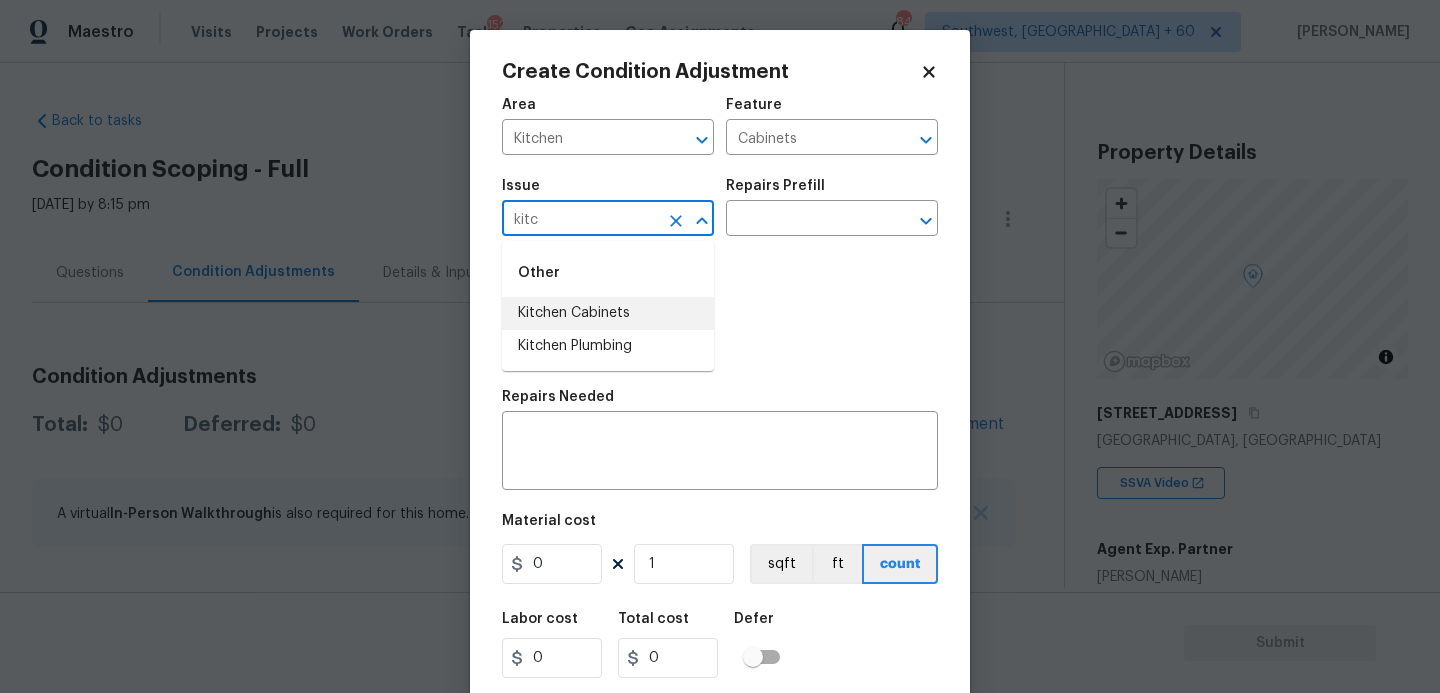 click on "Kitchen Cabinets" at bounding box center (608, 313) 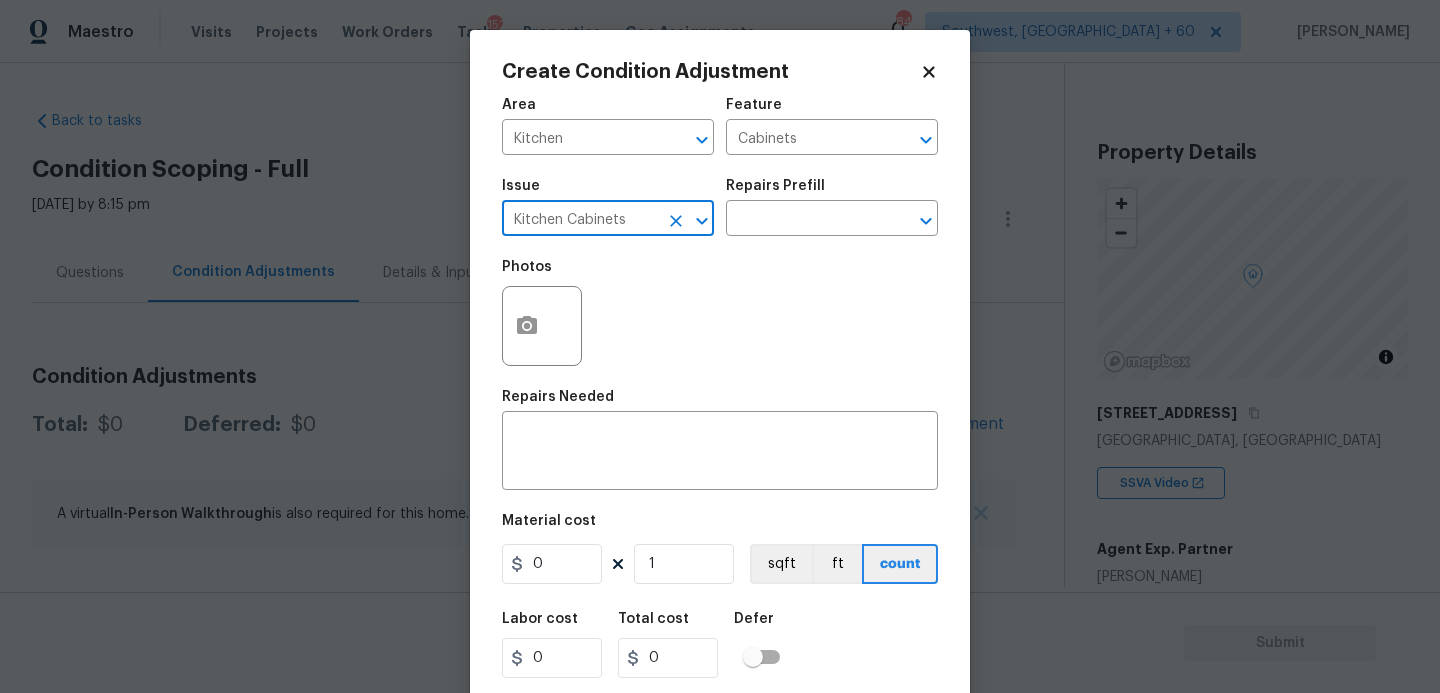 type on "Kitchen Cabinets" 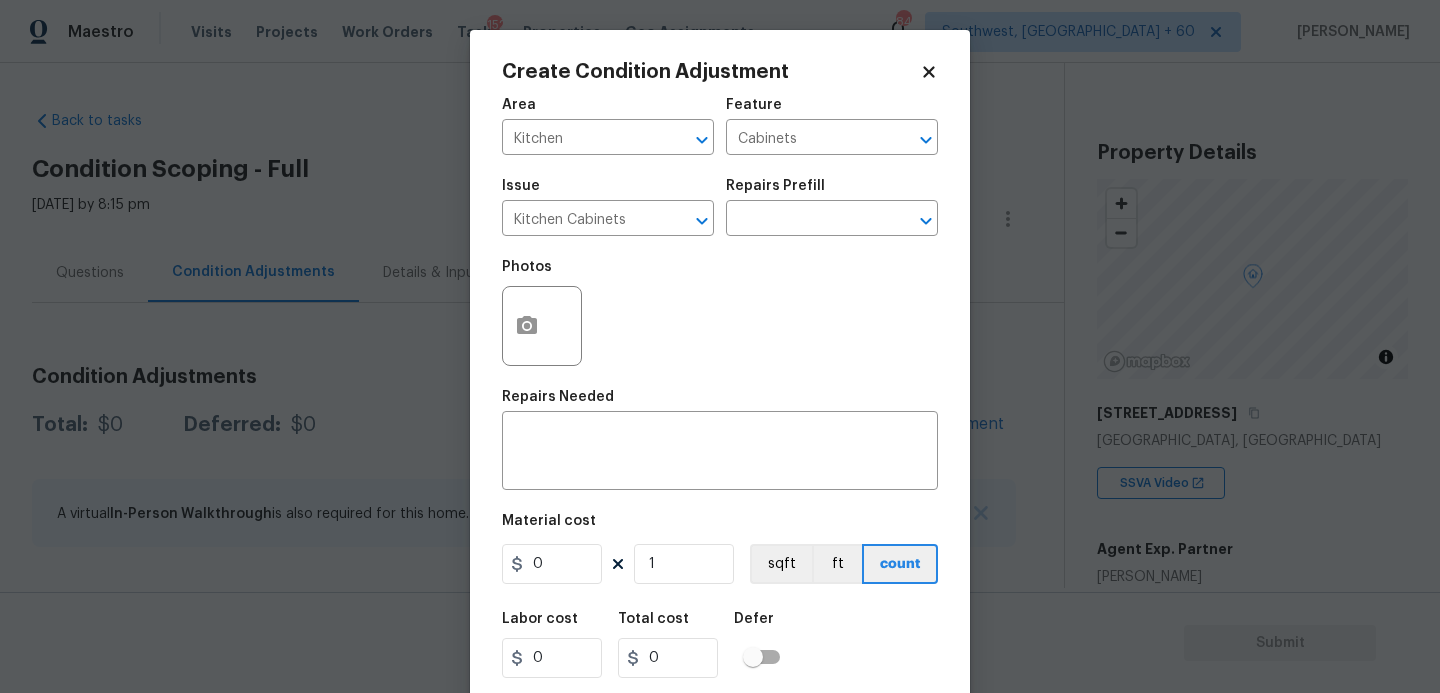 click on "Issue Kitchen Cabinets ​ Repairs Prefill ​" at bounding box center [720, 207] 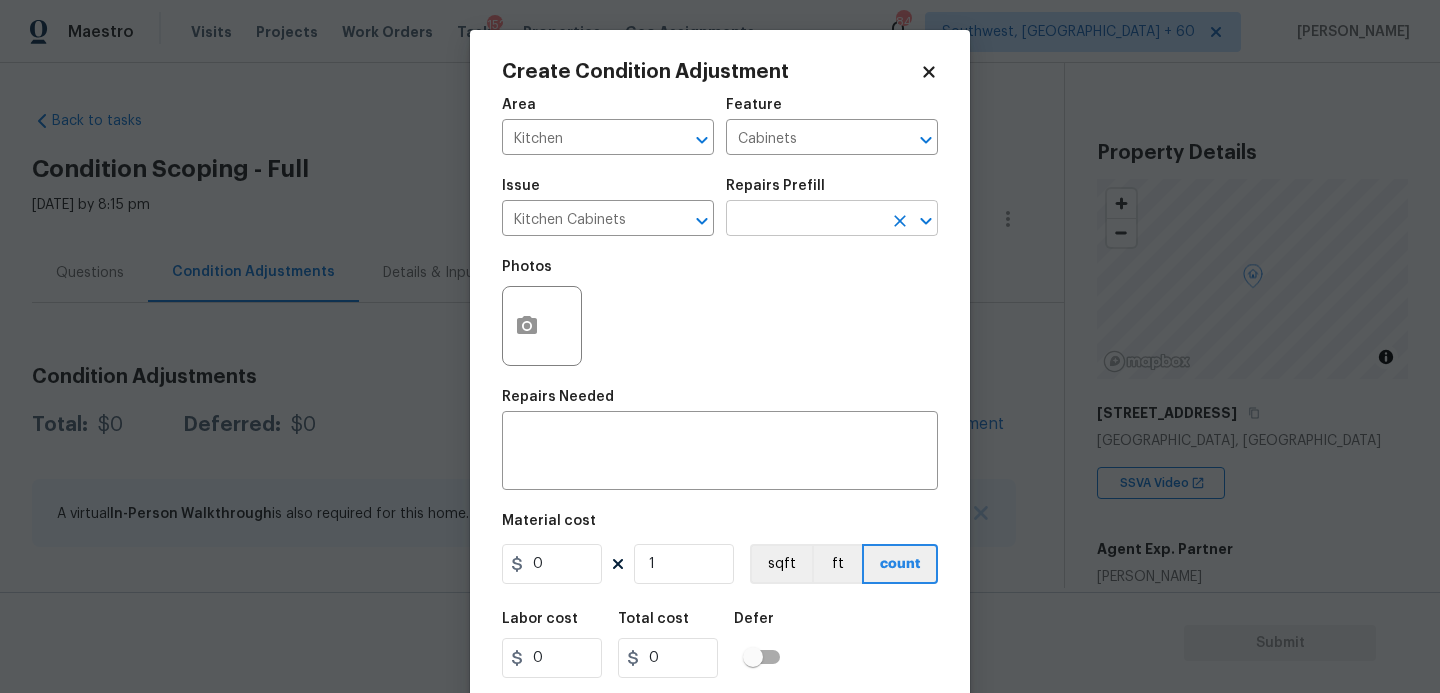 click at bounding box center [804, 220] 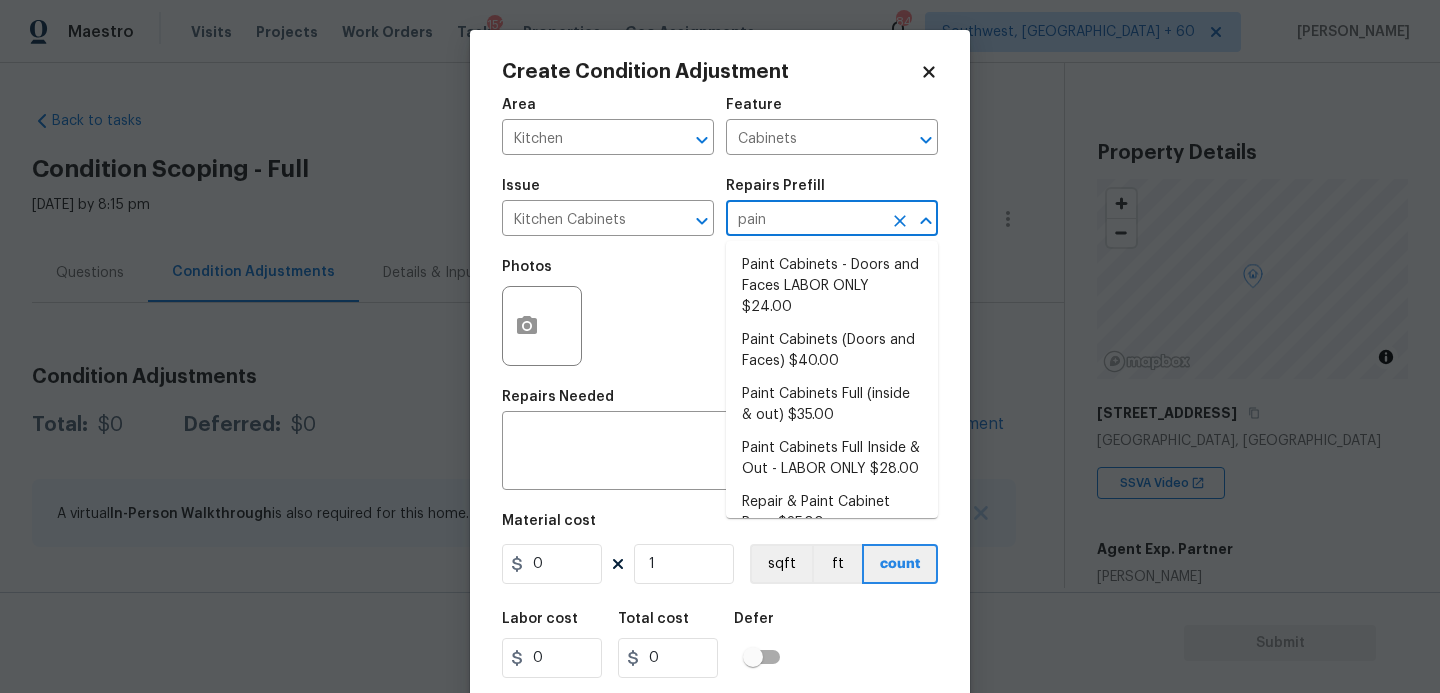 type on "paint" 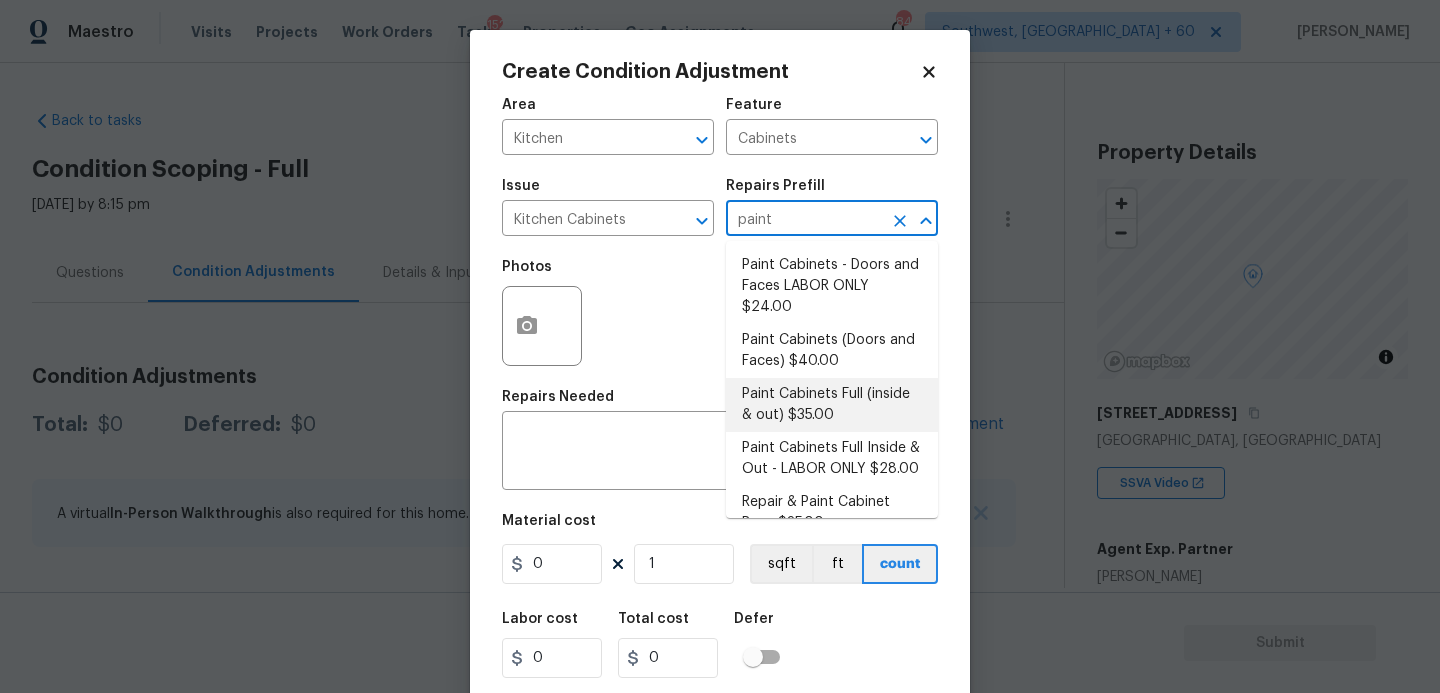 click on "Paint Cabinets Full (inside & out) $35.00" at bounding box center (832, 405) 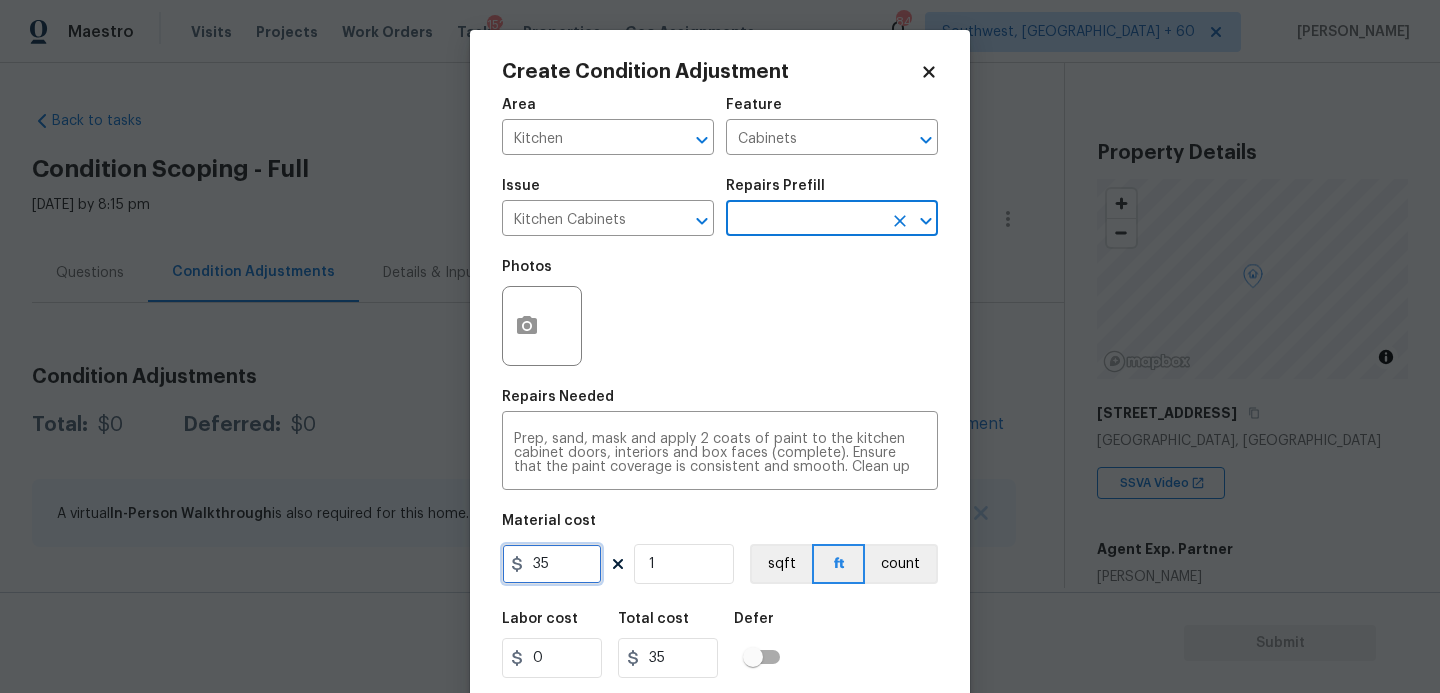 drag, startPoint x: 480, startPoint y: 557, endPoint x: 391, endPoint y: 557, distance: 89 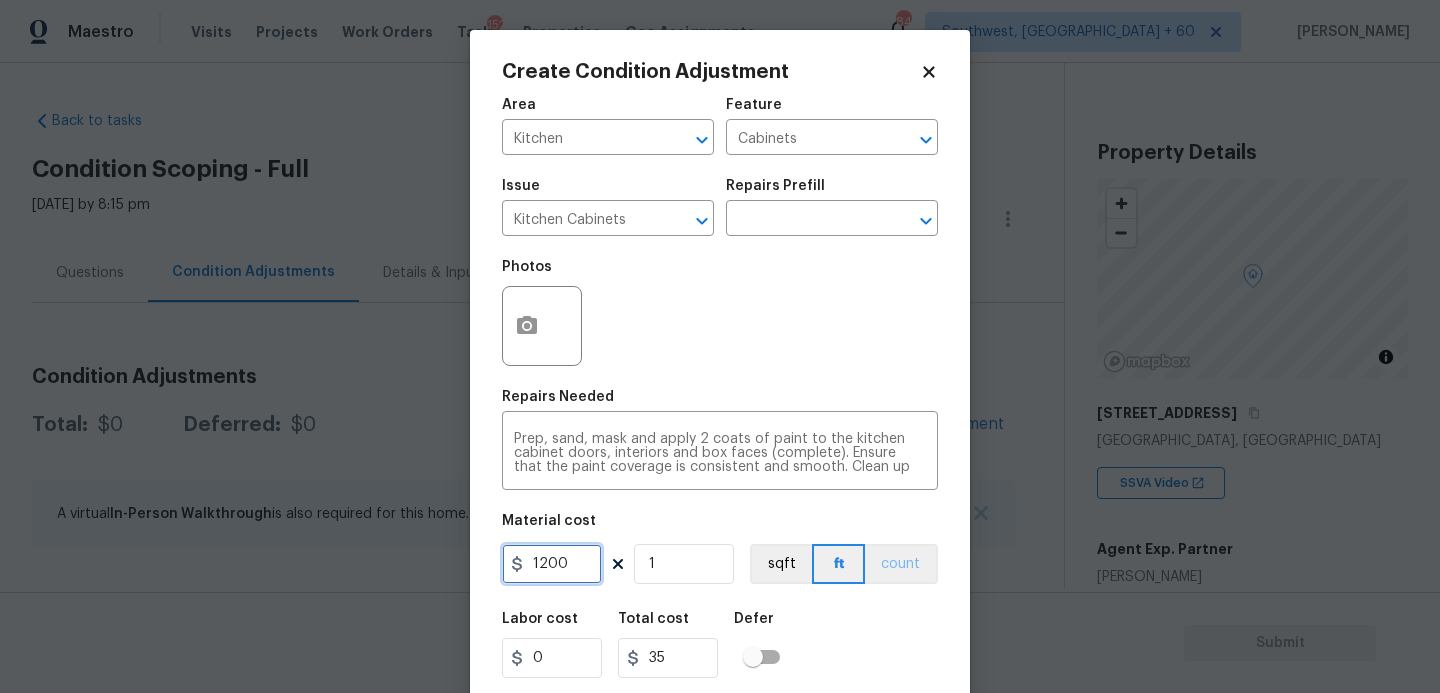 type on "1200" 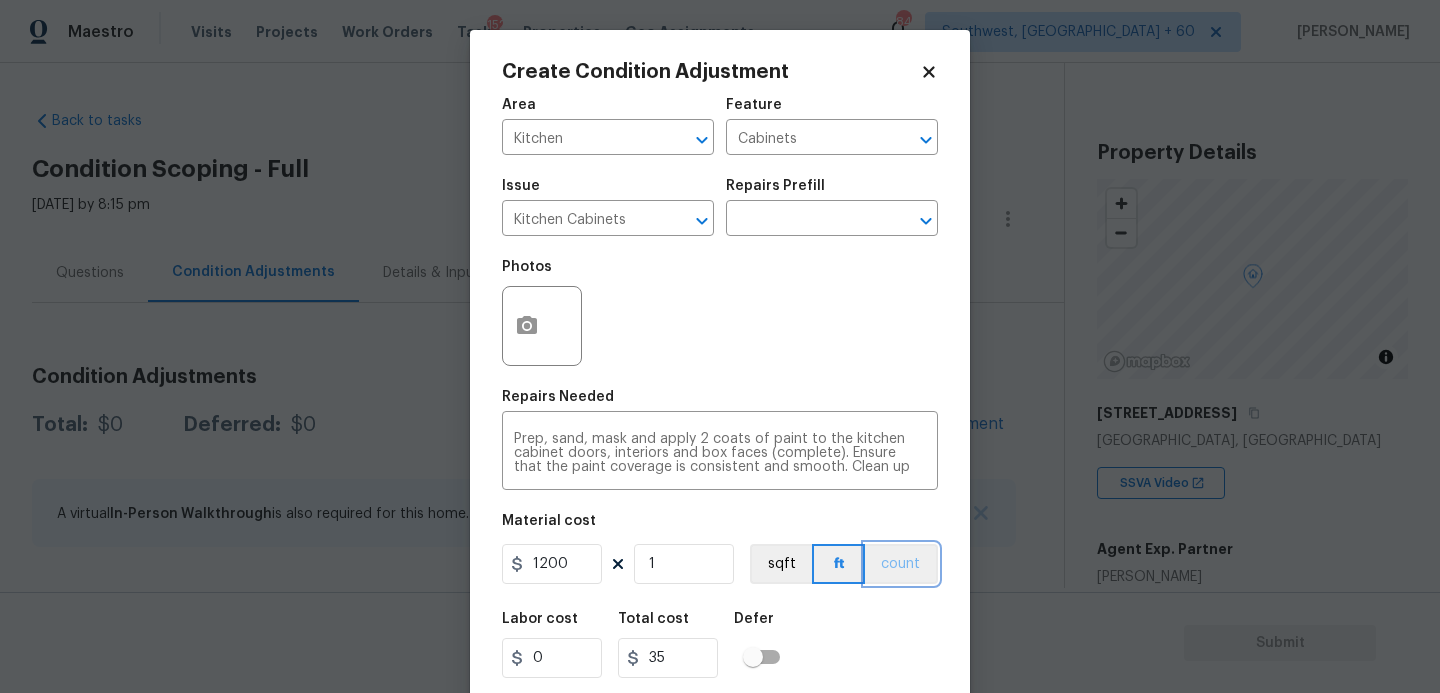 type on "1200" 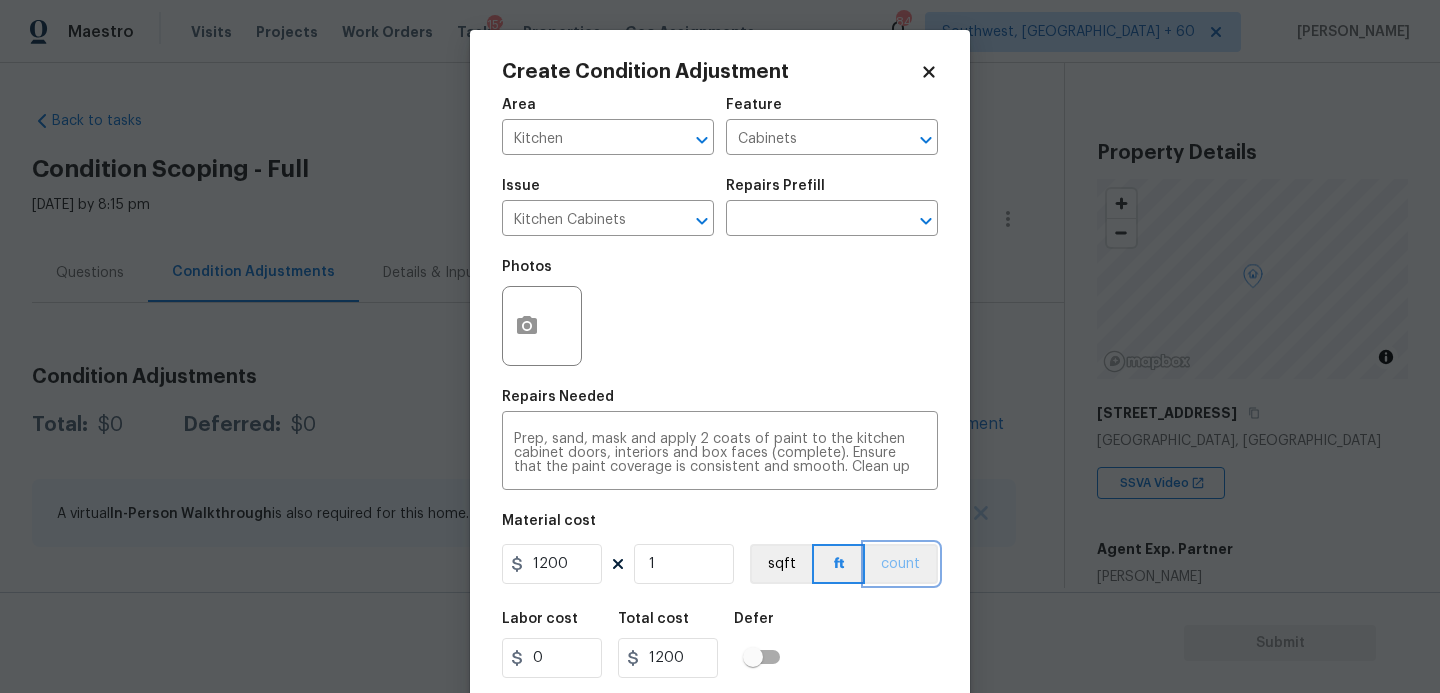 click on "count" at bounding box center (901, 564) 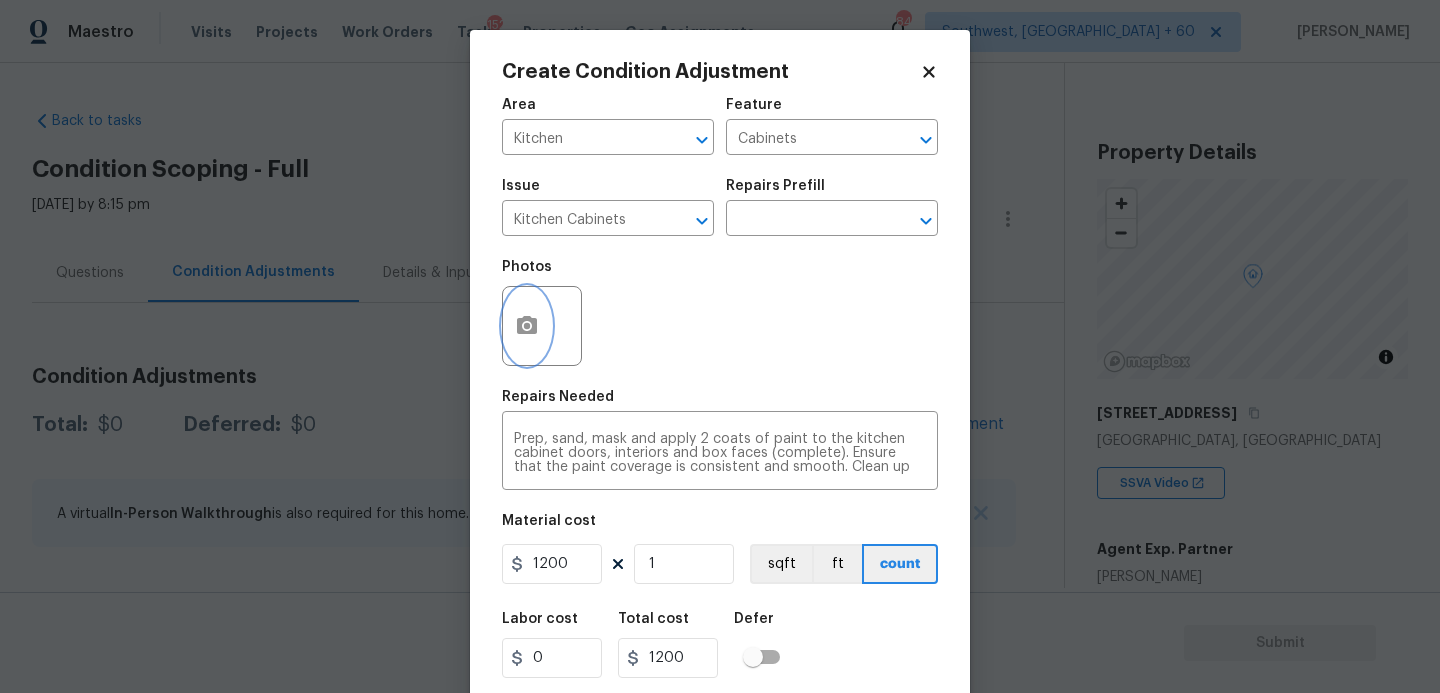 click 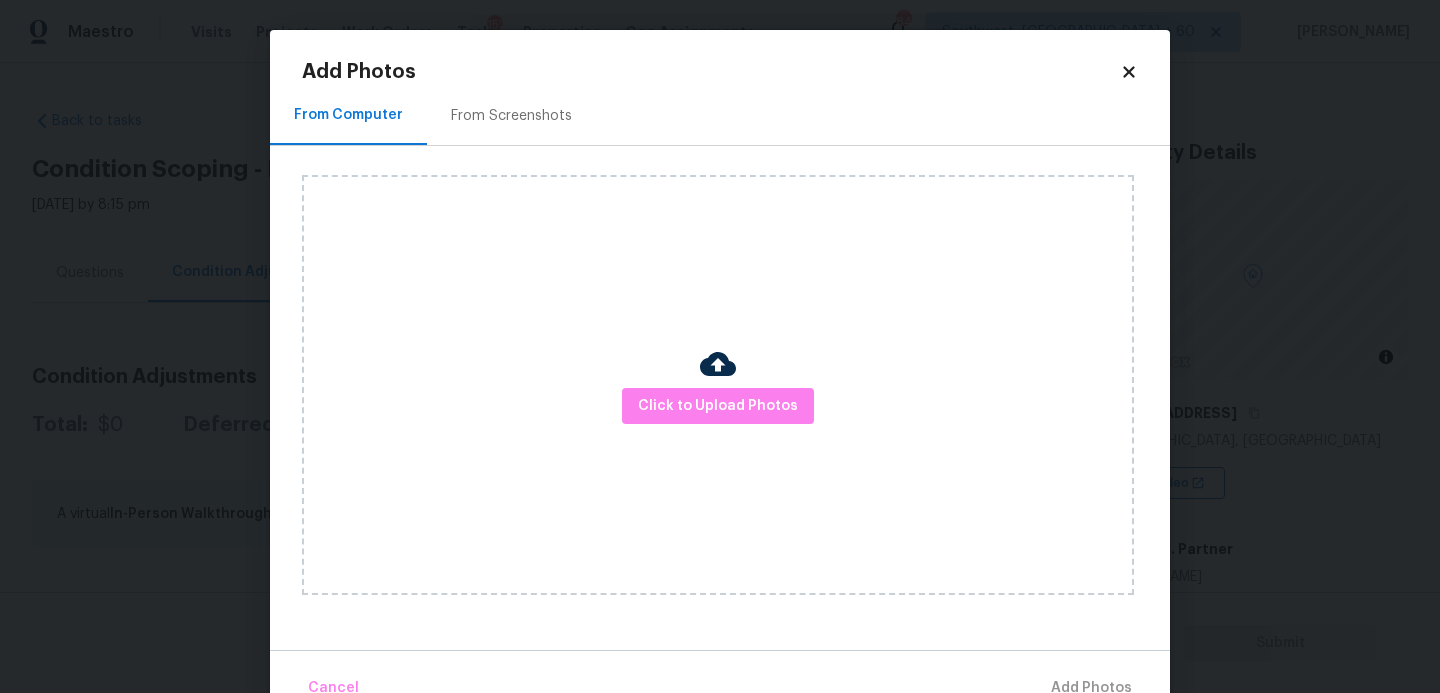 click on "Click to Upload Photos" at bounding box center (718, 385) 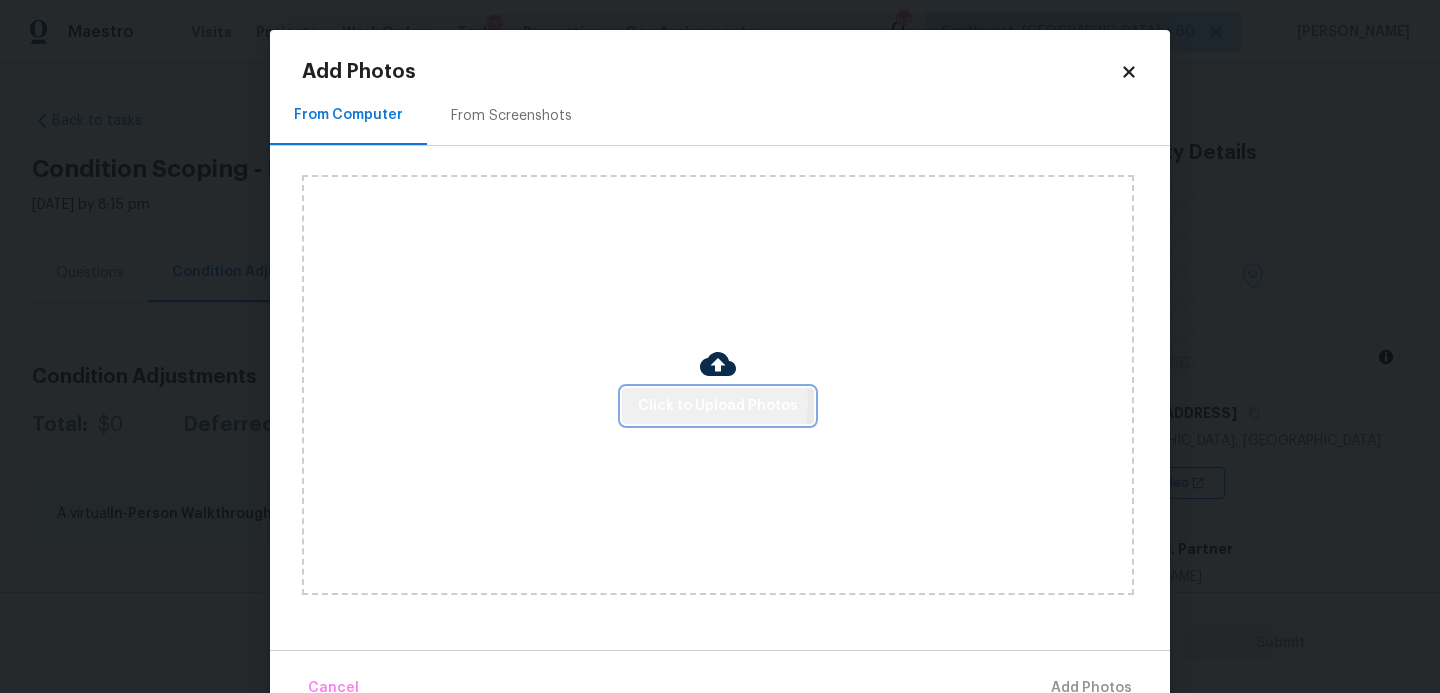 click on "Click to Upload Photos" at bounding box center [718, 406] 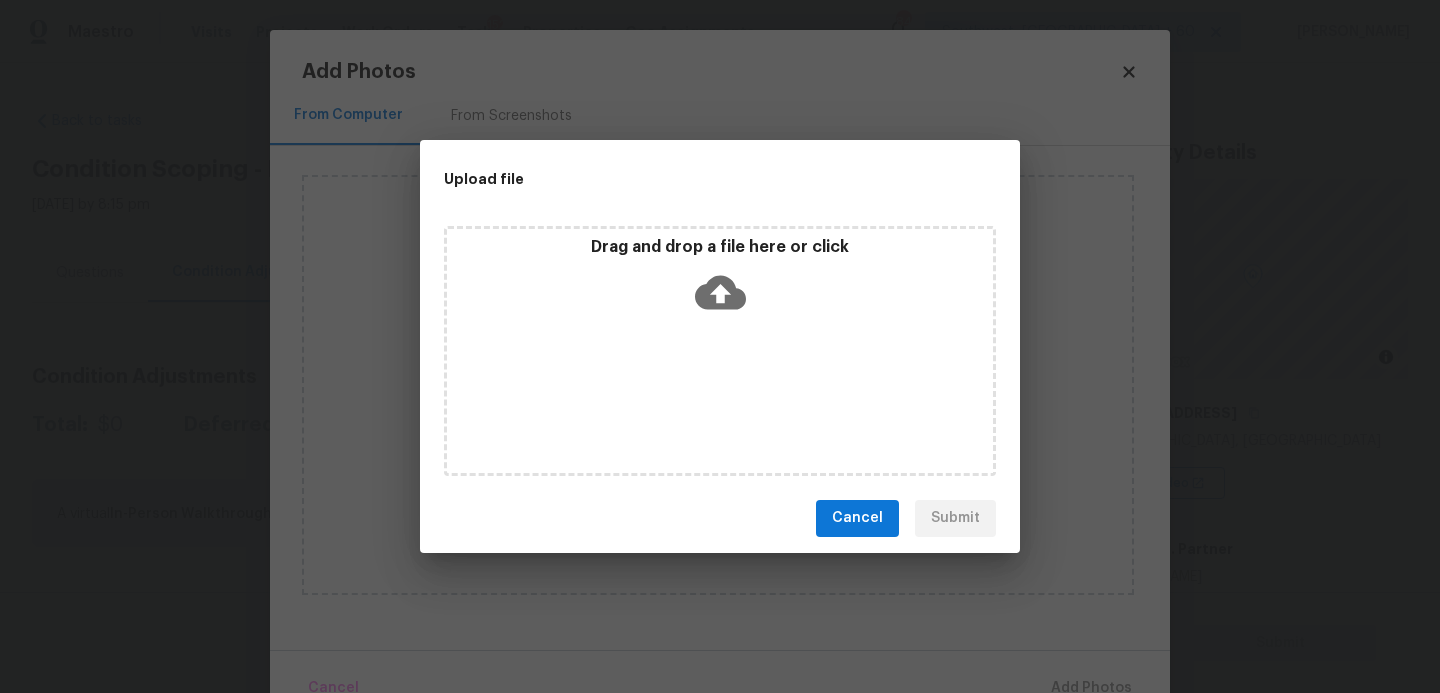 click on "Drag and drop a file here or click" at bounding box center (720, 351) 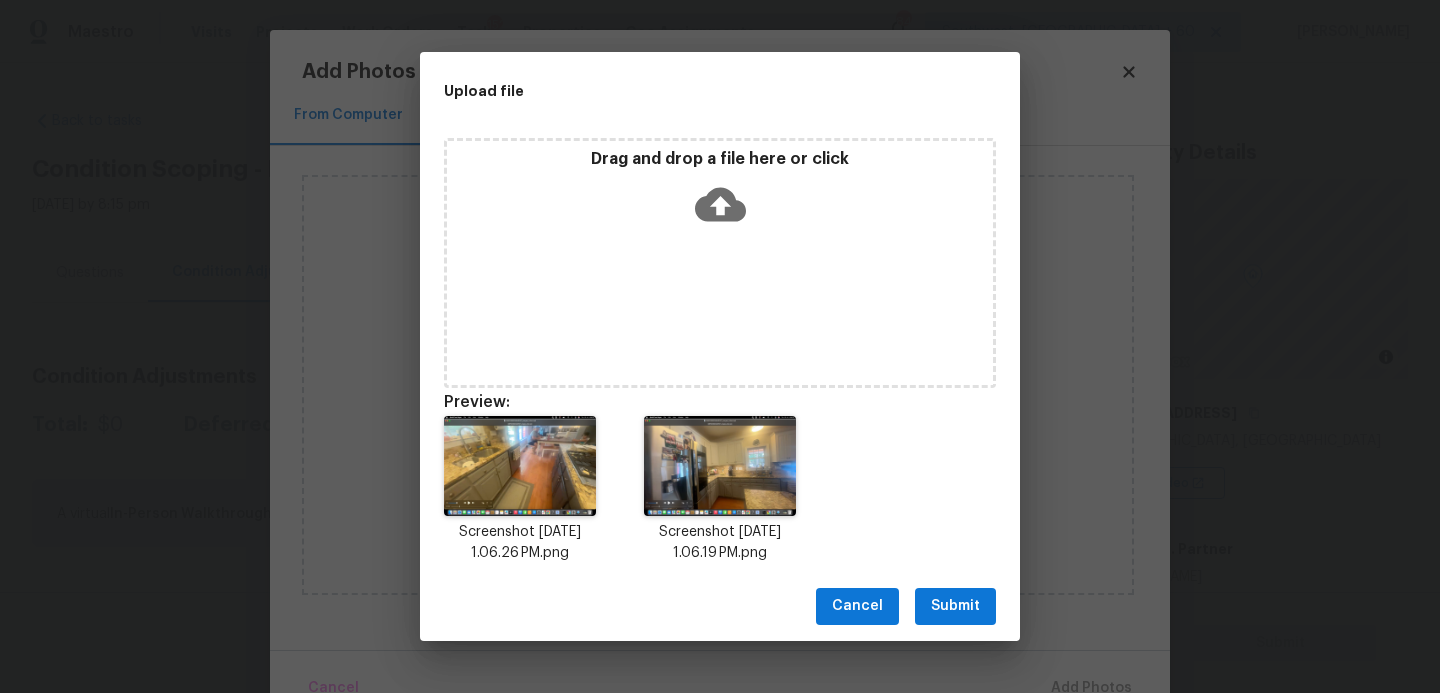 click on "Submit" at bounding box center [955, 606] 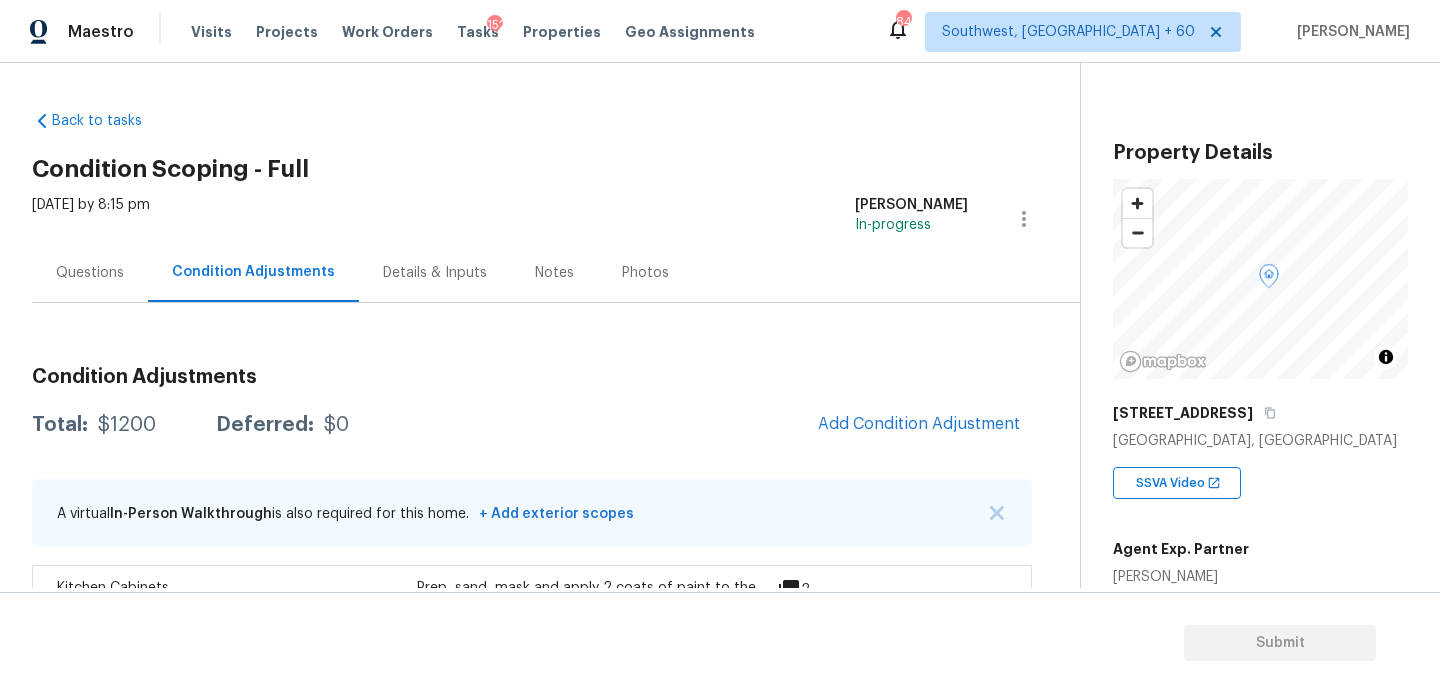 scroll, scrollTop: 0, scrollLeft: 0, axis: both 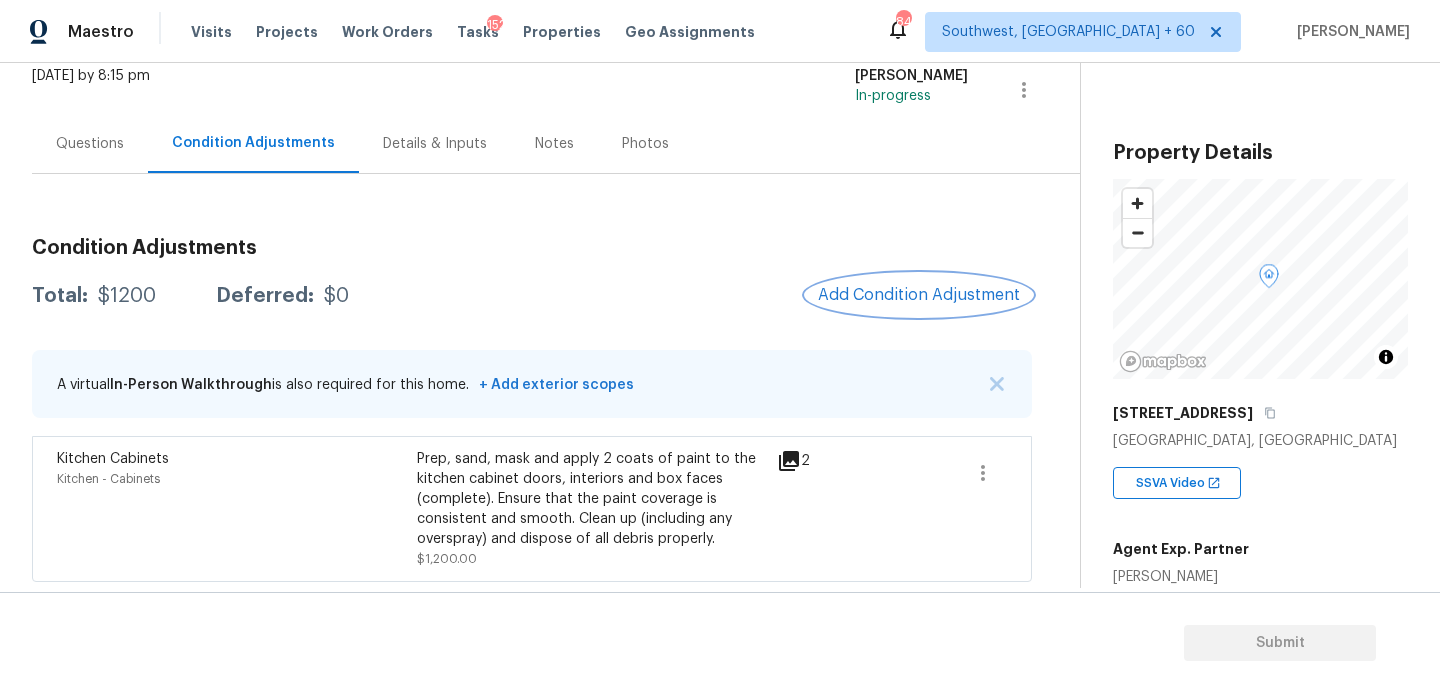 click on "Add Condition Adjustment" at bounding box center (919, 295) 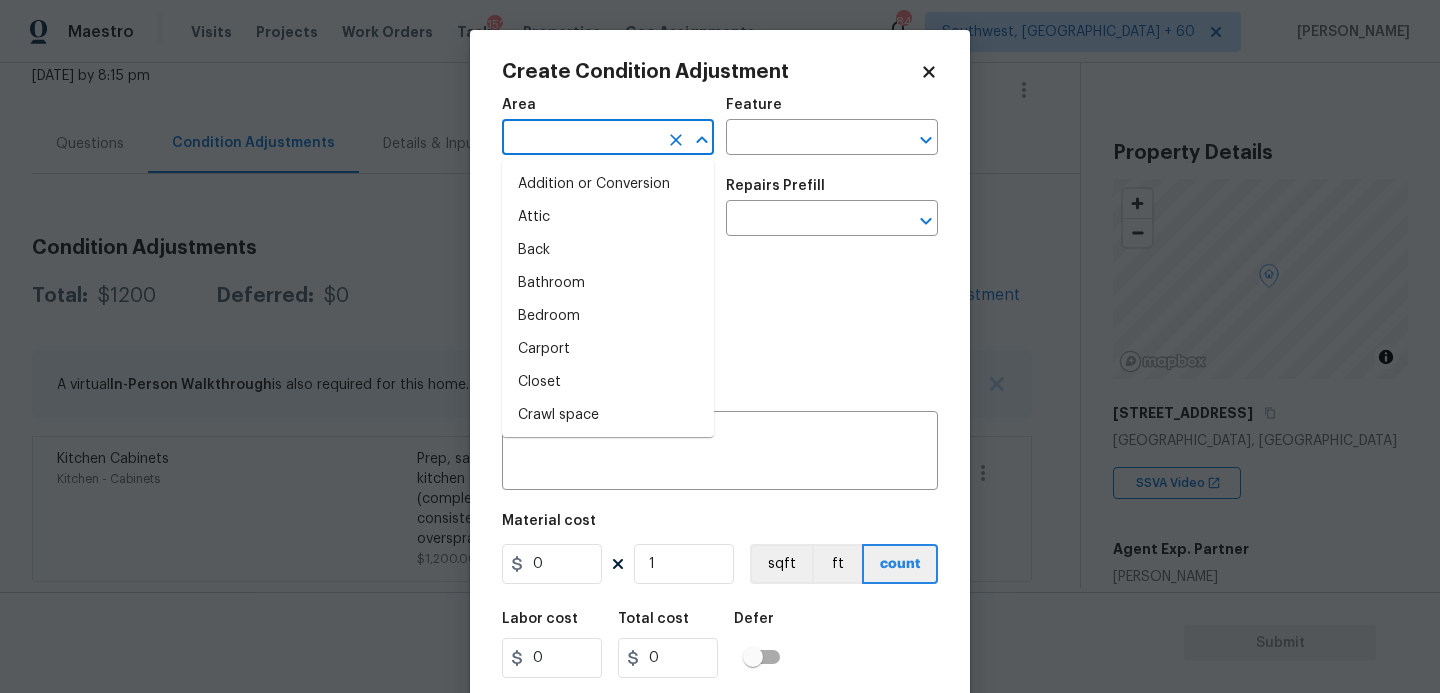 click at bounding box center [580, 139] 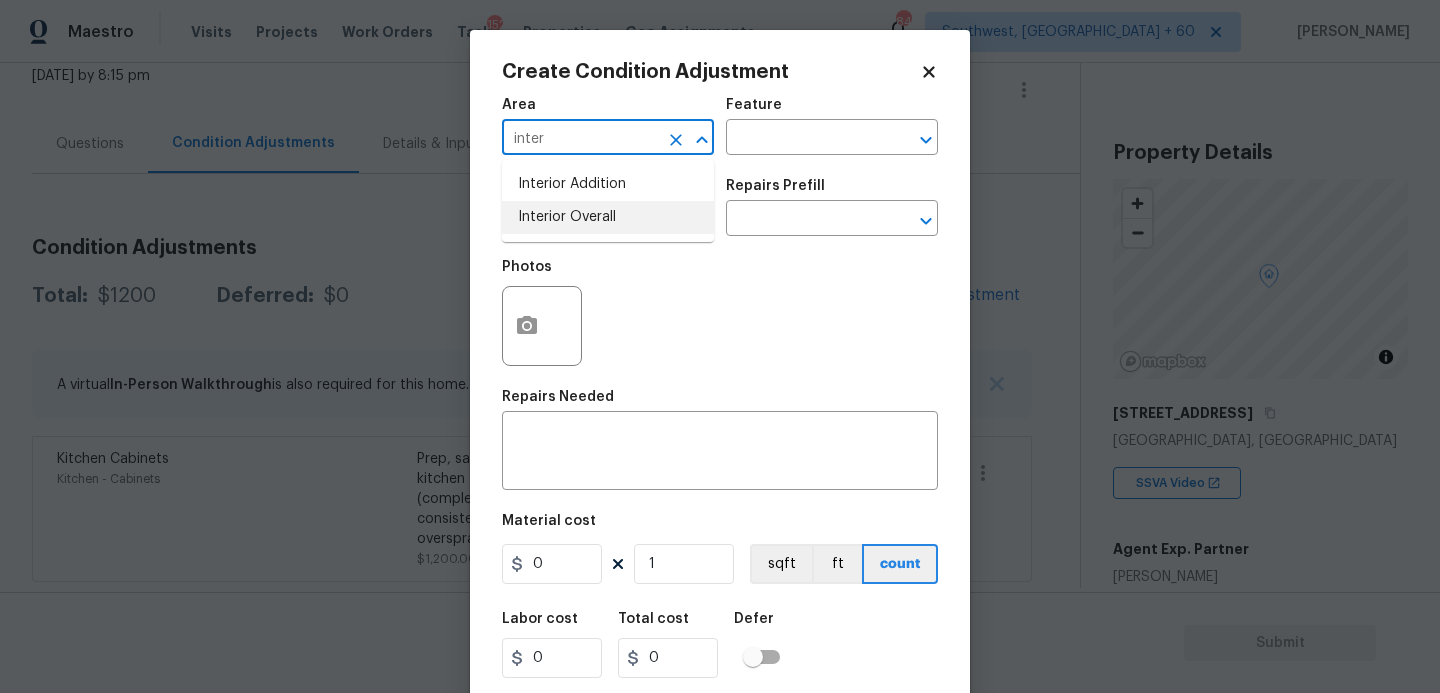 click on "Interior Overall" at bounding box center (608, 217) 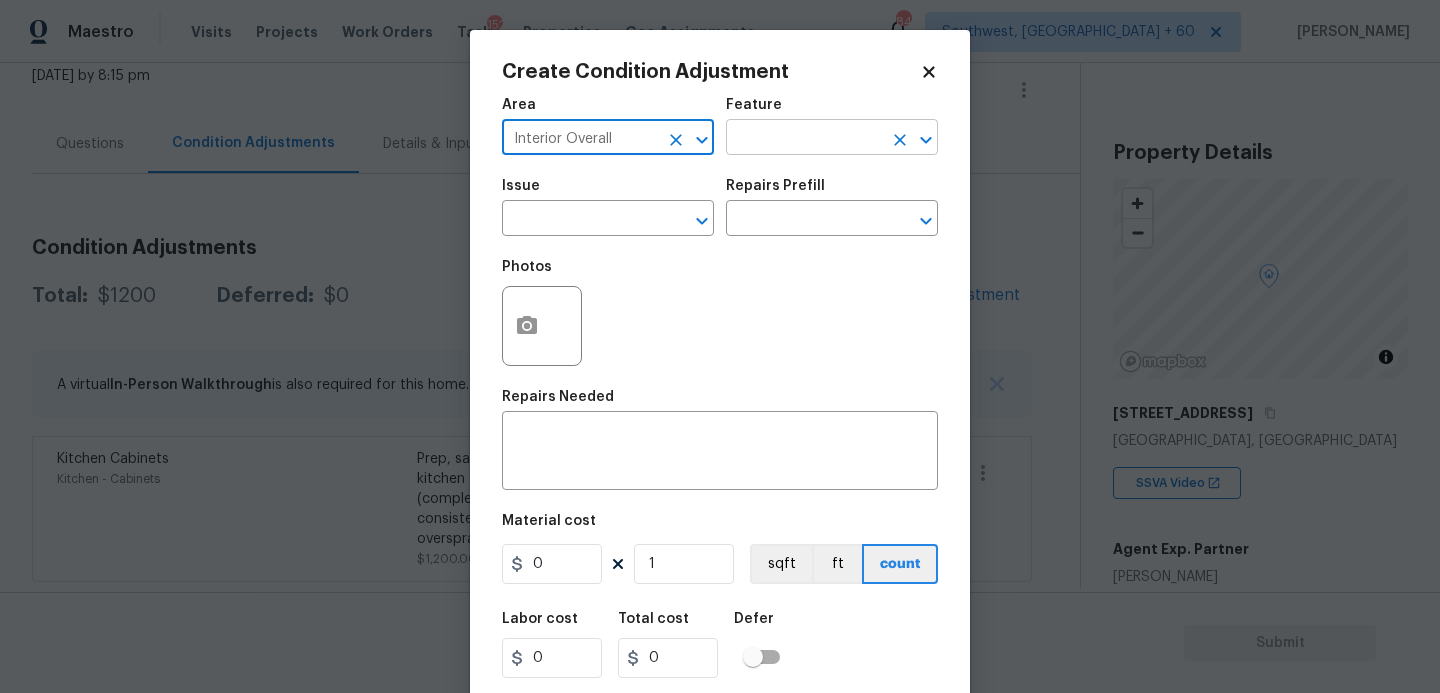 type on "Interior Overall" 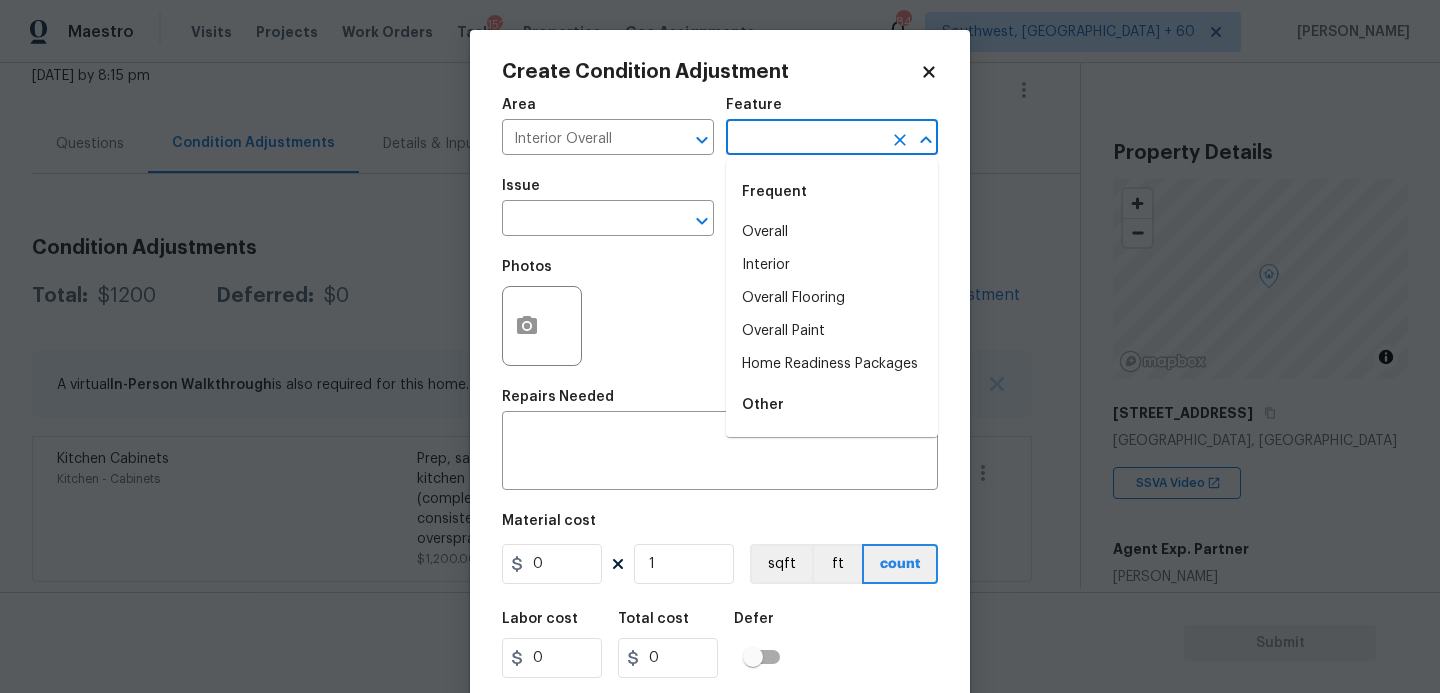 click at bounding box center (804, 139) 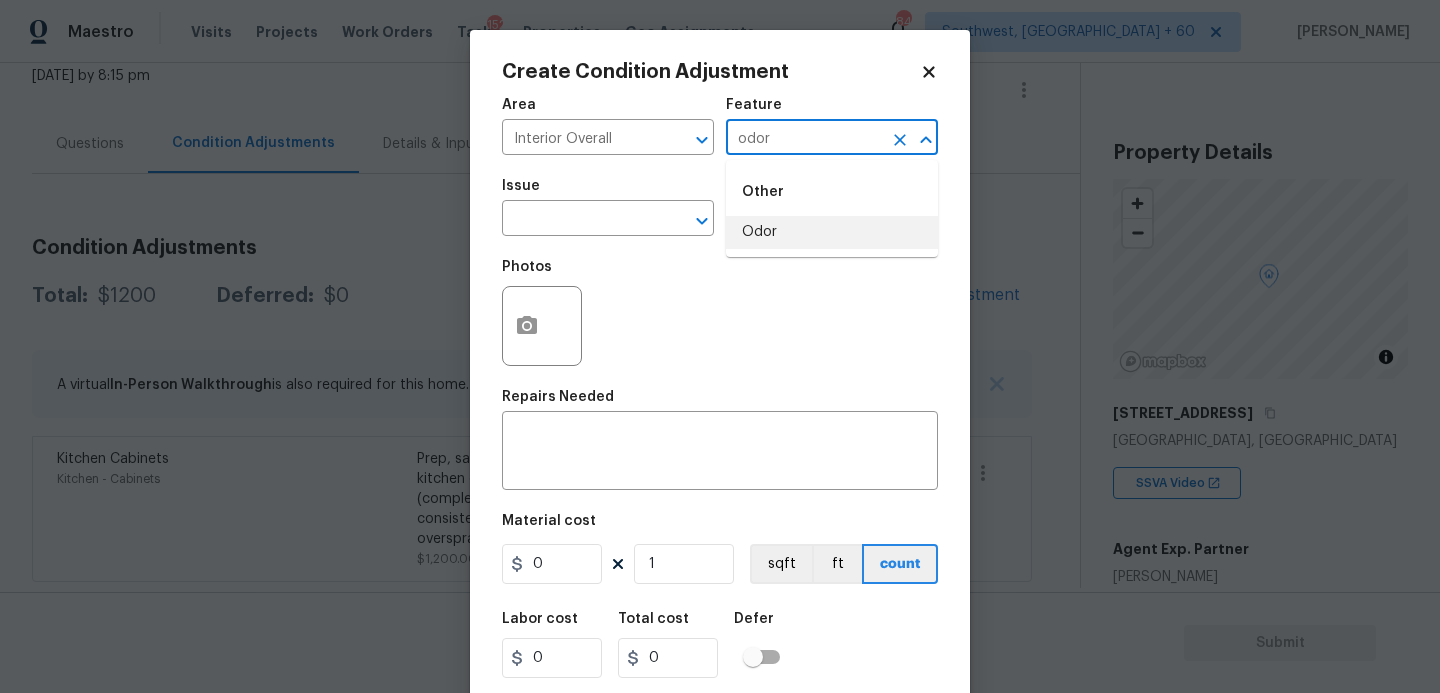 click on "Odor" at bounding box center (832, 232) 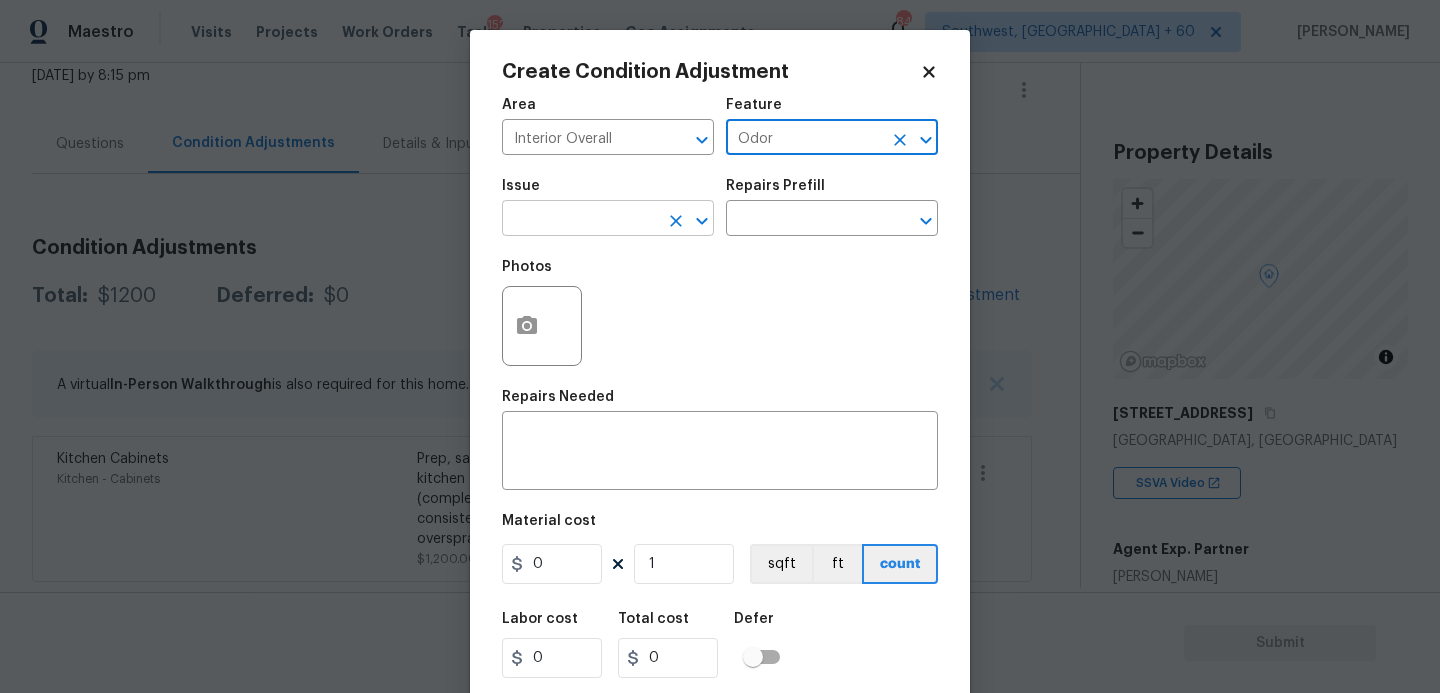 type on "Odor" 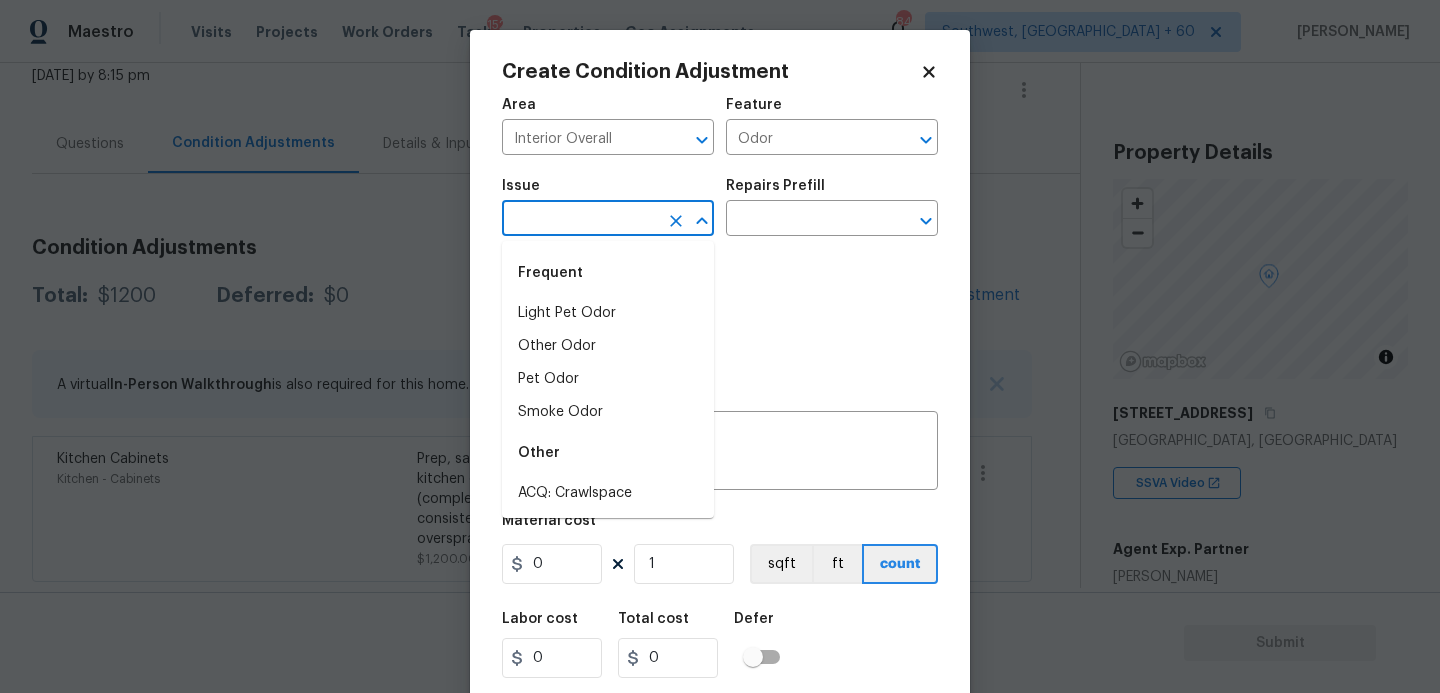 click at bounding box center [580, 220] 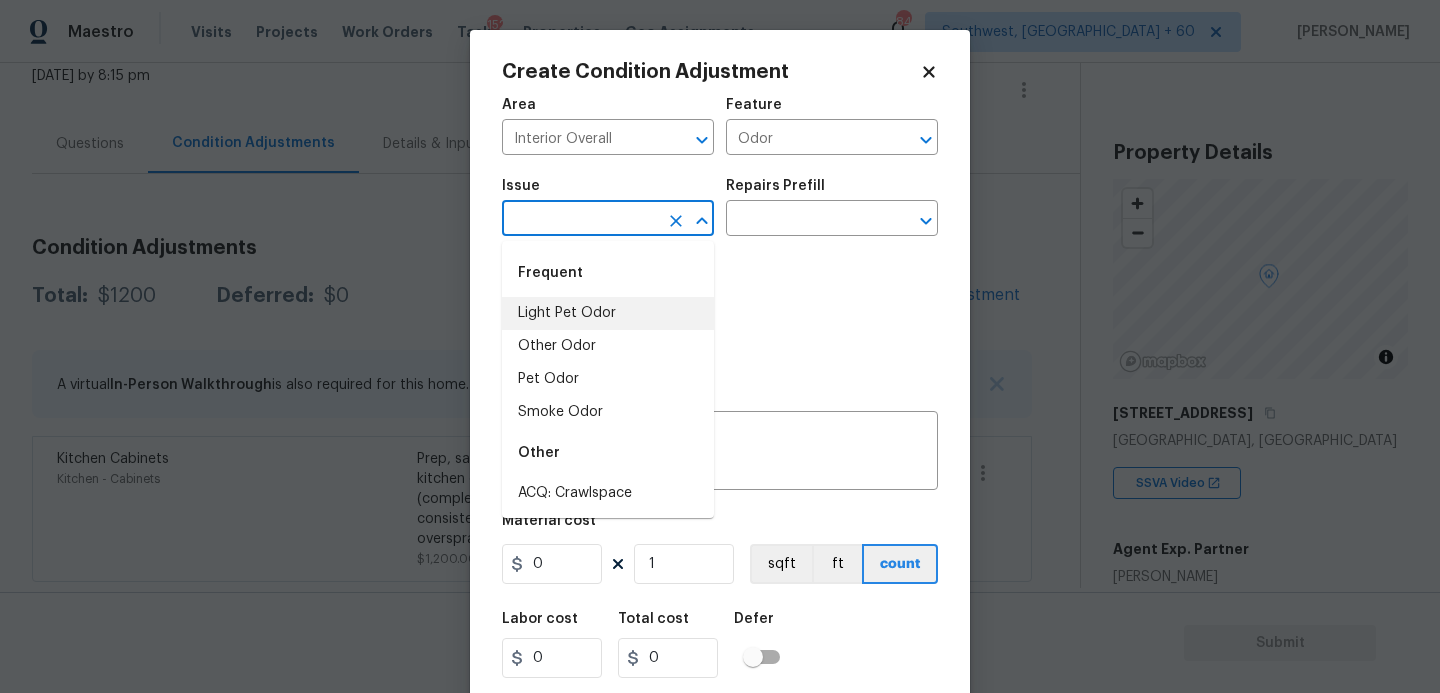 click on "Light Pet Odor" at bounding box center (608, 313) 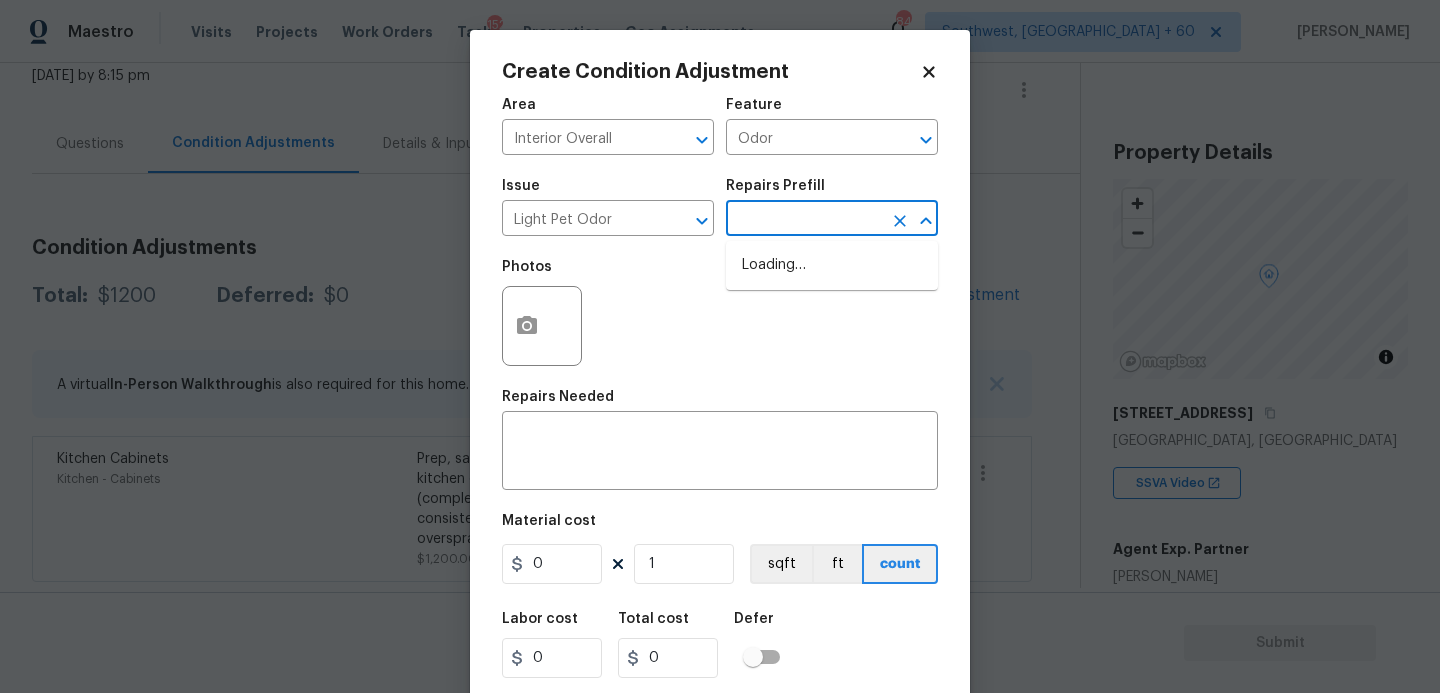 click at bounding box center [804, 220] 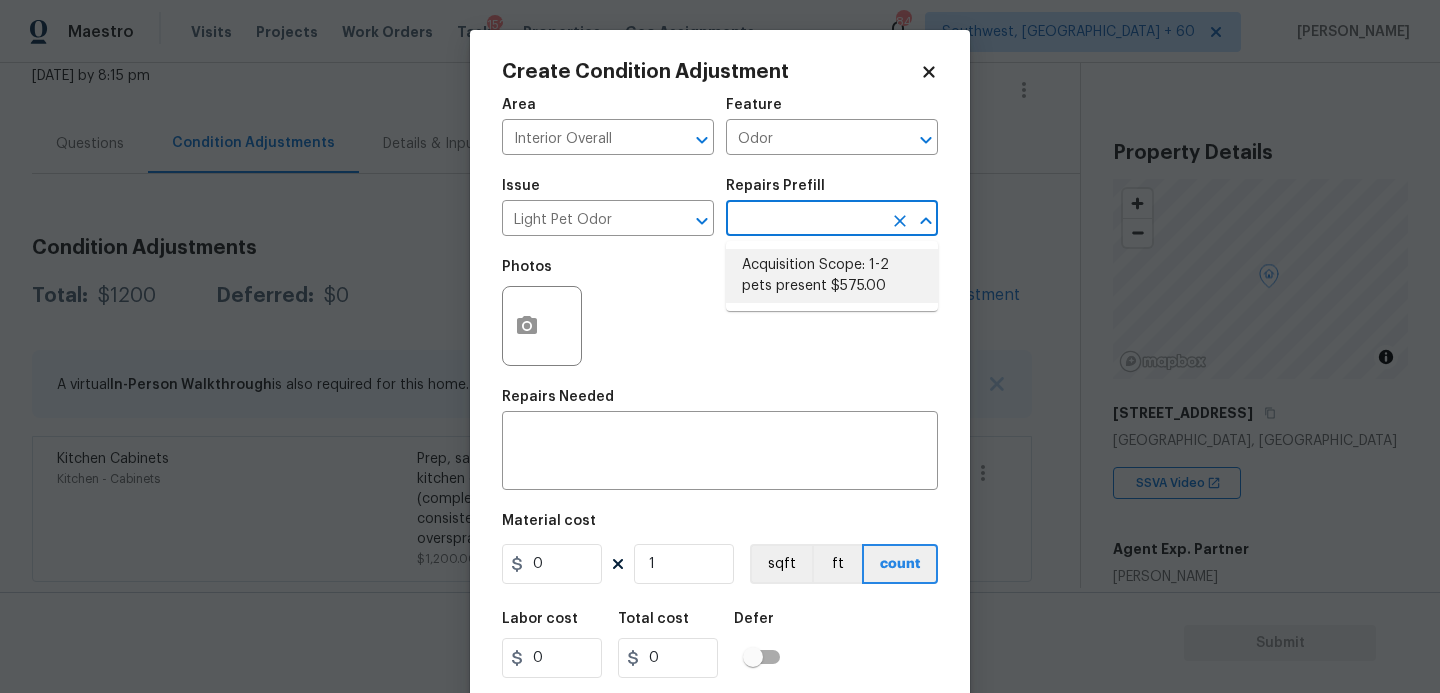 click on "Acquisition Scope: 1-2 pets present $575.00" at bounding box center (832, 276) 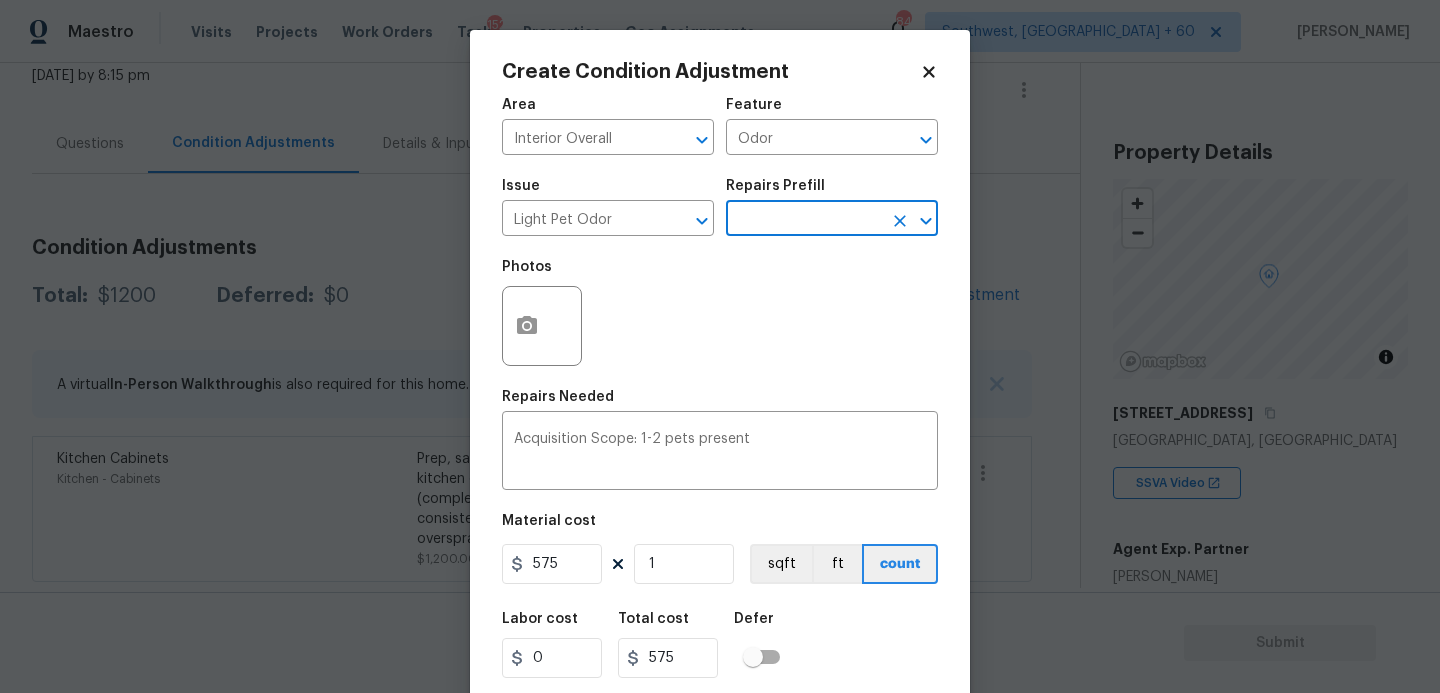 scroll, scrollTop: 54, scrollLeft: 0, axis: vertical 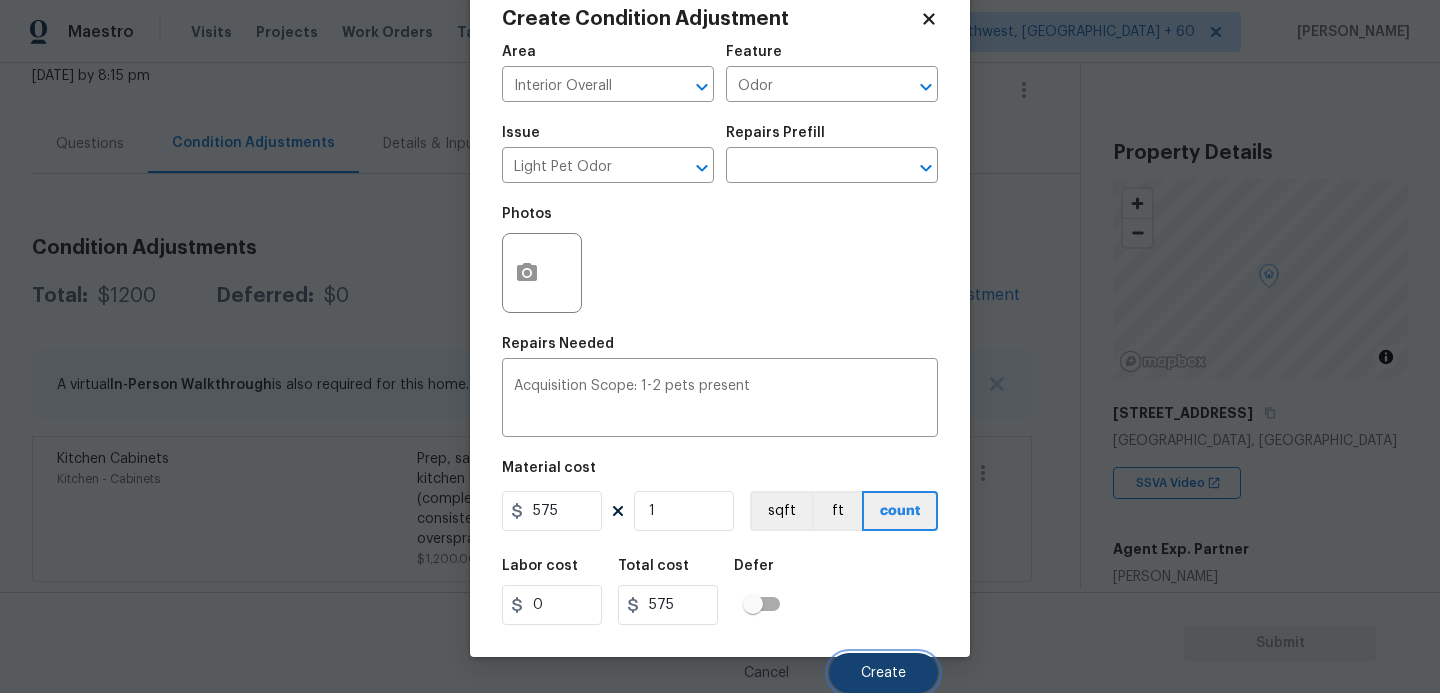 click on "Create" at bounding box center (883, 673) 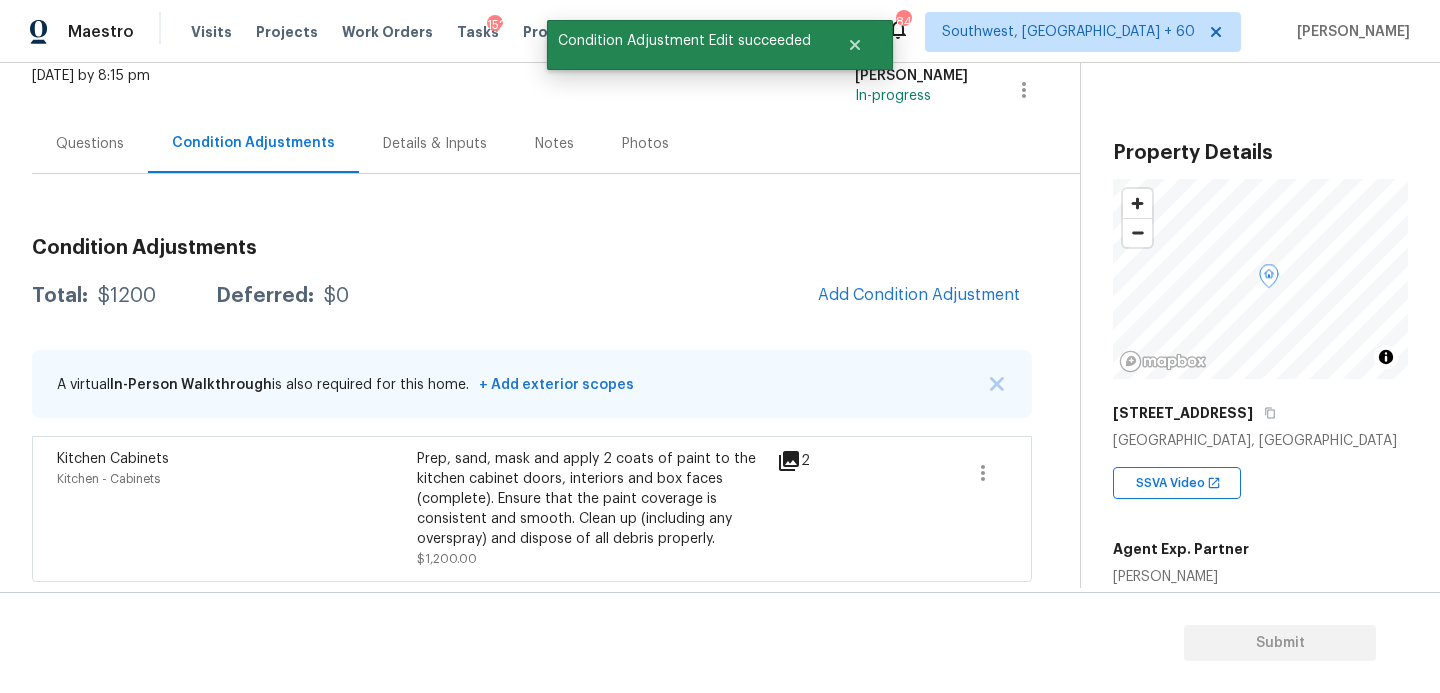 scroll, scrollTop: 47, scrollLeft: 0, axis: vertical 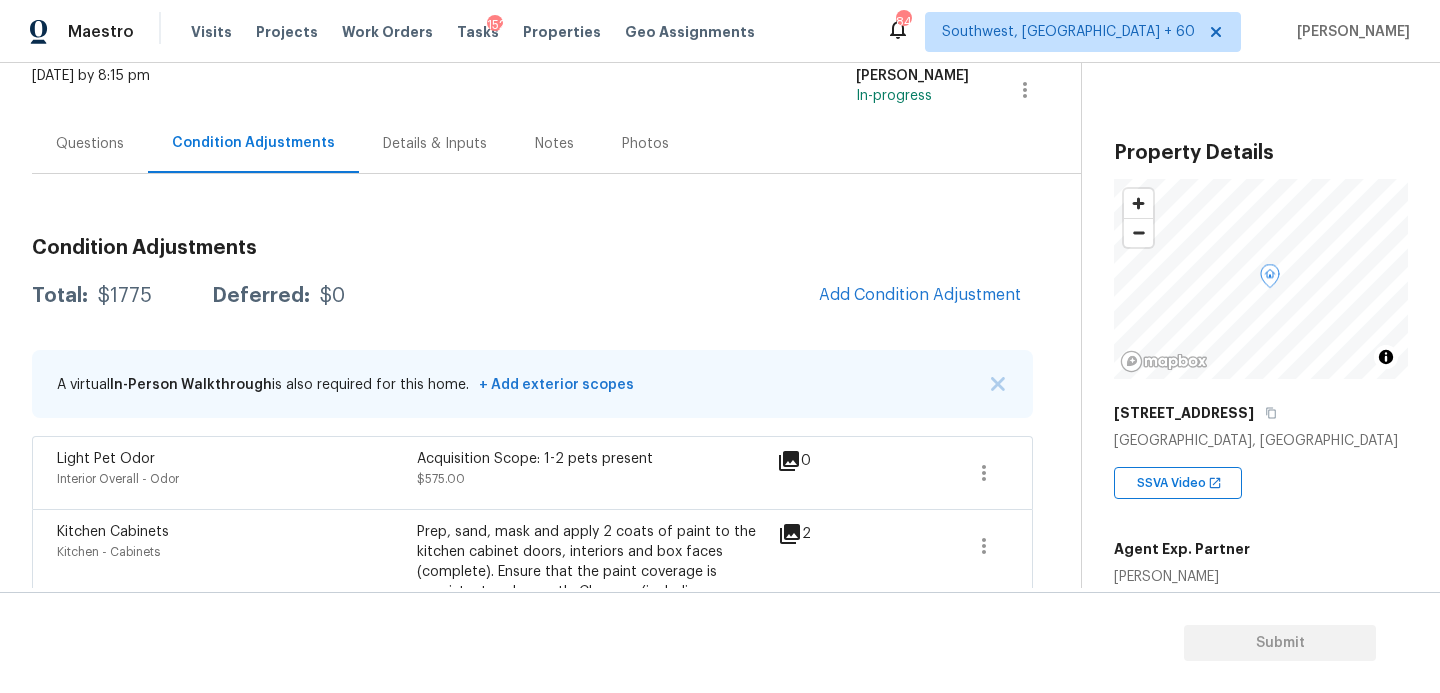 click on "Questions" at bounding box center [90, 144] 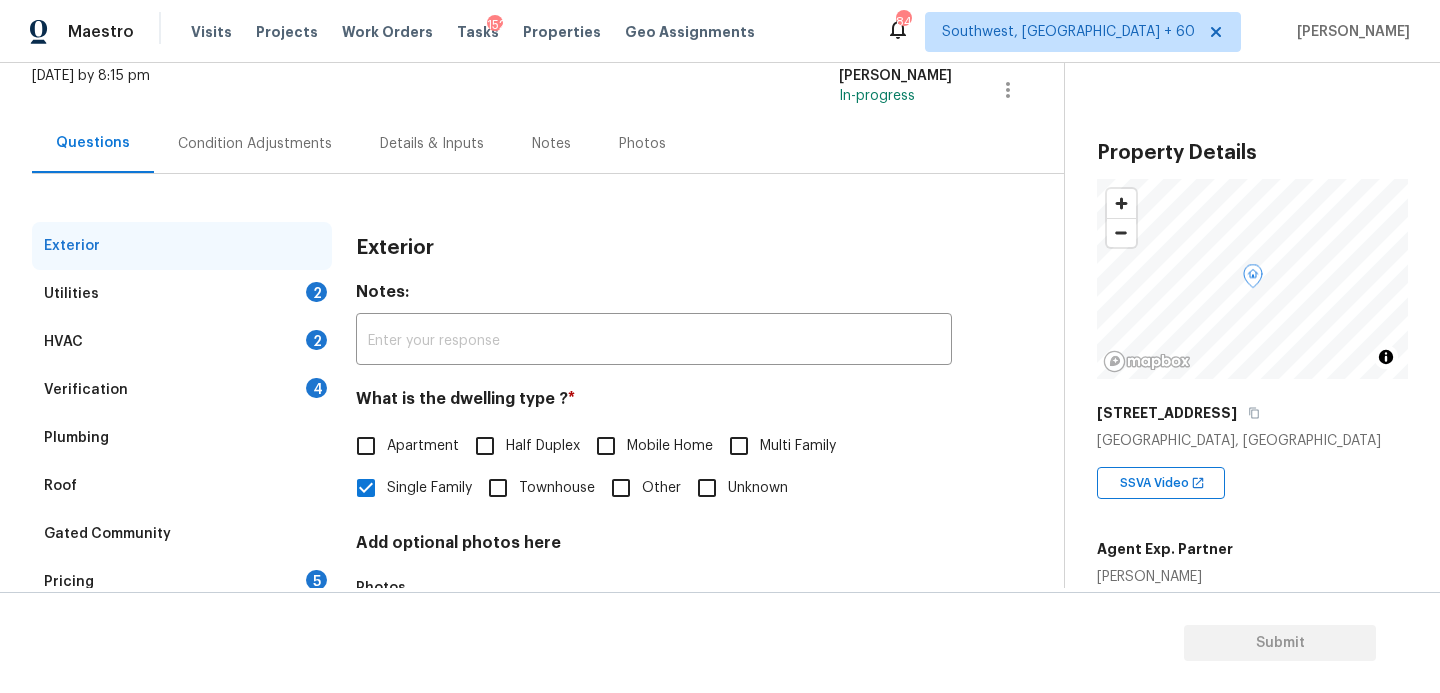 click on "Pricing 5" at bounding box center [182, 582] 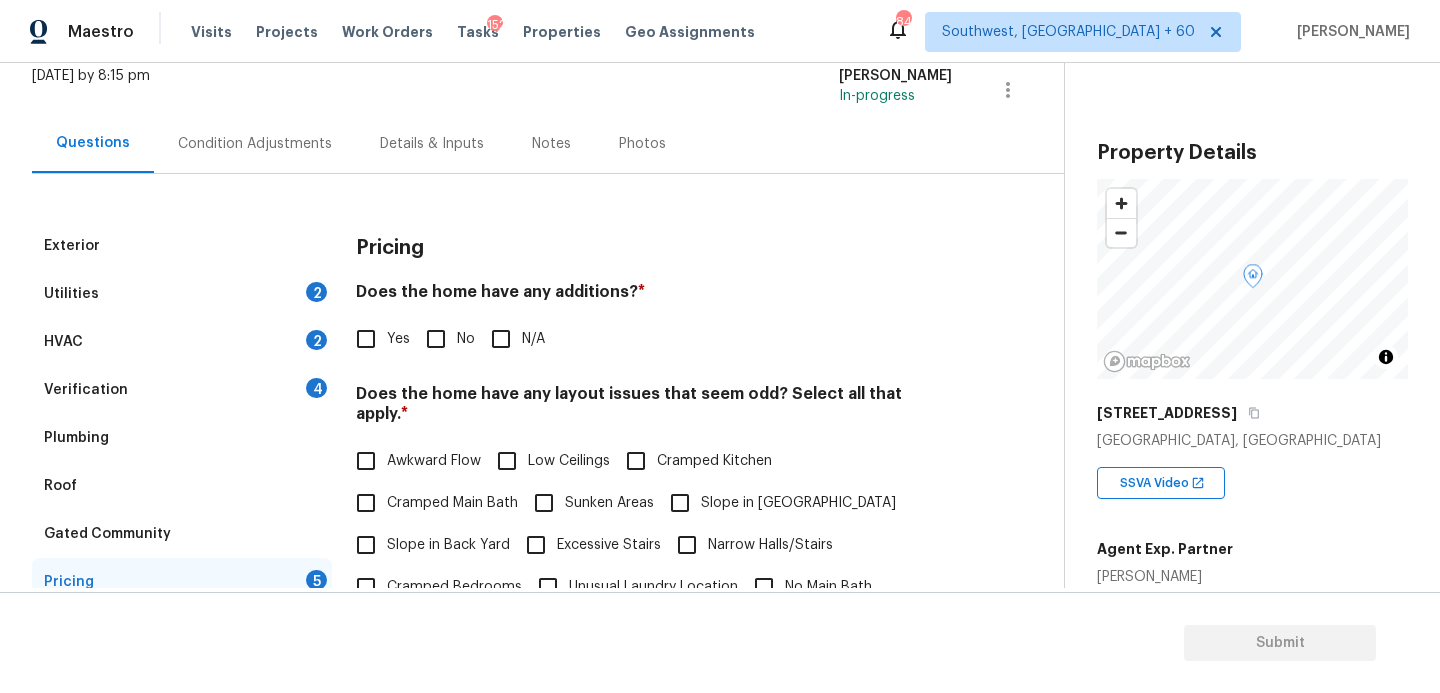 click on "Yes" at bounding box center [366, 339] 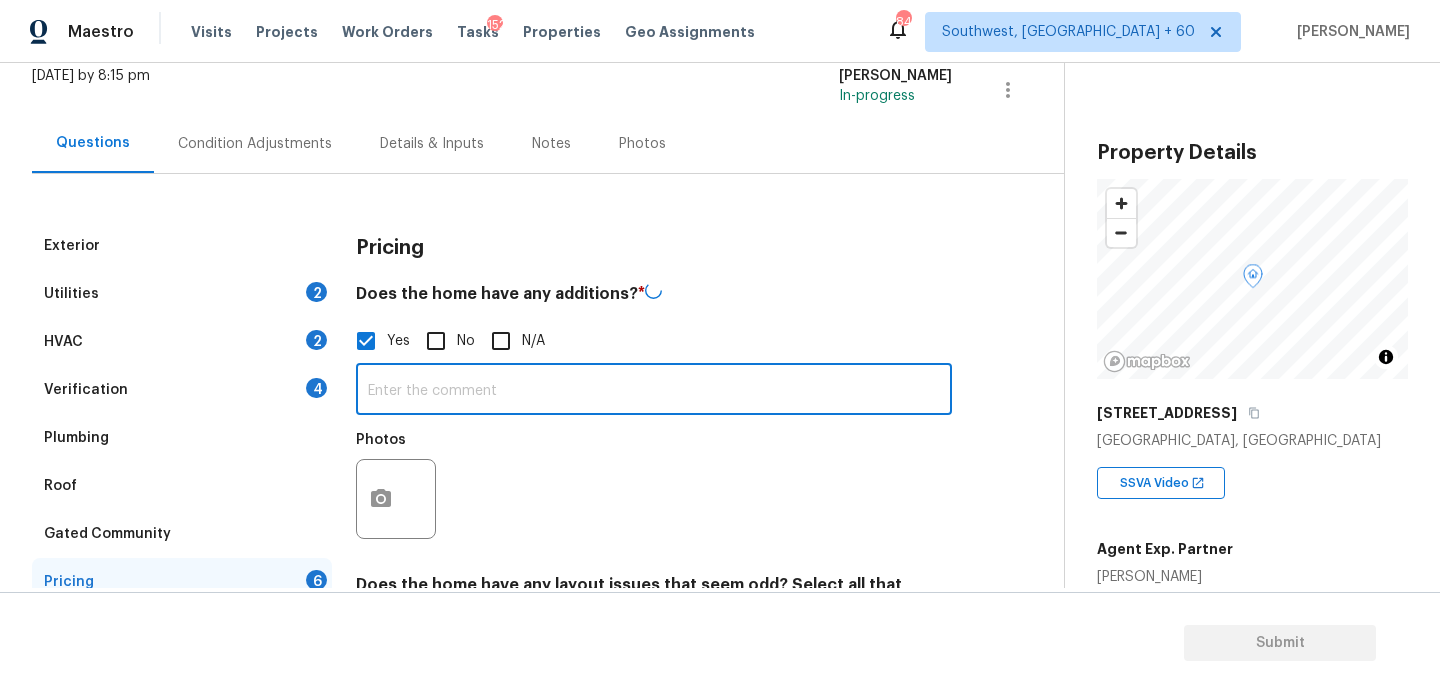 click at bounding box center [654, 391] 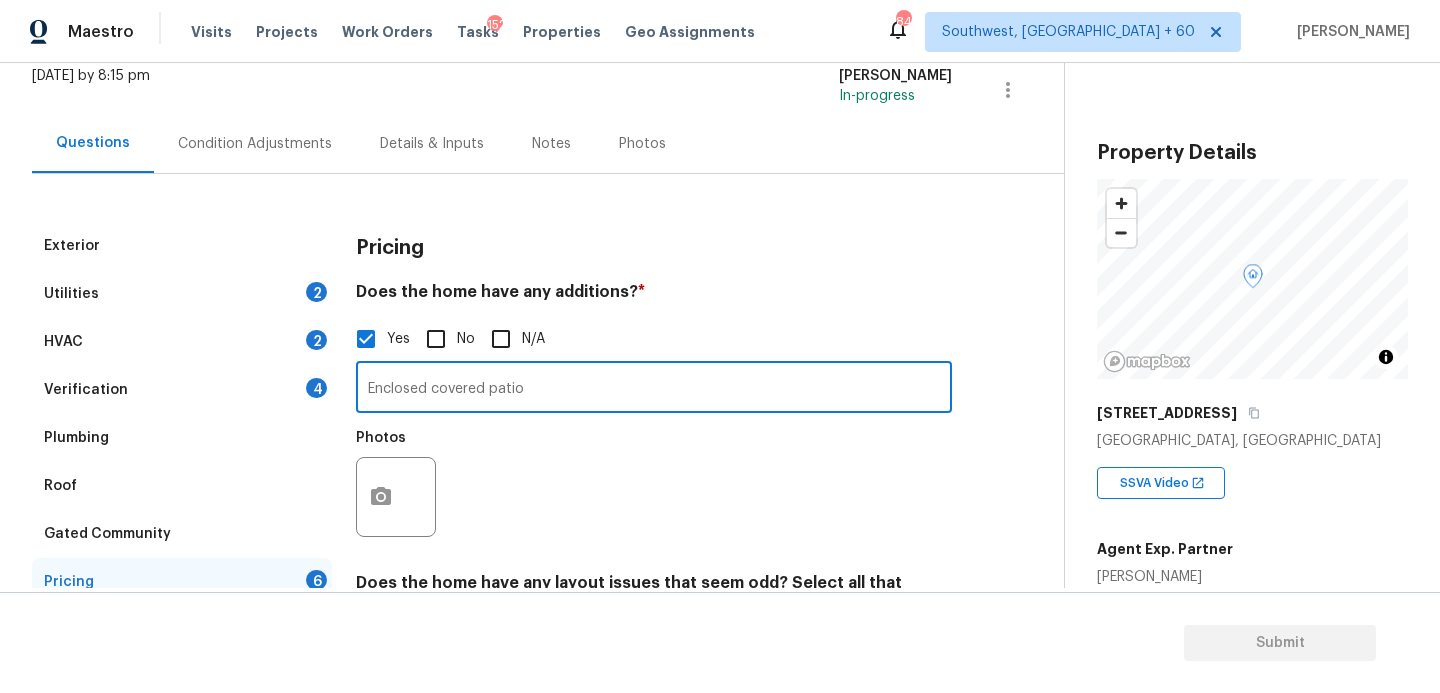 type on "Enclosed covered patio" 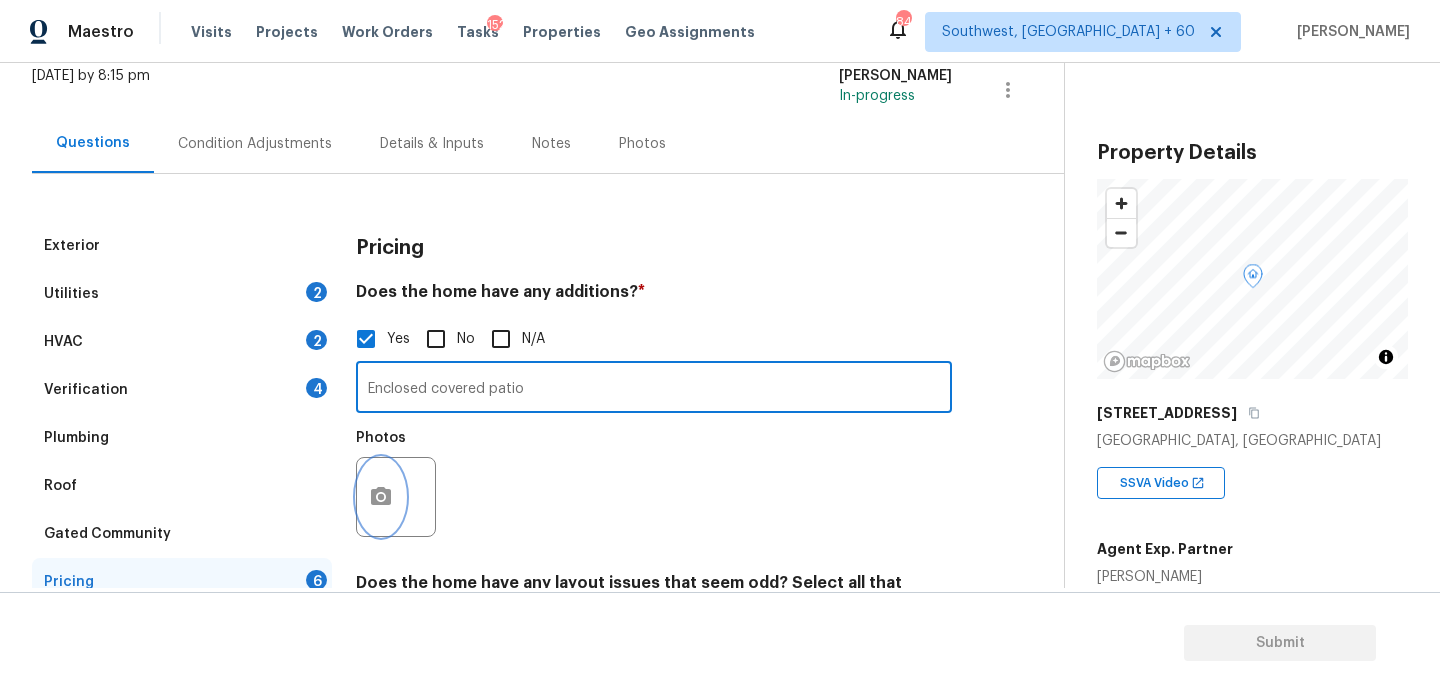 click at bounding box center [381, 497] 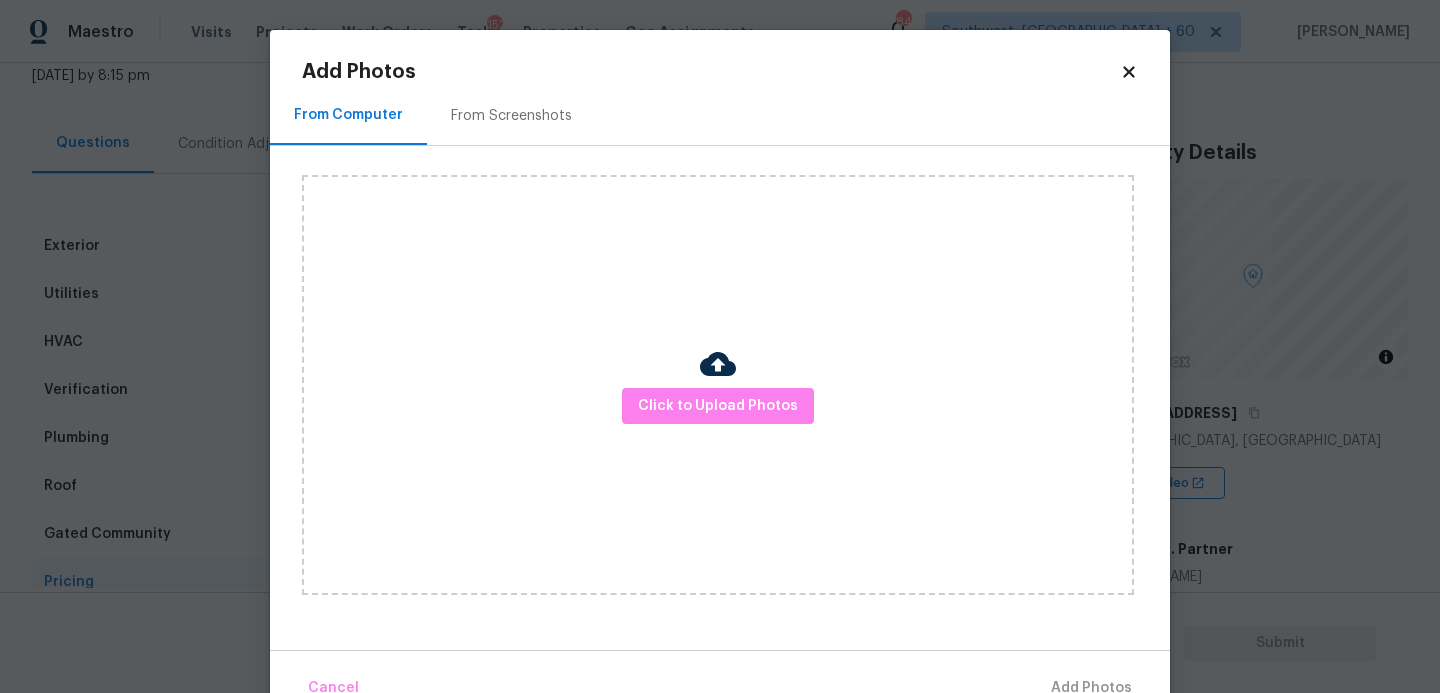 click on "Click to Upload Photos" at bounding box center (718, 385) 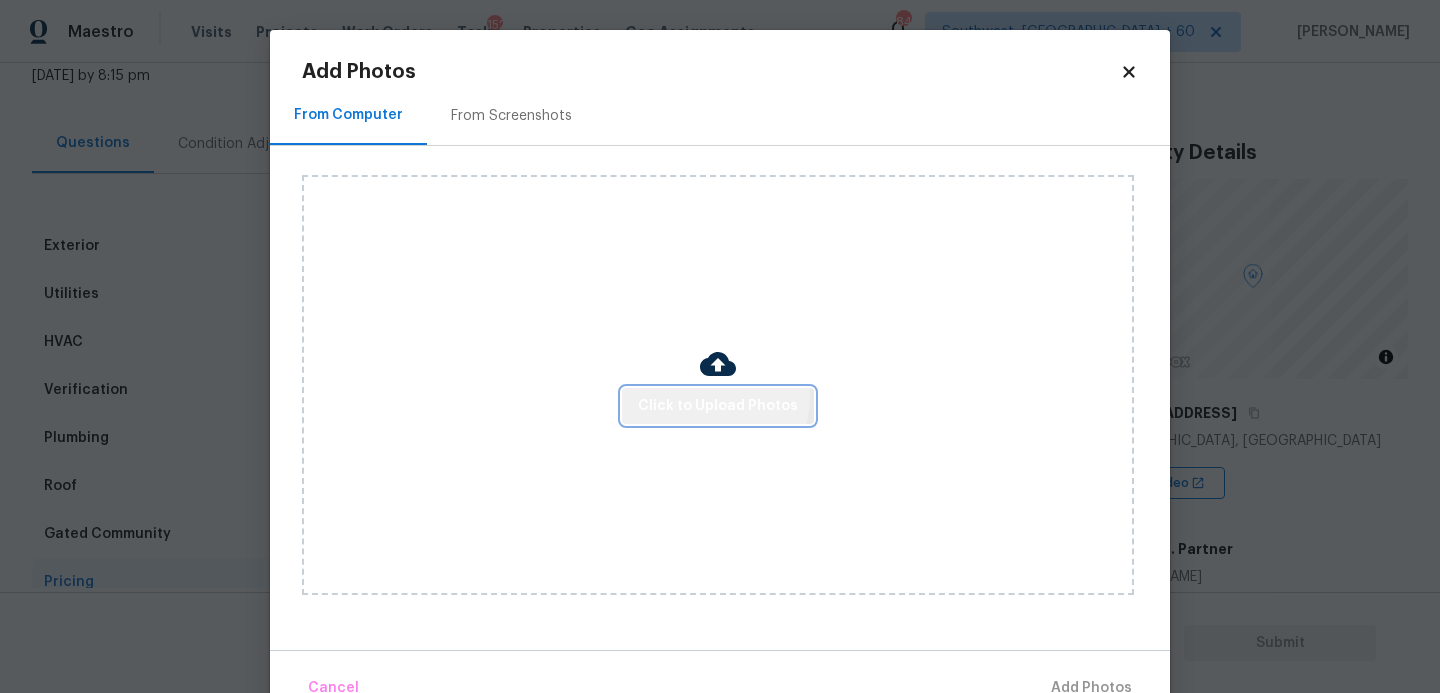 click on "Click to Upload Photos" at bounding box center (718, 406) 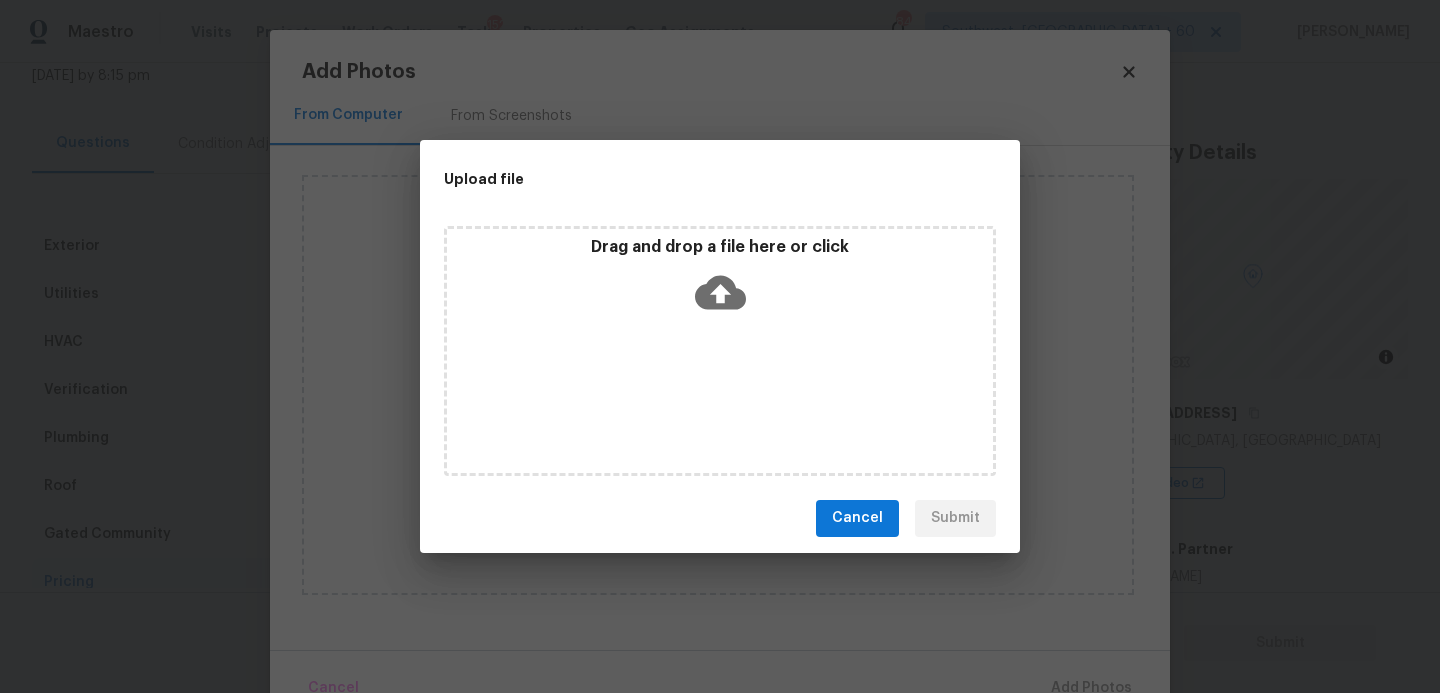 click 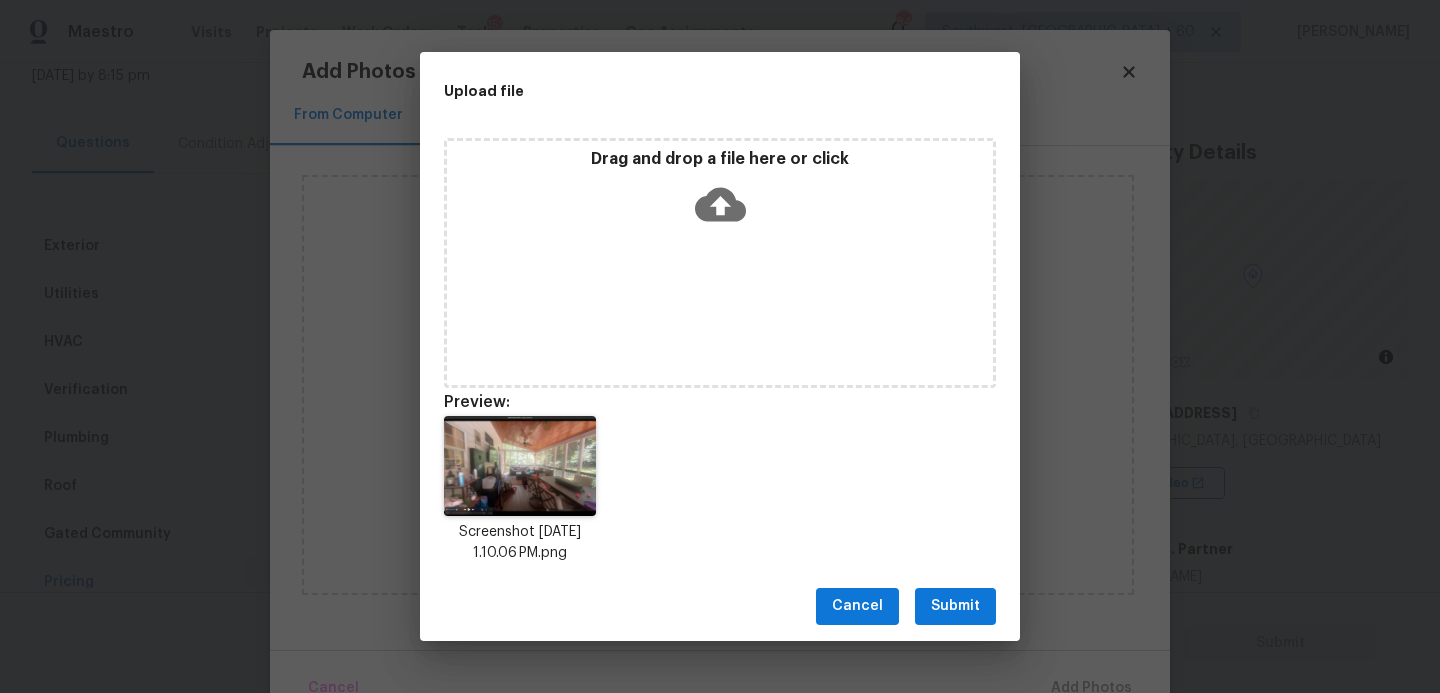 click on "Submit" at bounding box center (955, 606) 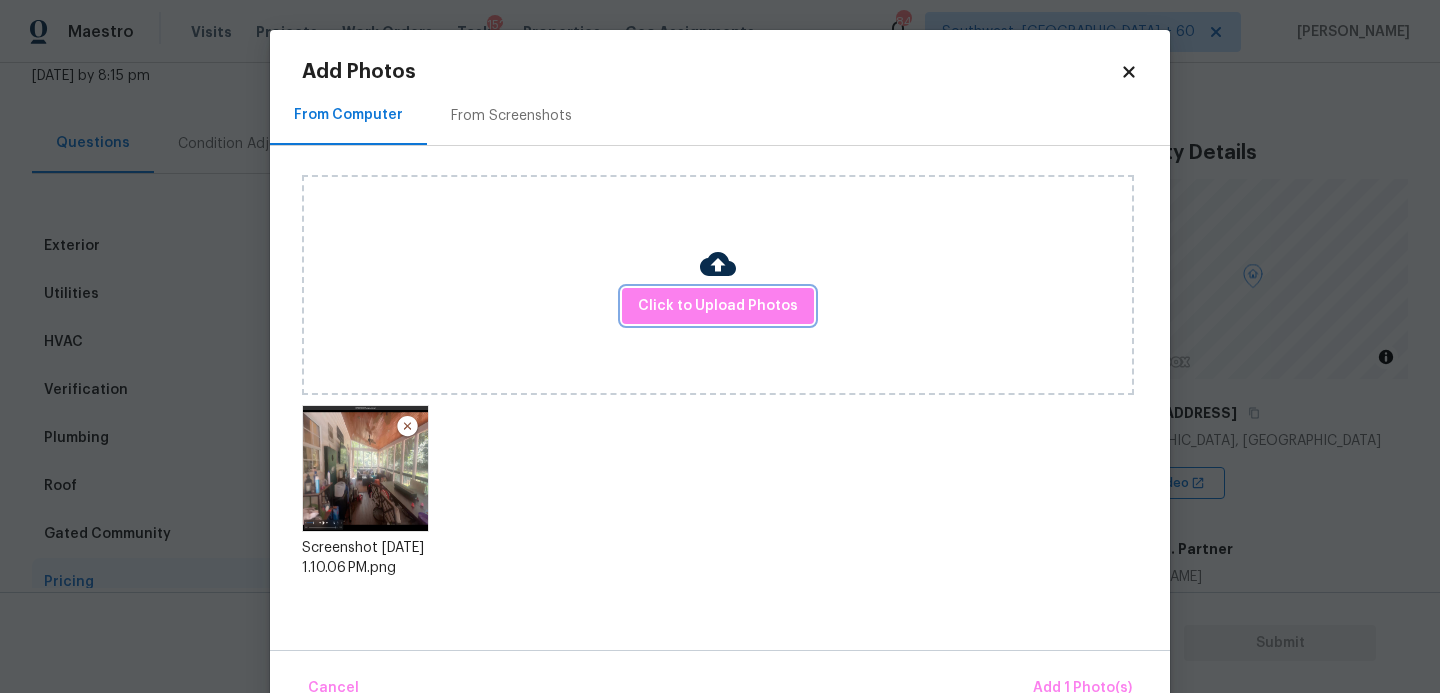 scroll, scrollTop: 47, scrollLeft: 0, axis: vertical 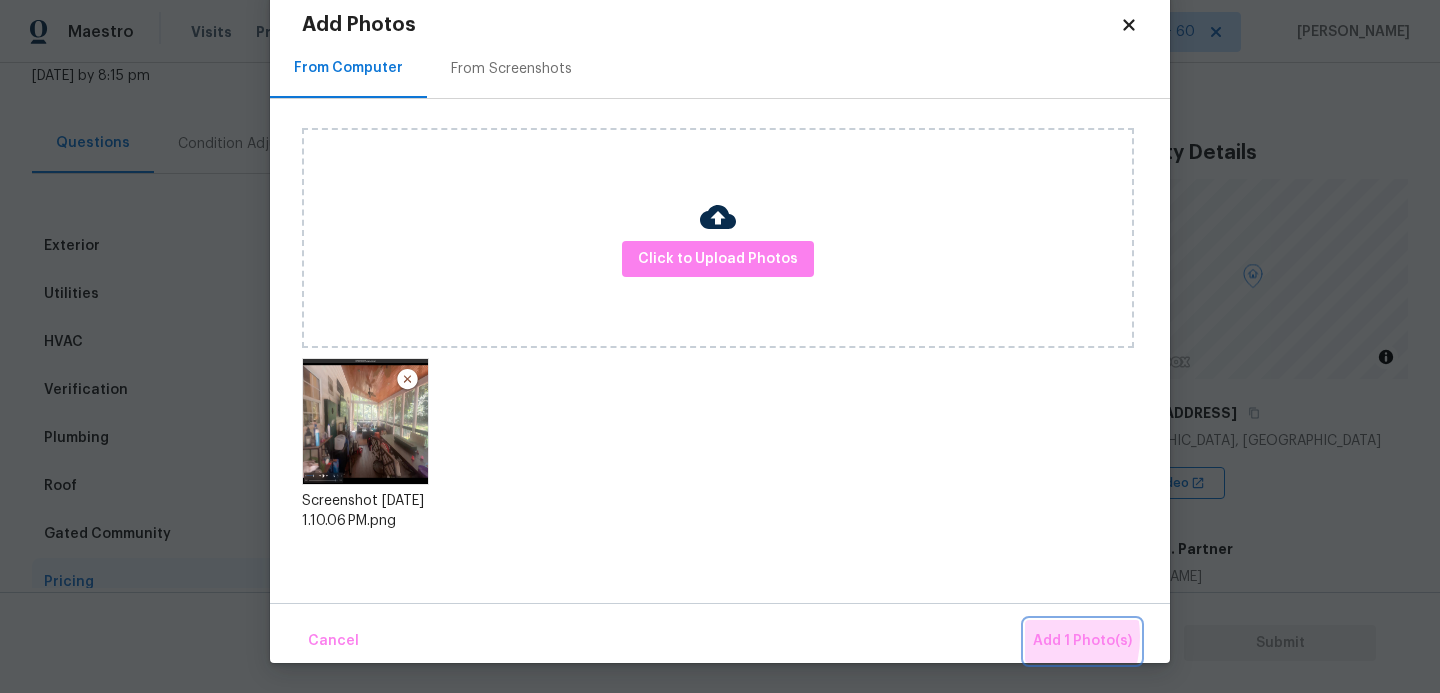 click on "Add 1 Photo(s)" at bounding box center [1082, 641] 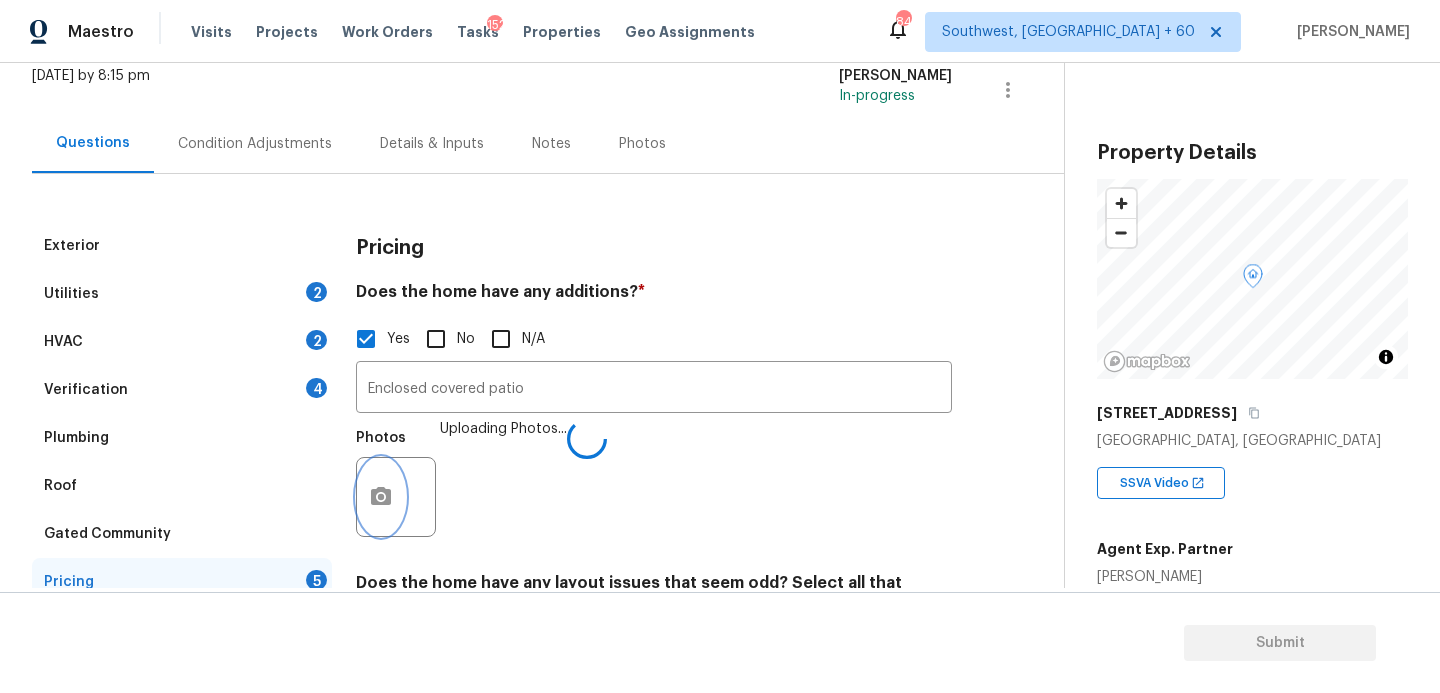 scroll, scrollTop: 0, scrollLeft: 0, axis: both 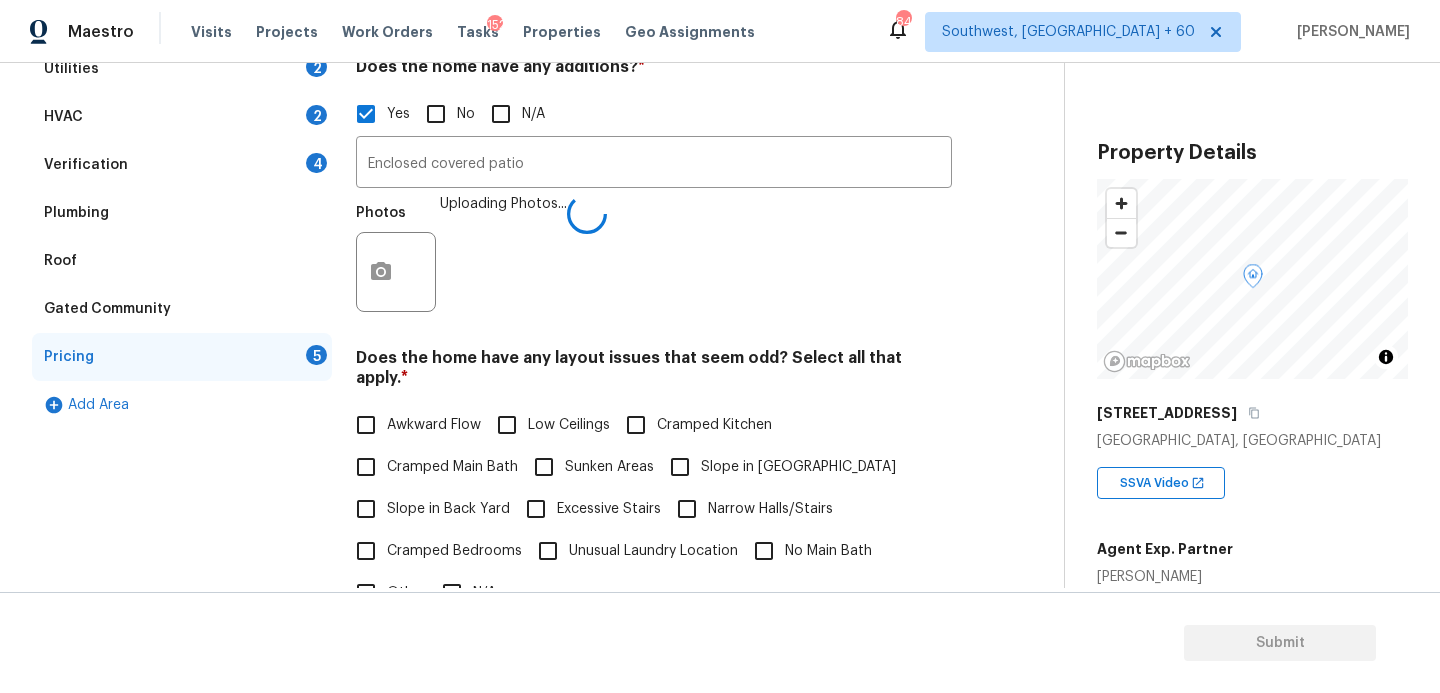 click on "Slope in Front Yard" at bounding box center [798, 467] 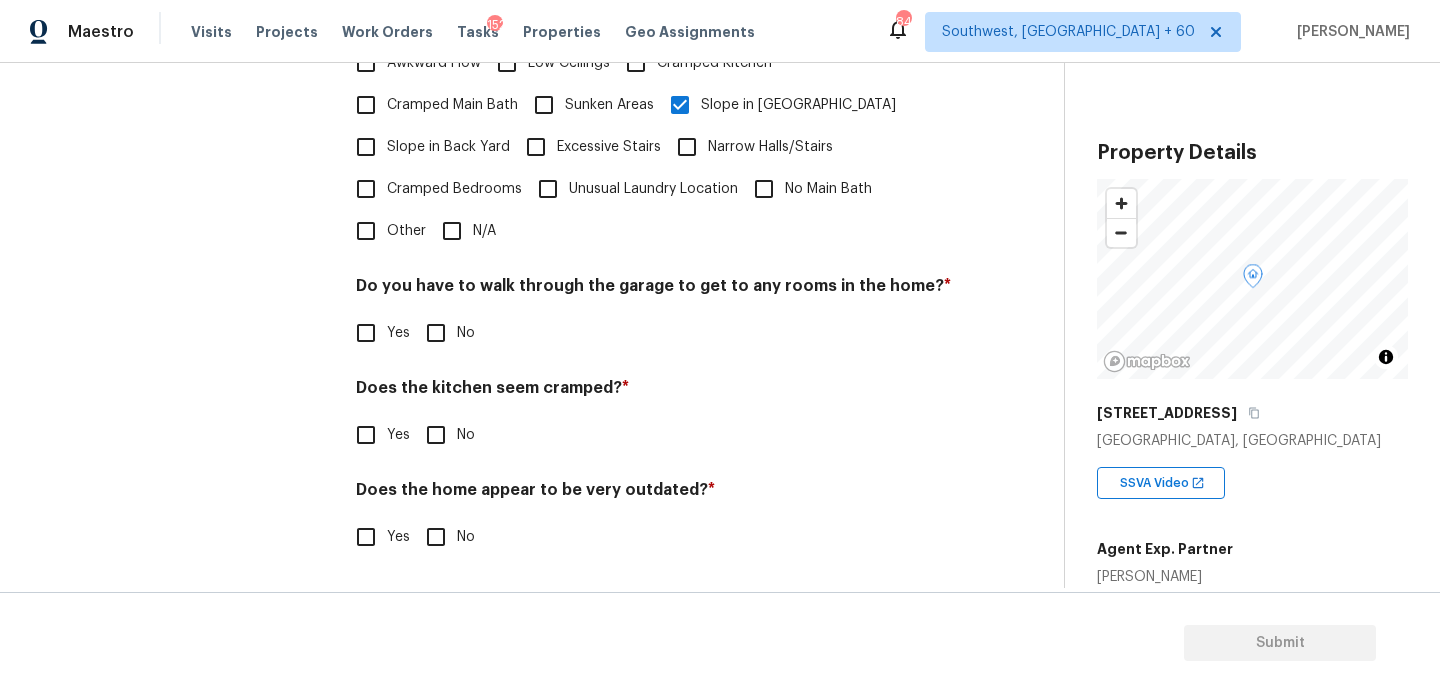 scroll, scrollTop: 696, scrollLeft: 0, axis: vertical 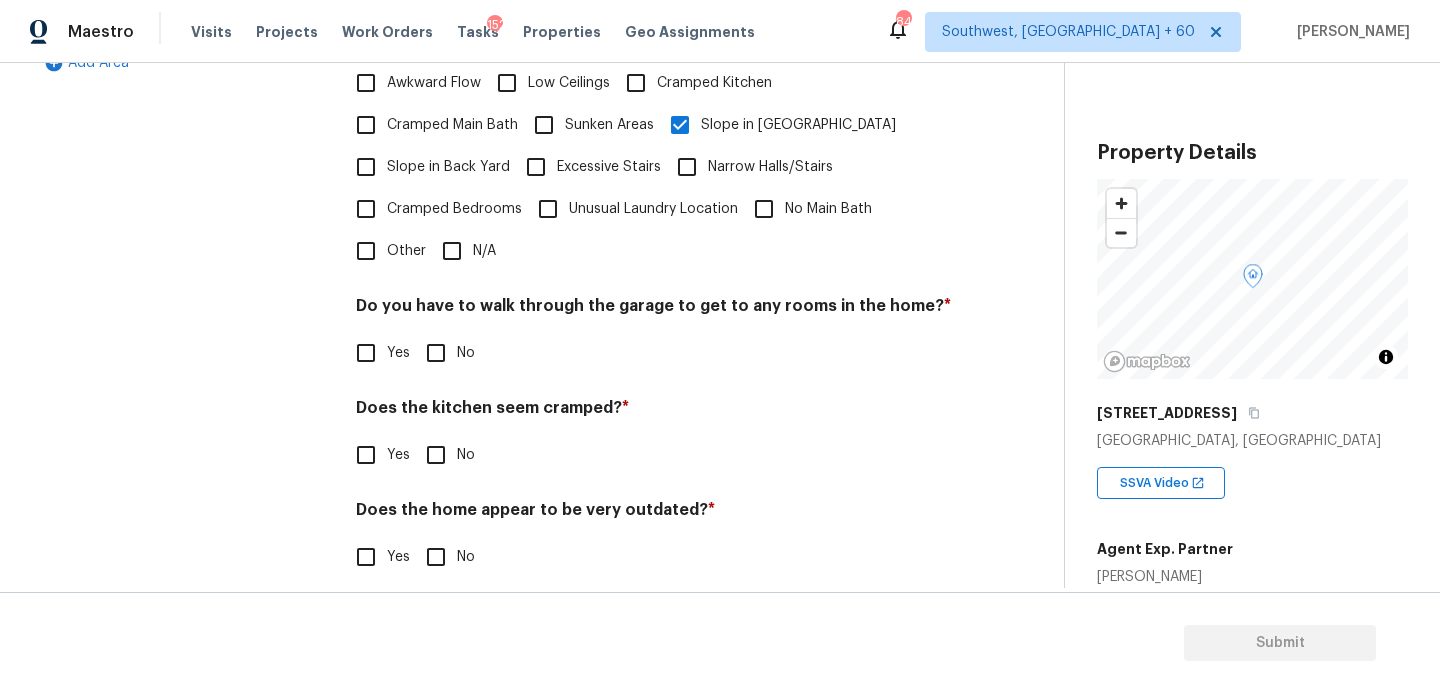 click on "Pricing Does the home have any additions?  * Yes No N/A Enclosed covered patio ​ Photos Uploading Photos... Does the home have any layout issues that seem odd? Select all that apply.  * Awkward Flow Low Ceilings Cramped Kitchen Cramped Main Bath Sunken Areas Slope in Front Yard Slope in Back Yard Excessive Stairs Narrow Halls/Stairs Cramped Bedrooms Unusual Laundry Location No Main Bath Other N/A Do you have to walk through the garage to get to any rooms in the home?  * Yes No Does the kitchen seem cramped?  * Yes No Does the home appear to be very outdated?  * Yes No" at bounding box center [654, 128] 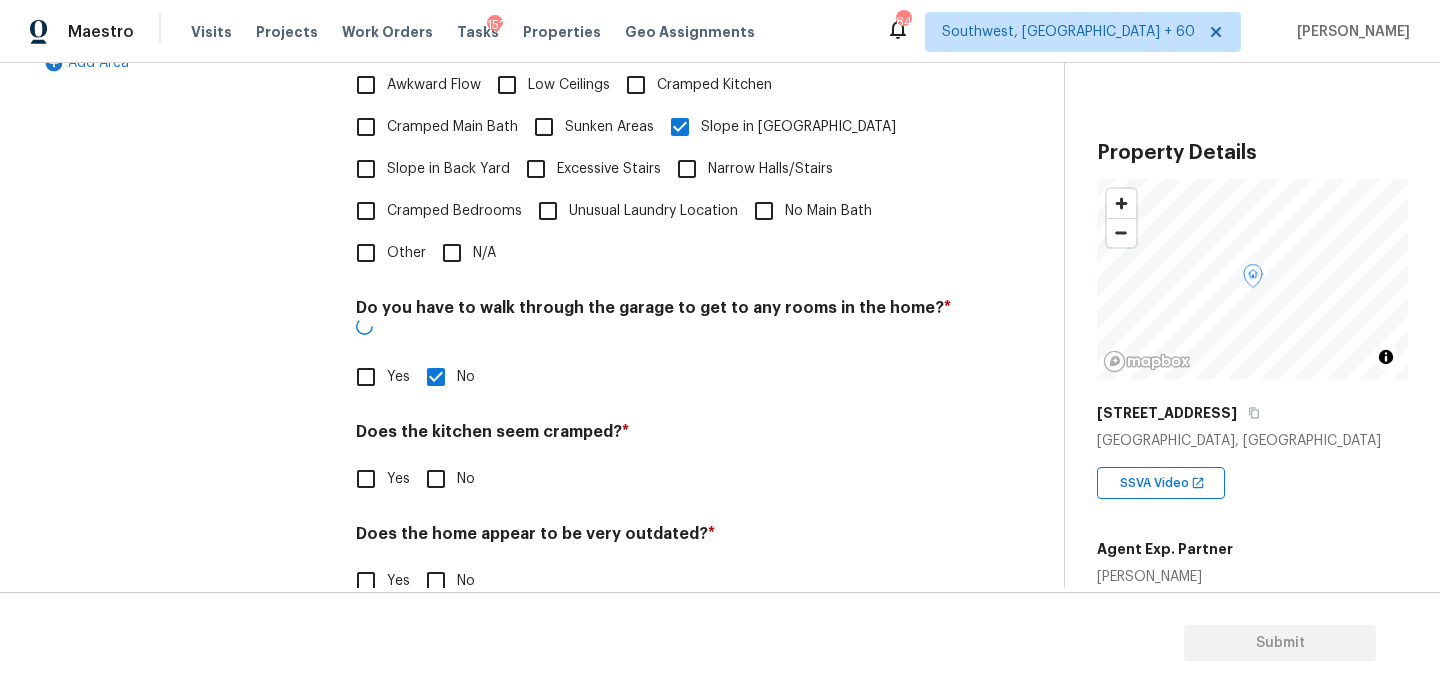 click on "No" at bounding box center [436, 479] 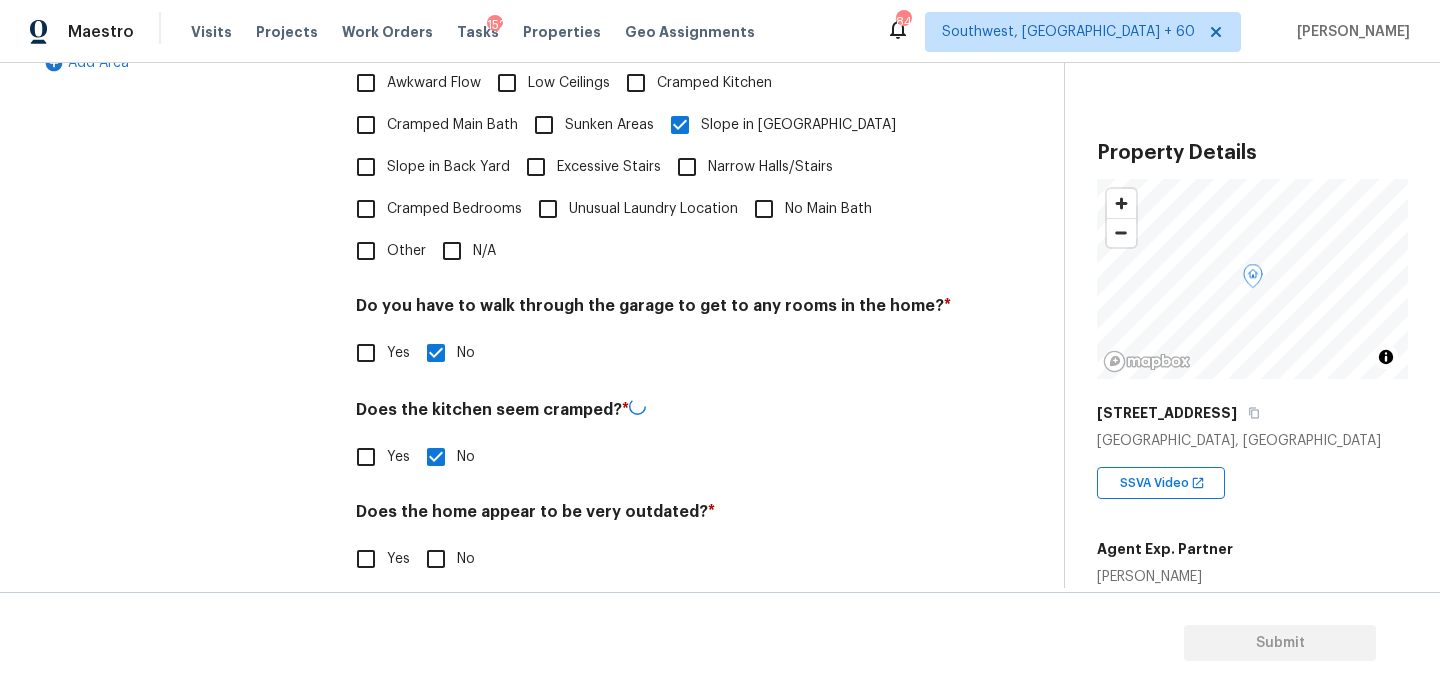 click on "No" at bounding box center (436, 559) 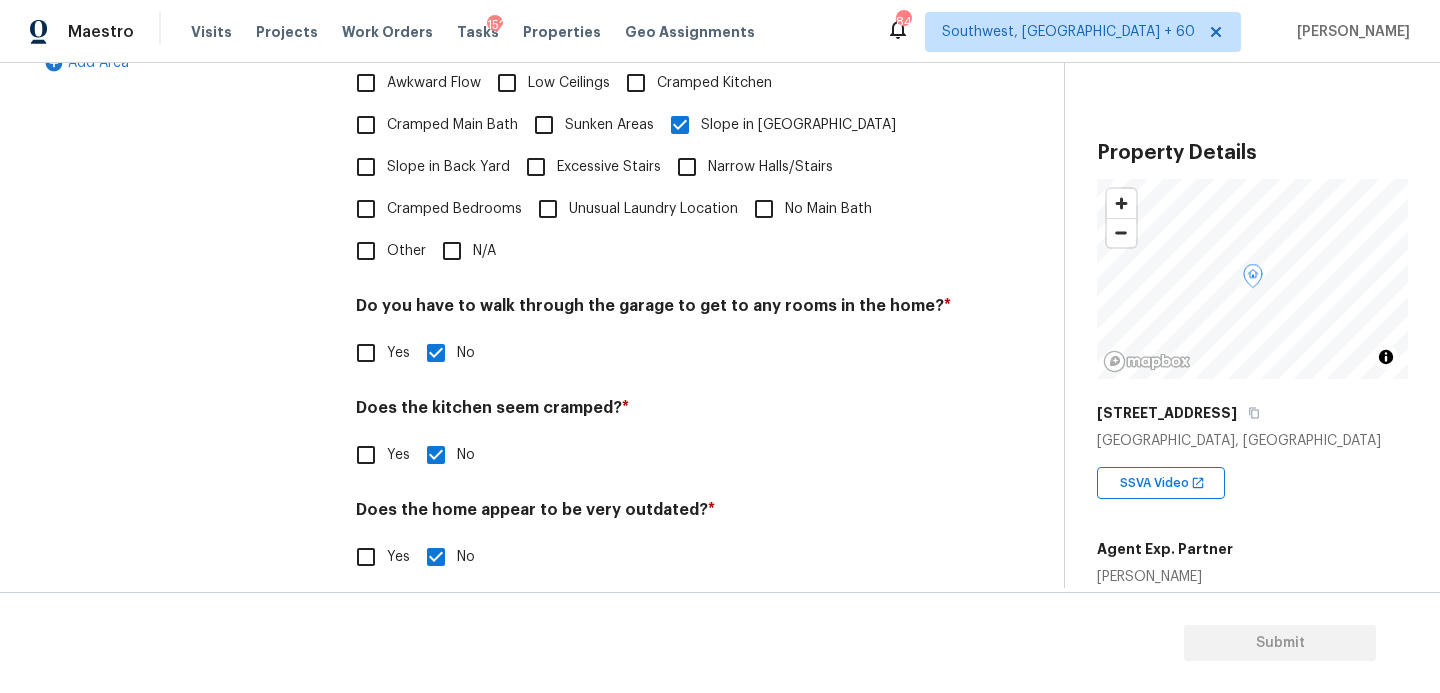 scroll, scrollTop: 0, scrollLeft: 0, axis: both 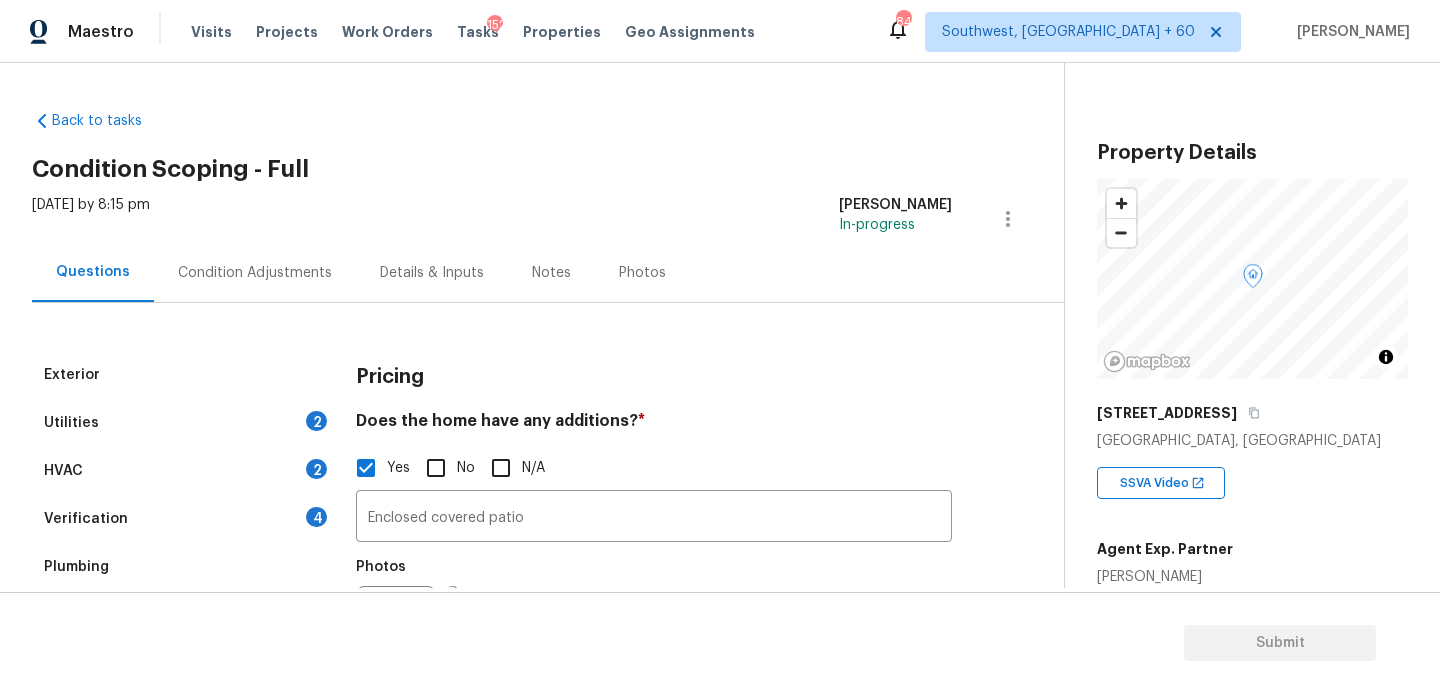 click on "Exterior Utilities 2 HVAC 2 Verification 4 Plumbing Roof Gated Community Pricing Add Area Pricing Does the home have any additions?  * Yes No N/A Enclosed covered patio ​ Photos Does the home have any layout issues that seem odd? Select all that apply.  * Awkward Flow Low Ceilings Cramped Kitchen Cramped Main Bath Sunken Areas Slope in Front Yard Slope in Back Yard Excessive Stairs Narrow Halls/Stairs Cramped Bedrooms Unusual Laundry Location No Main Bath Other N/A Do you have to walk through the garage to get to any rooms in the home?  * Yes No Does the kitchen seem cramped?  * Yes No Does the home appear to be very outdated?  * Yes No" at bounding box center [524, 800] 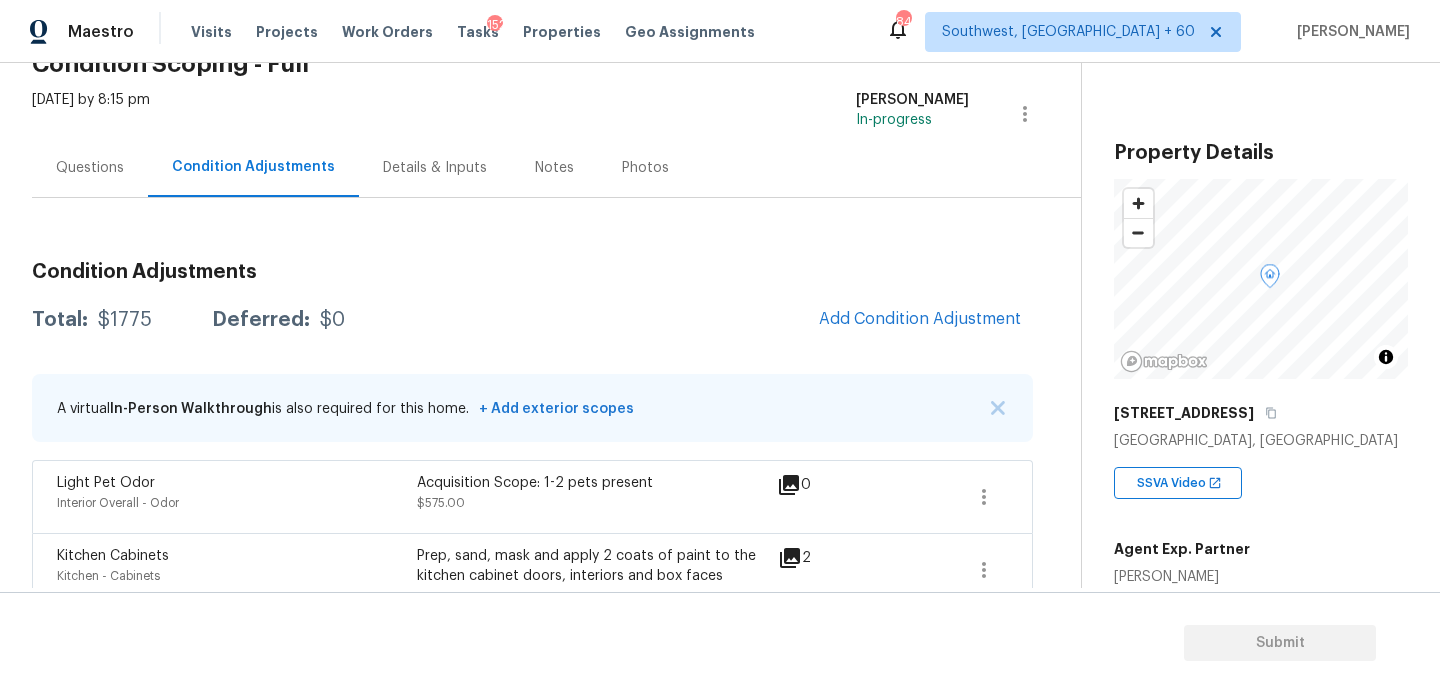 scroll, scrollTop: 169, scrollLeft: 0, axis: vertical 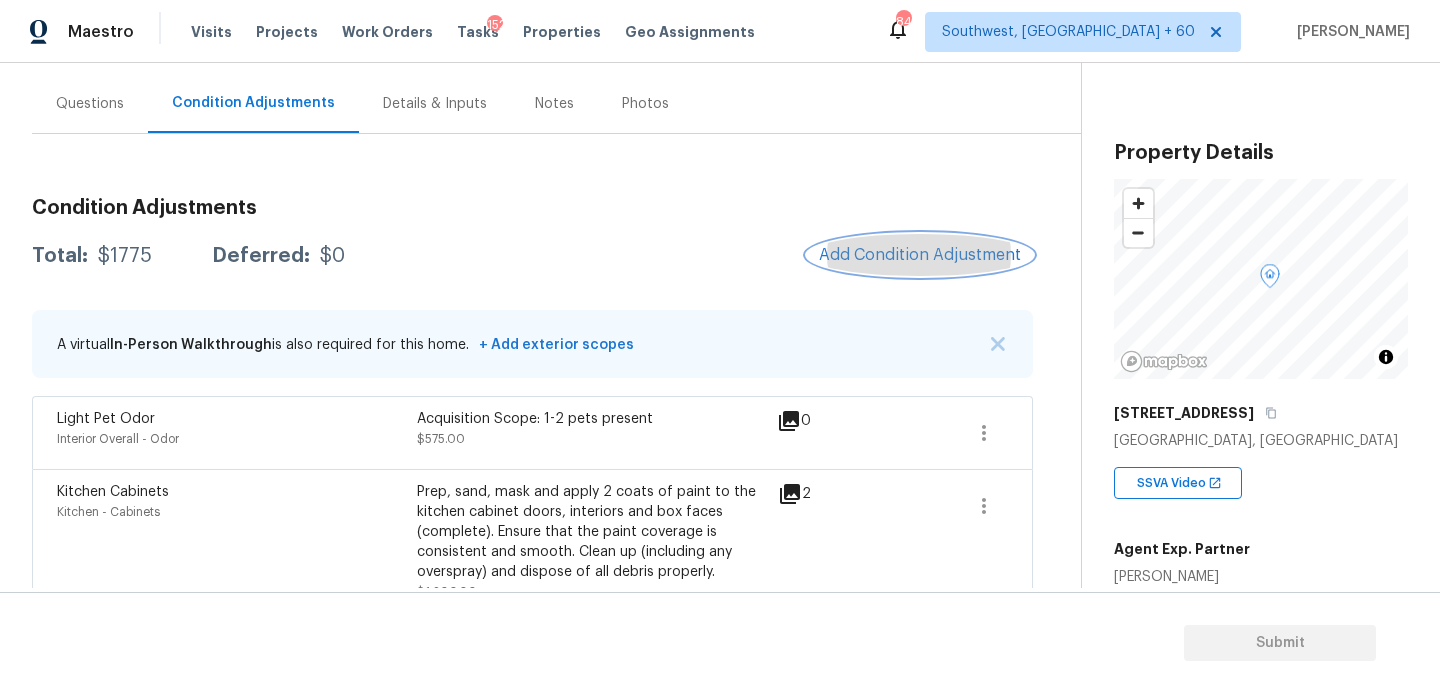 click on "Add Condition Adjustment" at bounding box center (920, 255) 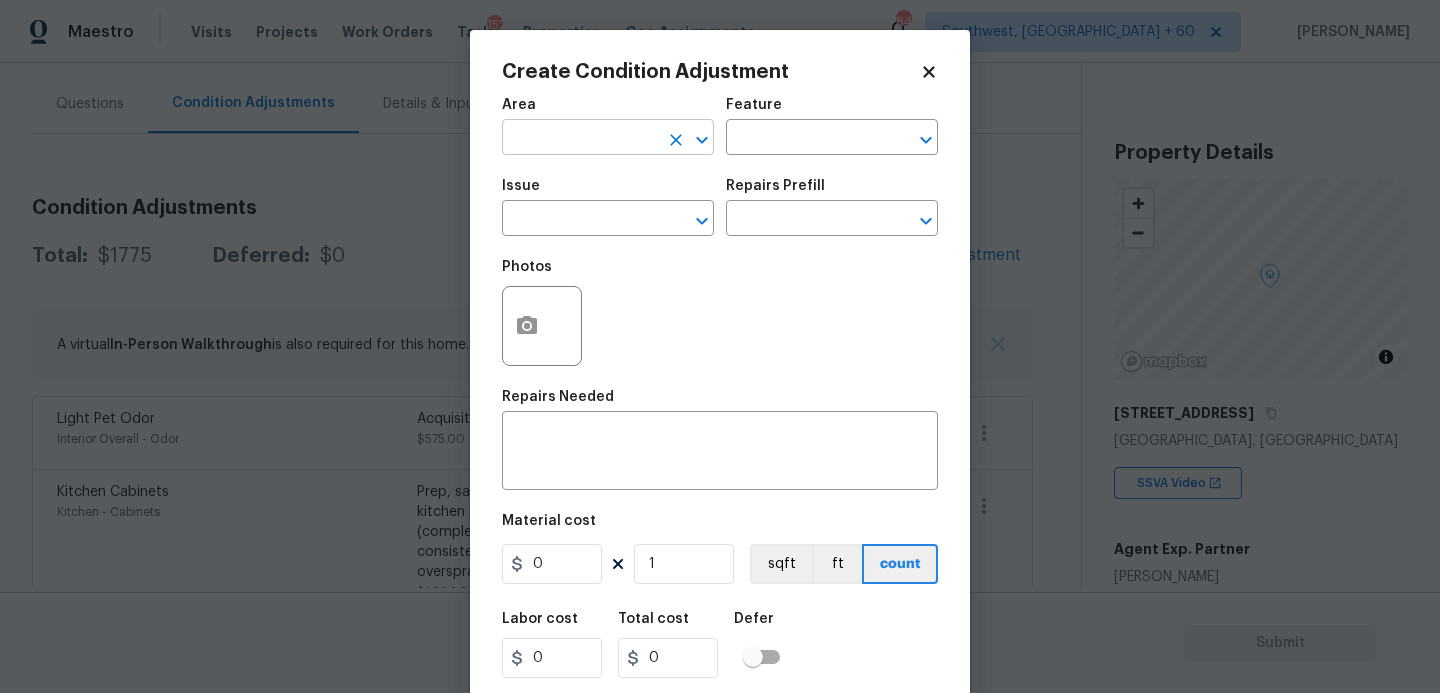 click at bounding box center (580, 139) 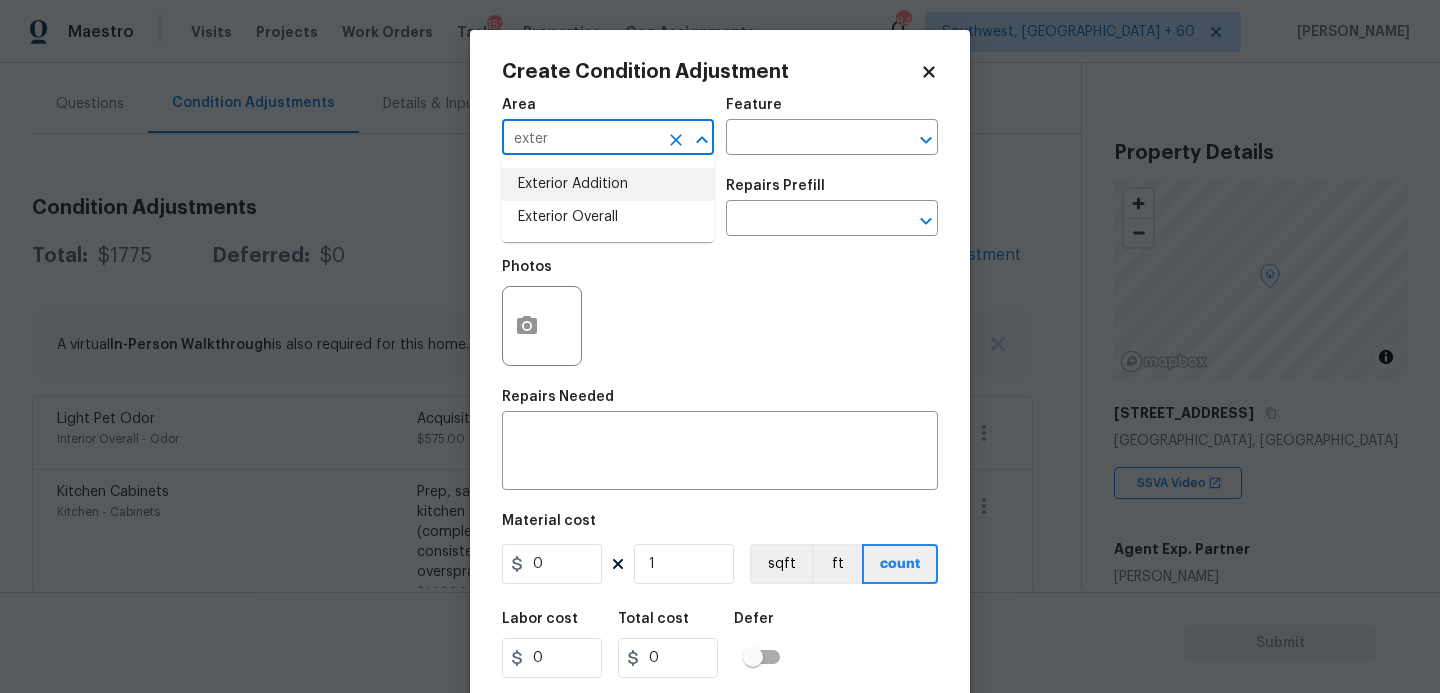 click on "Exterior Overall" at bounding box center [608, 217] 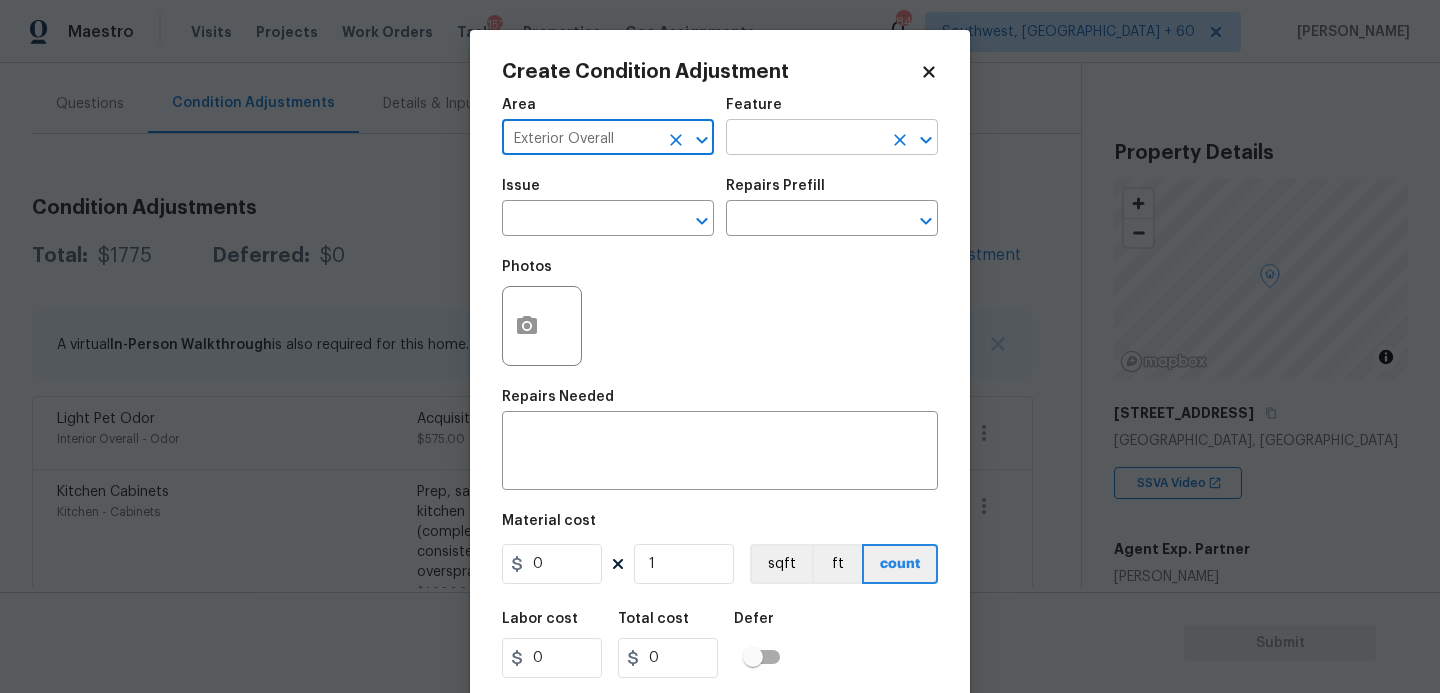 type on "Exterior Overall" 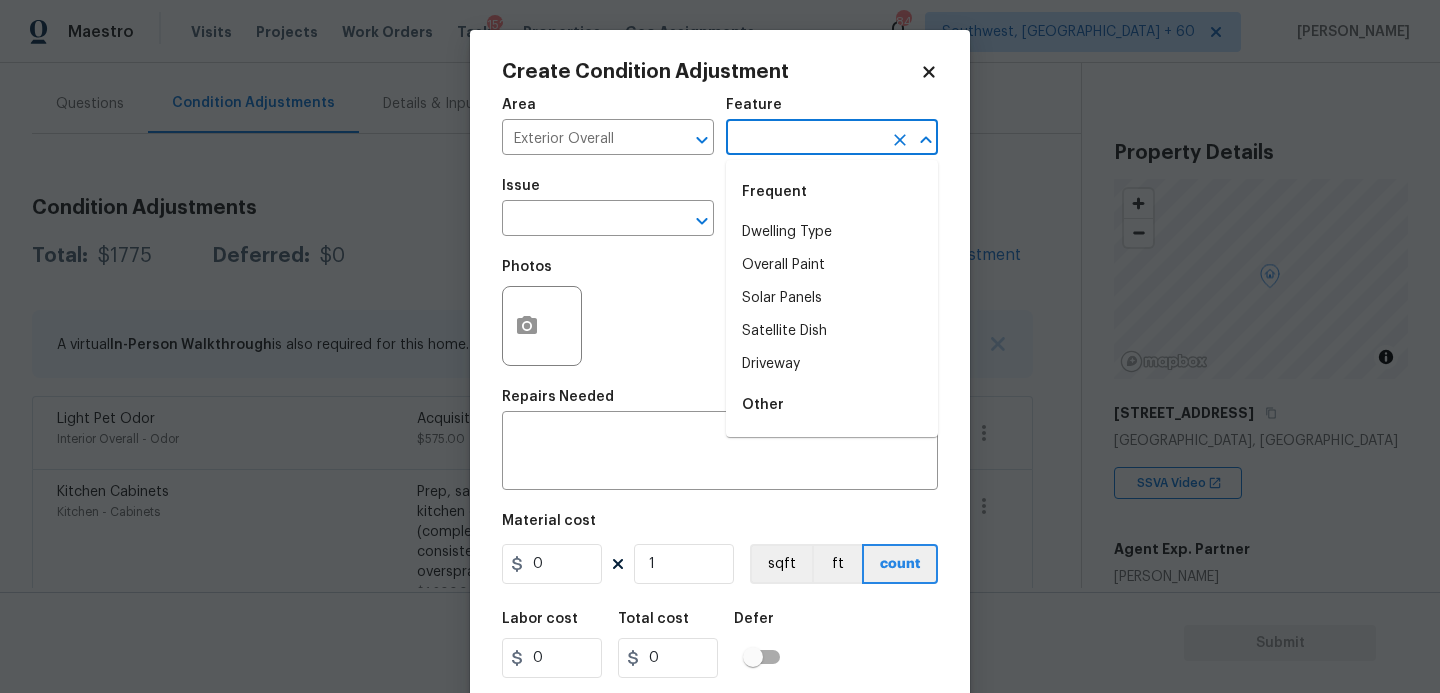 click at bounding box center [804, 139] 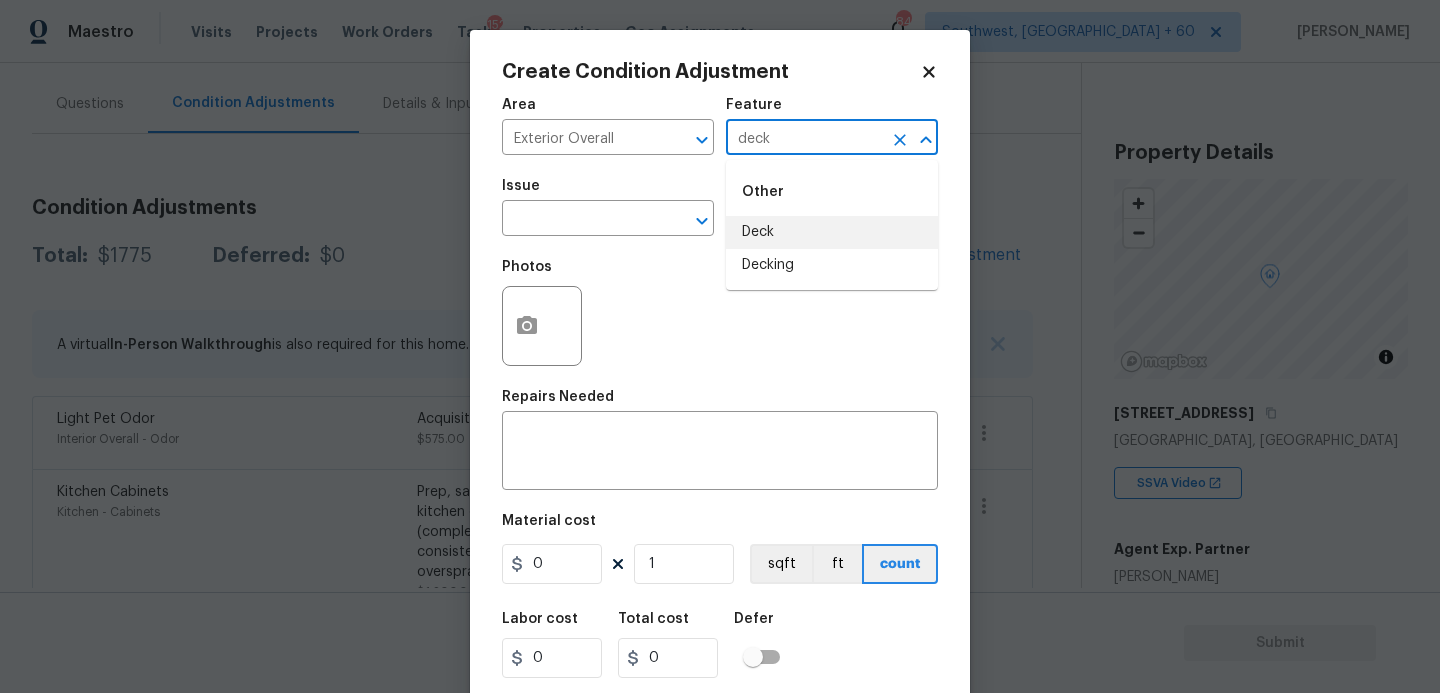 click on "Deck" at bounding box center [832, 232] 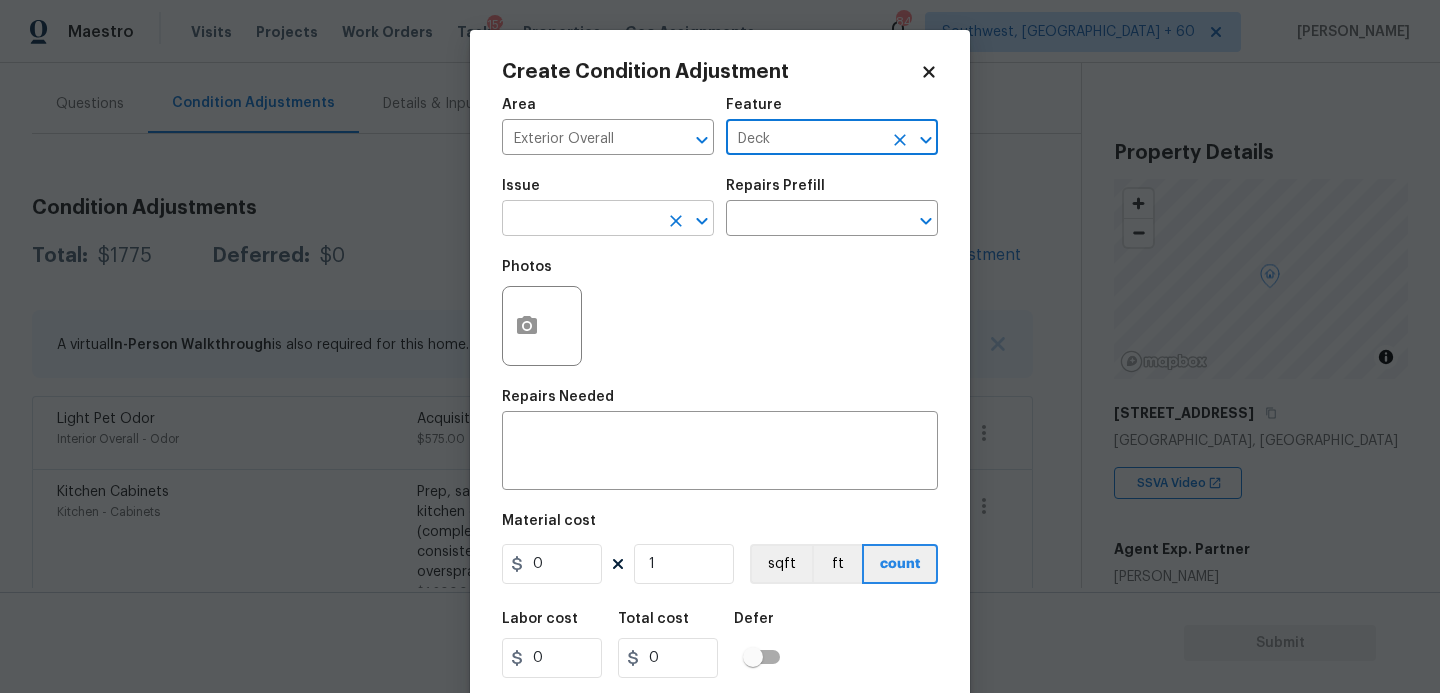 click on "​" at bounding box center (608, 220) 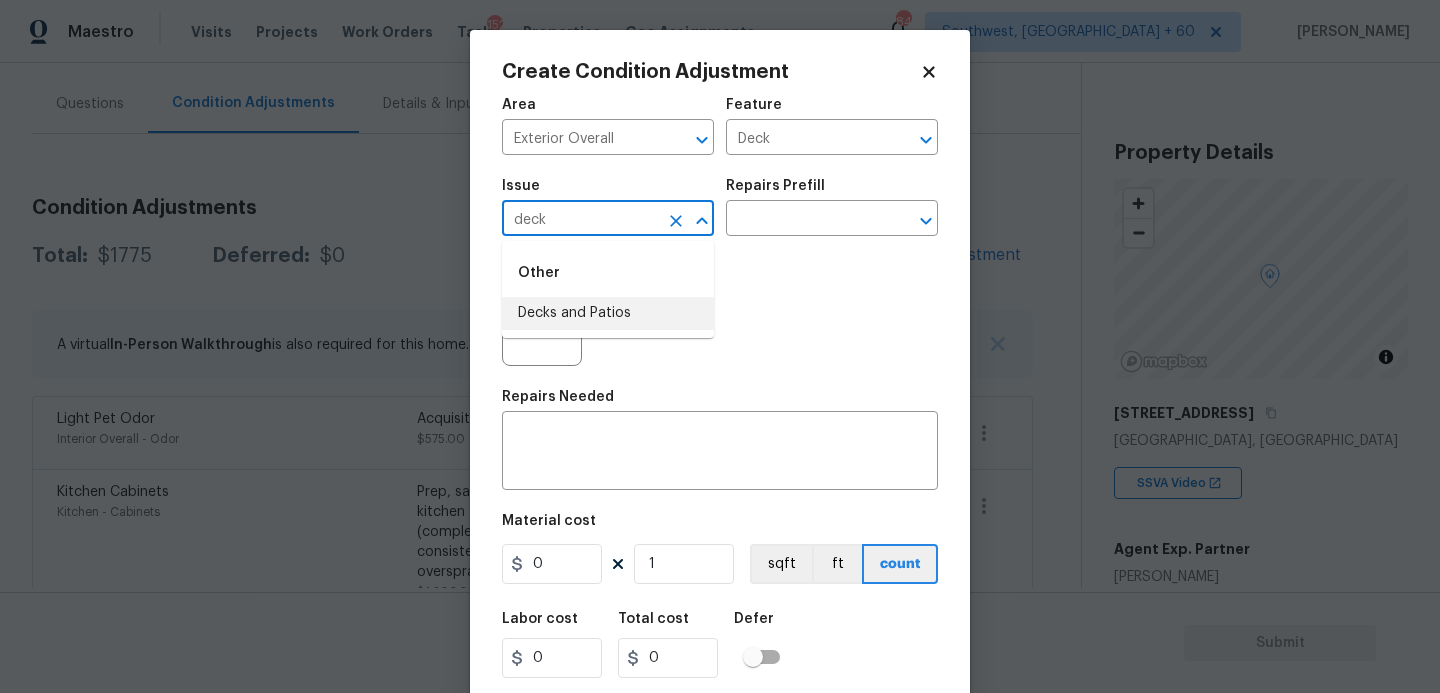 click on "Decks and Patios" at bounding box center (608, 313) 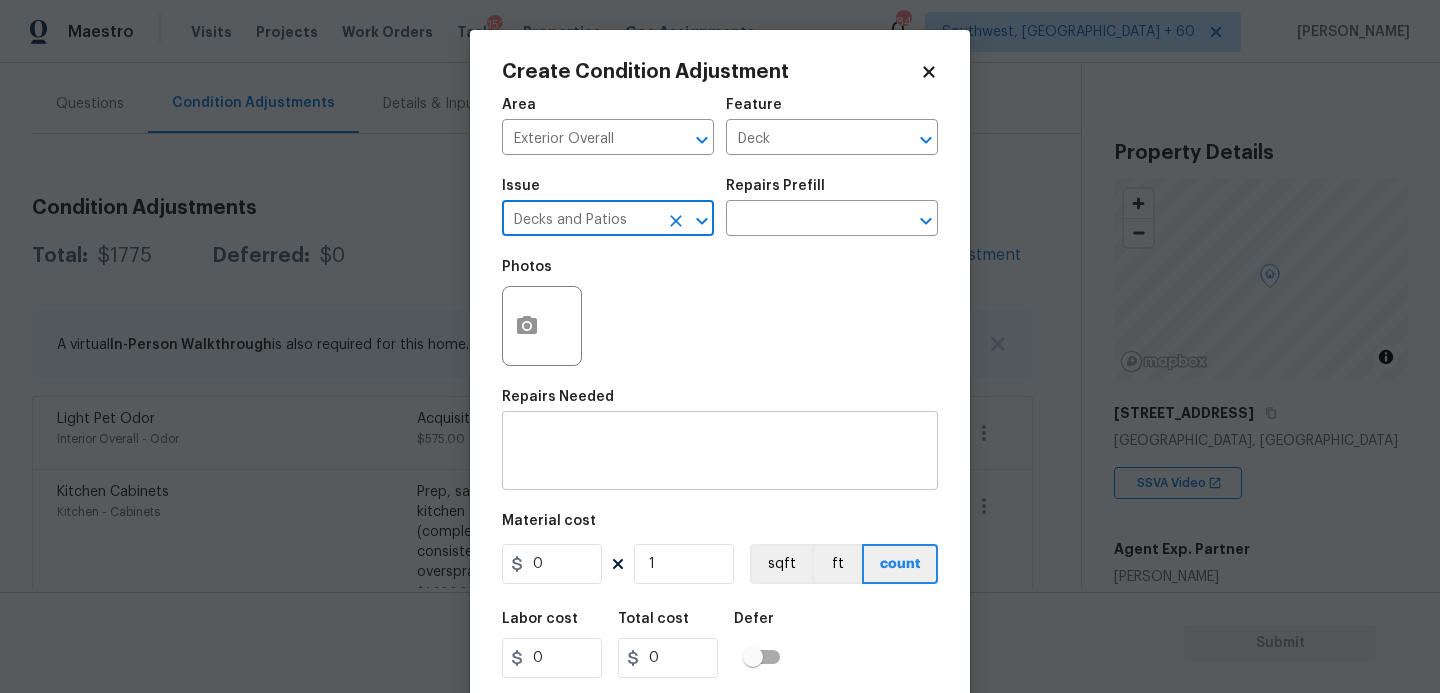 type on "Decks and Patios" 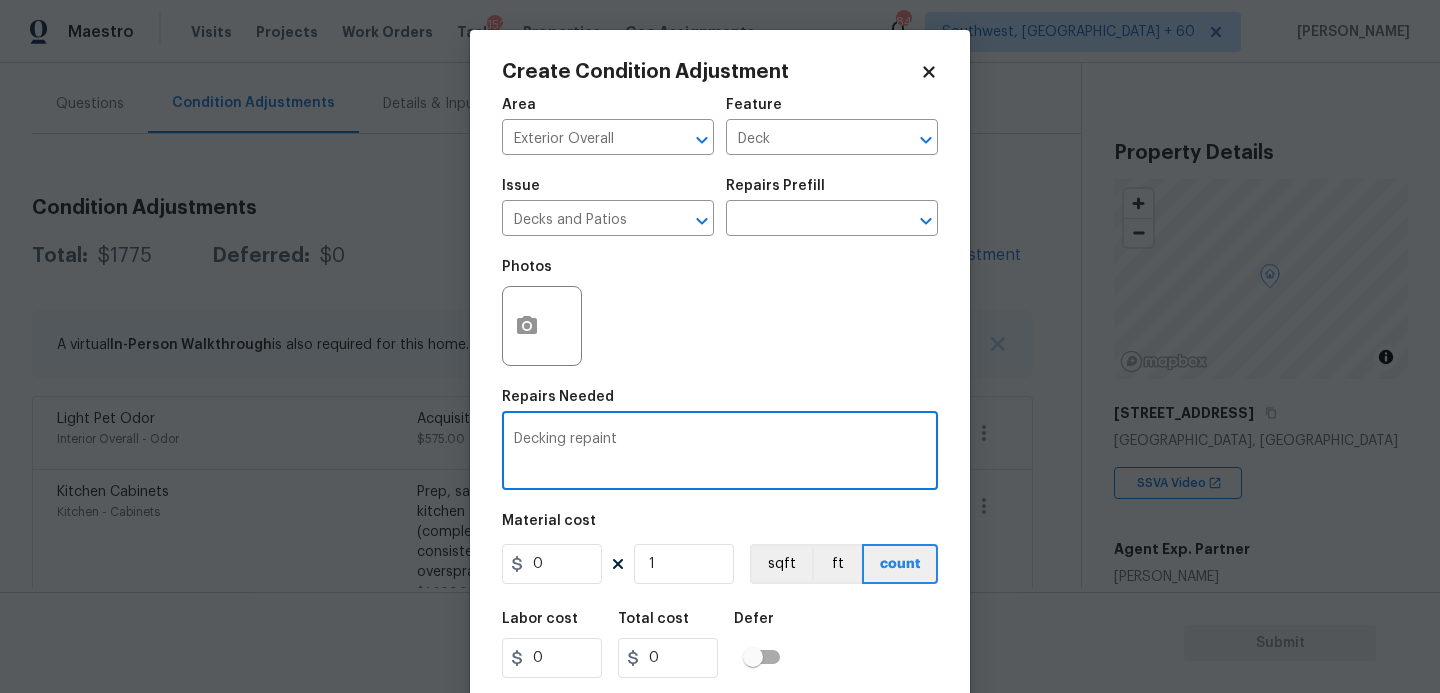 type on "Decking repaint" 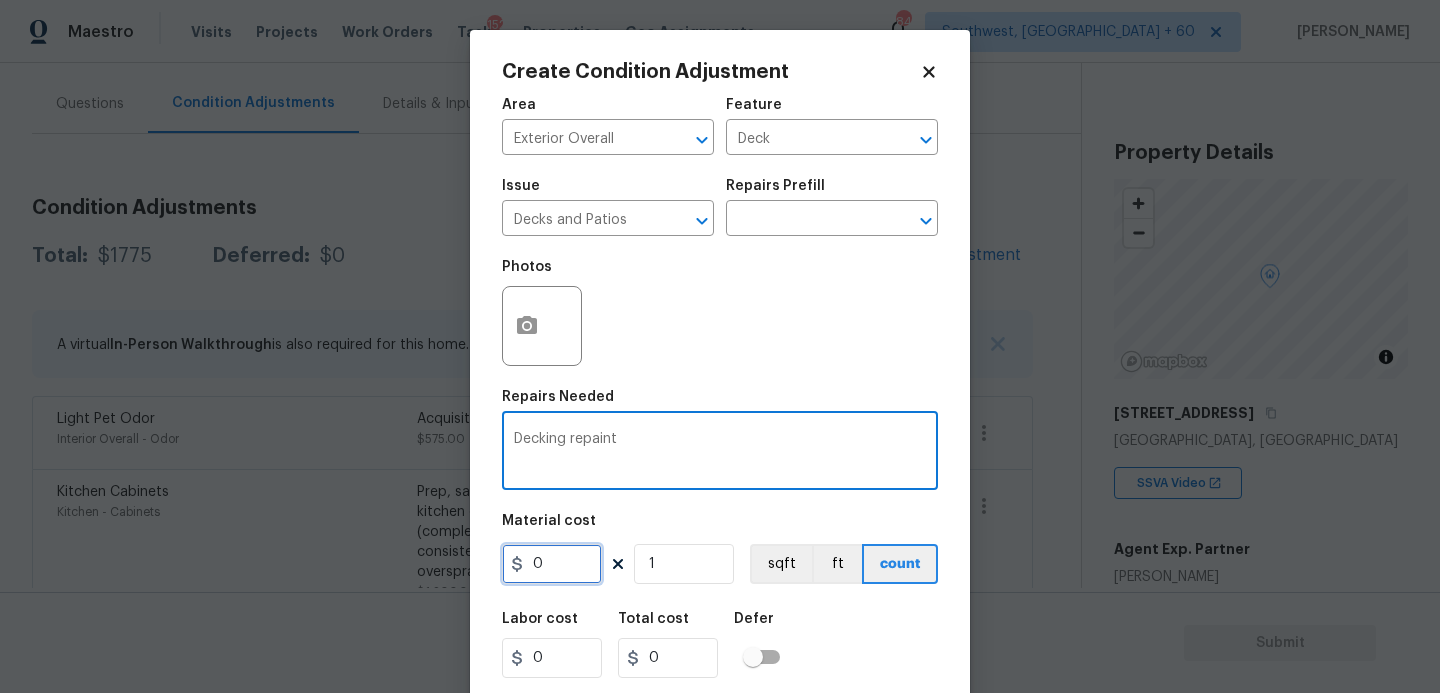 drag, startPoint x: 568, startPoint y: 565, endPoint x: 360, endPoint y: 581, distance: 208.61447 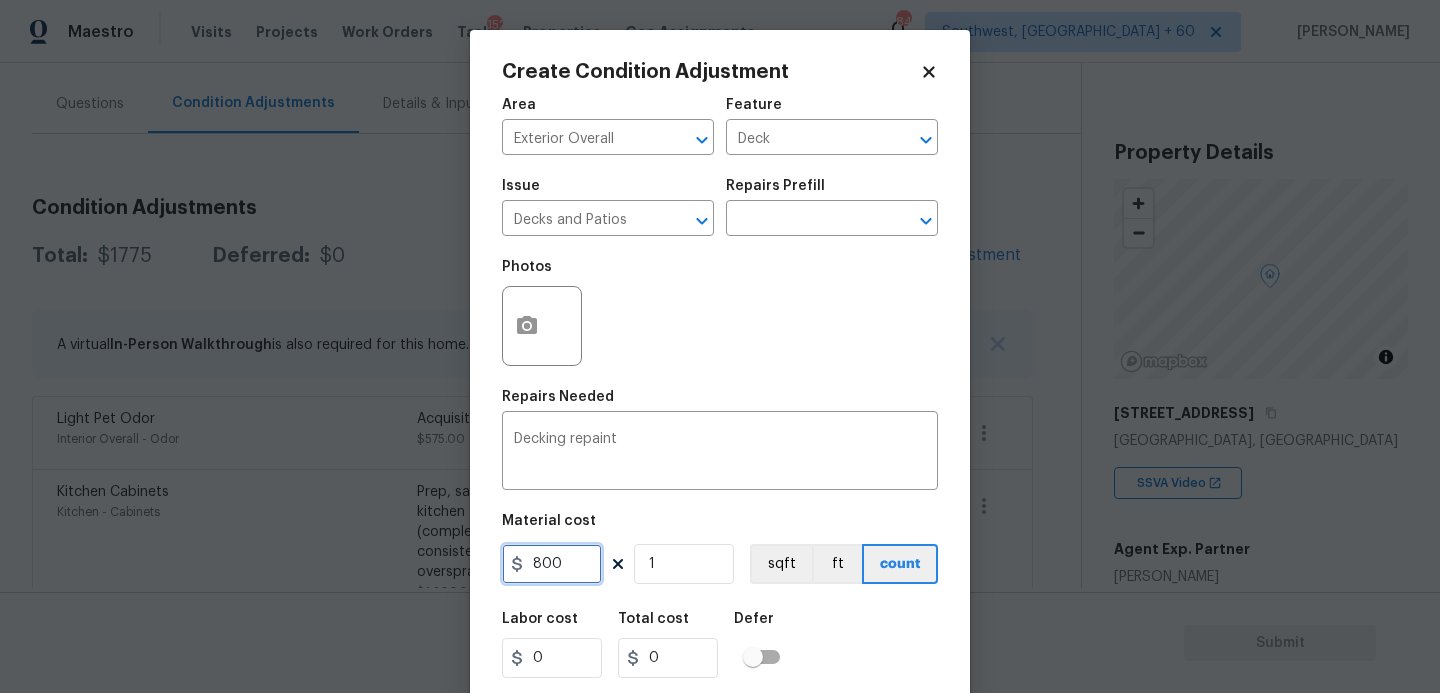 type on "800" 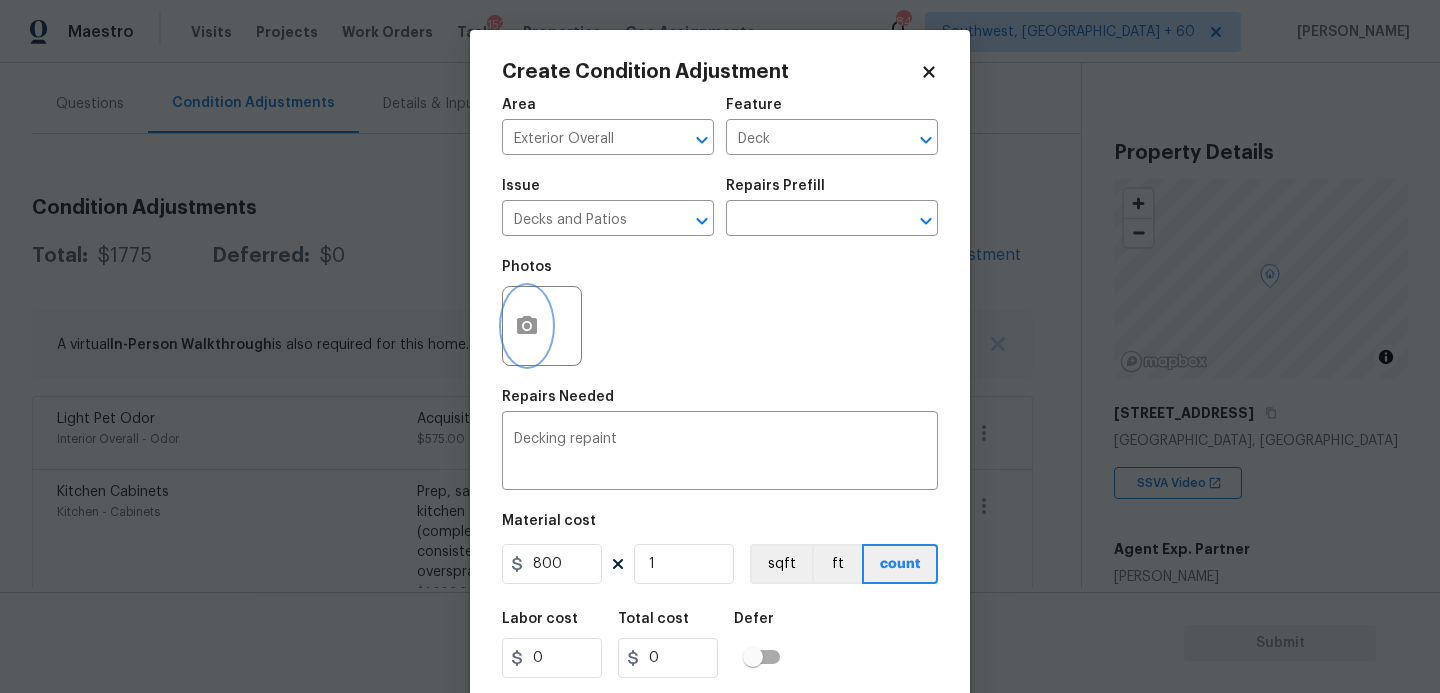 type on "800" 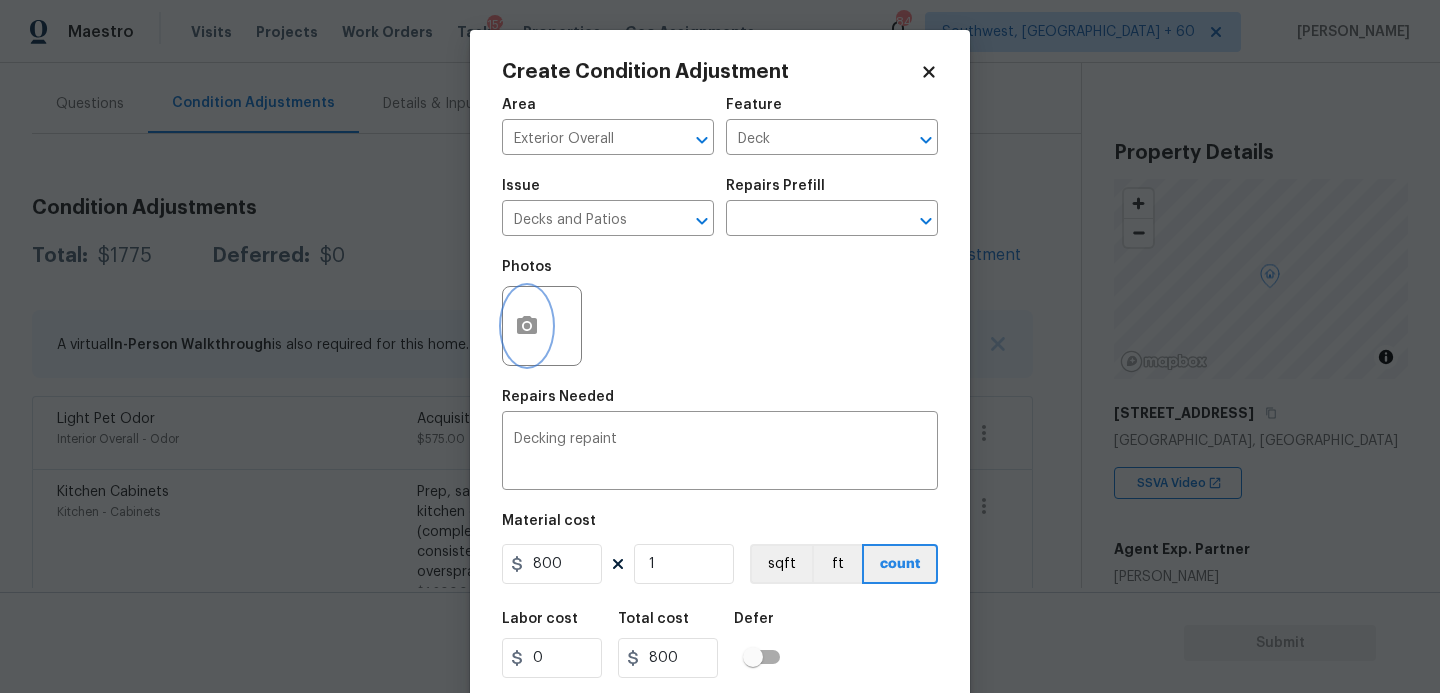 click at bounding box center (527, 326) 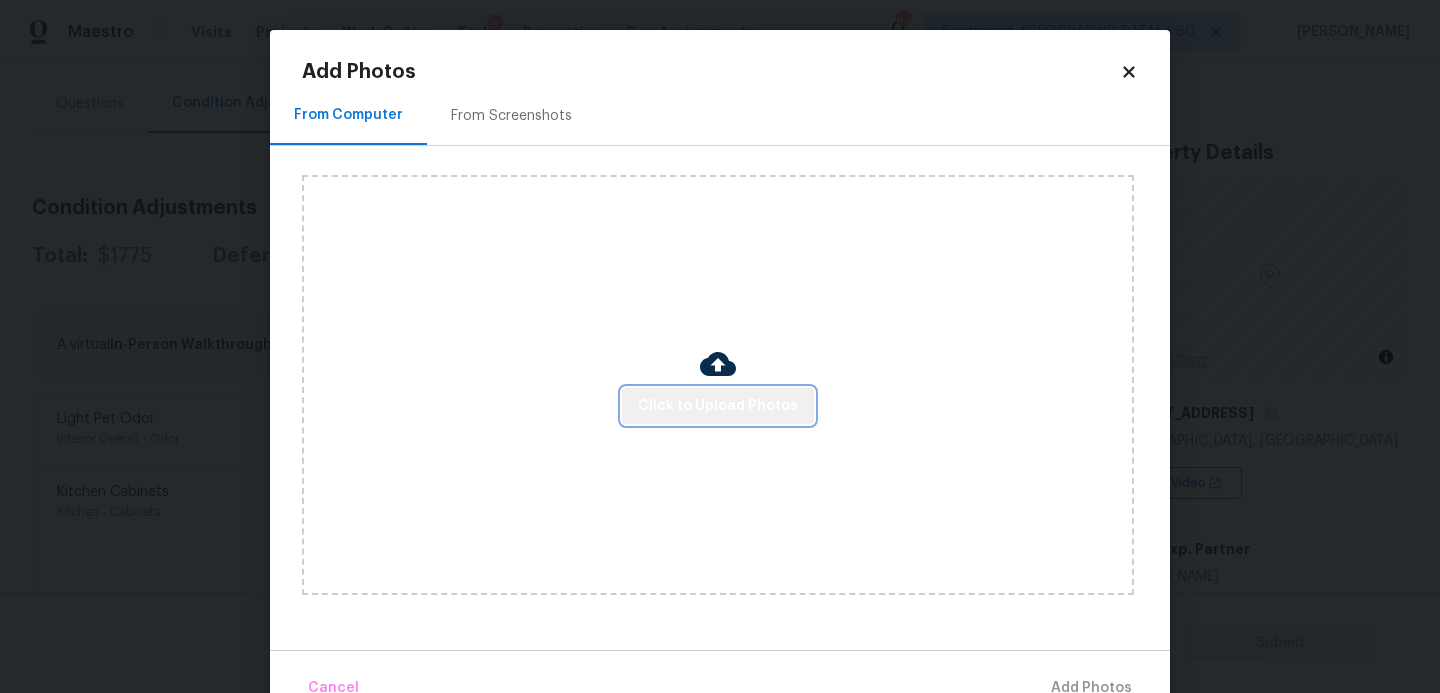 click on "Click to Upload Photos" at bounding box center [718, 406] 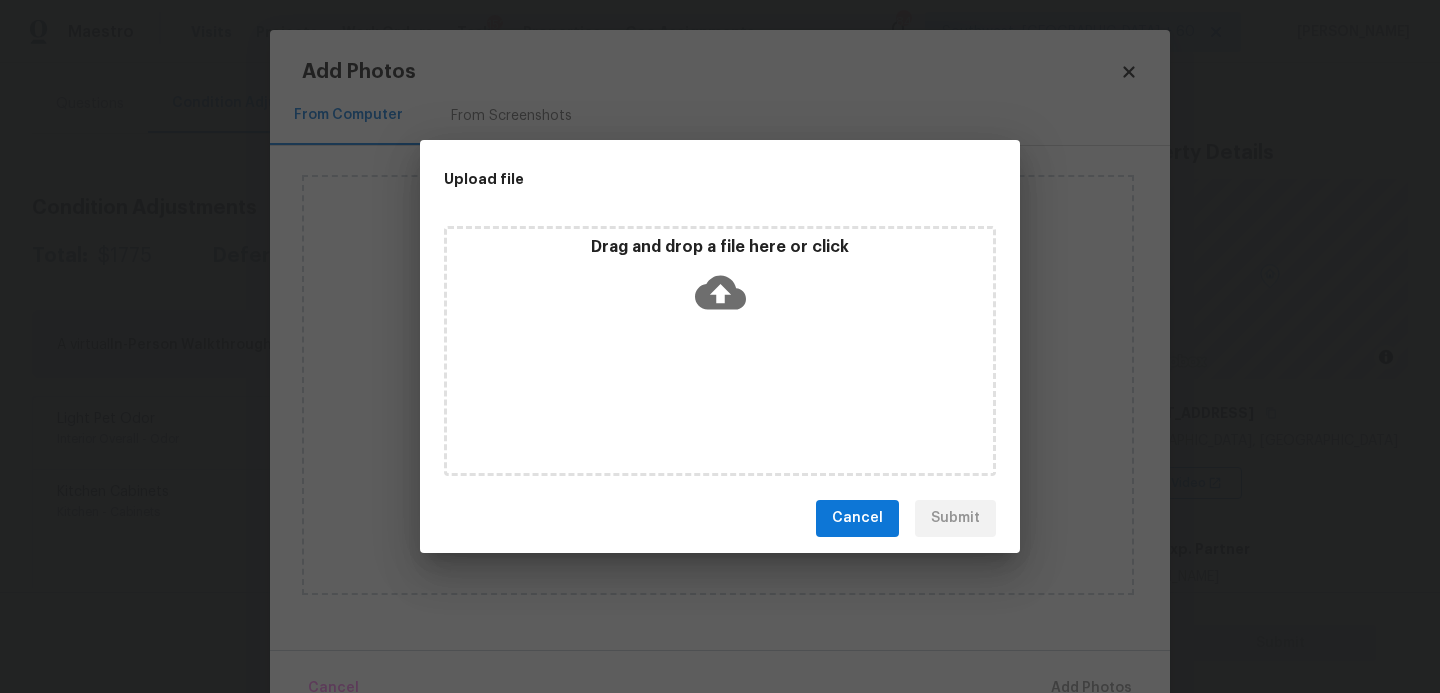 click on "Drag and drop a file here or click" at bounding box center (720, 280) 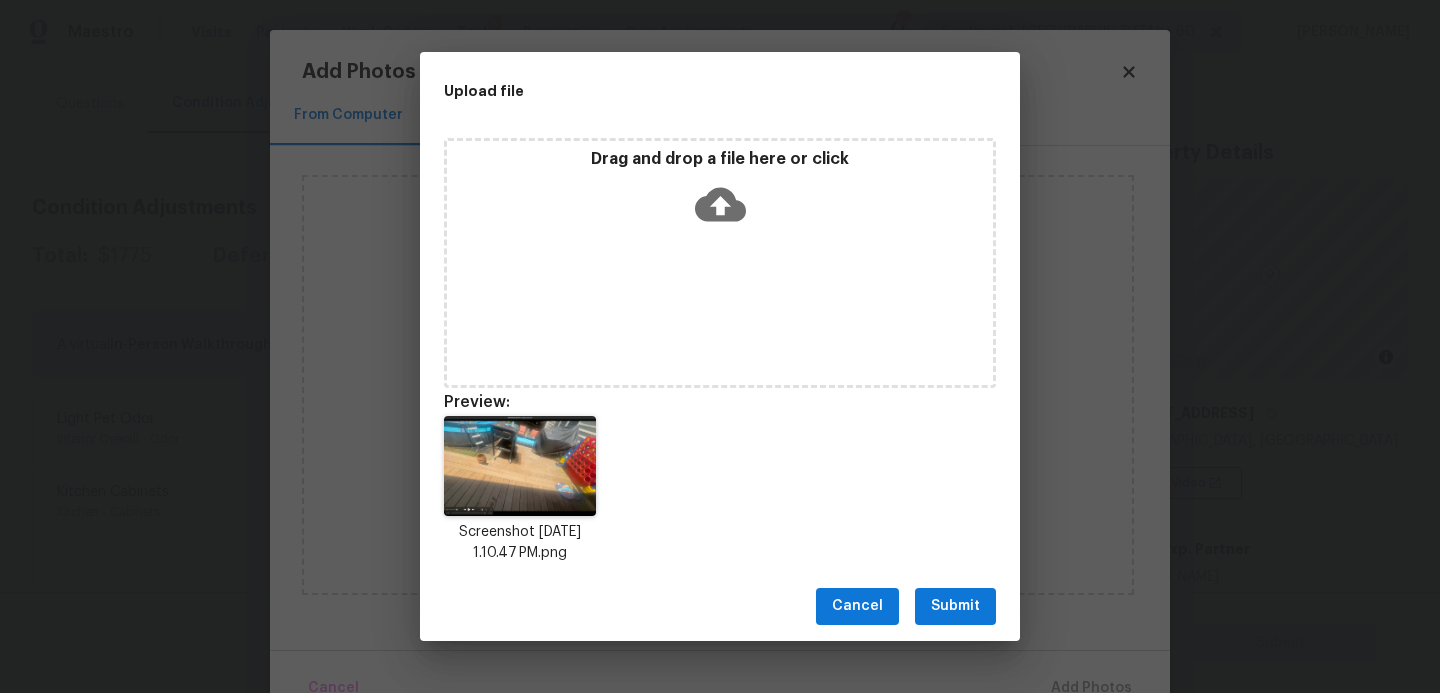 click on "Submit" at bounding box center [955, 606] 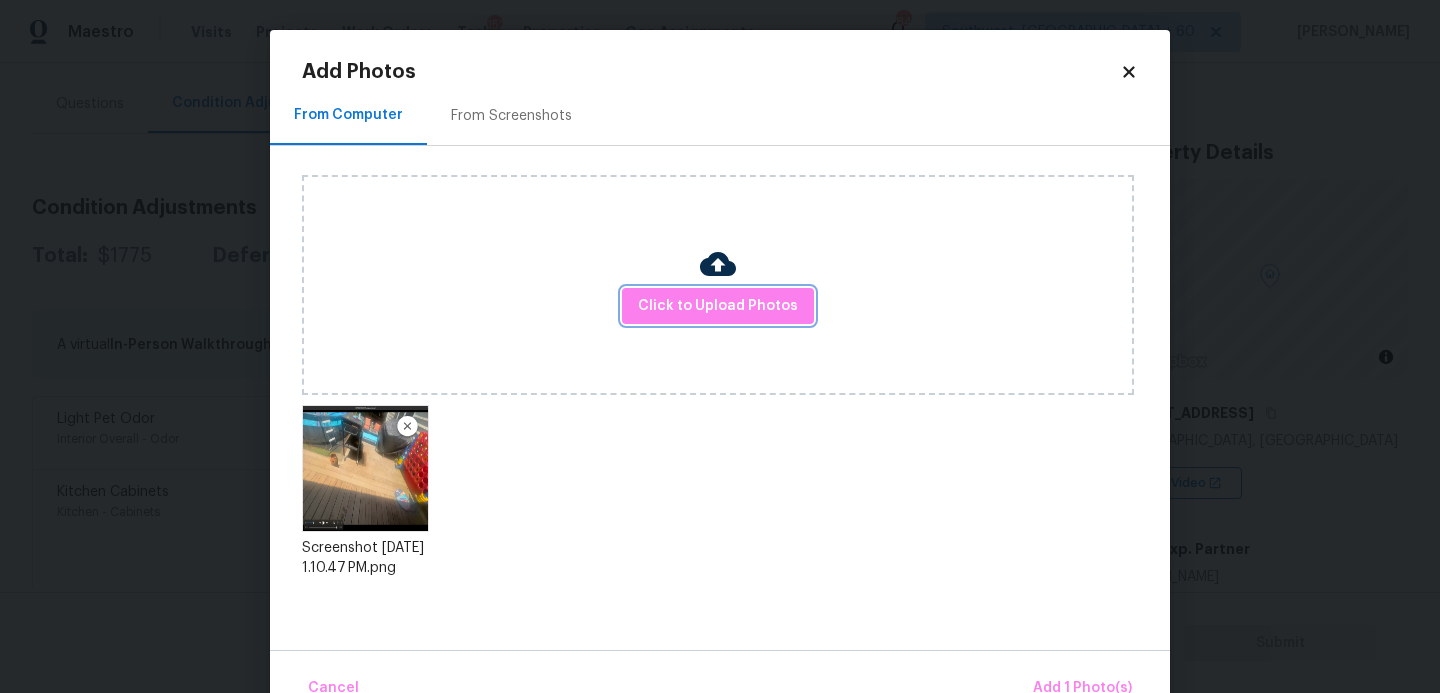 scroll, scrollTop: 47, scrollLeft: 0, axis: vertical 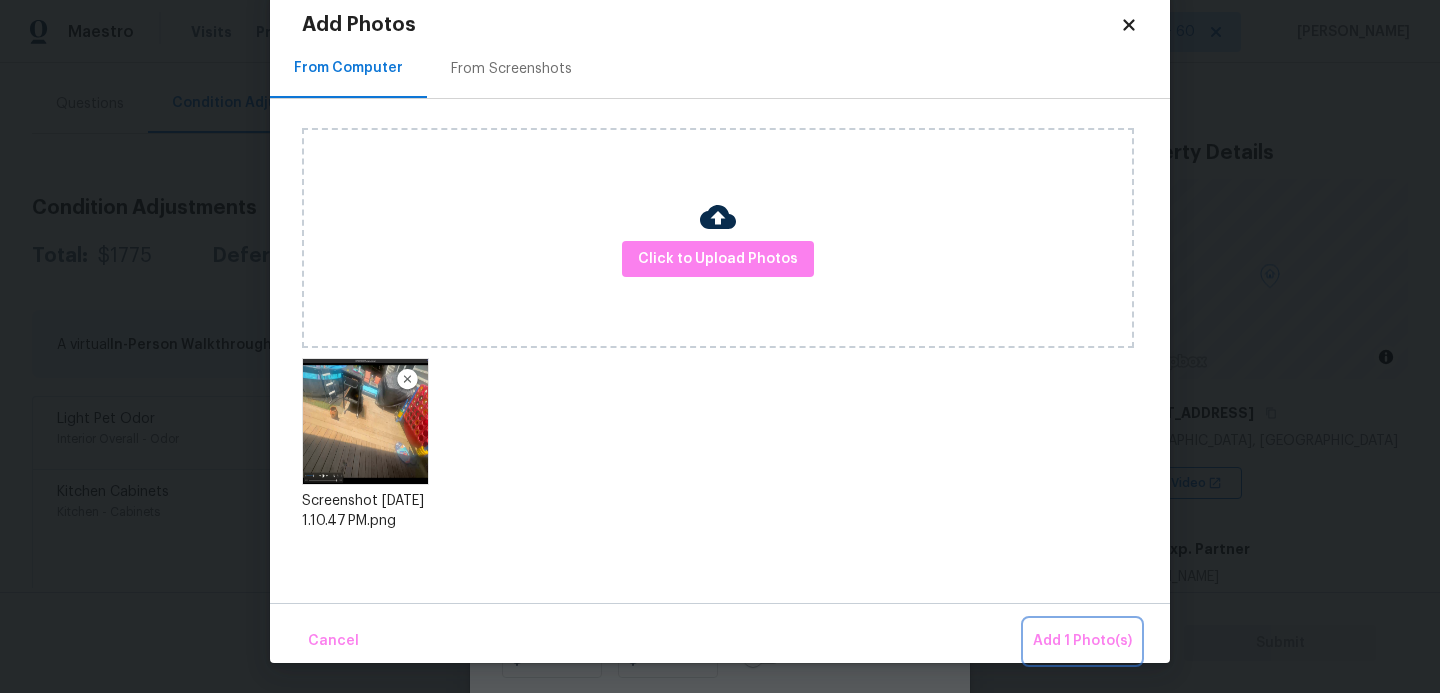 click on "Add 1 Photo(s)" at bounding box center [1082, 641] 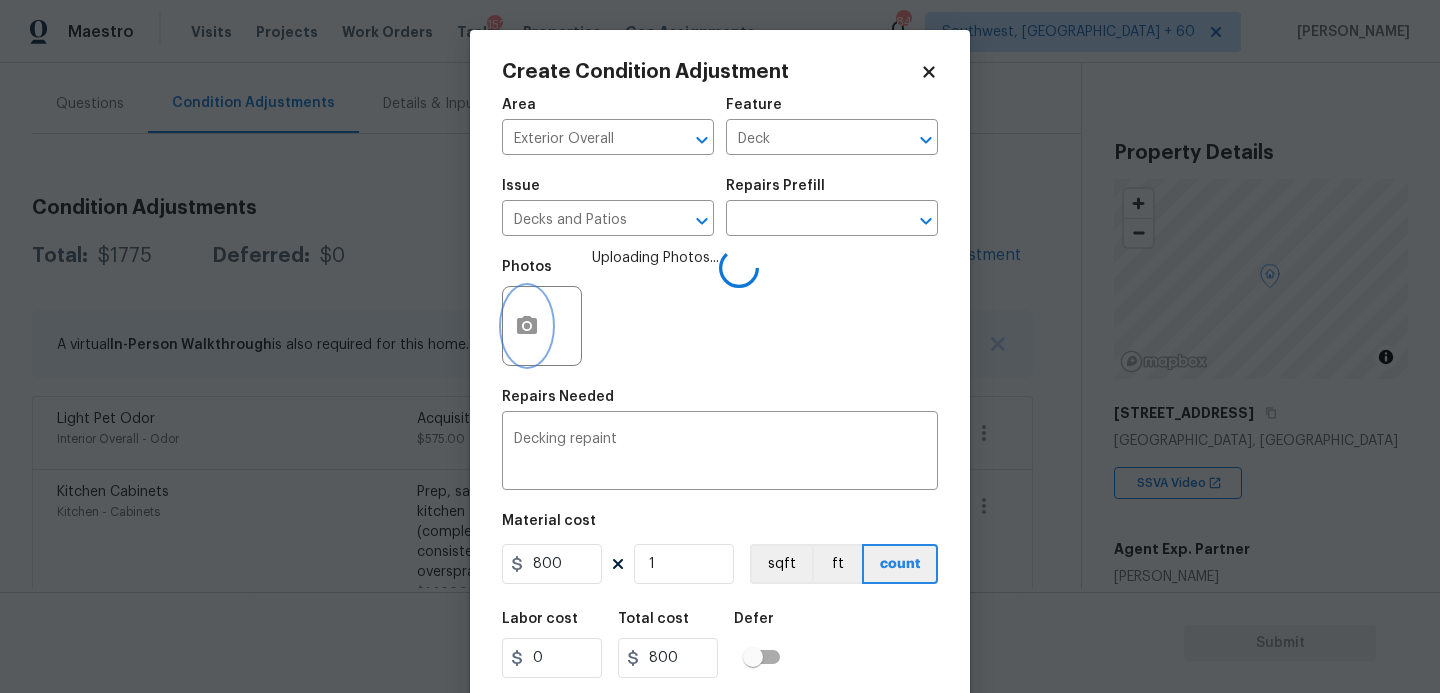 scroll, scrollTop: 0, scrollLeft: 0, axis: both 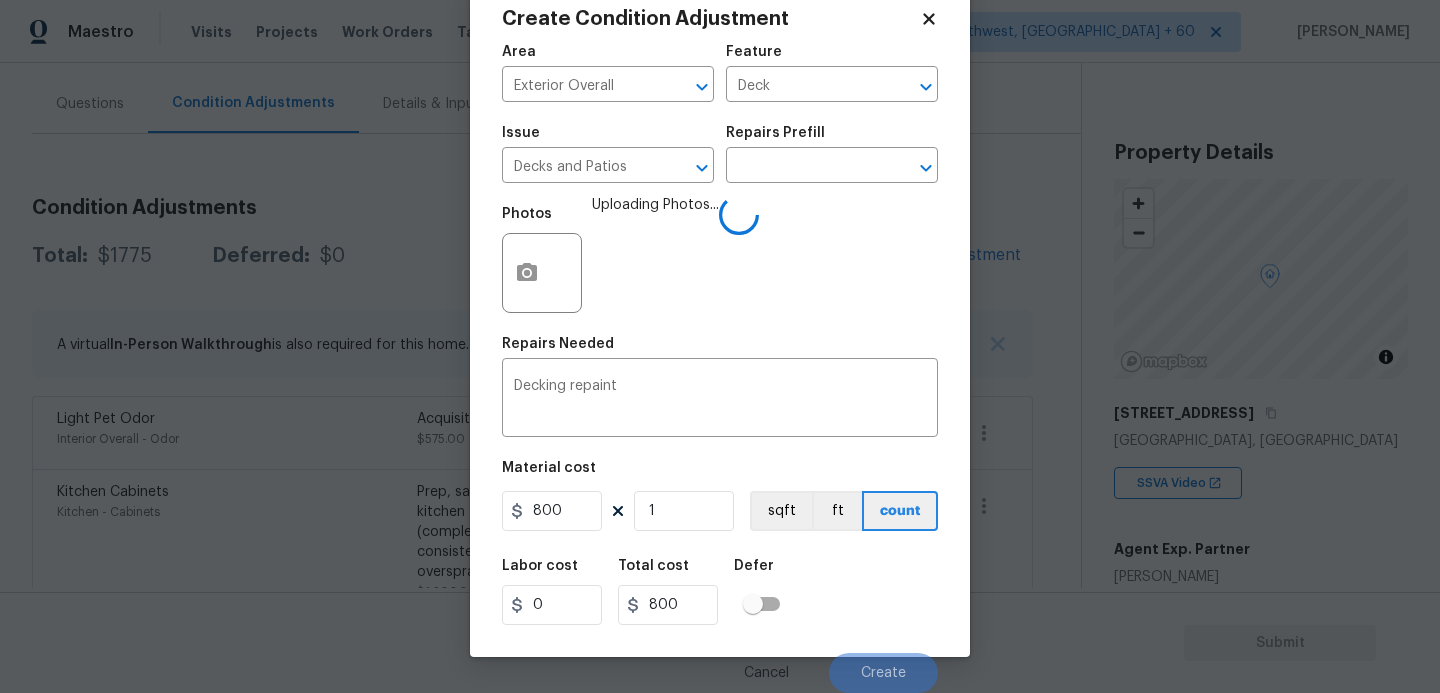click on "Labor cost 0 Total cost 800 Defer" at bounding box center [720, 592] 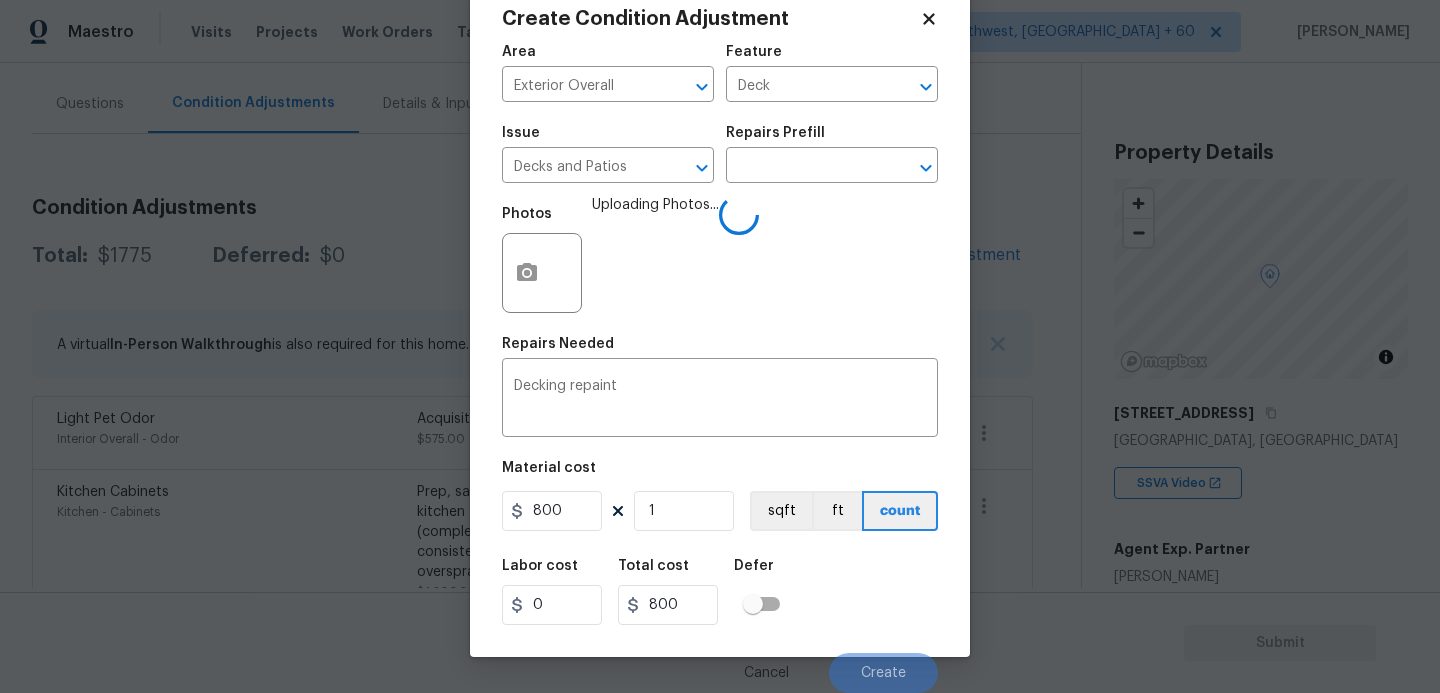 click on "Labor cost 0 Total cost 800 Defer" at bounding box center [720, 592] 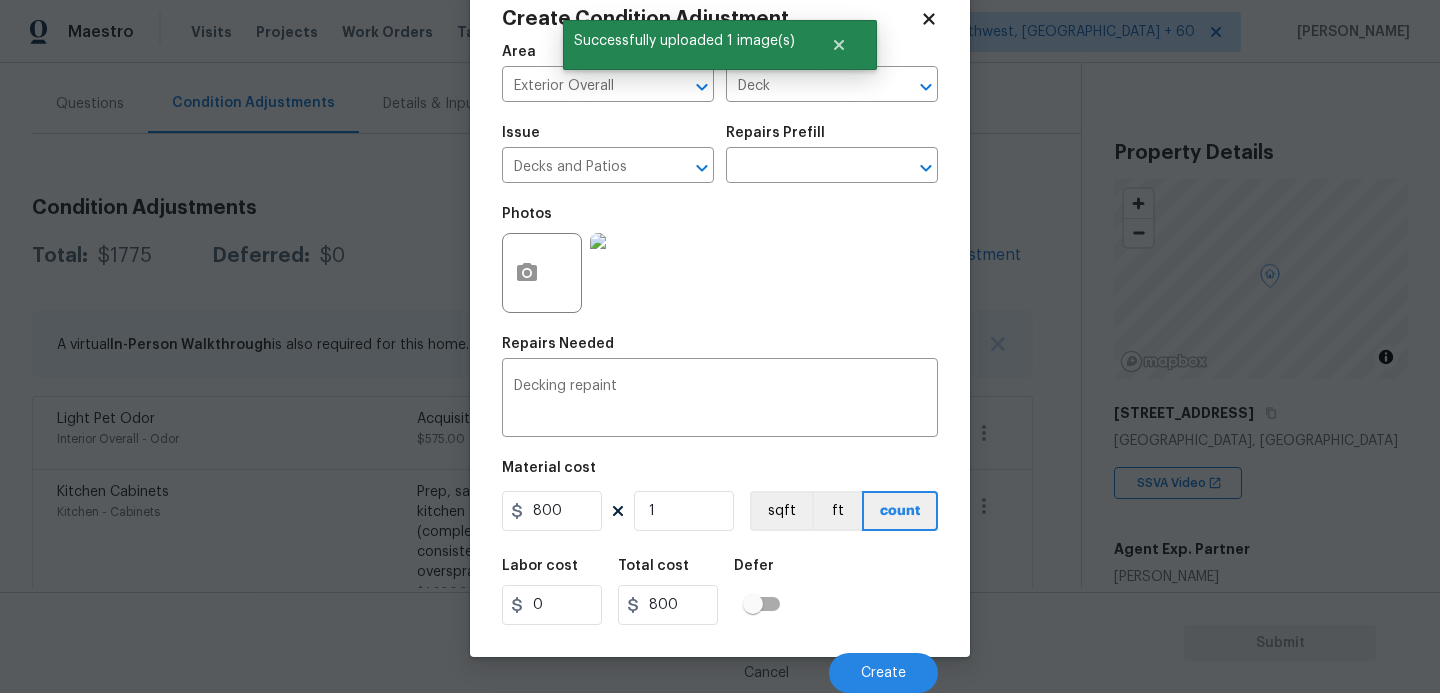 click on "Labor cost 0 Total cost 800 Defer" at bounding box center (720, 592) 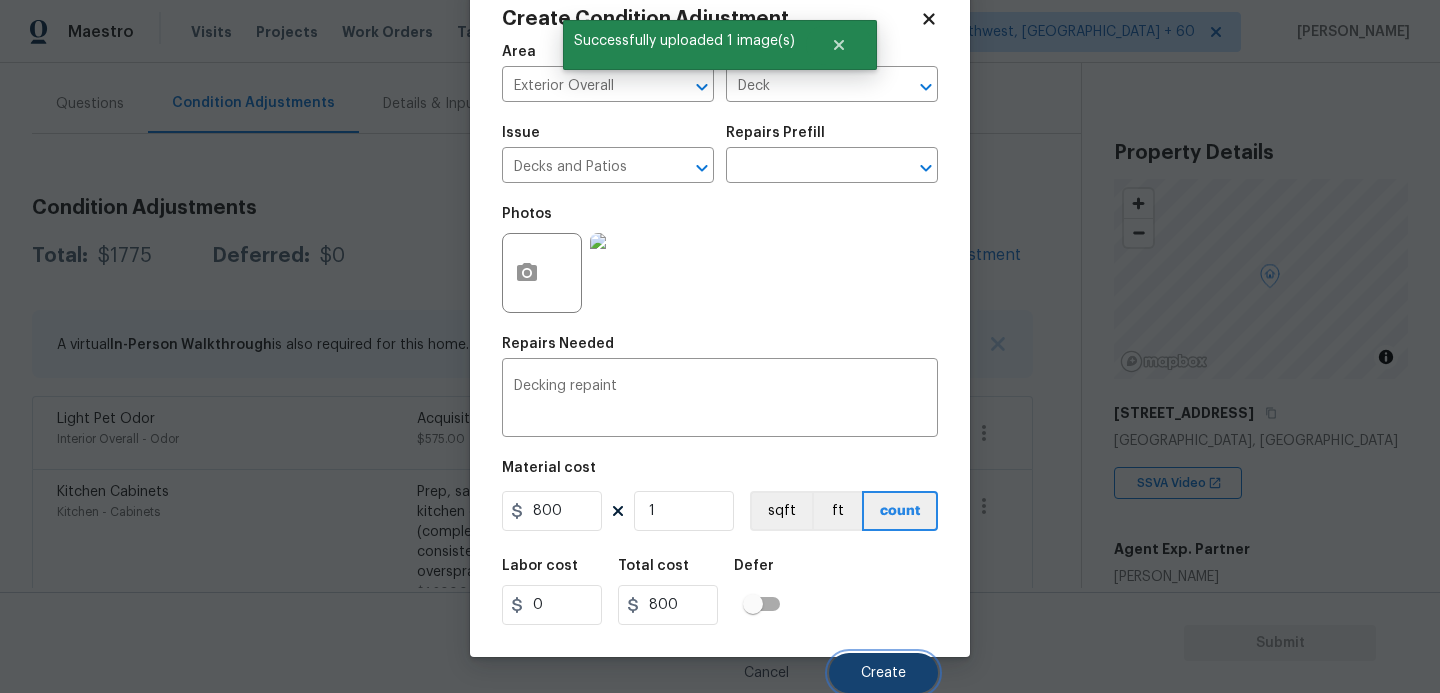 click on "Create" at bounding box center [883, 673] 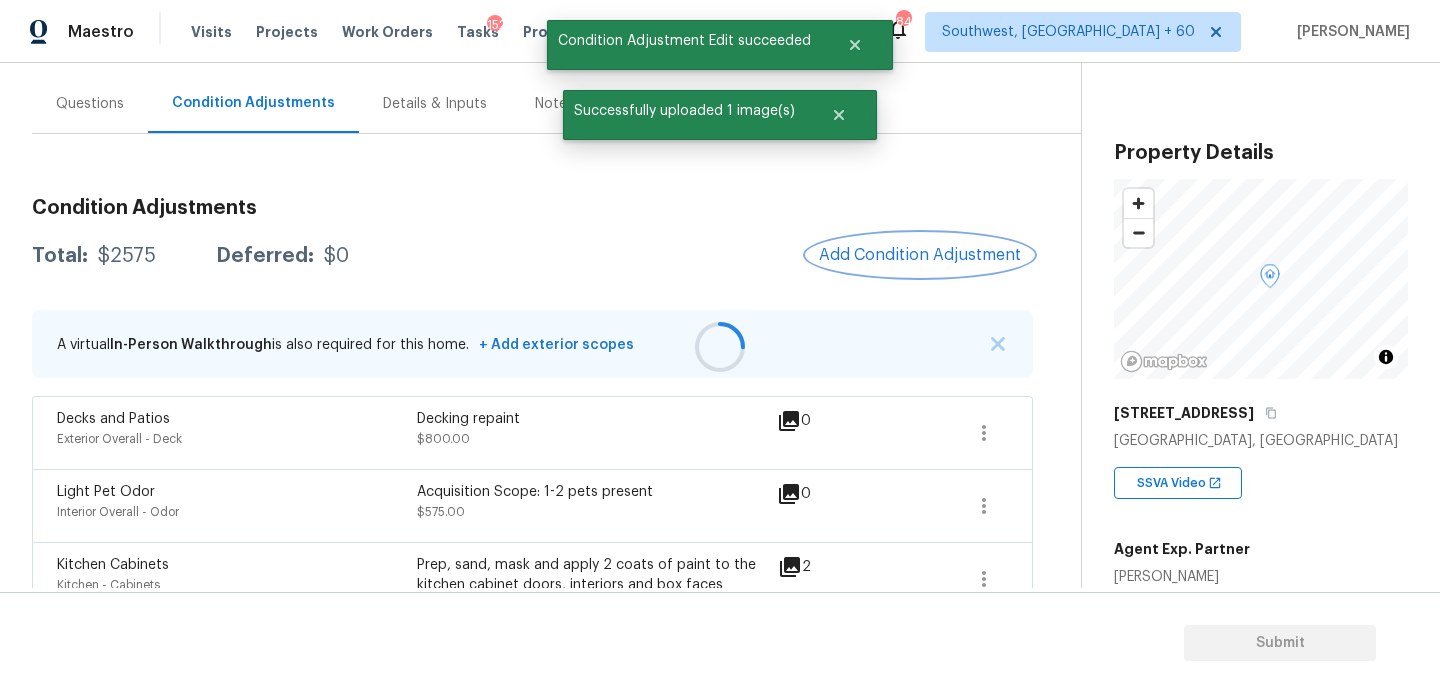 scroll, scrollTop: 0, scrollLeft: 0, axis: both 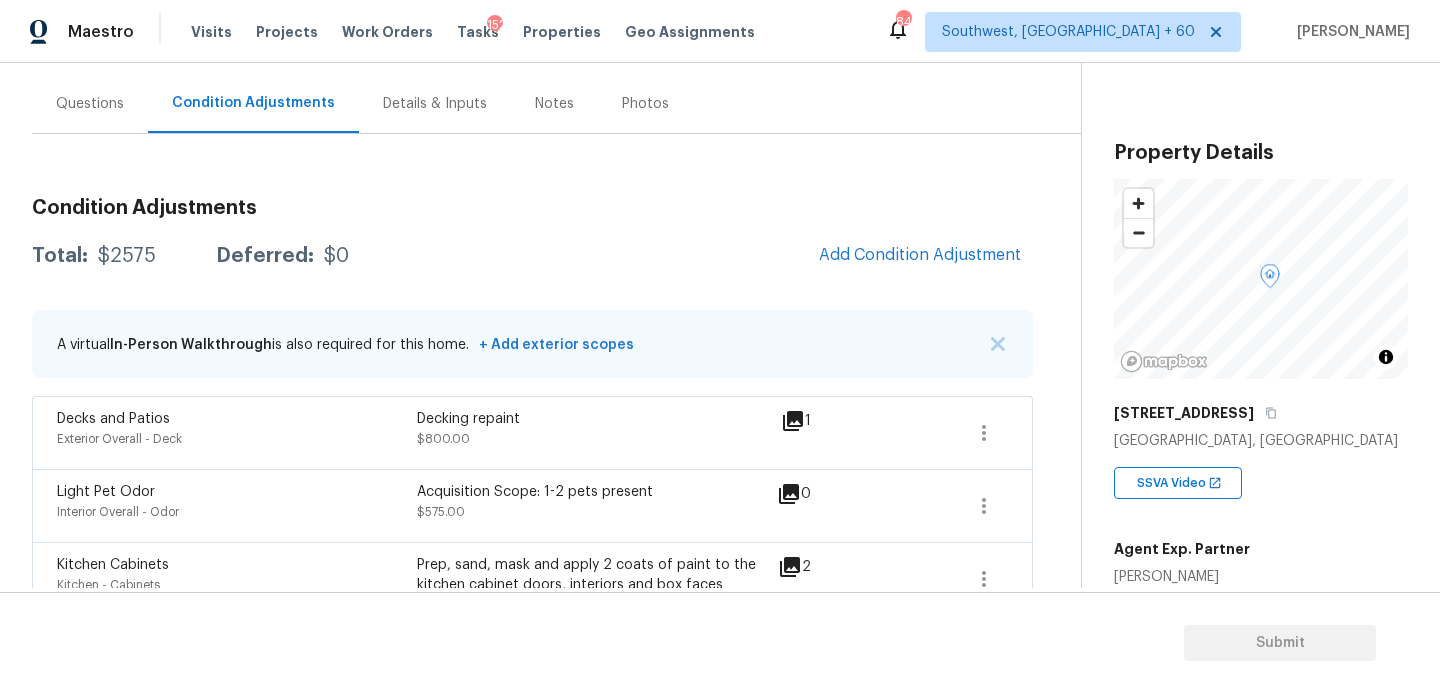 click on "A virtual  In-Person Walkthrough  is also required for this home.   + Add exterior scopes" at bounding box center (532, 344) 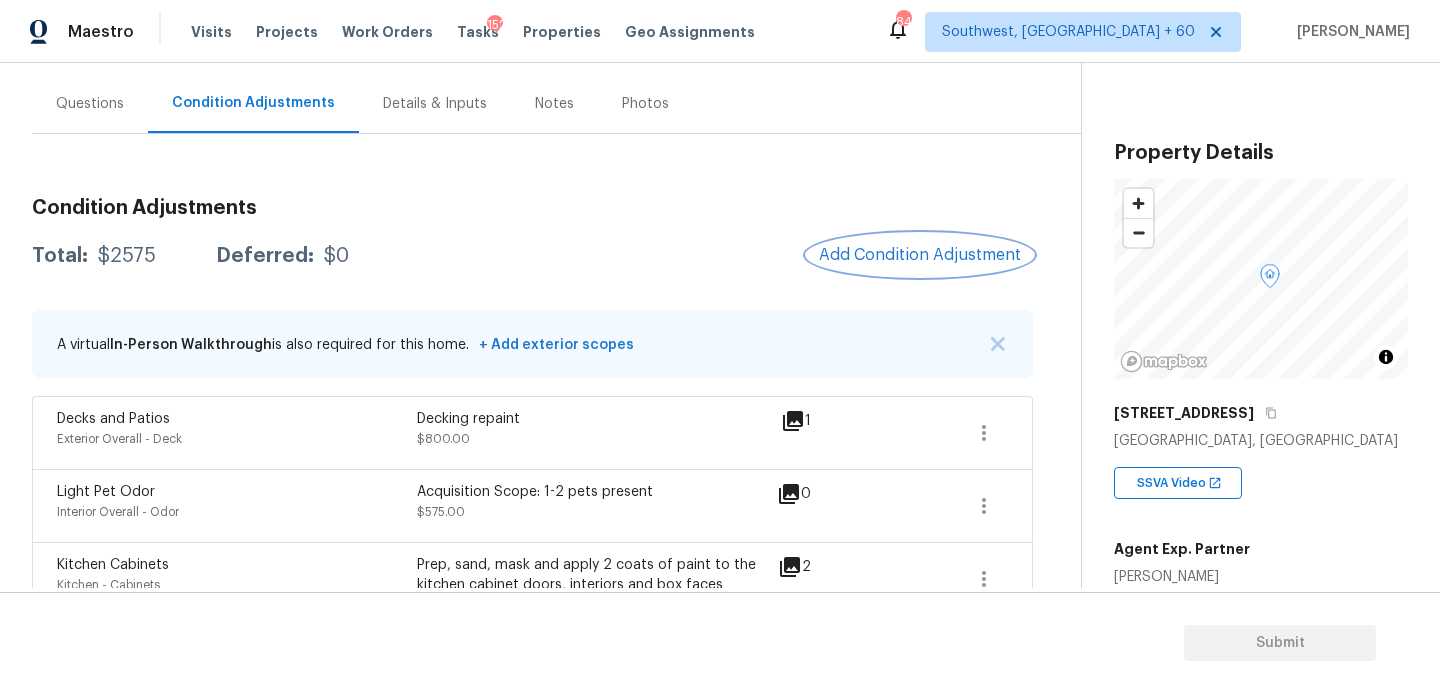 click on "Add Condition Adjustment" at bounding box center [920, 255] 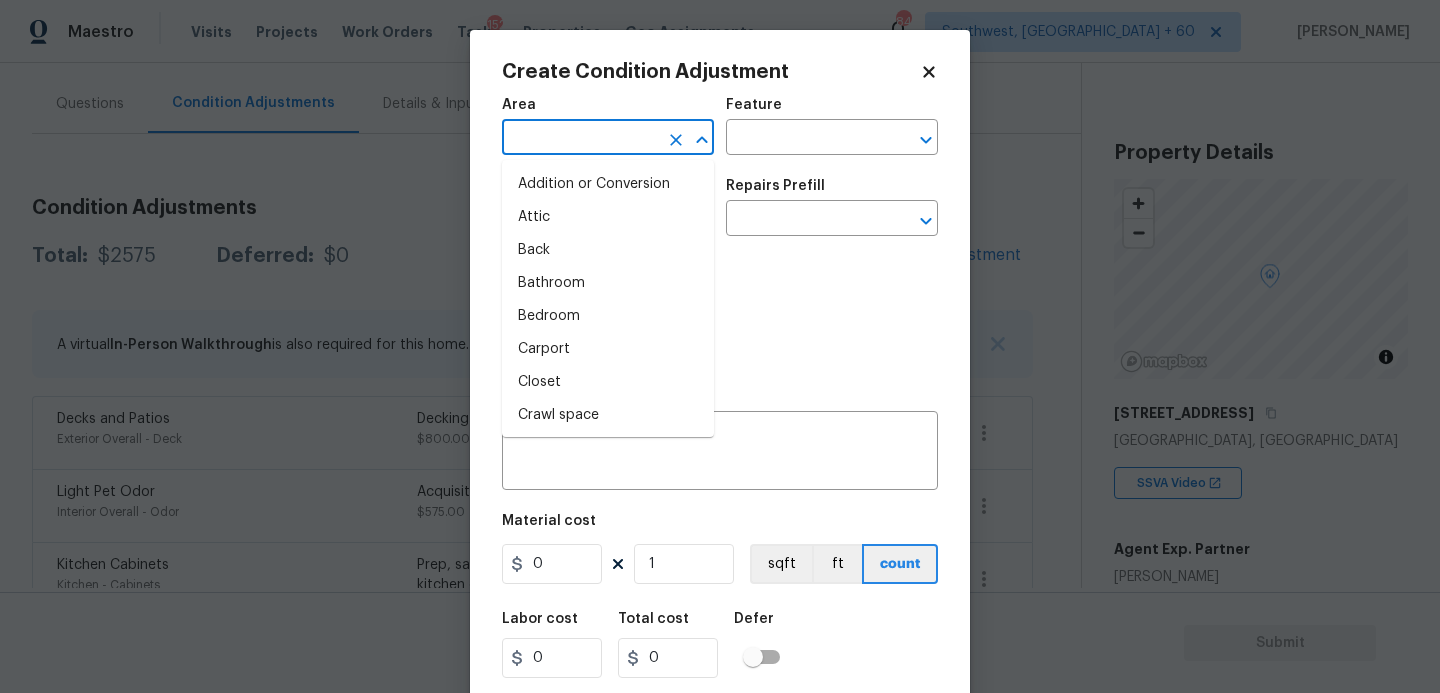 click at bounding box center (580, 139) 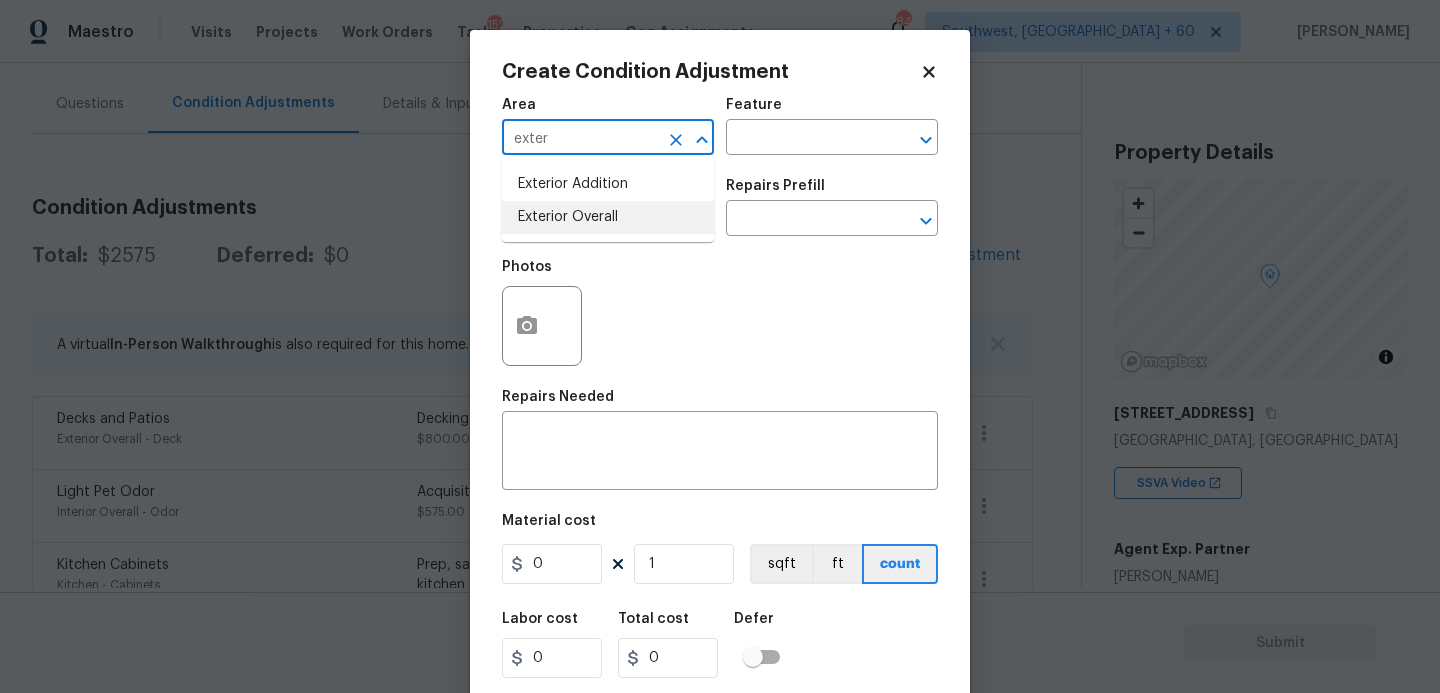 click on "Exterior Overall" at bounding box center [608, 217] 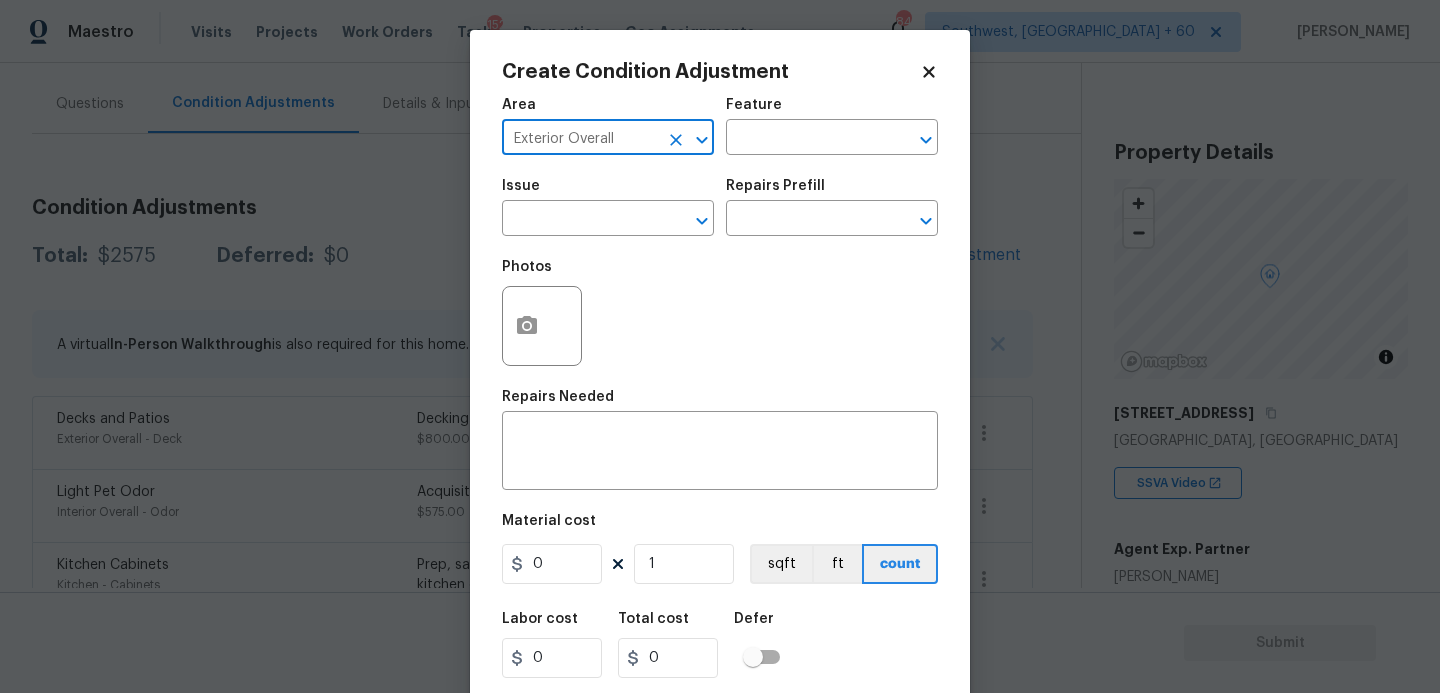 type on "Exterior Overall" 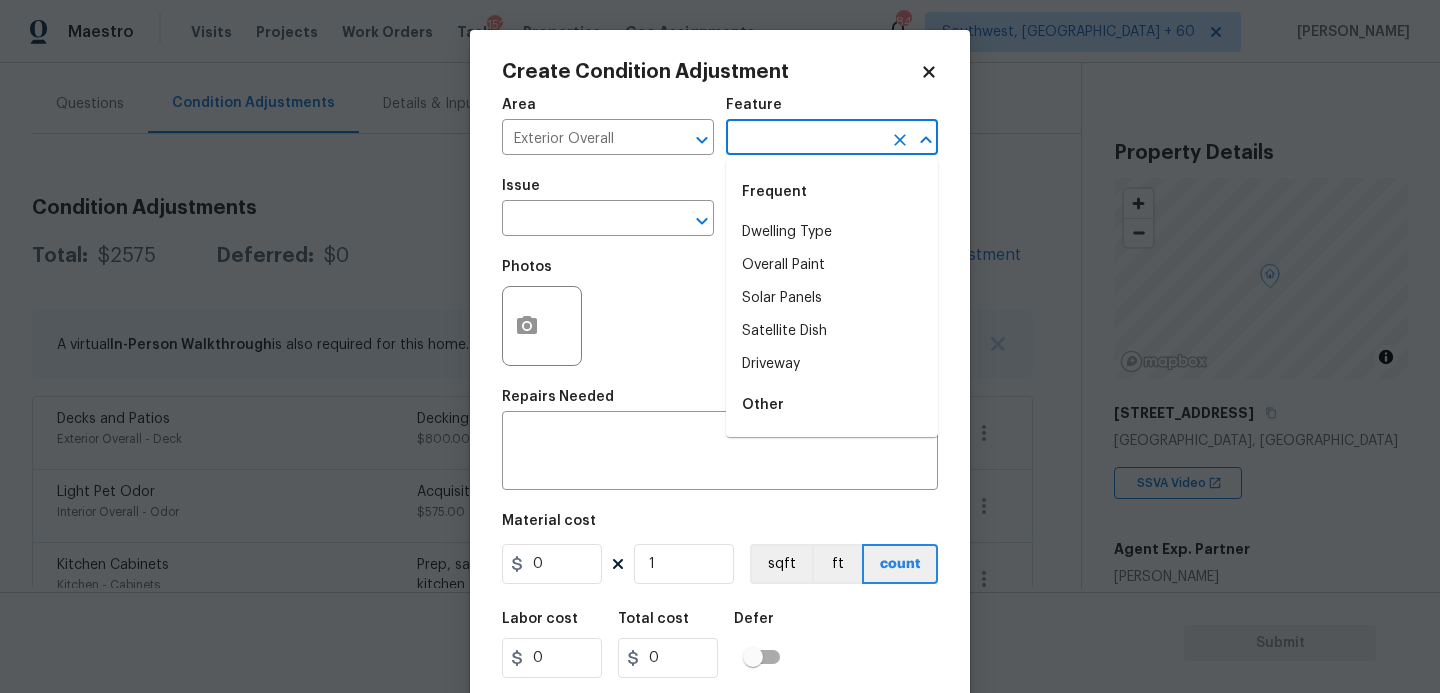 click at bounding box center [804, 139] 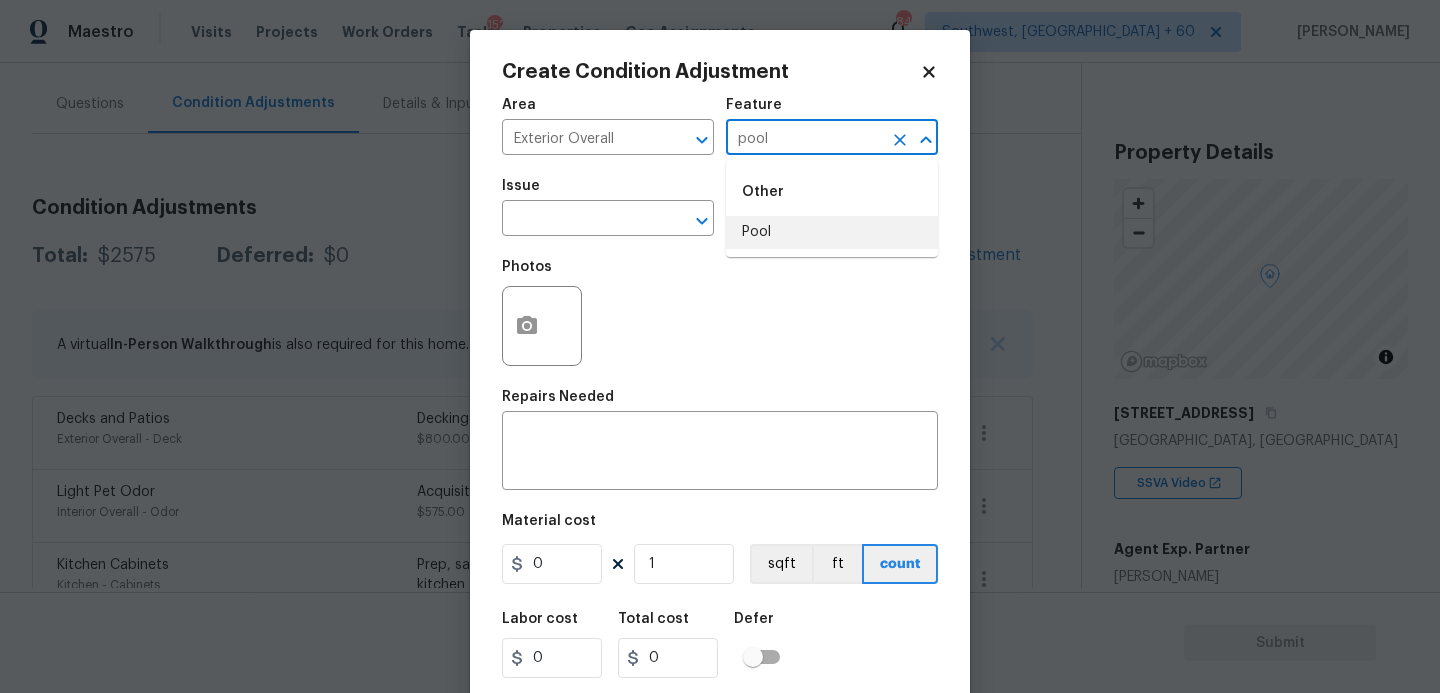 click on "Pool" at bounding box center [832, 232] 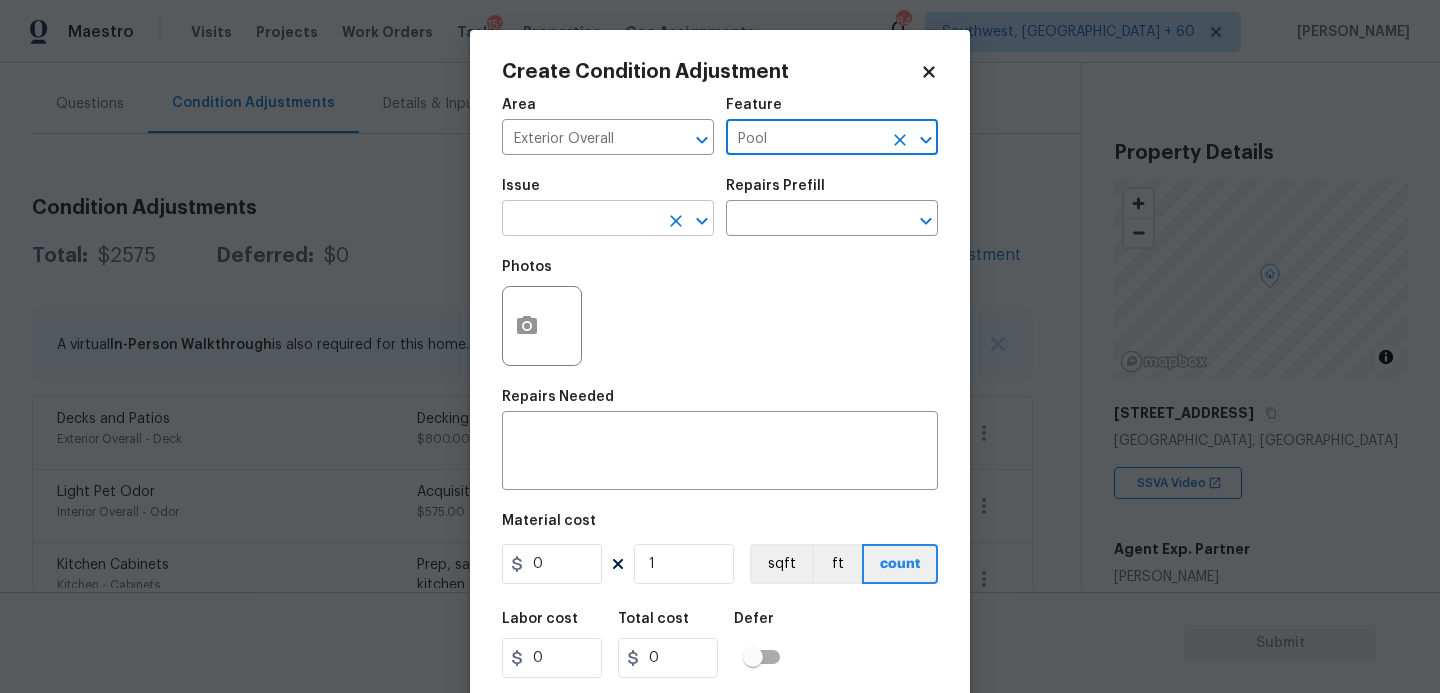 click on "​" at bounding box center (608, 220) 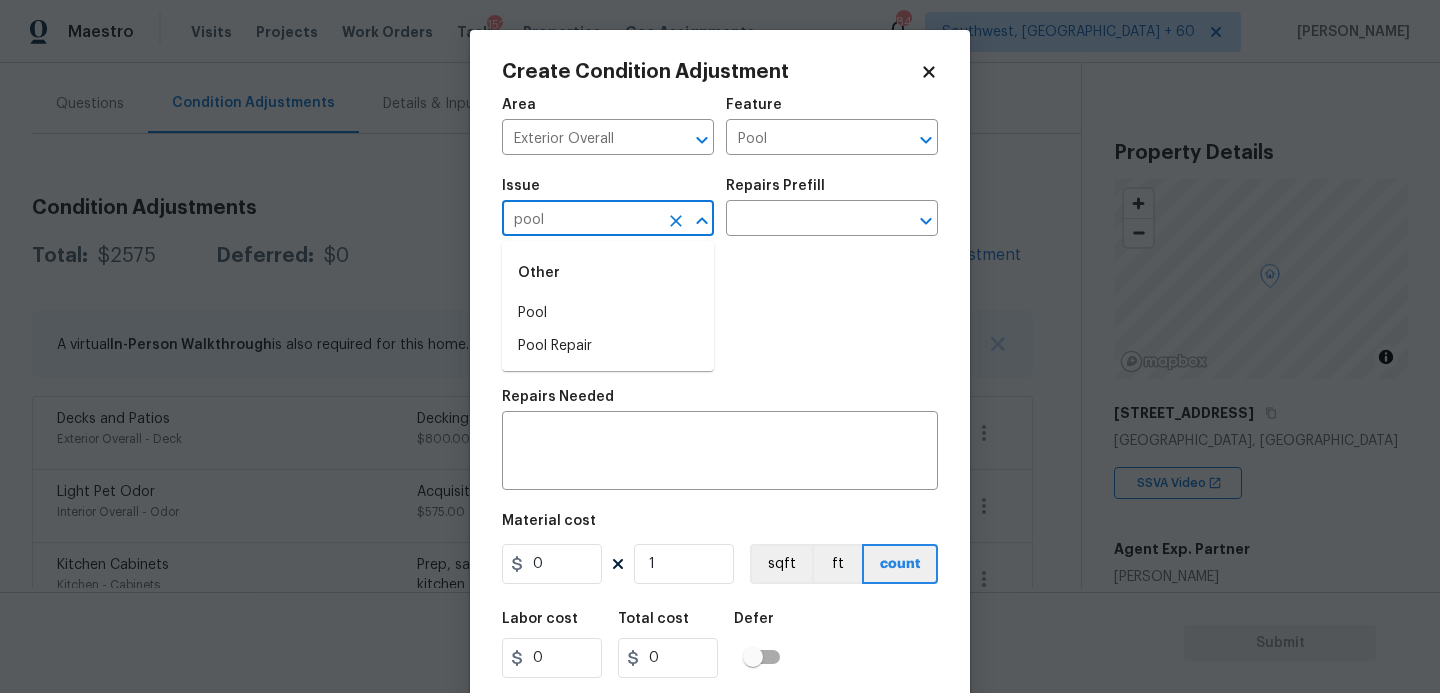 click on "Pool" at bounding box center (608, 313) 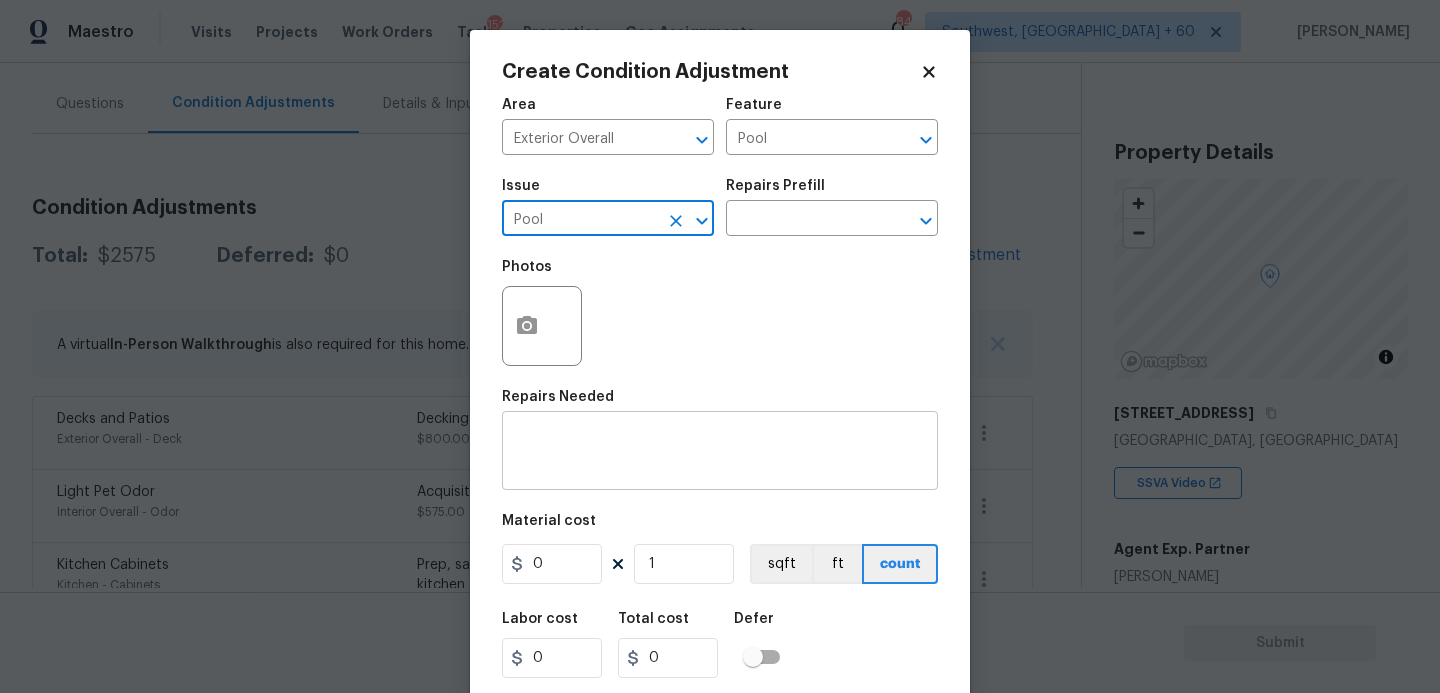 type on "Pool" 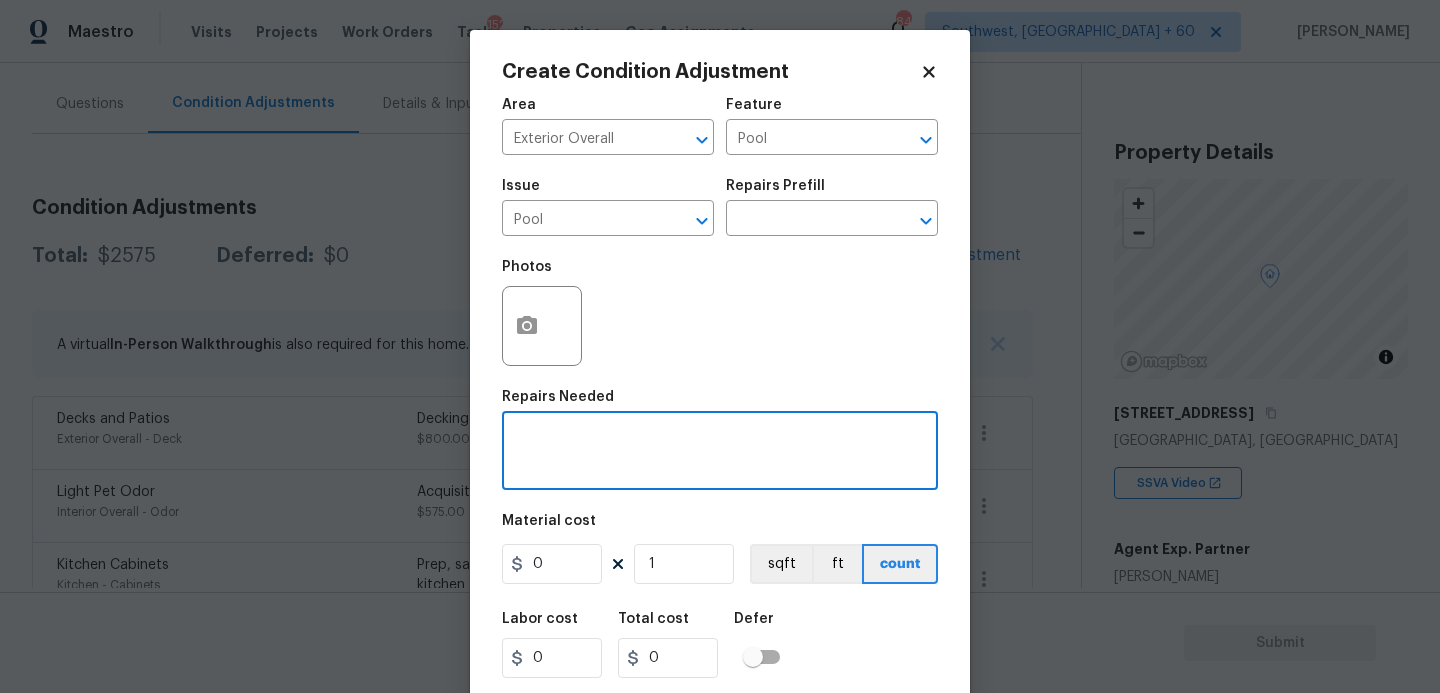click at bounding box center (720, 453) 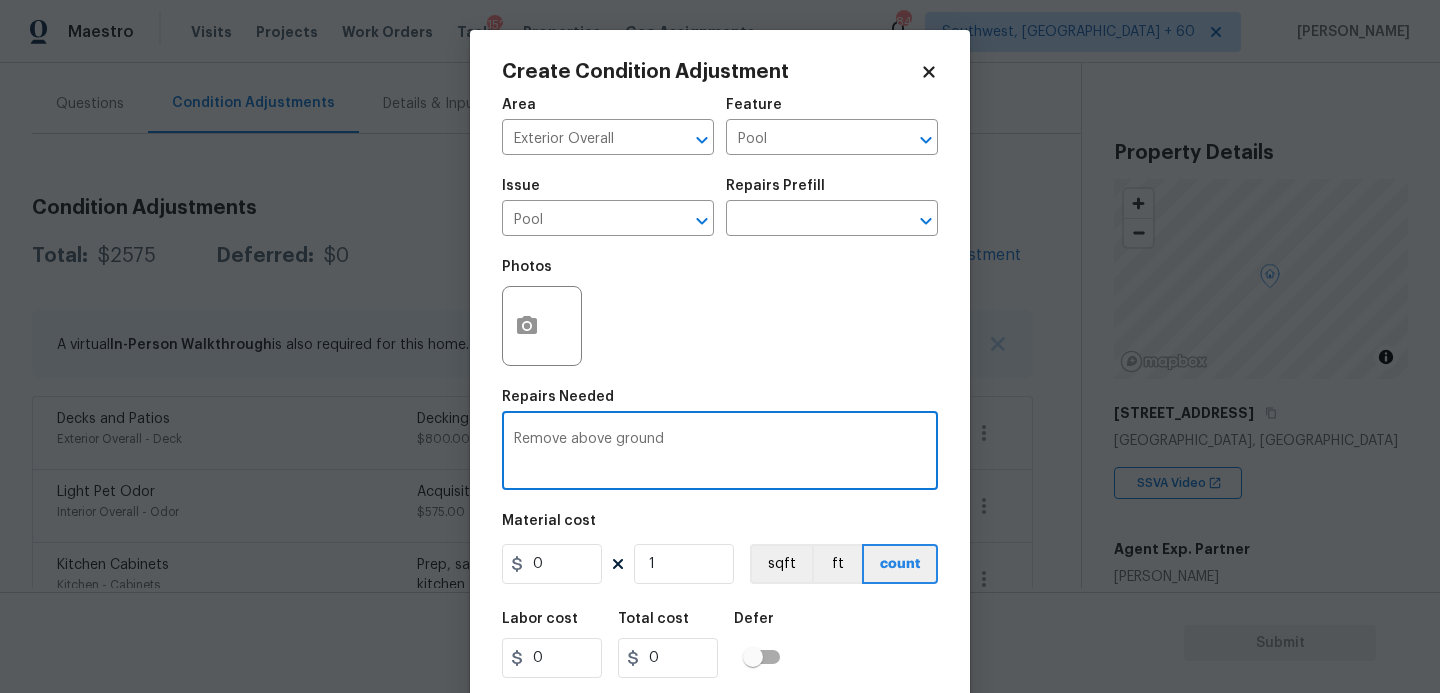 type on "Remove above ground" 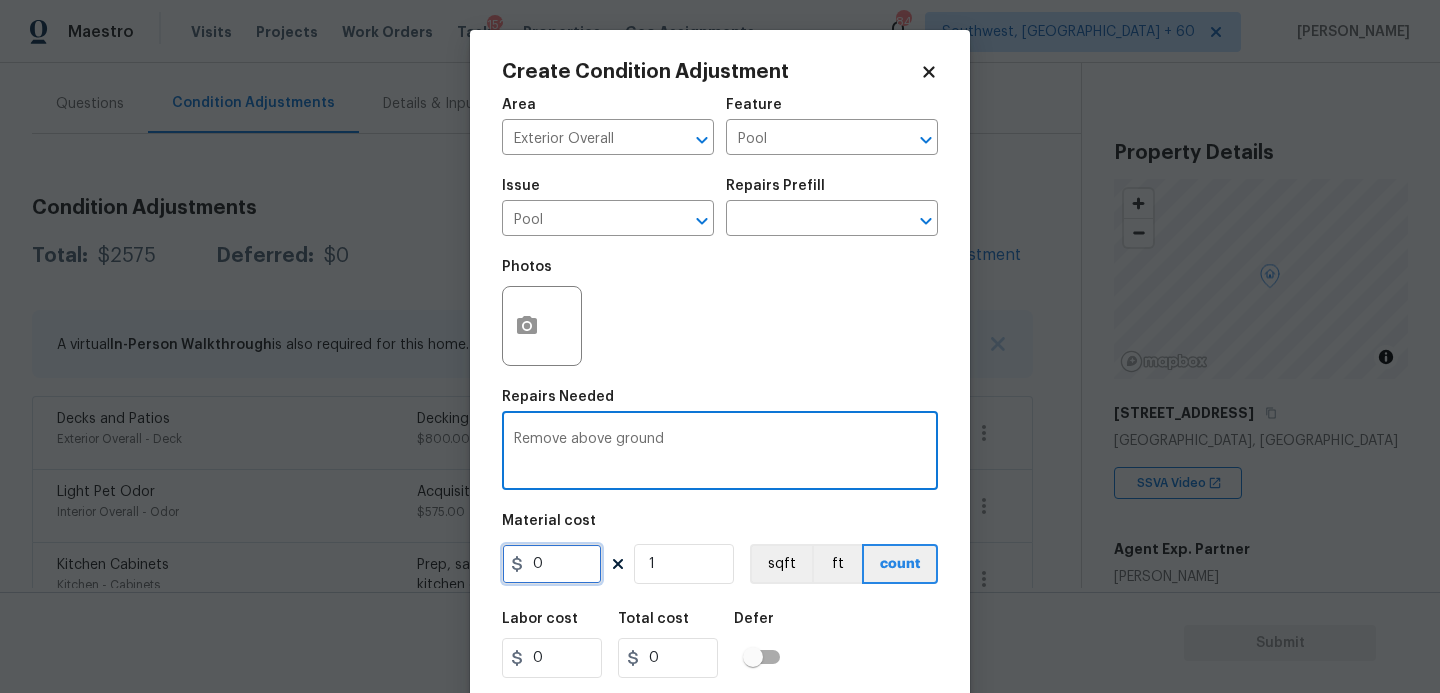 drag, startPoint x: 554, startPoint y: 560, endPoint x: 279, endPoint y: 560, distance: 275 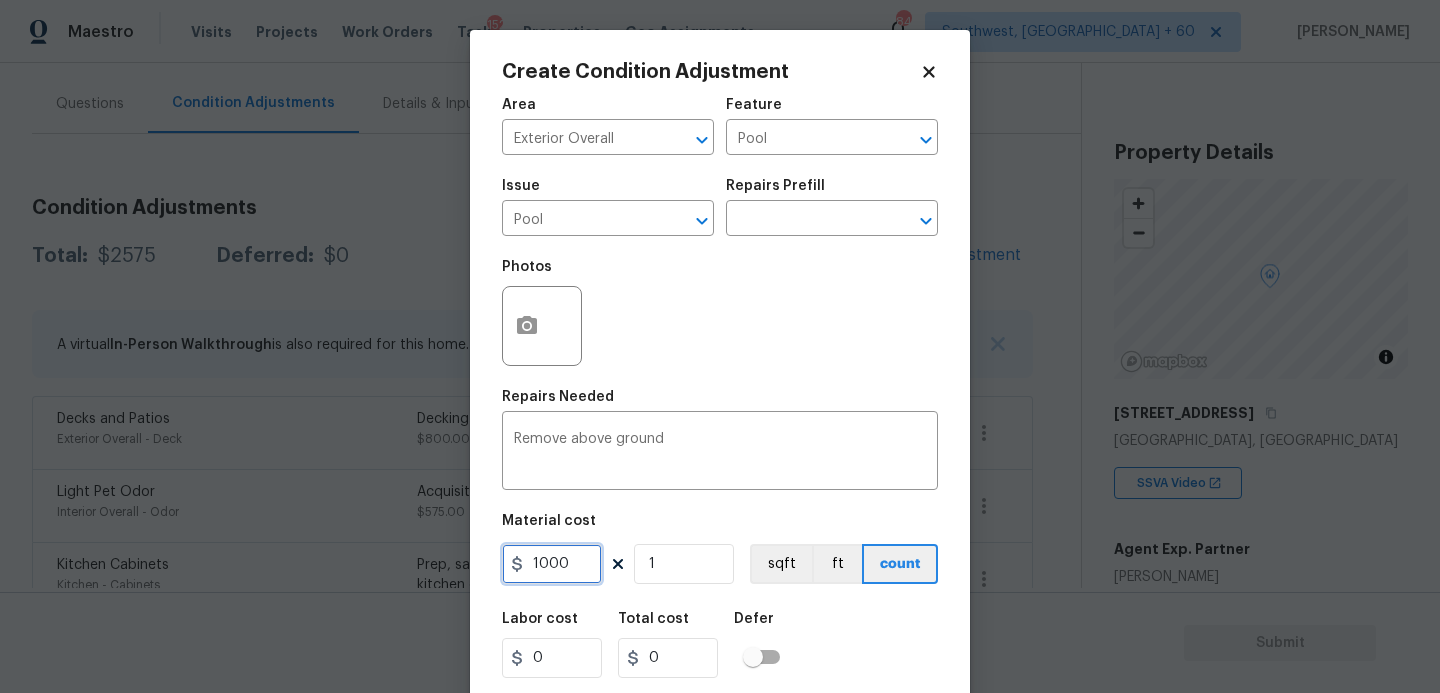 type on "1000" 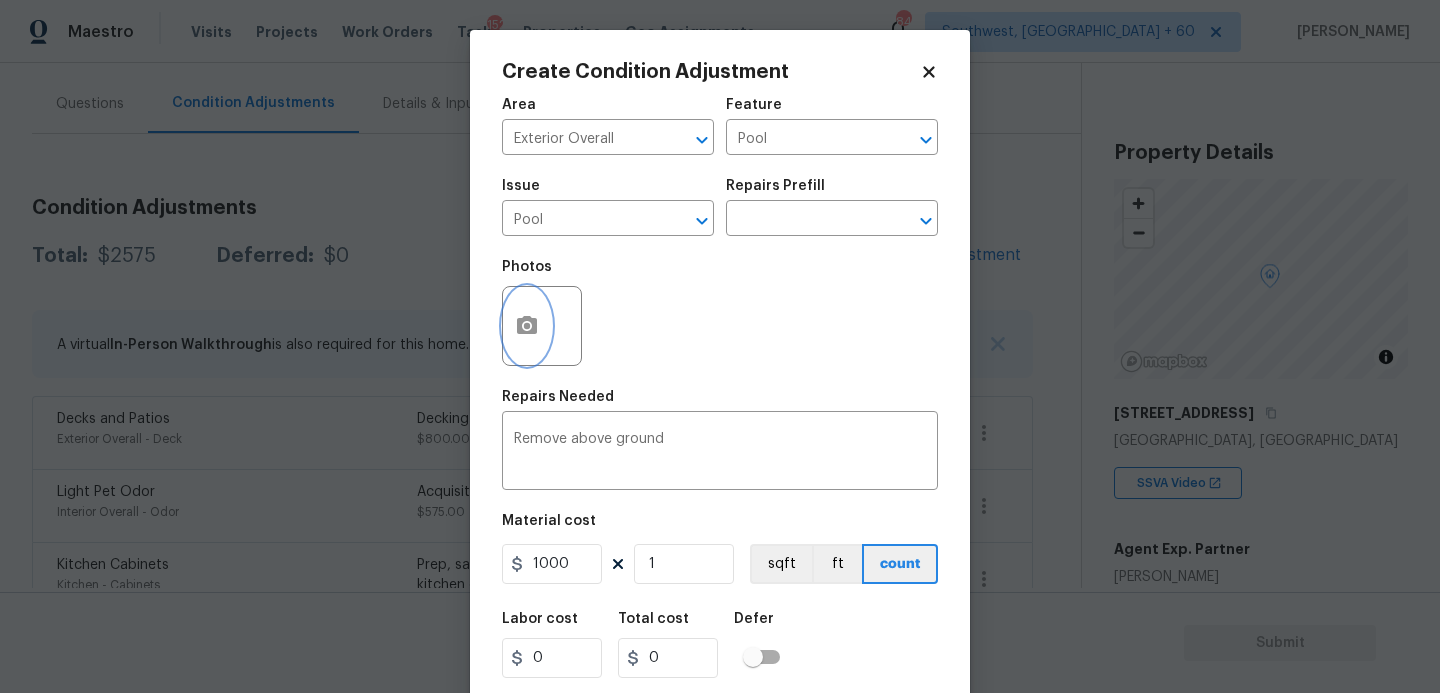 type on "1000" 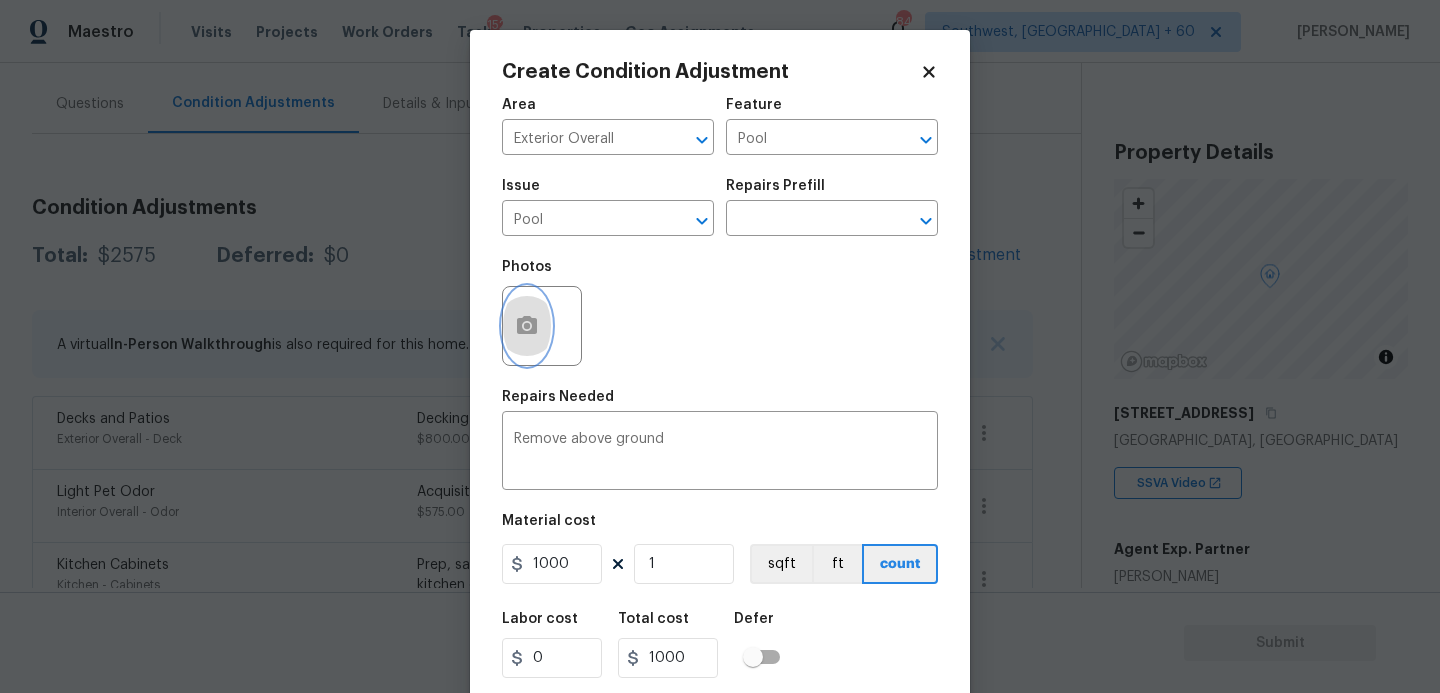 click at bounding box center [527, 326] 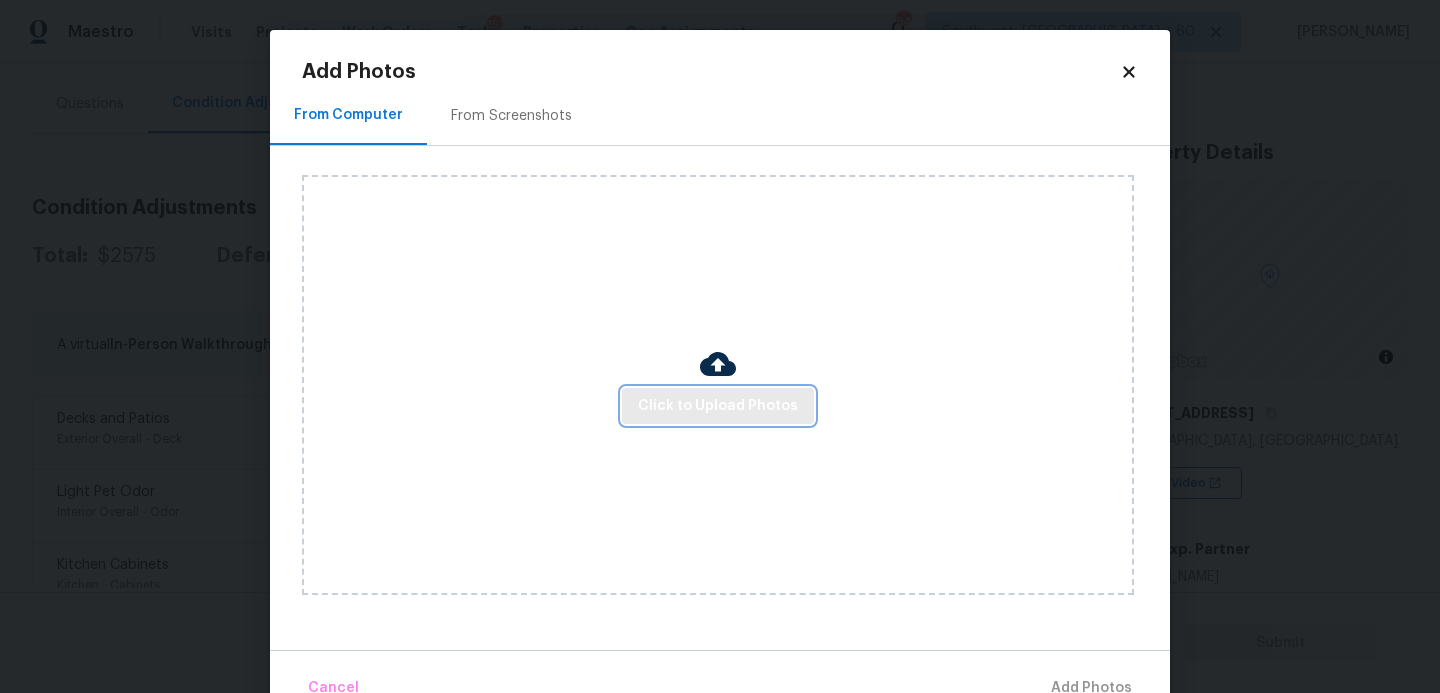 click on "Click to Upload Photos" at bounding box center (718, 406) 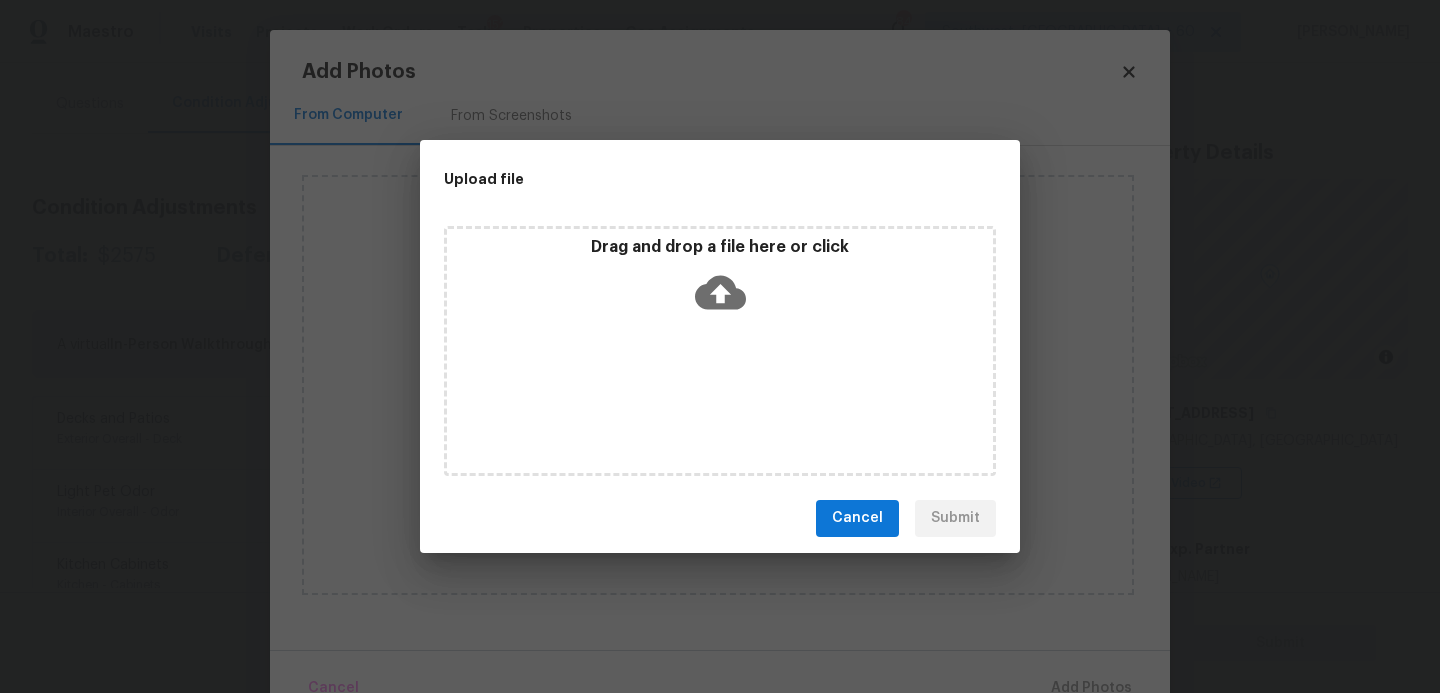 click on "Drag and drop a file here or click" at bounding box center (720, 280) 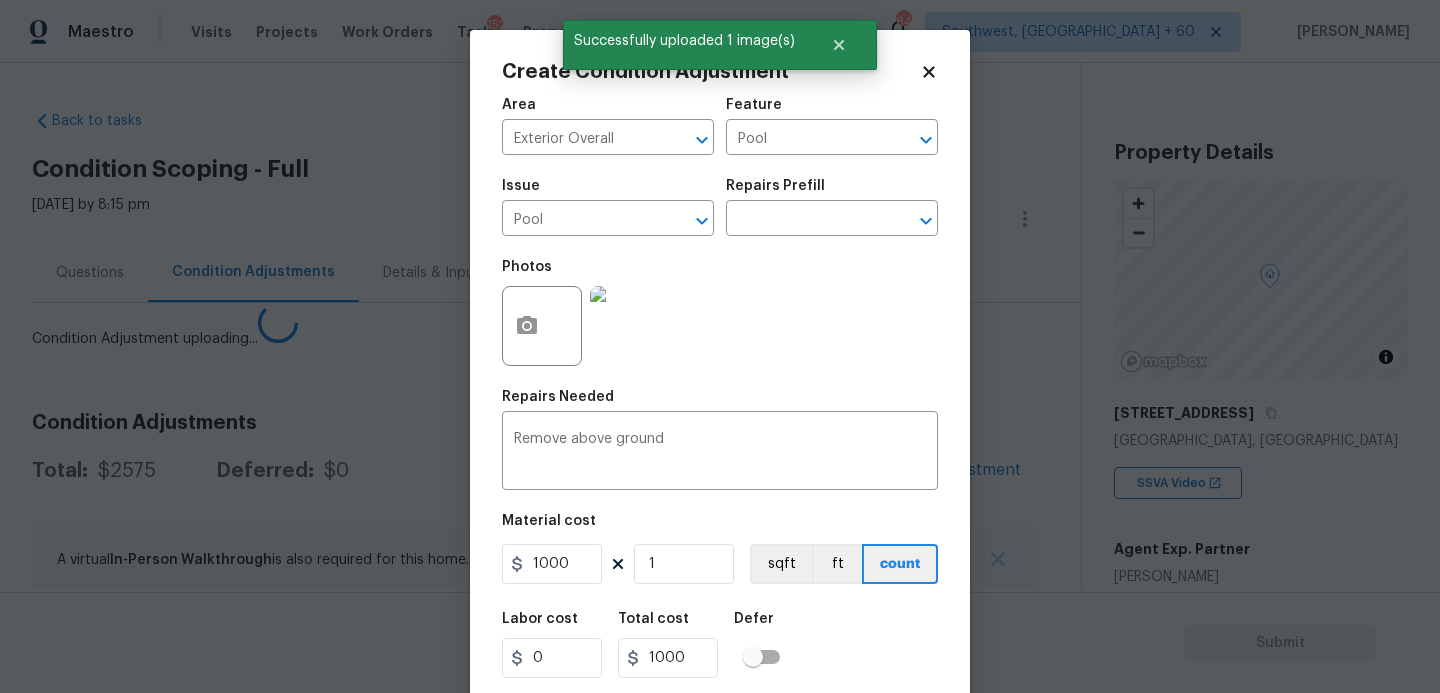 scroll, scrollTop: 0, scrollLeft: 0, axis: both 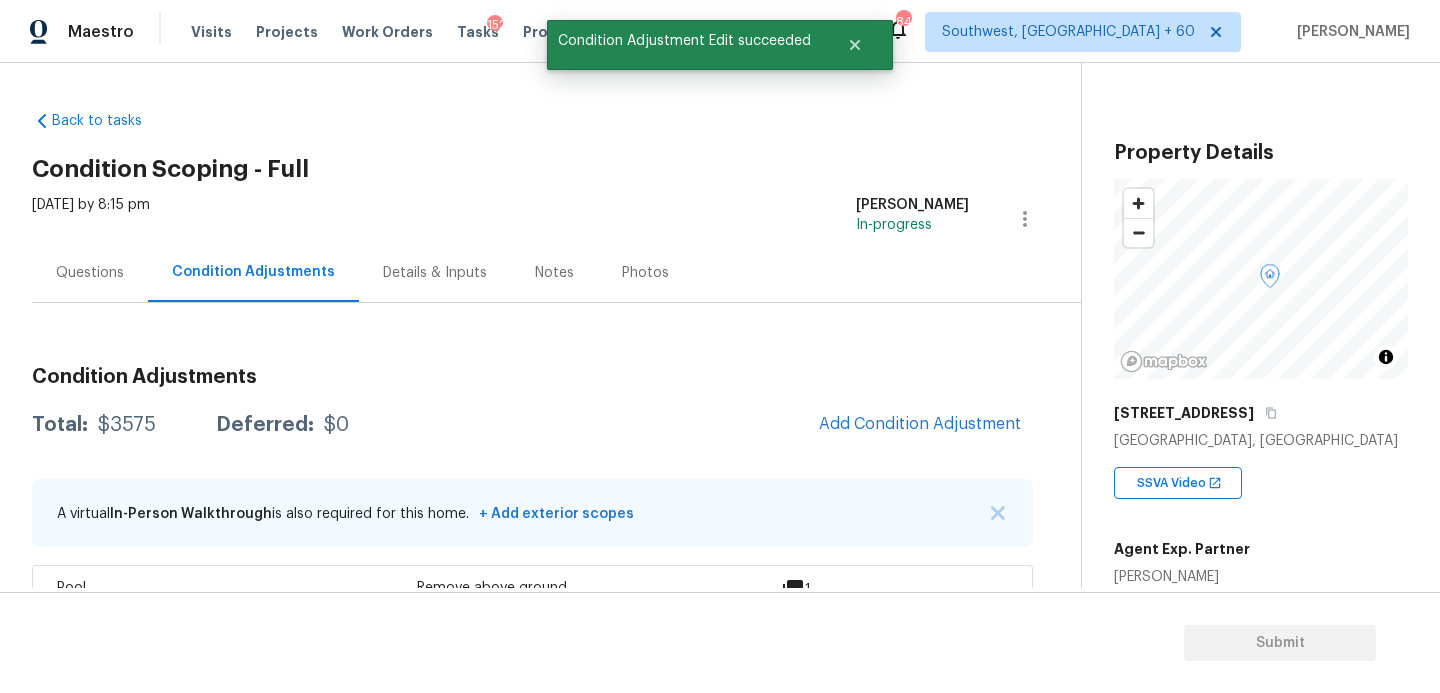 click on "Questions" at bounding box center [90, 272] 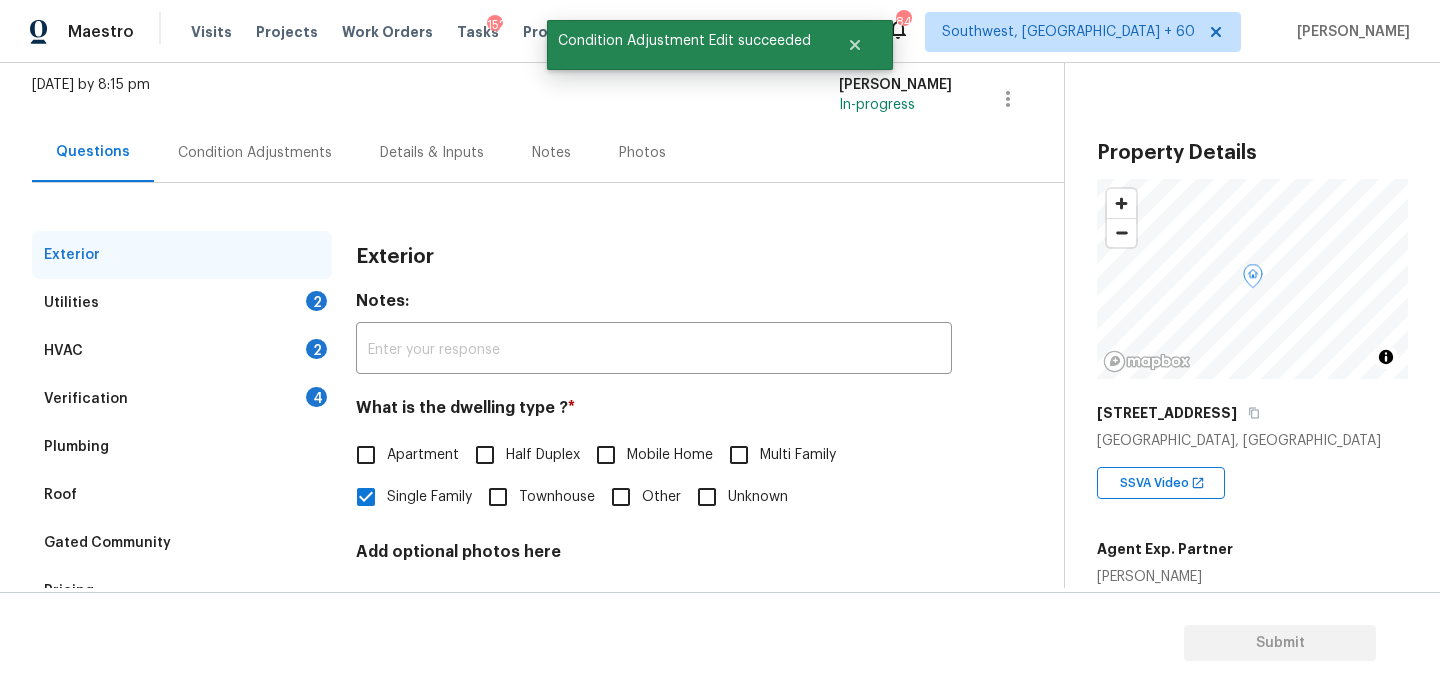 scroll, scrollTop: 139, scrollLeft: 0, axis: vertical 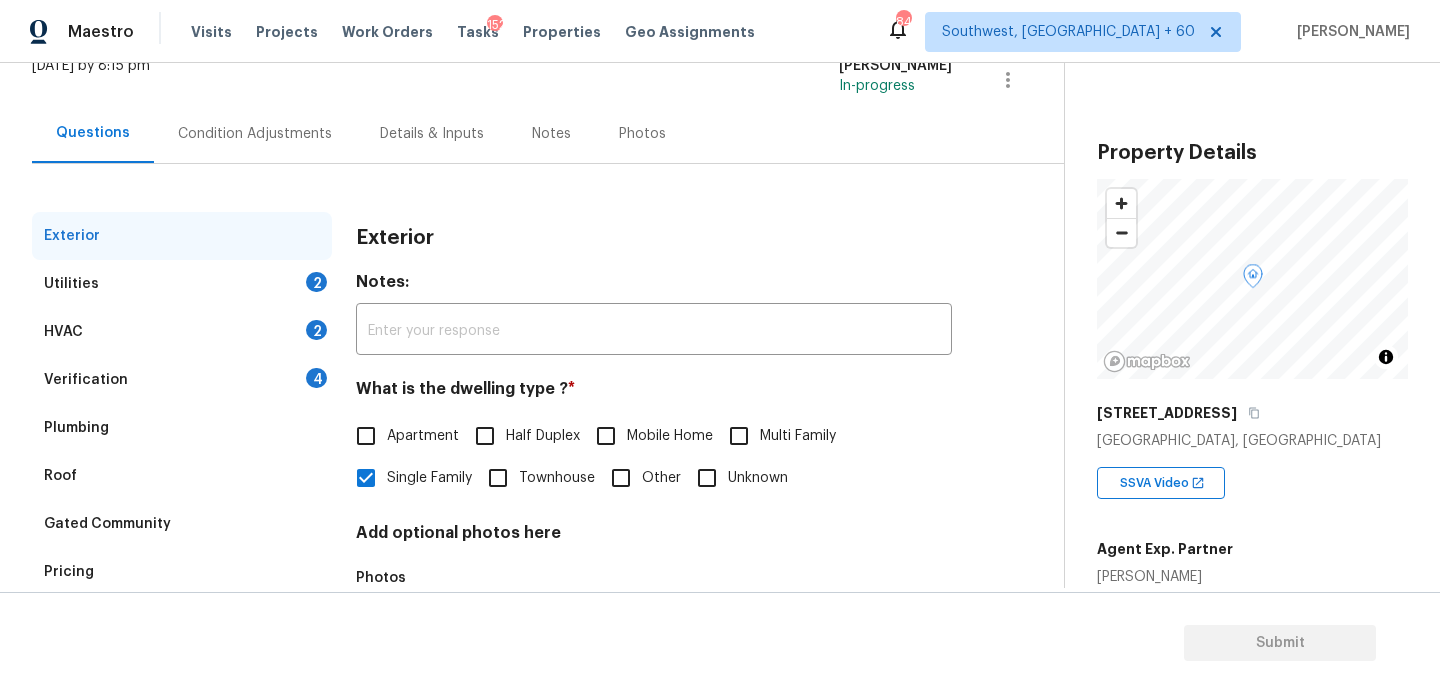 click on "Utilities 2" at bounding box center [182, 284] 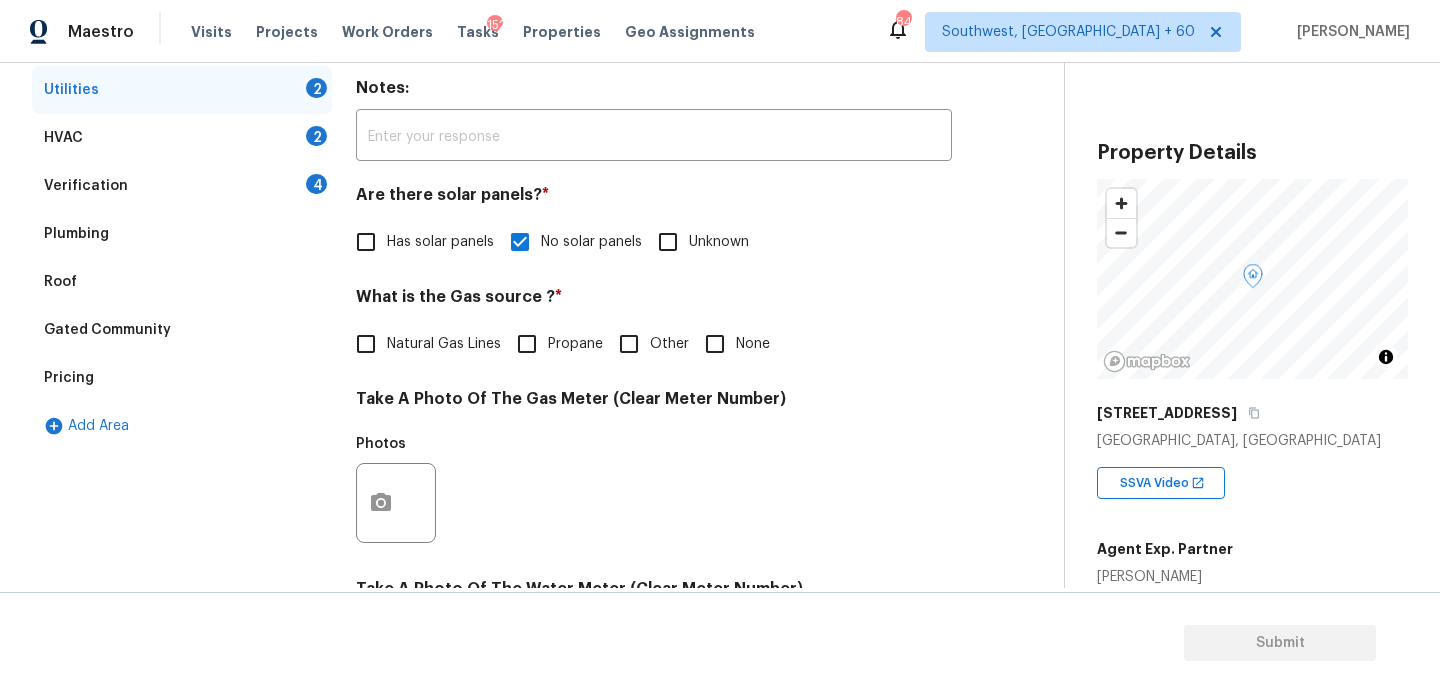 scroll, scrollTop: 274, scrollLeft: 0, axis: vertical 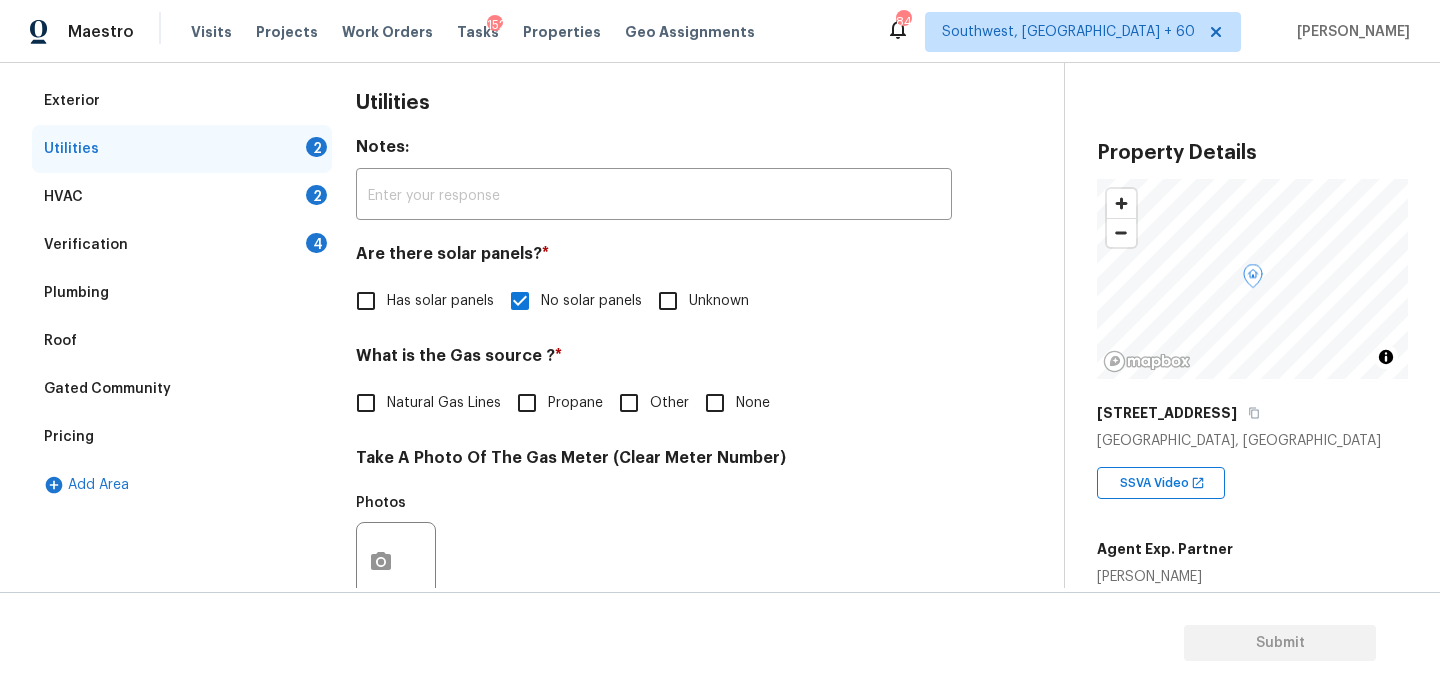 click on "Utilities Notes: ​ Are there solar panels?  * Has solar panels No solar panels Unknown What is the Gas source ?  * Natural Gas Lines Propane Other None Take A Photo Of The Gas Meter (Clear Meter Number) Photos Take A Photo Of The Water Meter (Clear Meter Number) Photos Take A Photo Of The Electric Meter (Clear Meter Number)  * Photos Does the home have a septic tank or sewer service?  * Sewer Septic Unknown" at bounding box center (654, 598) 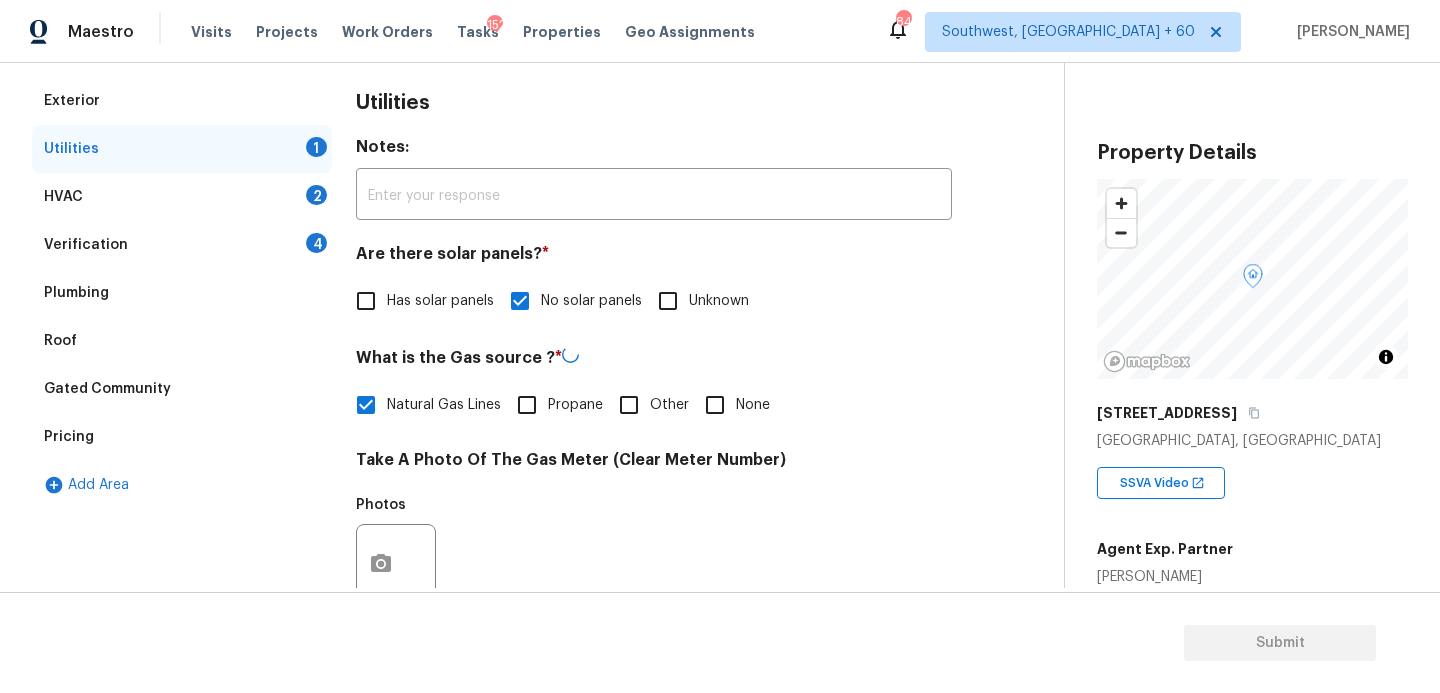 click on "Natural Gas Lines" at bounding box center (423, 405) 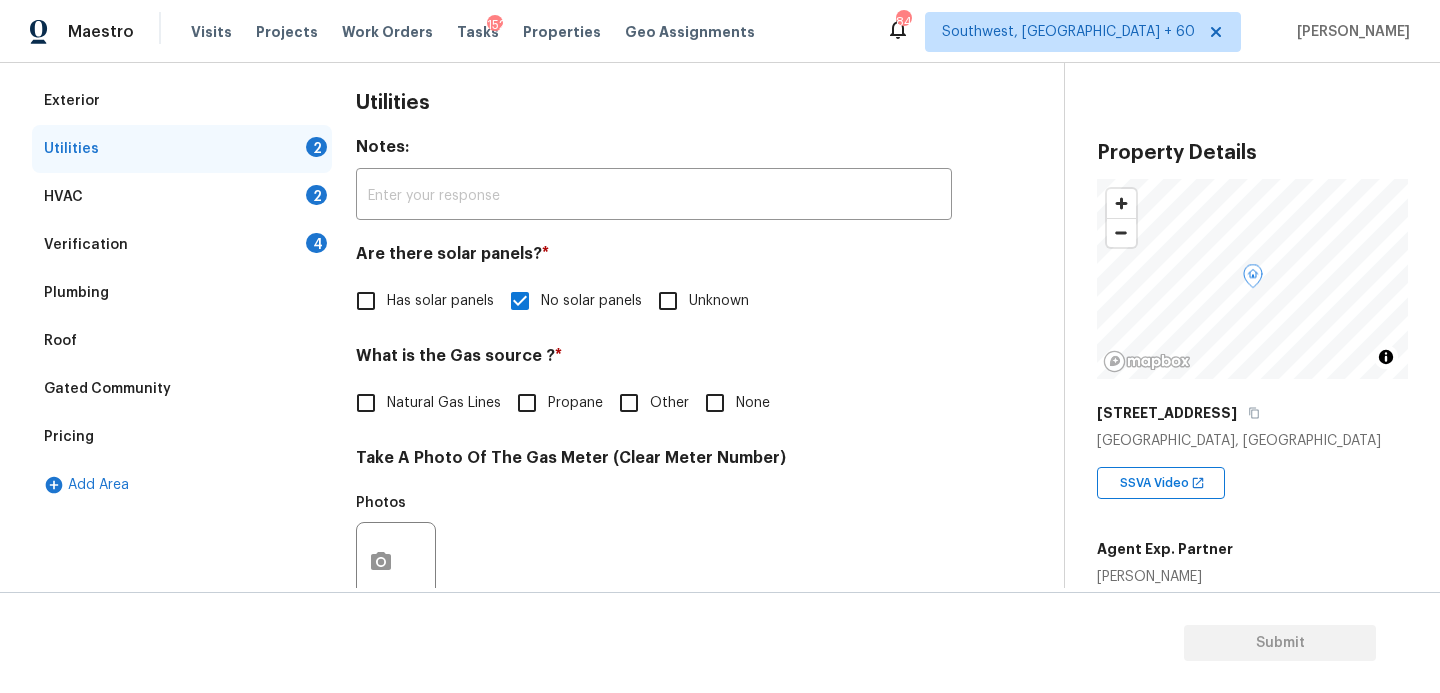 click on "Natural Gas Lines" at bounding box center (423, 403) 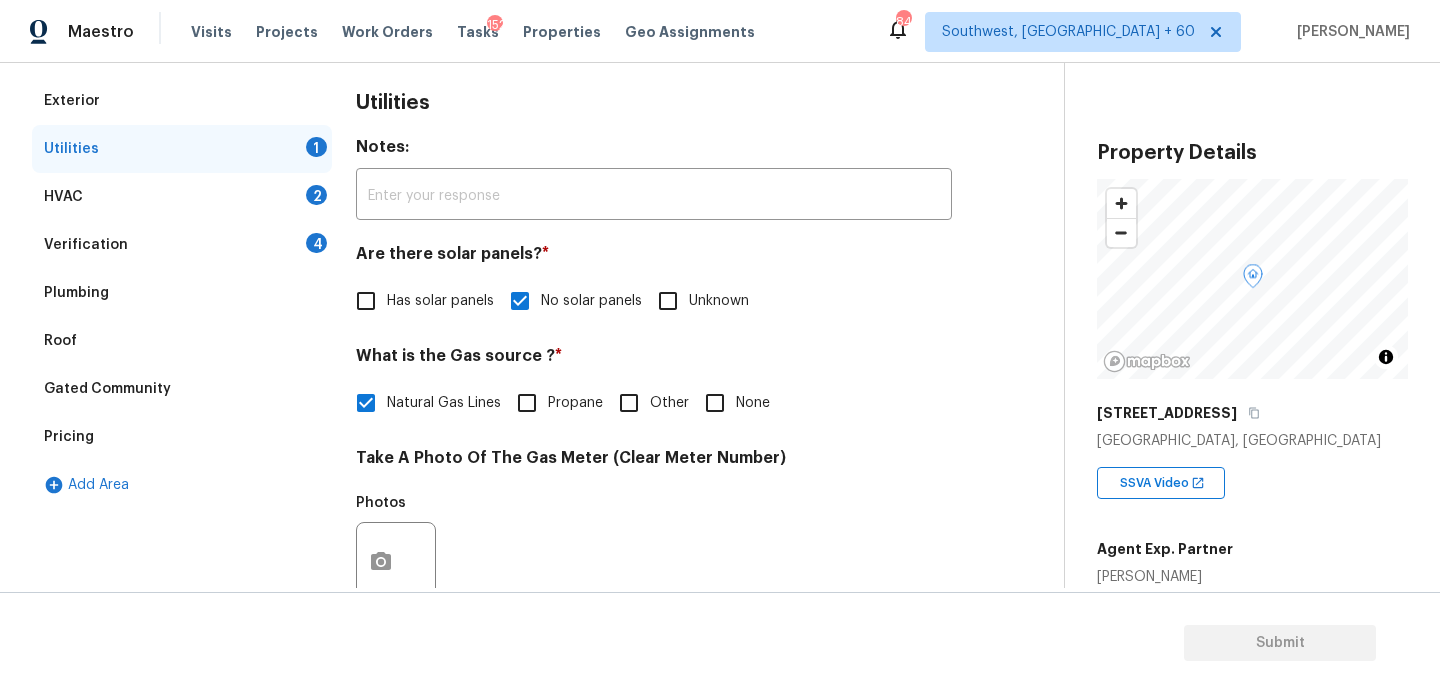 click on "Photos" at bounding box center [654, 549] 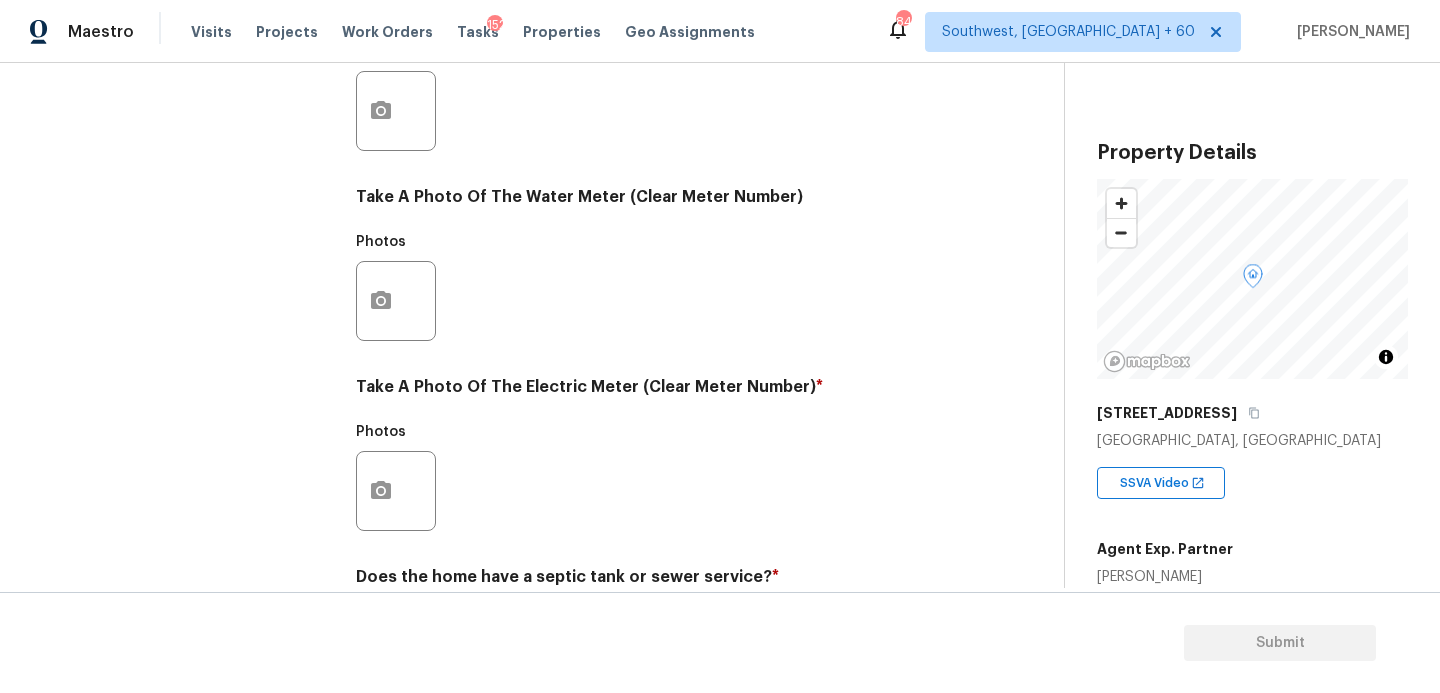 scroll, scrollTop: 812, scrollLeft: 0, axis: vertical 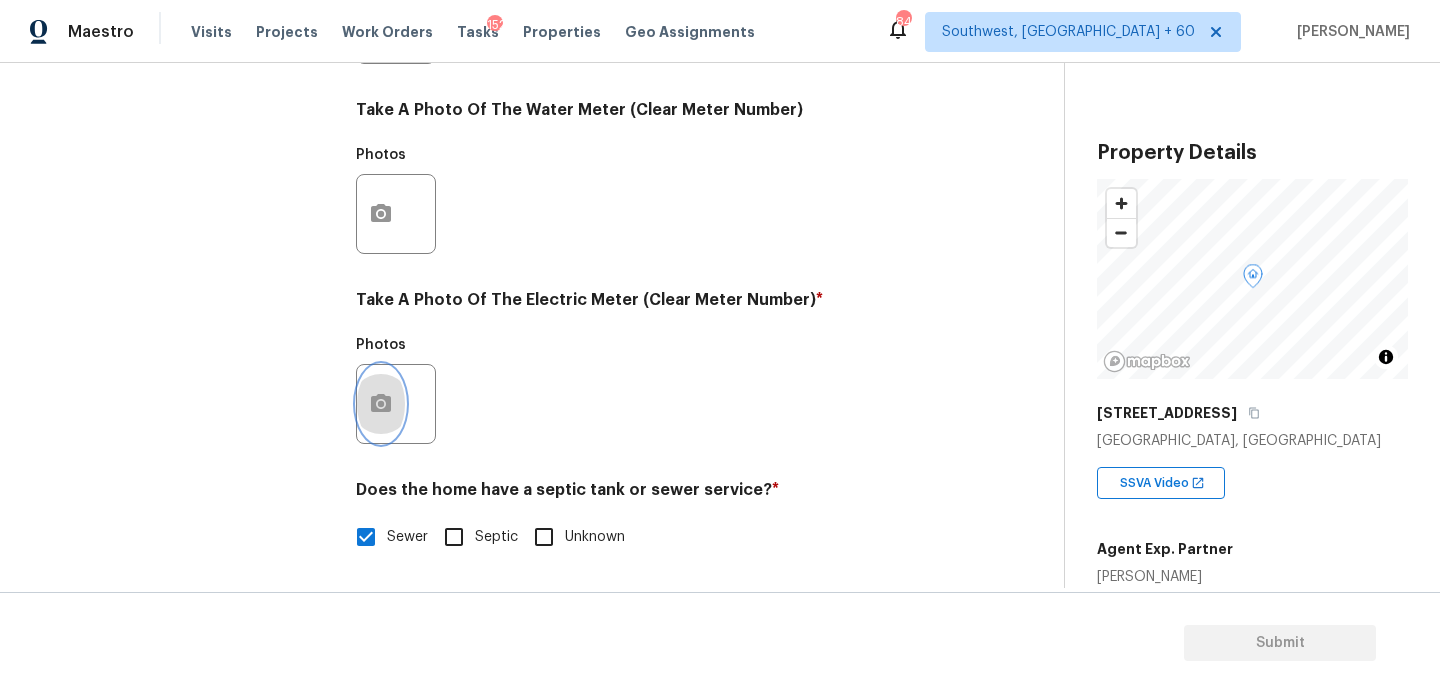 click at bounding box center [381, 404] 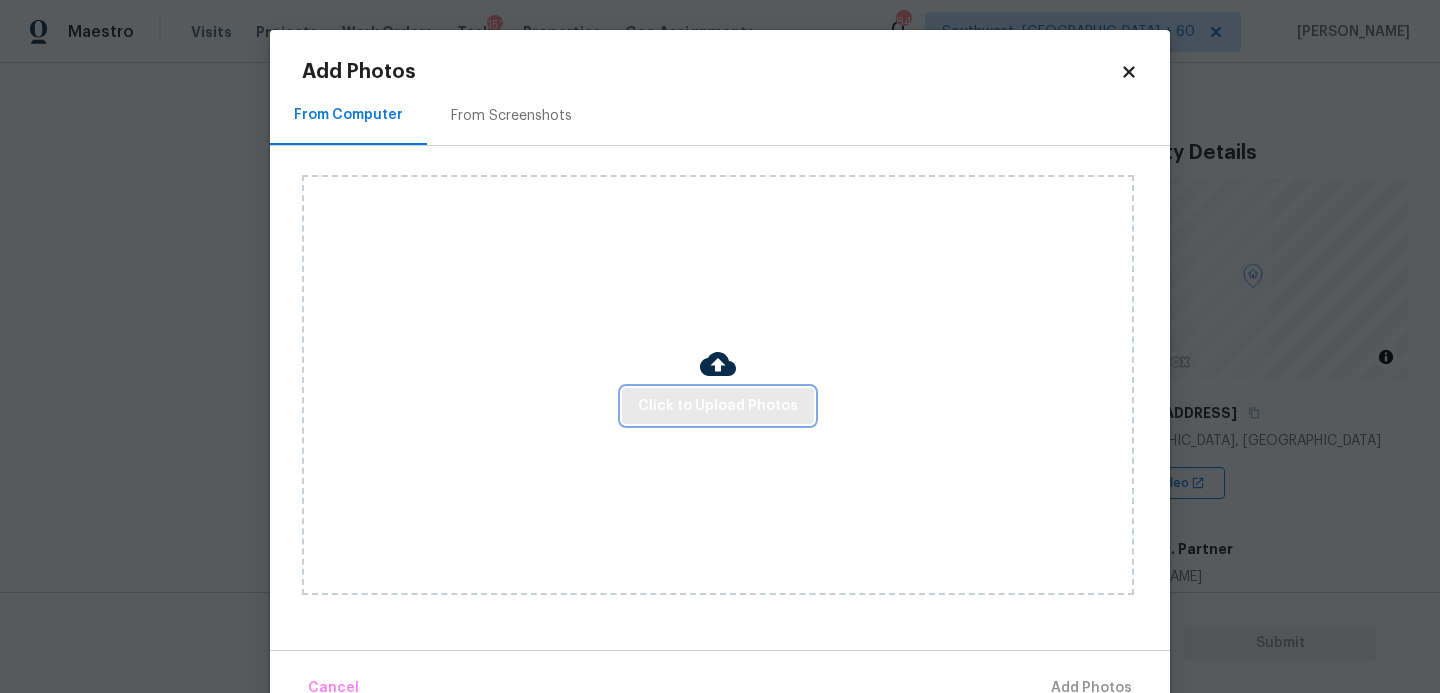 click on "Click to Upload Photos" at bounding box center [718, 406] 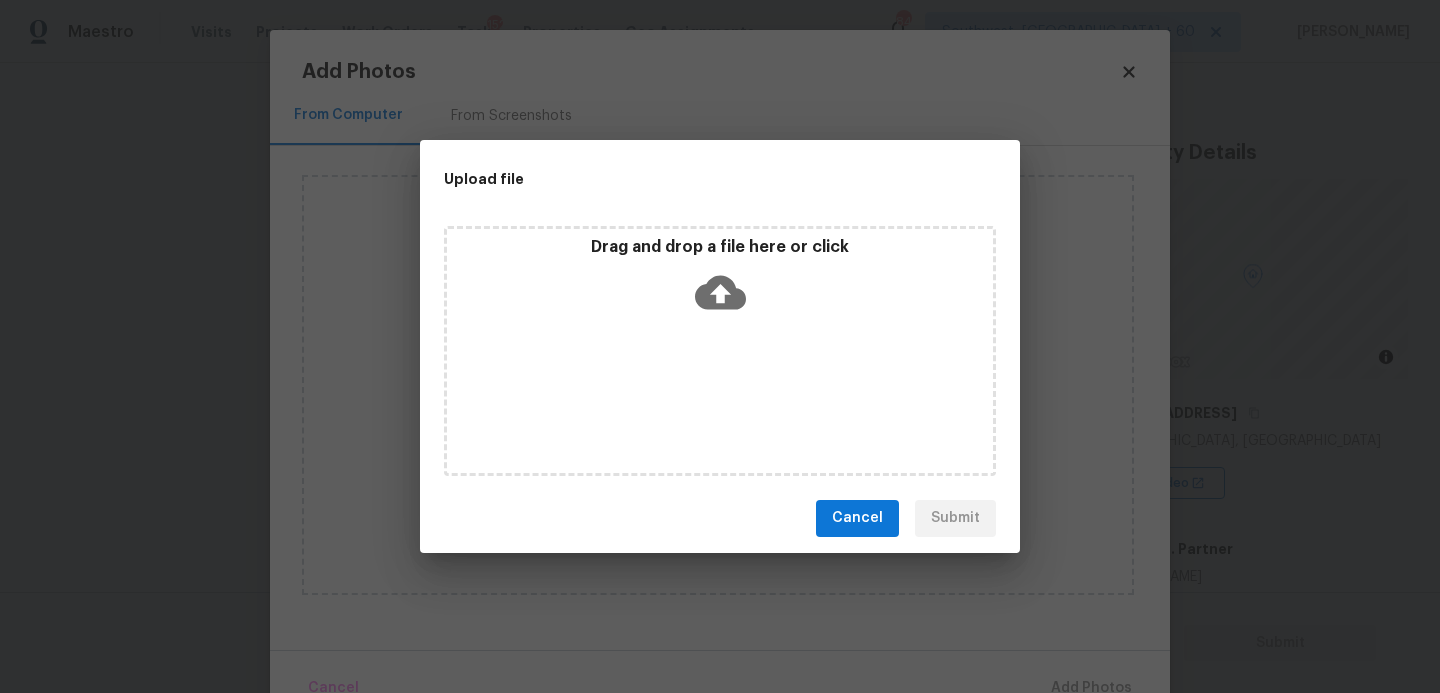 click 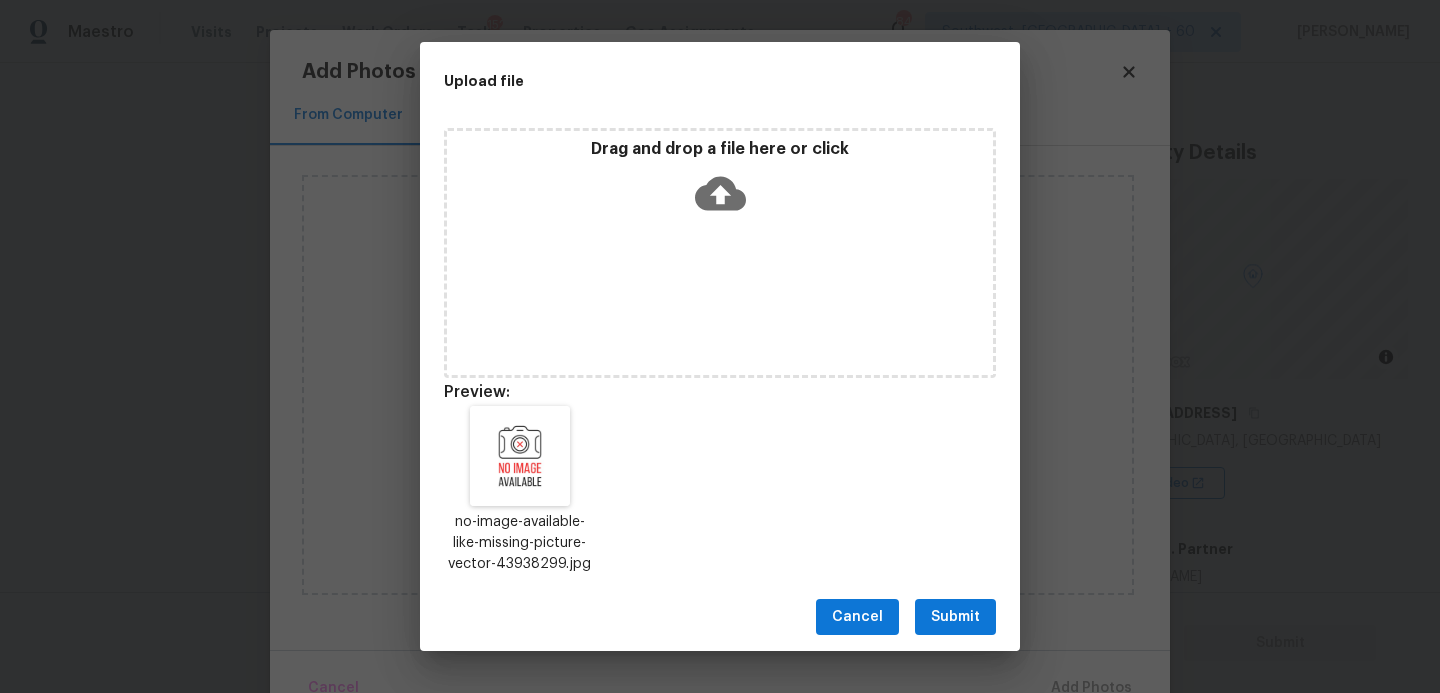 click on "Submit" at bounding box center [955, 617] 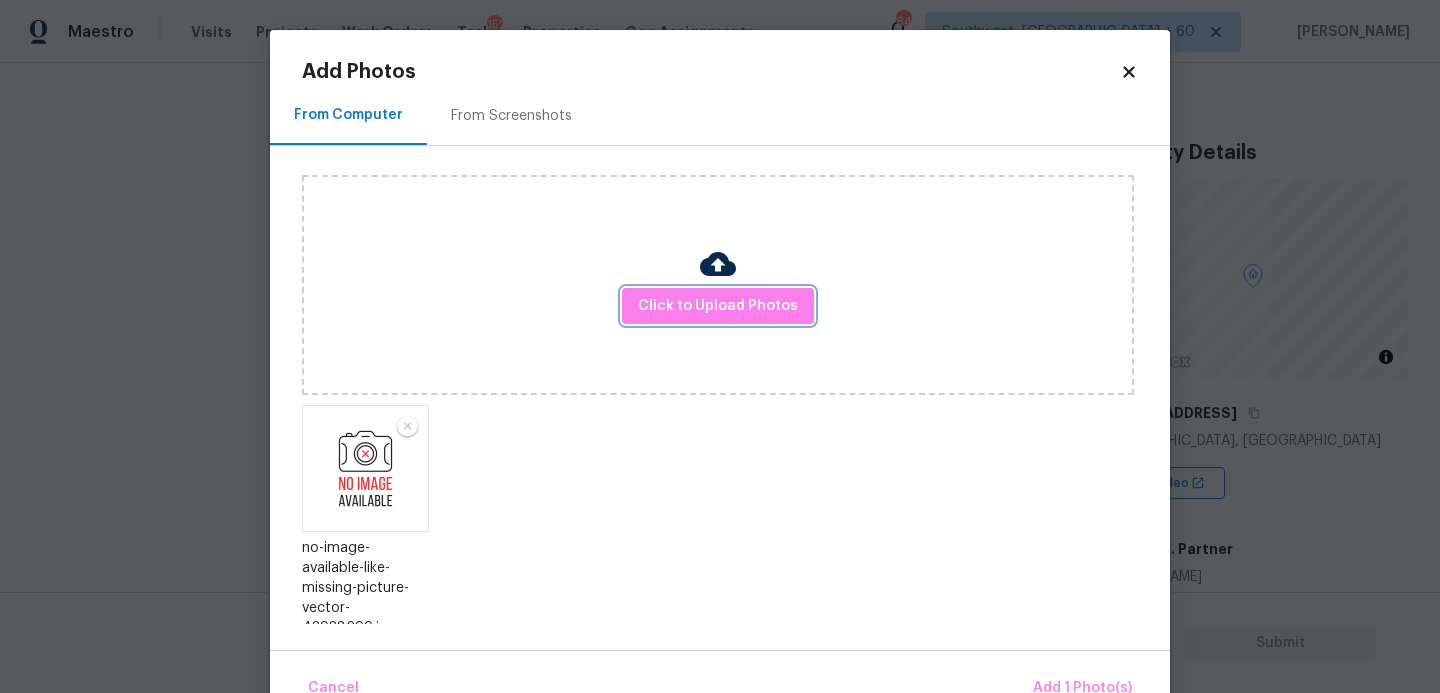 scroll, scrollTop: 13, scrollLeft: 0, axis: vertical 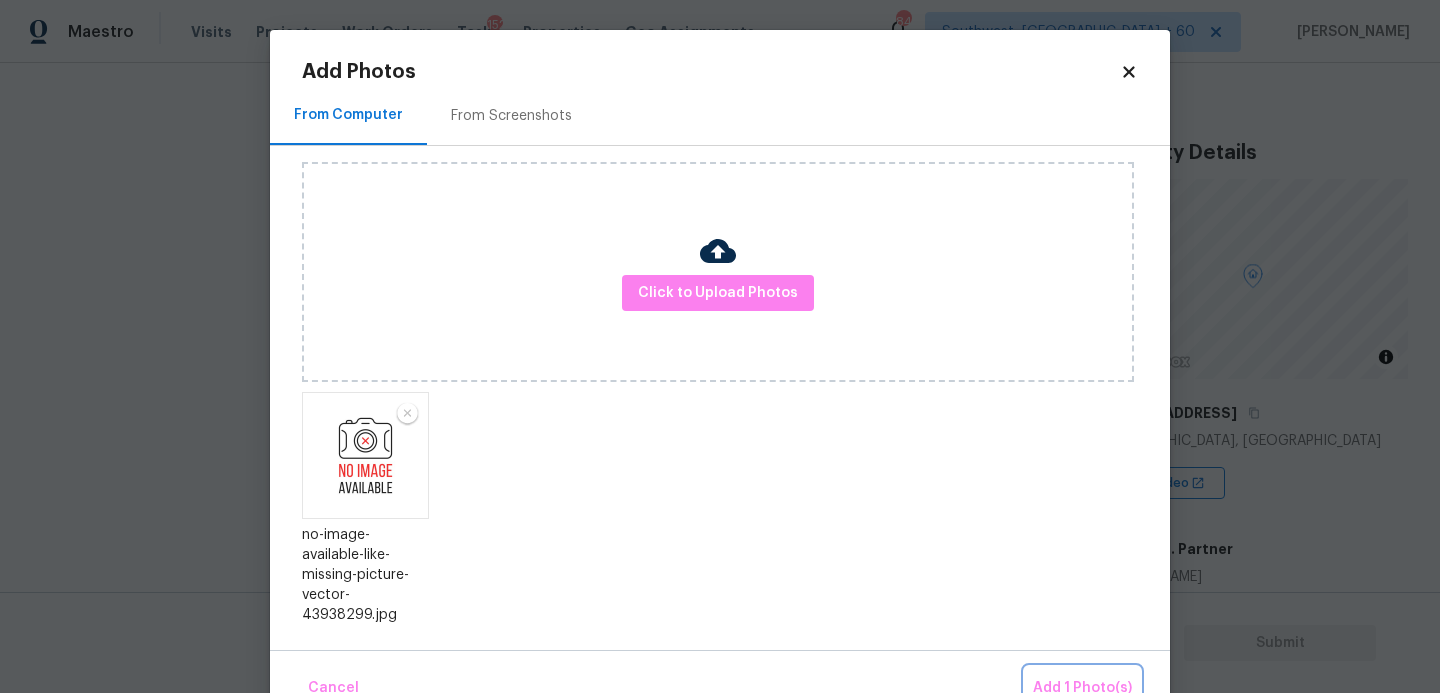 click on "Add 1 Photo(s)" at bounding box center [1082, 688] 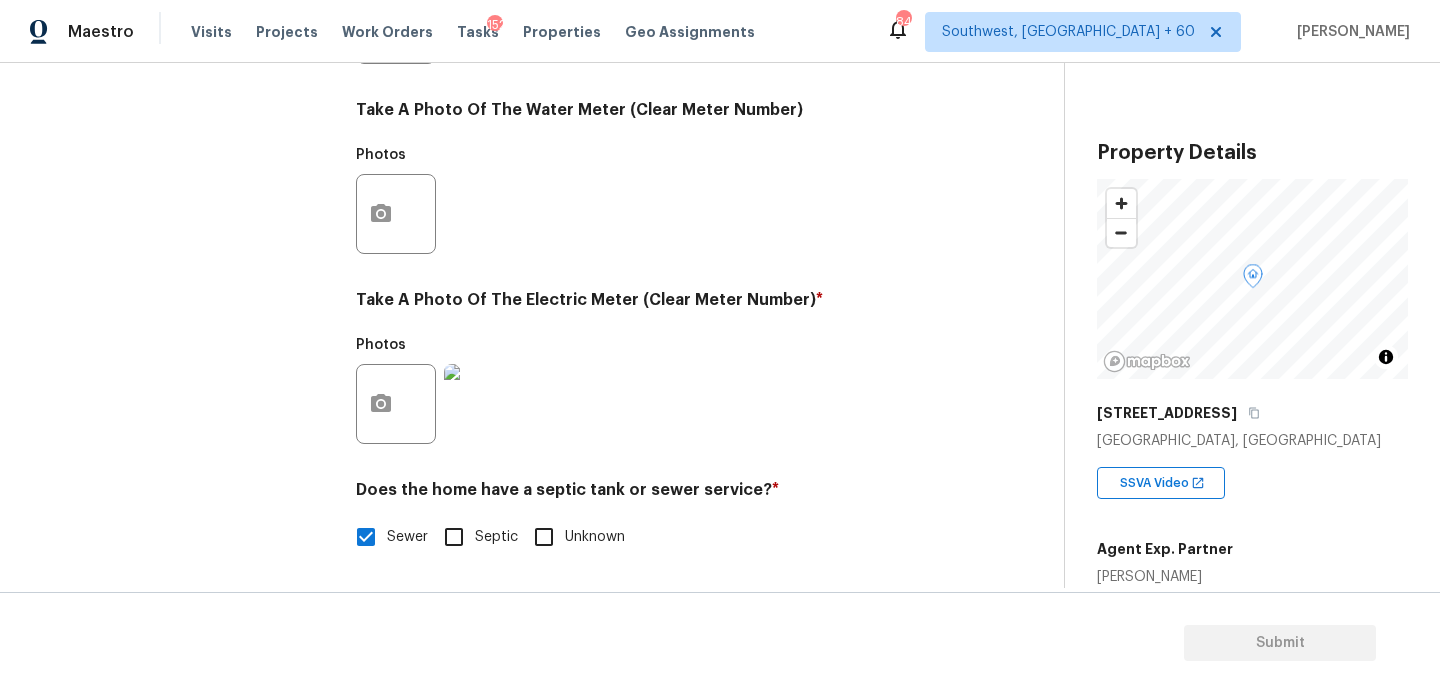 click on "Photos" at bounding box center (654, 391) 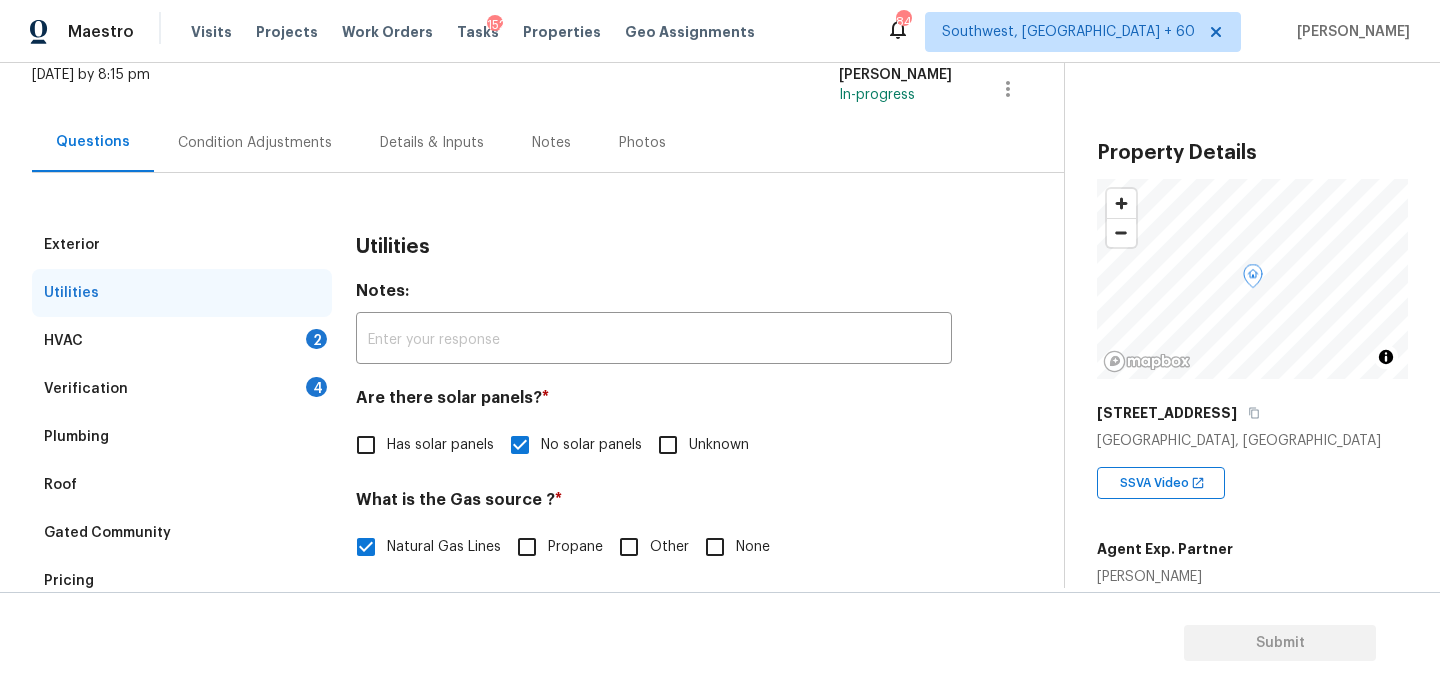 scroll, scrollTop: 89, scrollLeft: 0, axis: vertical 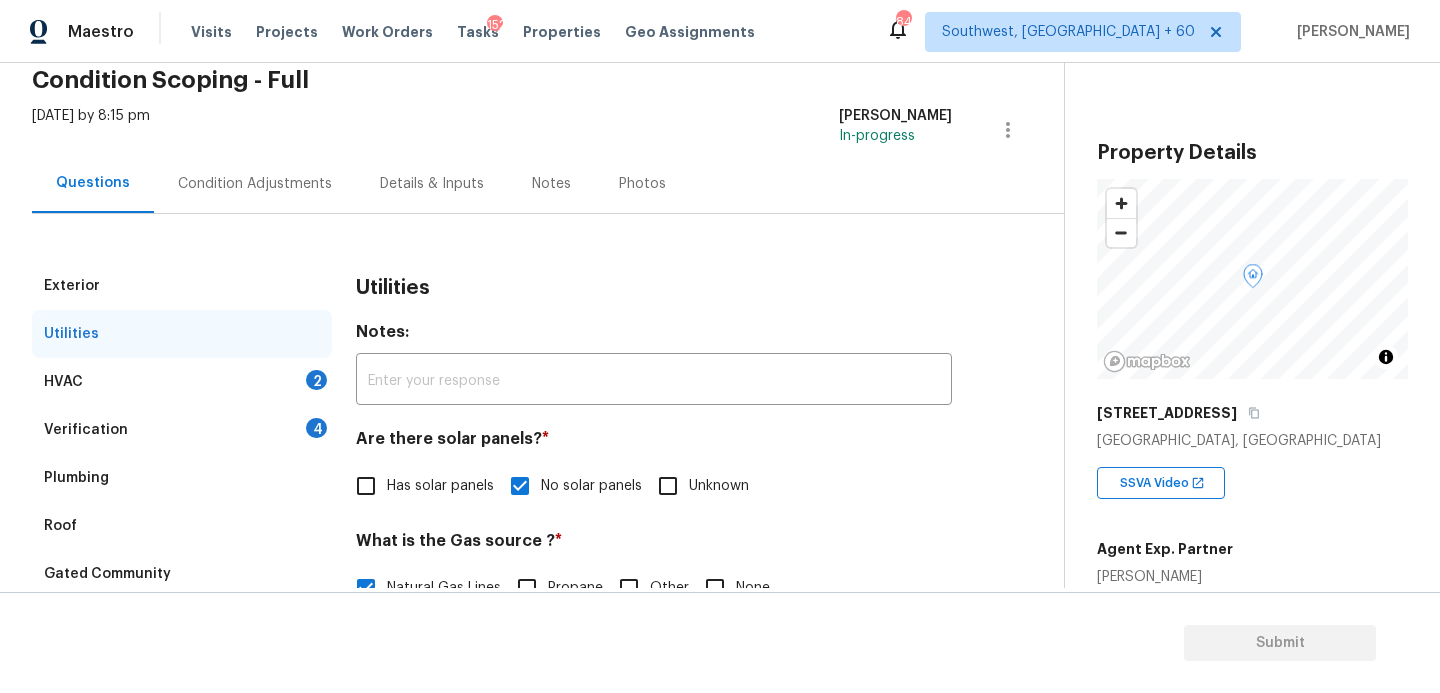 click on "HVAC 2" at bounding box center (182, 382) 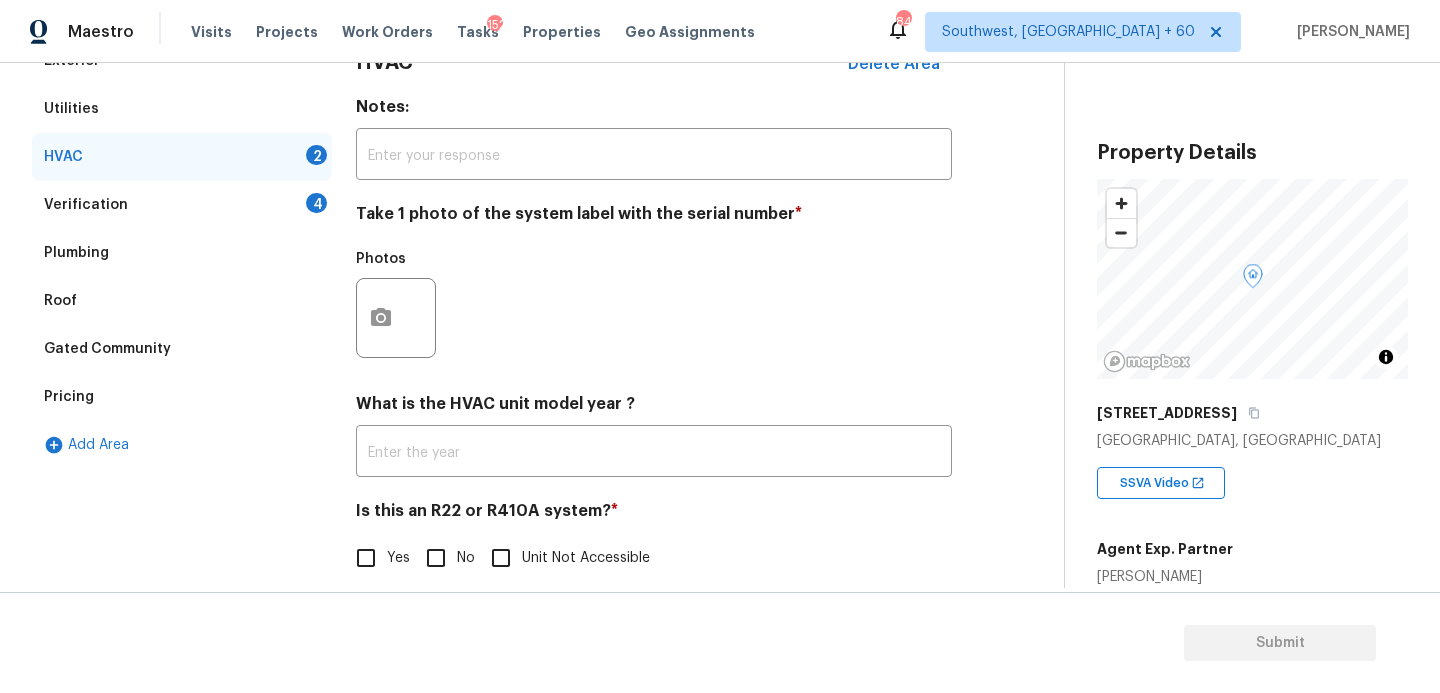 scroll, scrollTop: 336, scrollLeft: 0, axis: vertical 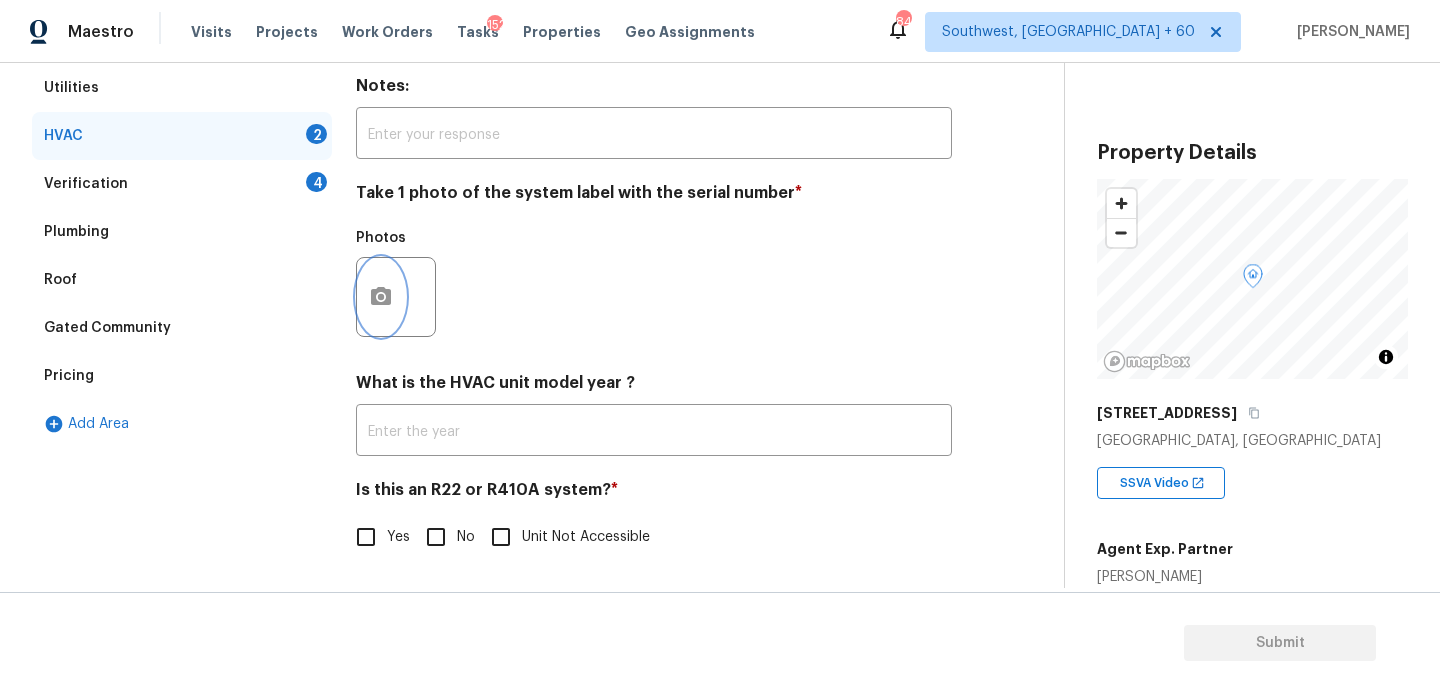 click at bounding box center (381, 297) 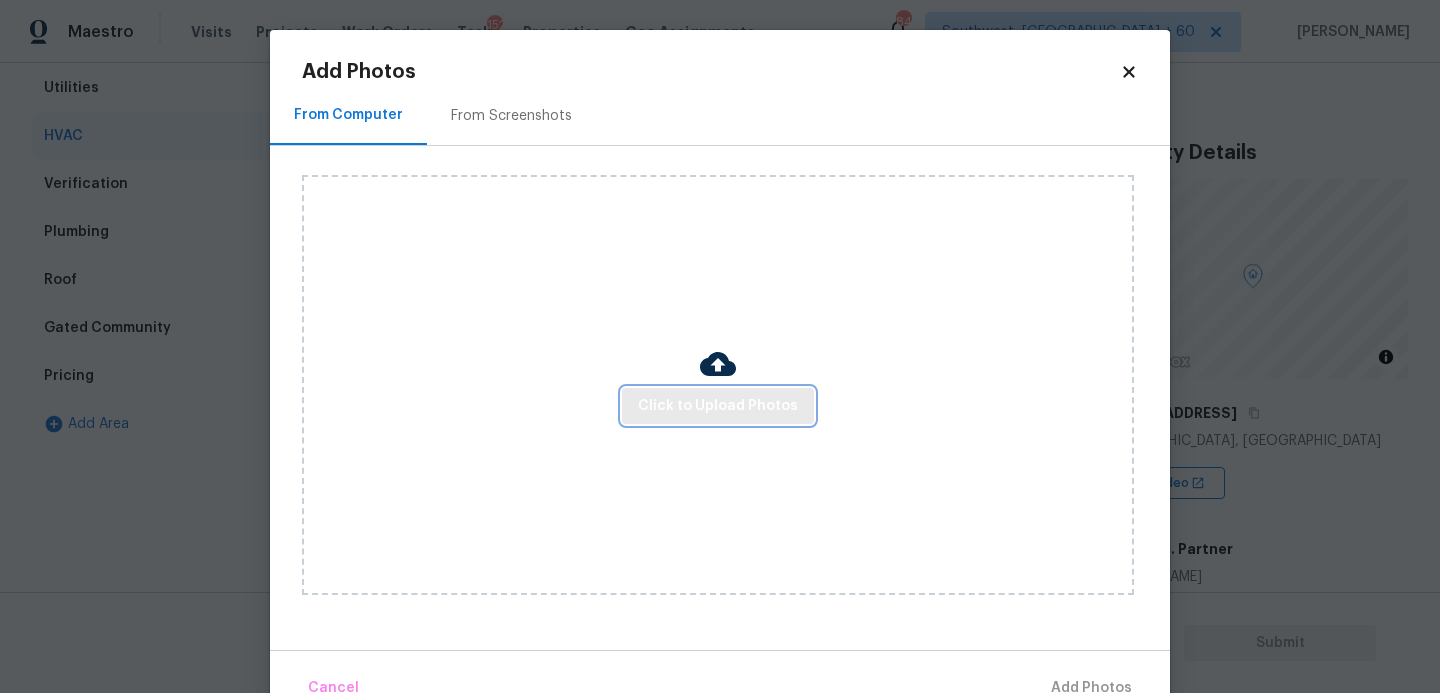 click on "Click to Upload Photos" at bounding box center [718, 406] 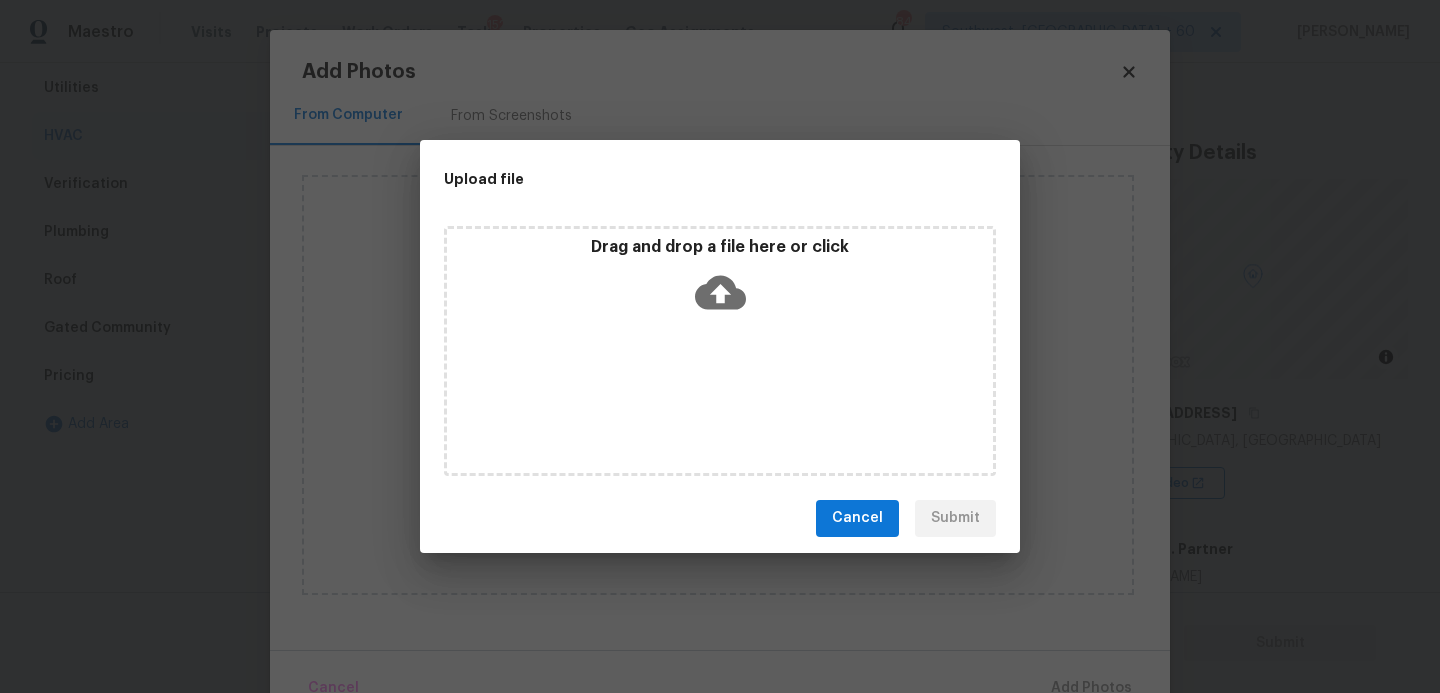 click on "Drag and drop a file here or click" at bounding box center (720, 280) 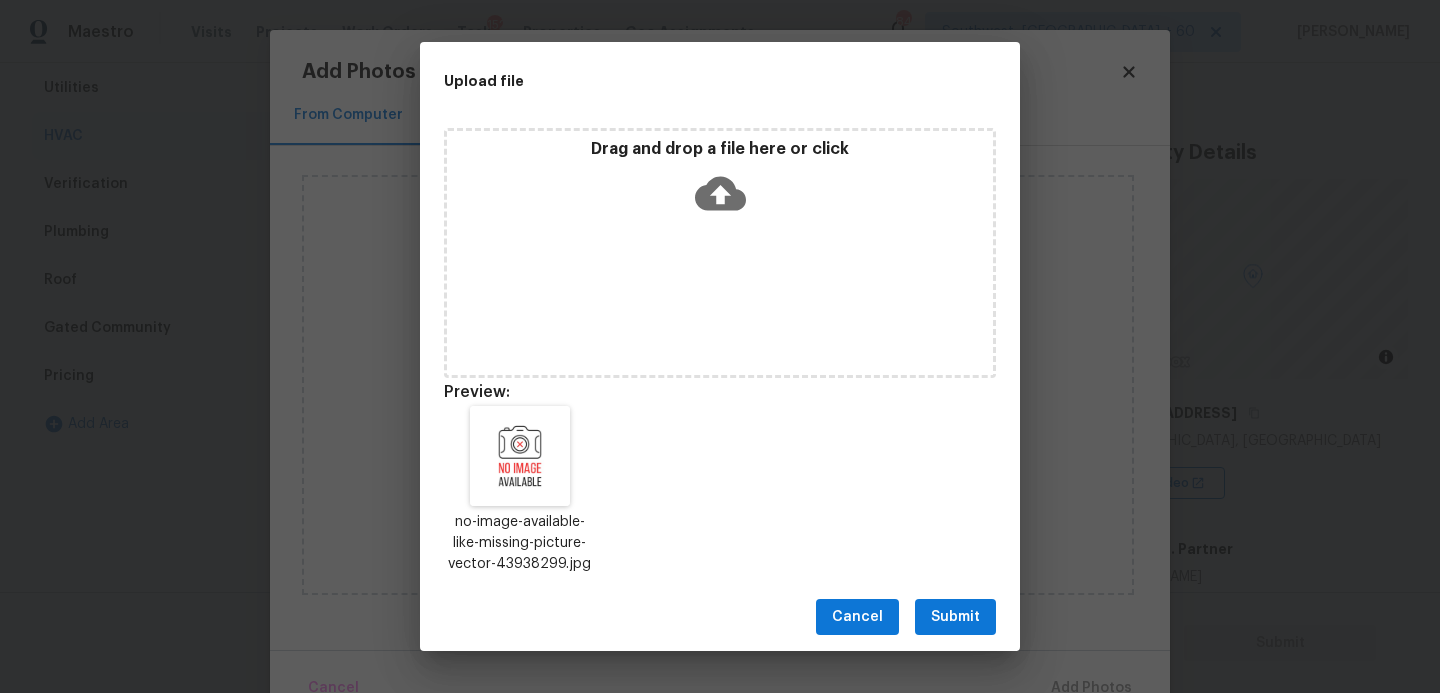 click on "Submit" at bounding box center [955, 617] 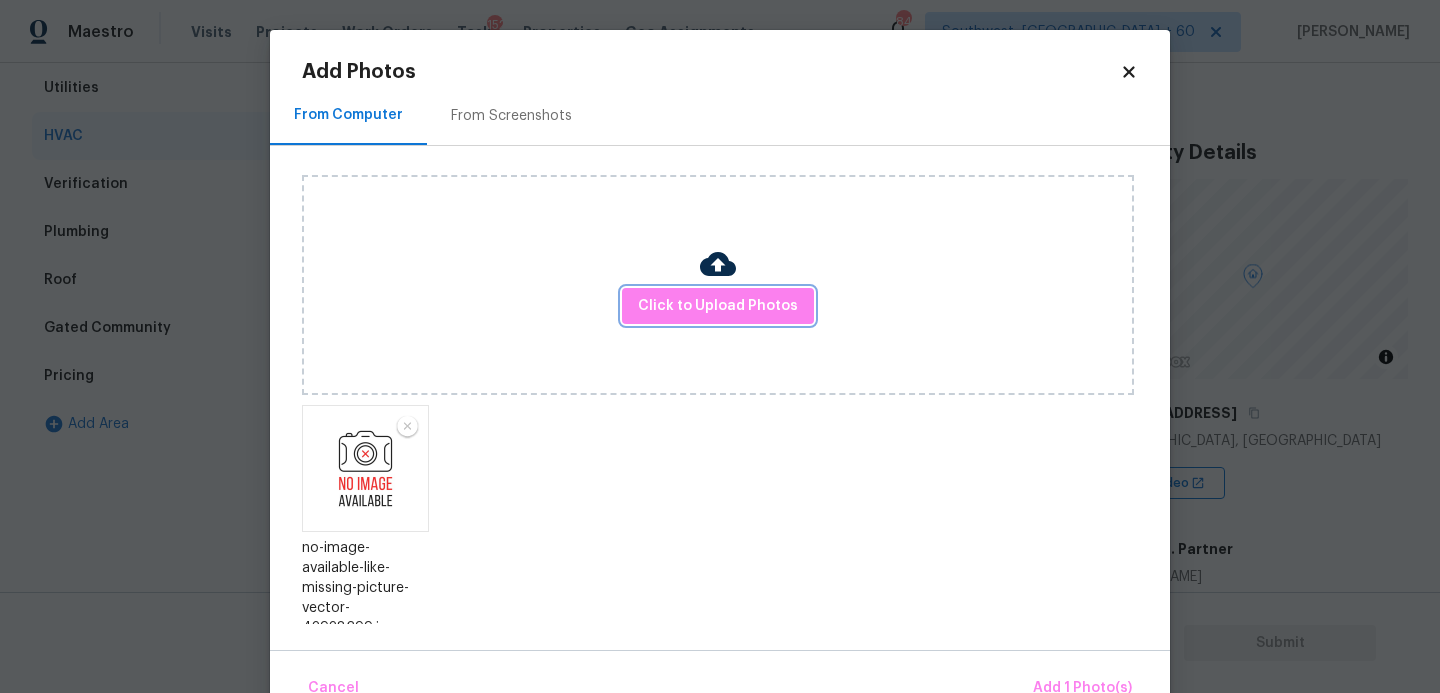 scroll, scrollTop: 13, scrollLeft: 0, axis: vertical 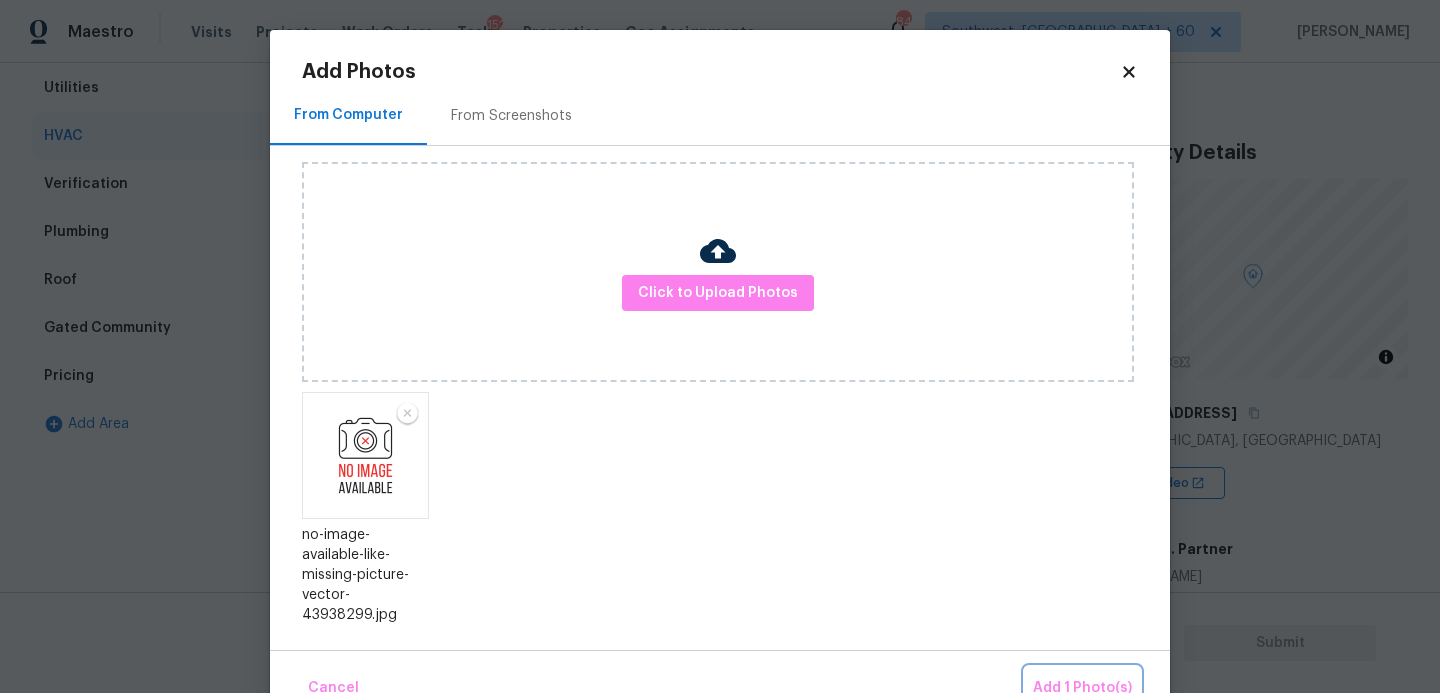click on "Add 1 Photo(s)" at bounding box center [1082, 688] 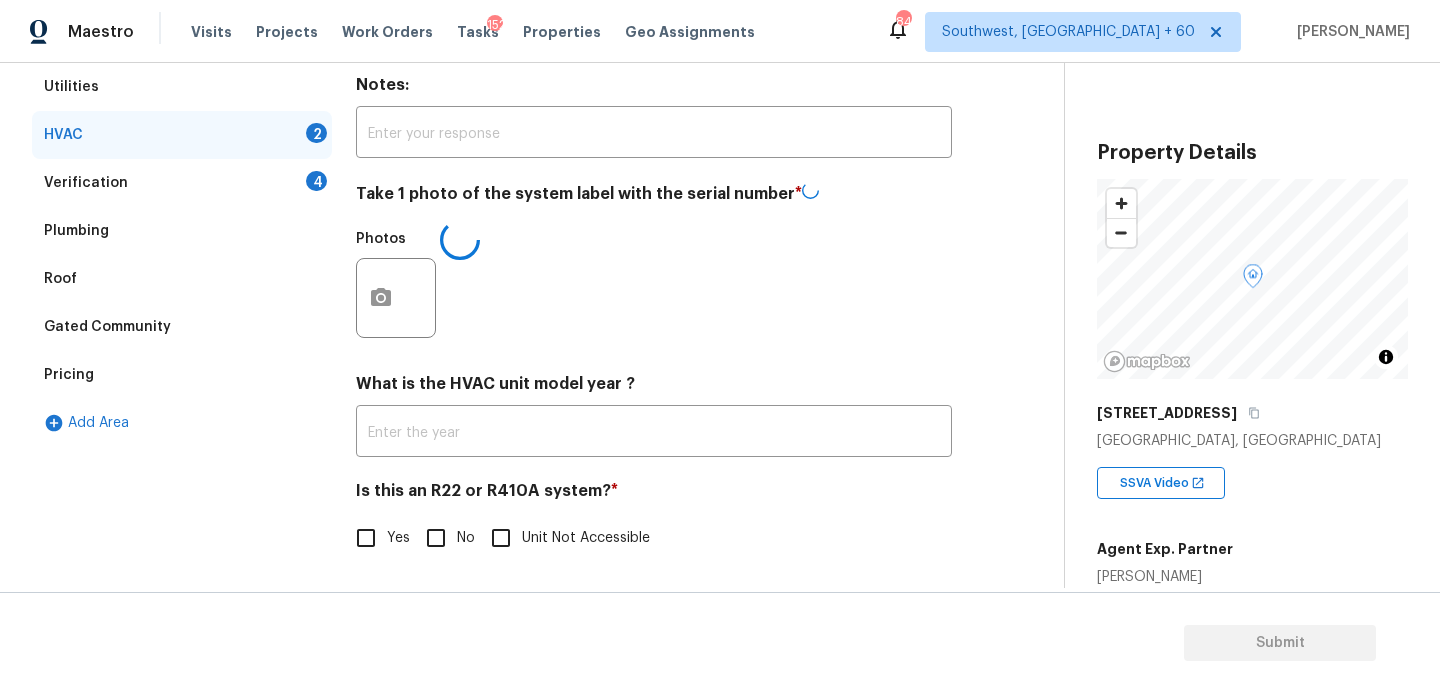 click on "No" at bounding box center [436, 538] 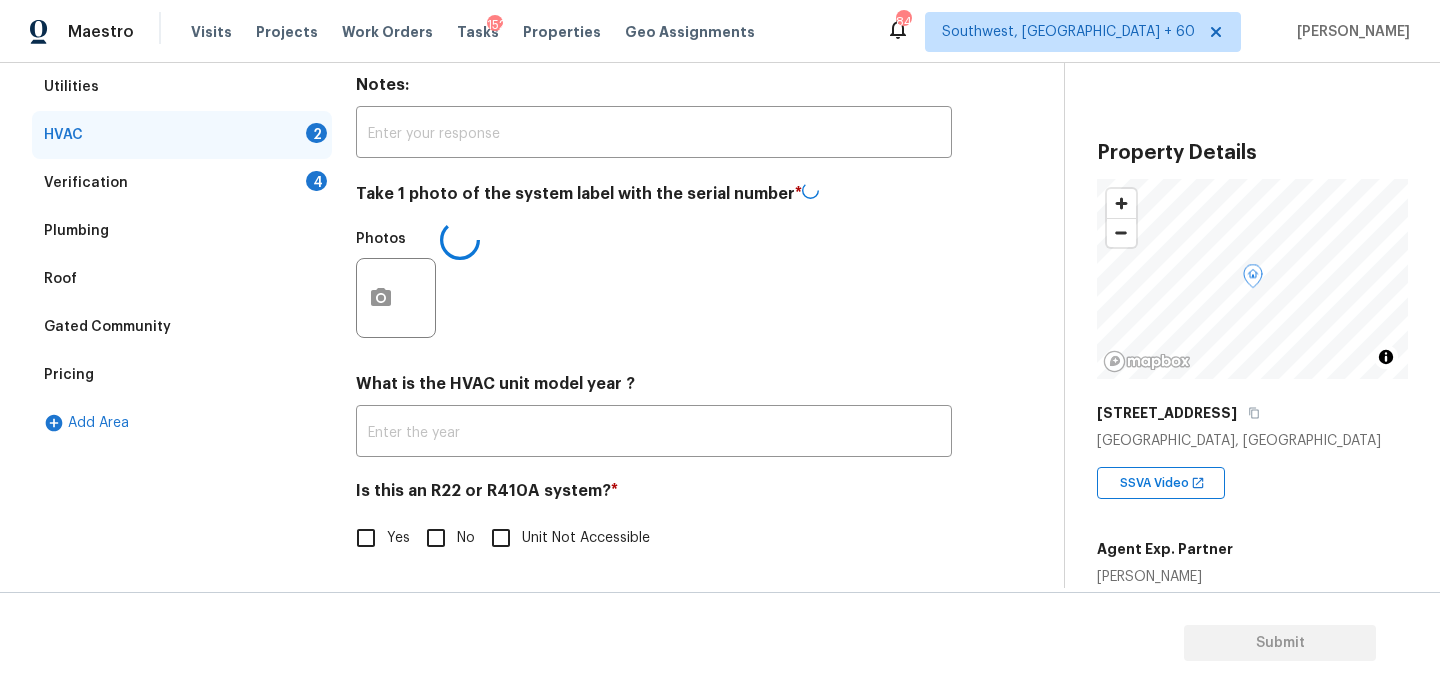 checkbox on "true" 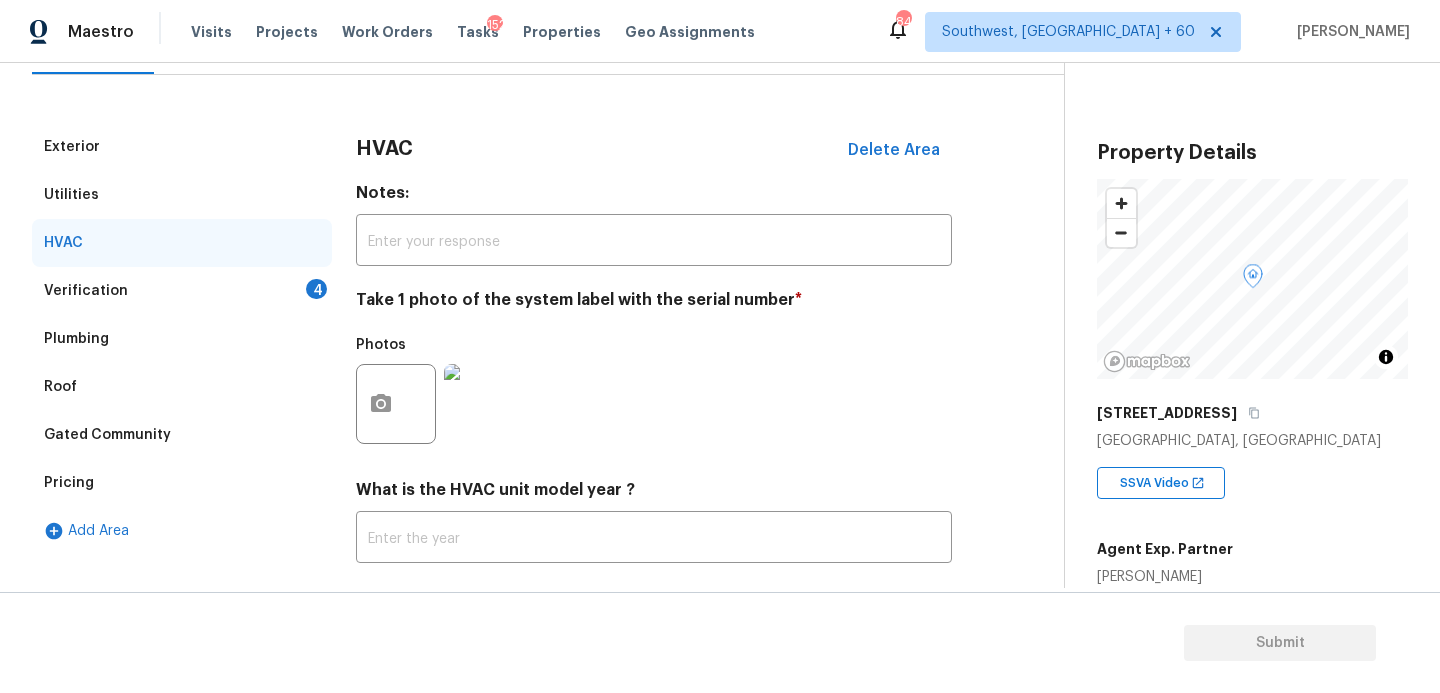 scroll, scrollTop: 152, scrollLeft: 0, axis: vertical 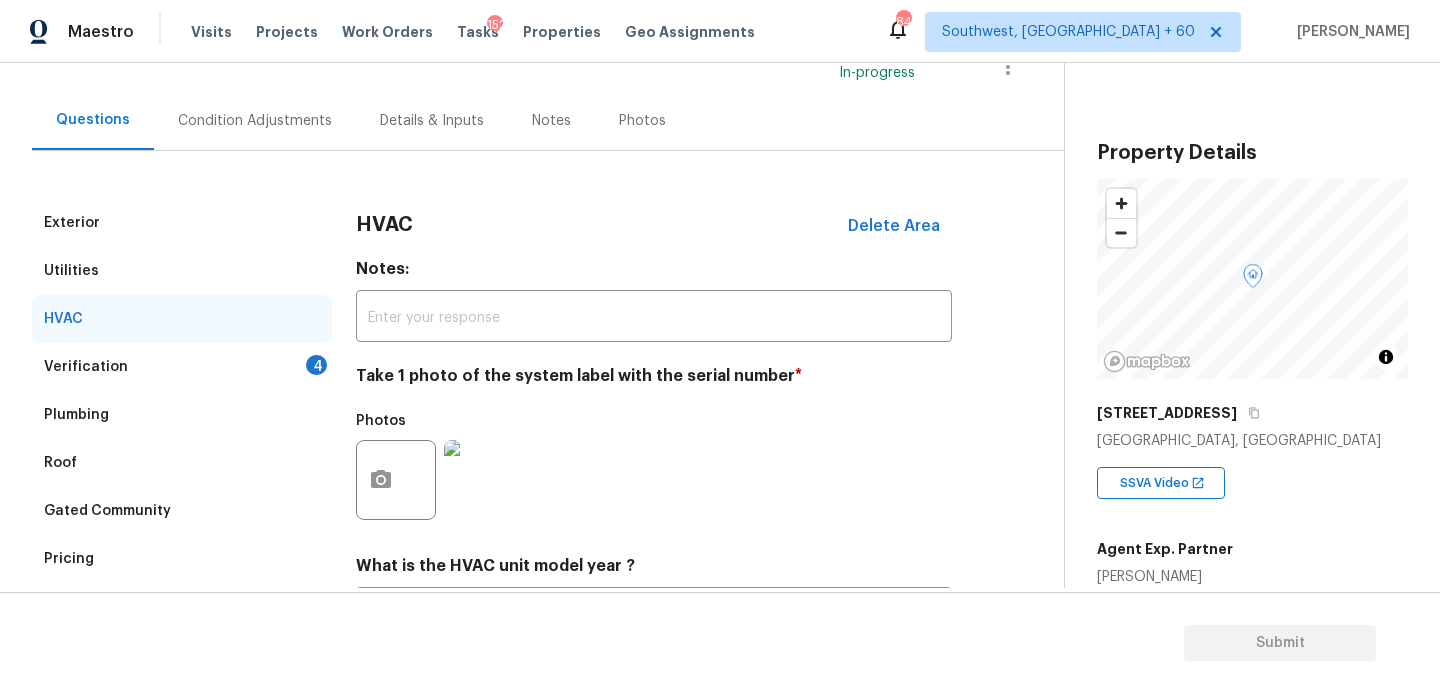 click on "Verification 4" at bounding box center (182, 367) 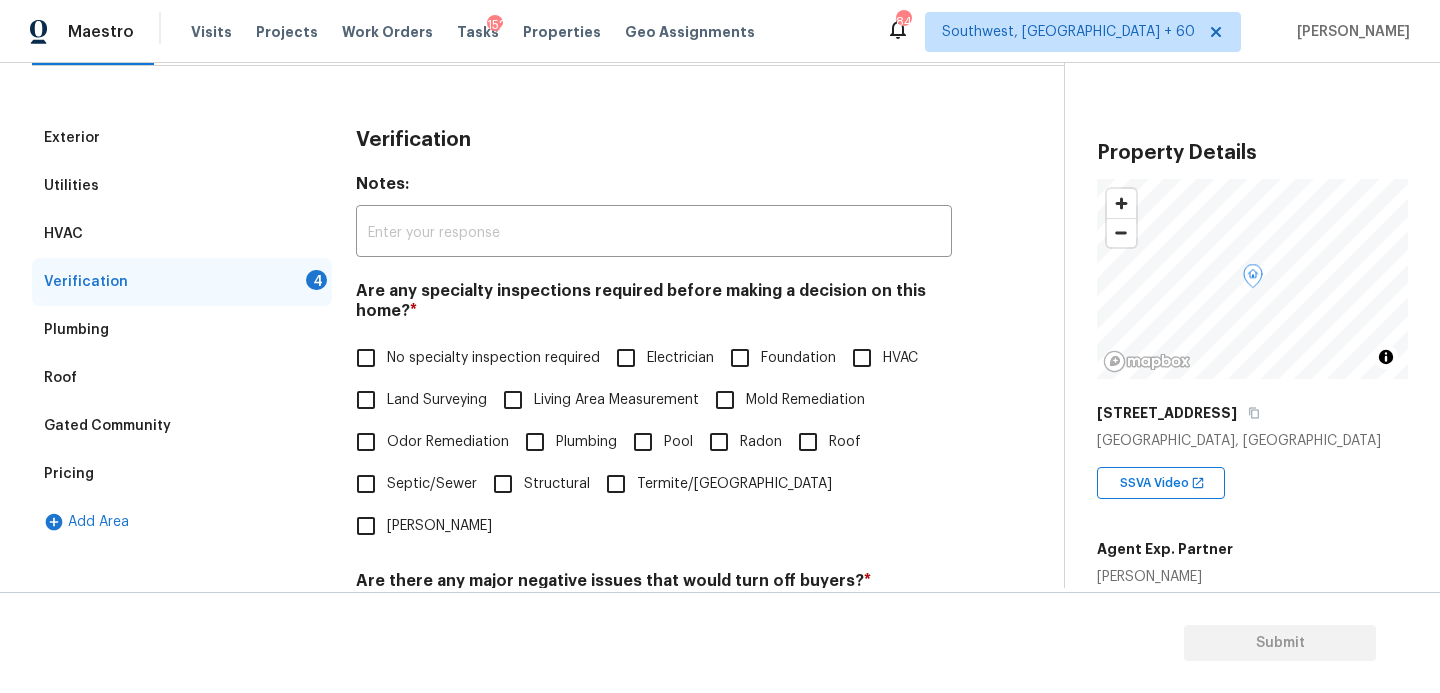 scroll, scrollTop: 476, scrollLeft: 0, axis: vertical 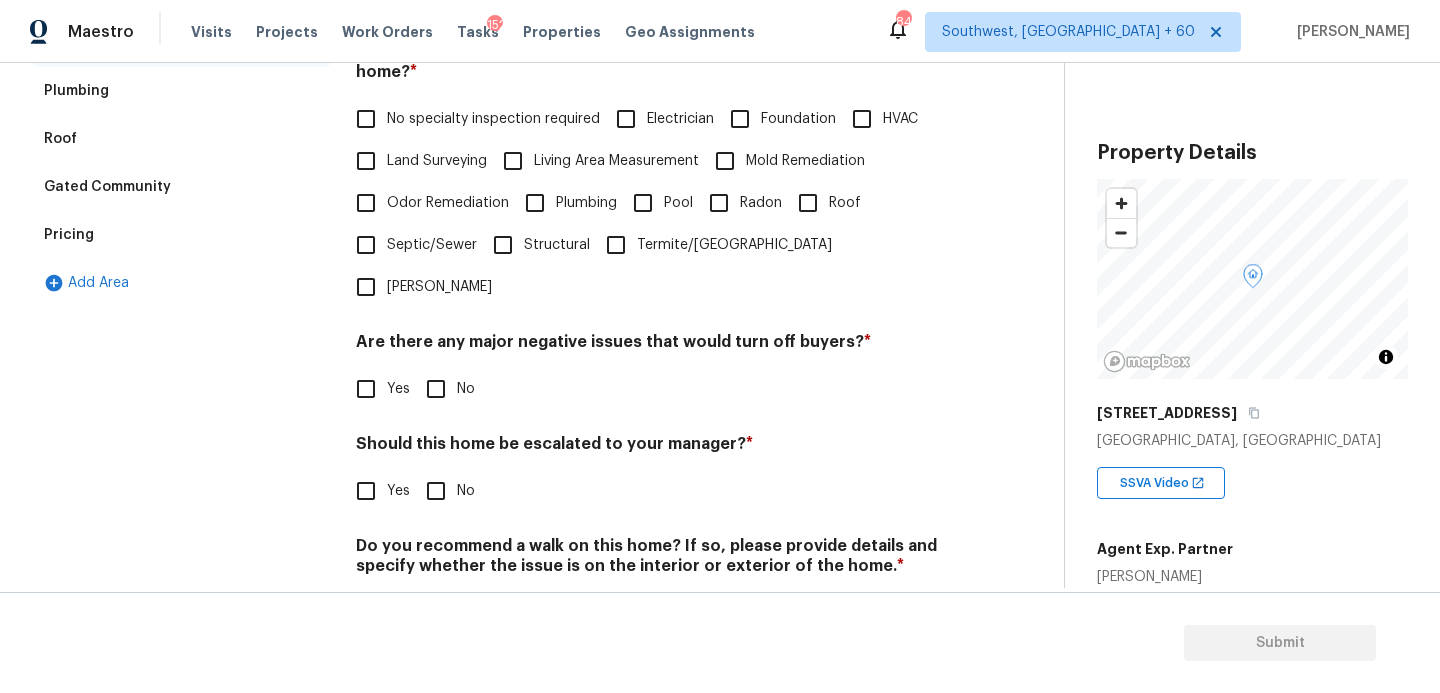 click on "No specialty inspection required" at bounding box center [493, 119] 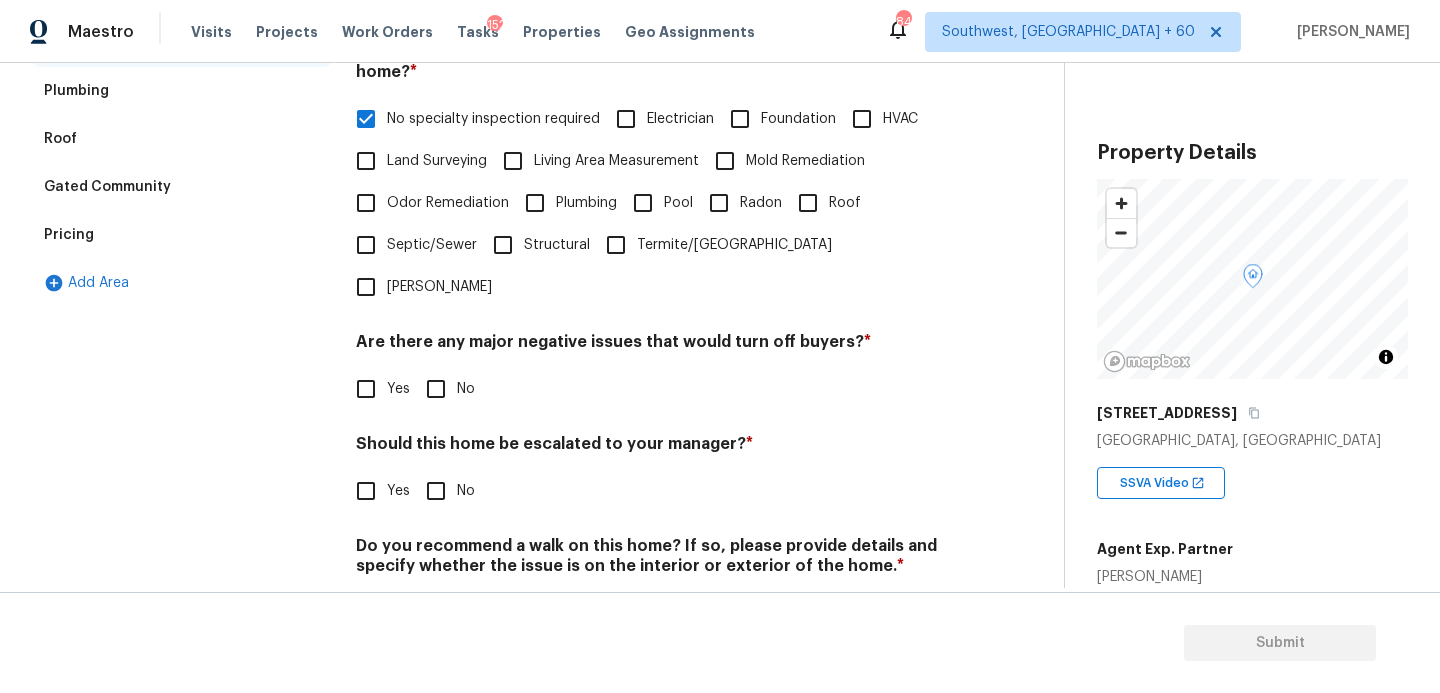 click on "No" at bounding box center [466, 389] 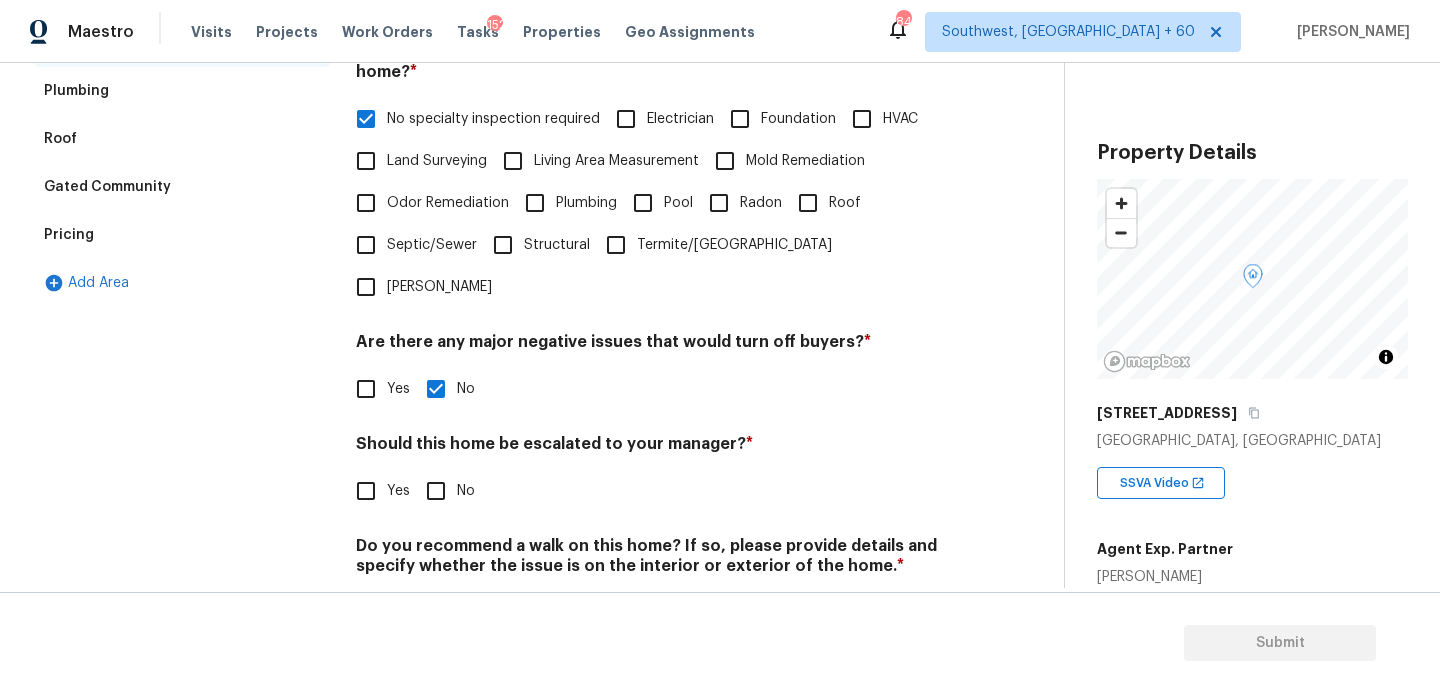 scroll, scrollTop: 510, scrollLeft: 0, axis: vertical 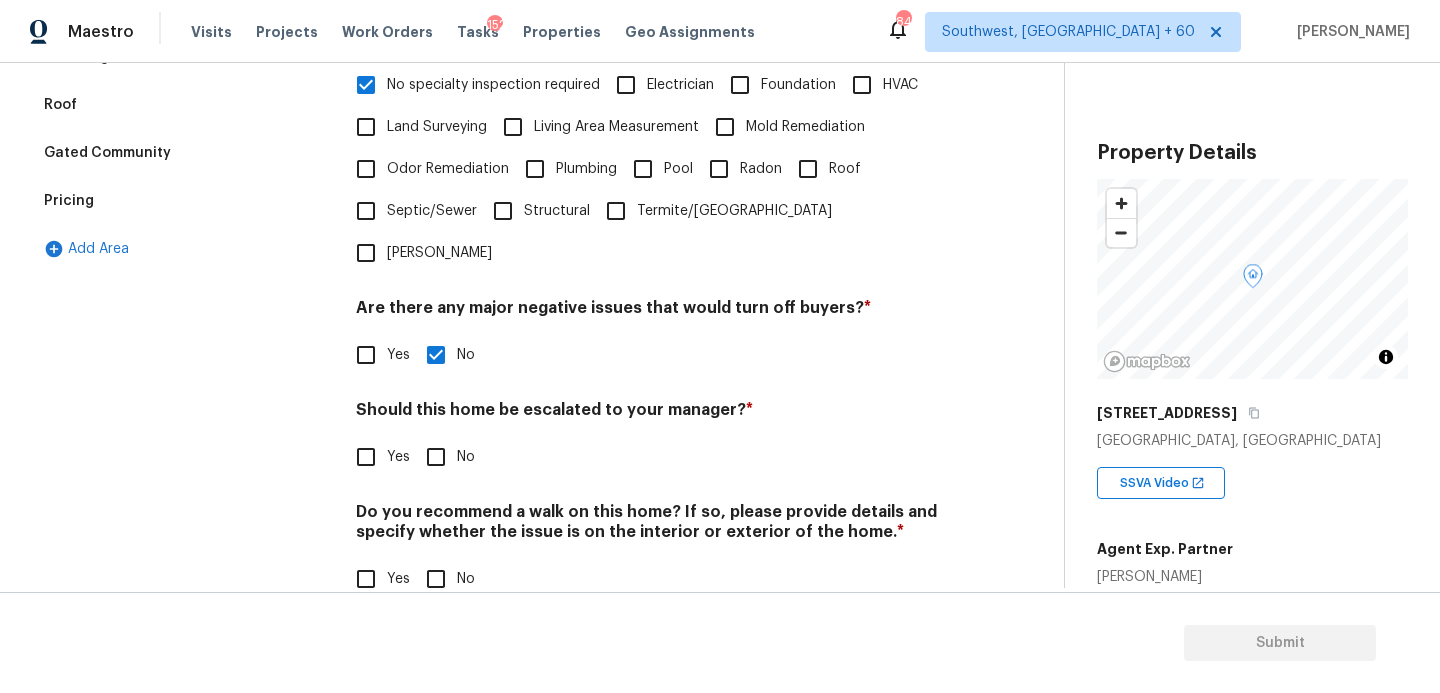 click on "No" at bounding box center (436, 457) 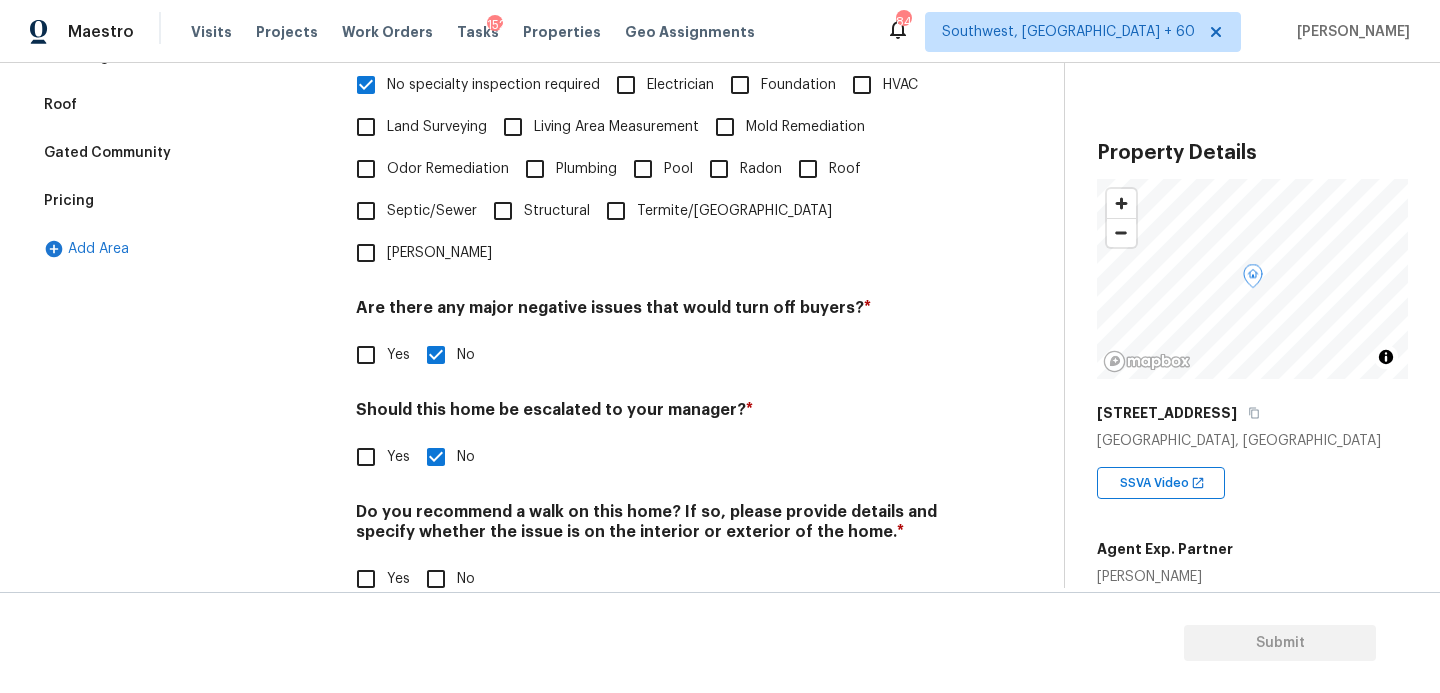 click on "Yes" at bounding box center (366, 457) 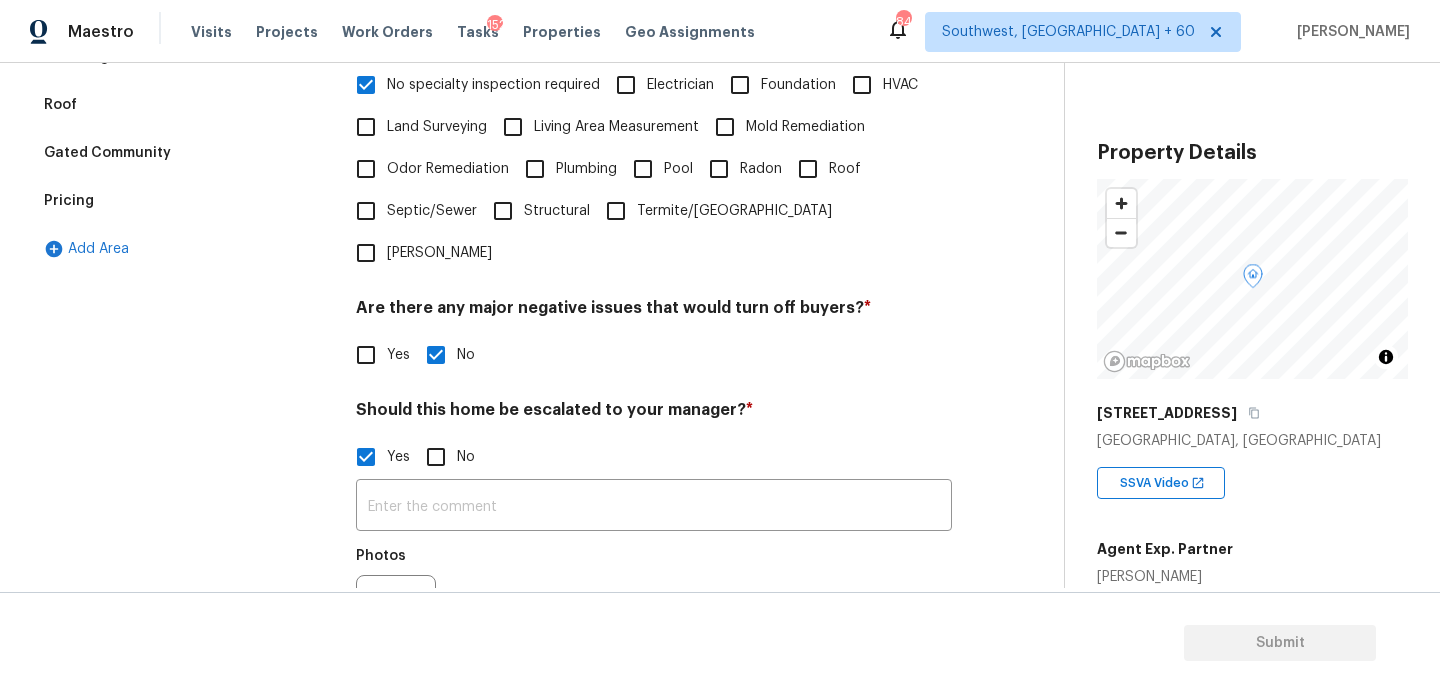 scroll, scrollTop: 700, scrollLeft: 0, axis: vertical 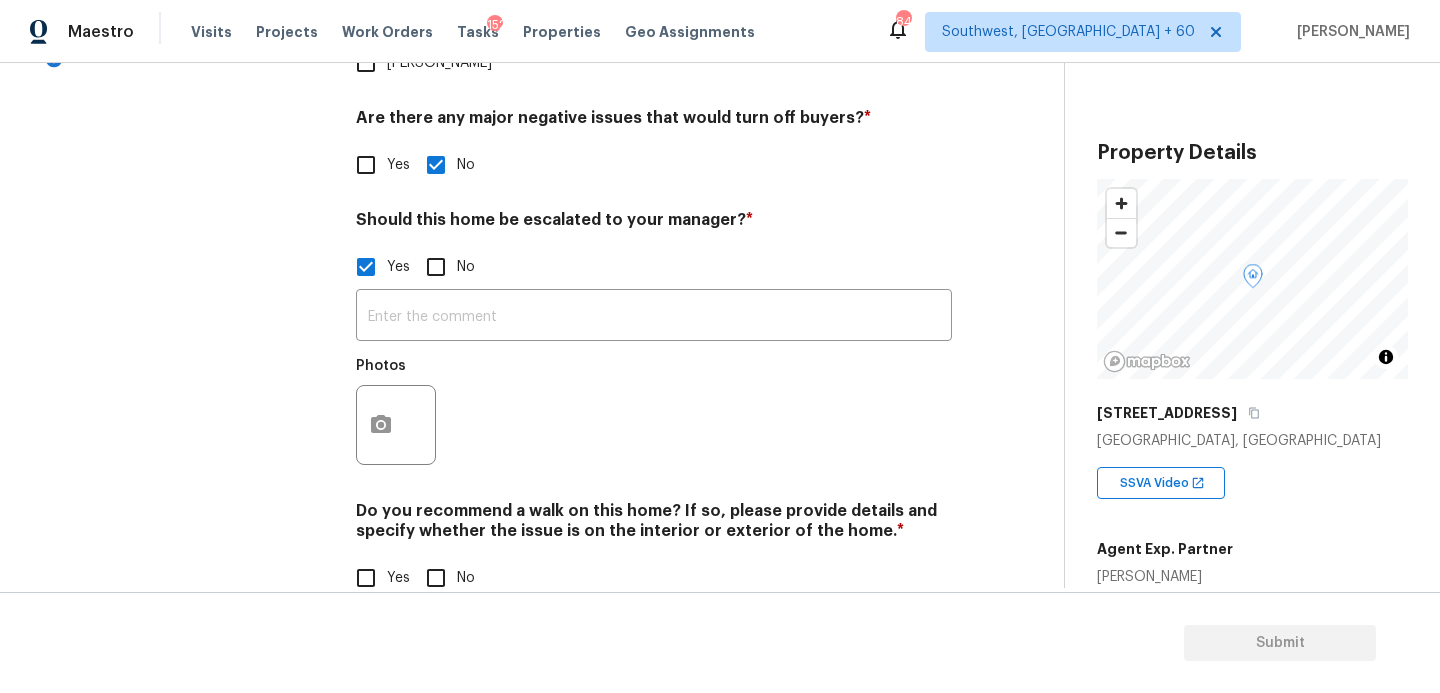 click on "No" at bounding box center (436, 578) 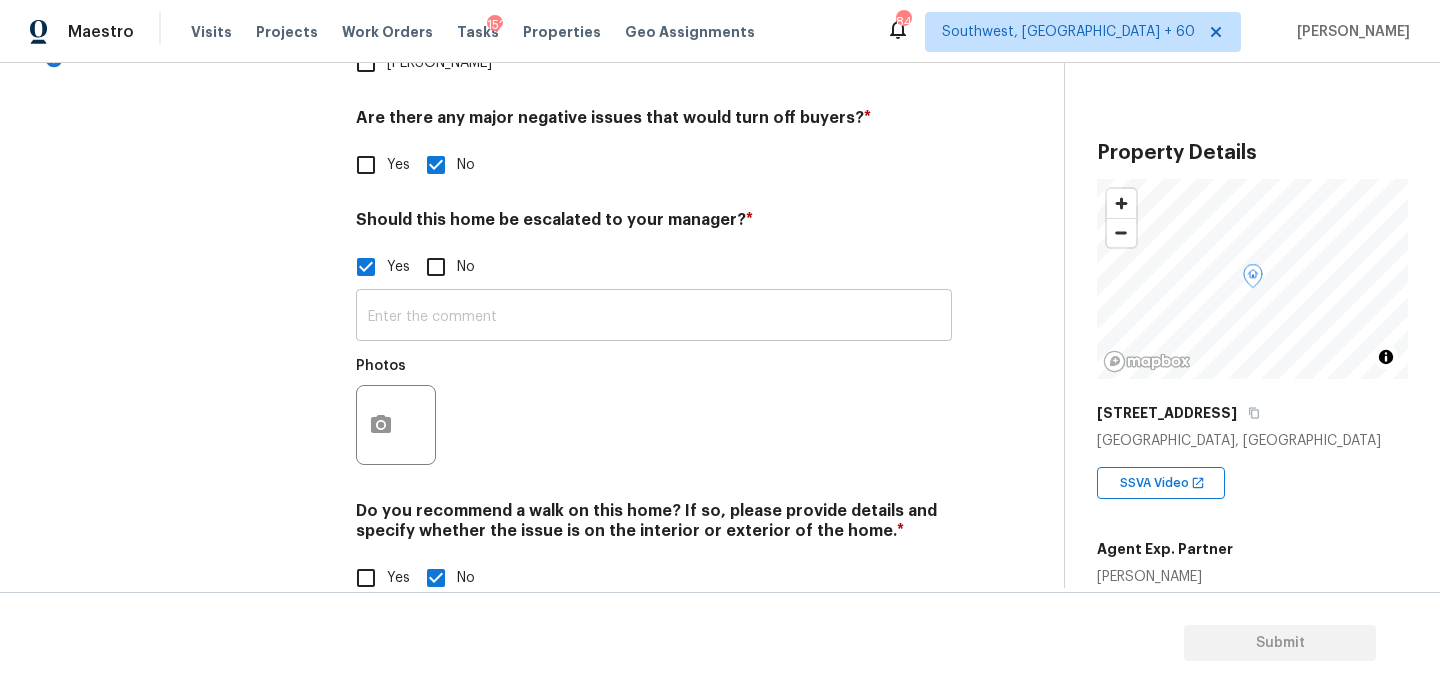 click at bounding box center (654, 317) 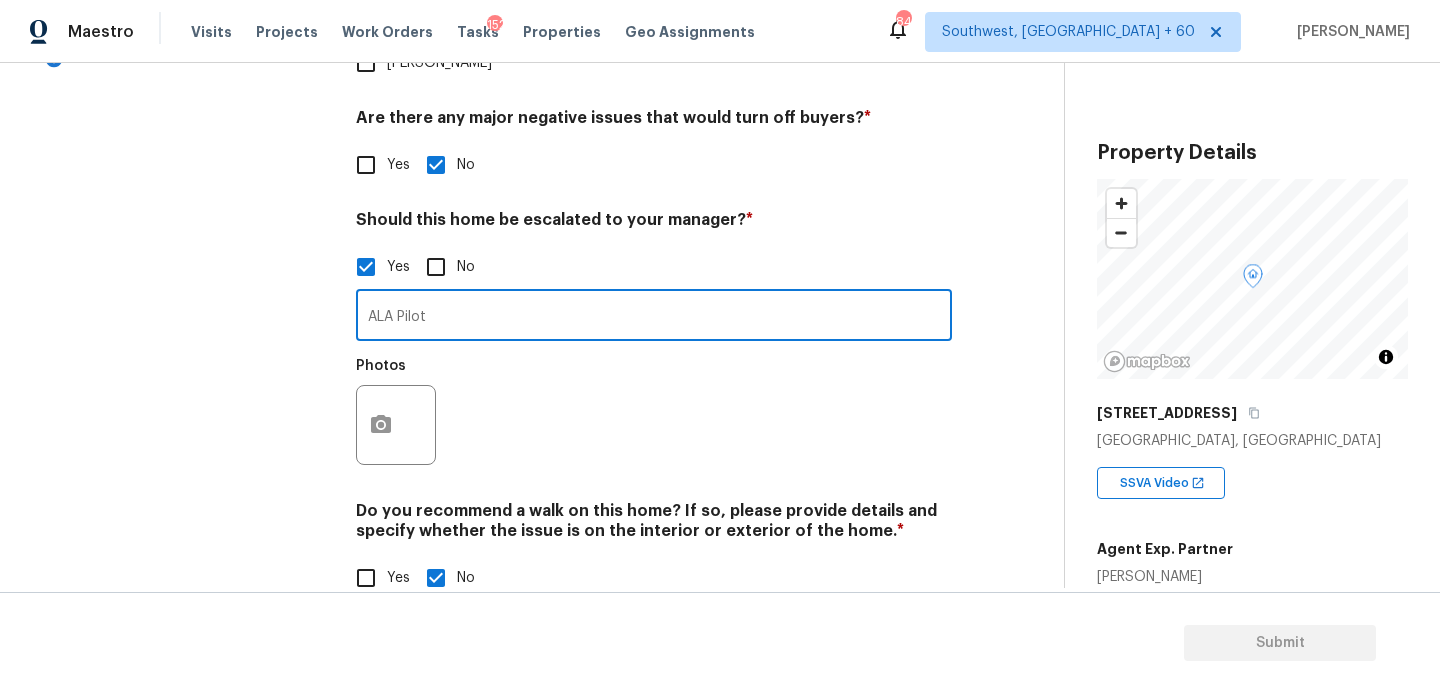 type on "ALA Pilot" 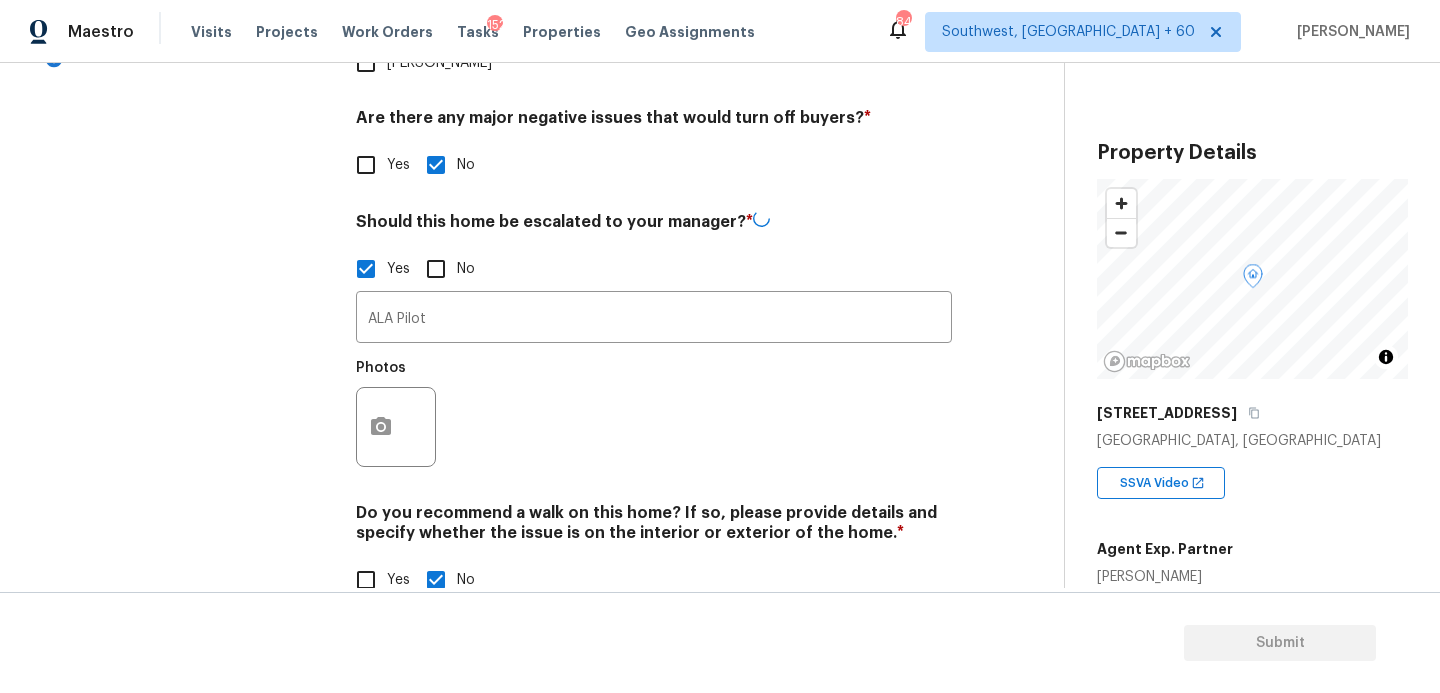 click on "Exterior Utilities HVAC Verification 2 Plumbing Roof Gated Community Pricing Add Area" at bounding box center [182, 138] 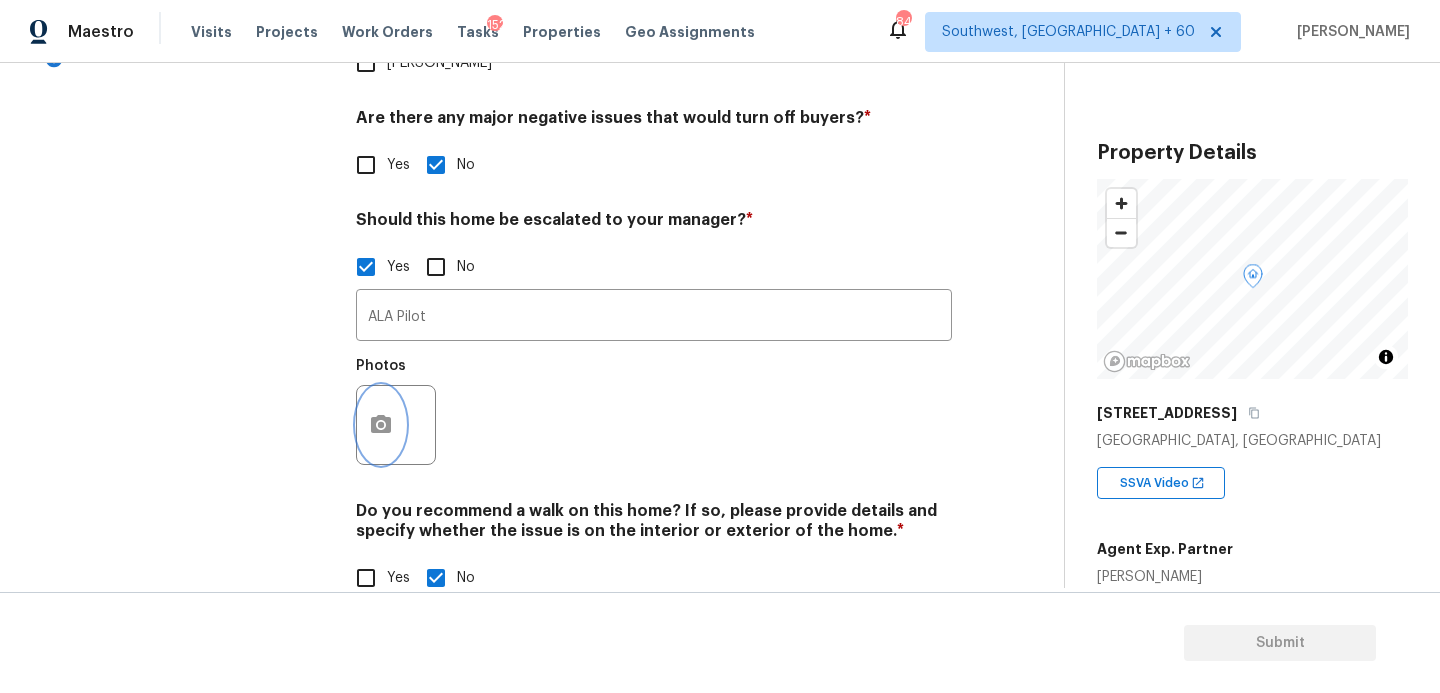 click 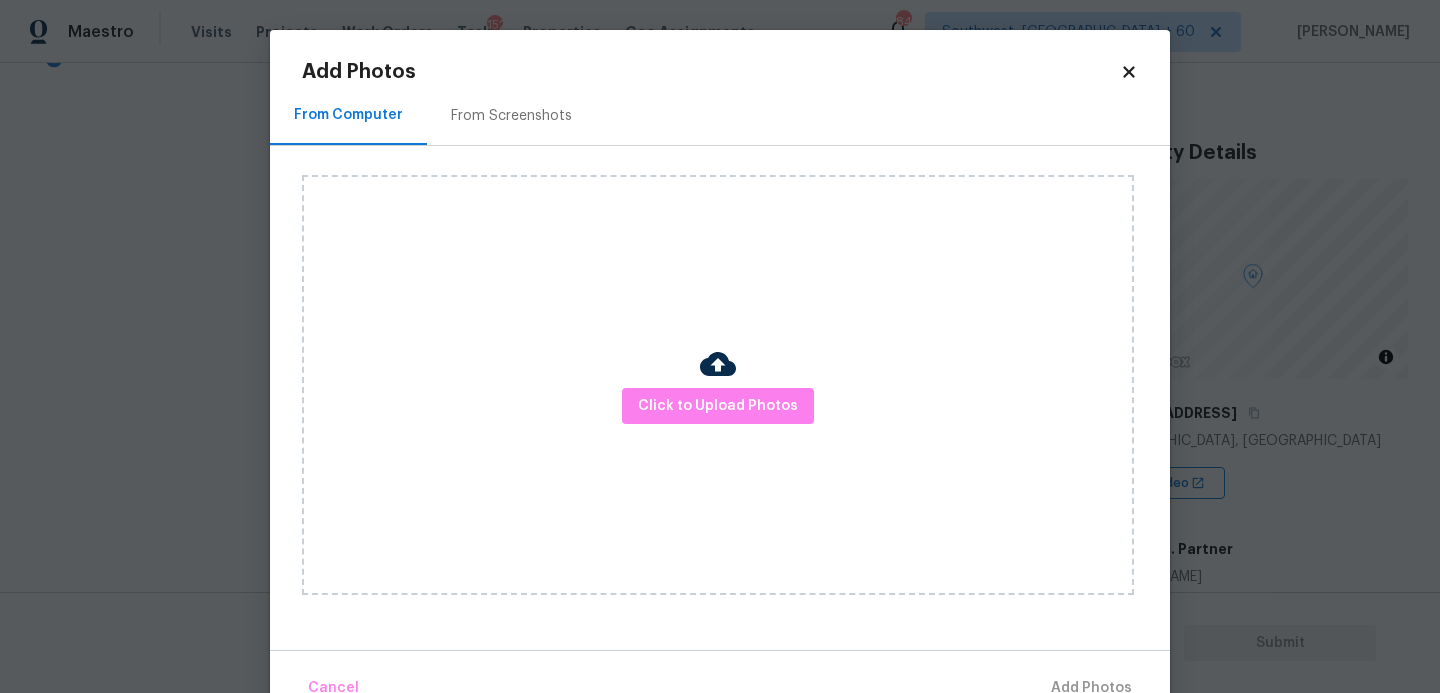 click on "Click to Upload Photos" at bounding box center [718, 385] 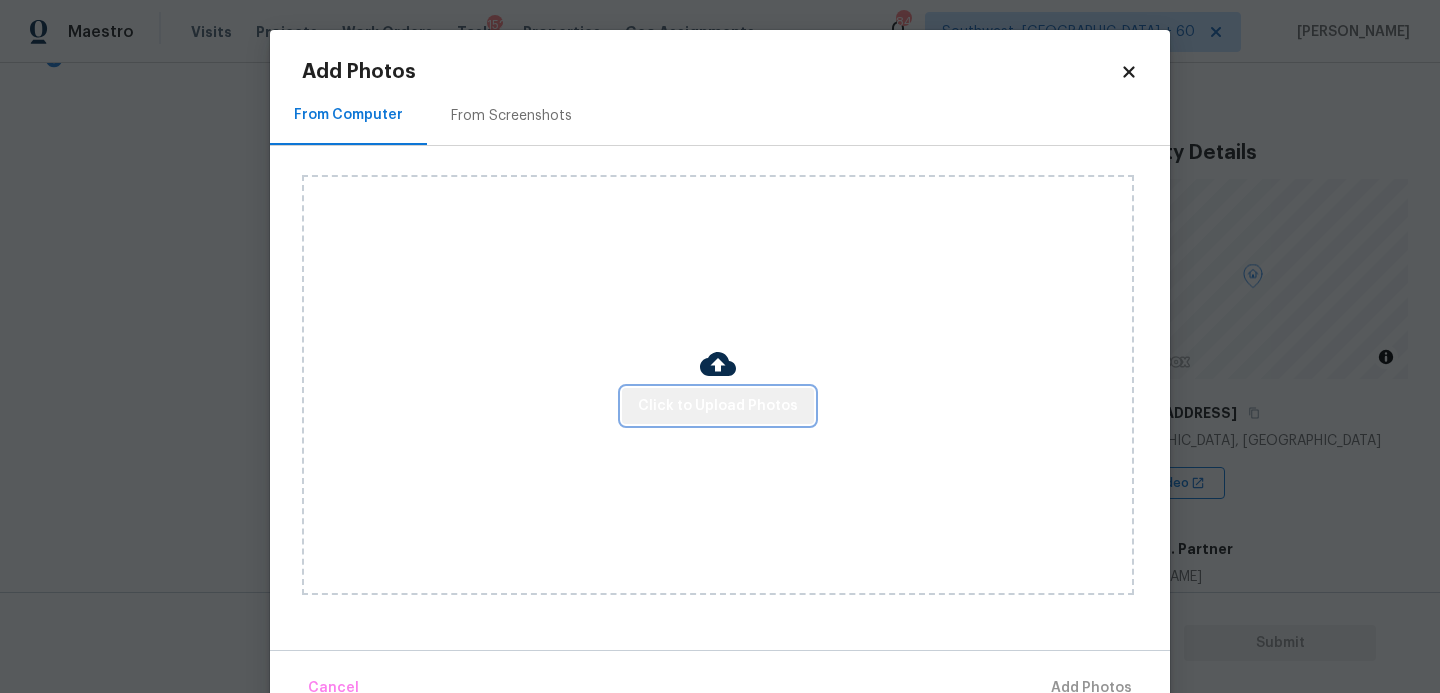 click on "Click to Upload Photos" at bounding box center (718, 406) 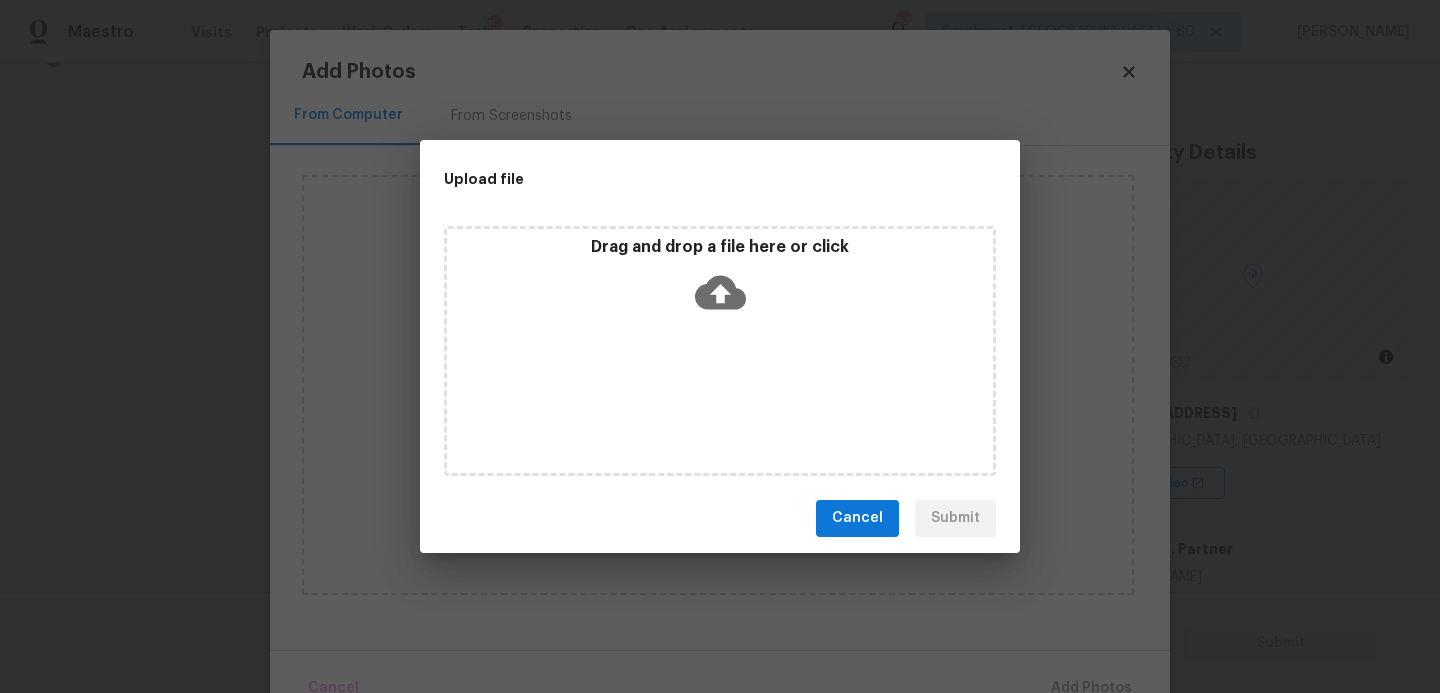 click on "Drag and drop a file here or click" at bounding box center (720, 351) 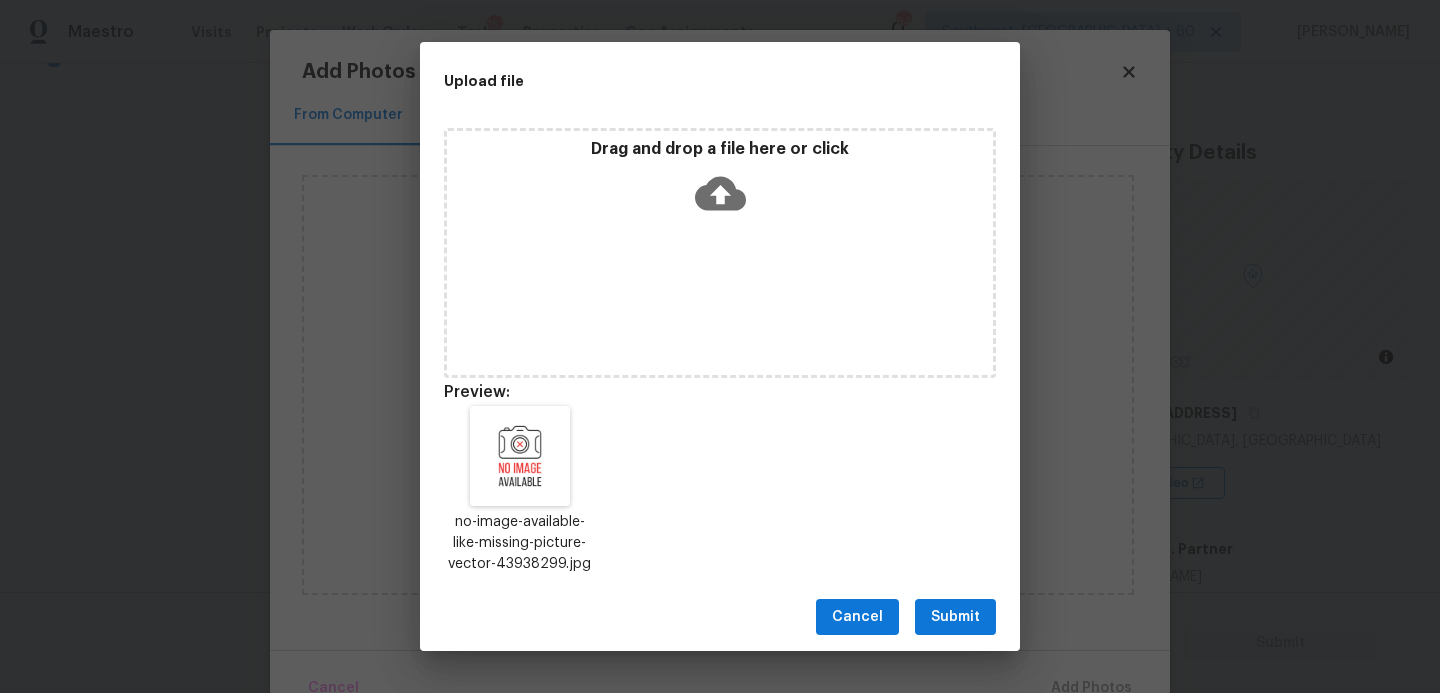 click on "Submit" at bounding box center (955, 617) 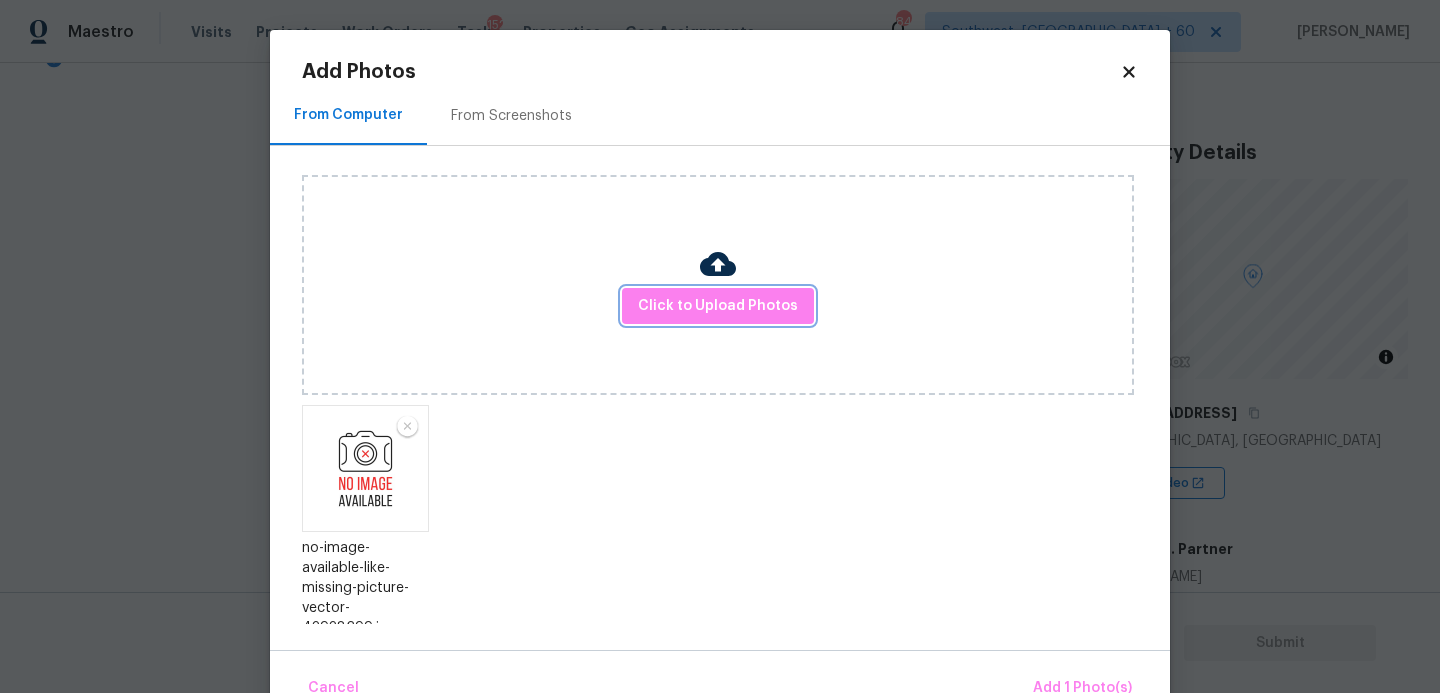 scroll, scrollTop: 47, scrollLeft: 0, axis: vertical 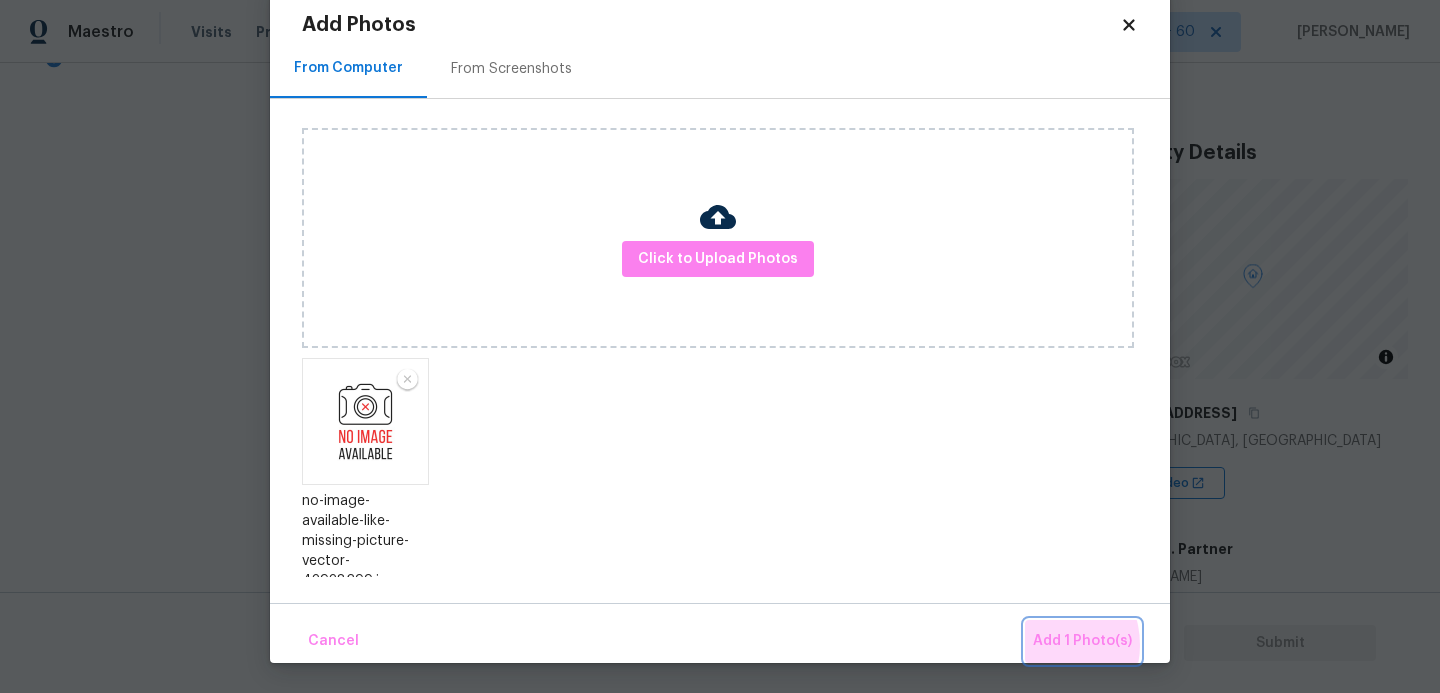 click on "Add 1 Photo(s)" at bounding box center [1082, 641] 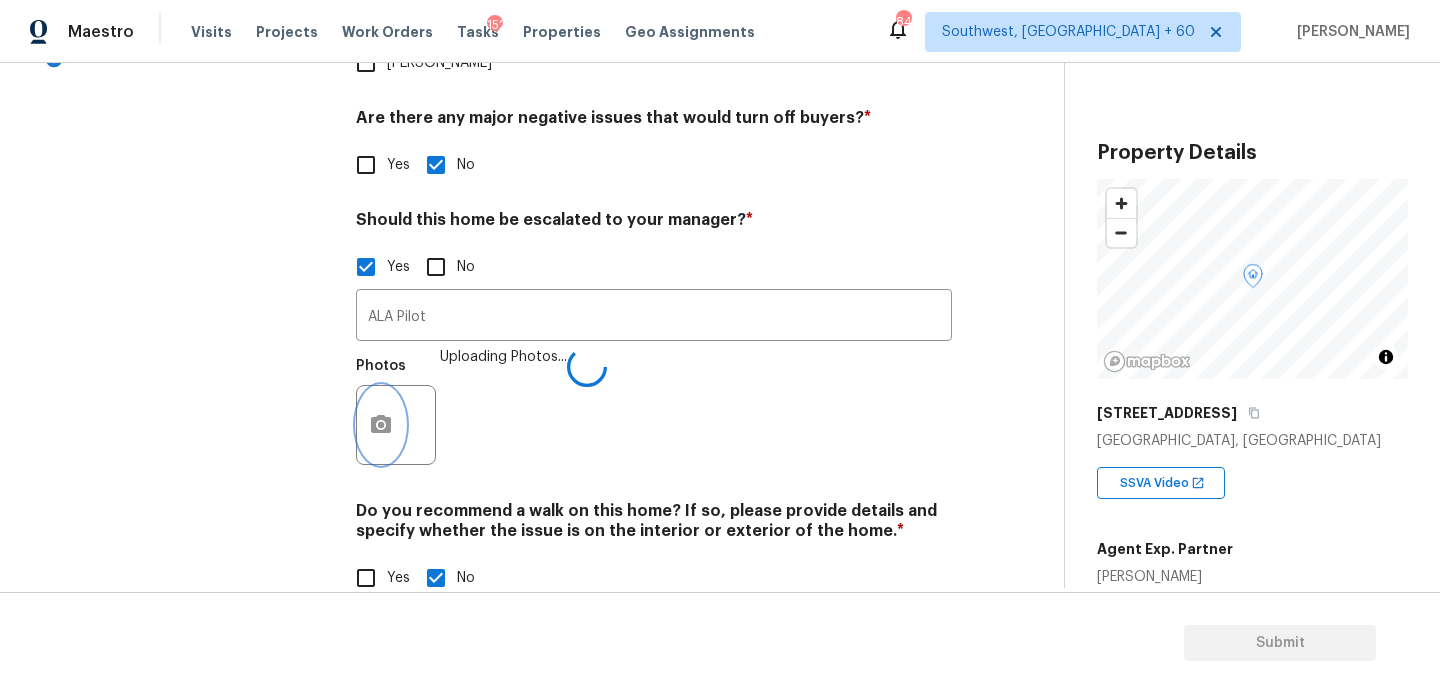 scroll, scrollTop: 0, scrollLeft: 0, axis: both 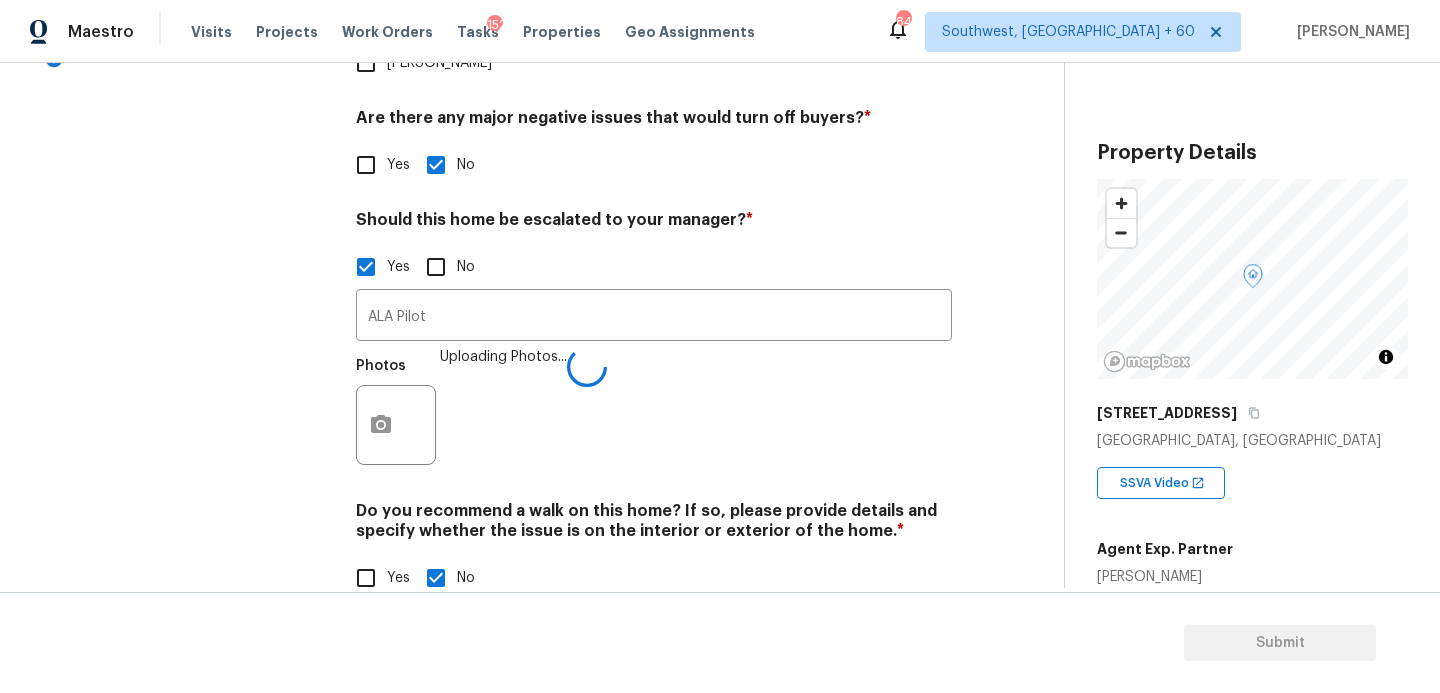 click on "Verification Notes: ​ Are any specialty inspections required before making a decision on this home?  * No specialty inspection required Electrician Foundation HVAC Land Surveying Living Area Measurement Mold Remediation Odor Remediation Plumbing Pool Radon Roof Septic/Sewer Structural Termite/Pest Wells Are there any major negative issues that would turn off buyers?  * Yes No Should this home be escalated to your manager?  * Yes No ALA Pilot ​ Photos Uploading Photos... Do you recommend a walk on this home? If so, please provide details and specify whether the issue is on the interior or exterior of the home.  * Yes No" at bounding box center [654, 137] 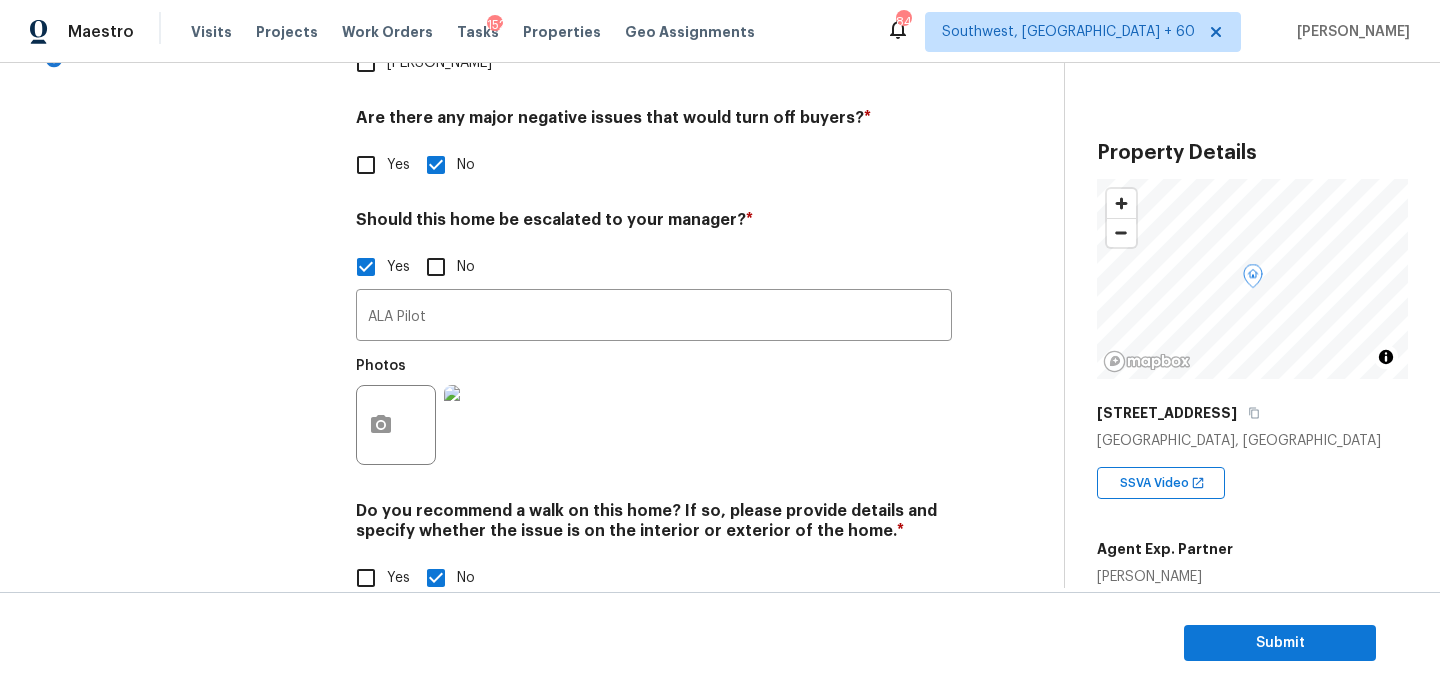 click on "Photos" at bounding box center (654, 412) 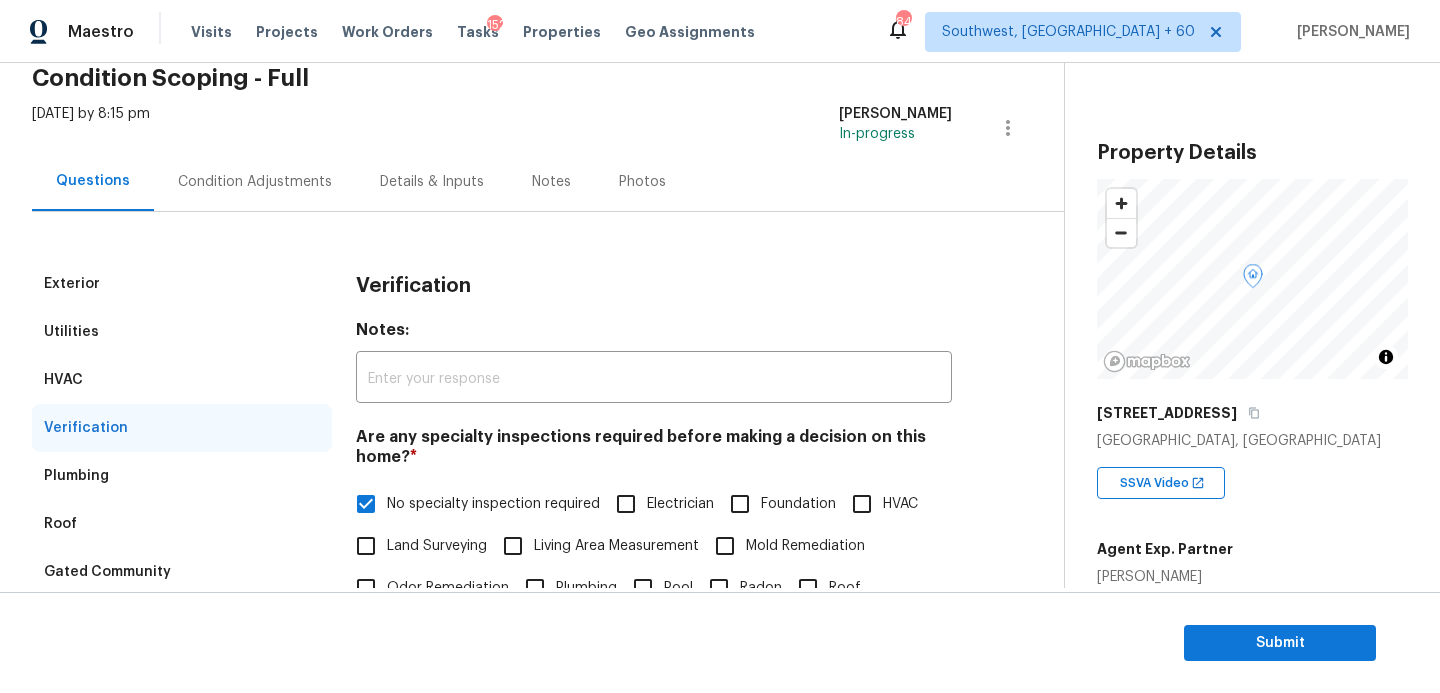 scroll, scrollTop: 0, scrollLeft: 0, axis: both 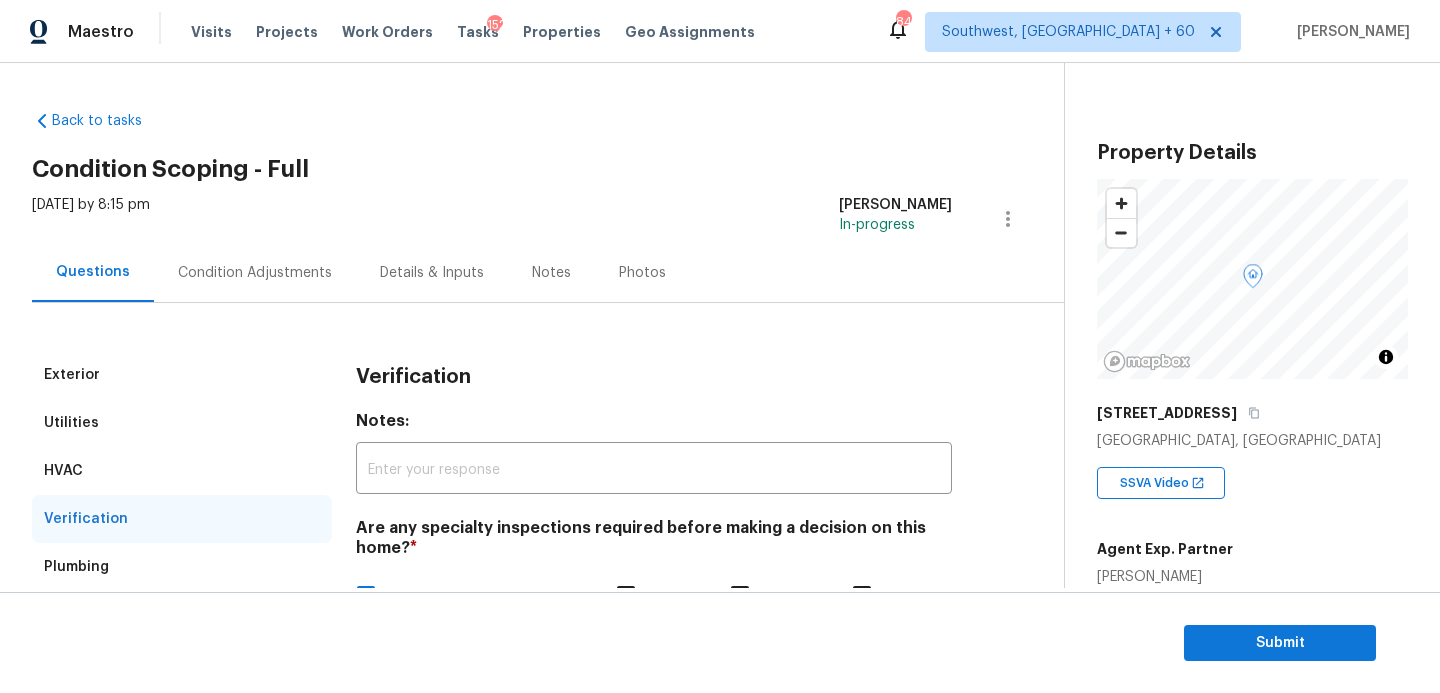 click on "Condition Adjustments" at bounding box center (255, 273) 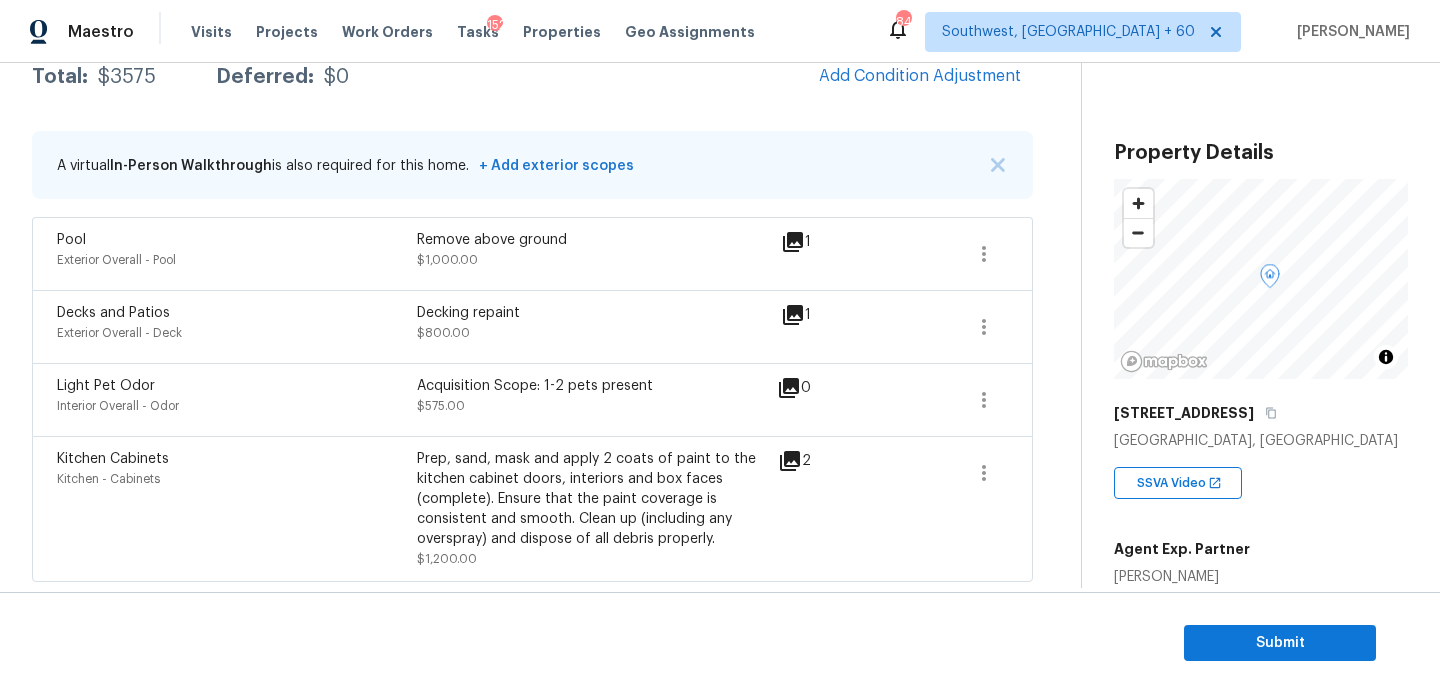 scroll, scrollTop: 58, scrollLeft: 0, axis: vertical 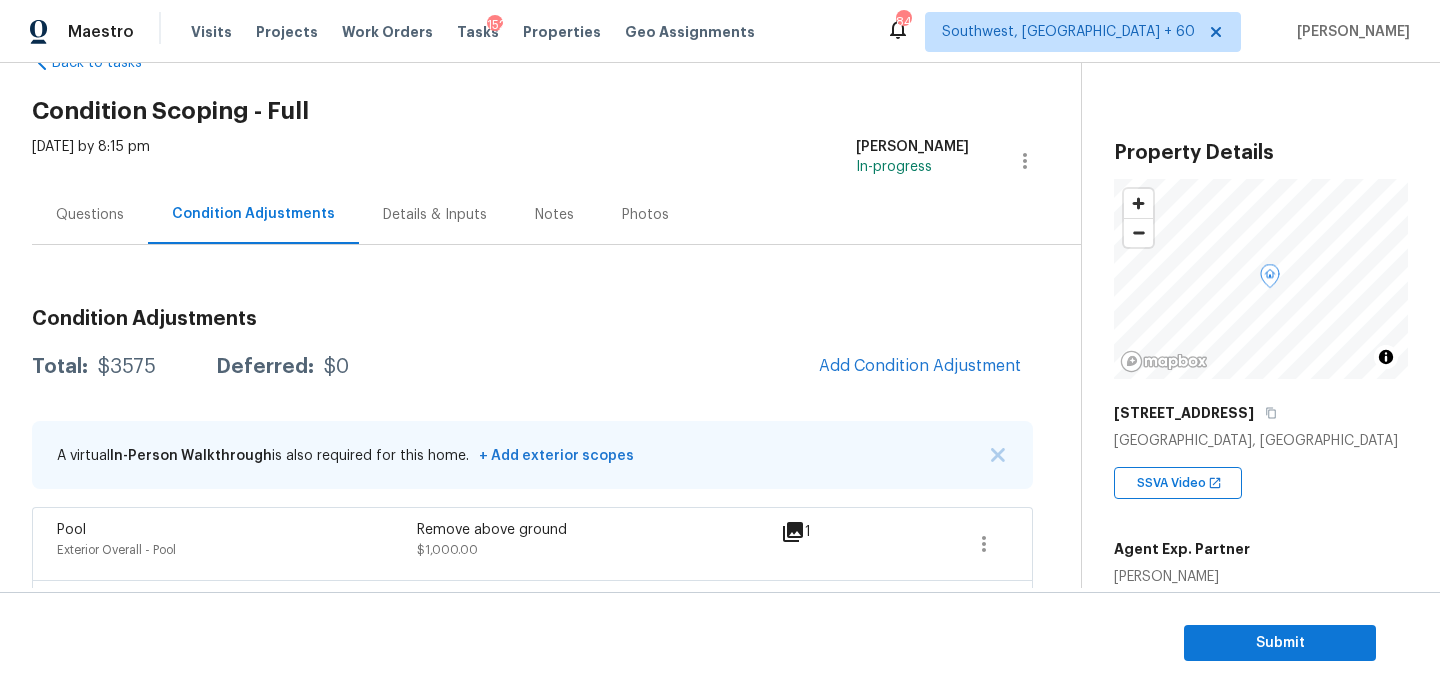 click on "Condition Adjustments Total:  $3575 Deferred:  $0 Add Condition Adjustment A virtual  In-Person Walkthrough  is also required for this home.   + Add exterior scopes Pool Exterior Overall - Pool Remove above ground $1,000.00   1 Decks and Patios Exterior Overall - Deck Decking repaint $800.00   1 Light Pet Odor Interior Overall - Odor Acquisition Scope: 1-2 pets present $575.00   0 Kitchen Cabinets Kitchen - Cabinets Prep, sand, mask and apply 2 coats of paint to the kitchen cabinet doors, interiors and box faces (complete). Ensure that the paint coverage is consistent and smooth. Clean up (including any overspray) and dispose of all debris properly. $1,200.00   2" at bounding box center [532, 582] 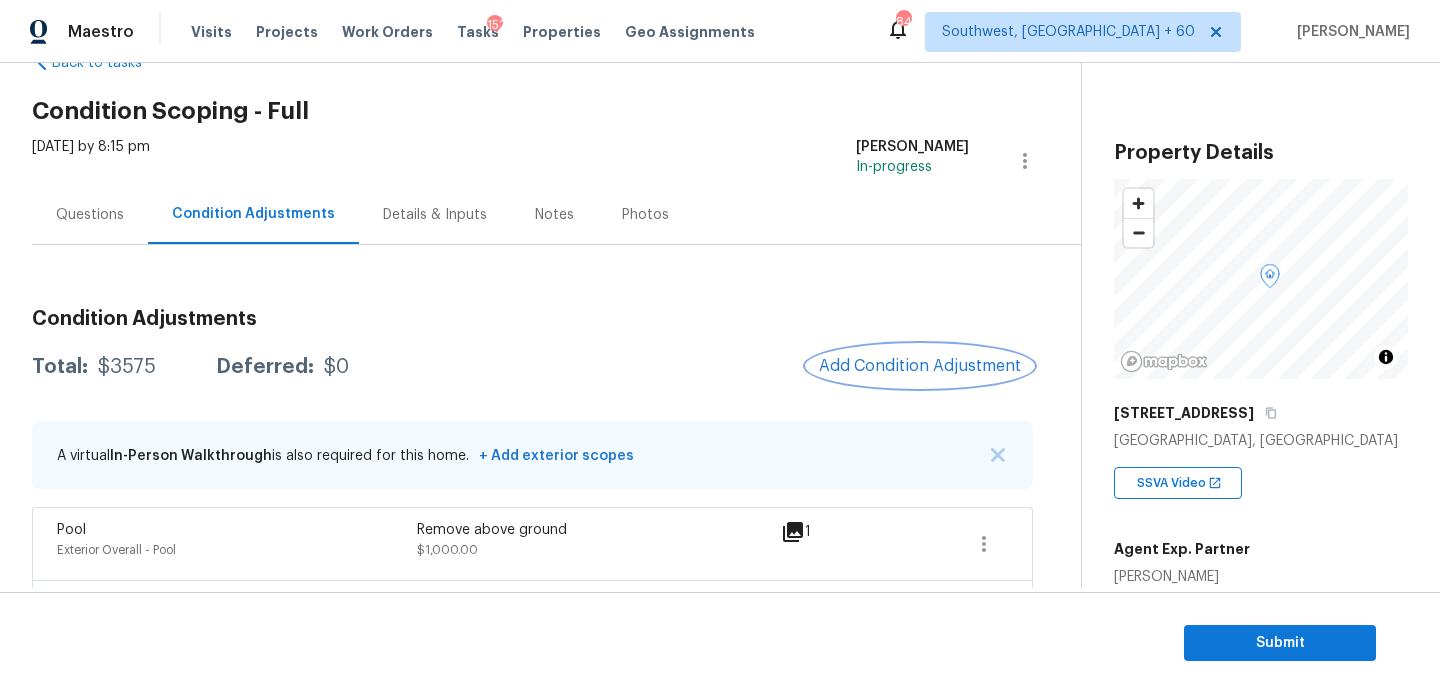 click on "Add Condition Adjustment" at bounding box center [920, 366] 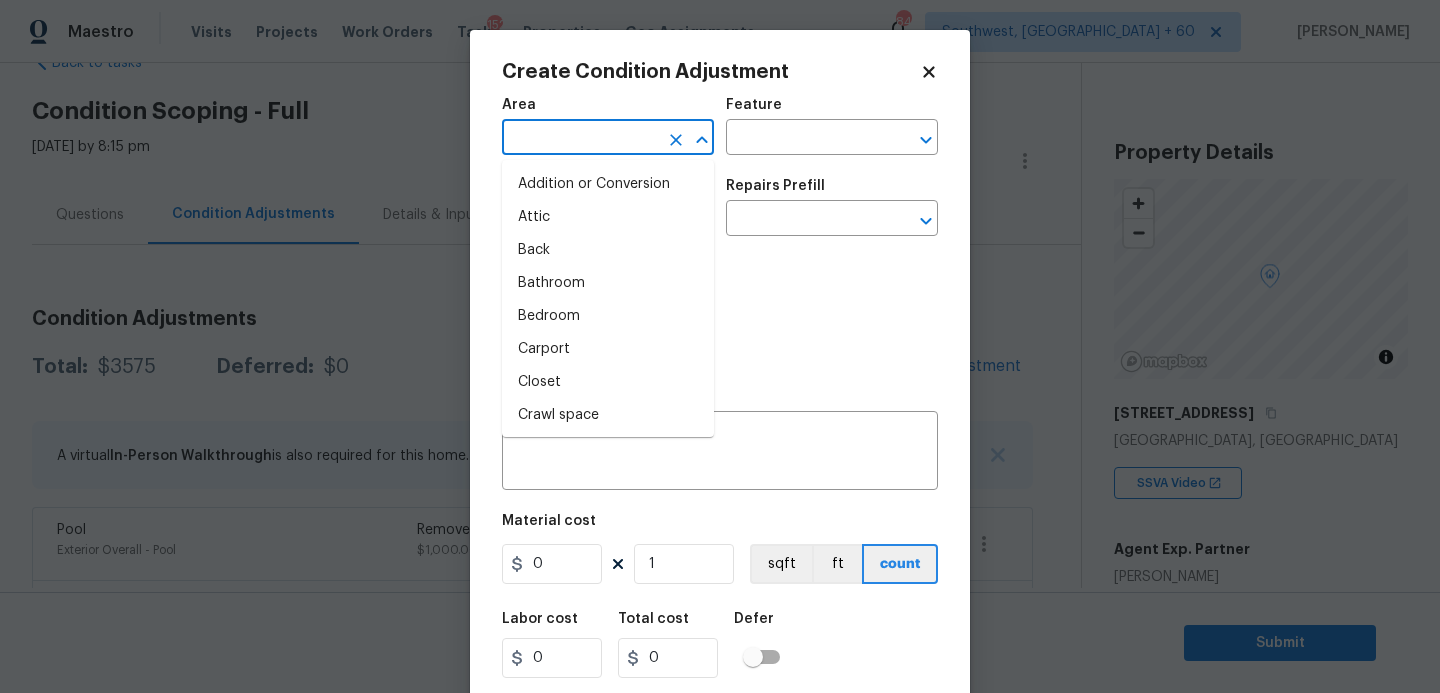 click at bounding box center (580, 139) 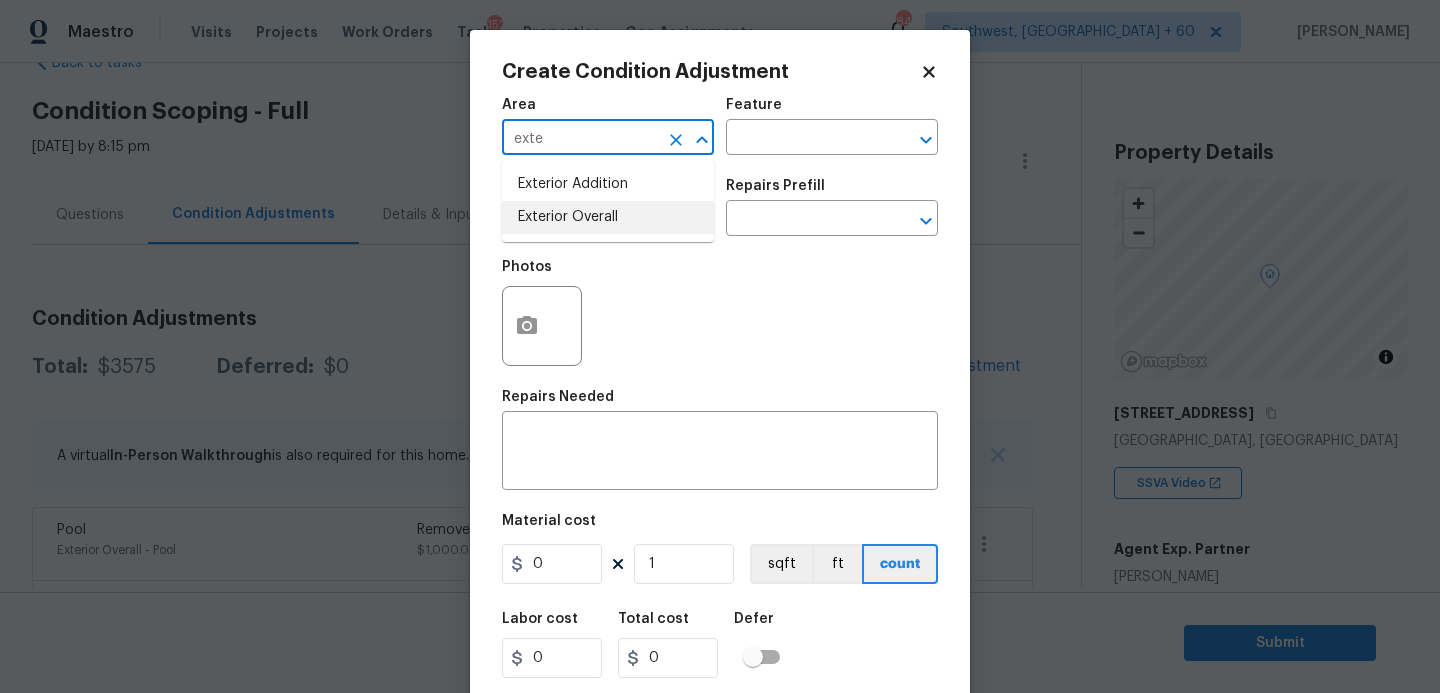 click on "Exterior Overall" at bounding box center (608, 217) 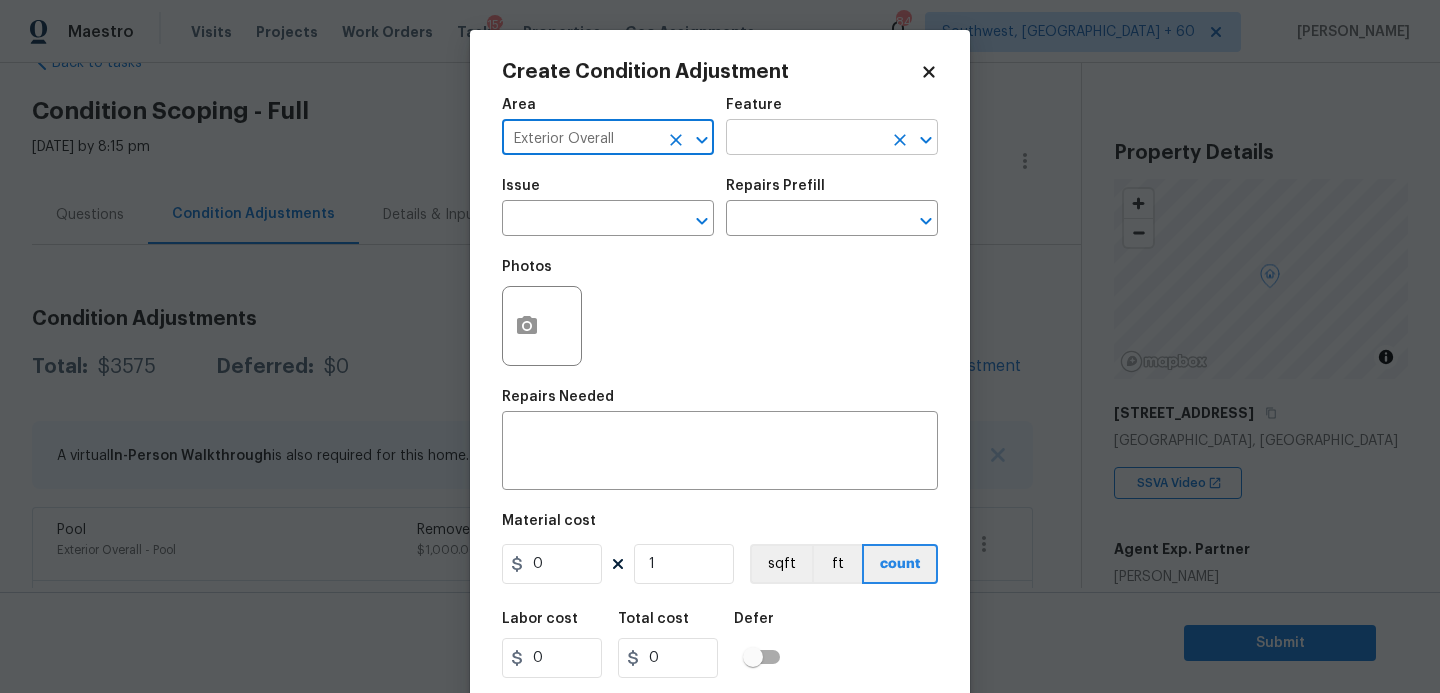 type on "Exterior Overall" 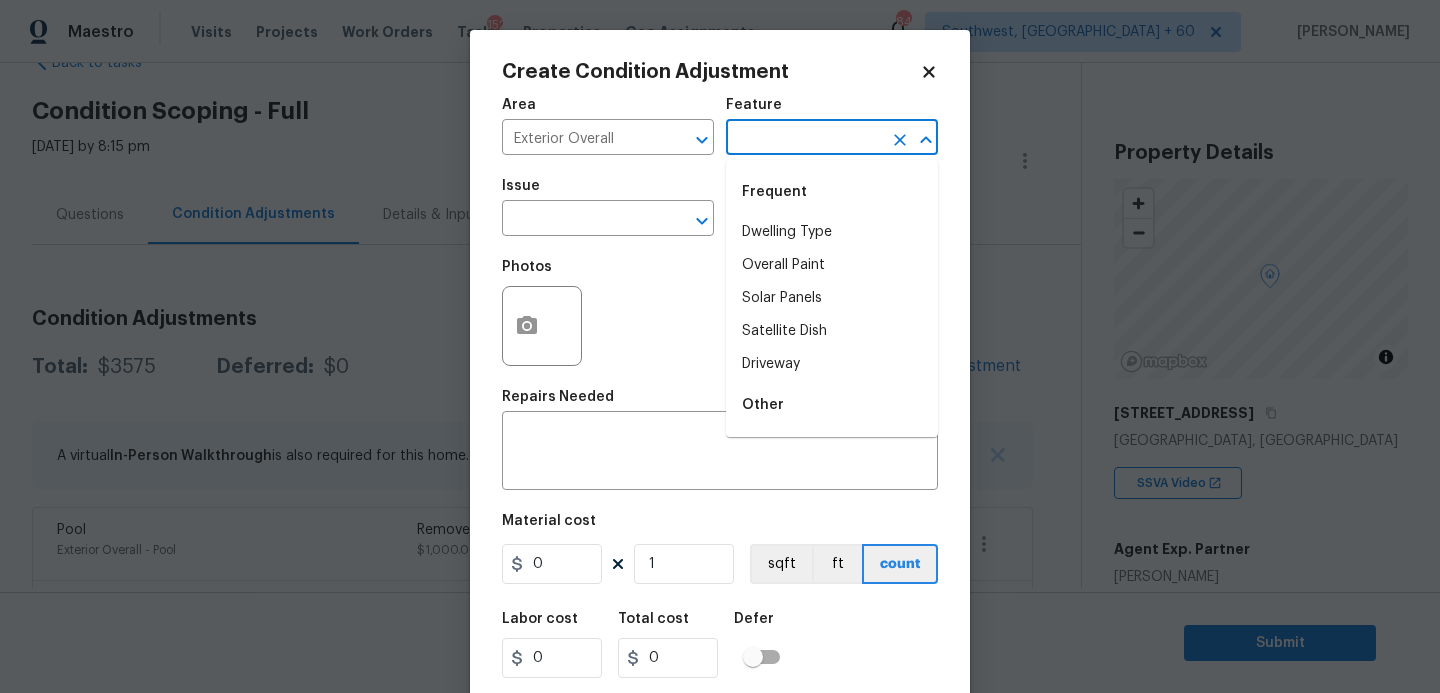 click at bounding box center [804, 139] 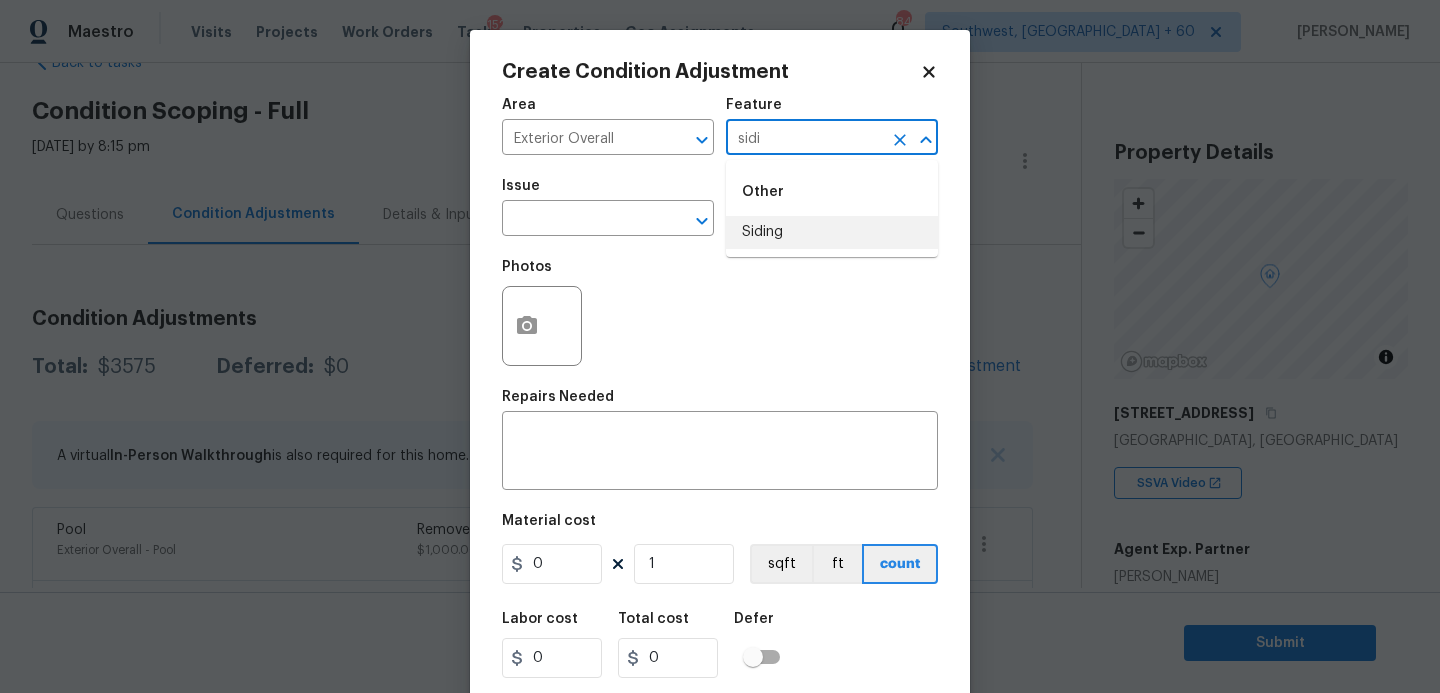 click on "Siding" at bounding box center [832, 232] 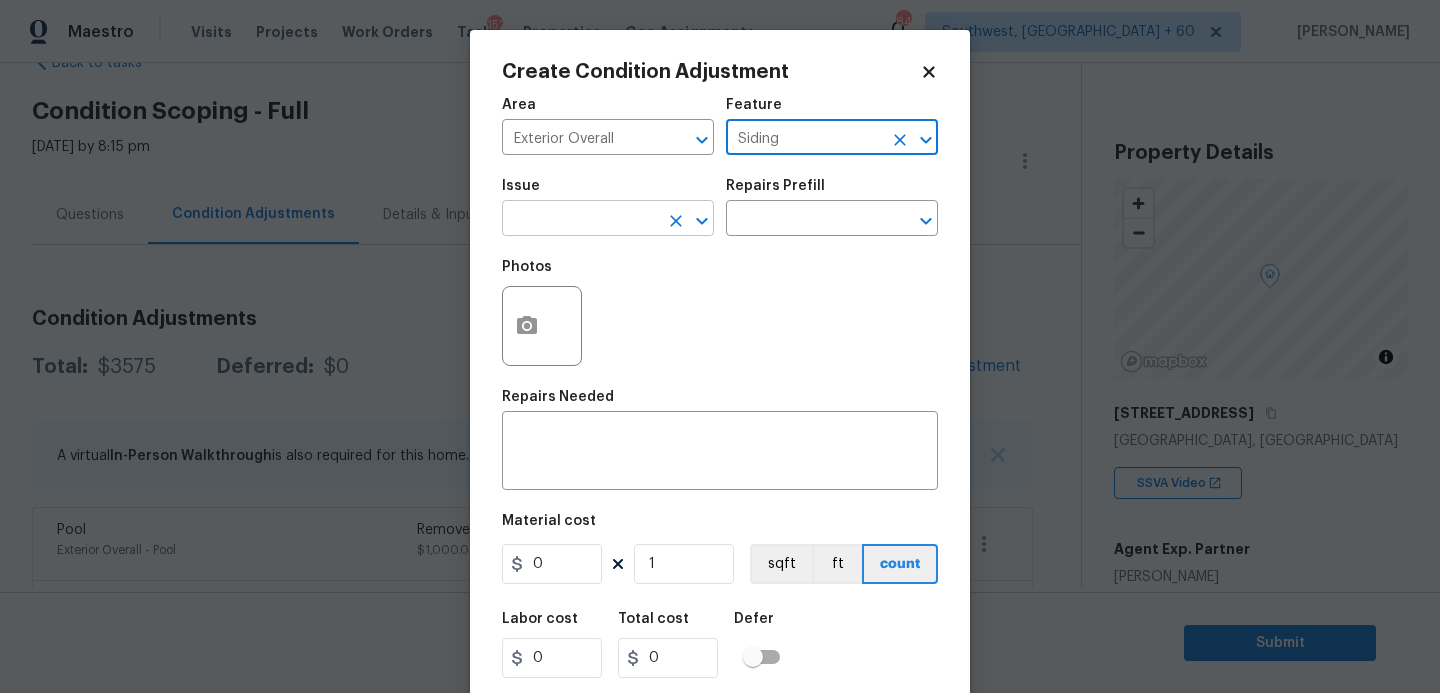 type on "Siding" 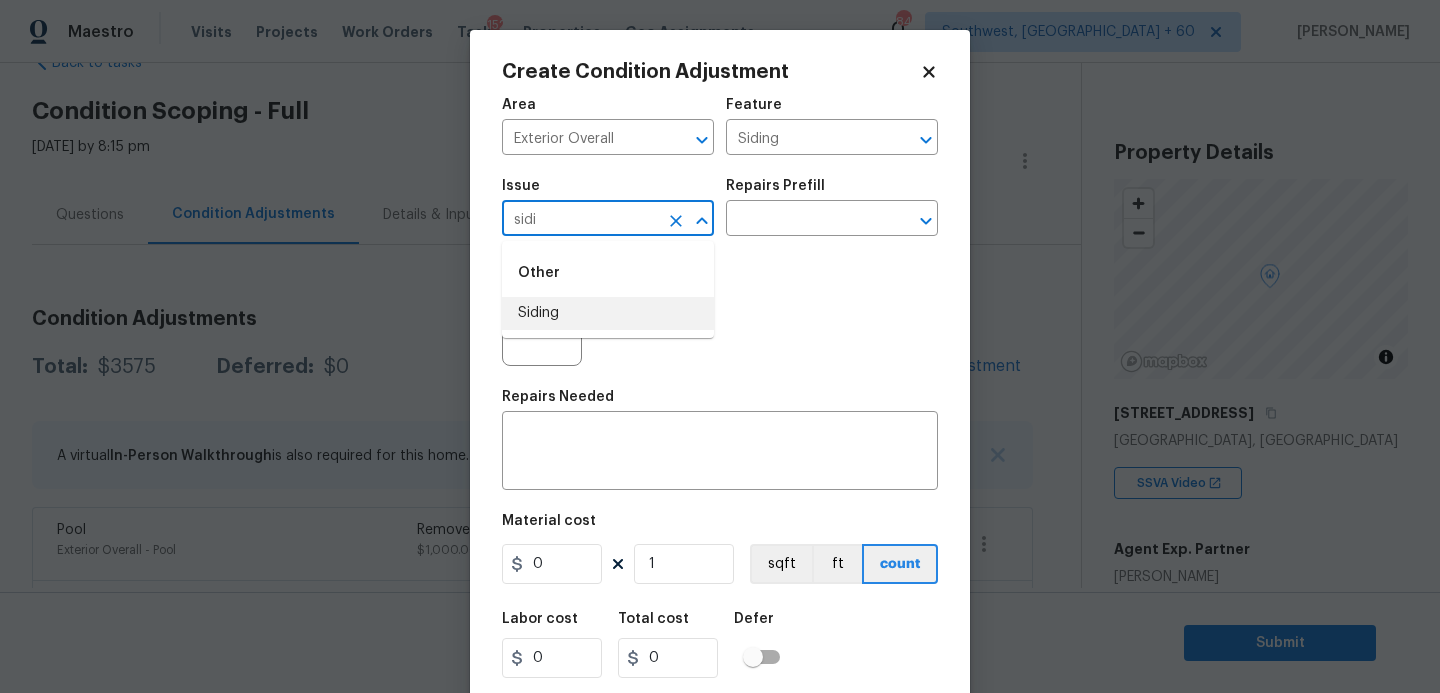 click on "Siding" at bounding box center [608, 313] 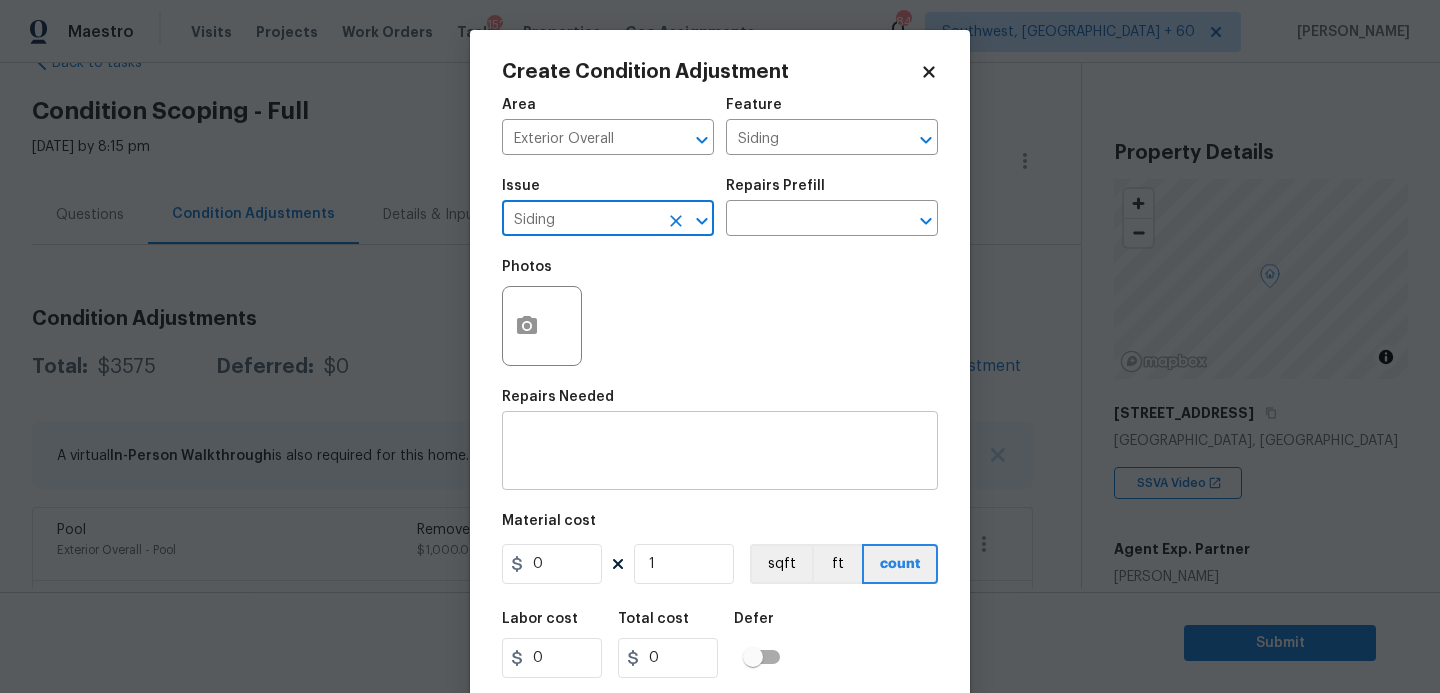 type on "Siding" 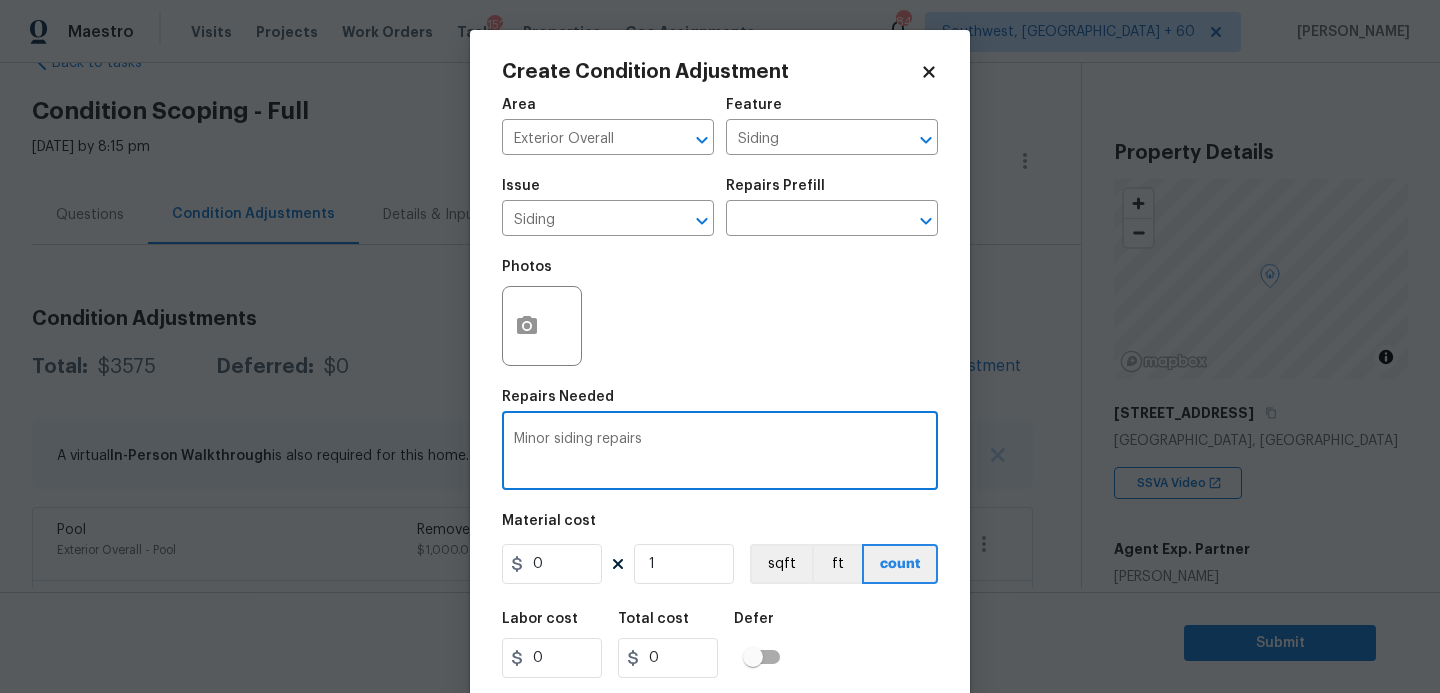 type on "Minor siding repairs" 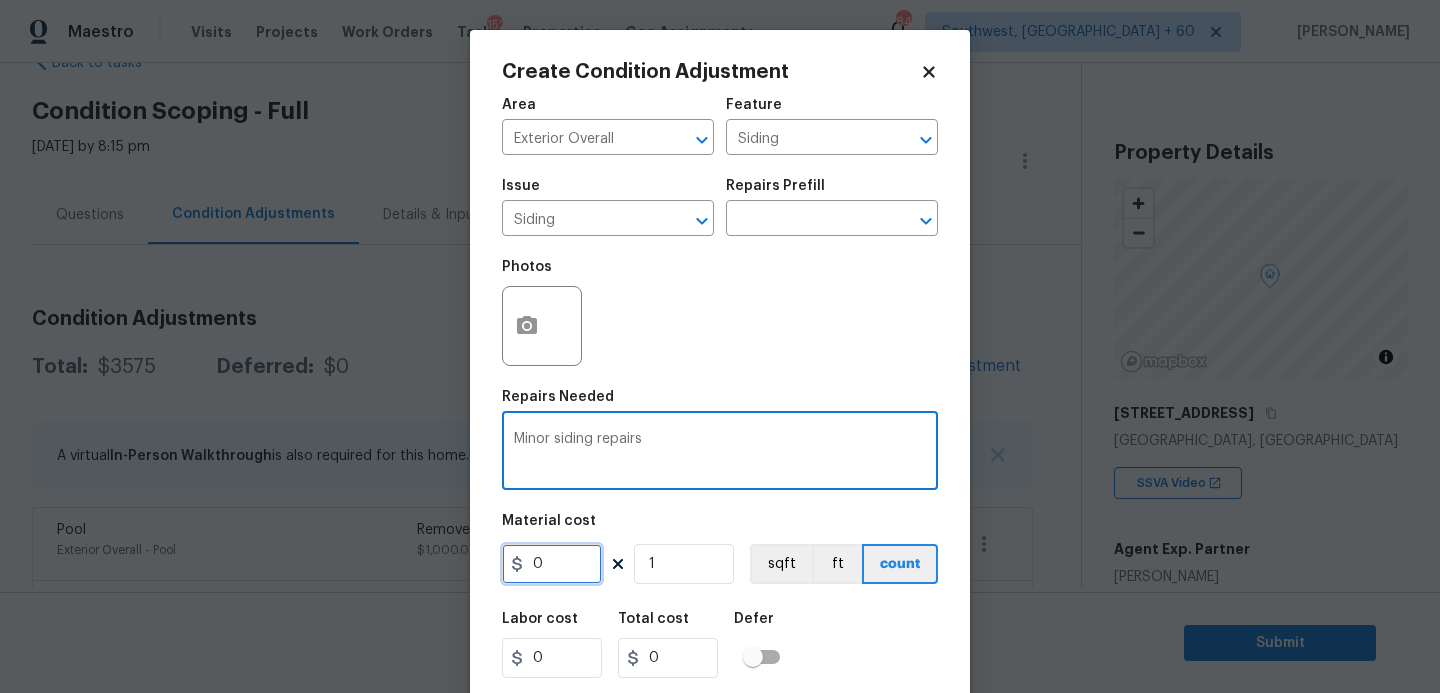 drag, startPoint x: 552, startPoint y: 571, endPoint x: 371, endPoint y: 569, distance: 181.01105 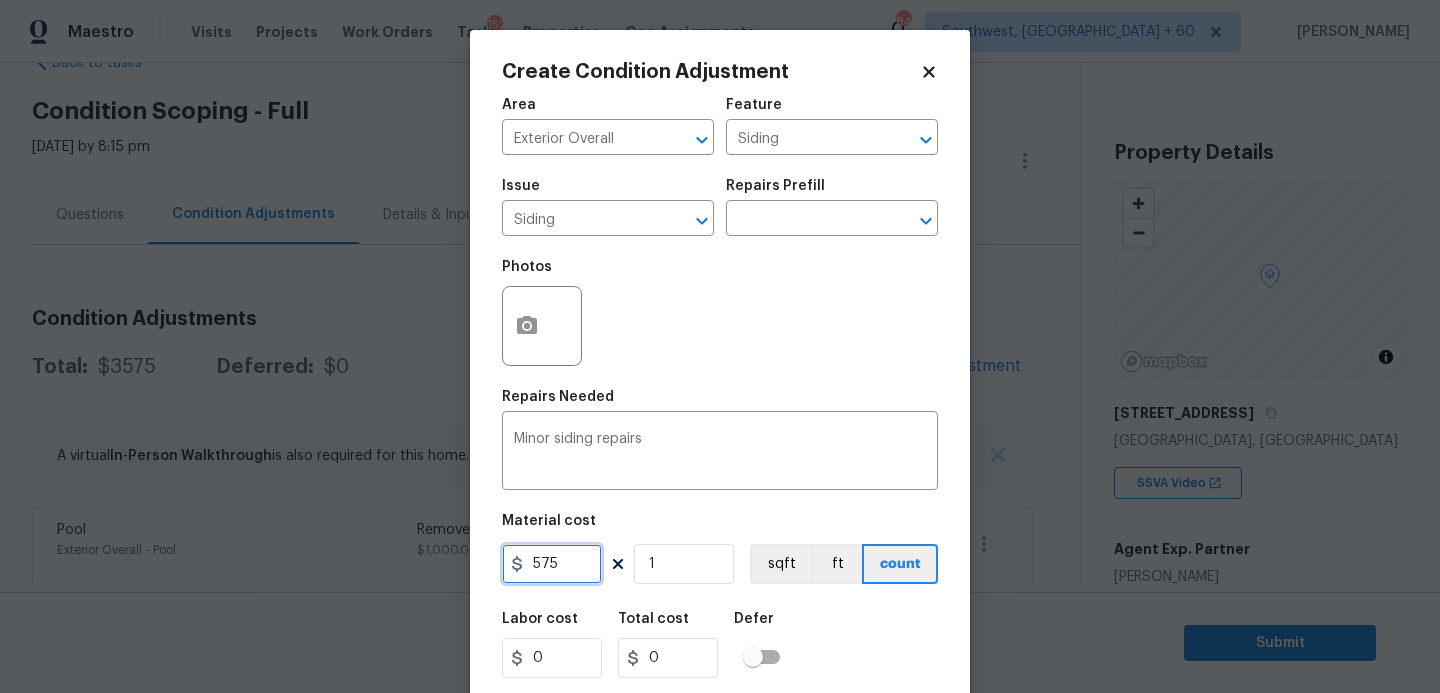 type on "575" 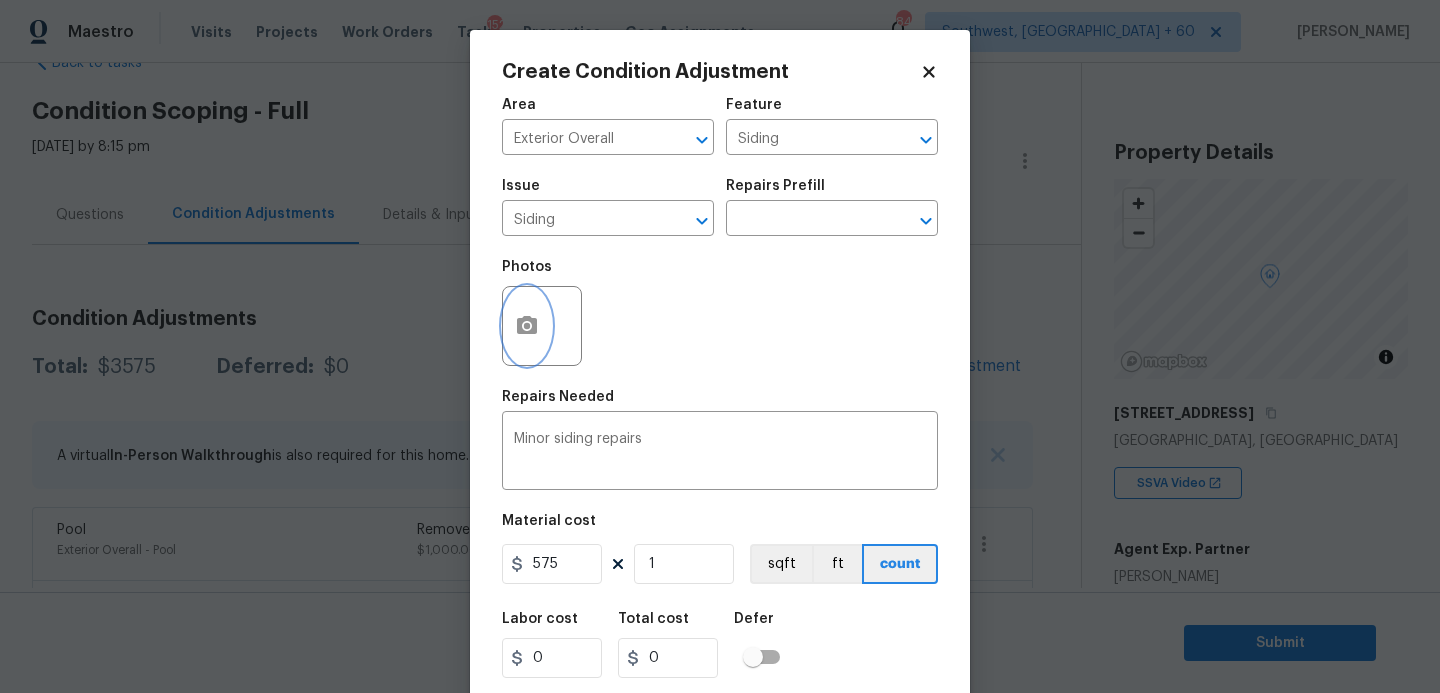 type on "575" 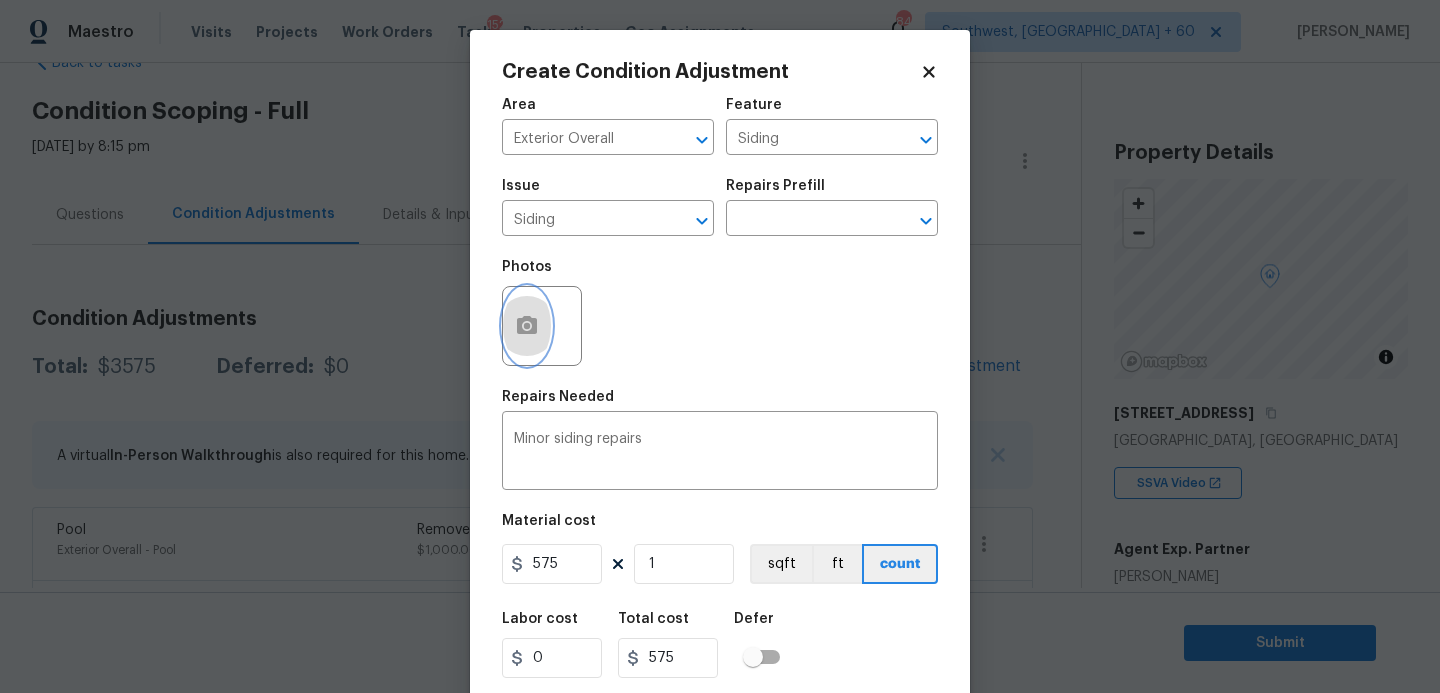 click at bounding box center [527, 326] 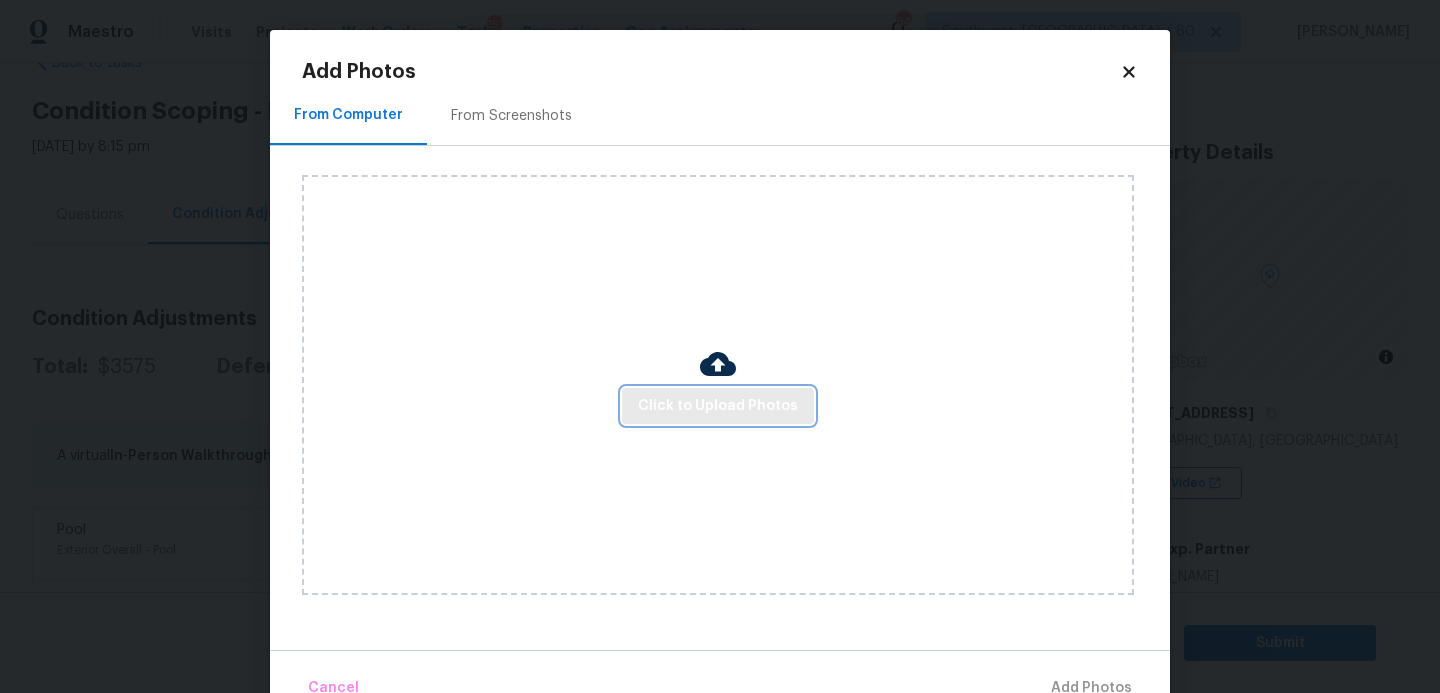 click on "Click to Upload Photos" at bounding box center (718, 406) 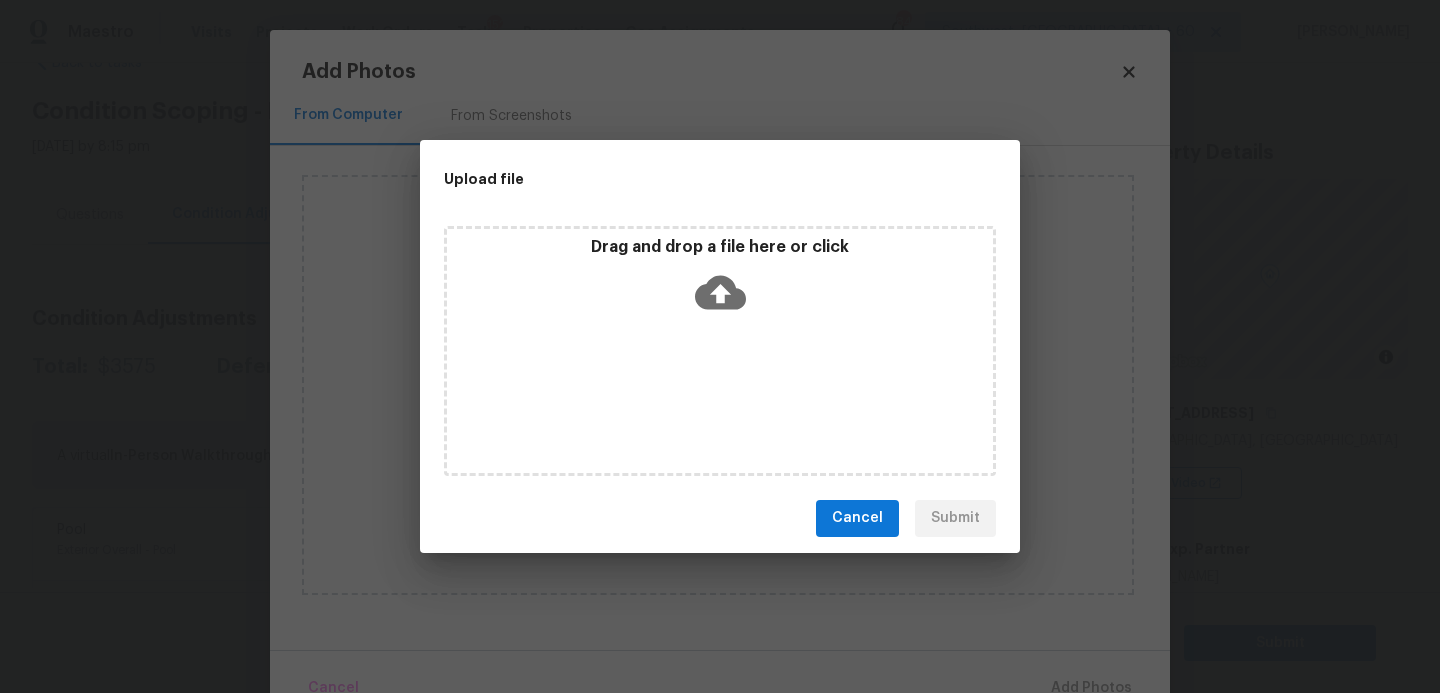 click 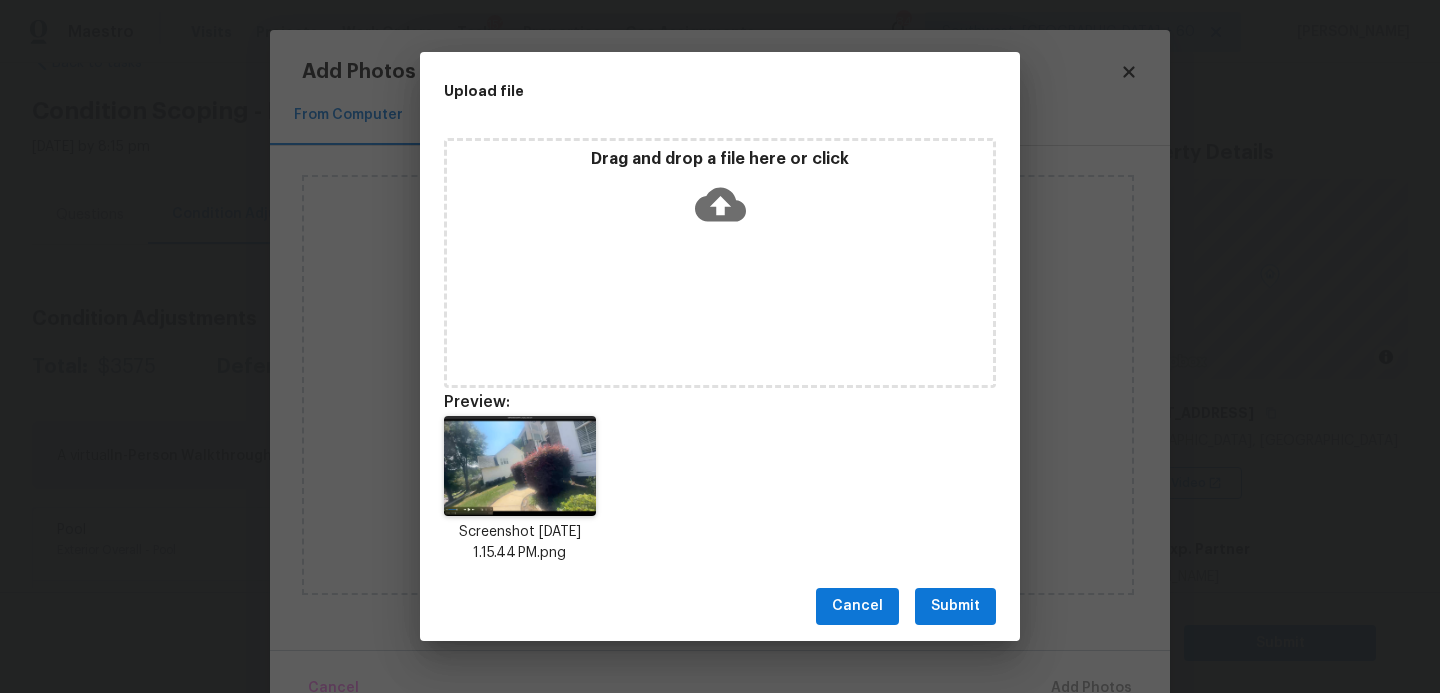 click on "Submit" at bounding box center (955, 606) 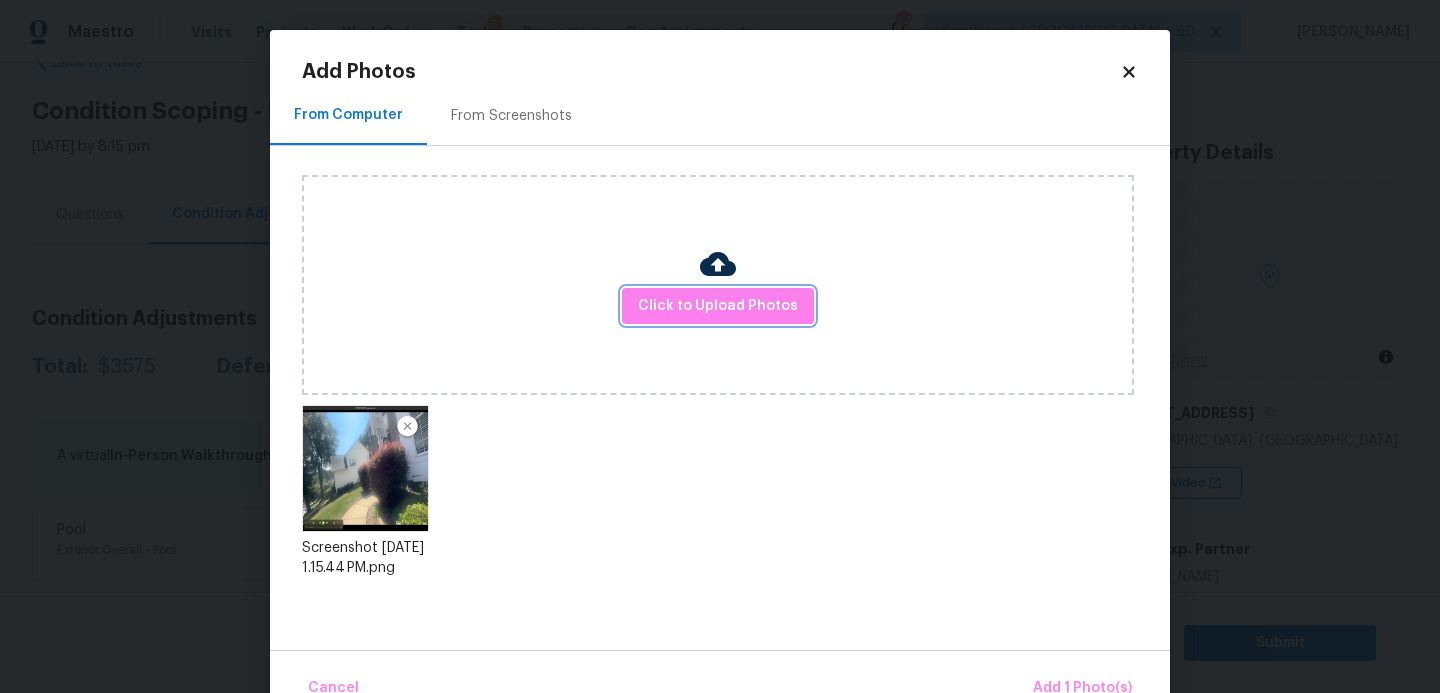 scroll, scrollTop: 47, scrollLeft: 0, axis: vertical 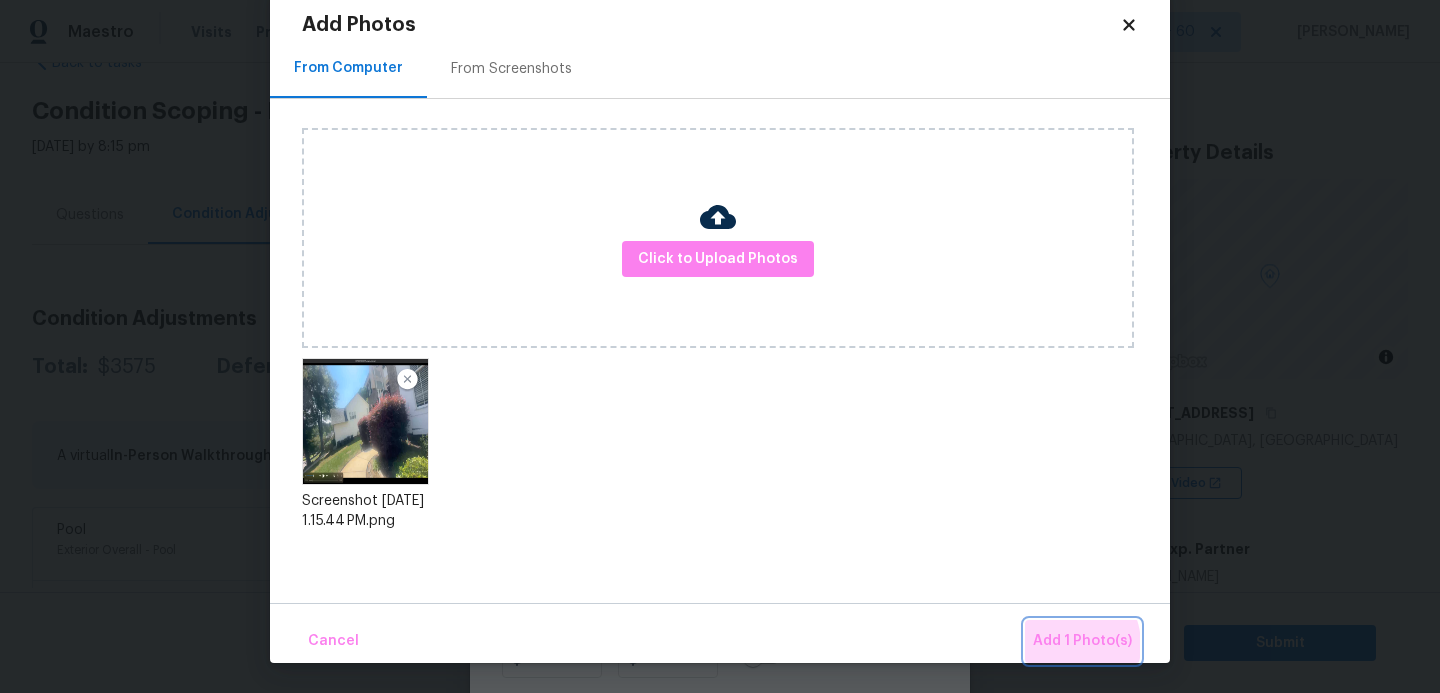 click on "Add 1 Photo(s)" at bounding box center [1082, 641] 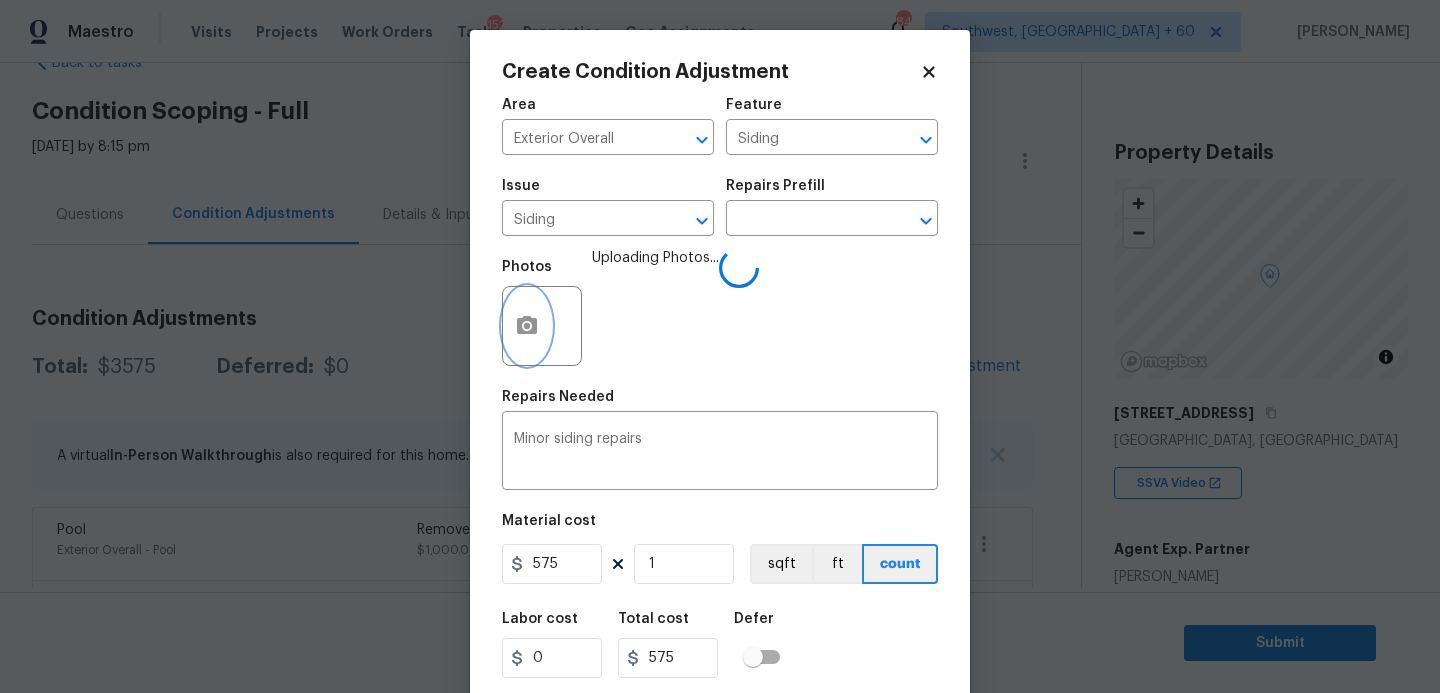 scroll, scrollTop: 0, scrollLeft: 0, axis: both 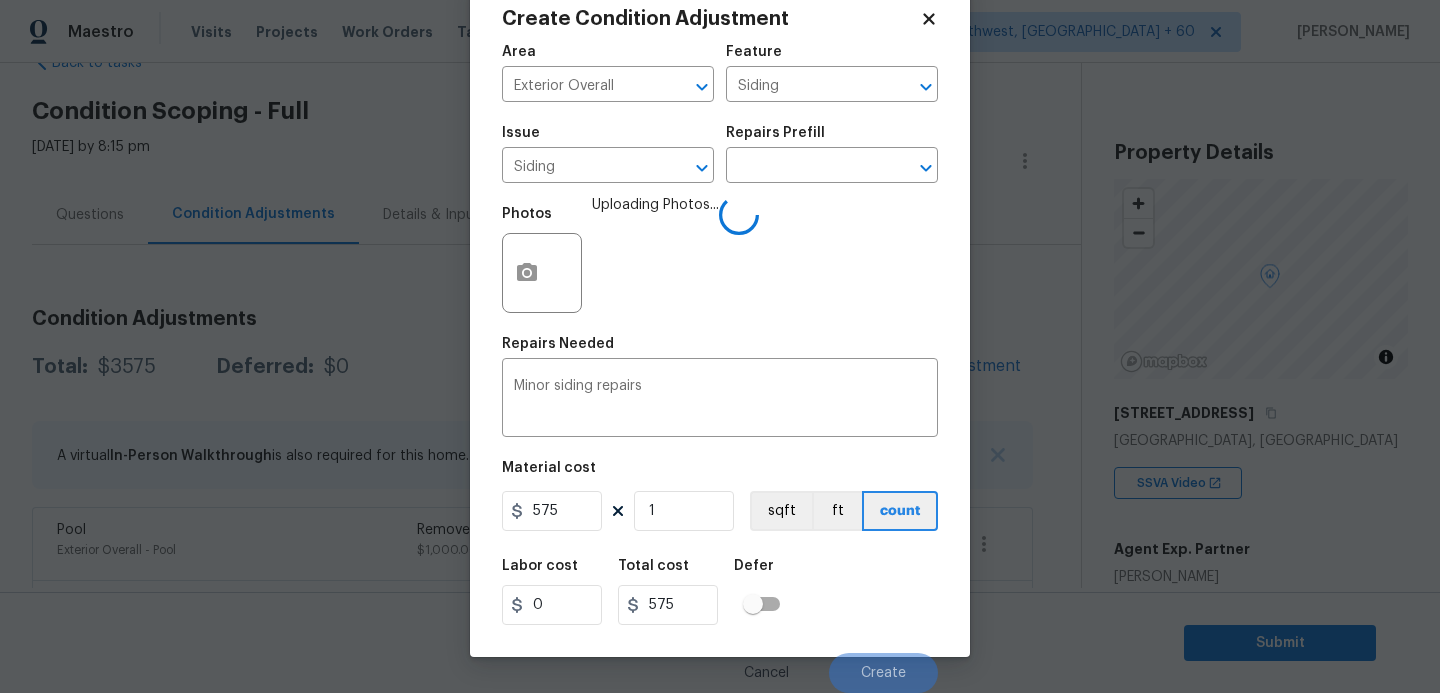 click on "Labor cost 0 Total cost 575 Defer" at bounding box center [720, 592] 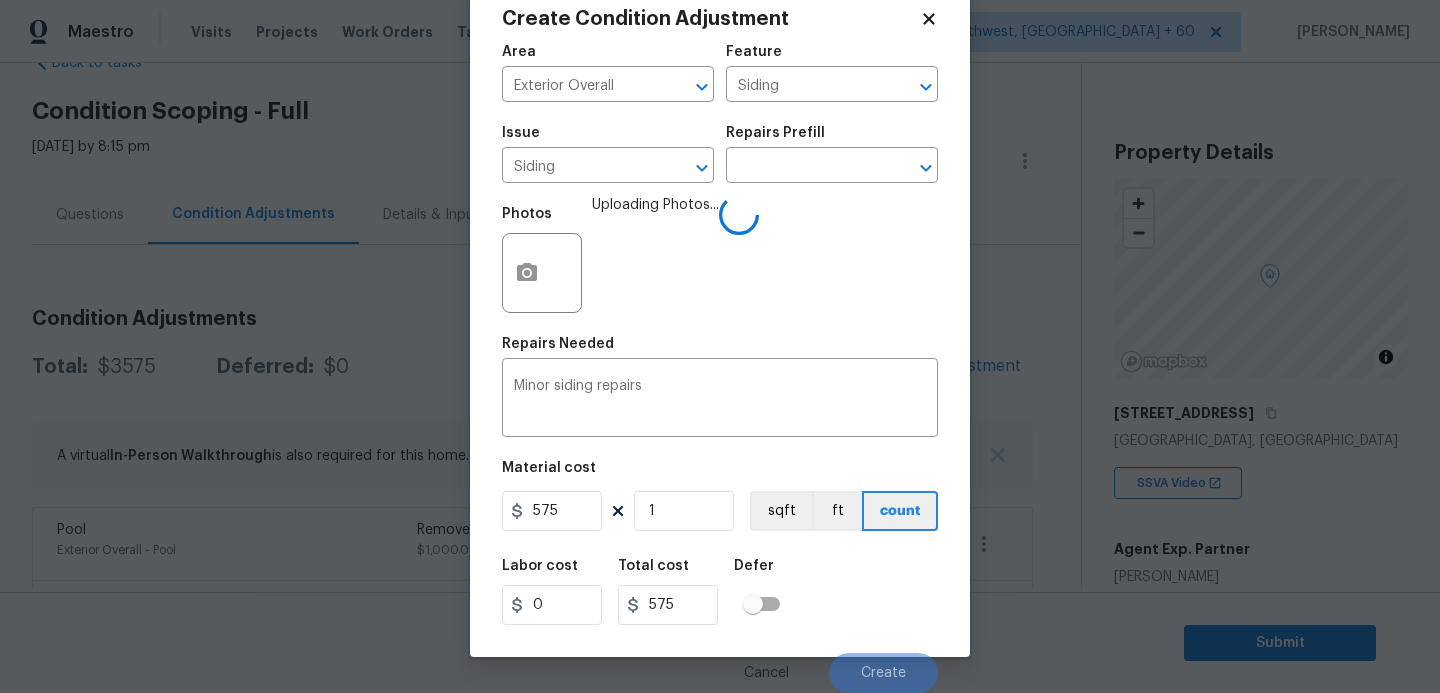 click on "Labor cost 0 Total cost 575 Defer" at bounding box center [720, 592] 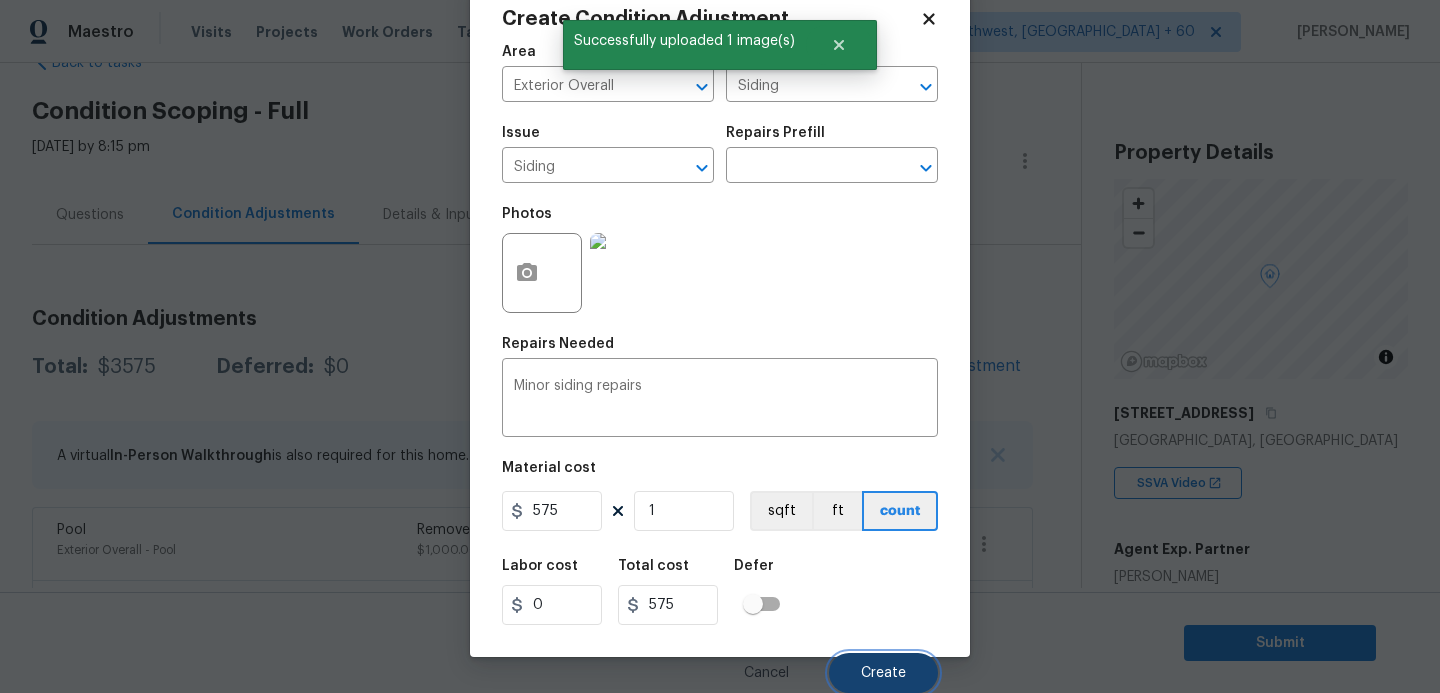 click on "Create" at bounding box center [883, 673] 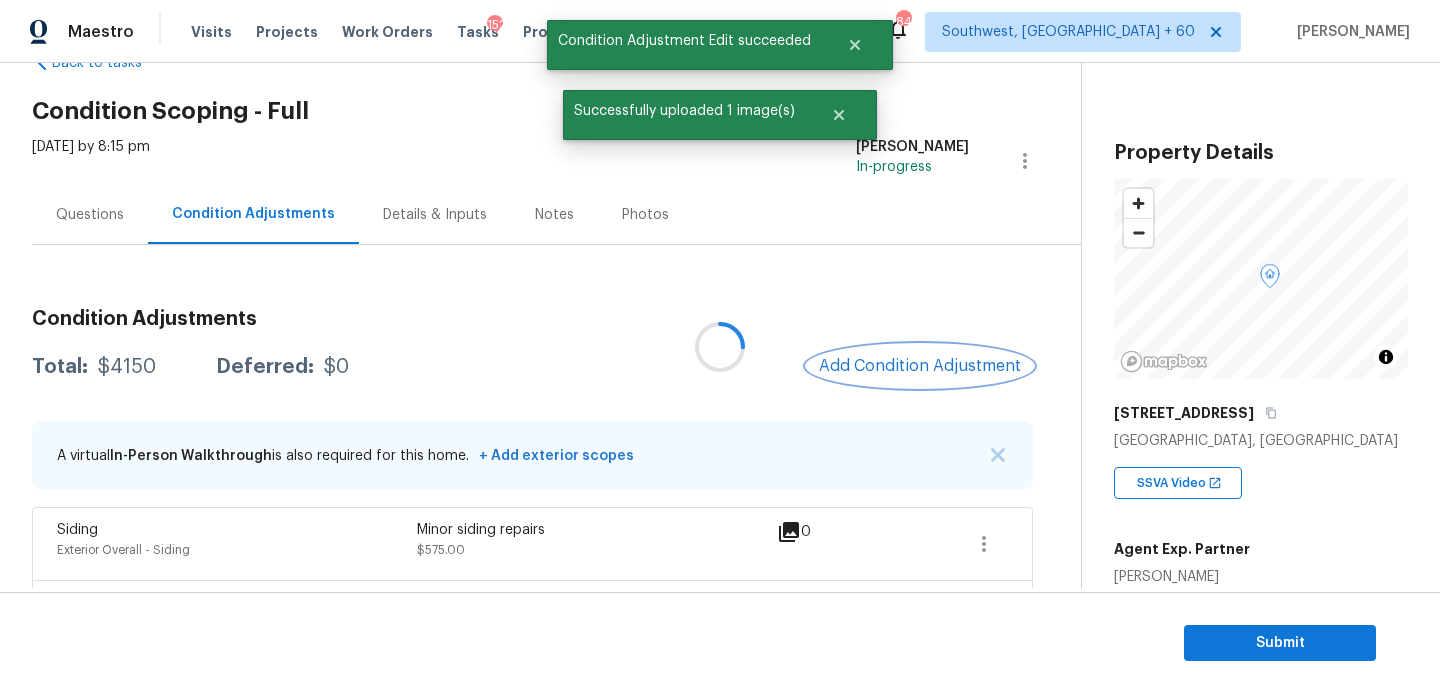 scroll, scrollTop: 0, scrollLeft: 0, axis: both 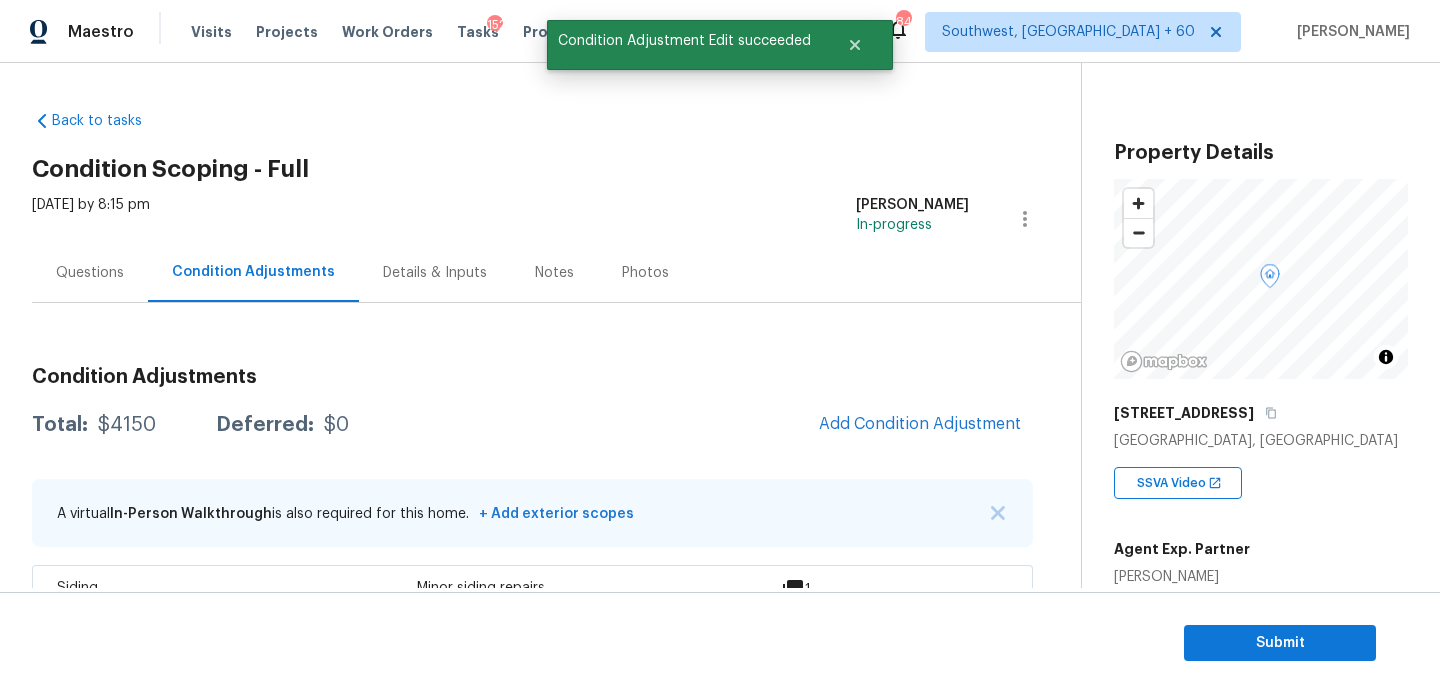 click on "Condition Adjustments Total:  $4150 Deferred:  $0 Add Condition Adjustment A virtual  In-Person Walkthrough  is also required for this home.   + Add exterior scopes Siding Exterior Overall - Siding Minor siding repairs $575.00   1 Pool Exterior Overall - Pool Remove above ground $1,000.00   1 Decks and Patios Exterior Overall - Deck Decking repaint $800.00   1 Light Pet Odor Interior Overall - Odor Acquisition Scope: 1-2 pets present $575.00   0 Kitchen Cabinets Kitchen - Cabinets Prep, sand, mask and apply 2 coats of paint to the kitchen cabinet doors, interiors and box faces (complete). Ensure that the paint coverage is consistent and smooth. Clean up (including any overspray) and dispose of all debris properly. $1,200.00   2" at bounding box center [532, 677] 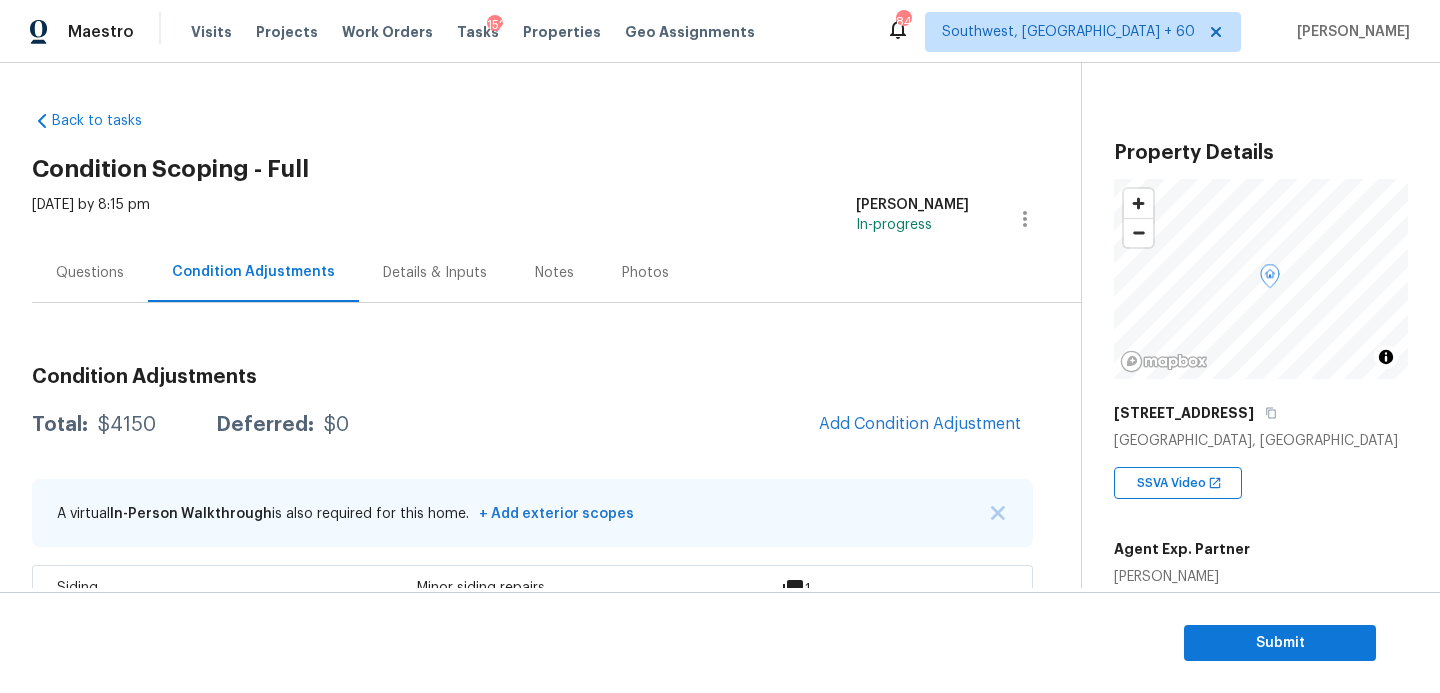 click on "Add Condition Adjustment" at bounding box center (920, 425) 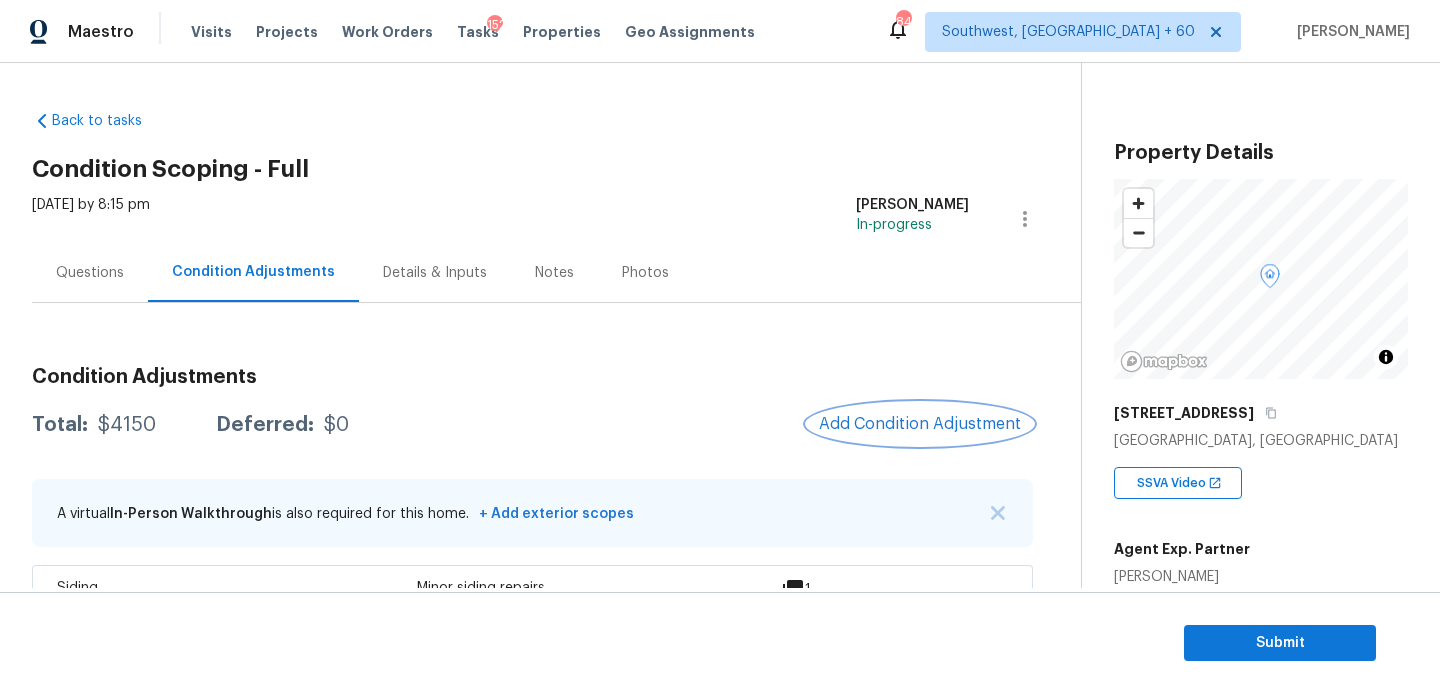 click on "Add Condition Adjustment" at bounding box center (920, 424) 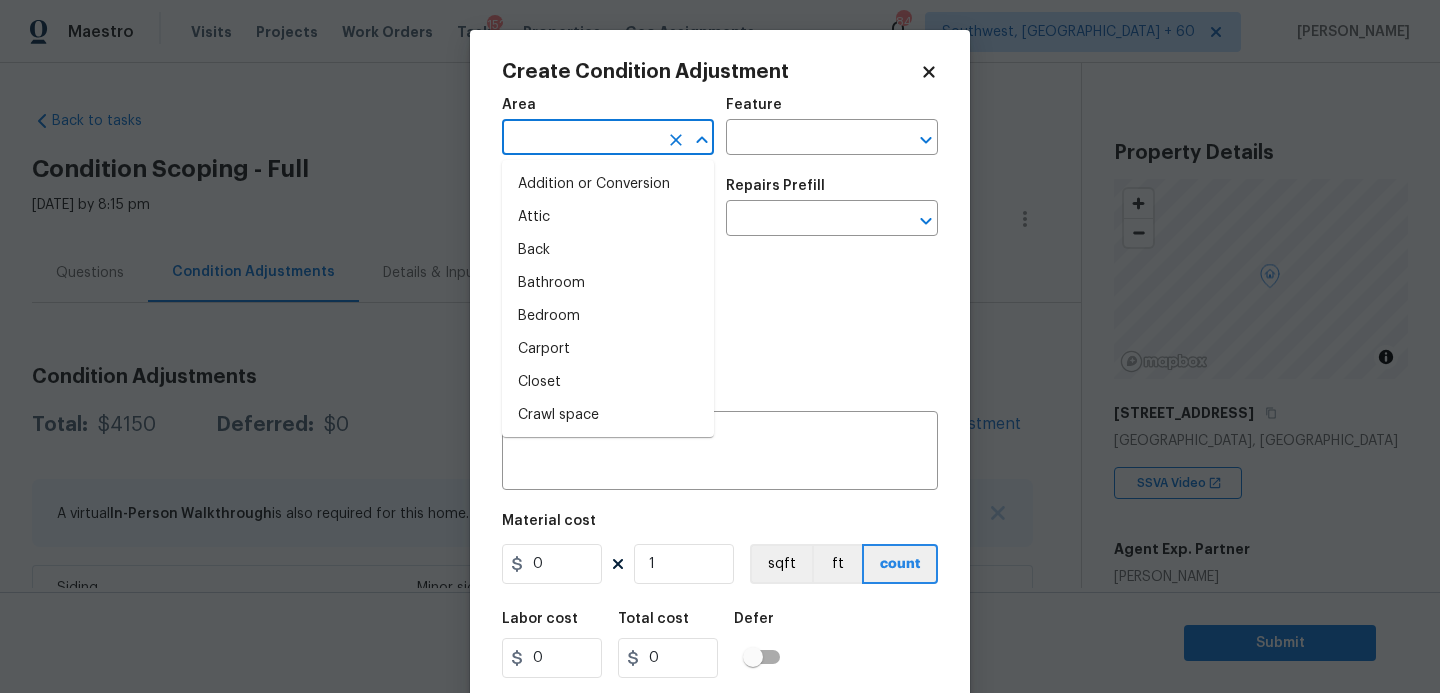 click at bounding box center [580, 139] 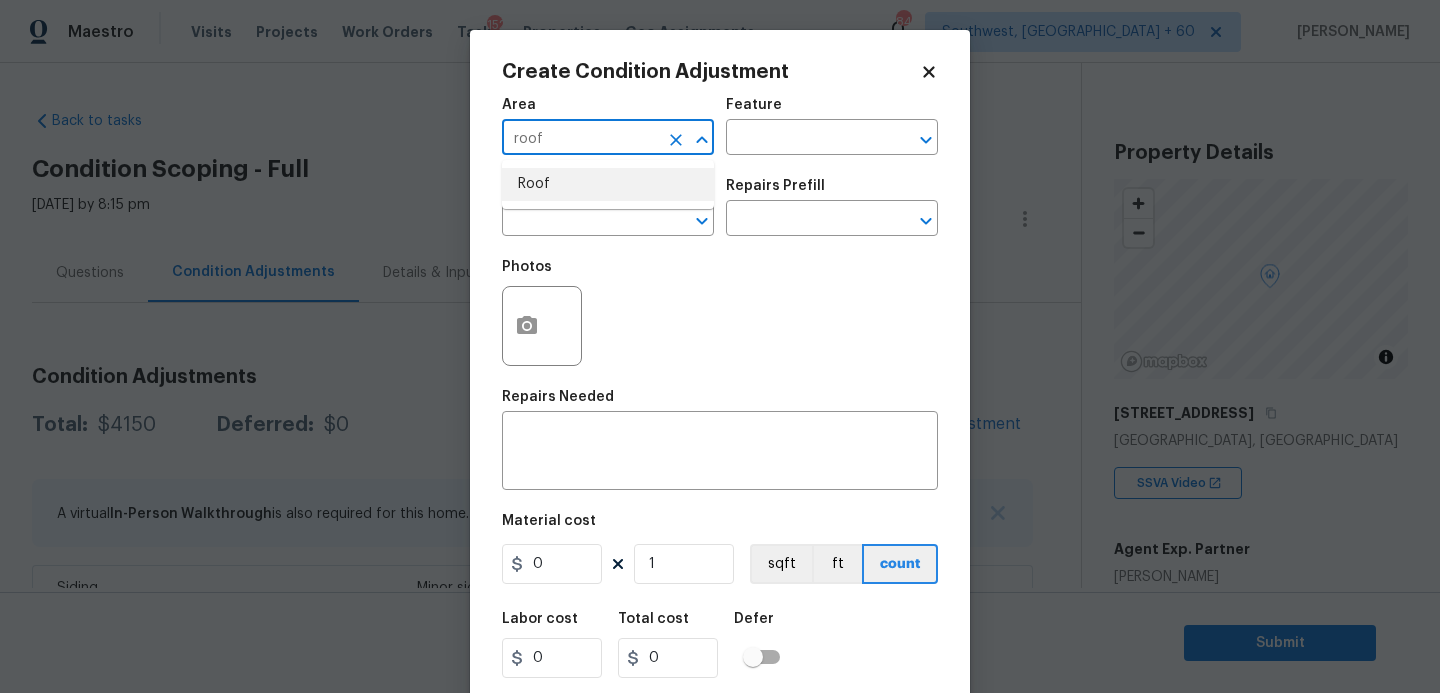 click on "Roof" at bounding box center (608, 184) 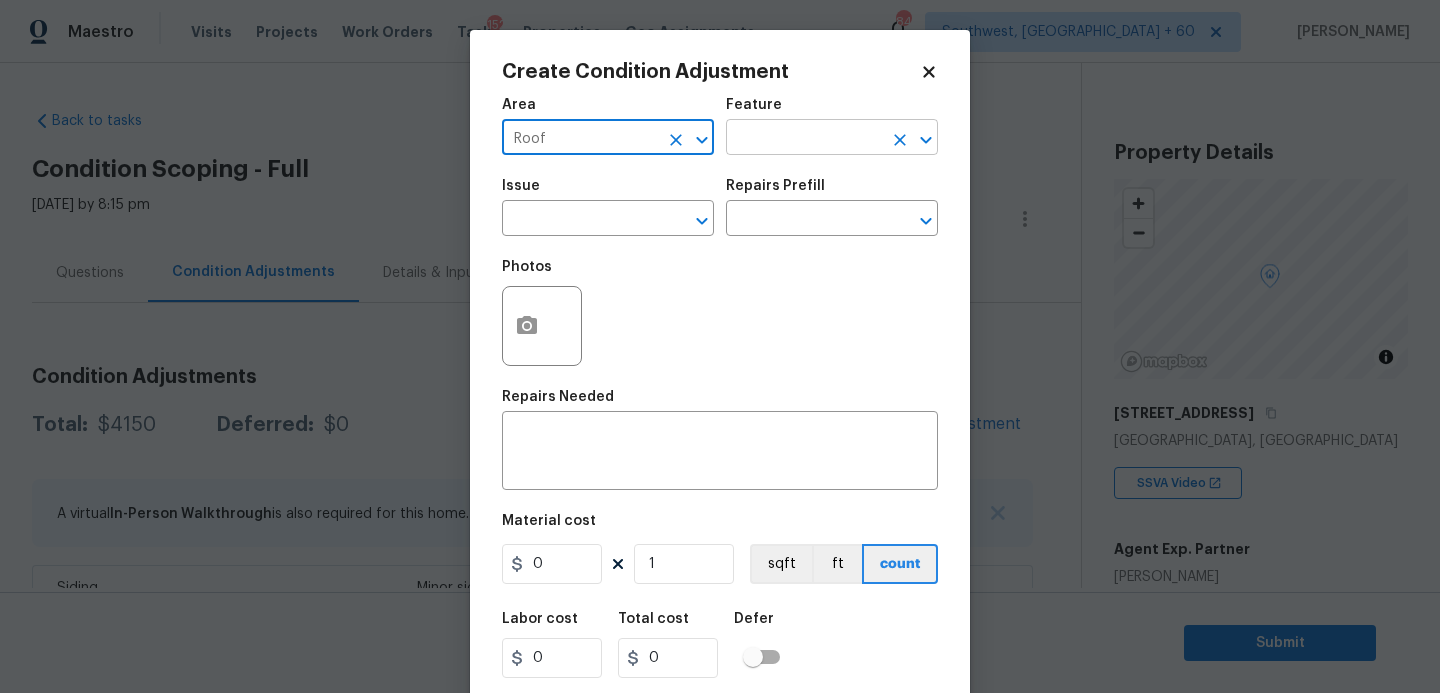 type on "Roof" 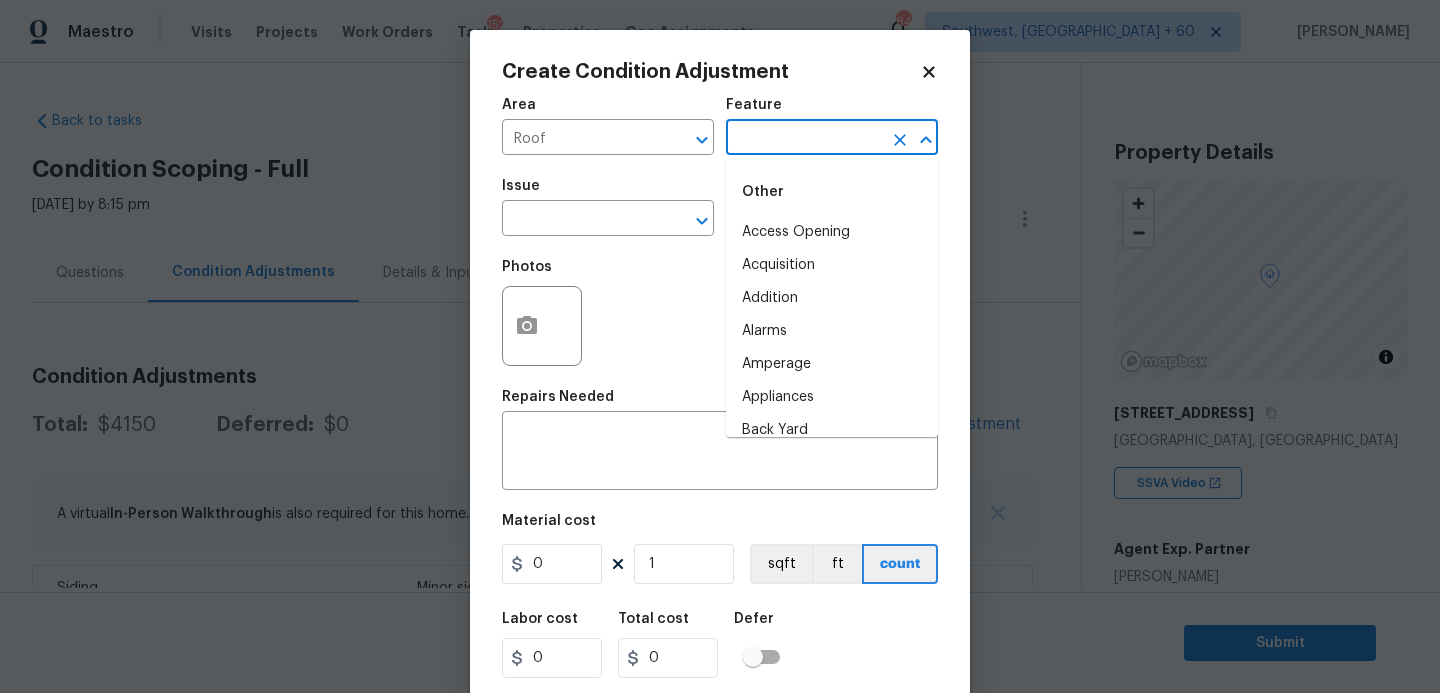 click at bounding box center (804, 139) 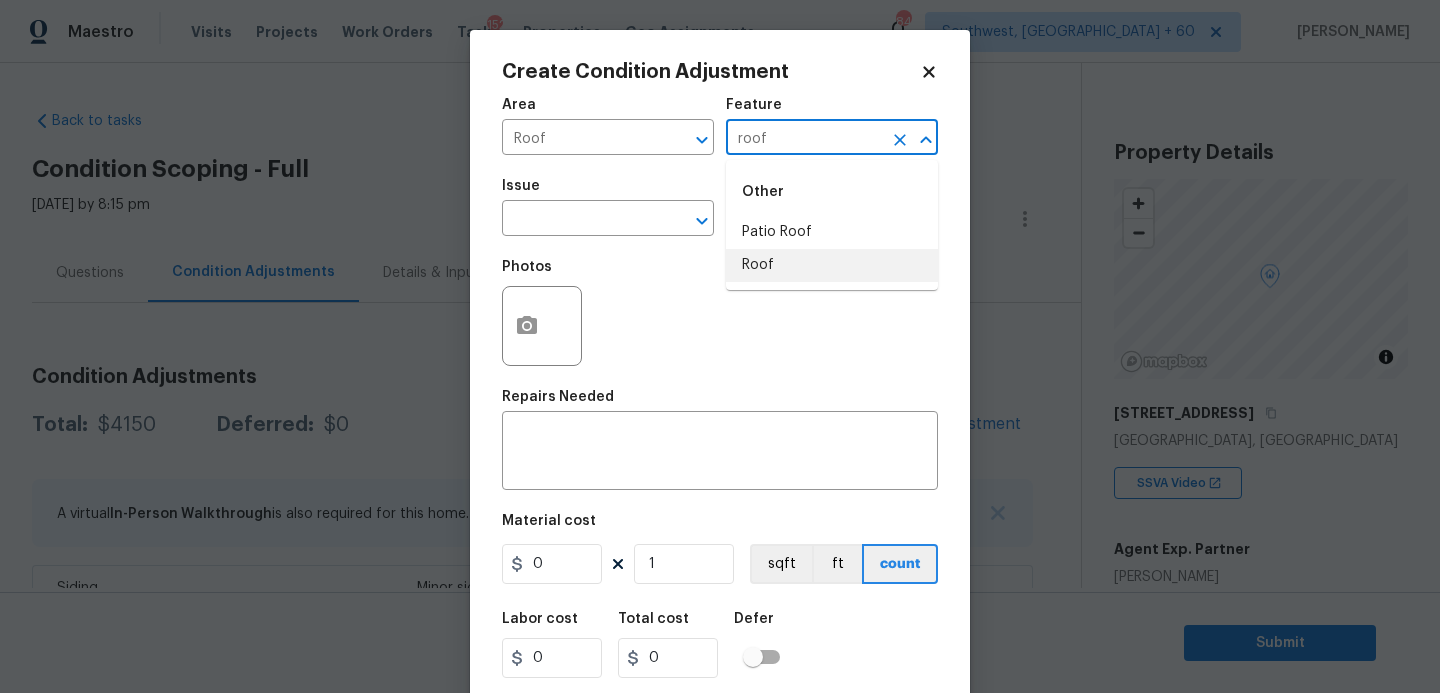click on "Roof" at bounding box center (832, 265) 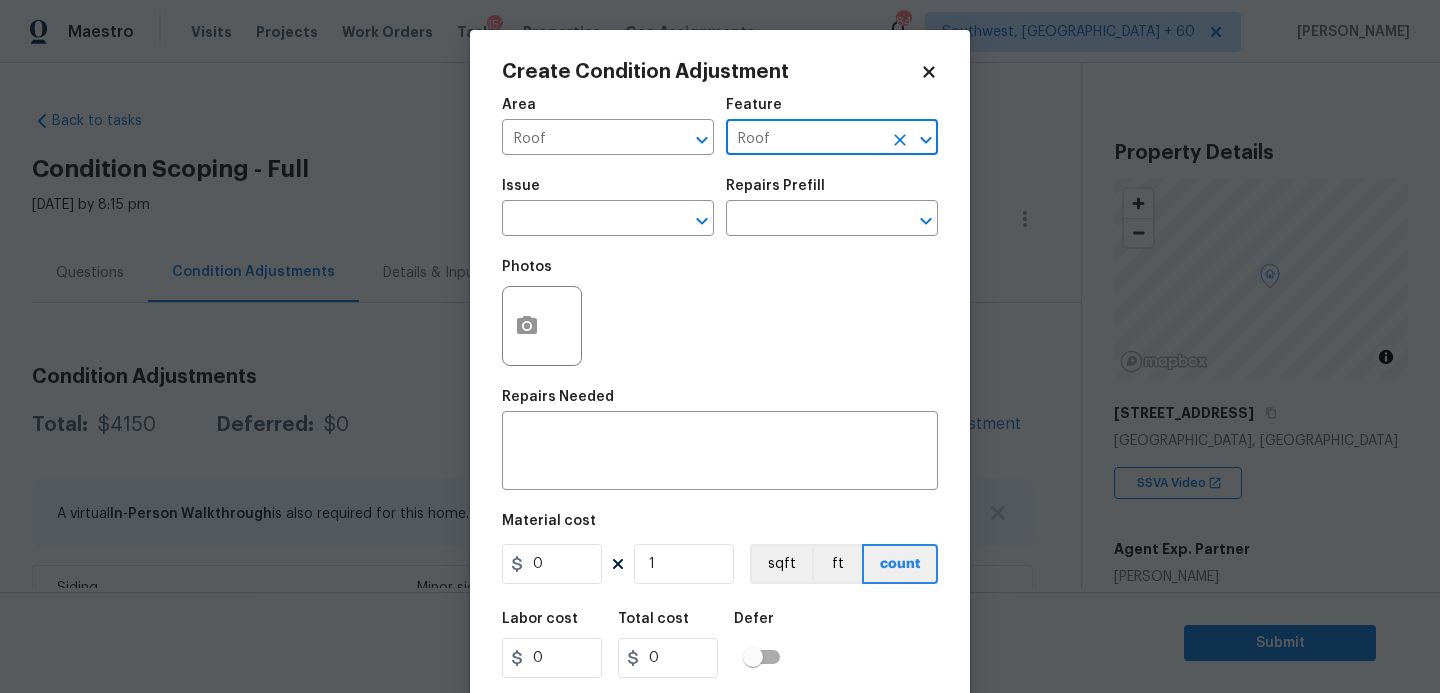 type on "Roof" 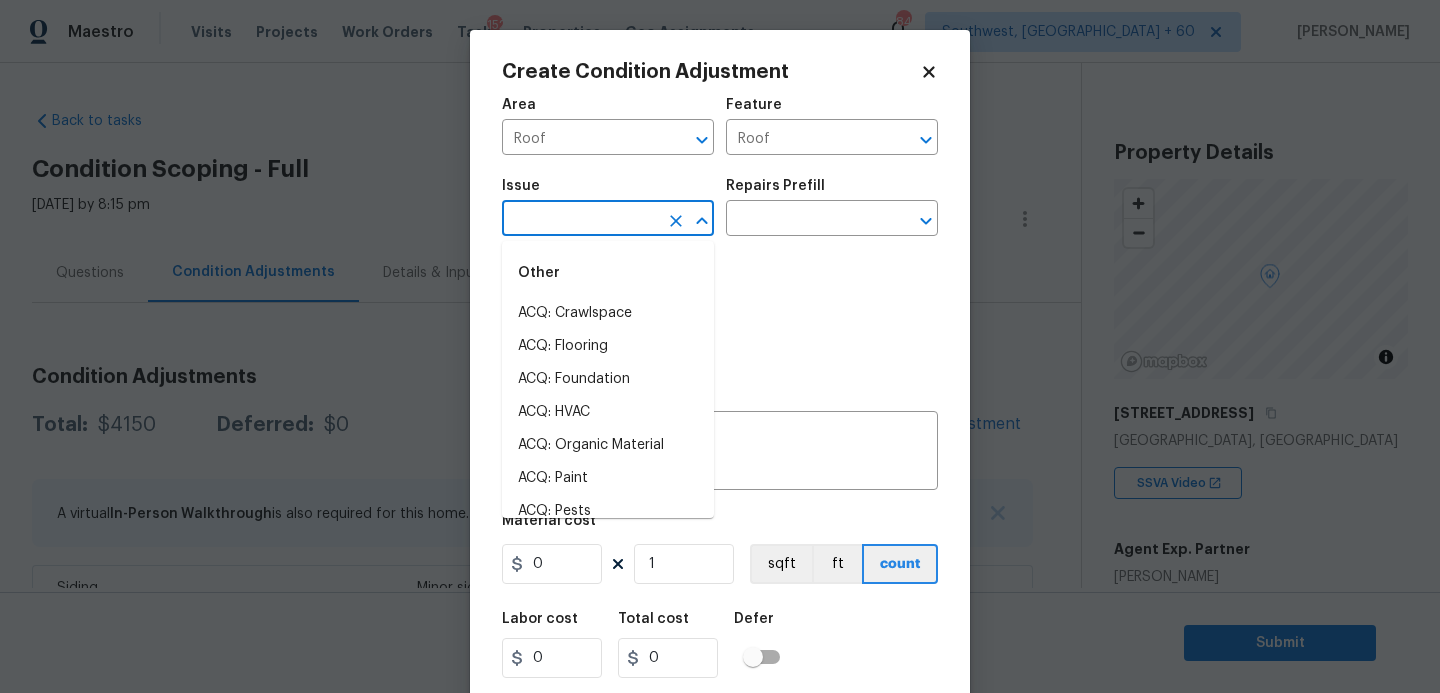 click at bounding box center (580, 220) 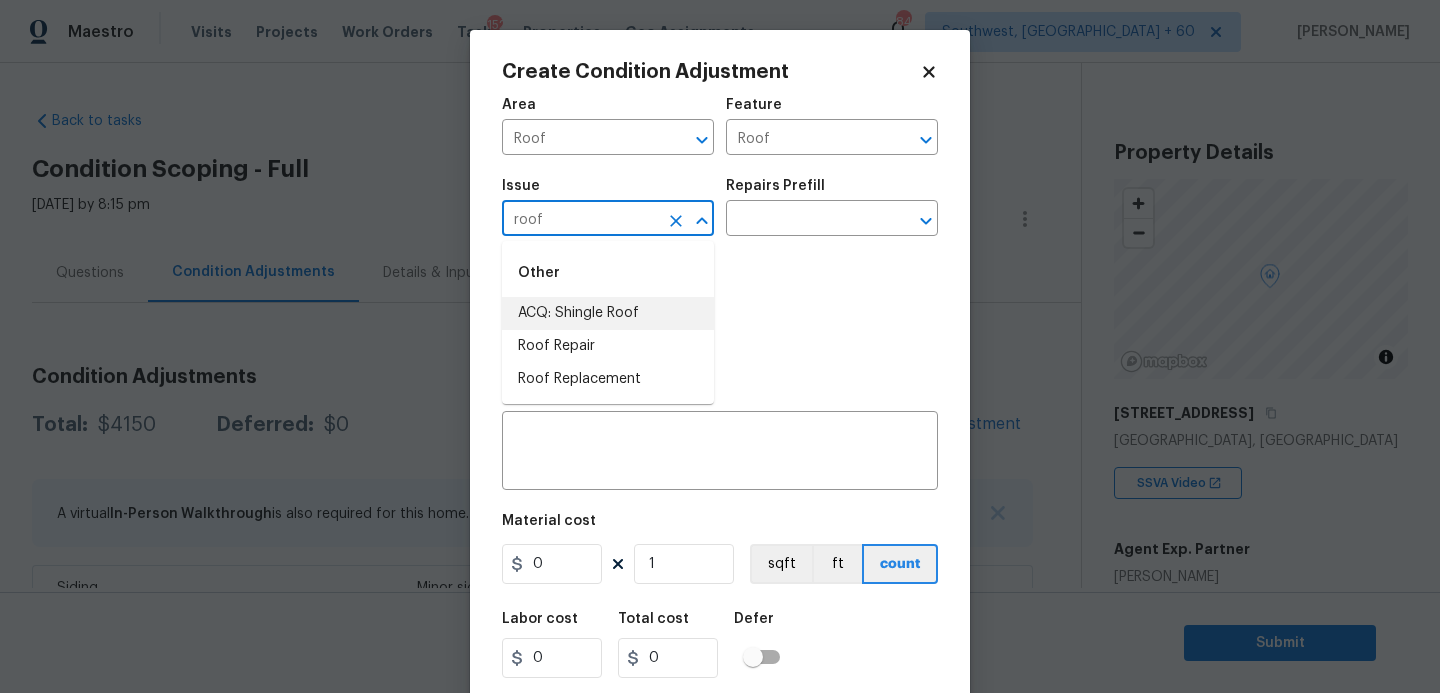 click on "ACQ: Shingle Roof" at bounding box center (608, 313) 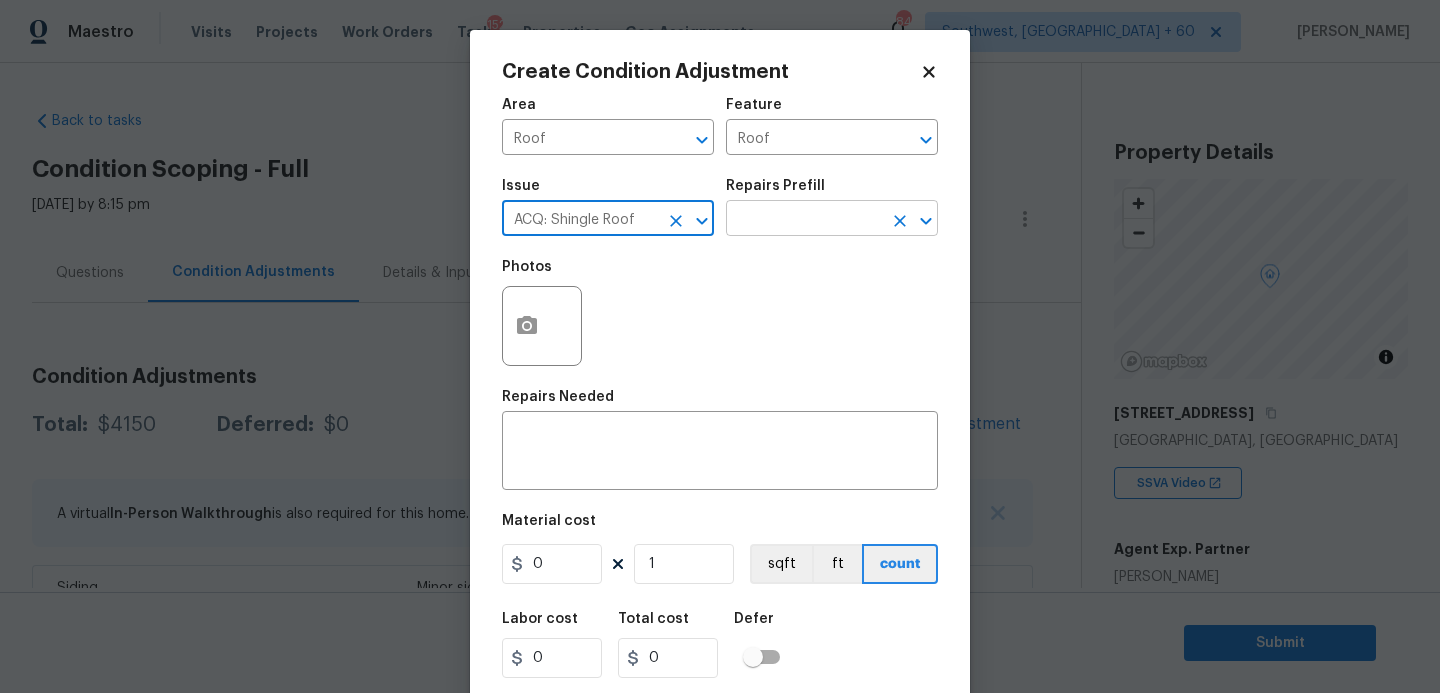 type on "ACQ: Shingle Roof" 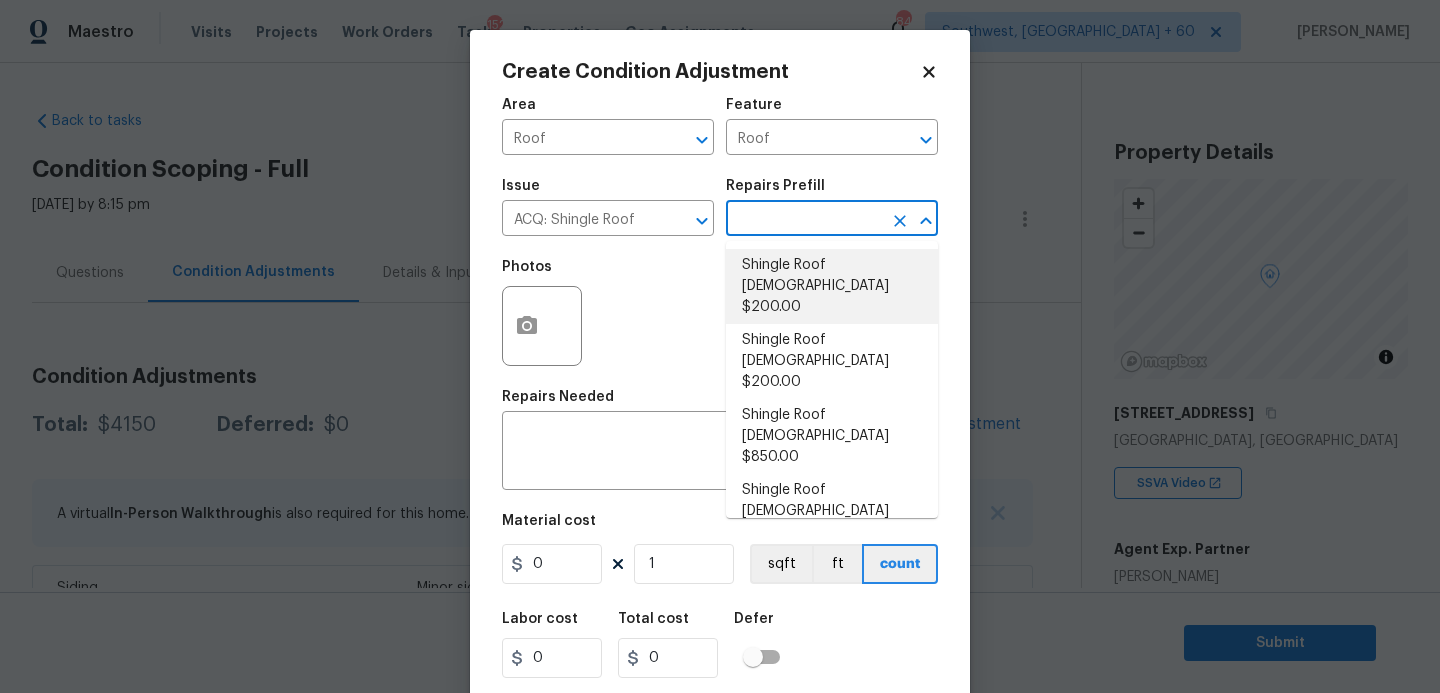 click on "Shingle Roof 0-10 Years Old $200.00" at bounding box center [832, 286] 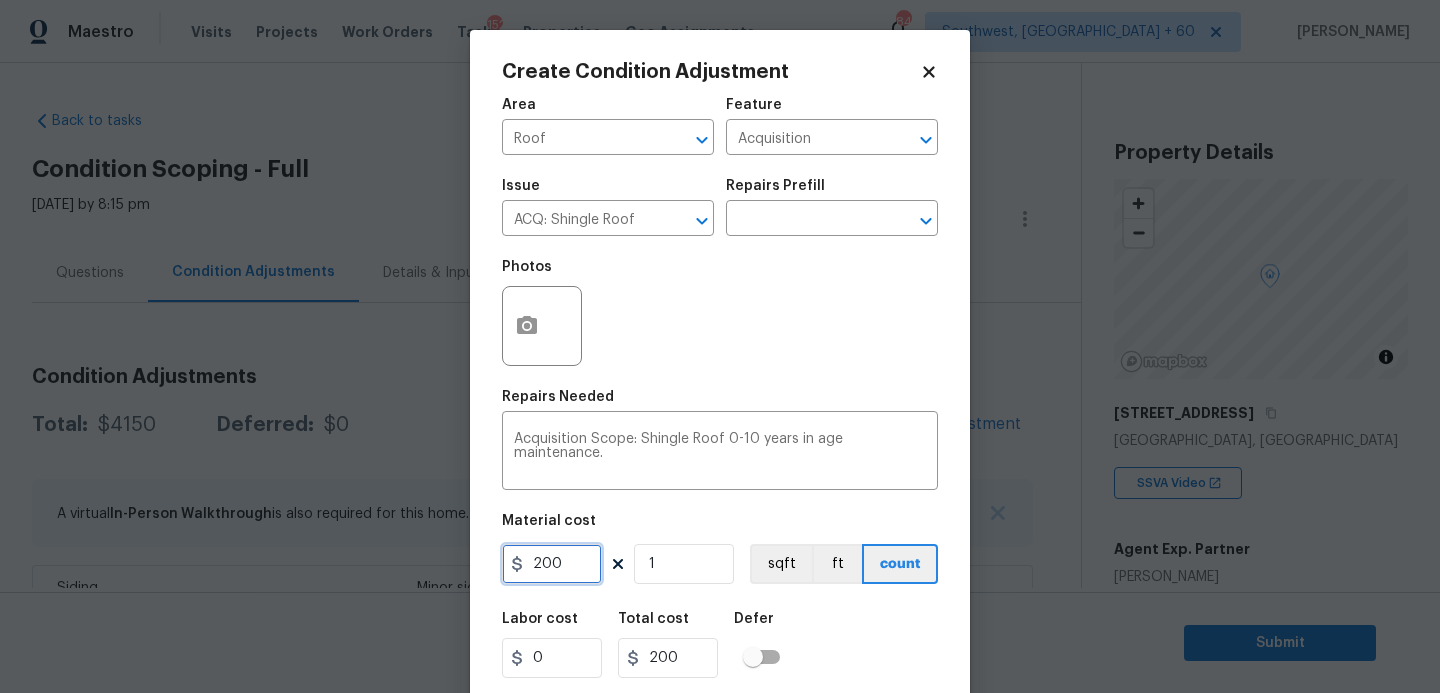 drag, startPoint x: 537, startPoint y: 569, endPoint x: 596, endPoint y: 569, distance: 59 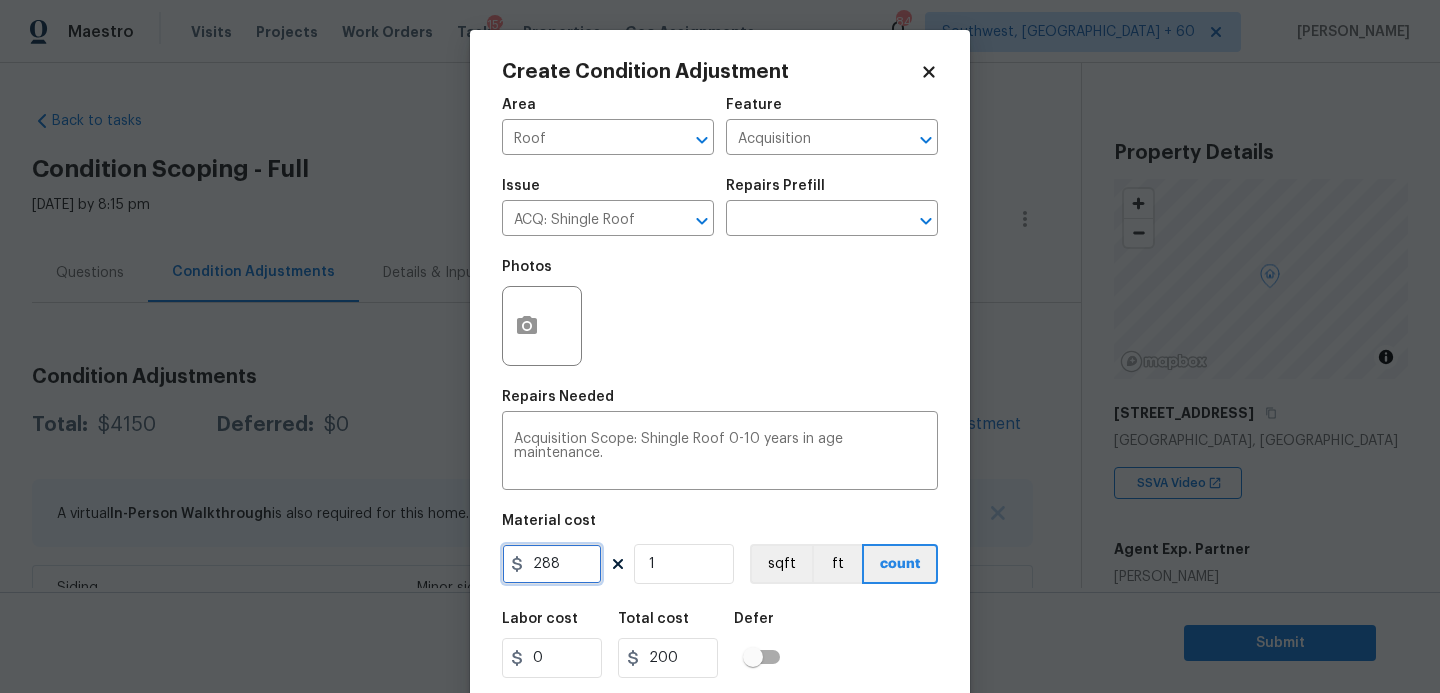 type on "288" 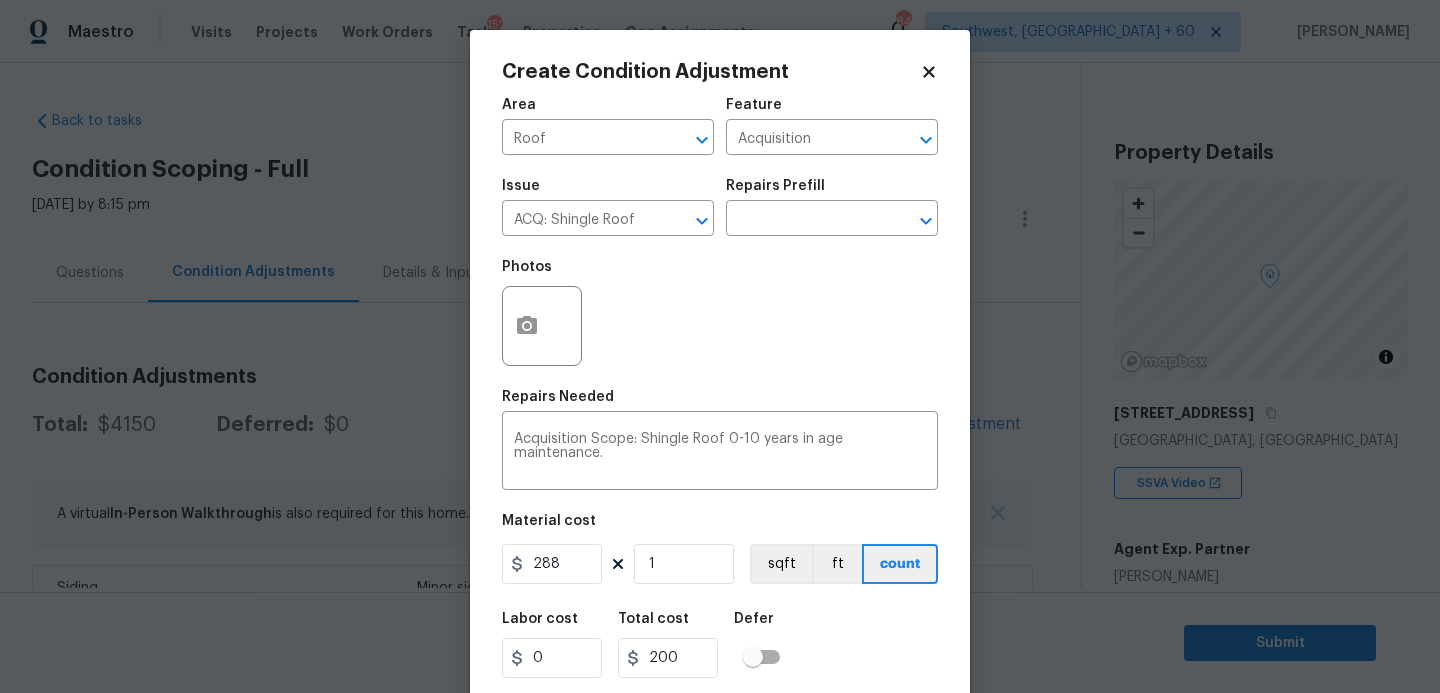 type on "288" 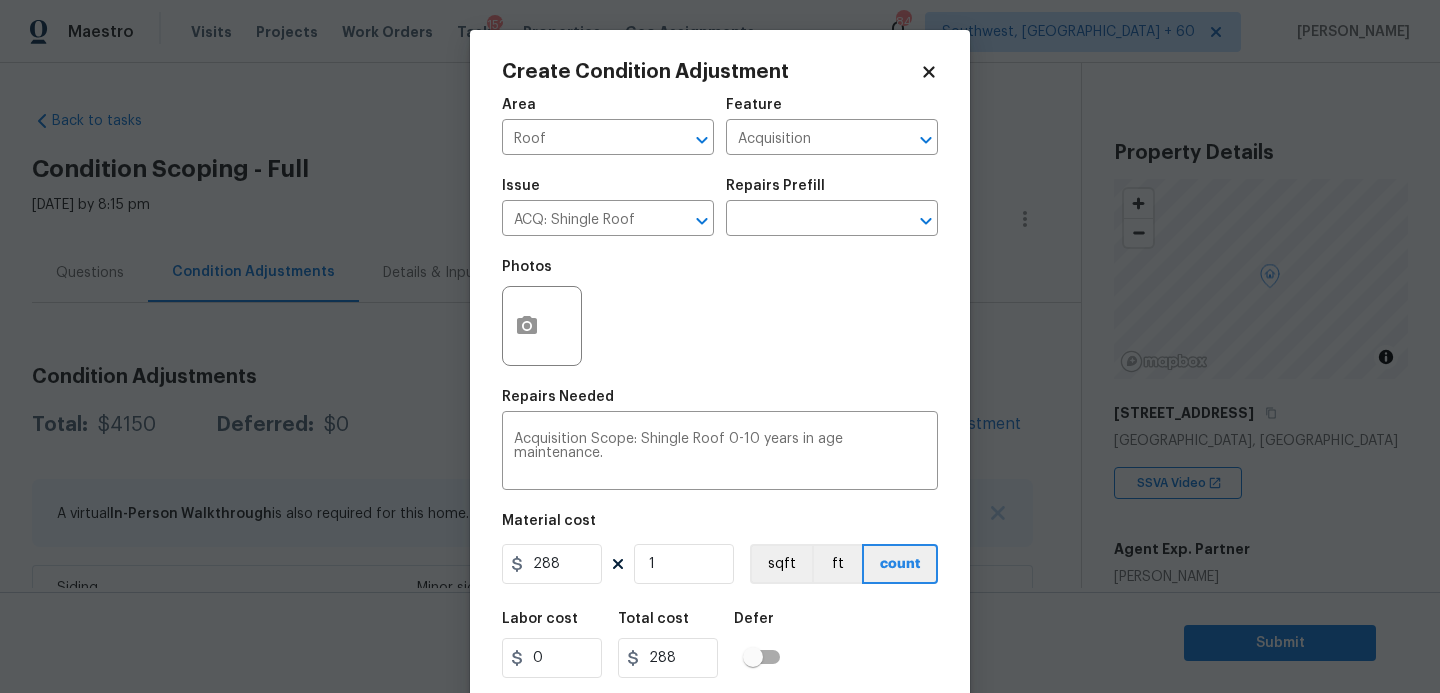 click on "Labor cost 0 Total cost 288 Defer" at bounding box center [720, 645] 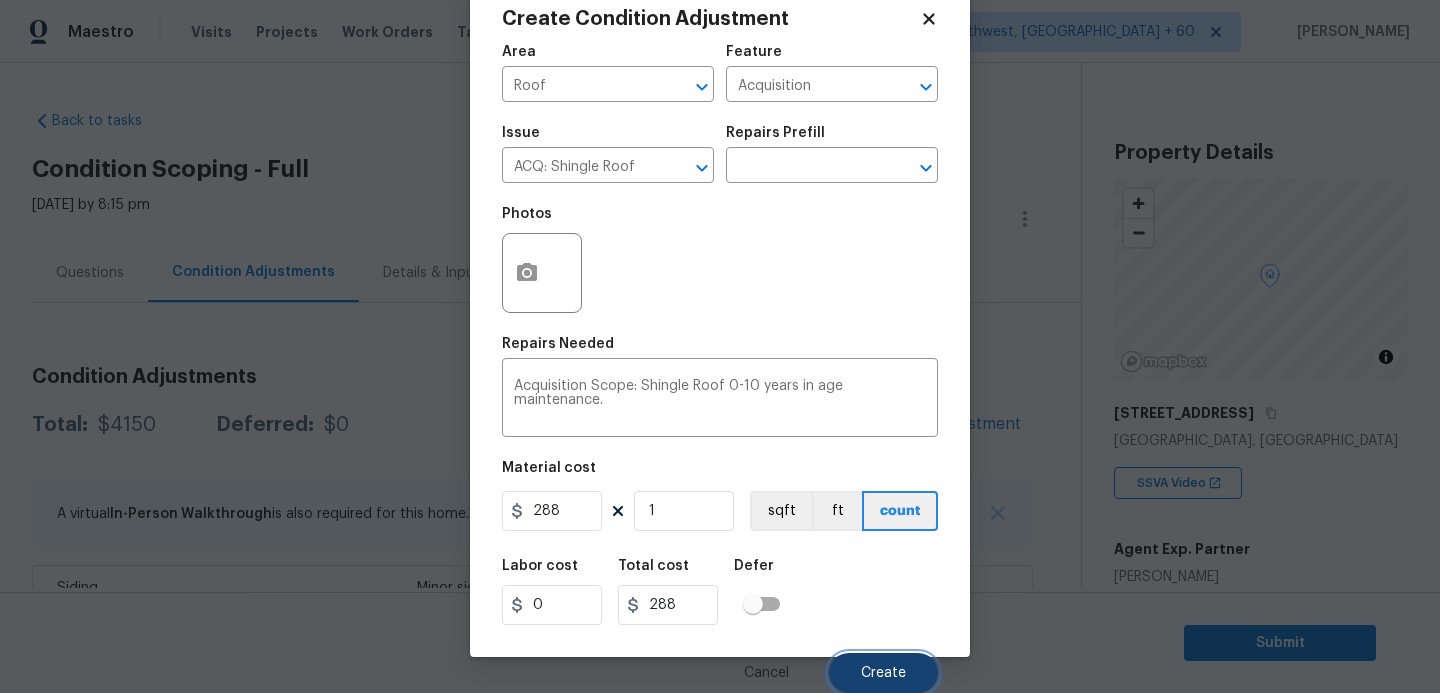 click on "Create" at bounding box center [883, 673] 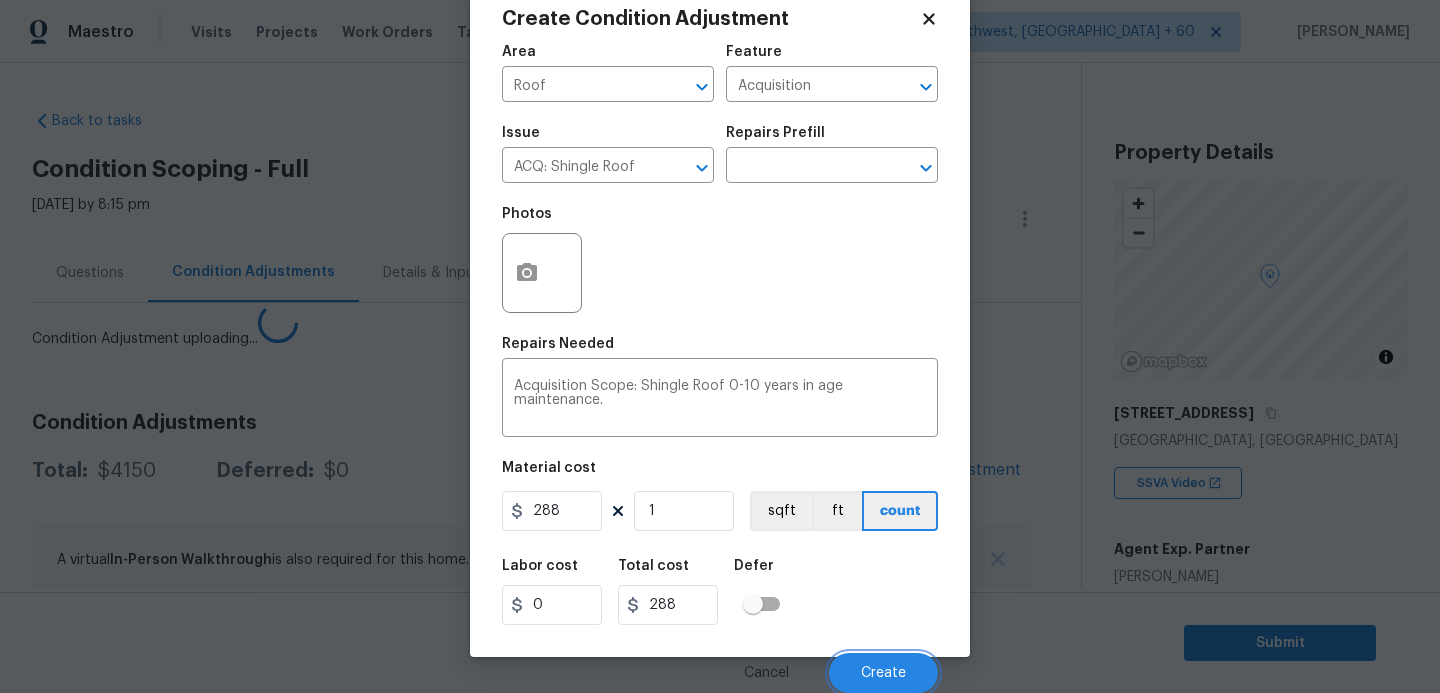 scroll, scrollTop: 47, scrollLeft: 0, axis: vertical 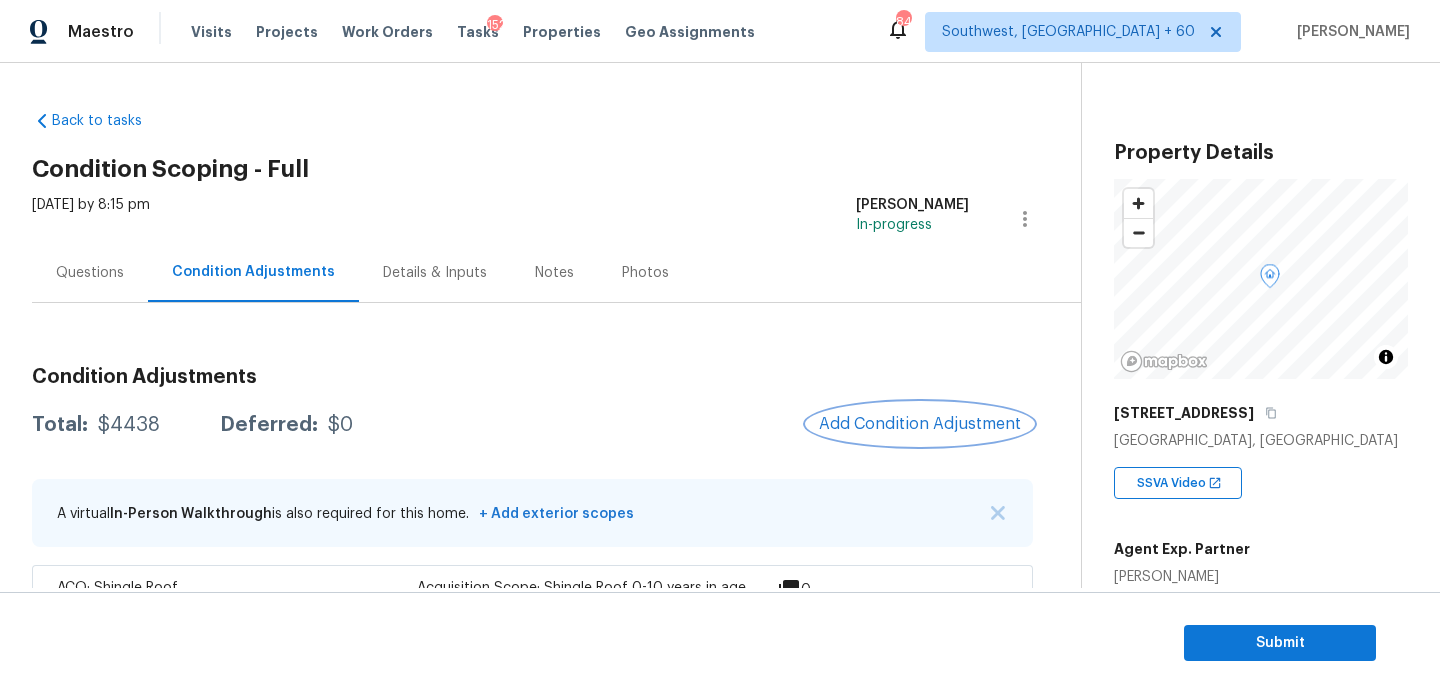 click on "Add Condition Adjustment" at bounding box center [920, 424] 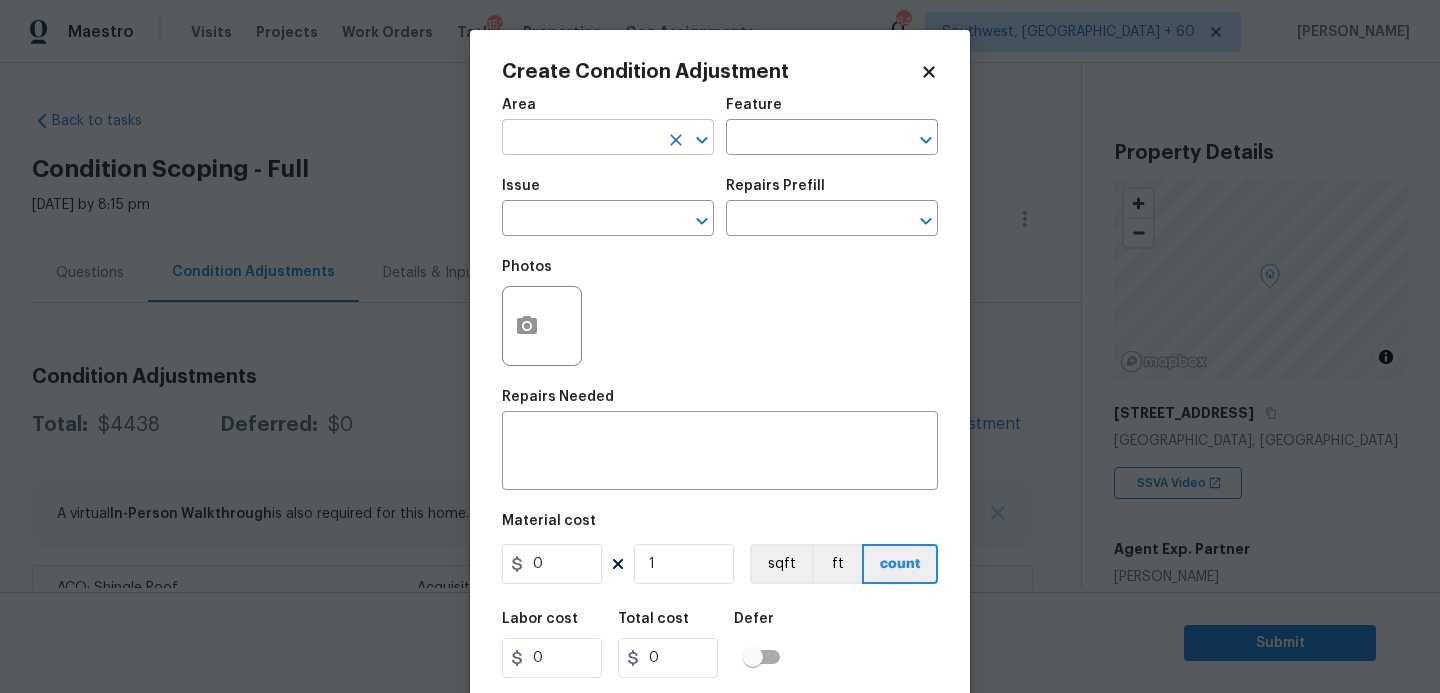 click at bounding box center [580, 139] 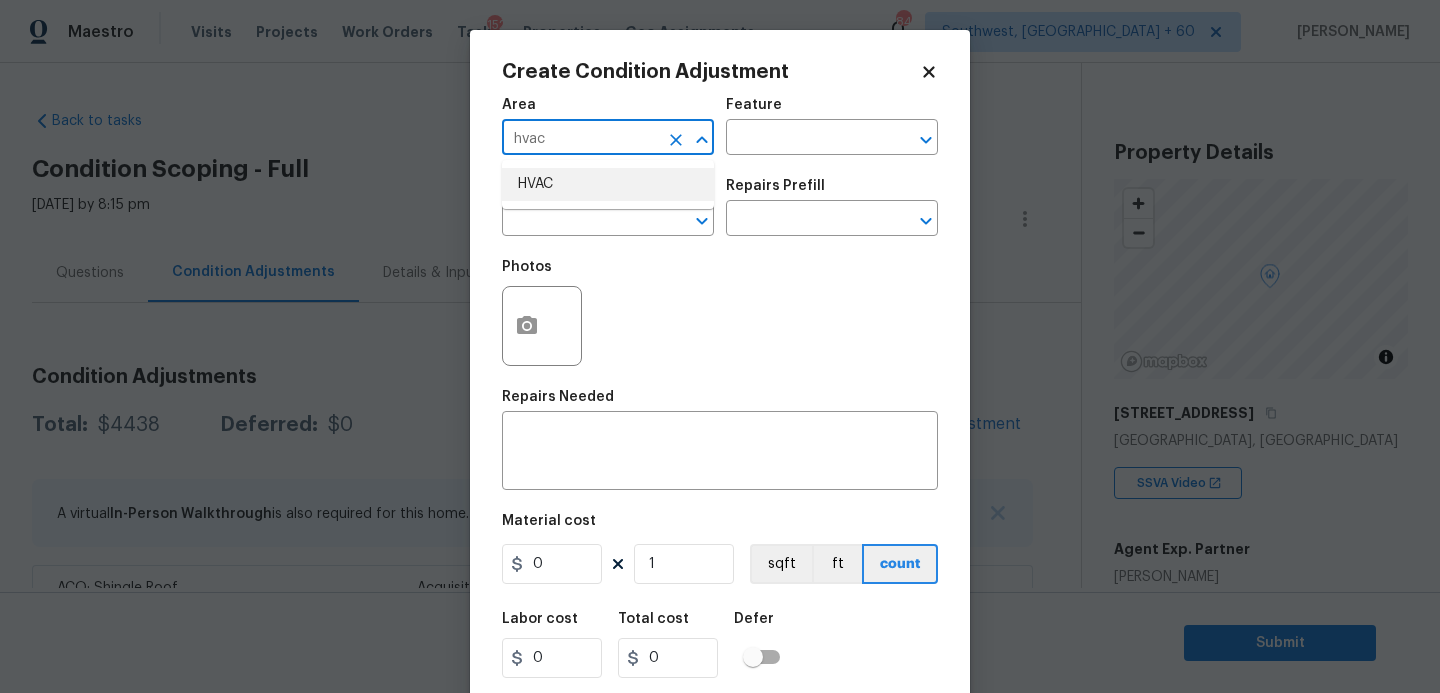 click on "HVAC" at bounding box center [608, 184] 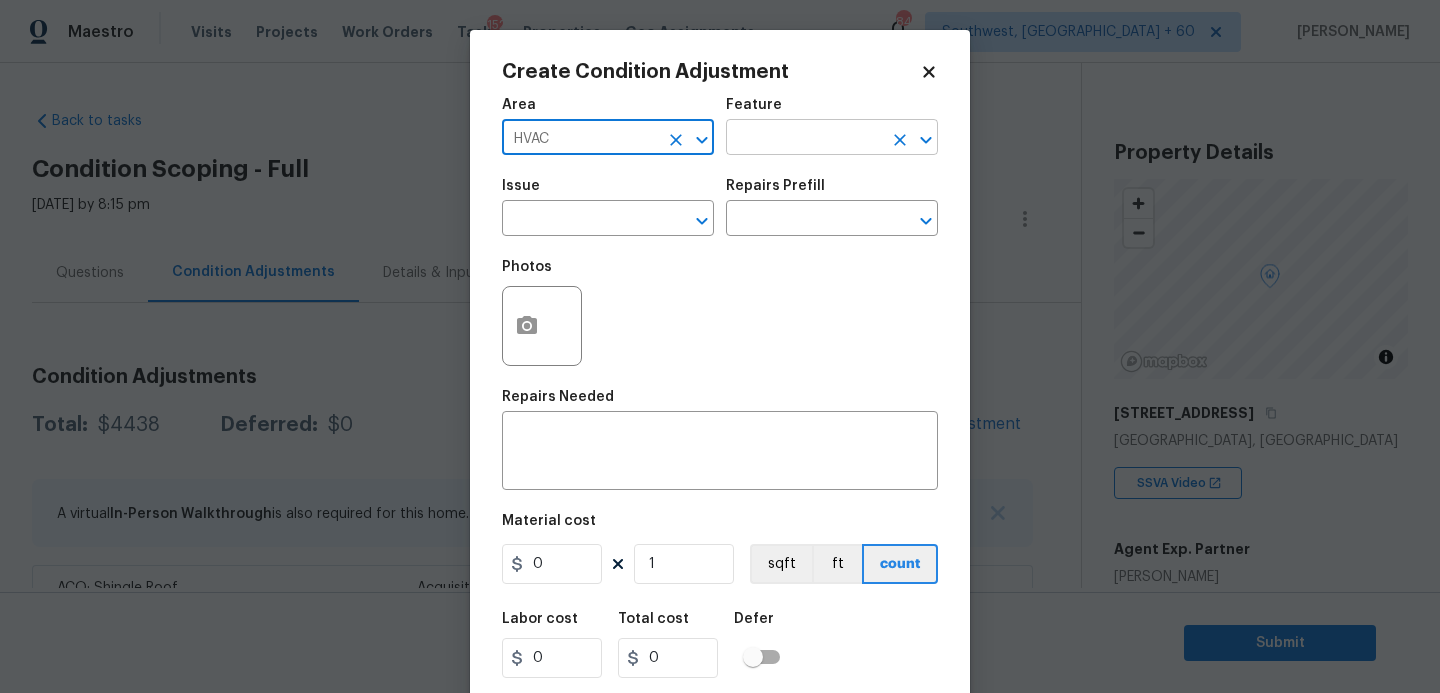 type on "HVAC" 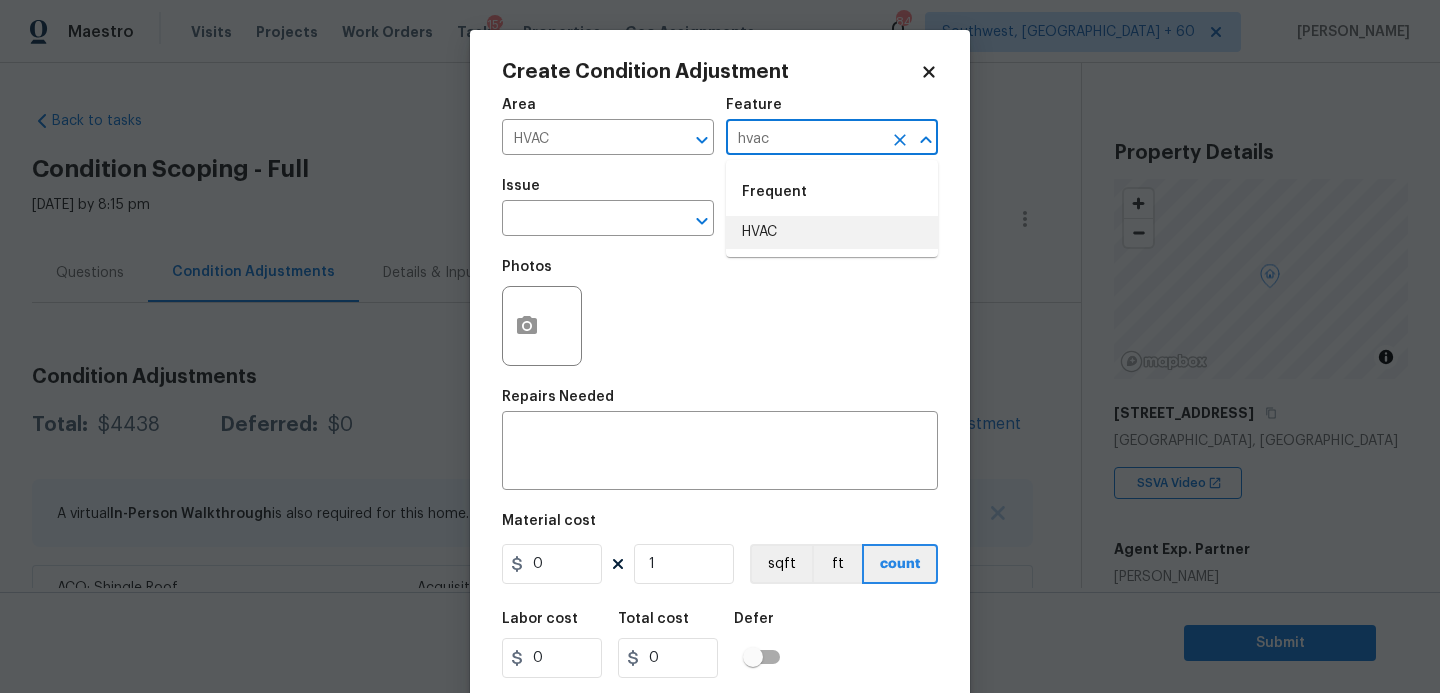click on "Frequent HVAC" at bounding box center (832, 208) 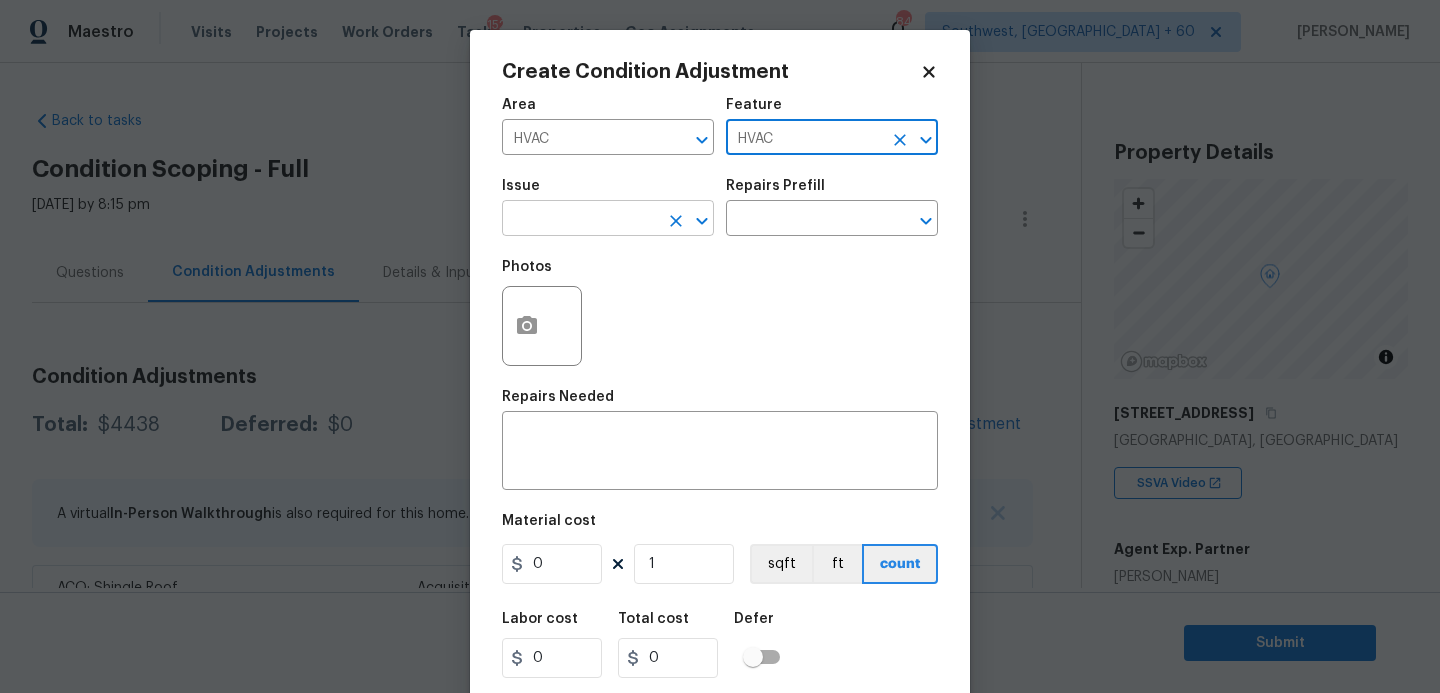 type on "HVAC" 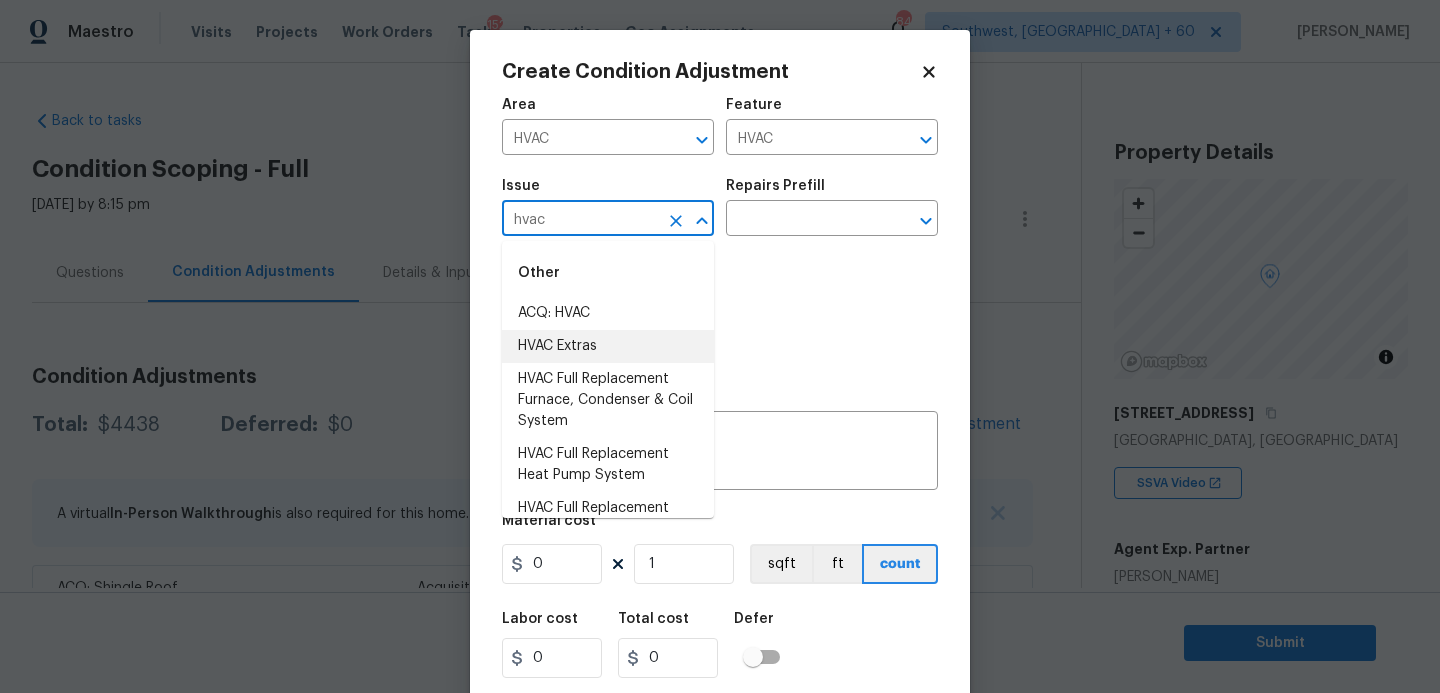 click on "ACQ: HVAC" at bounding box center [608, 313] 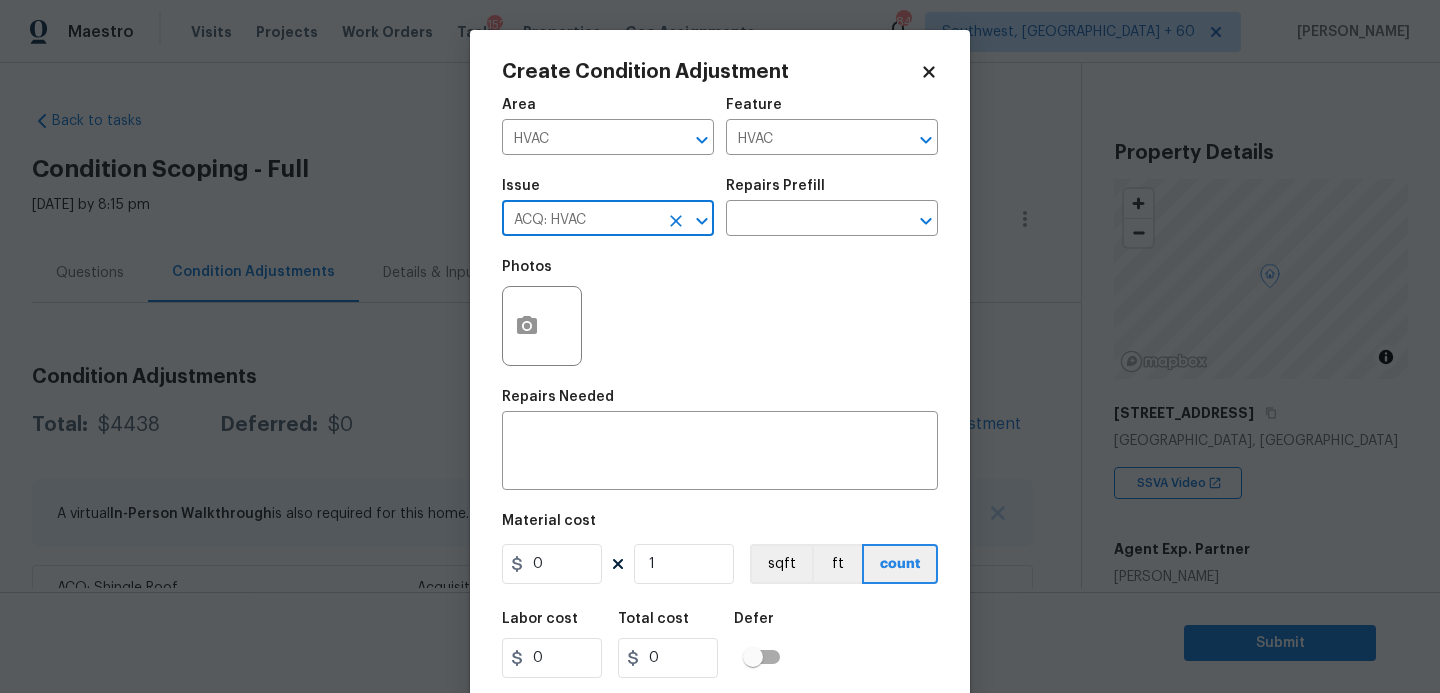 type on "ACQ: HVAC" 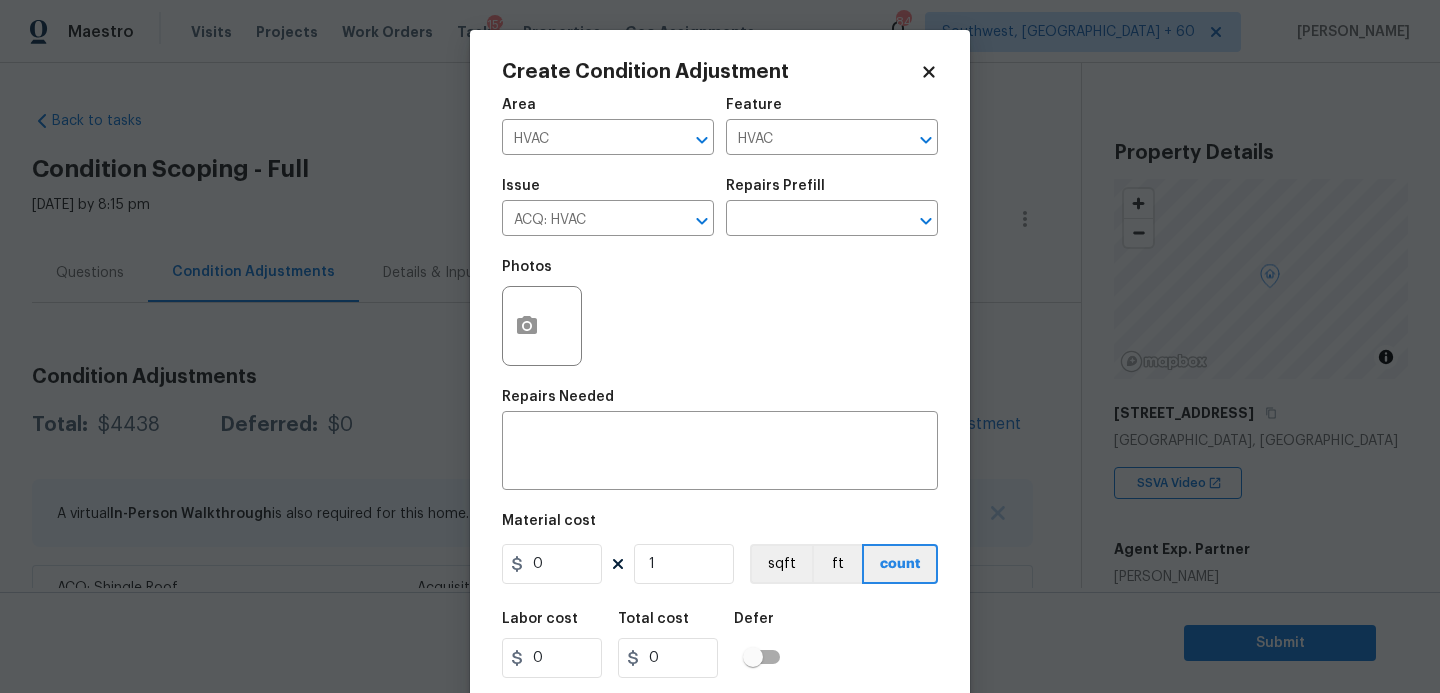click on "Repairs Prefill" at bounding box center [832, 192] 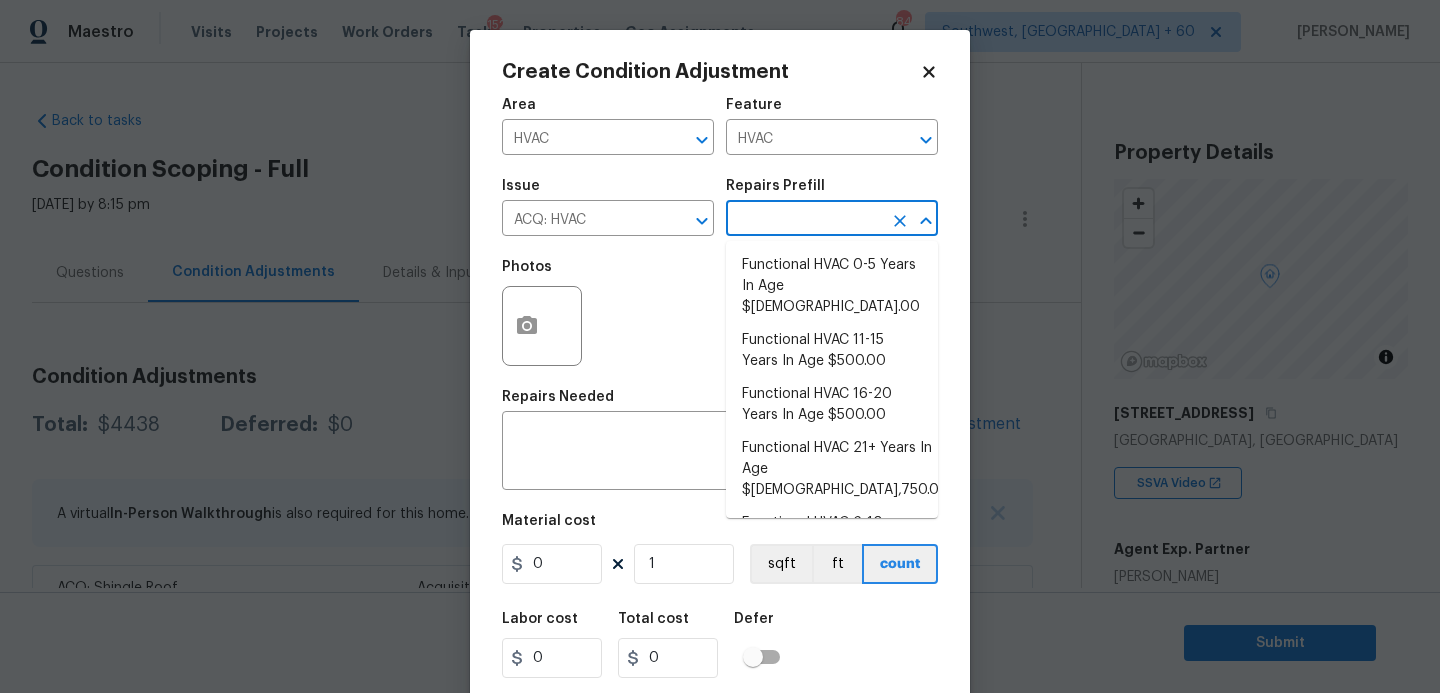 click at bounding box center (804, 220) 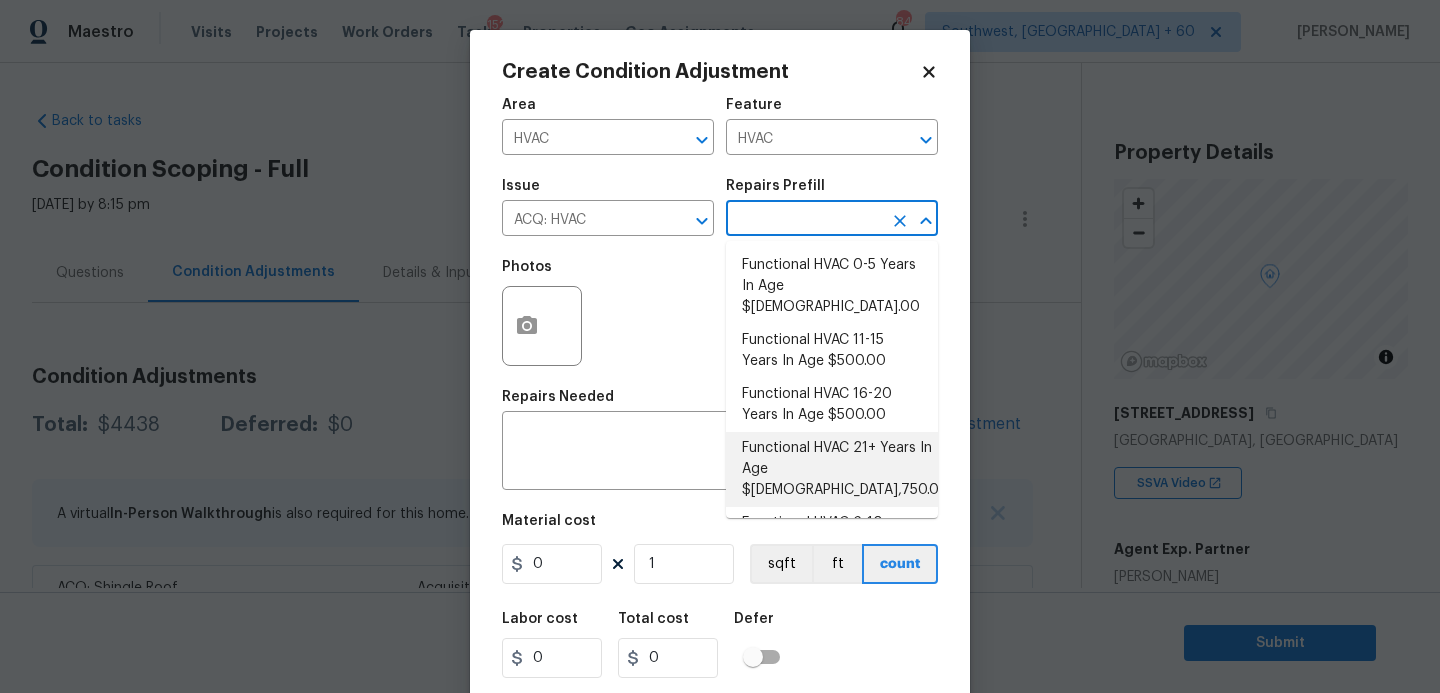 click on "Functional HVAC 21+ Years In Age $5,750.00" at bounding box center [832, 469] 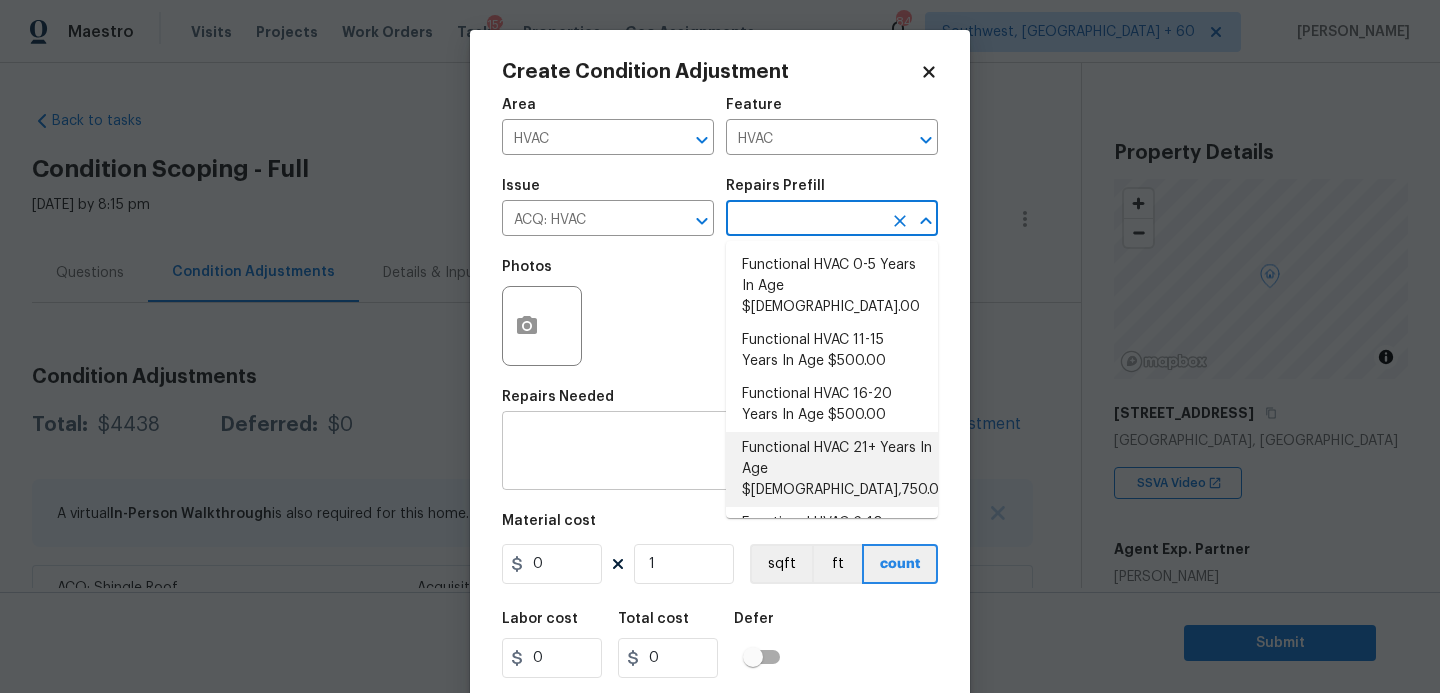 type on "Acquisition" 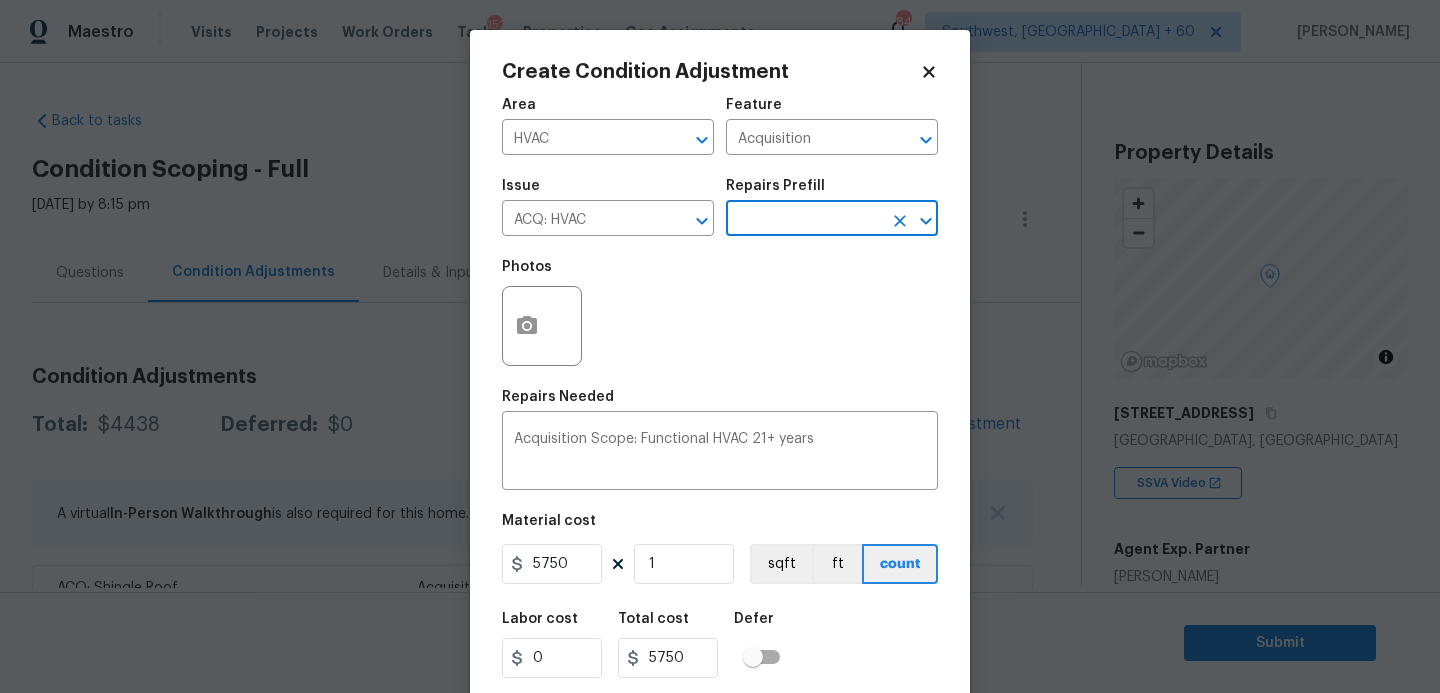 scroll, scrollTop: 54, scrollLeft: 0, axis: vertical 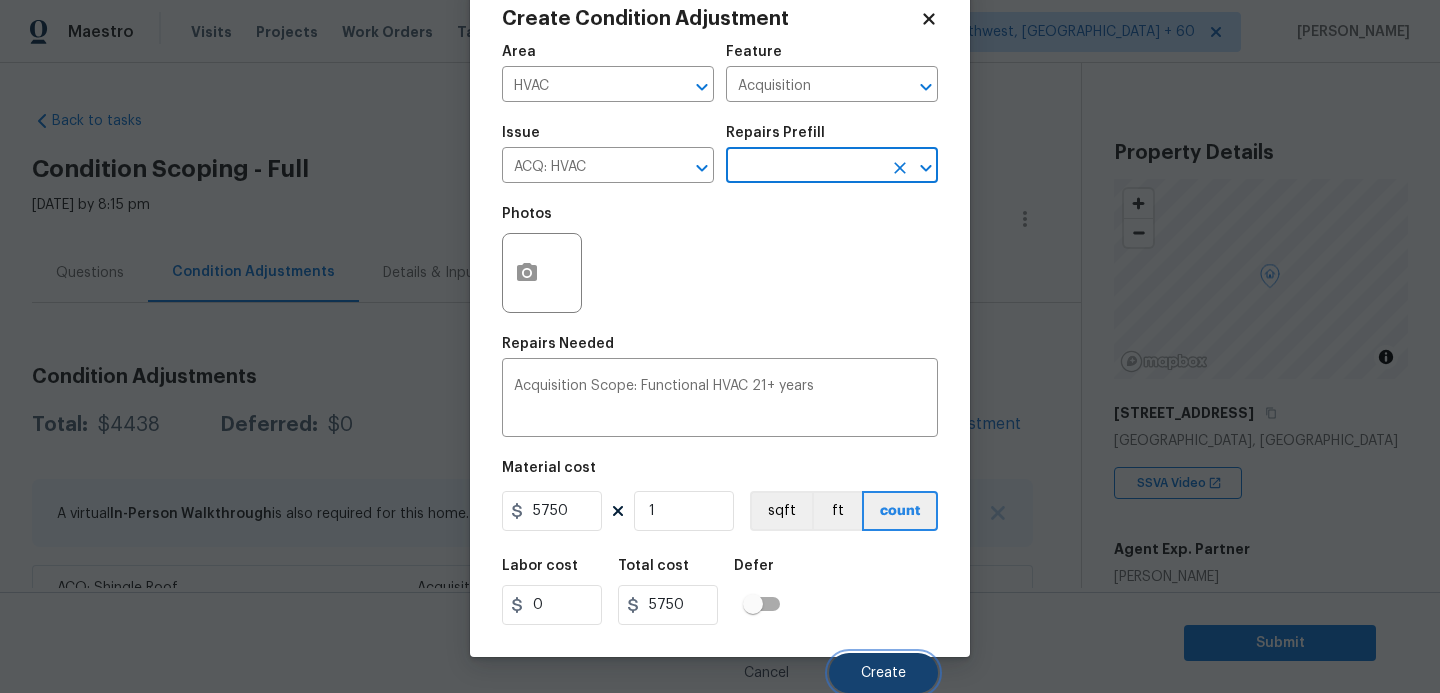 click on "Create" at bounding box center [883, 673] 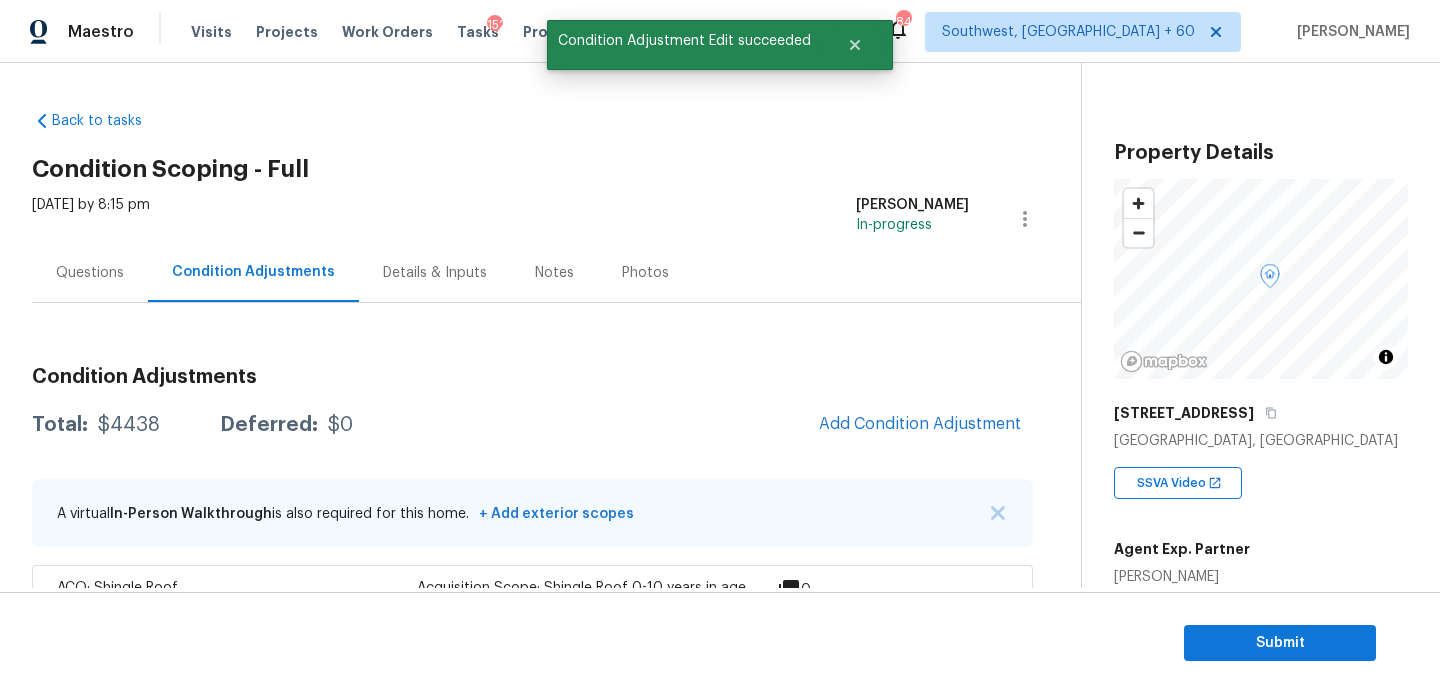 scroll, scrollTop: 47, scrollLeft: 0, axis: vertical 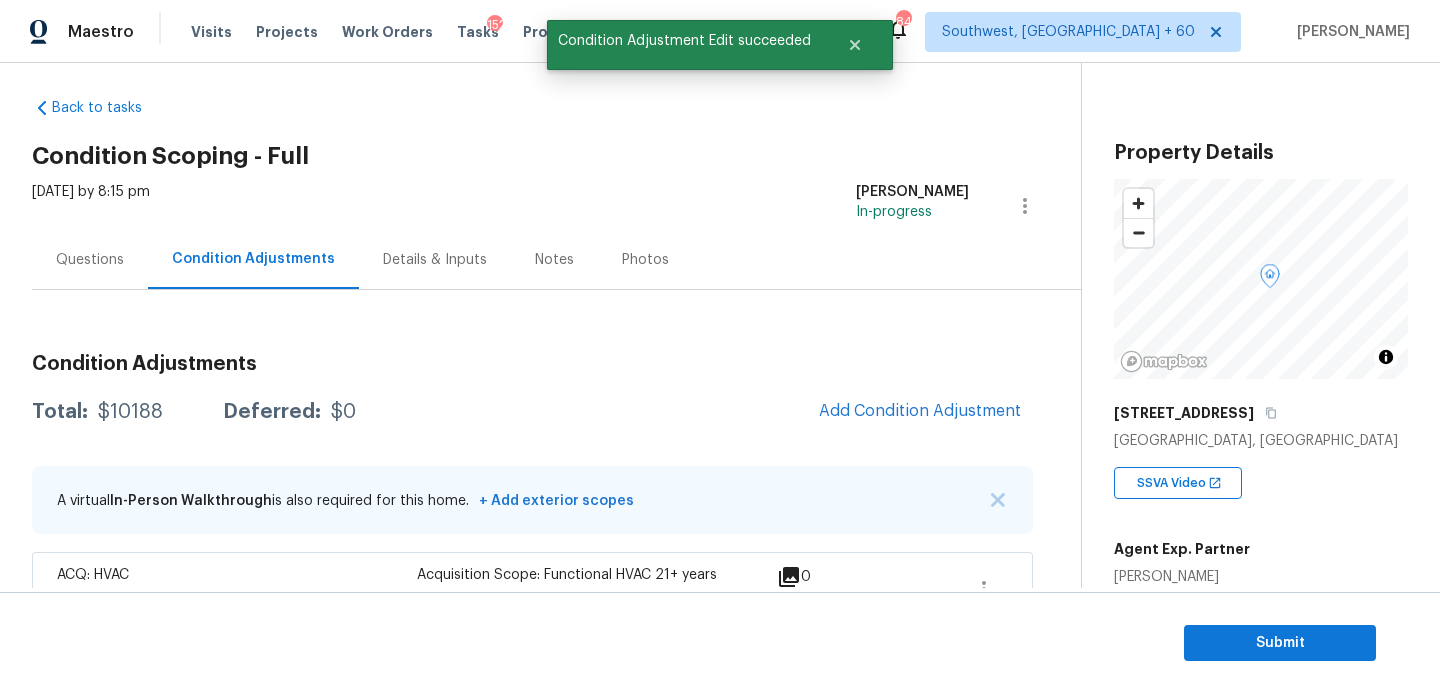 click on "Questions" at bounding box center [90, 259] 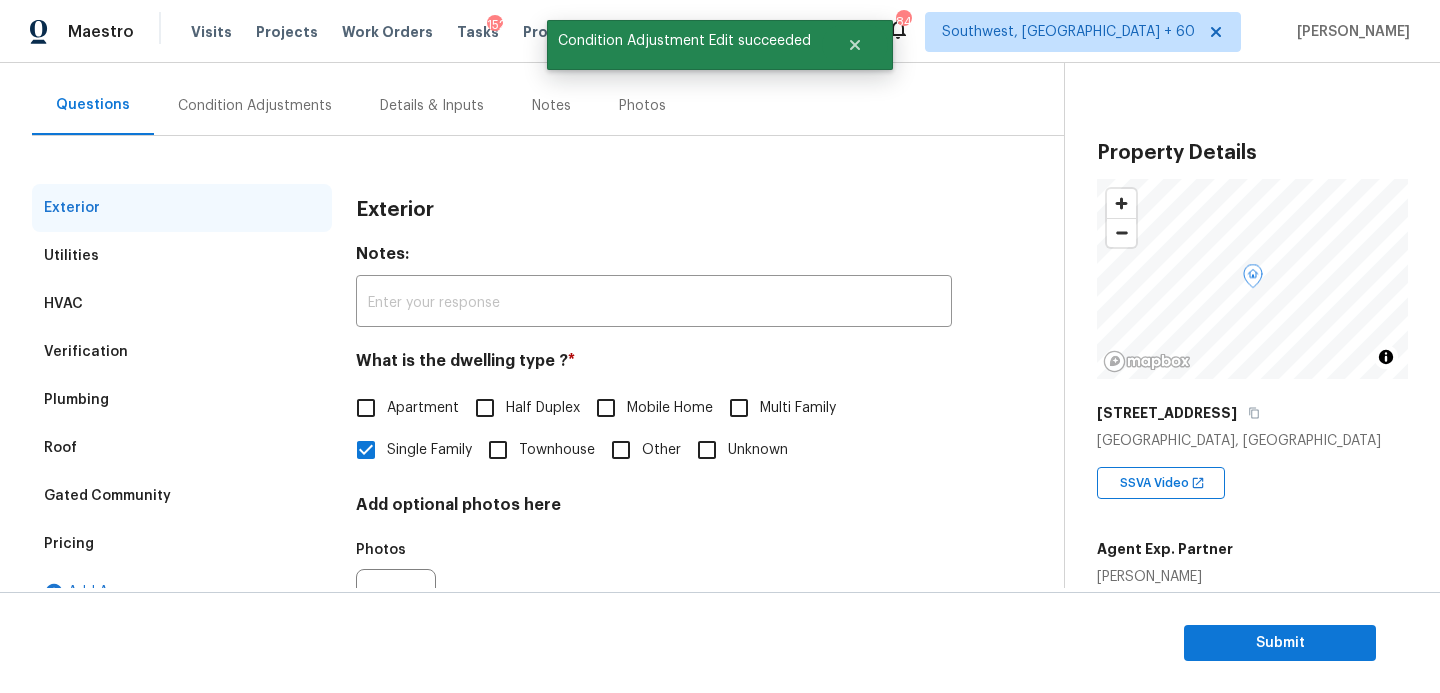 scroll, scrollTop: 270, scrollLeft: 0, axis: vertical 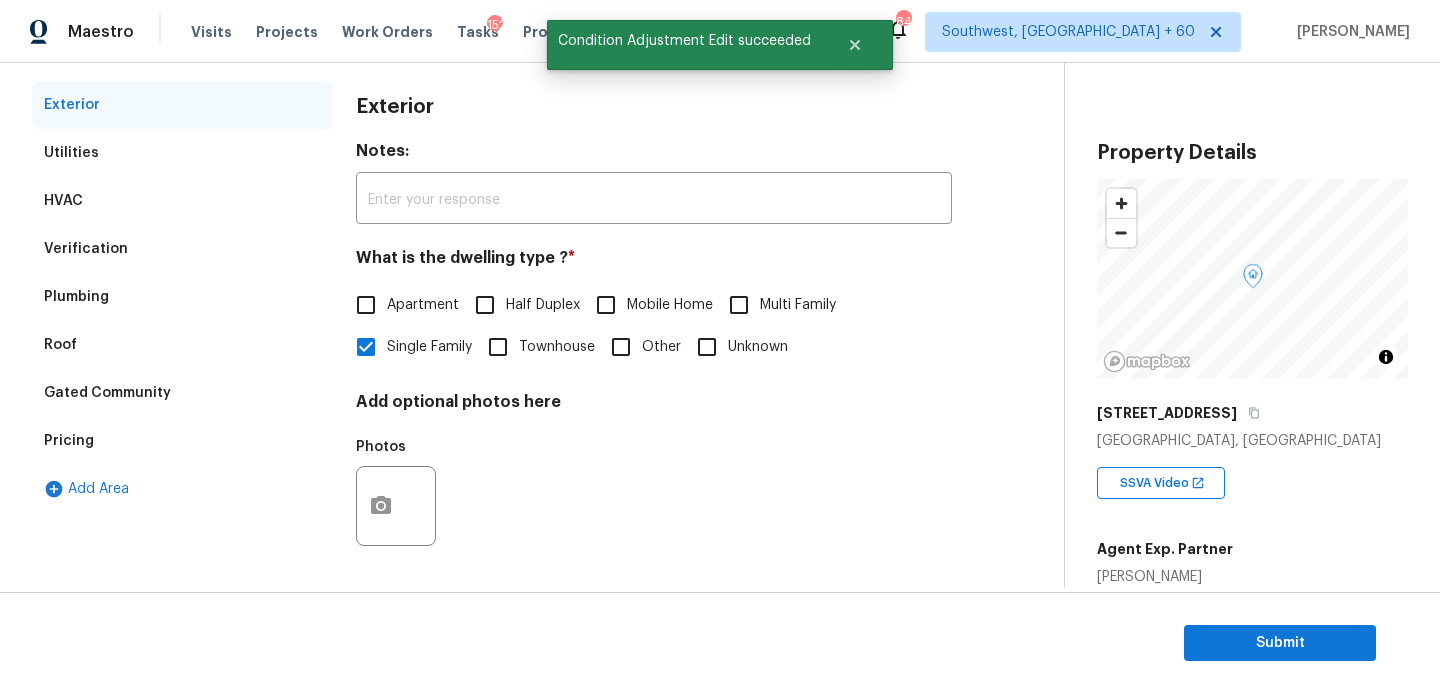 click on "Verification" at bounding box center [182, 249] 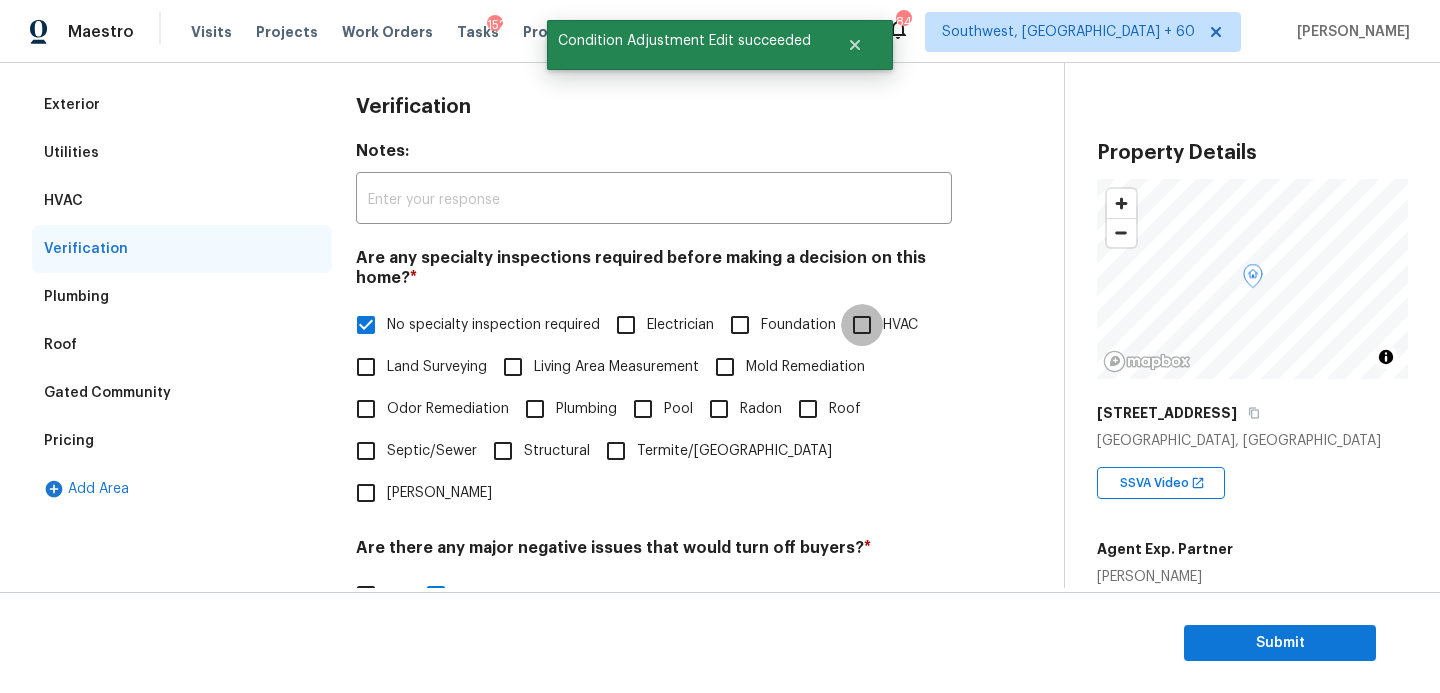 click on "HVAC" at bounding box center (862, 325) 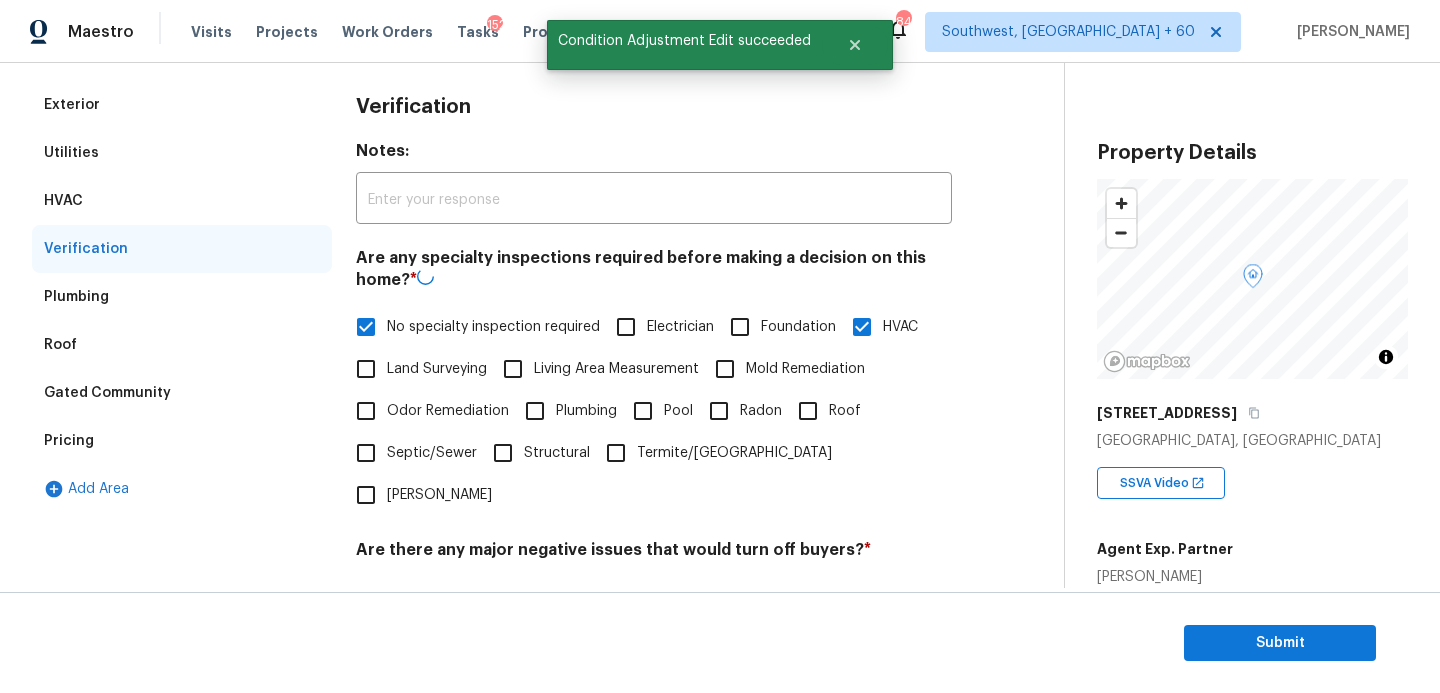 click on "No specialty inspection required" at bounding box center (366, 327) 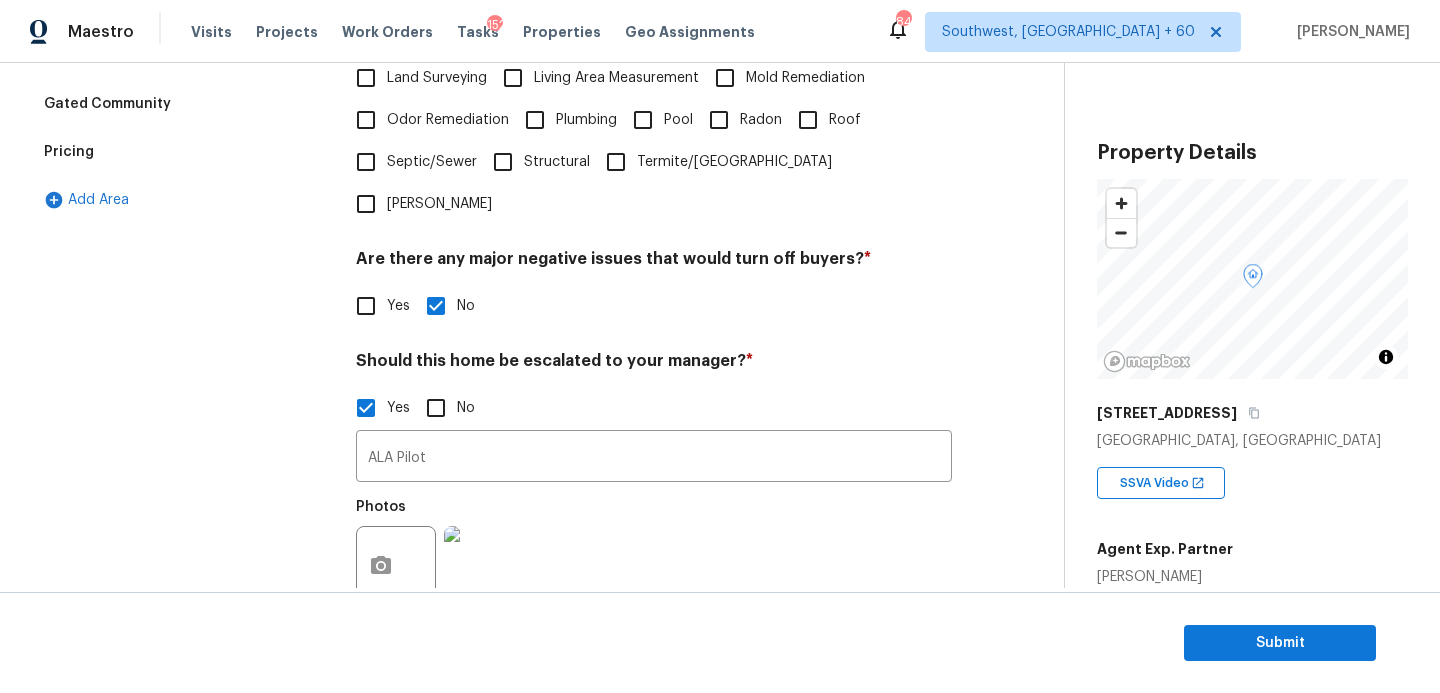 scroll, scrollTop: 700, scrollLeft: 0, axis: vertical 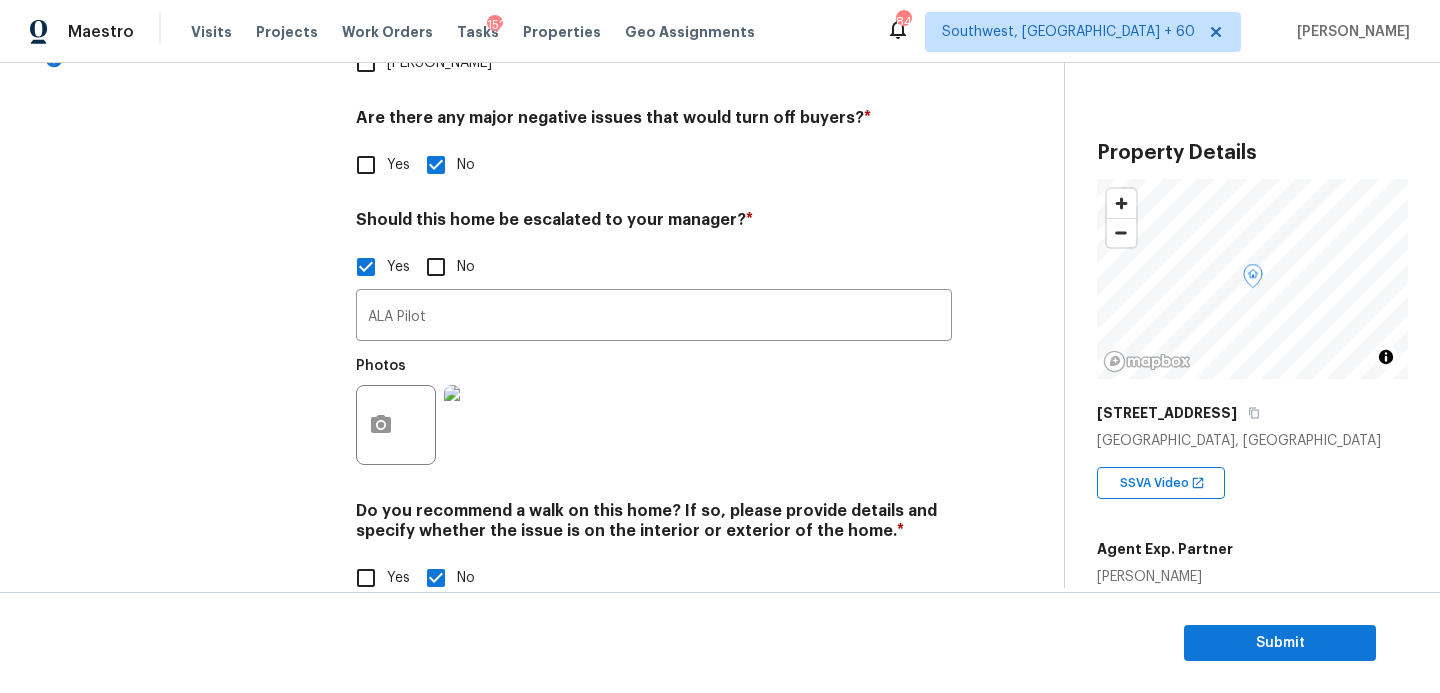 click at bounding box center [484, 425] 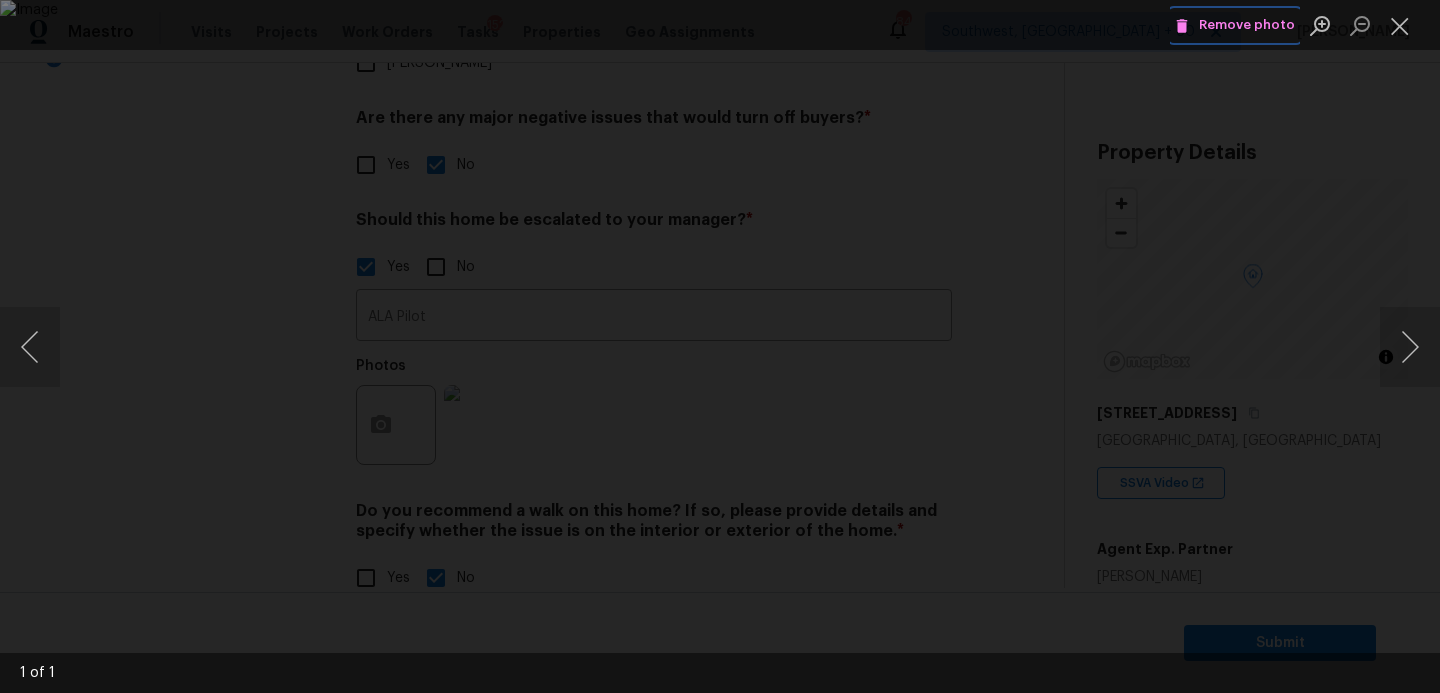 click on "Remove photo" at bounding box center (1235, 25) 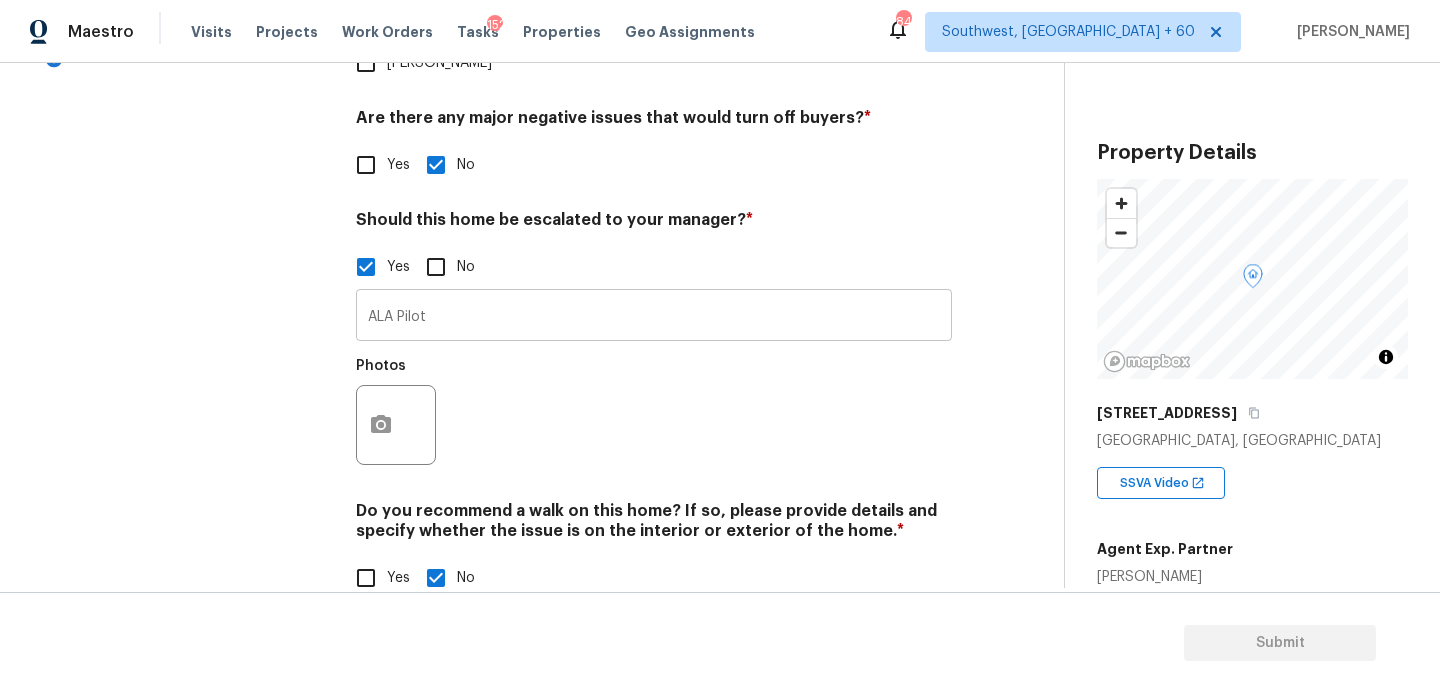 click on "ALA Pilot" at bounding box center [654, 317] 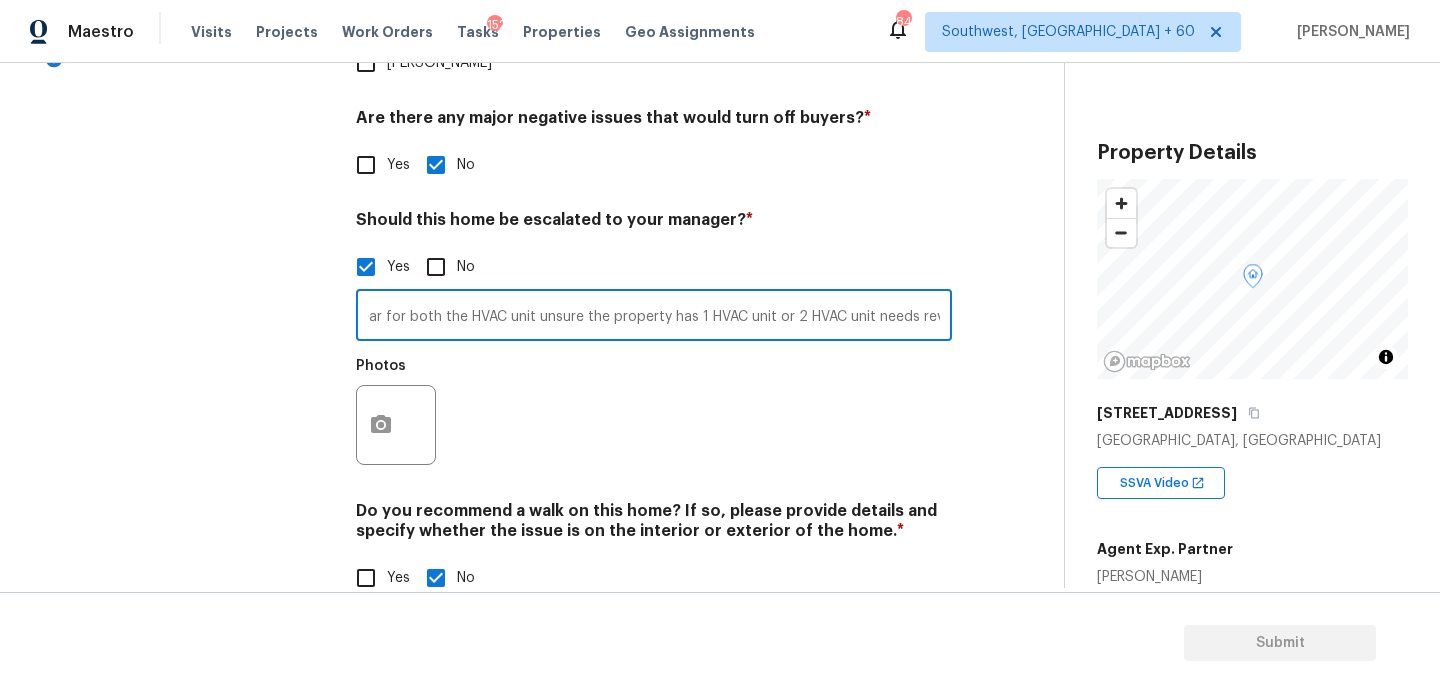scroll, scrollTop: 0, scrollLeft: 585, axis: horizontal 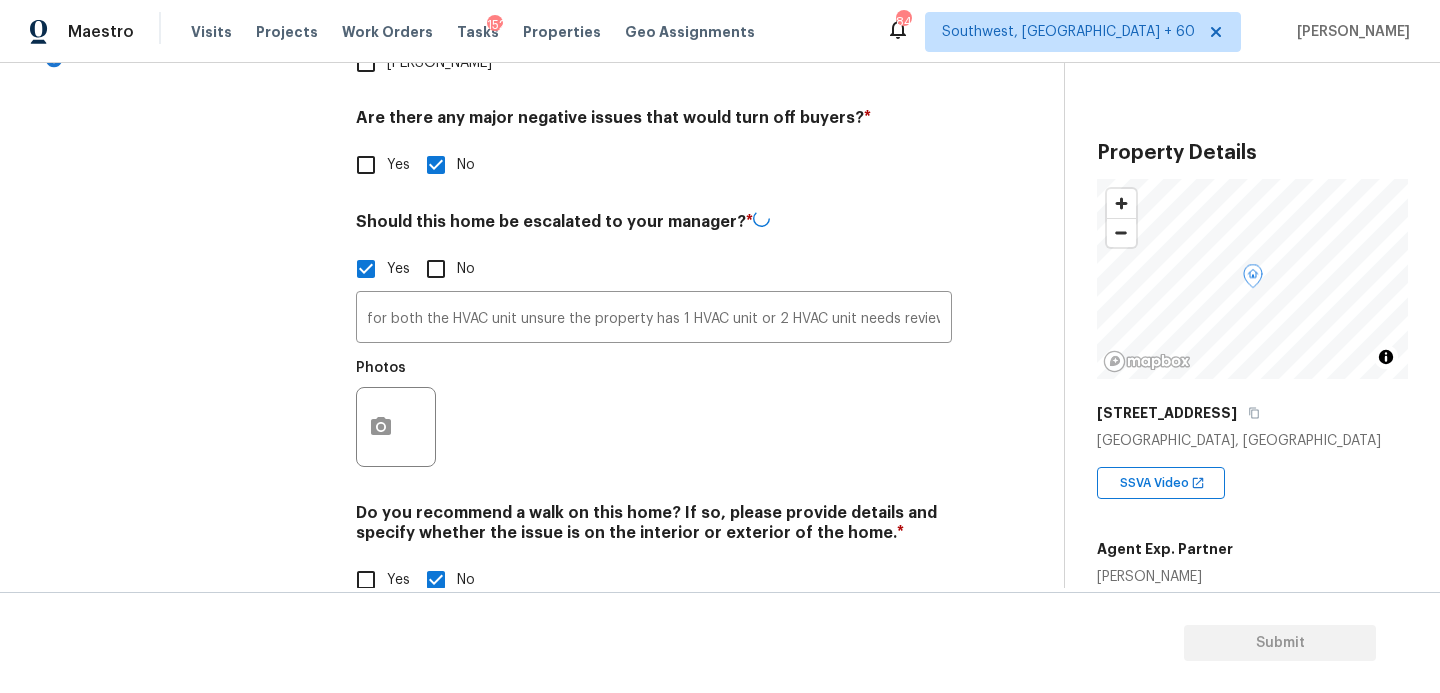 click on "Photos" at bounding box center [654, 414] 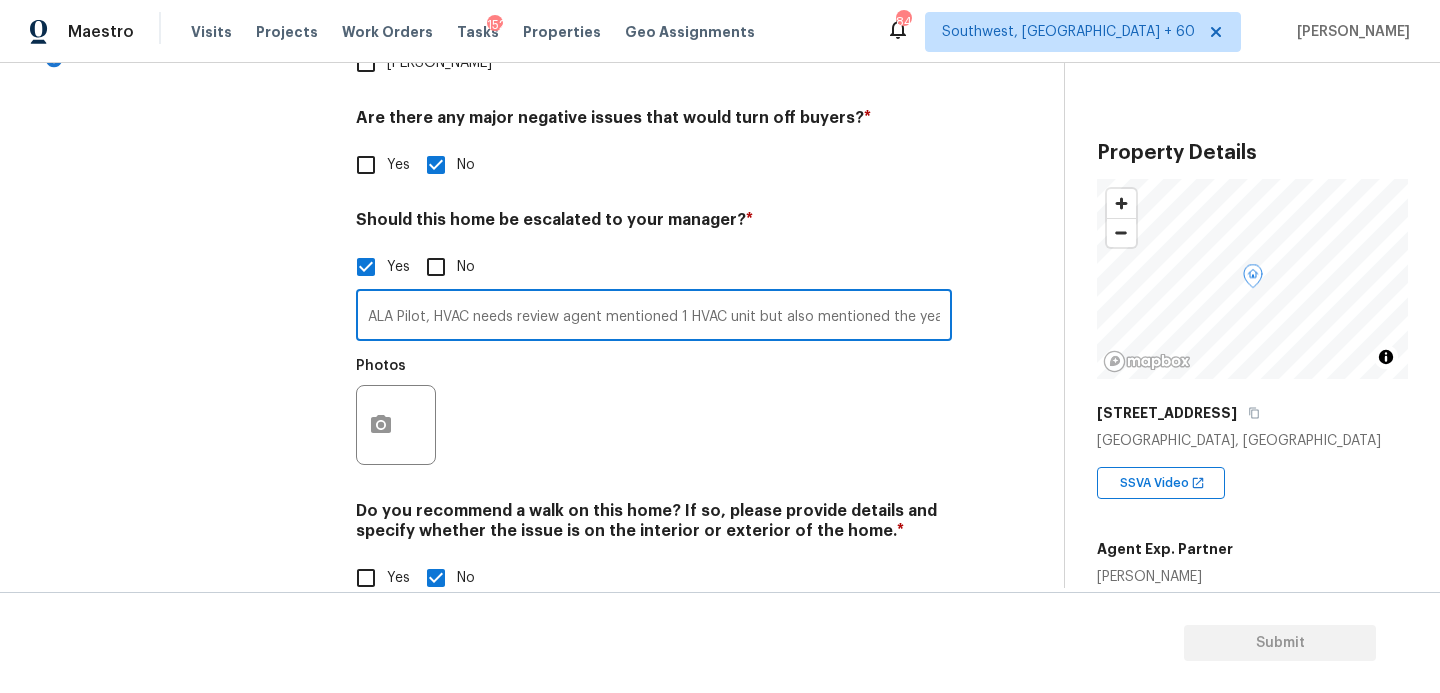 drag, startPoint x: 430, startPoint y: 276, endPoint x: 596, endPoint y: 276, distance: 166 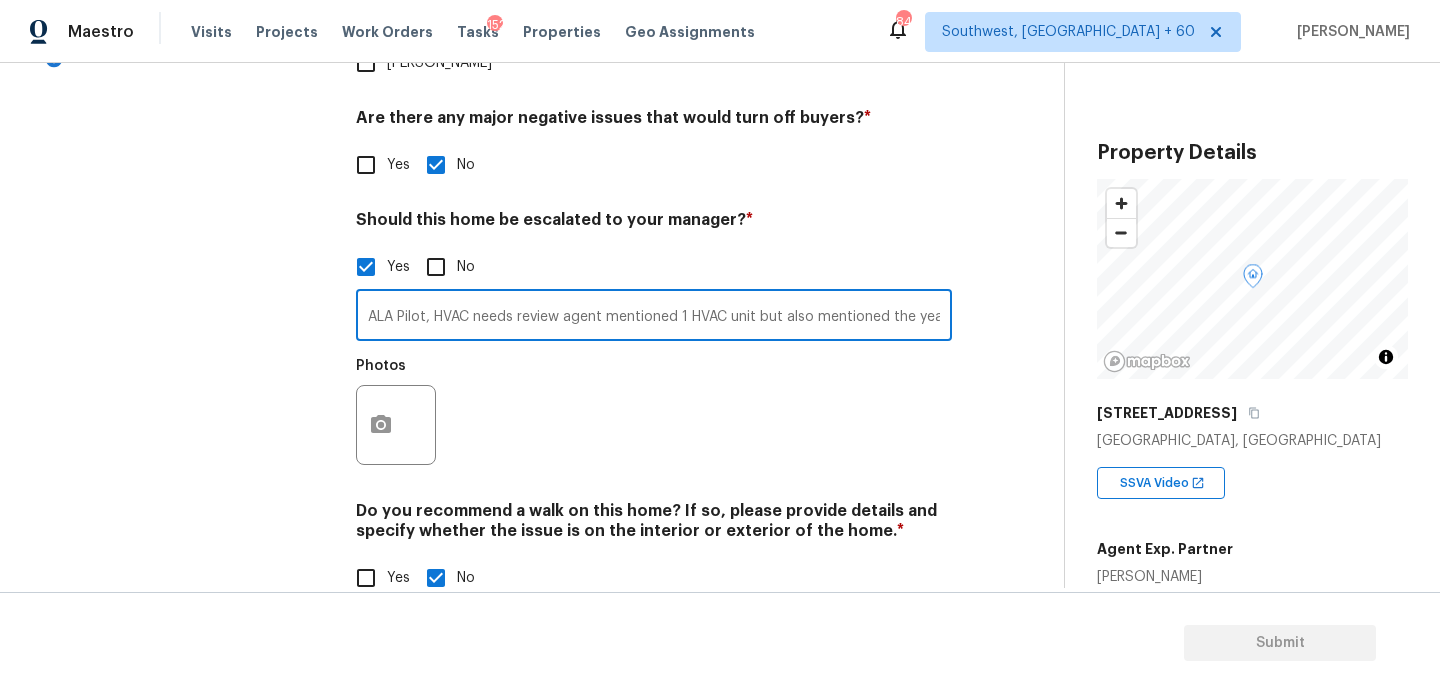 click on "Photos" at bounding box center [654, 412] 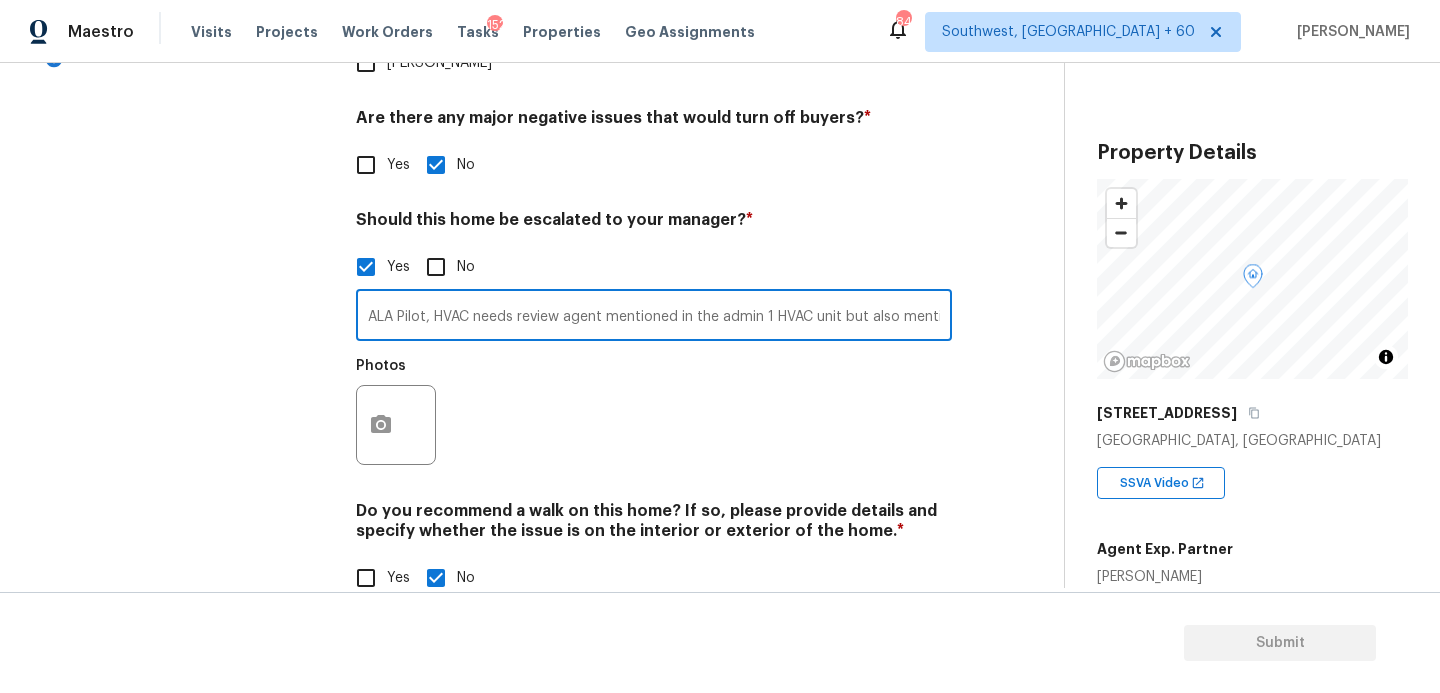 click on "Photos" at bounding box center (654, 412) 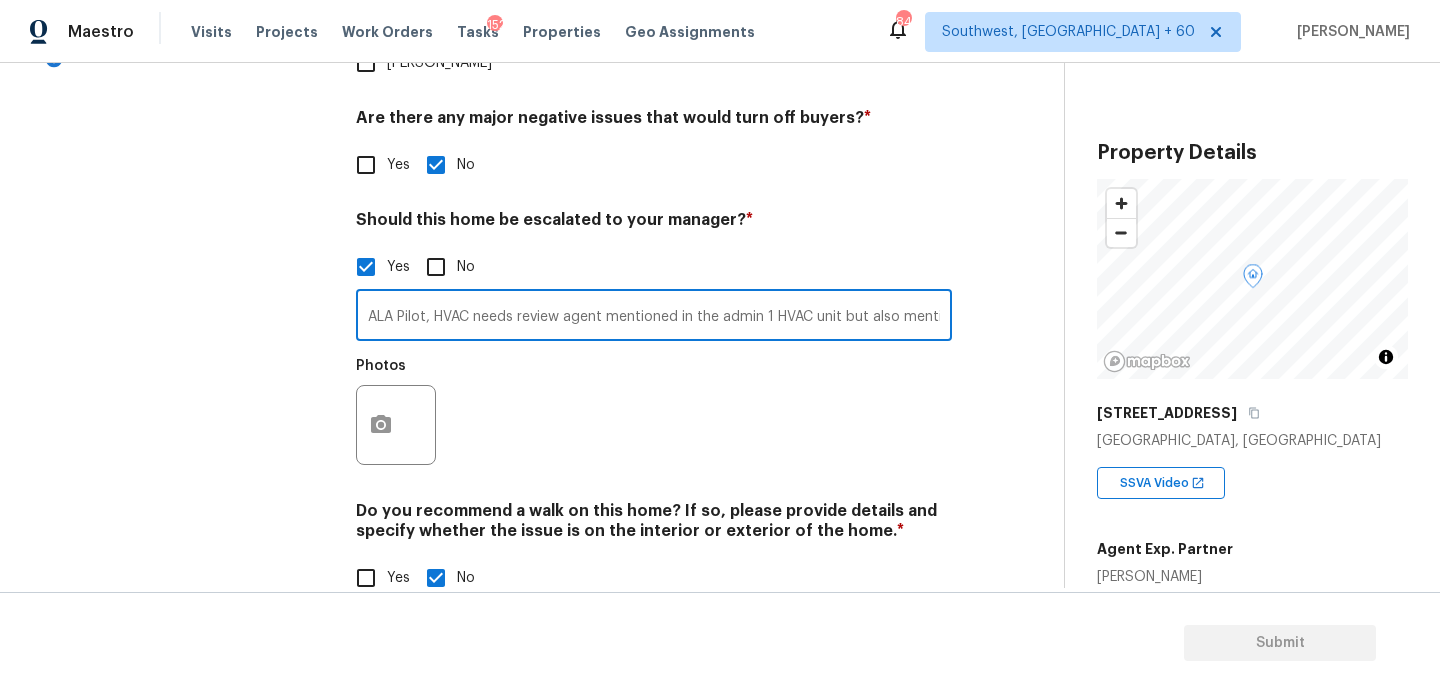 drag, startPoint x: 436, startPoint y: 276, endPoint x: 565, endPoint y: 275, distance: 129.00388 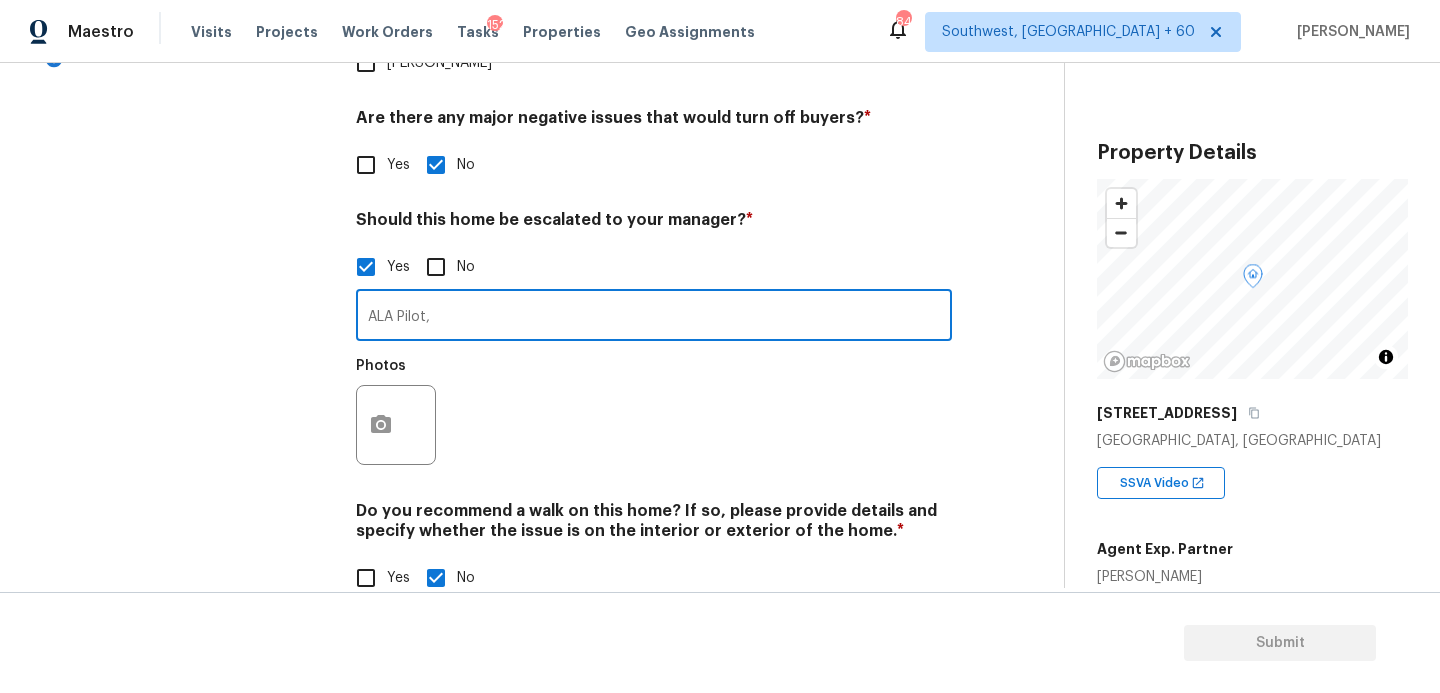 scroll, scrollTop: 0, scrollLeft: 0, axis: both 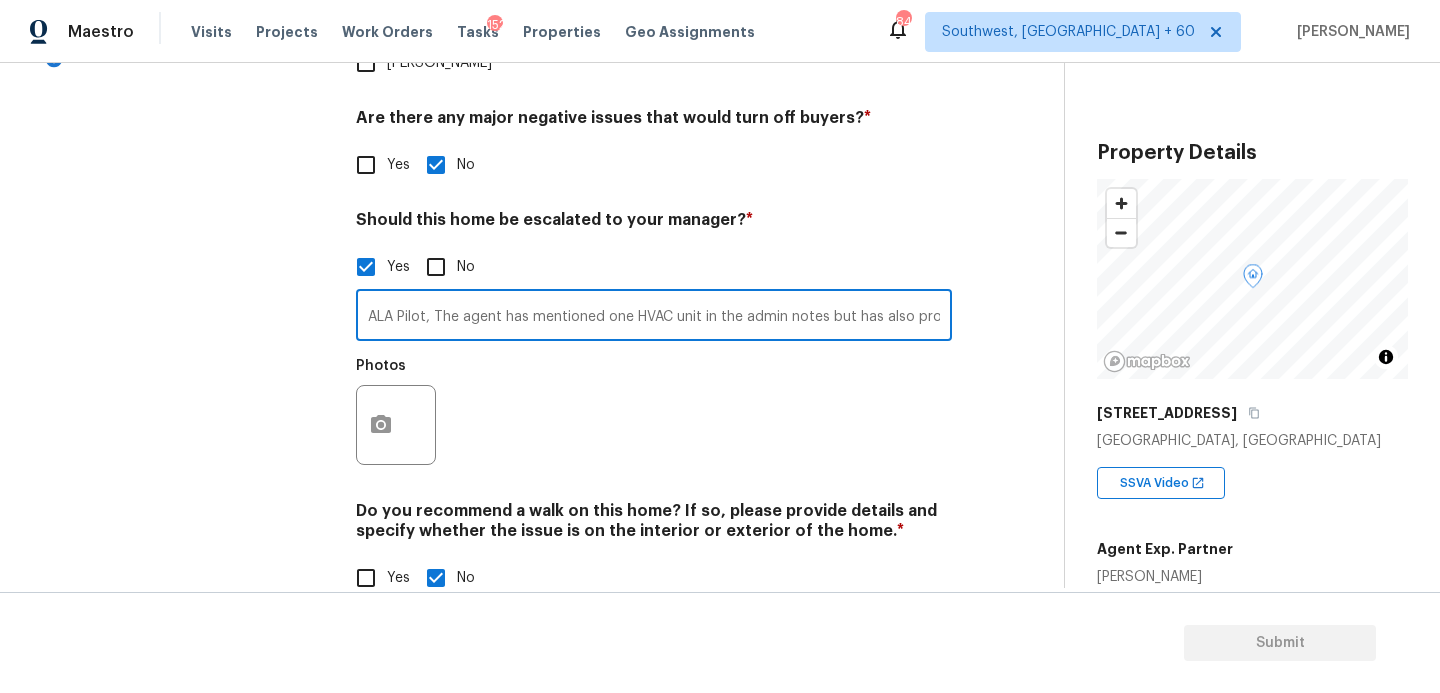 click on "ALA Pilot, The agent has mentioned one HVAC unit in the admin notes but has also provided installation years for two HVAC units." at bounding box center (654, 317) 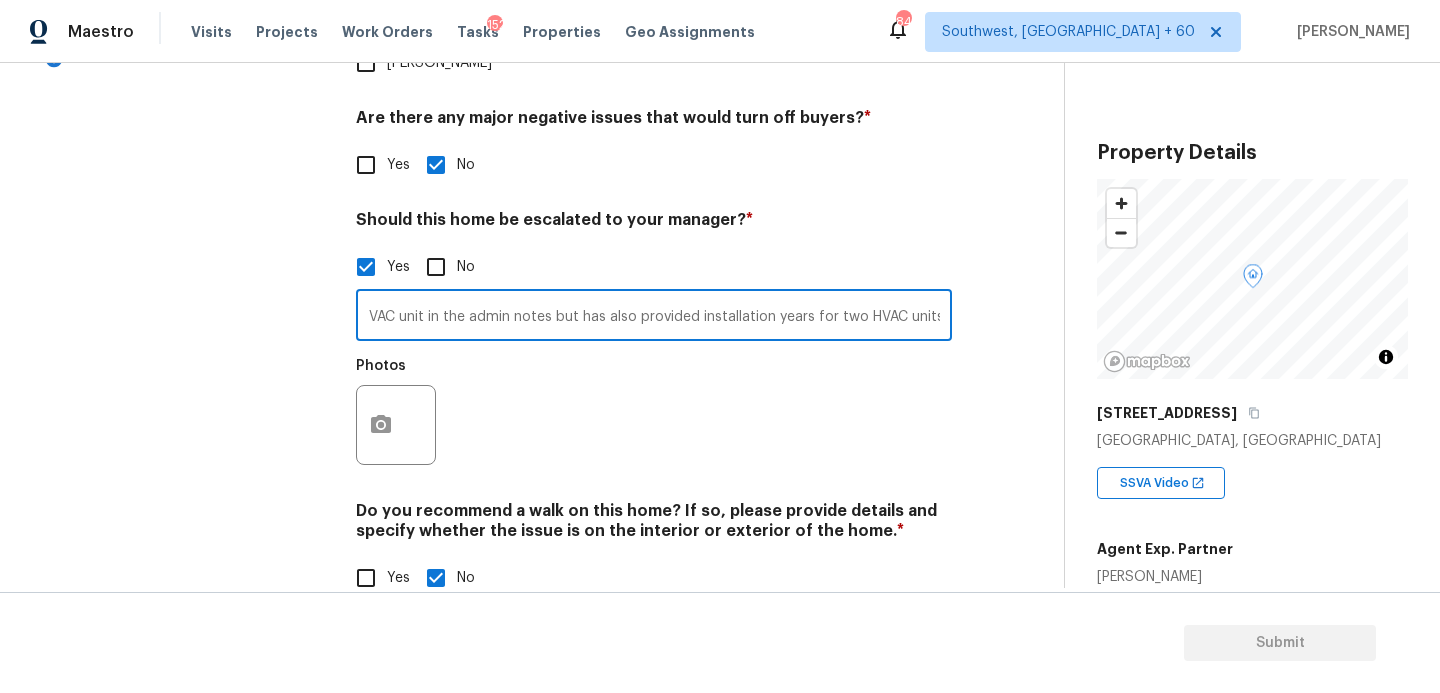 paste on "It is unclear whether the property has one or two HVAC systems. A review is required to confirm the actual number of HVAC units present." 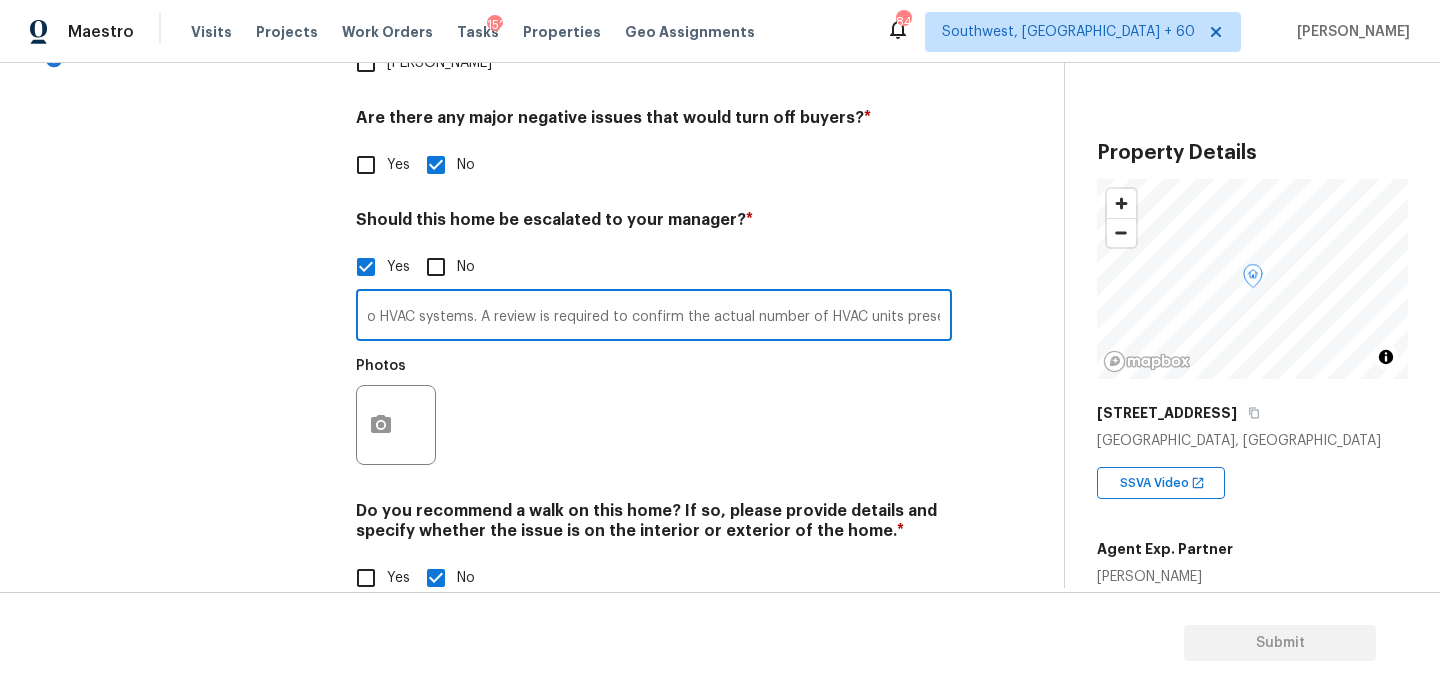 type on "ALA Pilot, The agent has mentioned one HVAC unit in the admin notes but has also provided installation years for two HVAC units. It is unclear whether the property has one or two HVAC systems. A review is required to confirm the actual number of HVAC units present." 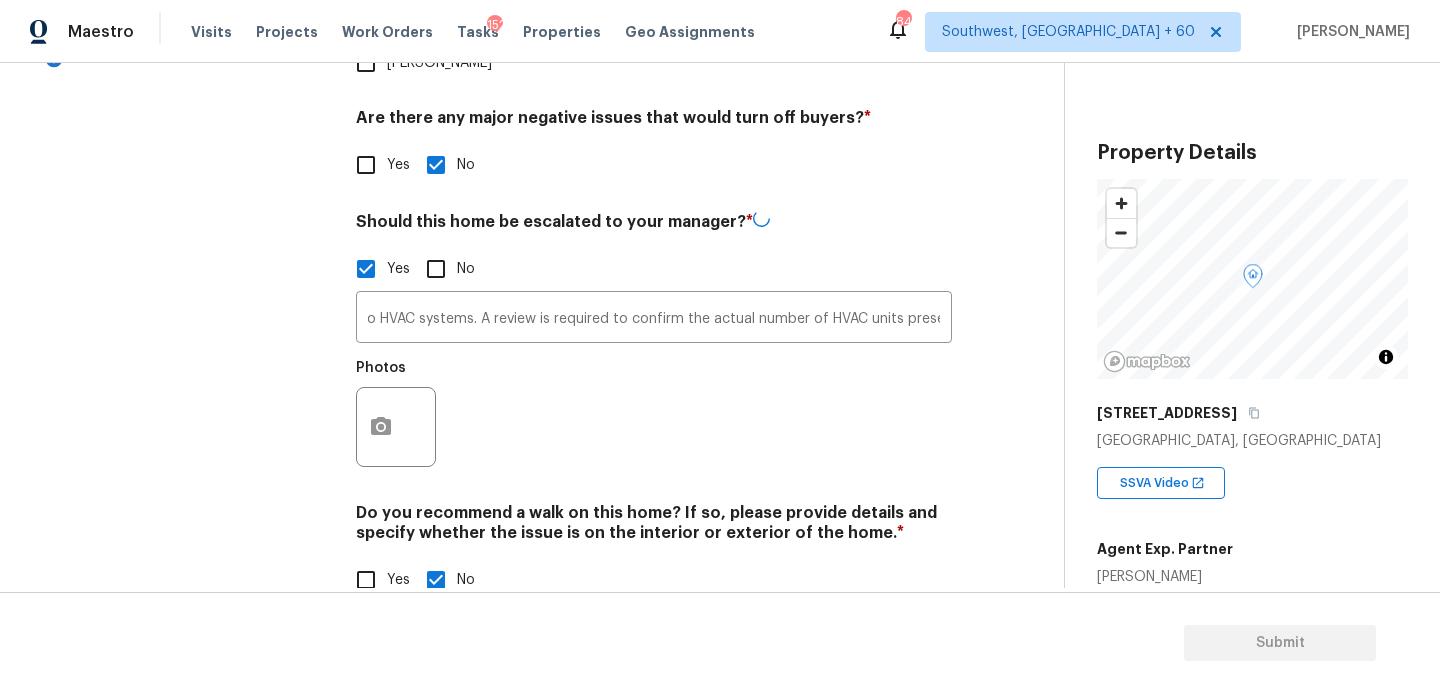 click on "Photos" at bounding box center (654, 414) 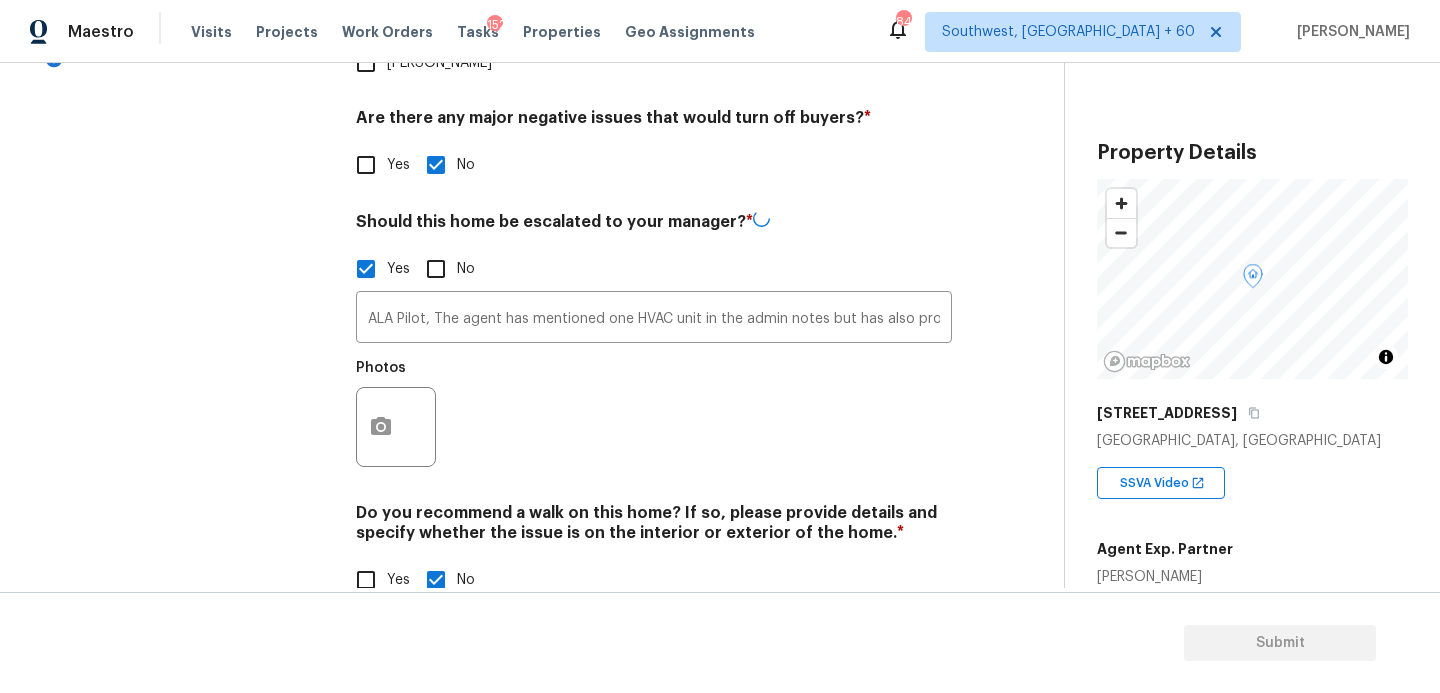click on "Photos" at bounding box center (654, 414) 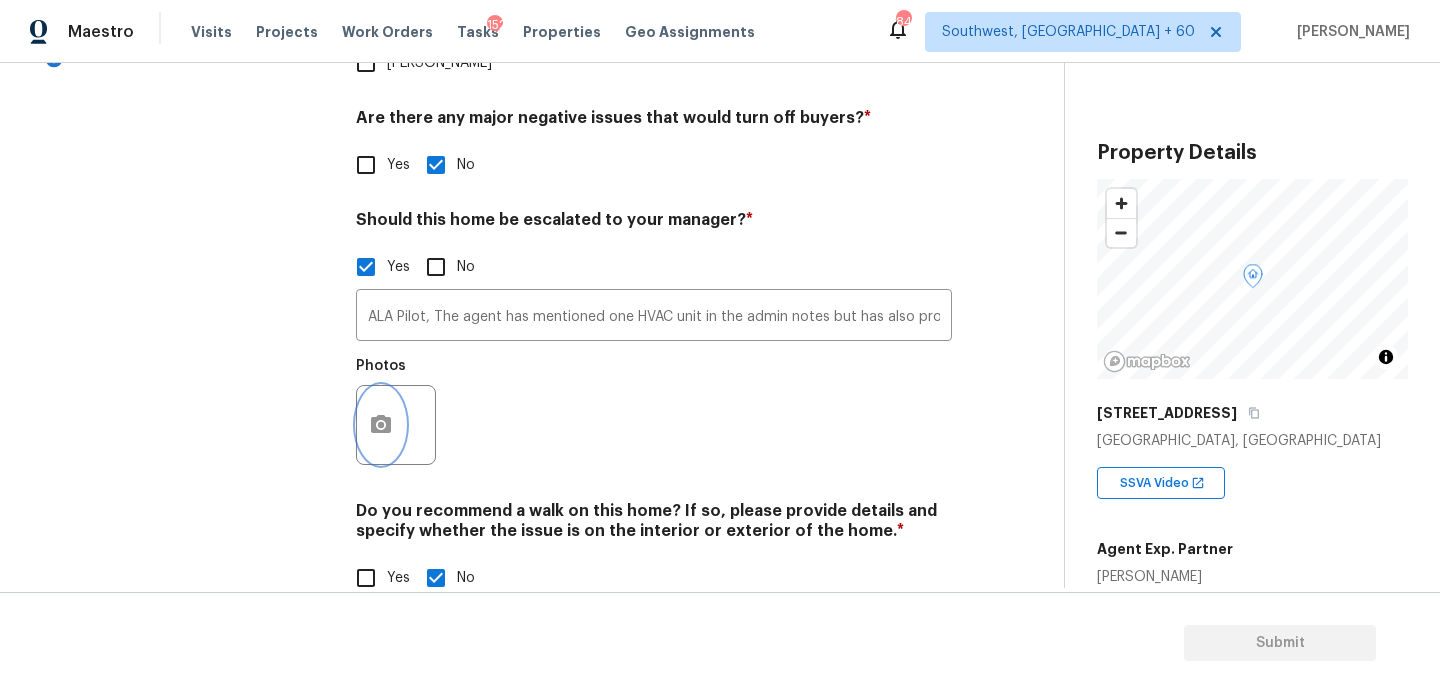 click at bounding box center [381, 425] 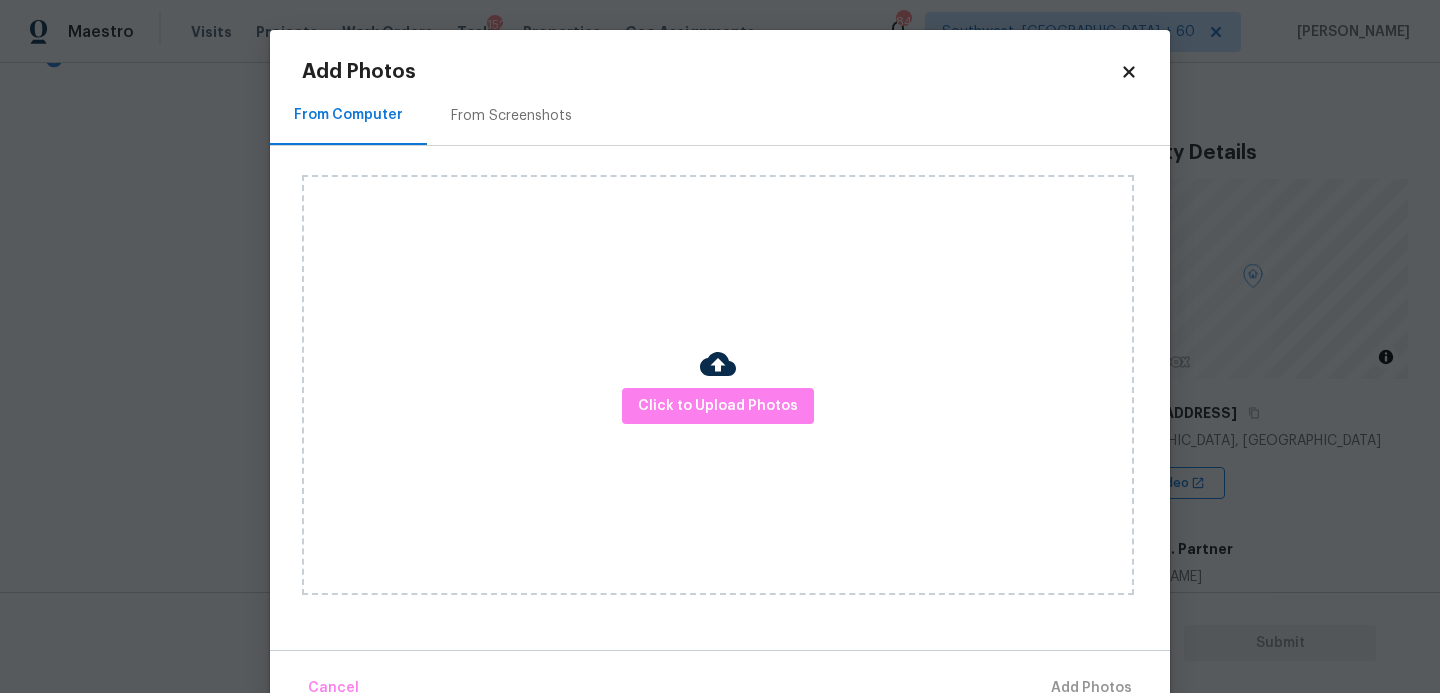 click on "Click to Upload Photos" at bounding box center (718, 385) 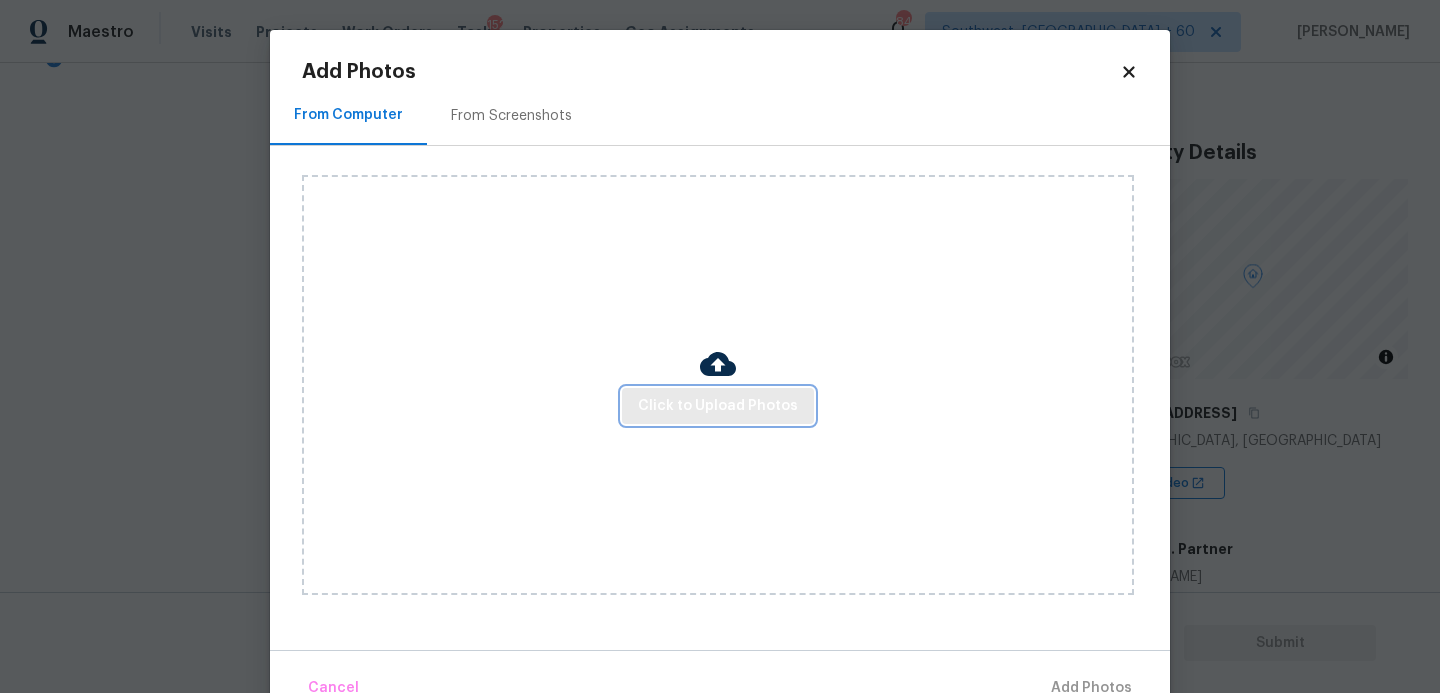 click on "Click to Upload Photos" at bounding box center (718, 406) 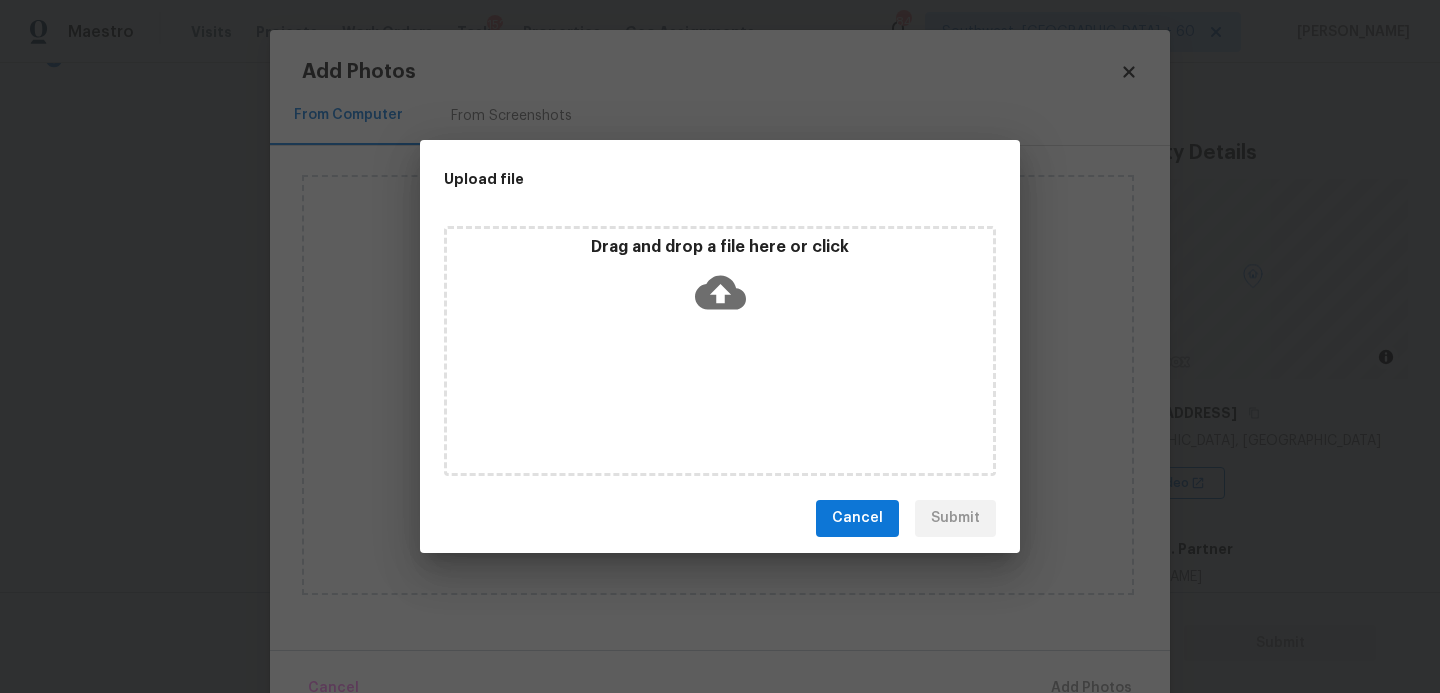 click on "Drag and drop a file here or click" at bounding box center [720, 351] 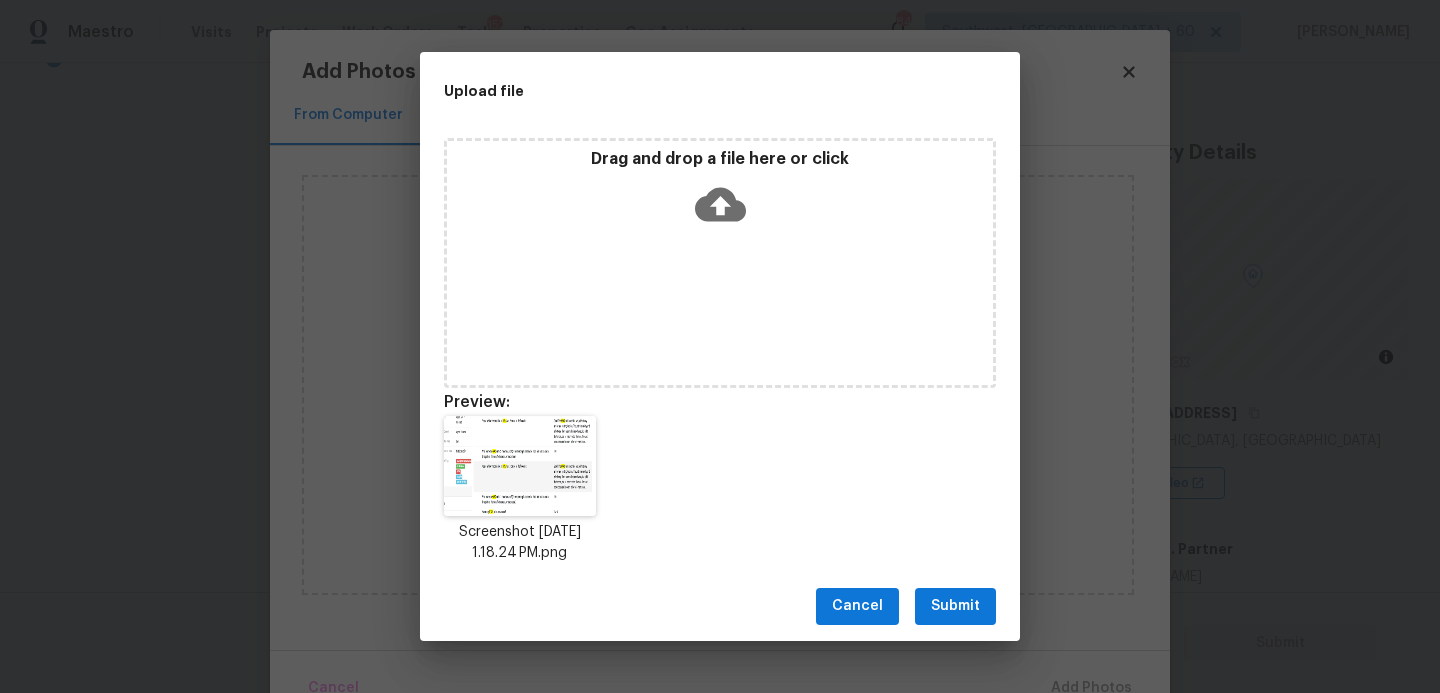 click on "Submit" at bounding box center (955, 606) 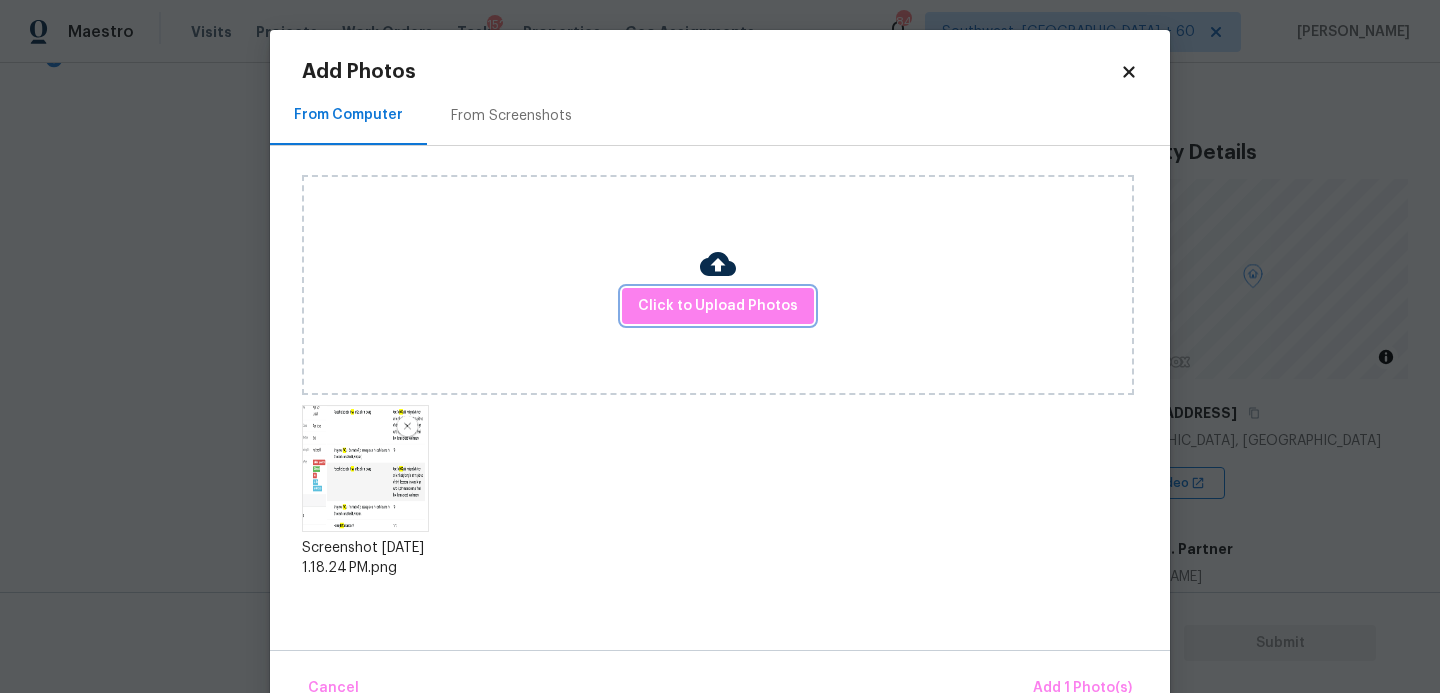 scroll, scrollTop: 47, scrollLeft: 0, axis: vertical 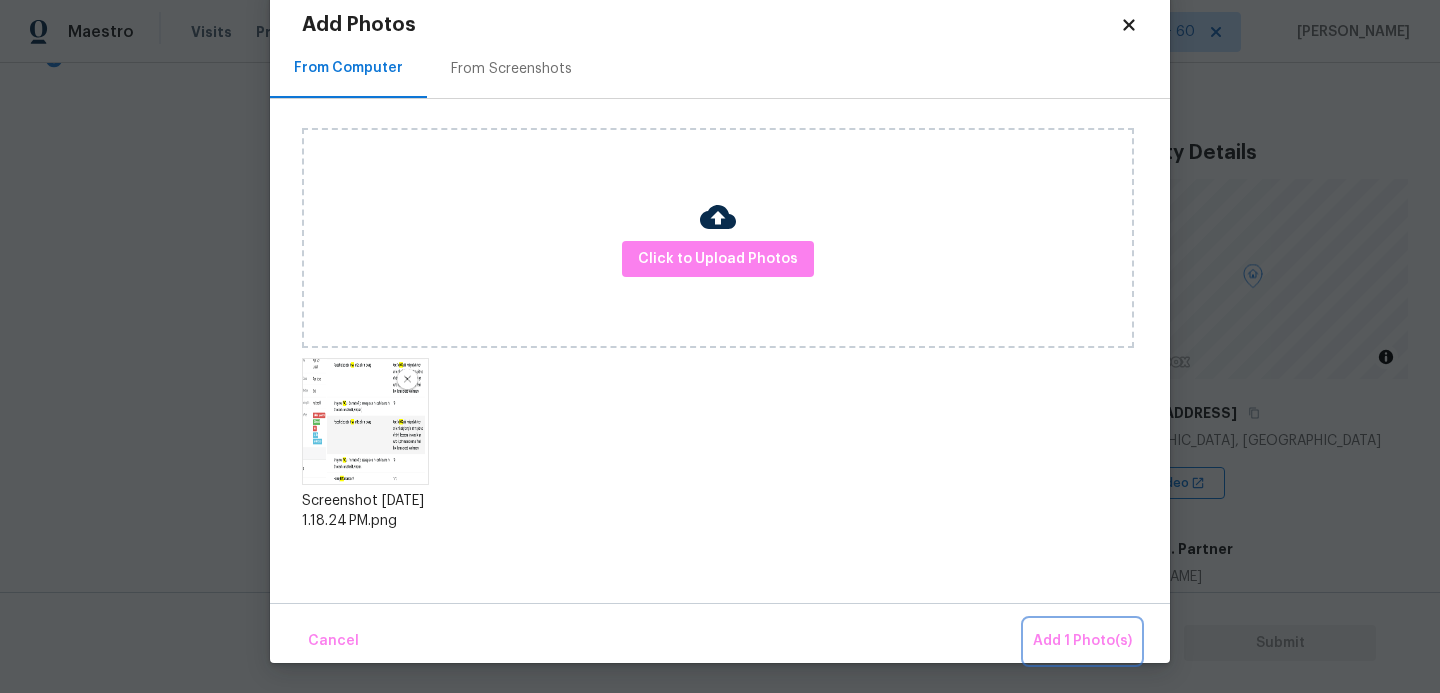 click on "Add 1 Photo(s)" at bounding box center (1082, 641) 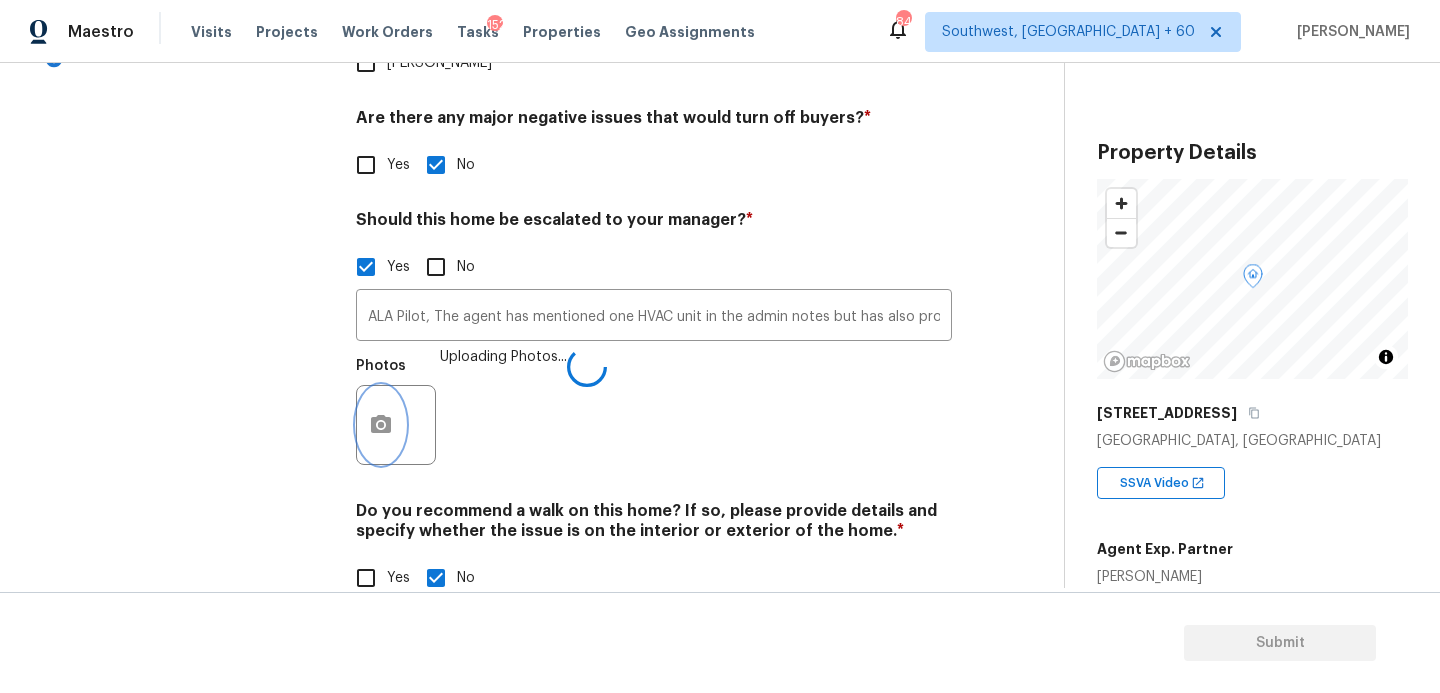 scroll, scrollTop: 0, scrollLeft: 0, axis: both 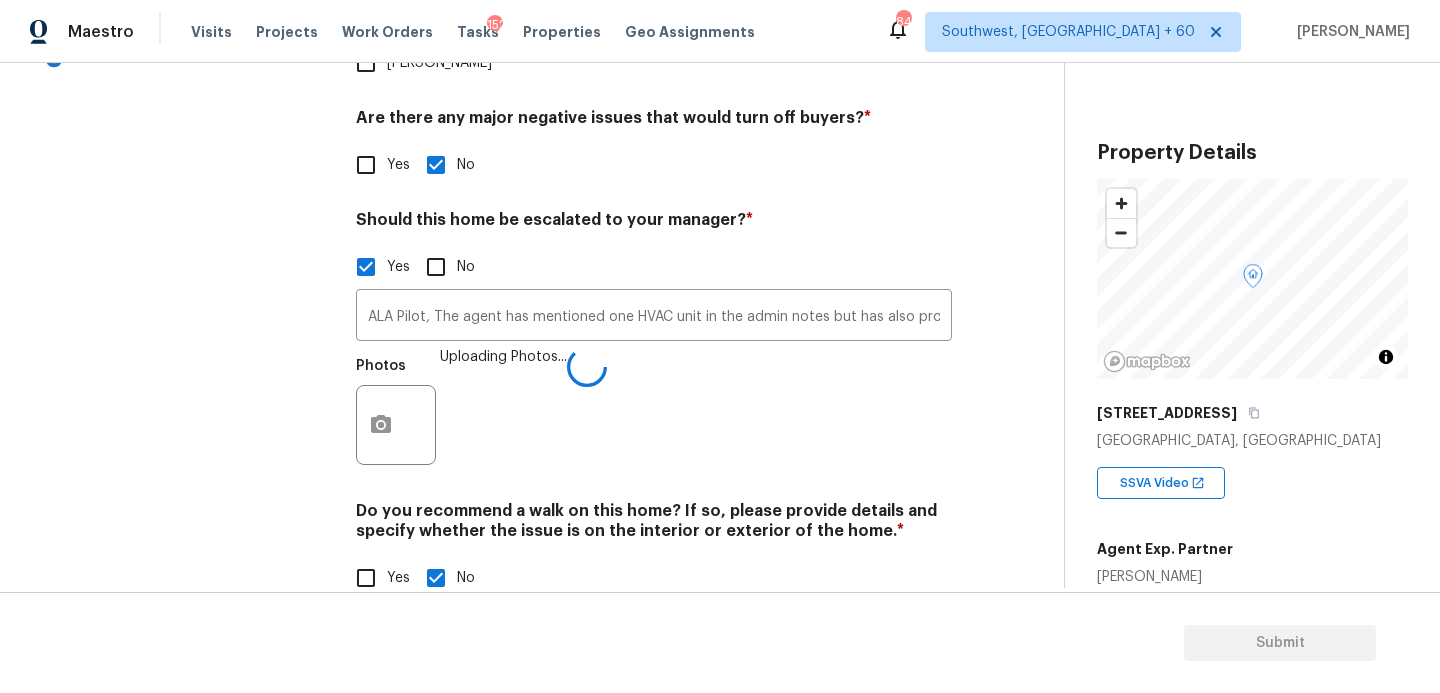 click on "Photos Uploading Photos..." at bounding box center [654, 412] 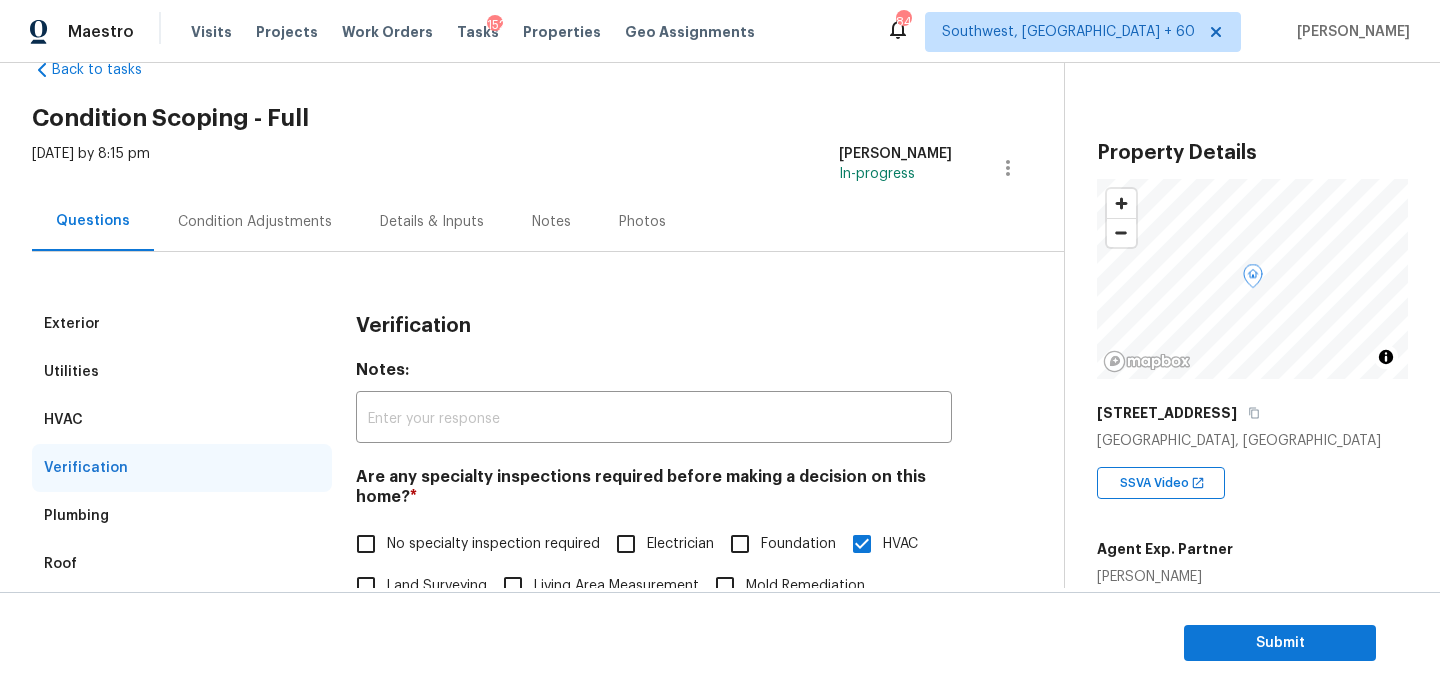 scroll, scrollTop: 0, scrollLeft: 0, axis: both 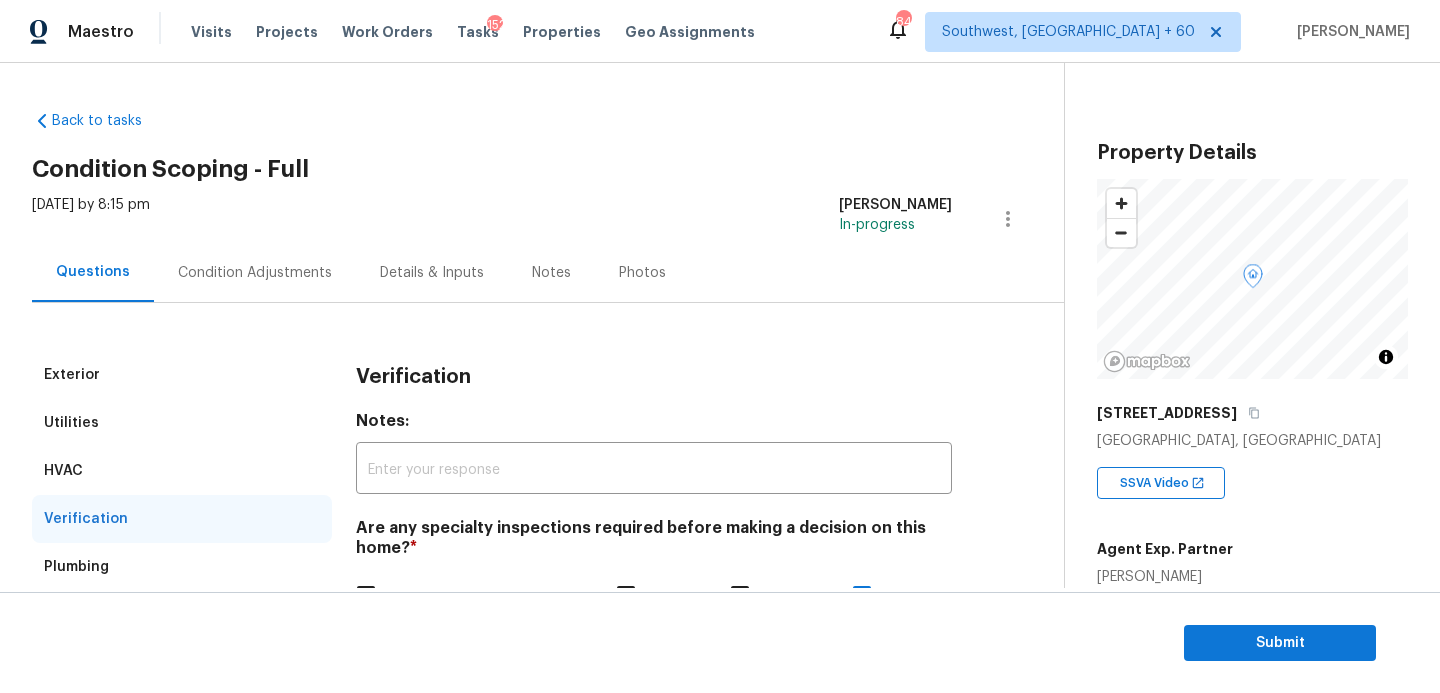 click on "Condition Adjustments" at bounding box center (255, 273) 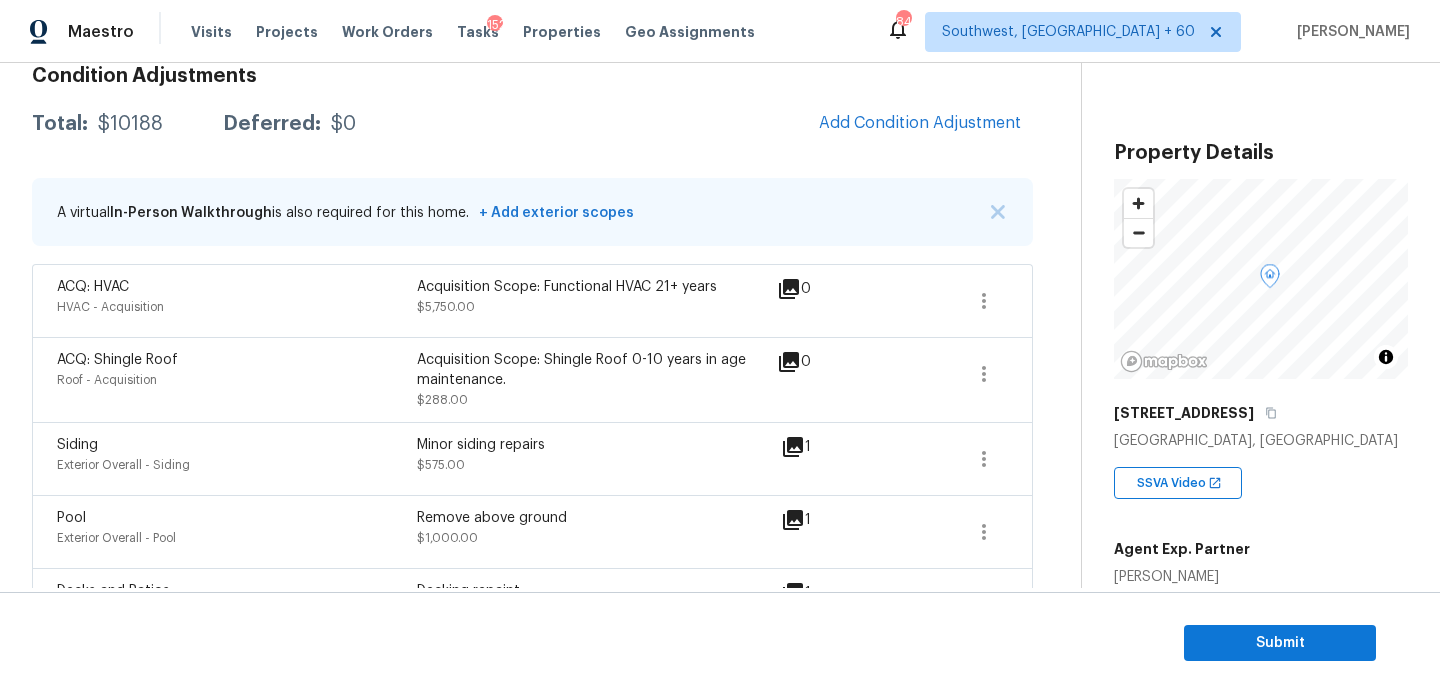 scroll, scrollTop: 276, scrollLeft: 0, axis: vertical 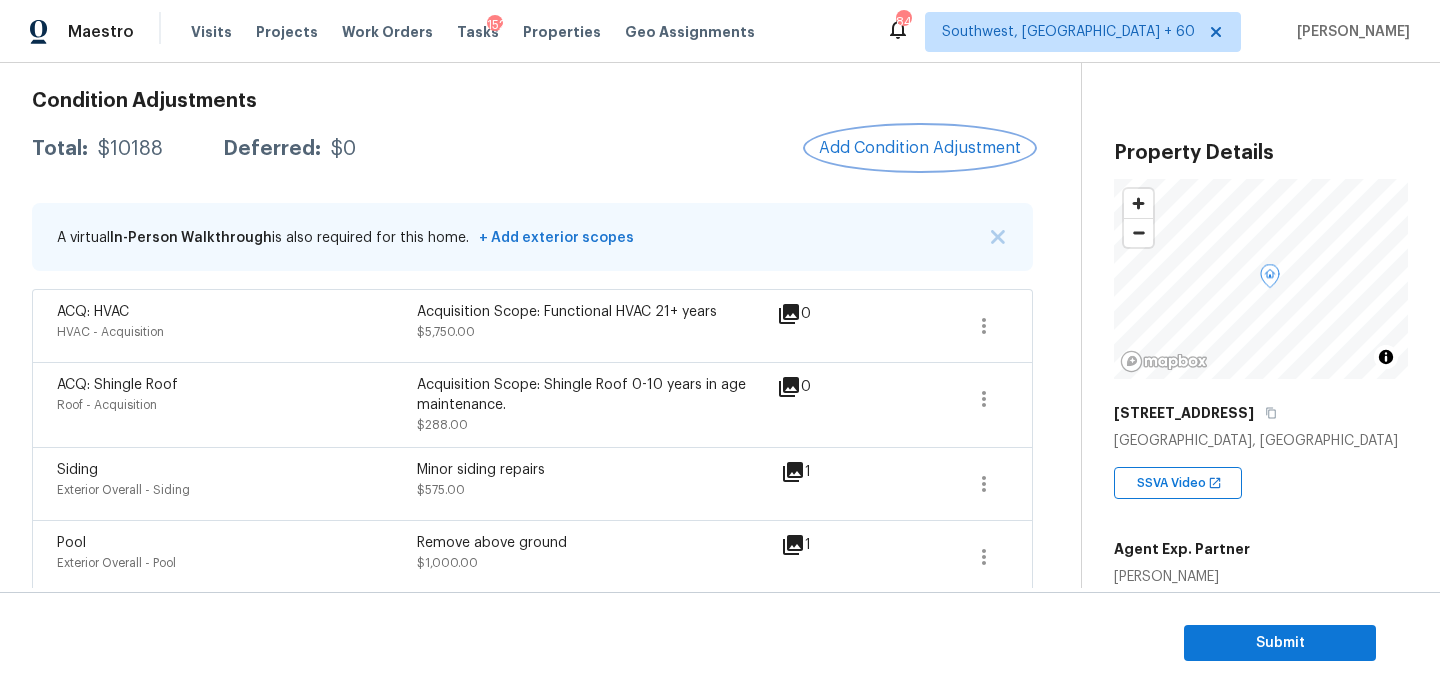 click on "Add Condition Adjustment" at bounding box center (920, 148) 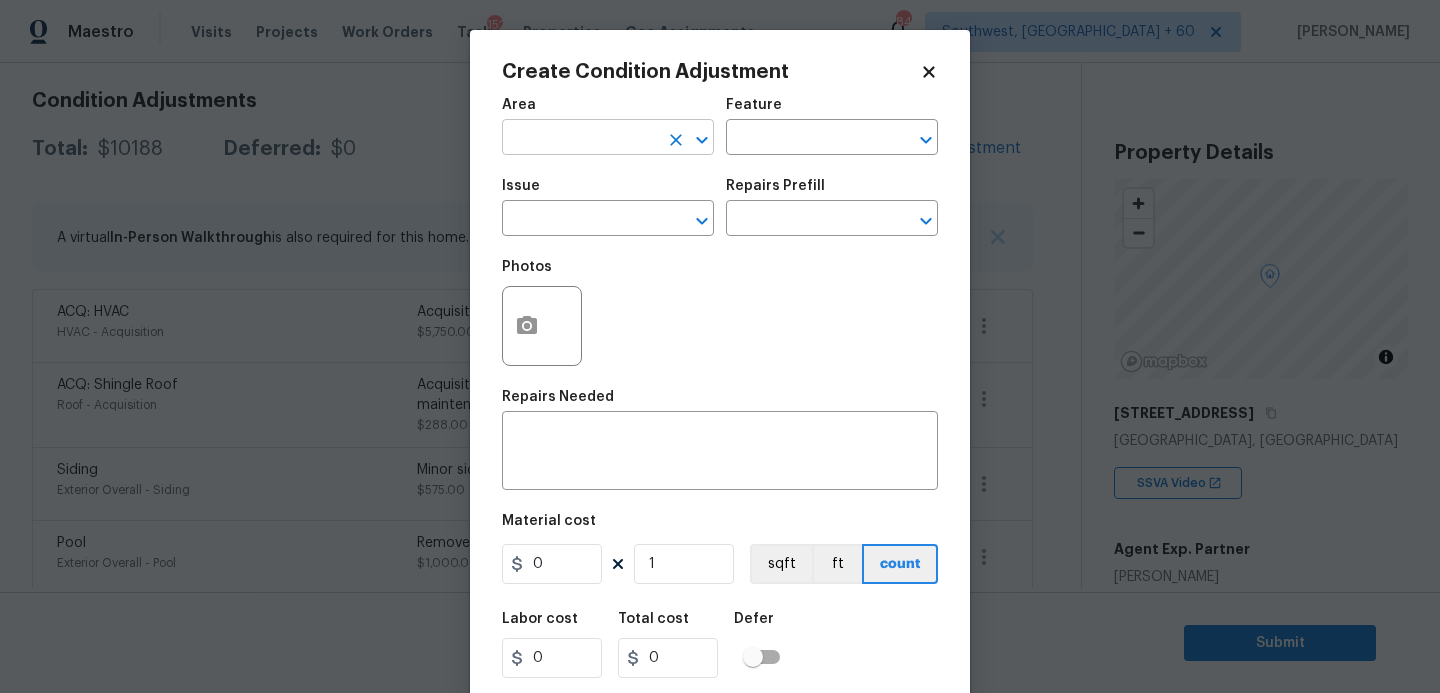 click at bounding box center (580, 139) 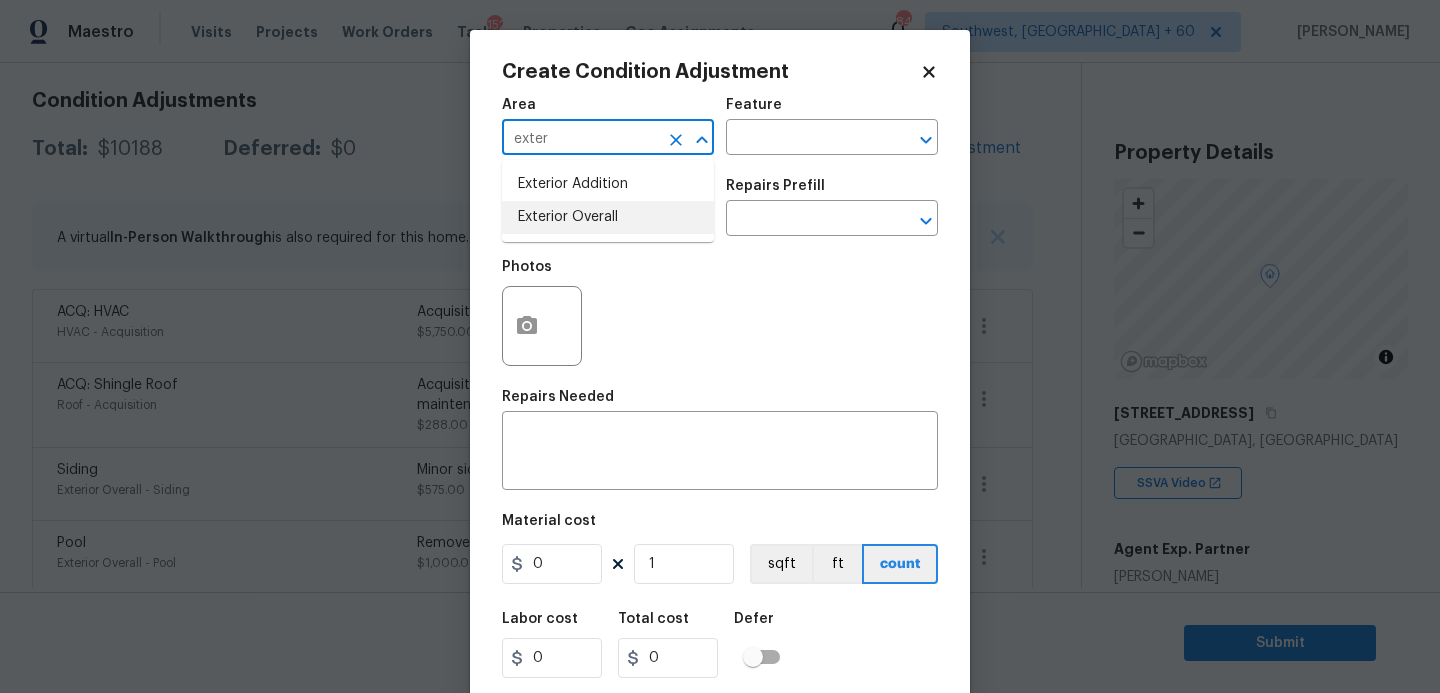 click on "Exterior Overall" at bounding box center [608, 217] 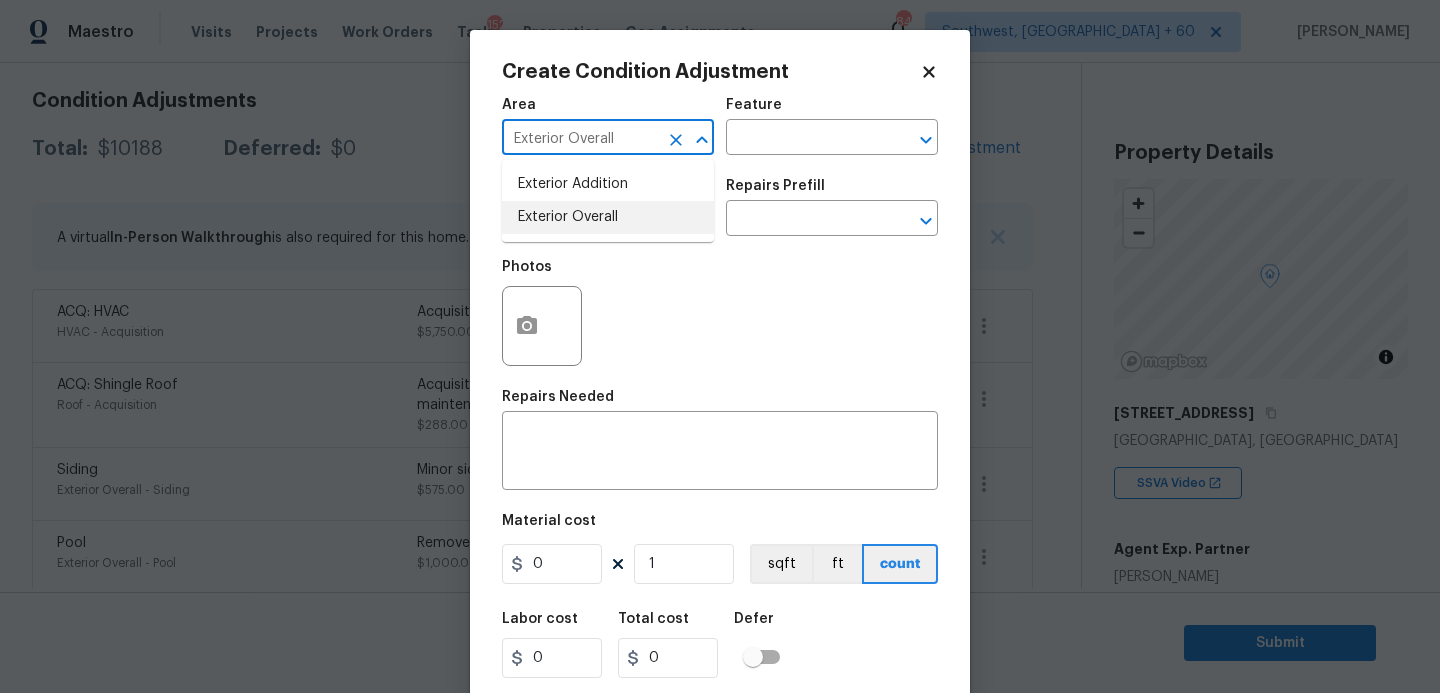 type on "Exterior Overall" 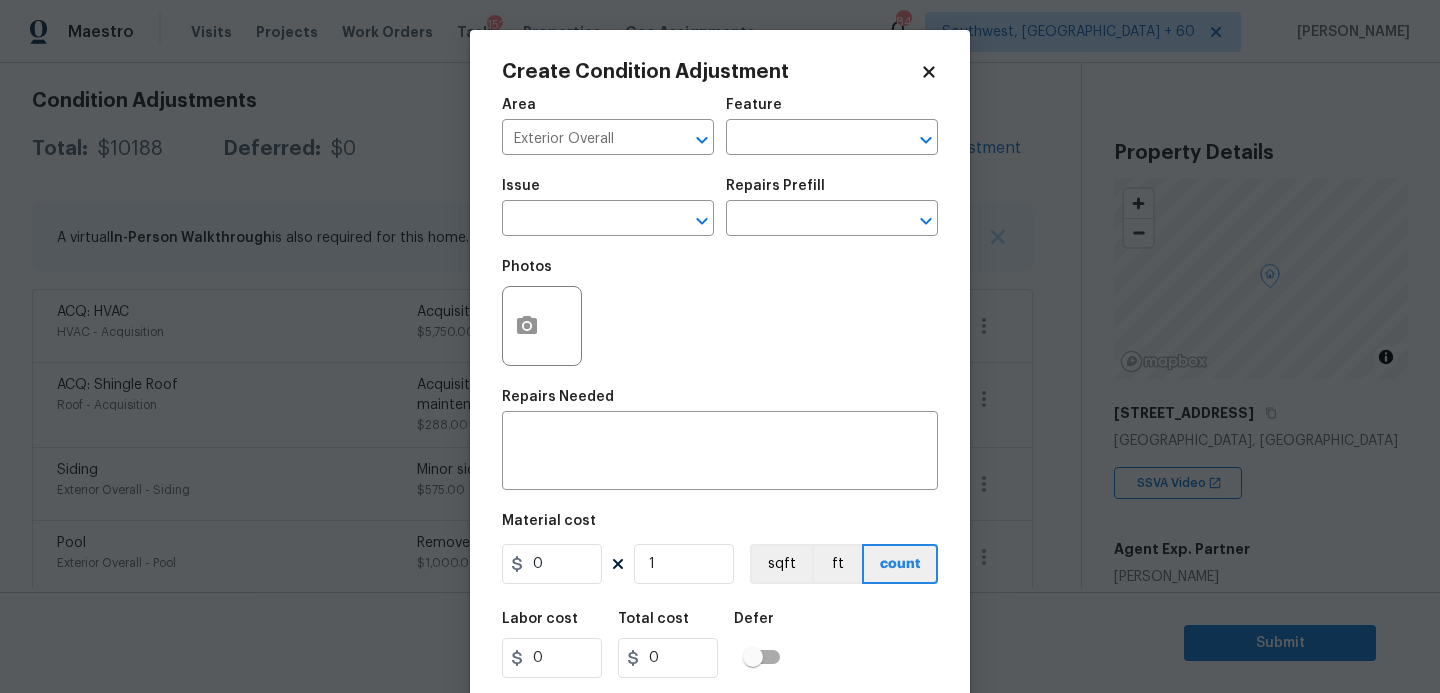 click on "Issue ​ Repairs Prefill ​" at bounding box center [720, 207] 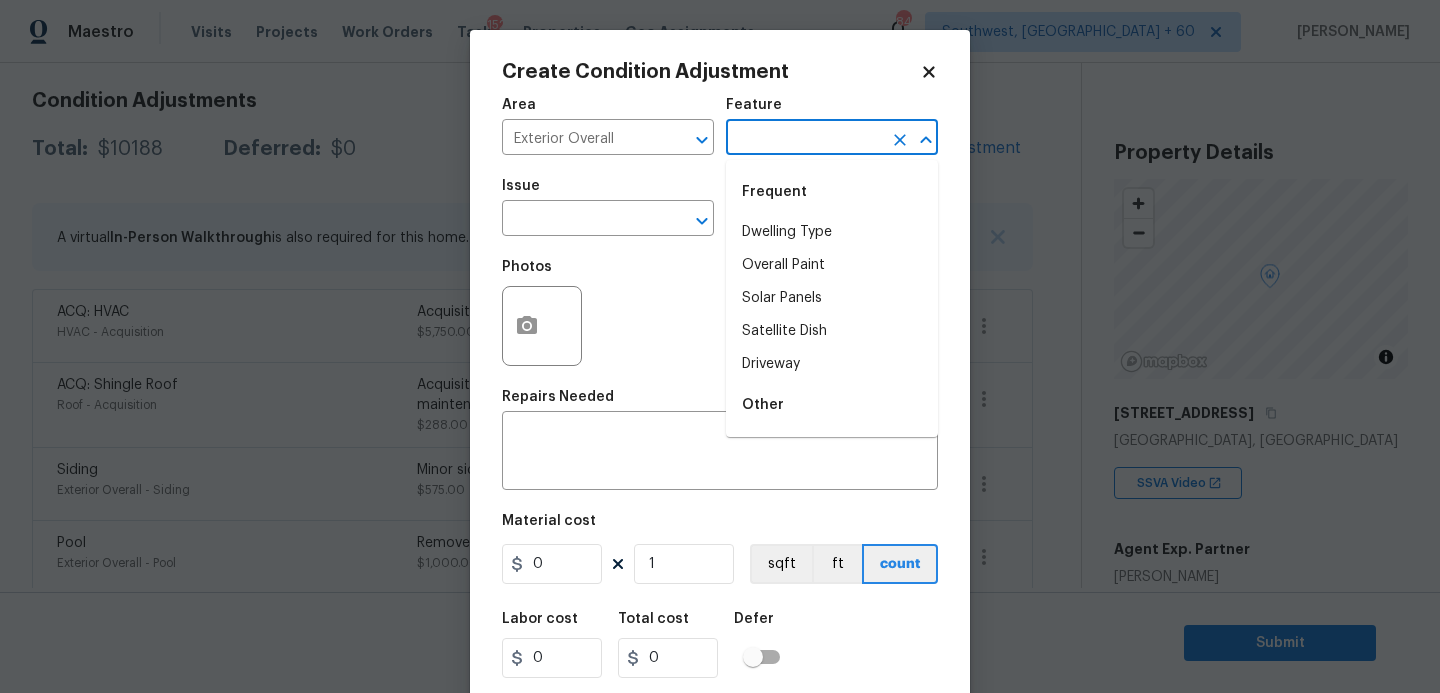 click at bounding box center [804, 139] 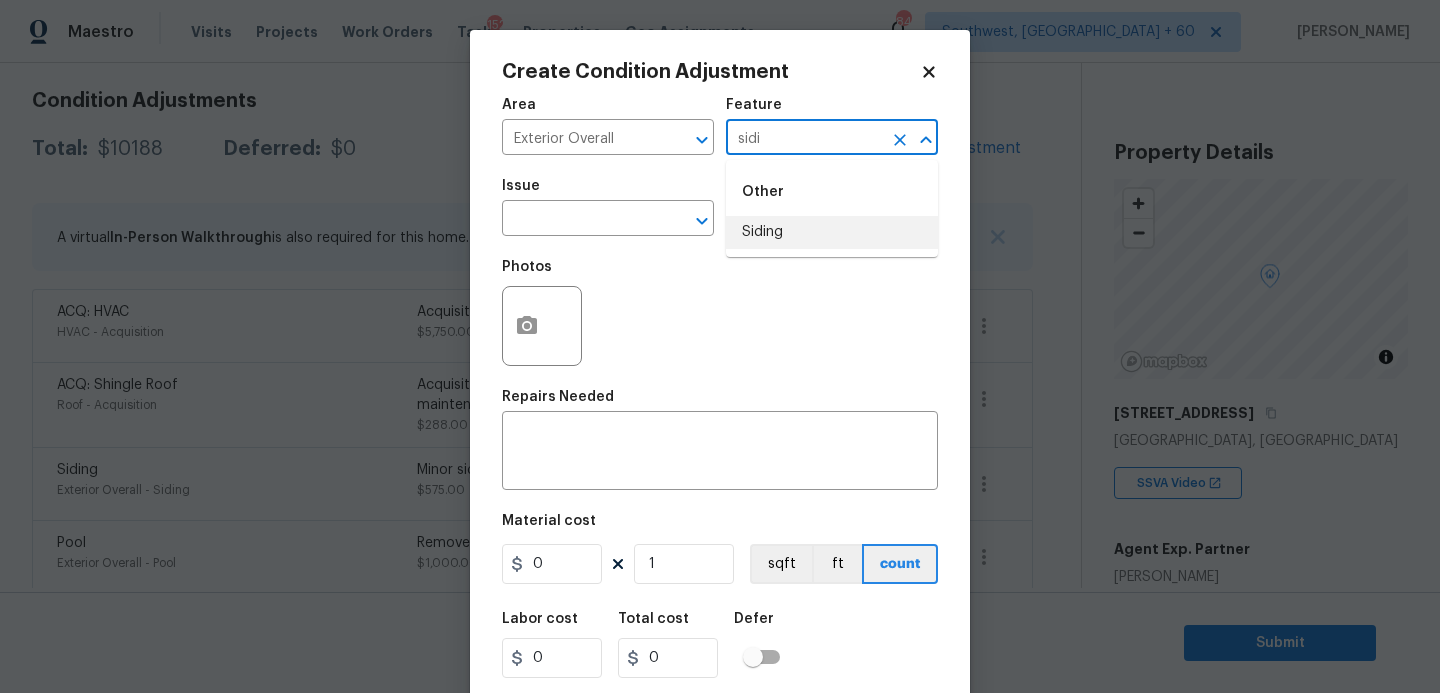 click on "Siding" at bounding box center (832, 232) 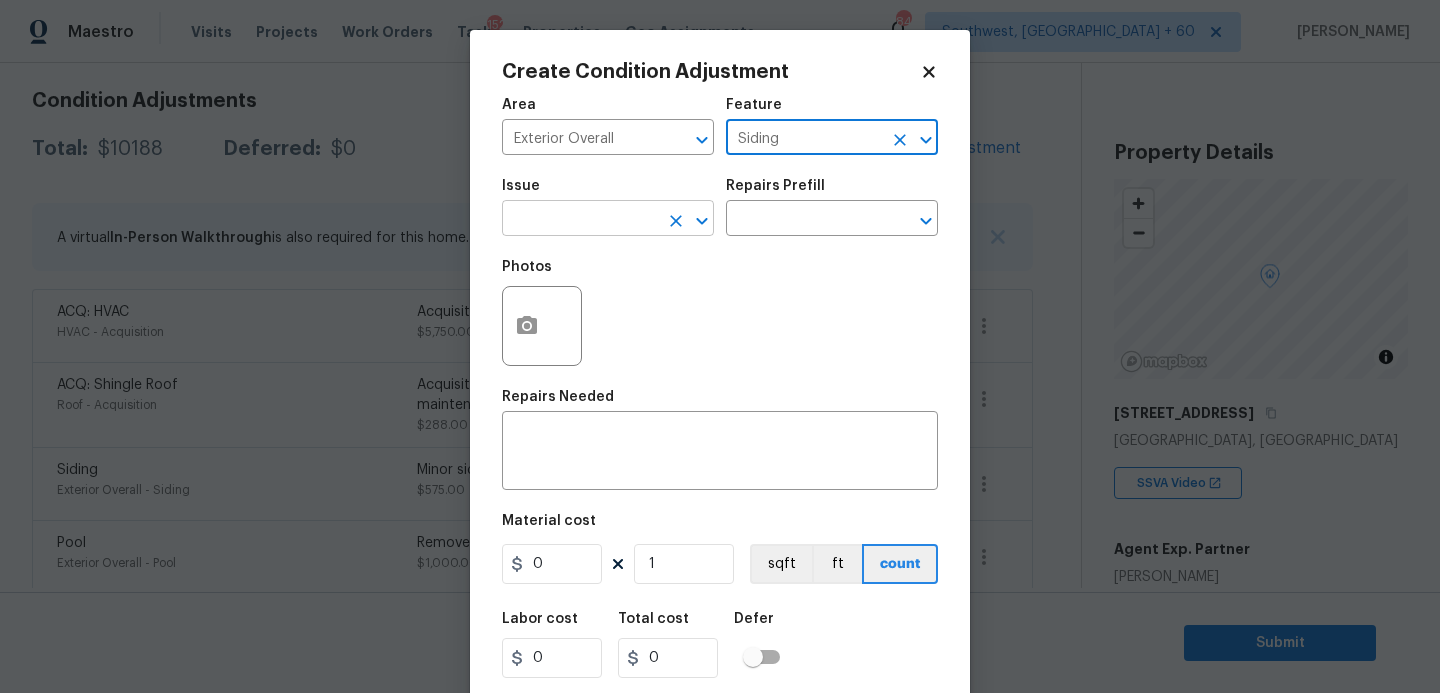 type on "Siding" 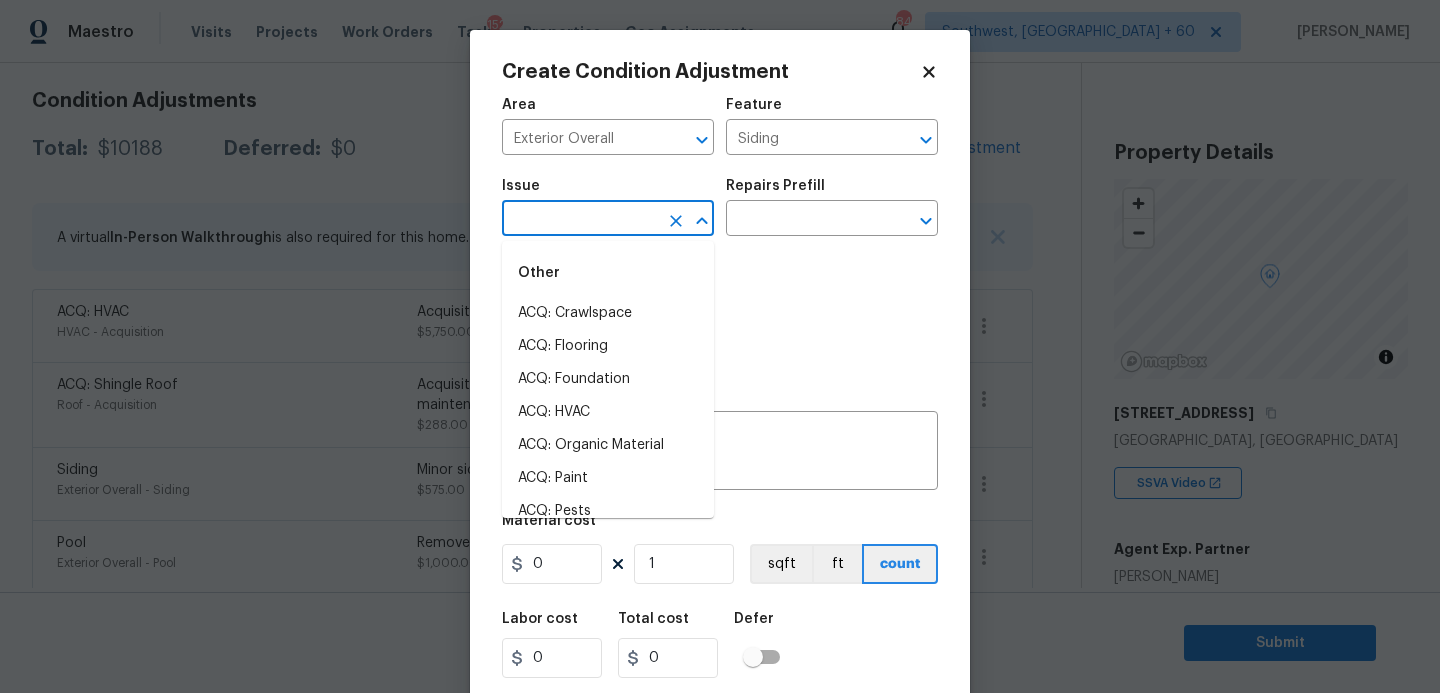 click at bounding box center [580, 220] 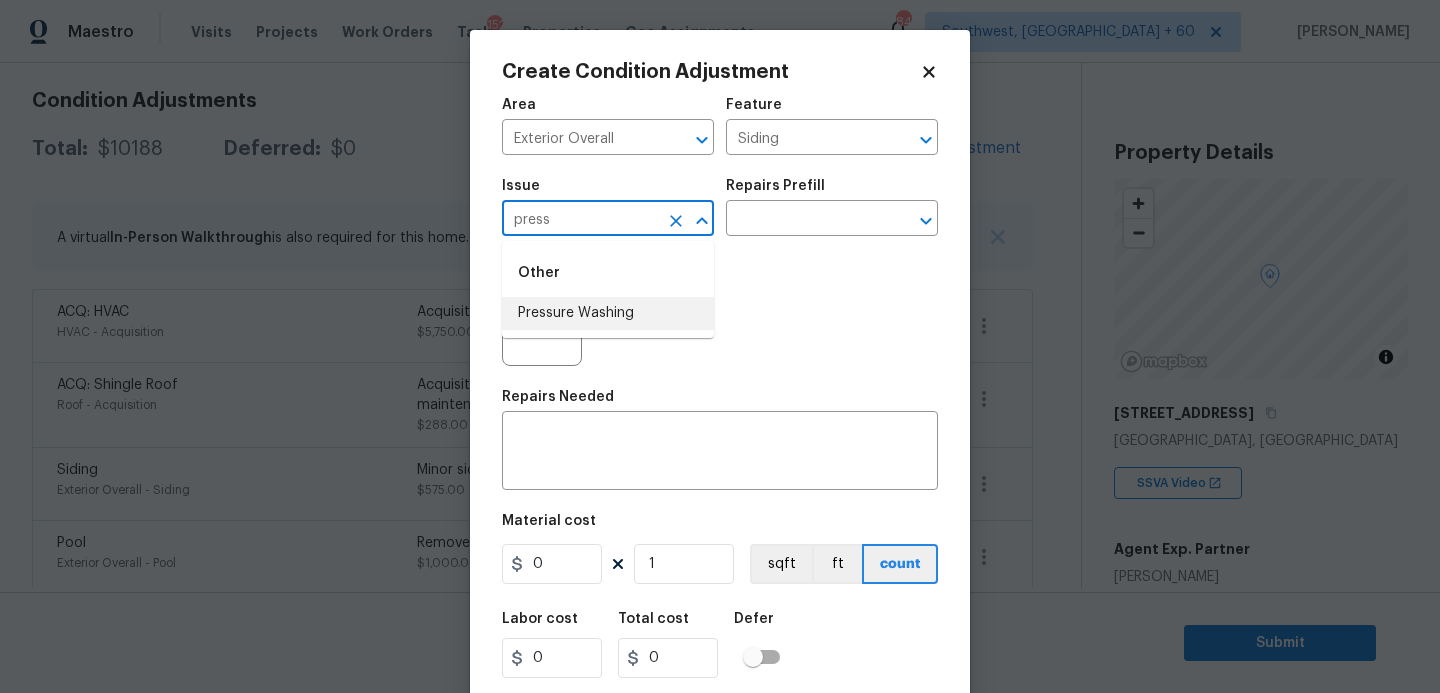 click on "Pressure Washing" at bounding box center (608, 313) 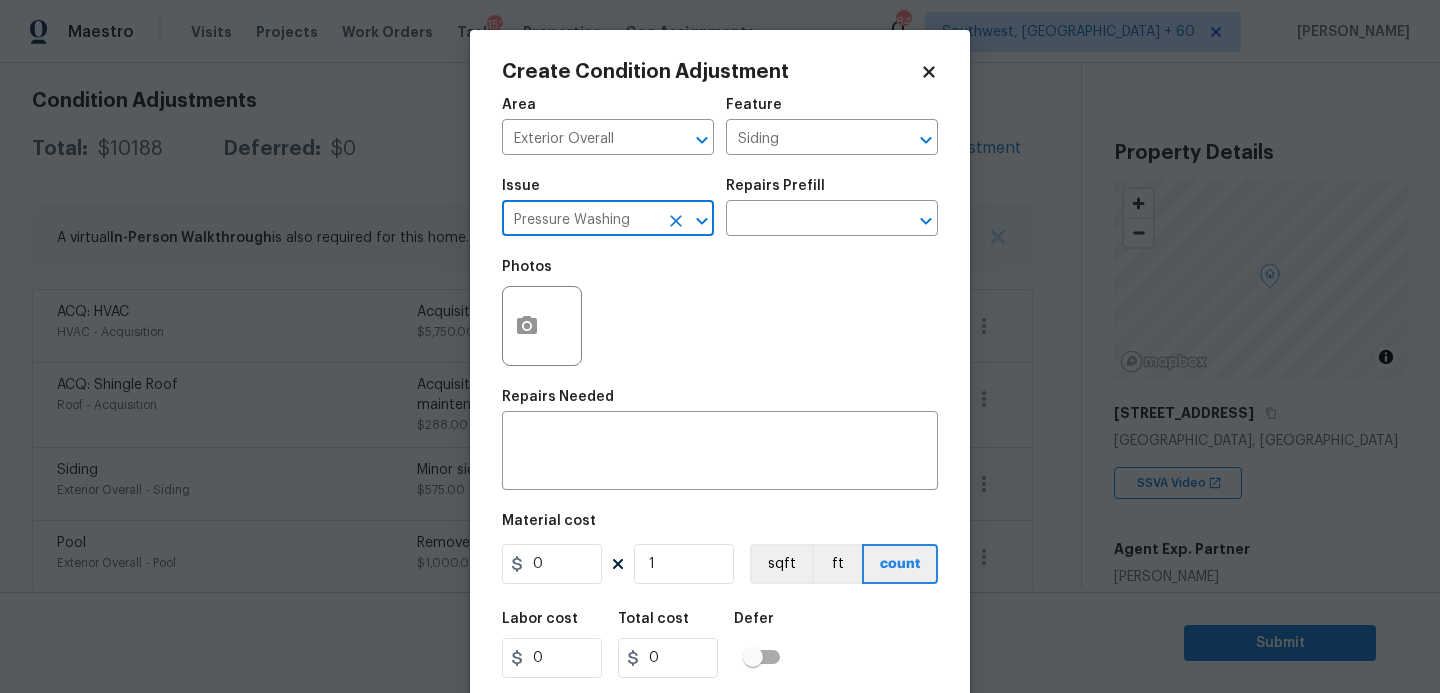 type on "Pressure Washing" 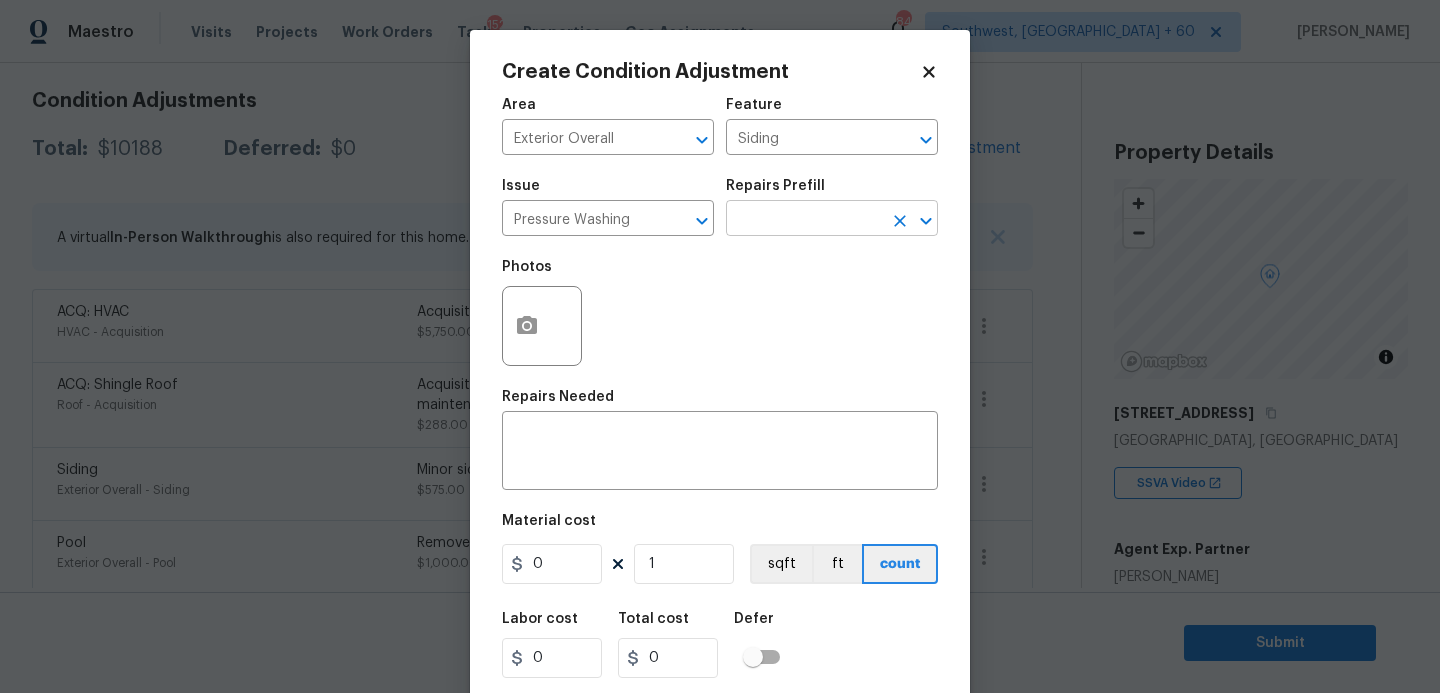 click at bounding box center [804, 220] 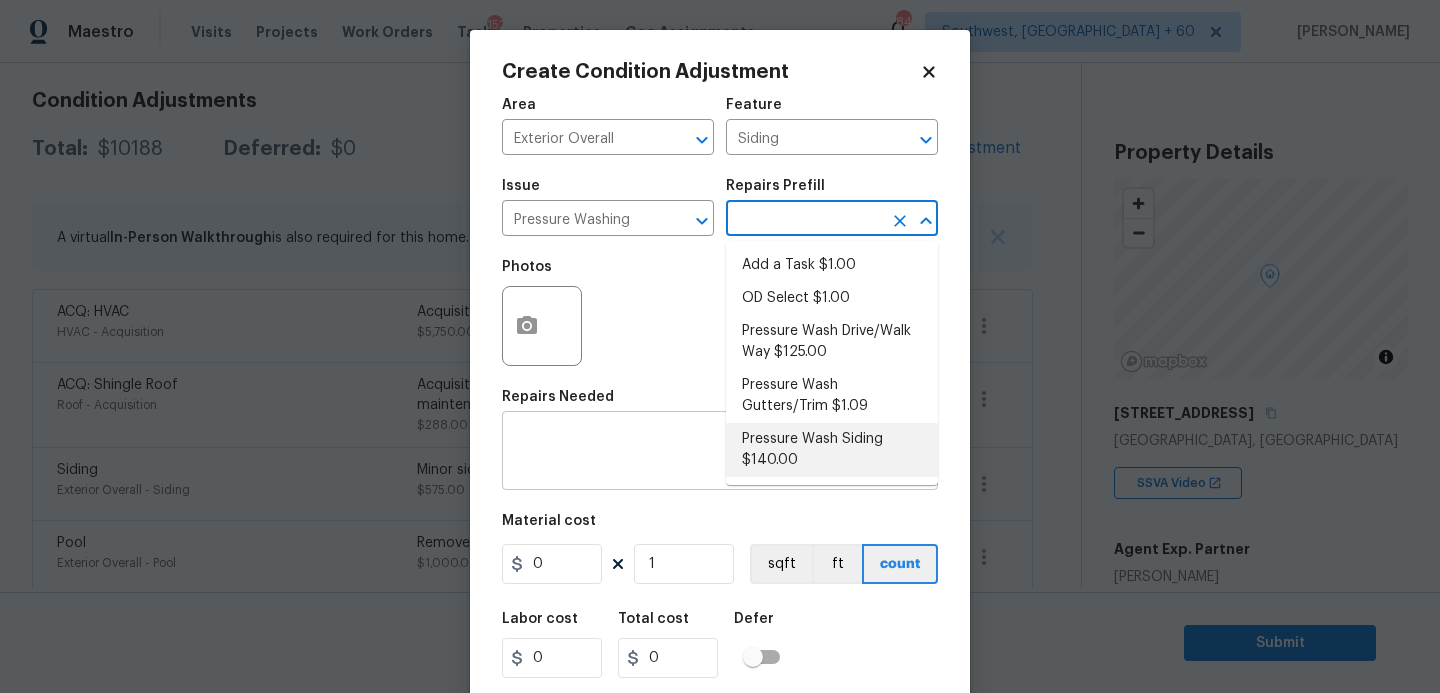 click on "Pressure Wash Siding $140.00" at bounding box center [832, 450] 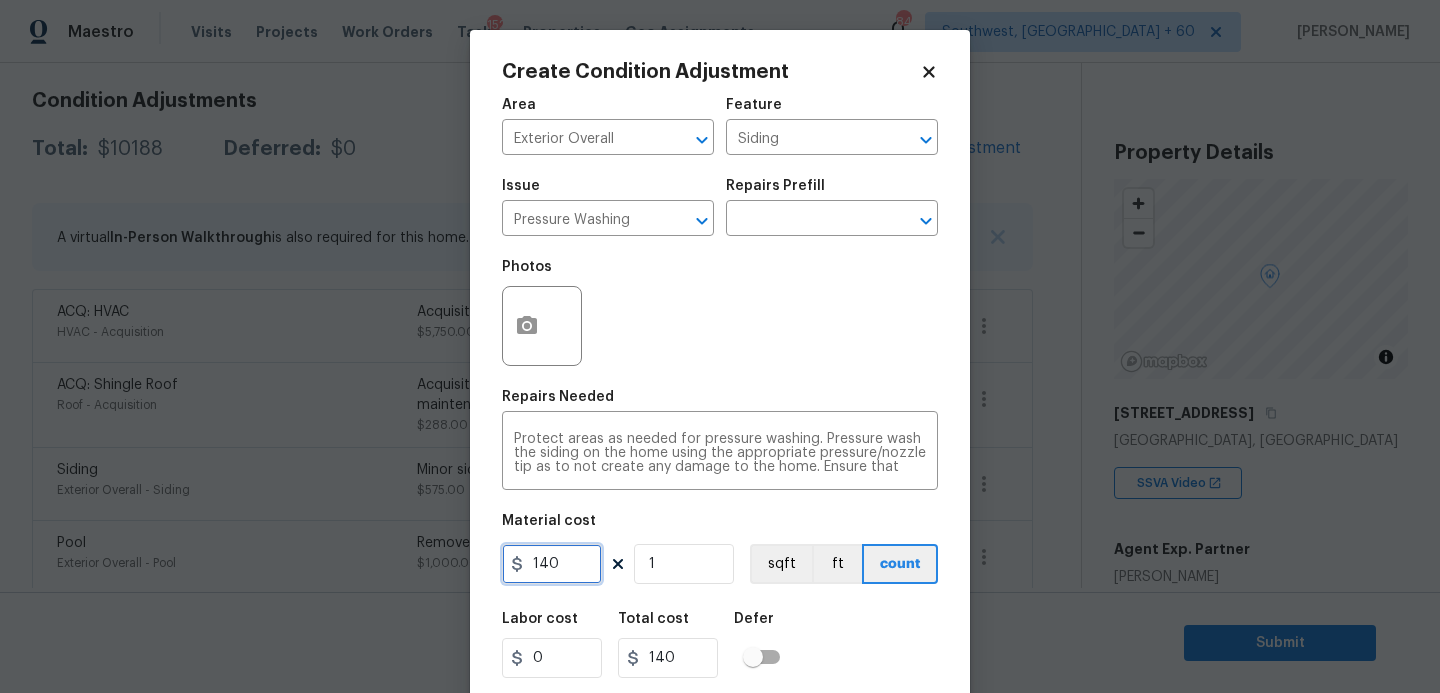 drag, startPoint x: 568, startPoint y: 565, endPoint x: 309, endPoint y: 567, distance: 259.00772 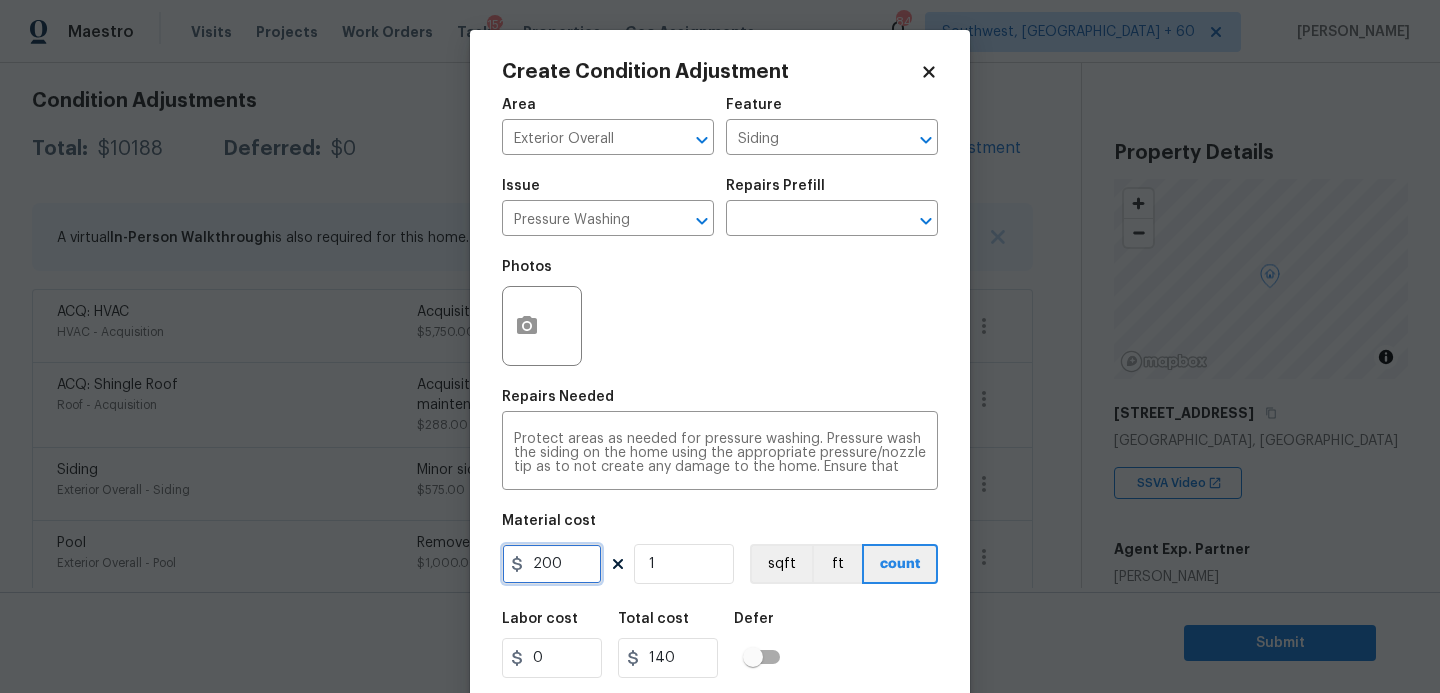 type on "200" 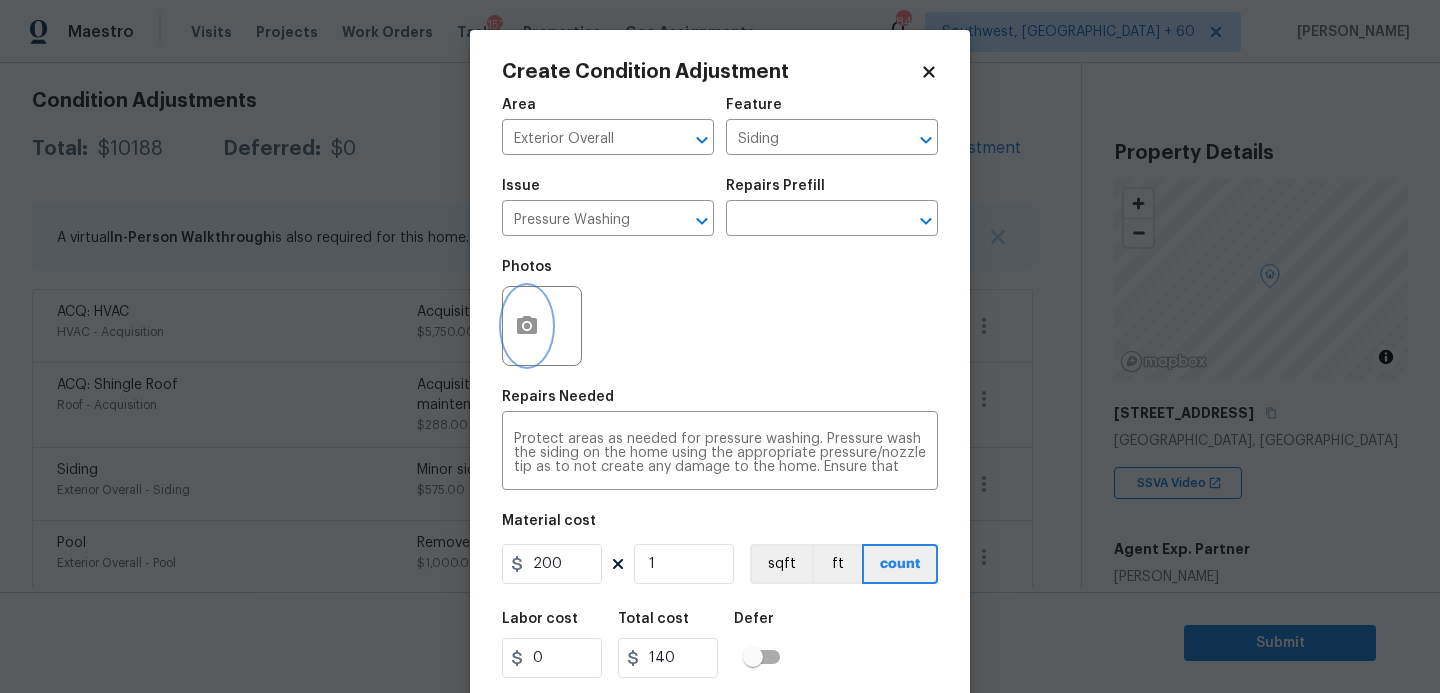 type on "200" 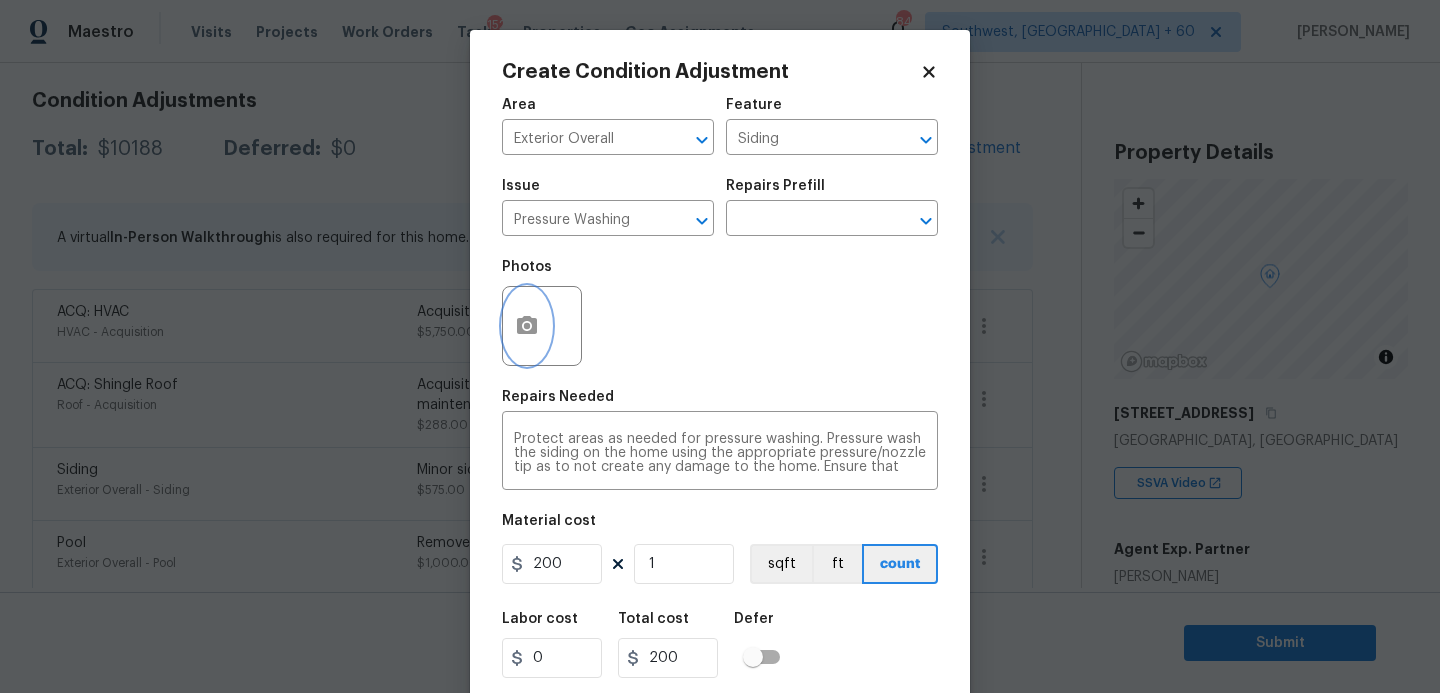 click 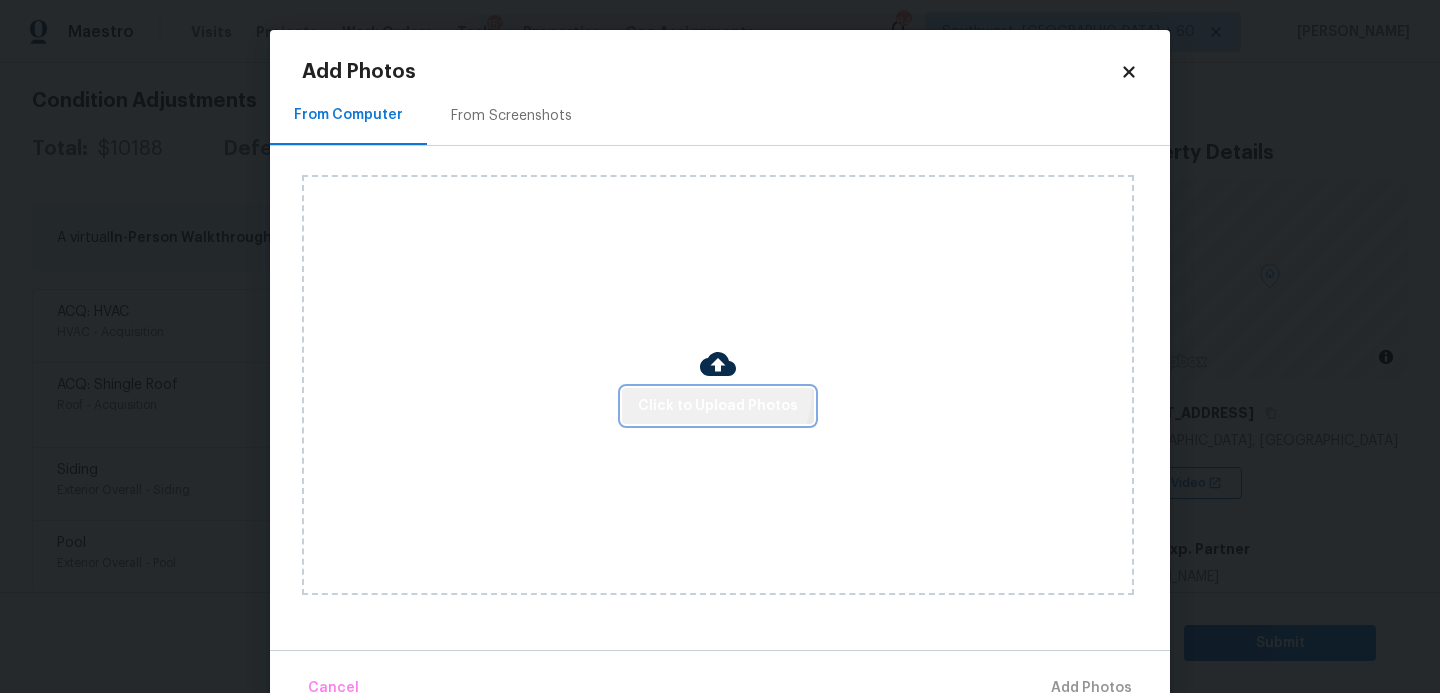 click on "Click to Upload Photos" at bounding box center [718, 406] 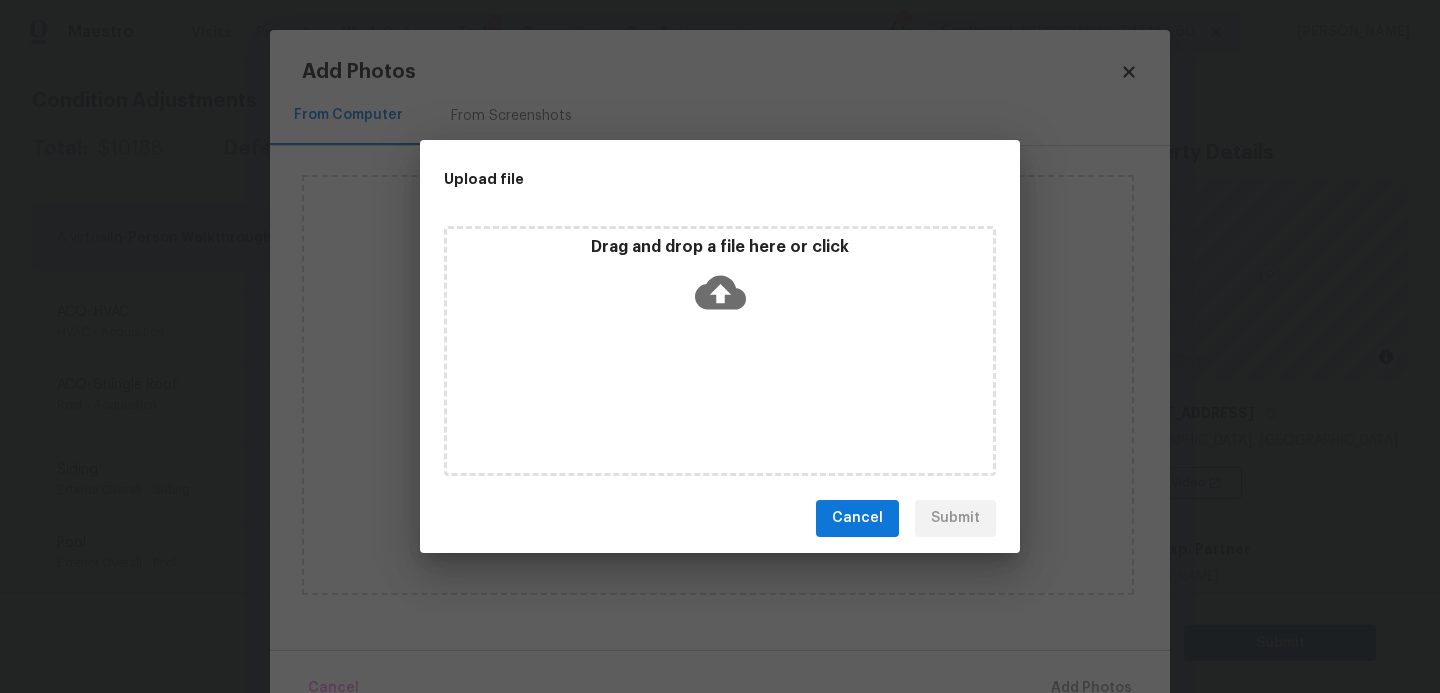 click 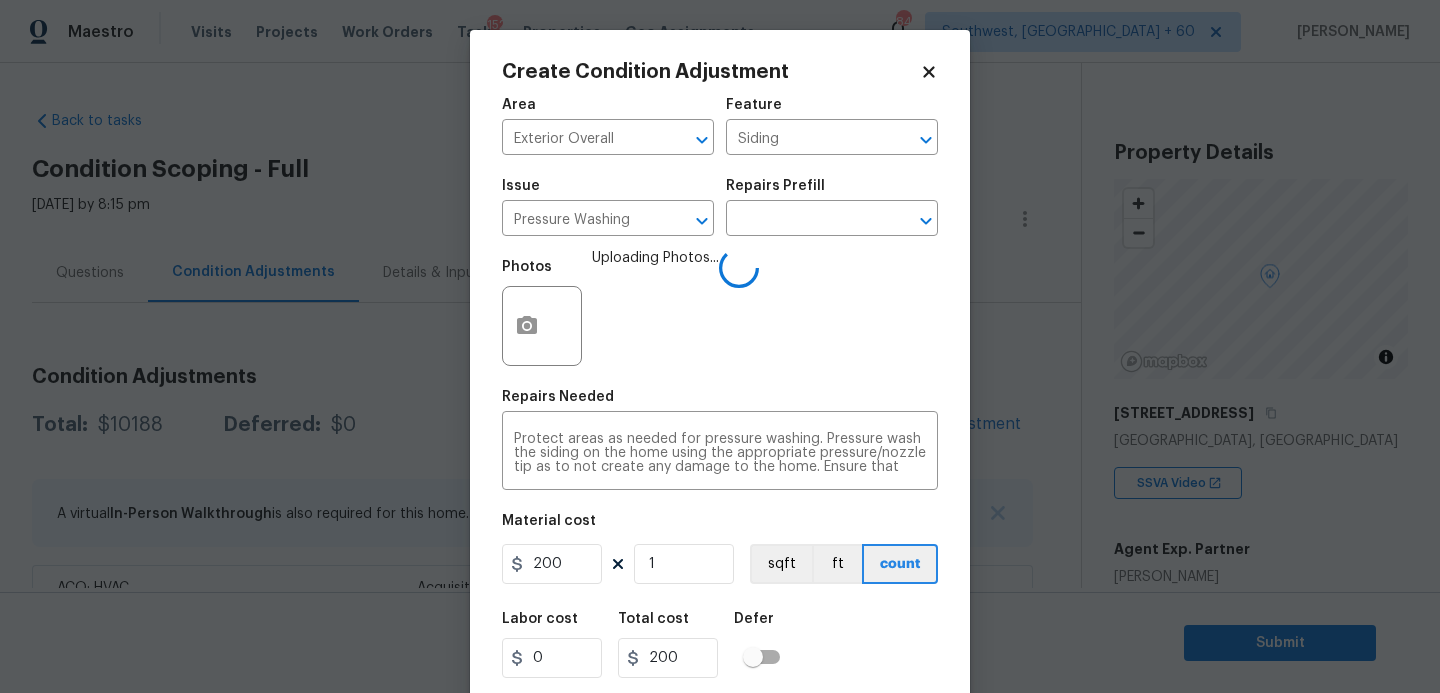 scroll, scrollTop: 0, scrollLeft: 0, axis: both 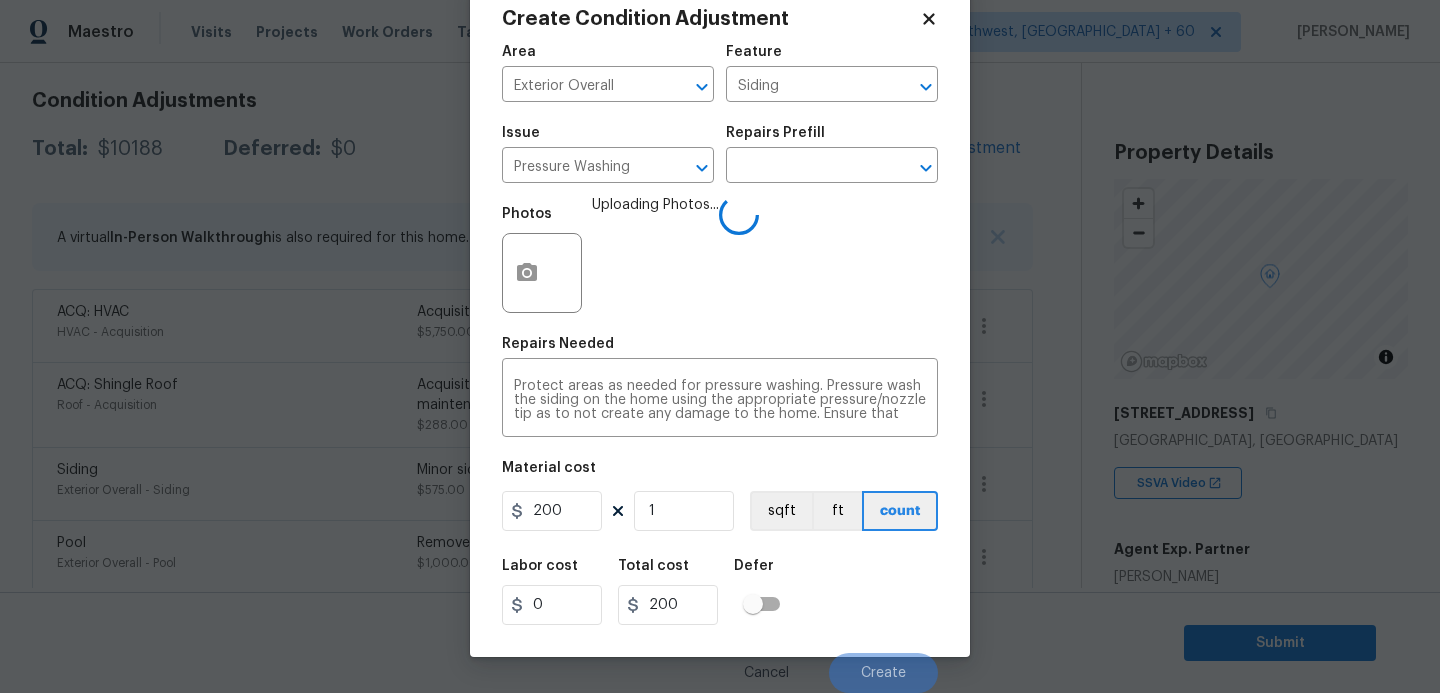 click on "Labor cost 0 Total cost 200 Defer" at bounding box center (720, 592) 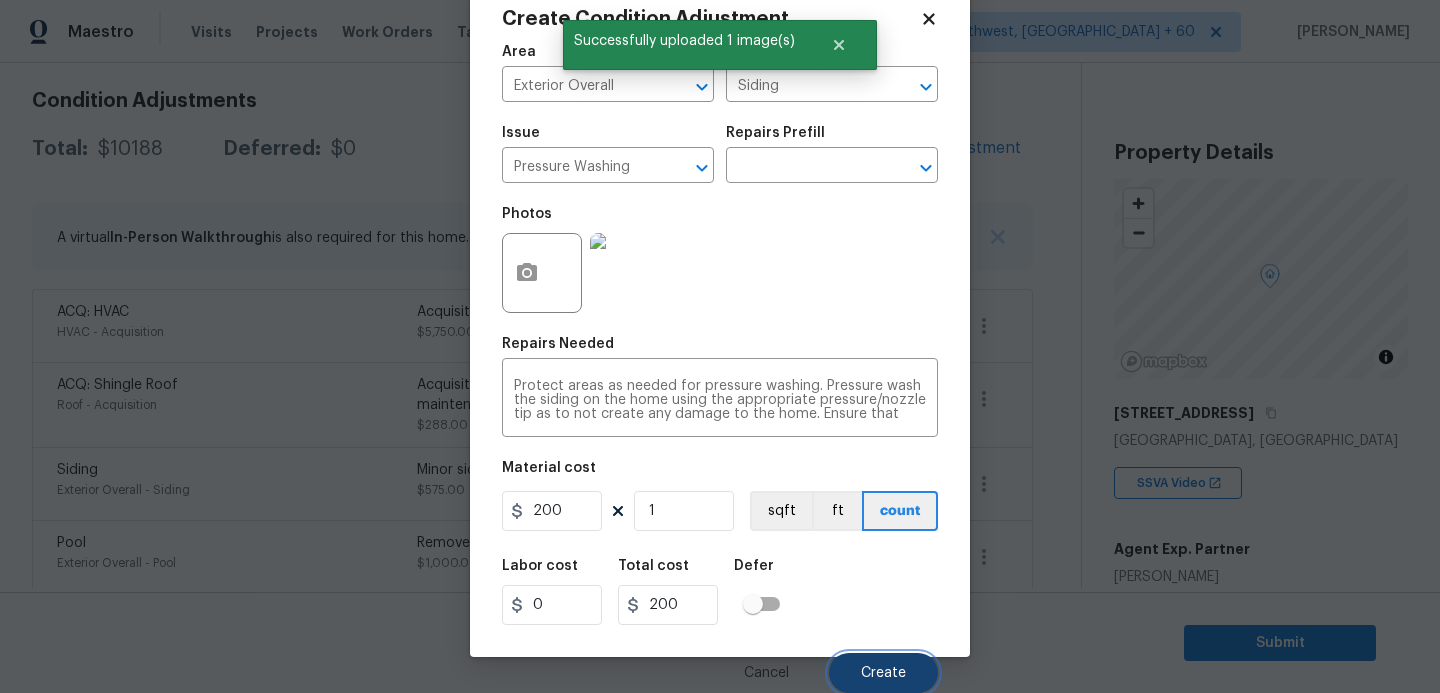 click on "Create" at bounding box center [883, 673] 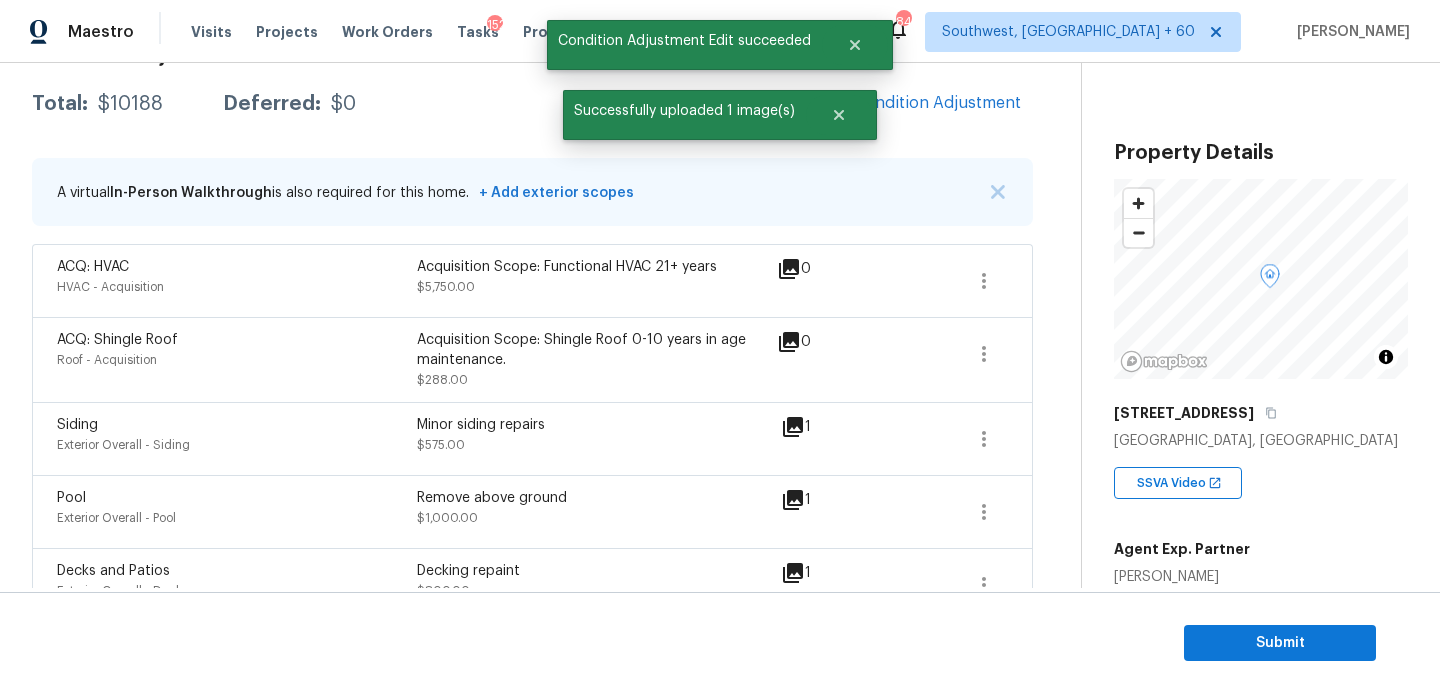 scroll, scrollTop: 276, scrollLeft: 0, axis: vertical 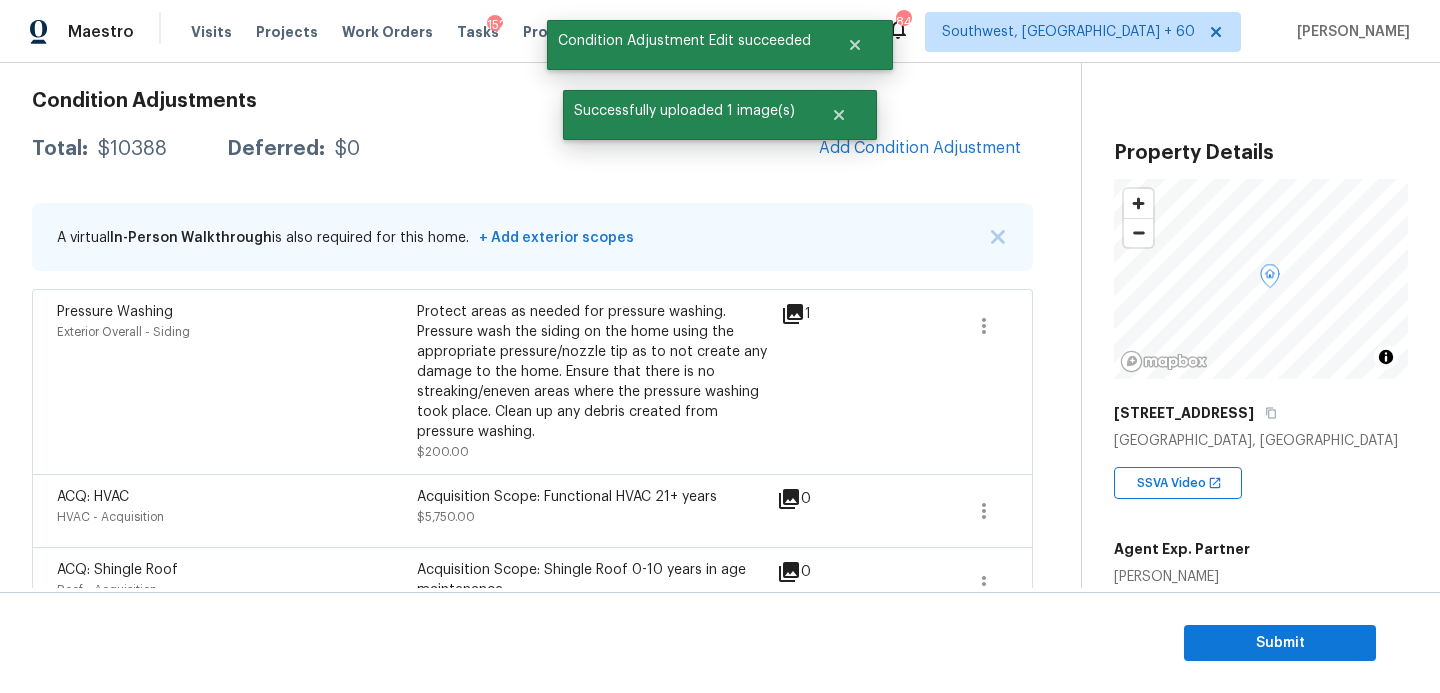 click on "Protect areas as needed for pressure washing. Pressure wash the siding on the home using the appropriate pressure/nozzle tip as to not create any damage to the home. Ensure that there is no streaking/eneven areas where the pressure washing took place. Clean up any debris created from pressure washing." at bounding box center [597, 372] 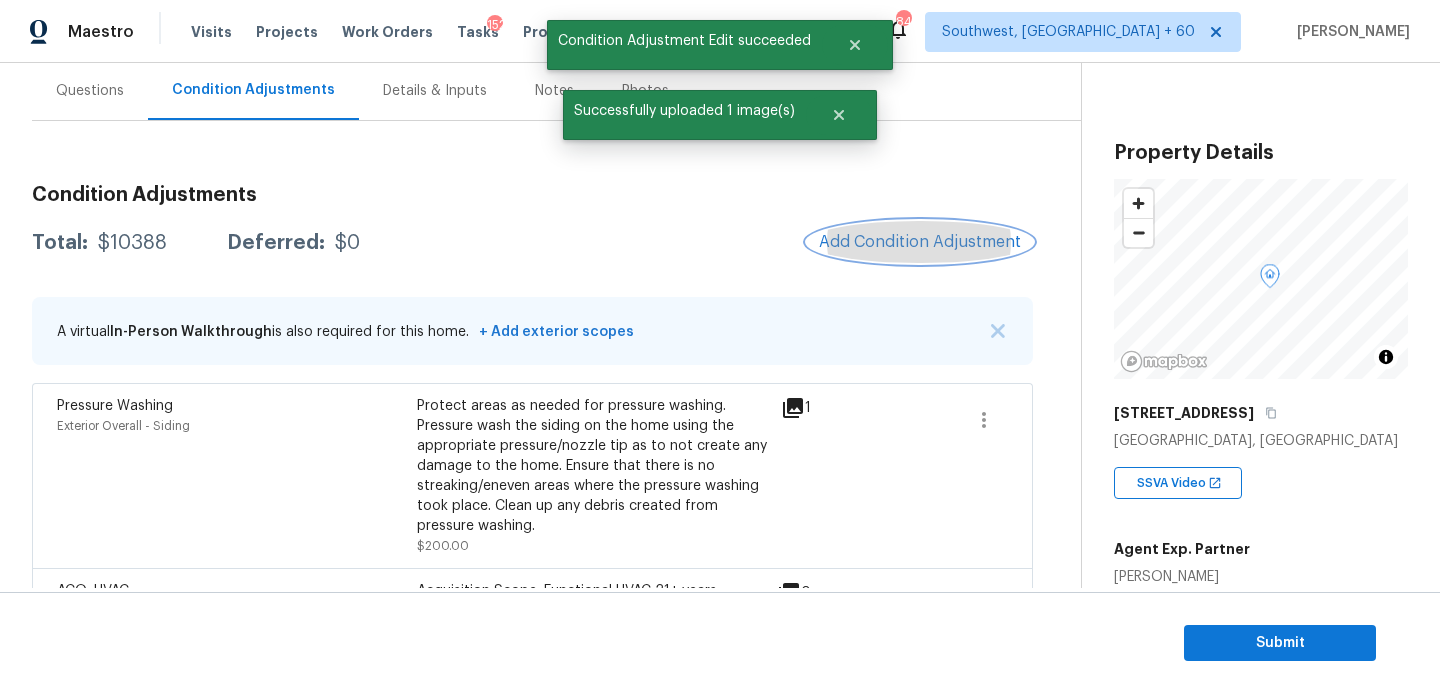 click on "Add Condition Adjustment" at bounding box center [920, 242] 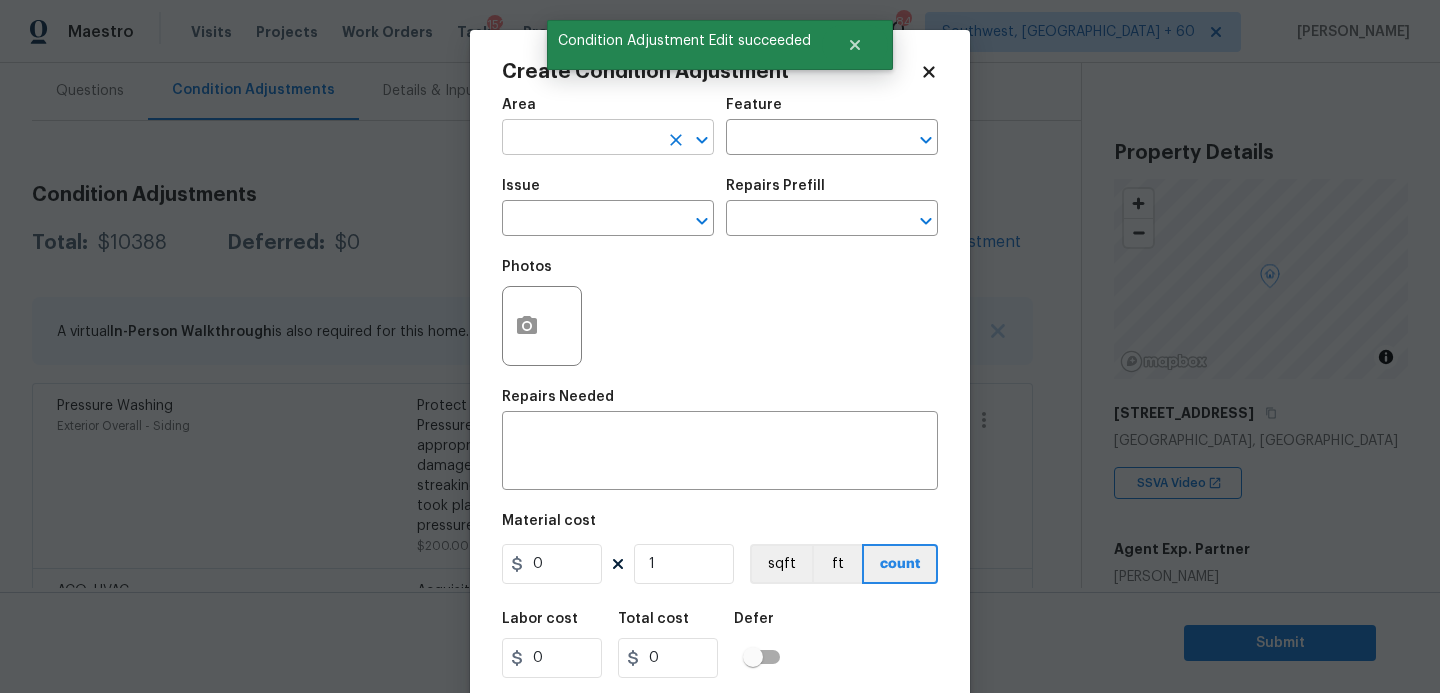click at bounding box center [580, 139] 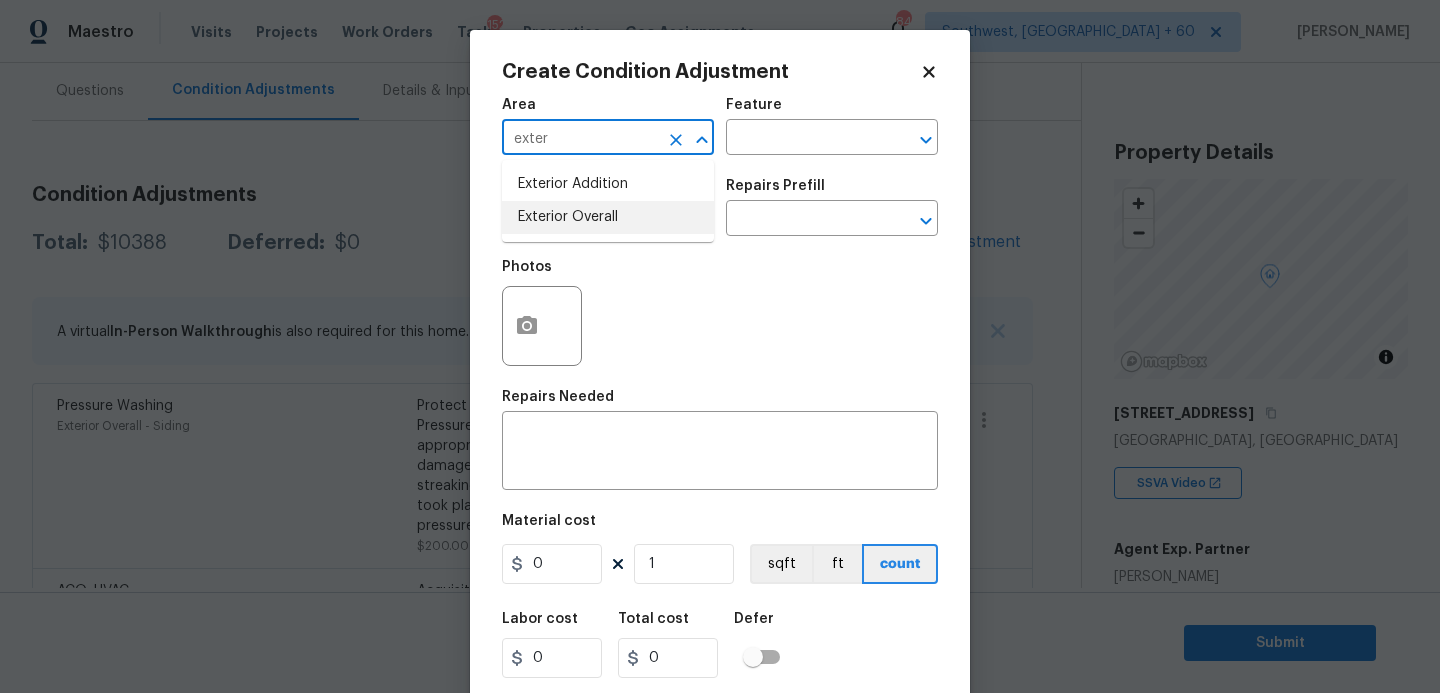 click on "Exterior Overall" at bounding box center (608, 217) 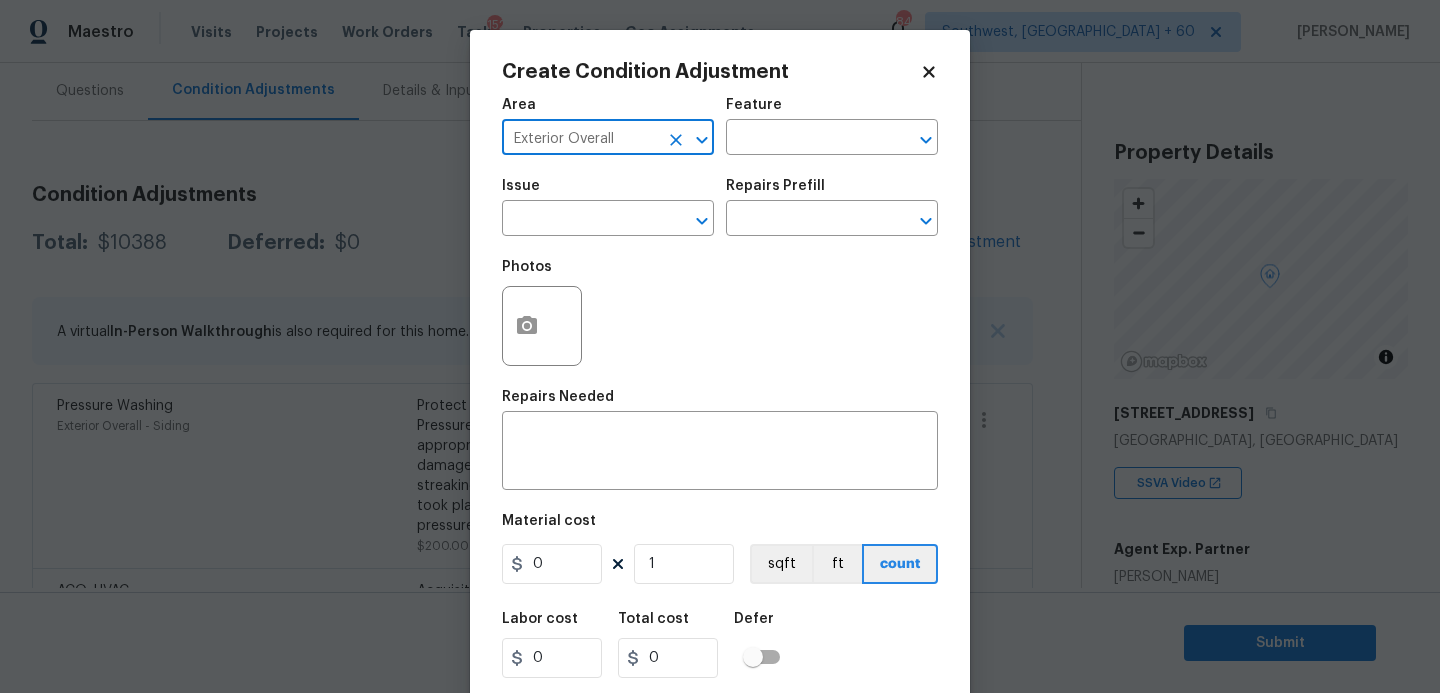 type on "Exterior Overall" 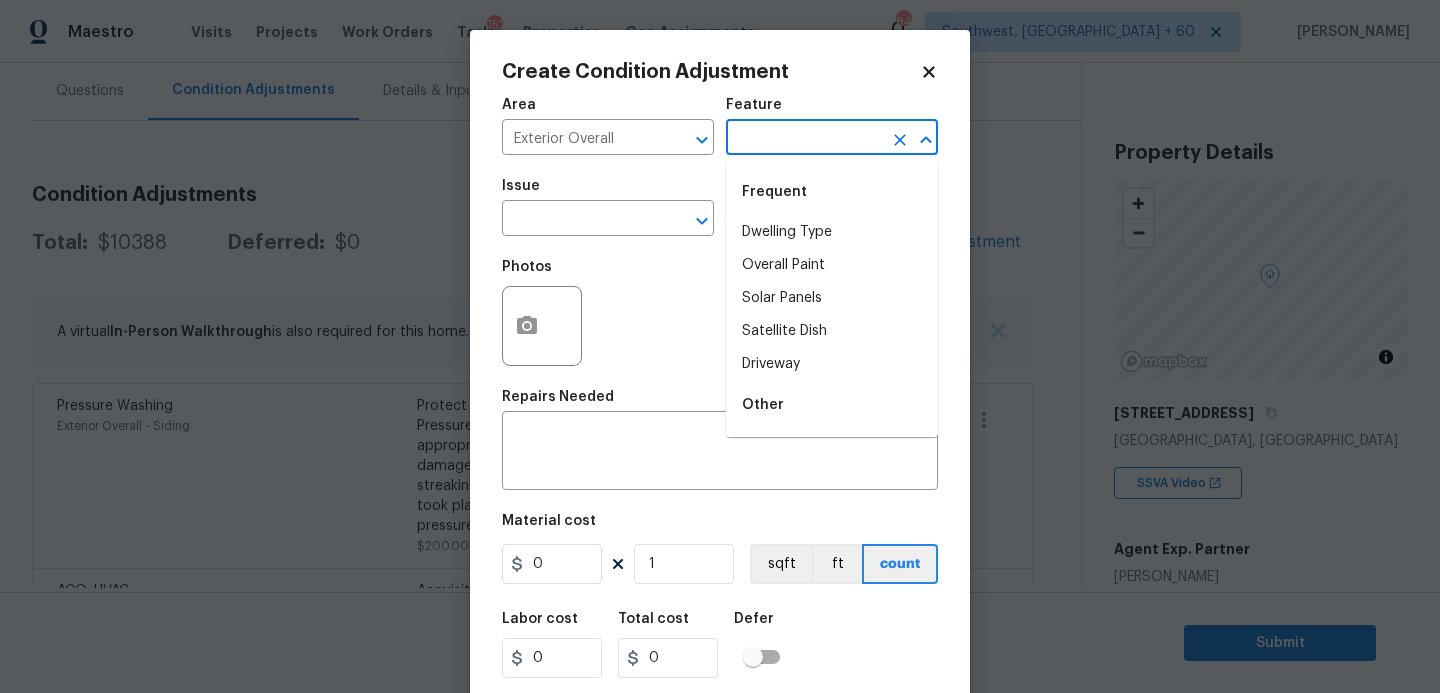 click at bounding box center [804, 139] 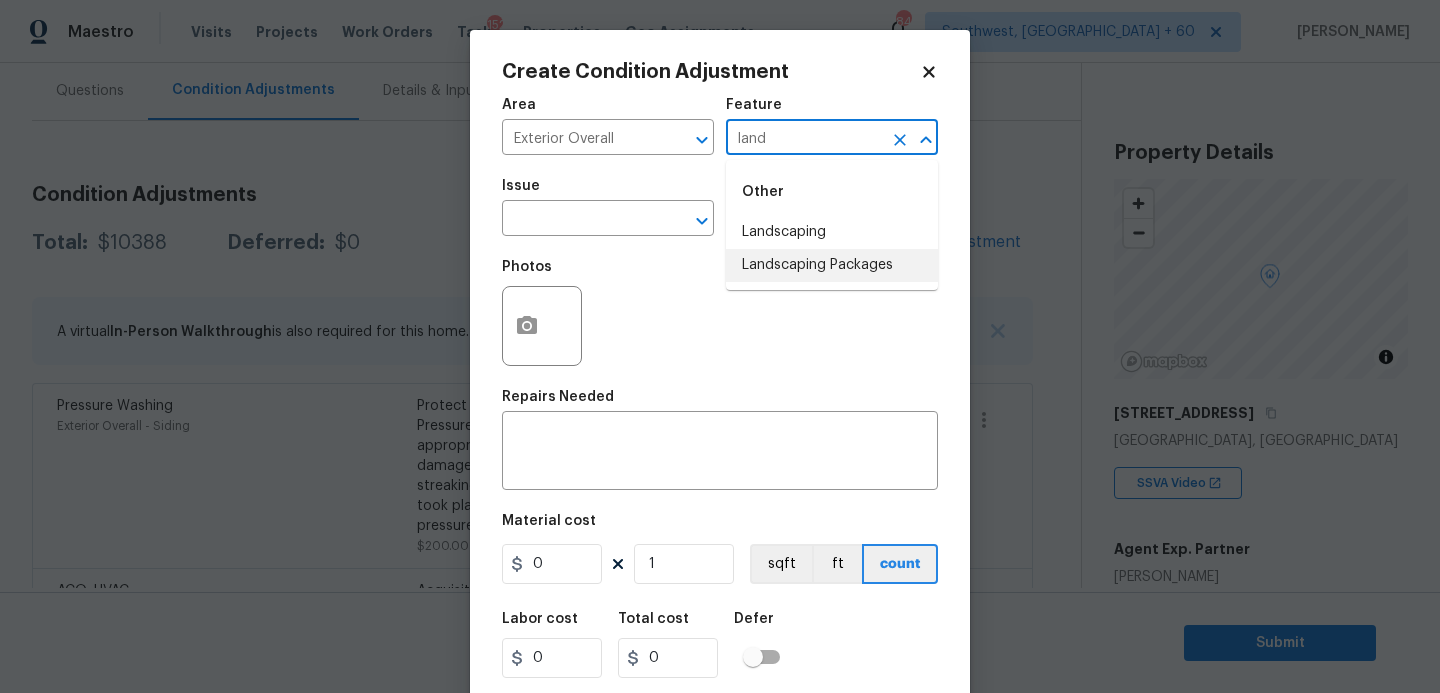 click on "Landscaping Packages" at bounding box center [832, 265] 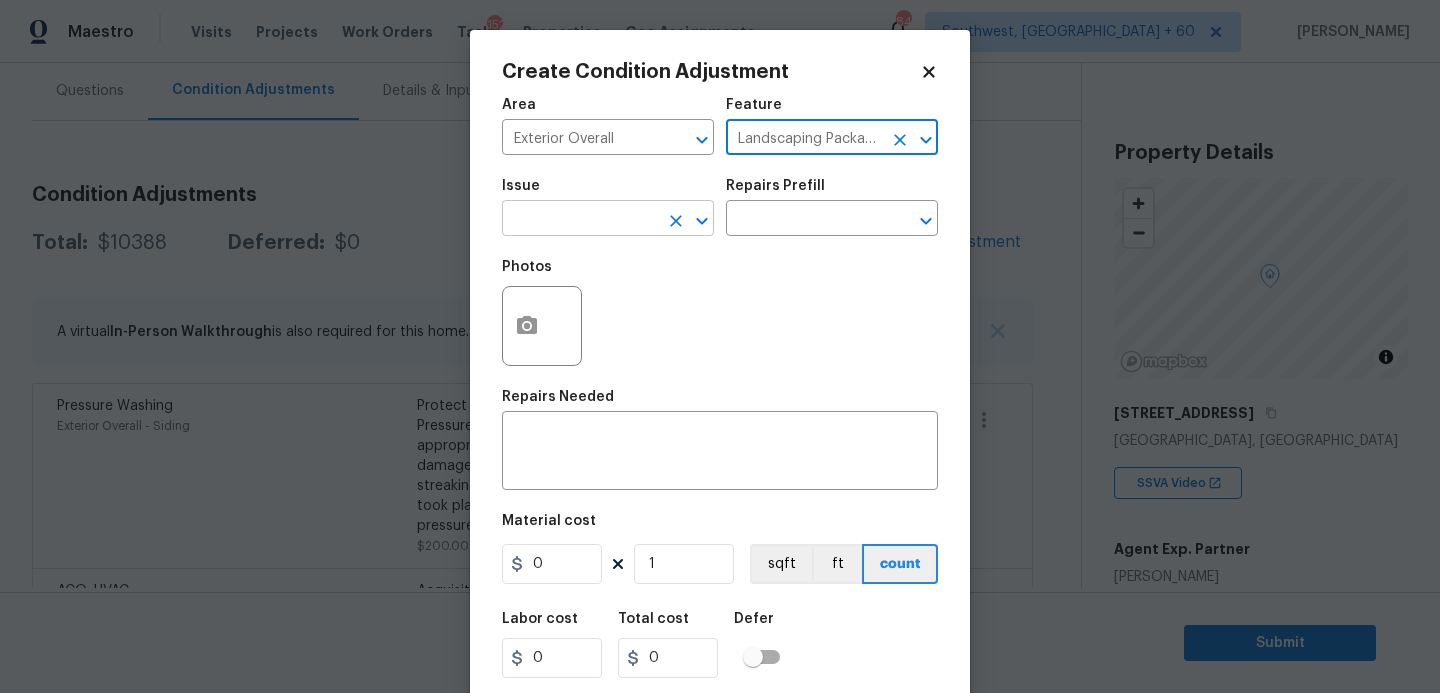 type on "Landscaping Packages" 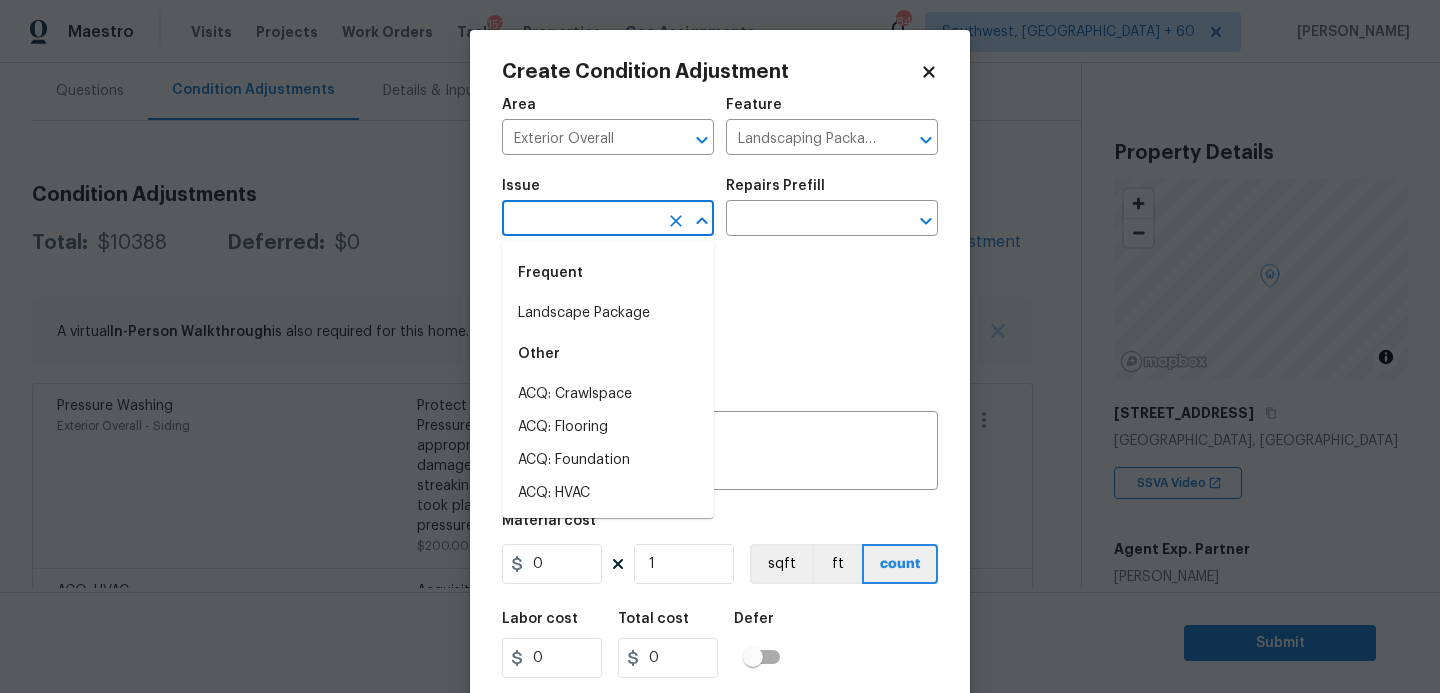 click at bounding box center [580, 220] 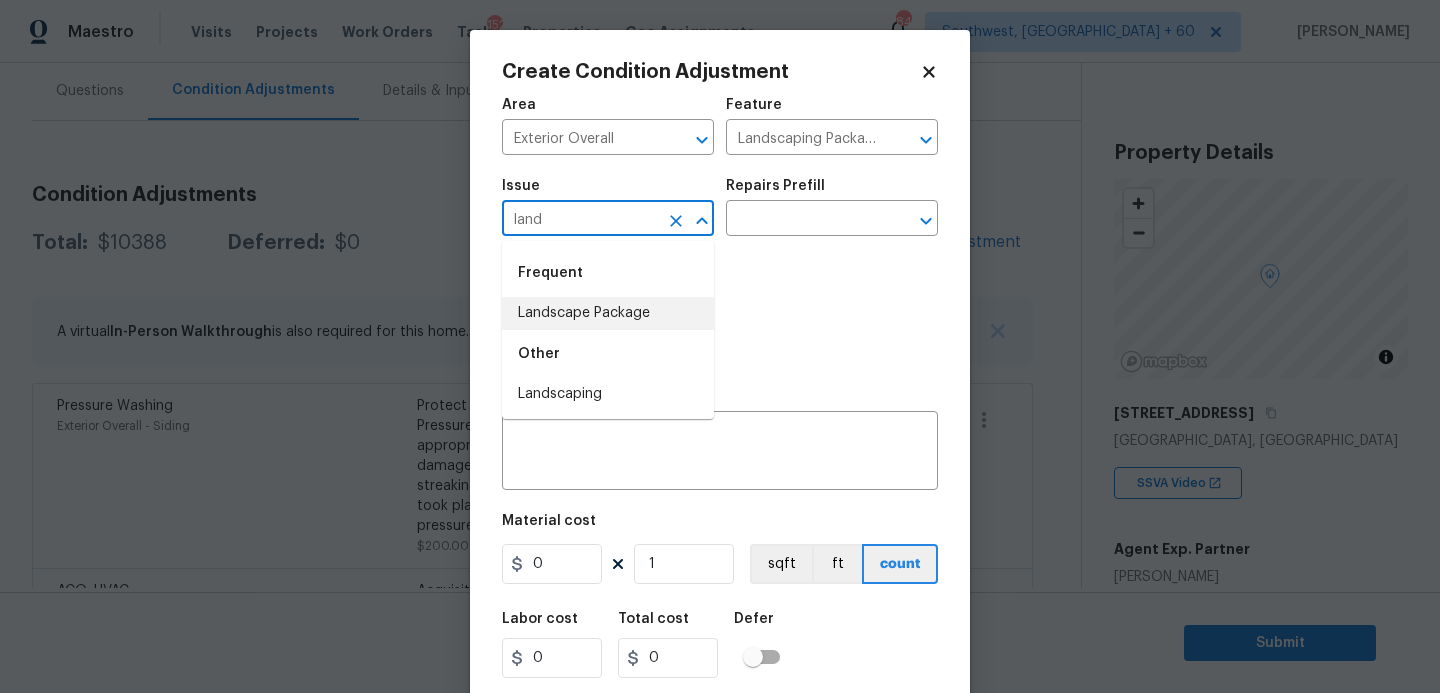 click on "Landscape Package" at bounding box center (608, 313) 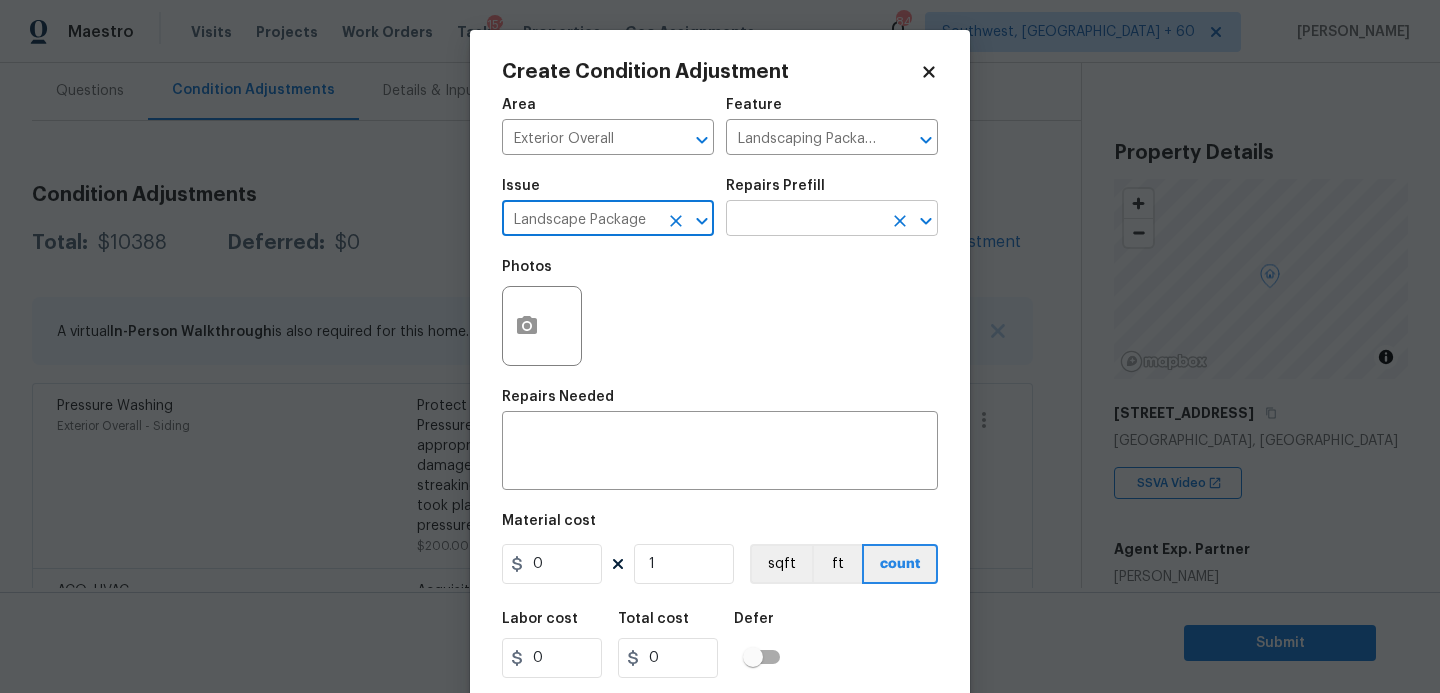 type on "Landscape Package" 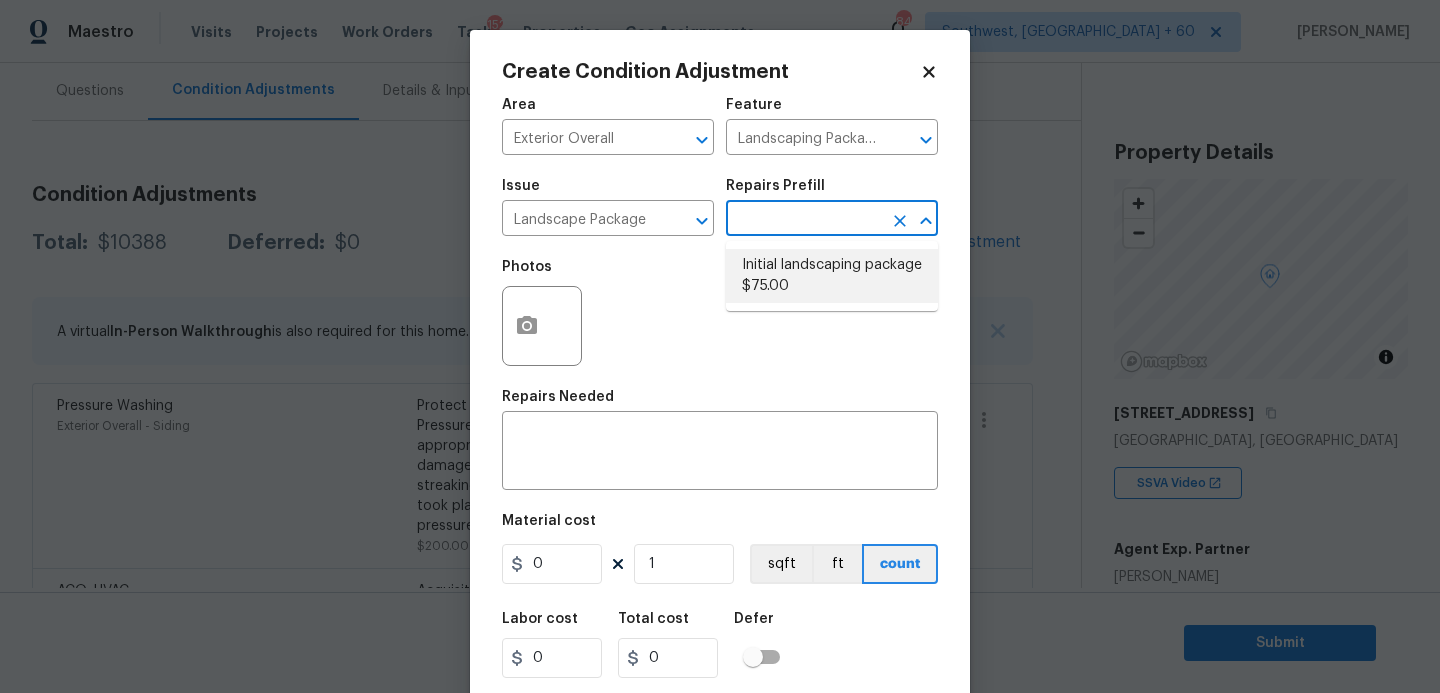 click on "Initial landscaping package $75.00" at bounding box center (832, 276) 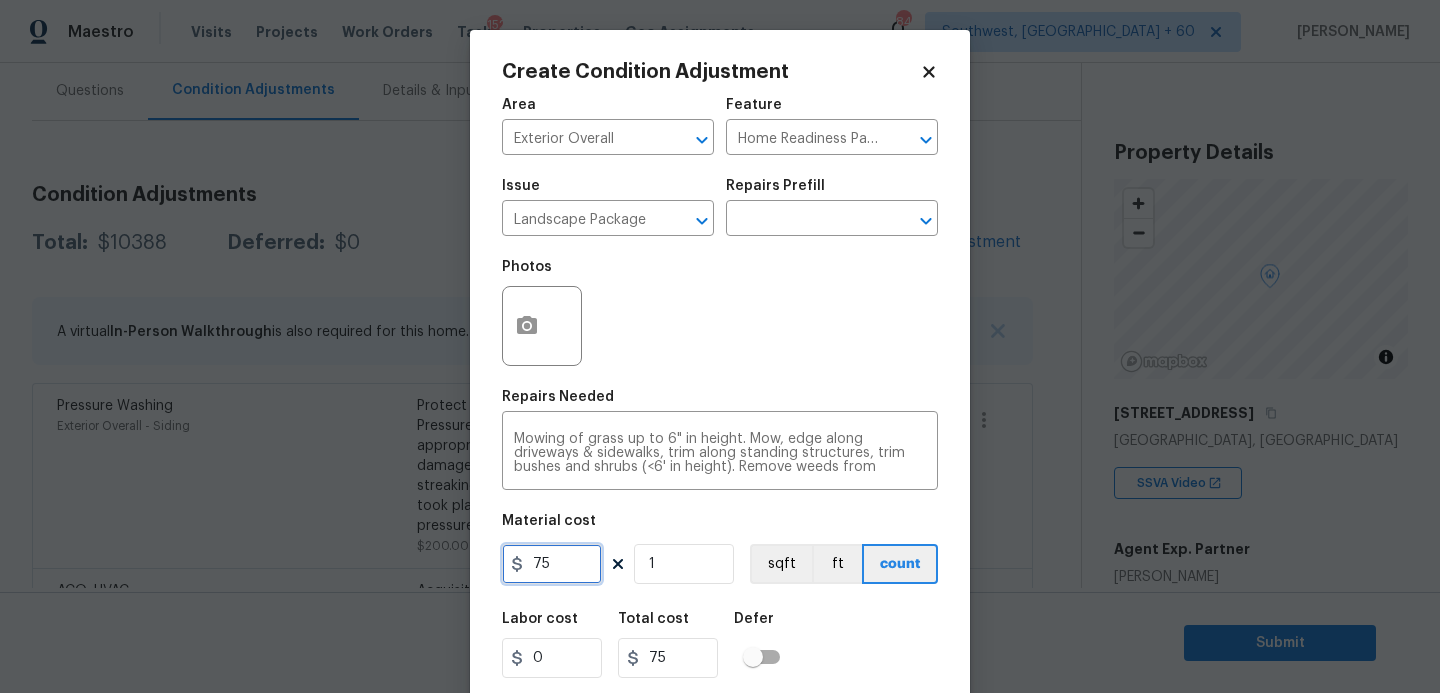 drag, startPoint x: 572, startPoint y: 566, endPoint x: 380, endPoint y: 566, distance: 192 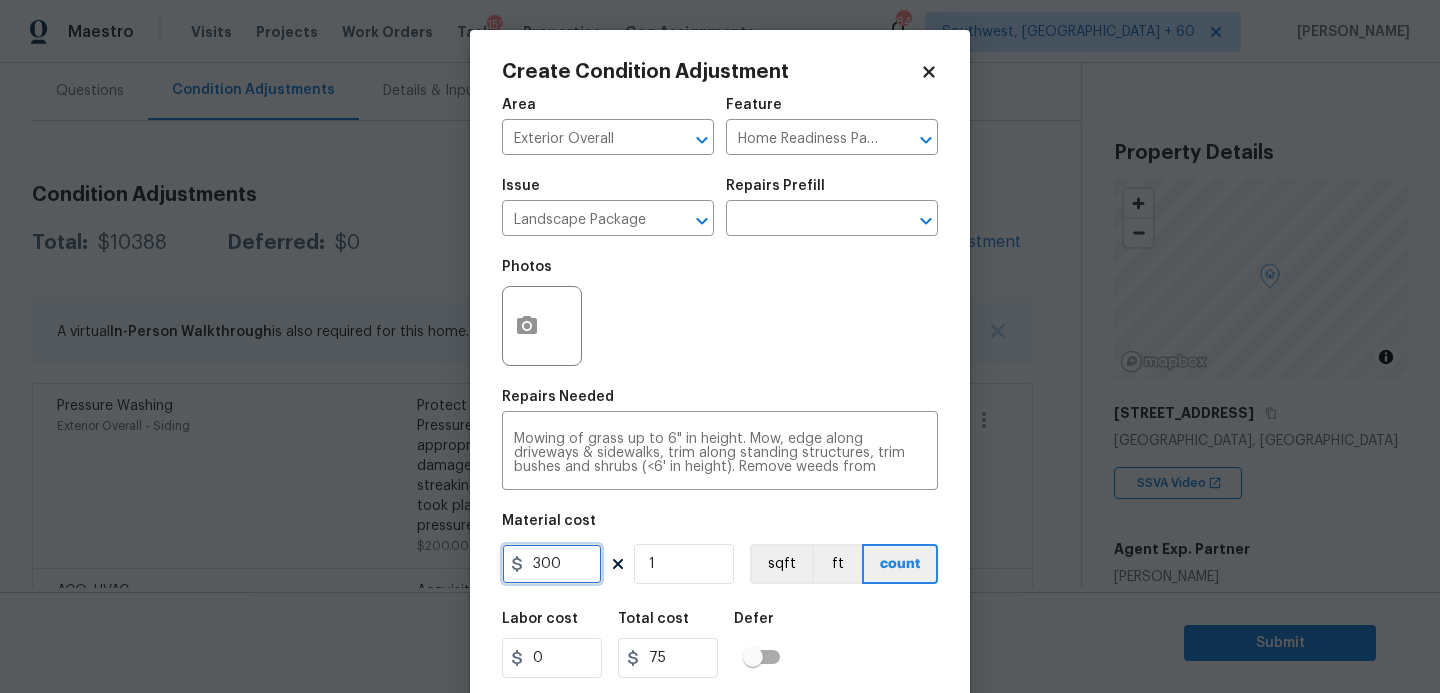 type on "300" 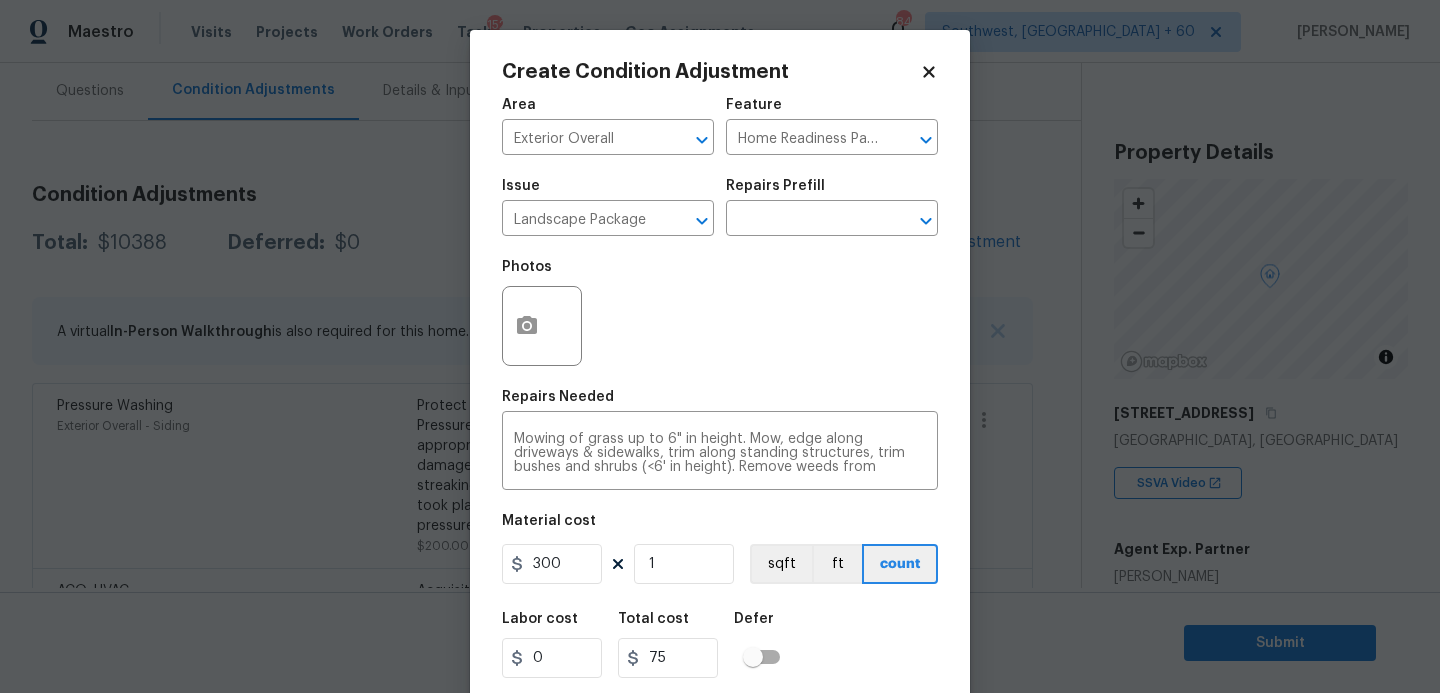 type on "300" 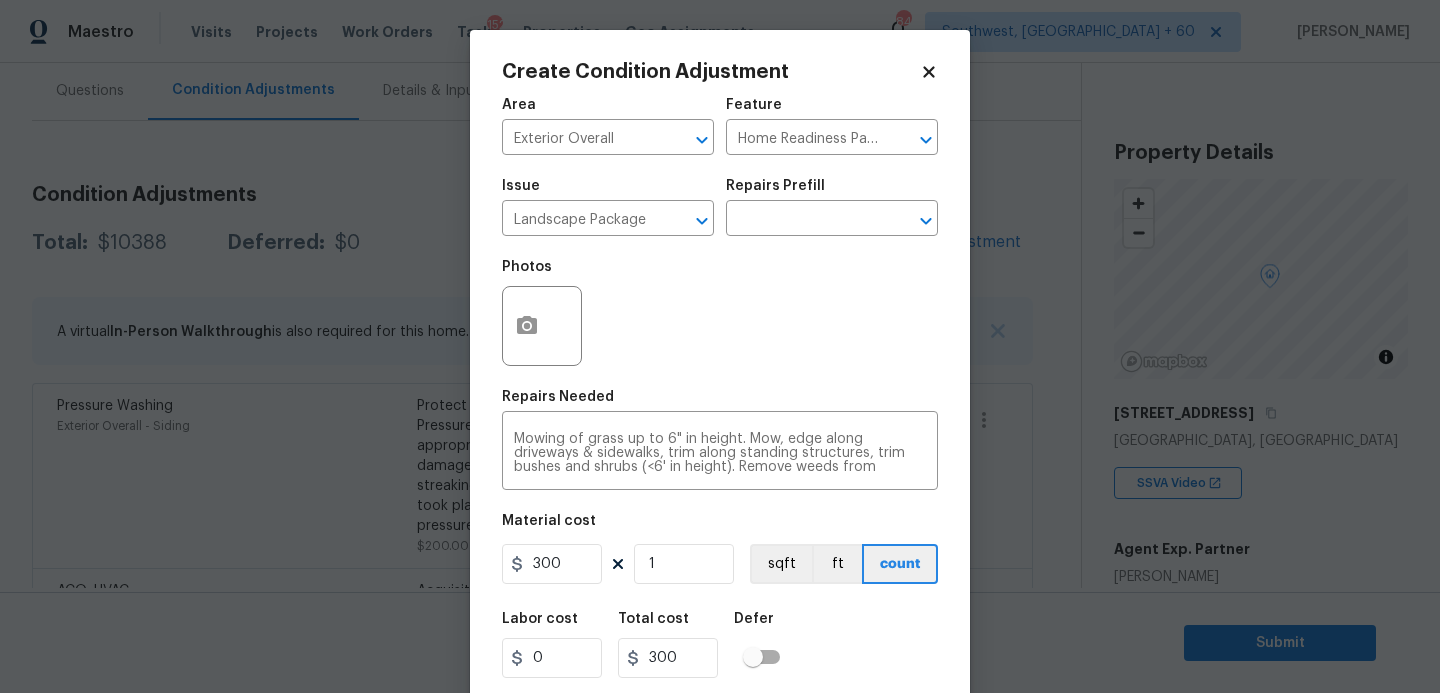 click on "Photos" at bounding box center (544, 313) 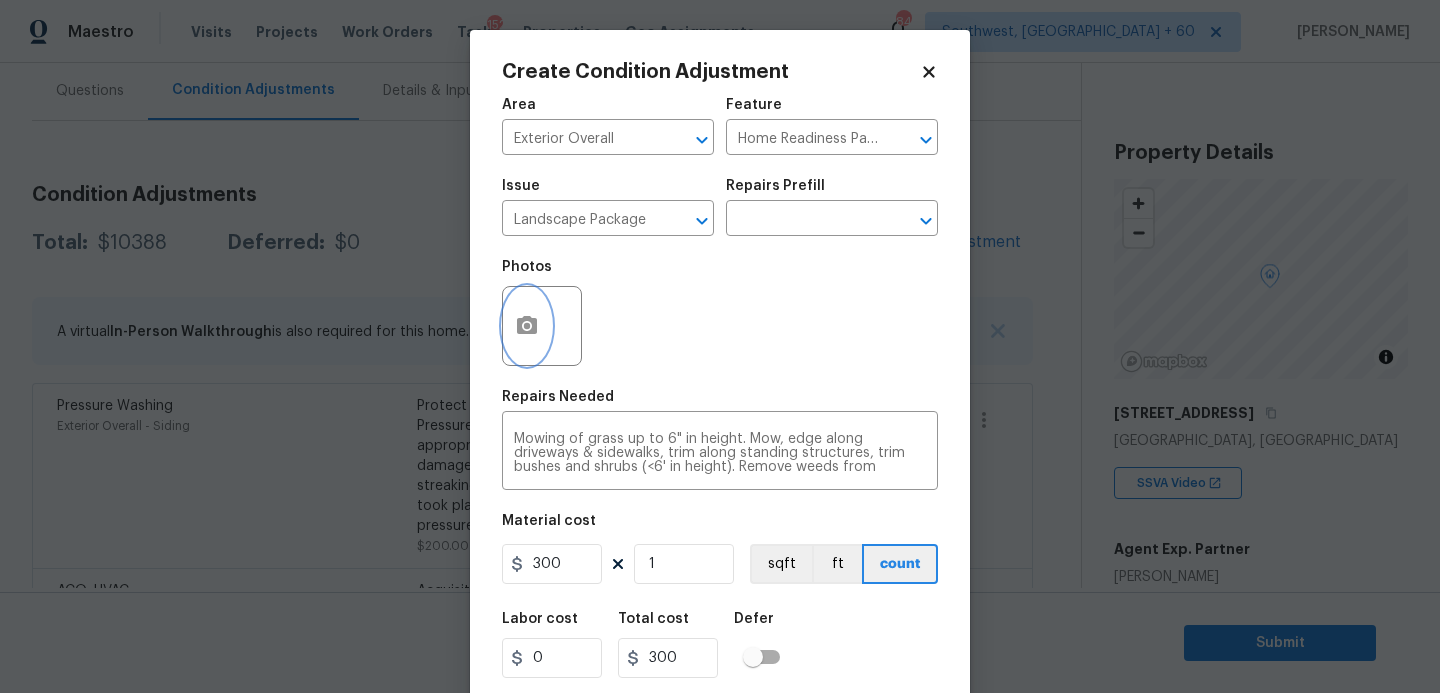click at bounding box center [527, 326] 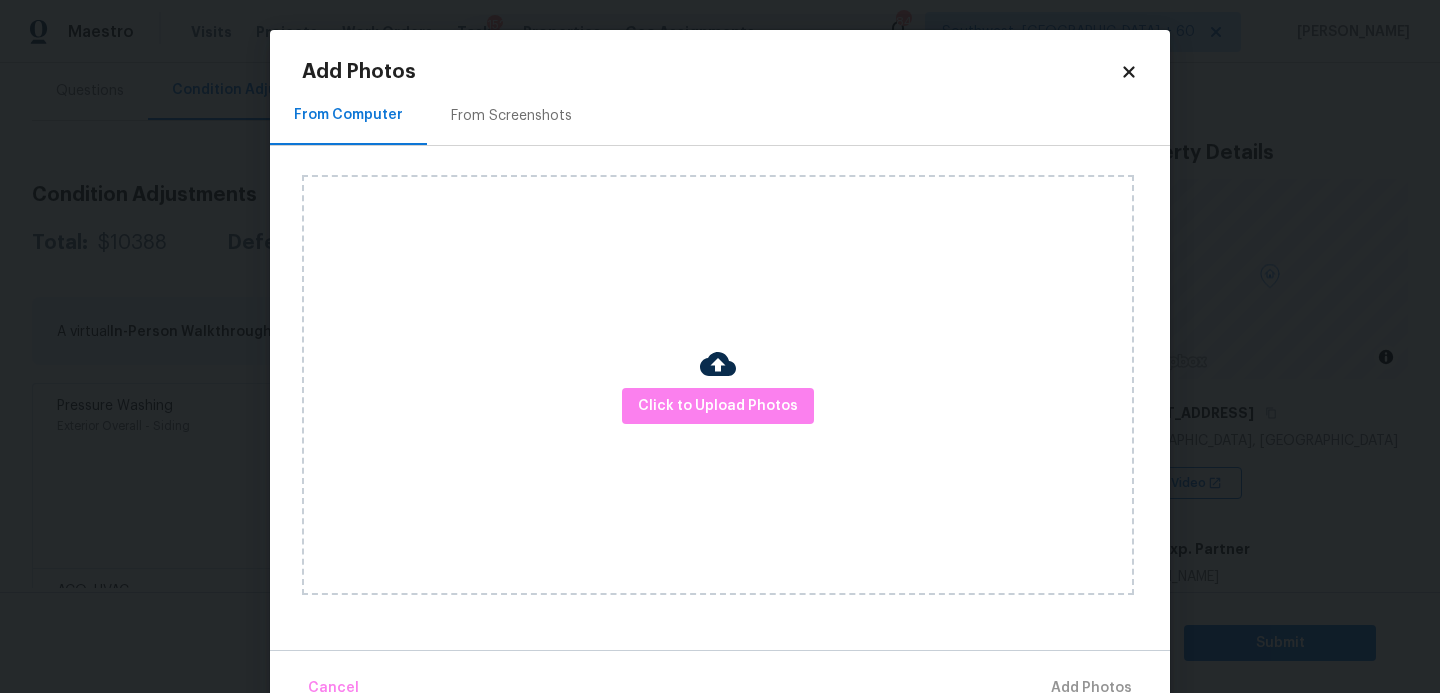 click on "Click to Upload Photos" at bounding box center (718, 385) 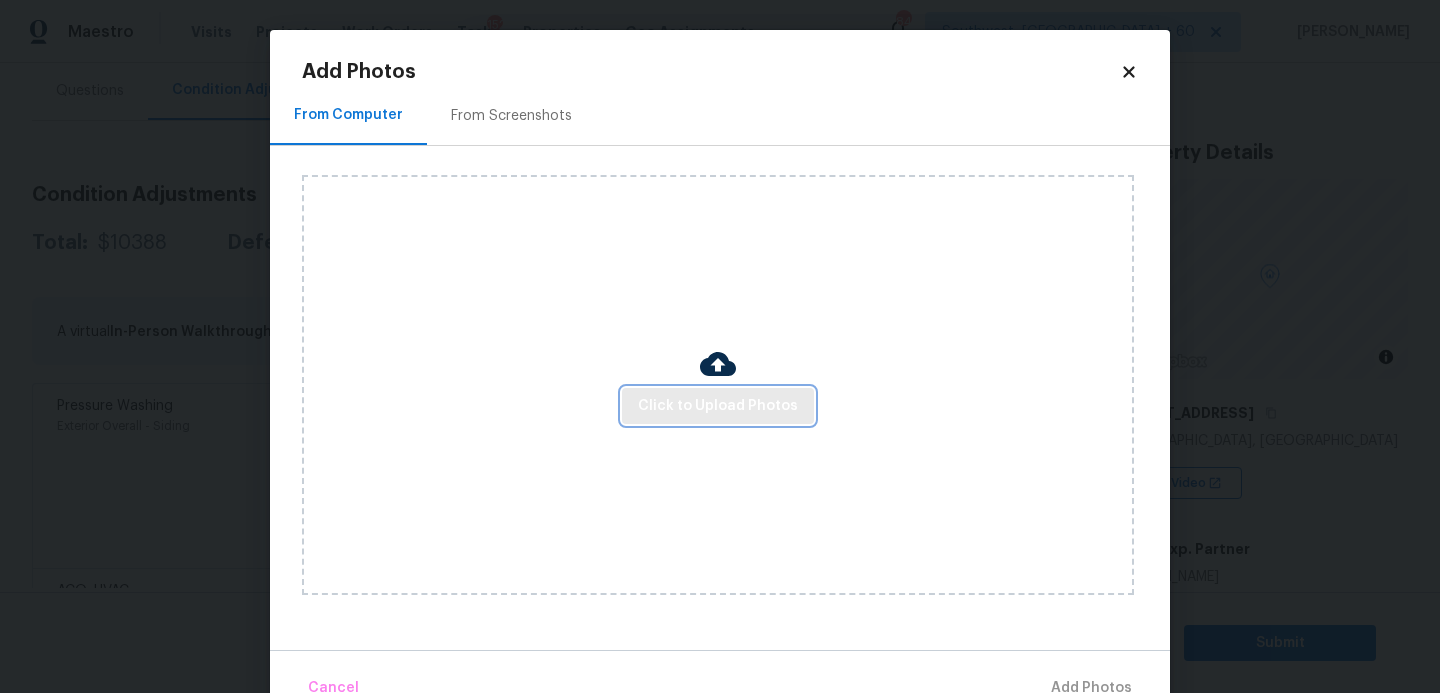 click on "Click to Upload Photos" at bounding box center (718, 406) 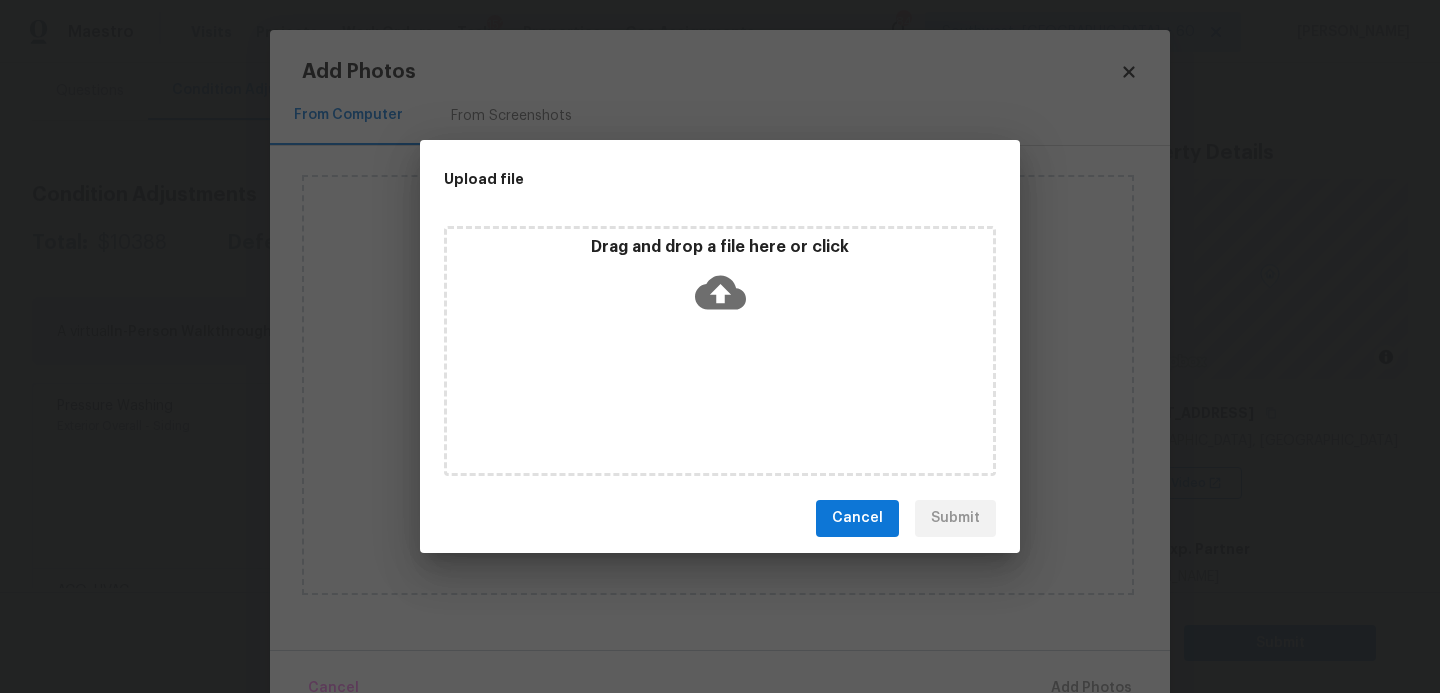 click on "Drag and drop a file here or click" at bounding box center [720, 351] 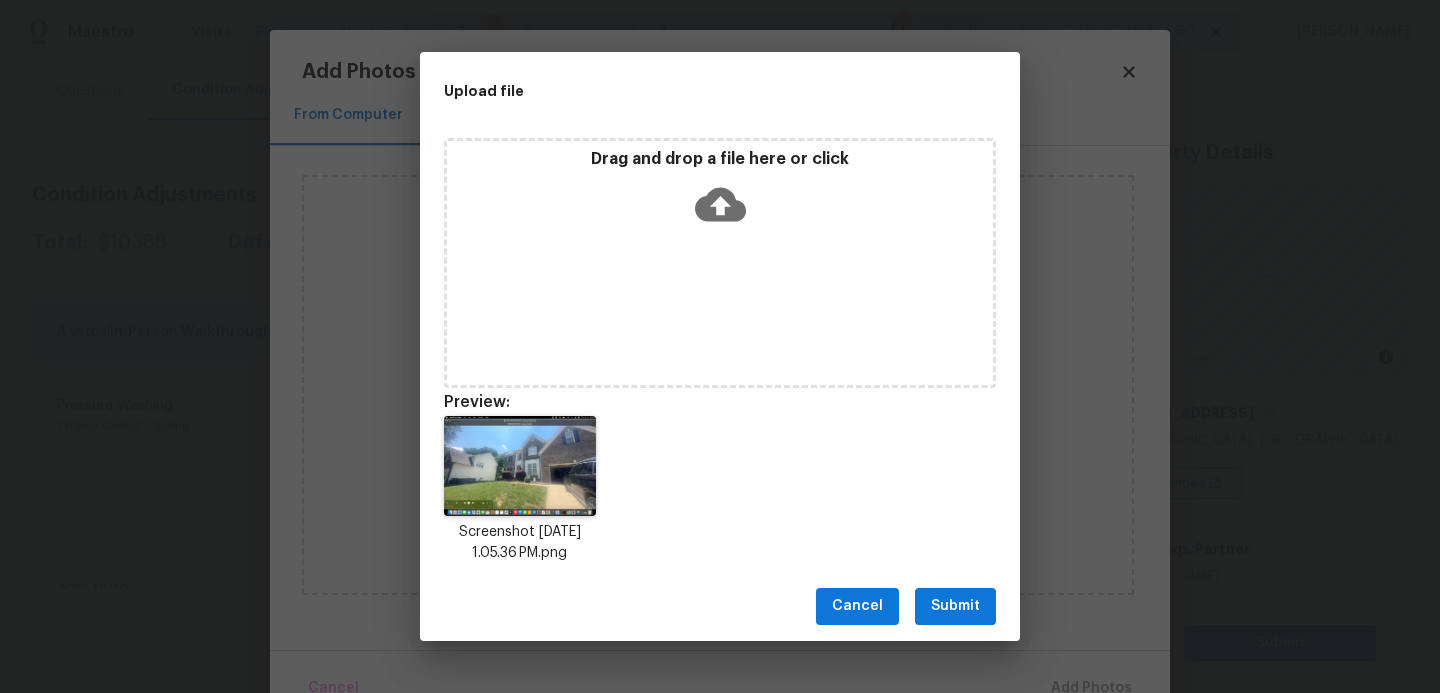 click on "Submit" at bounding box center [955, 606] 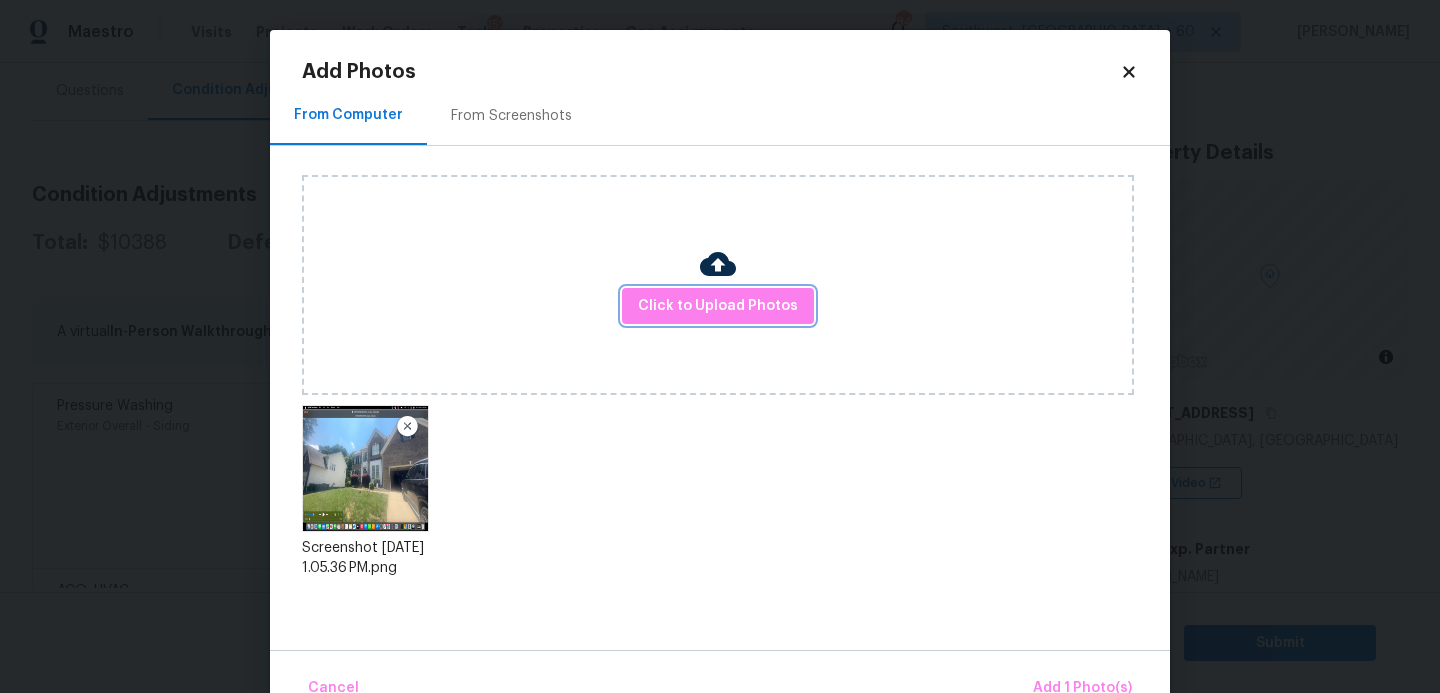 scroll, scrollTop: 47, scrollLeft: 0, axis: vertical 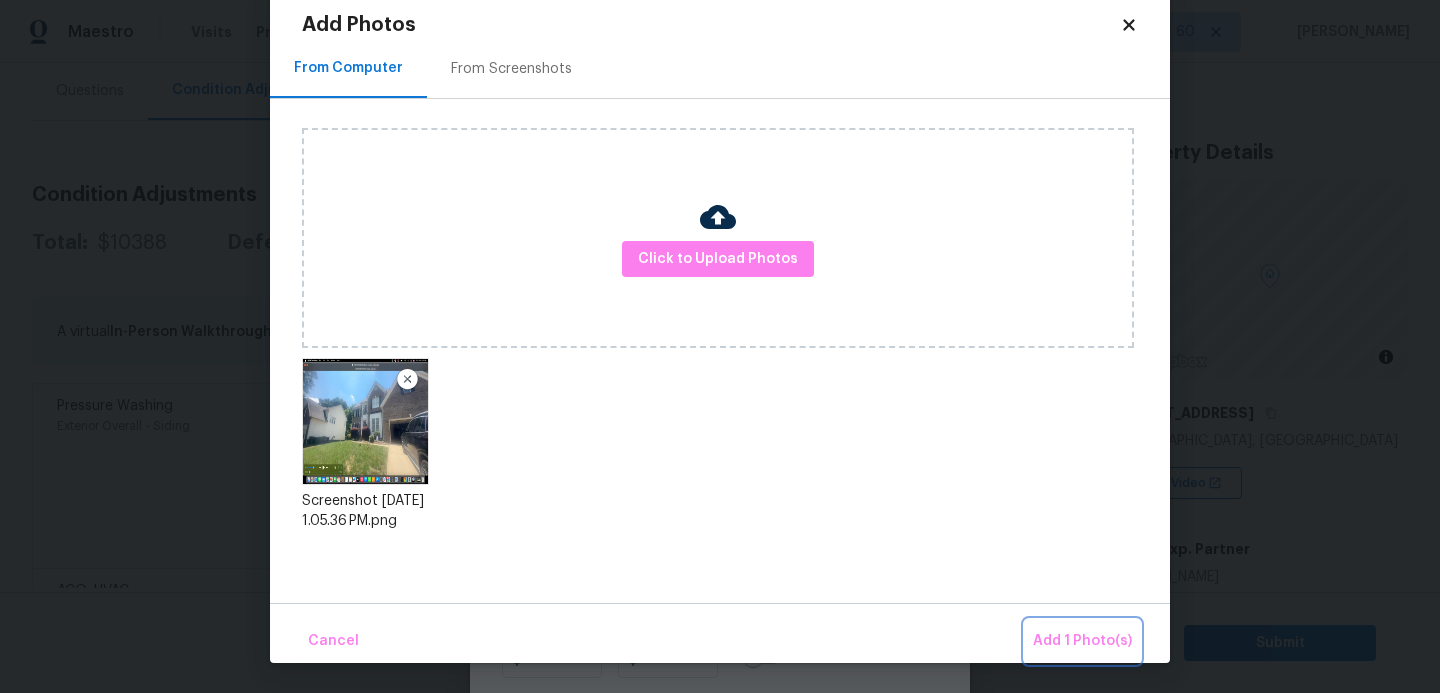 click on "Add 1 Photo(s)" at bounding box center (1082, 641) 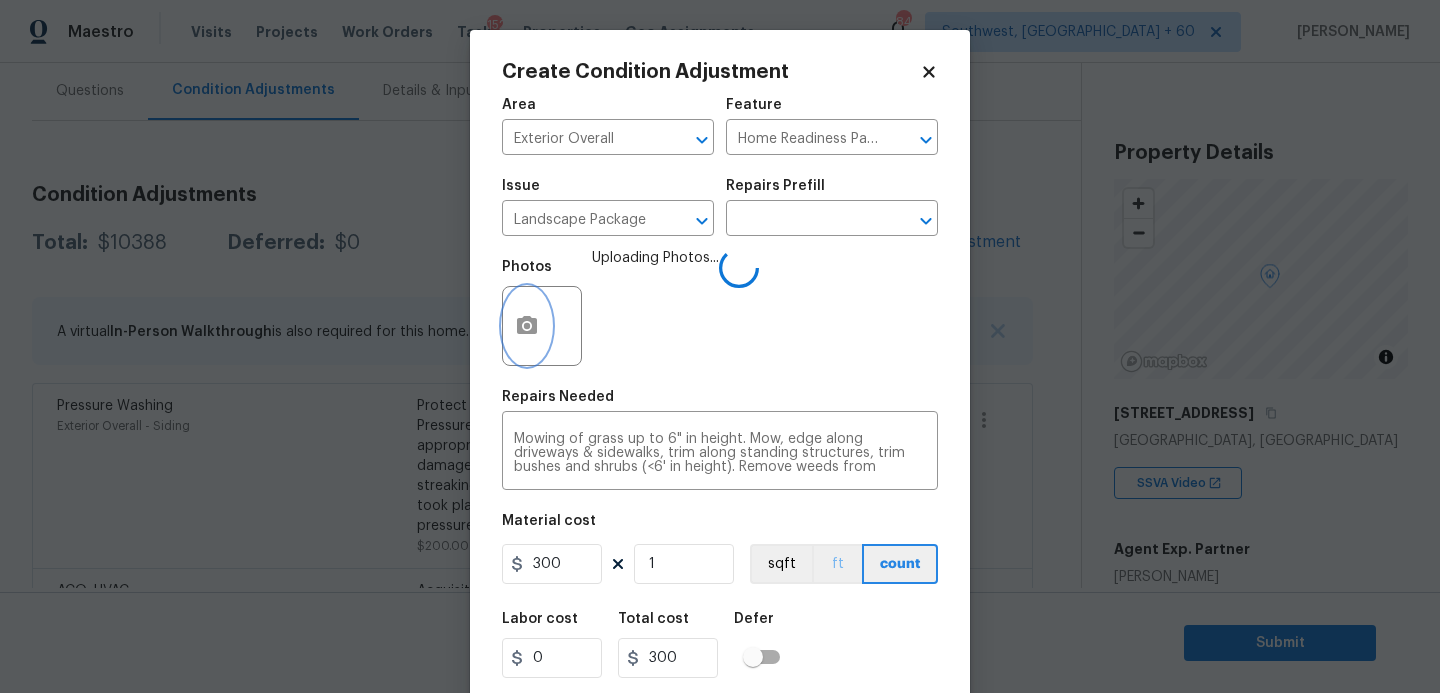 scroll, scrollTop: 0, scrollLeft: 0, axis: both 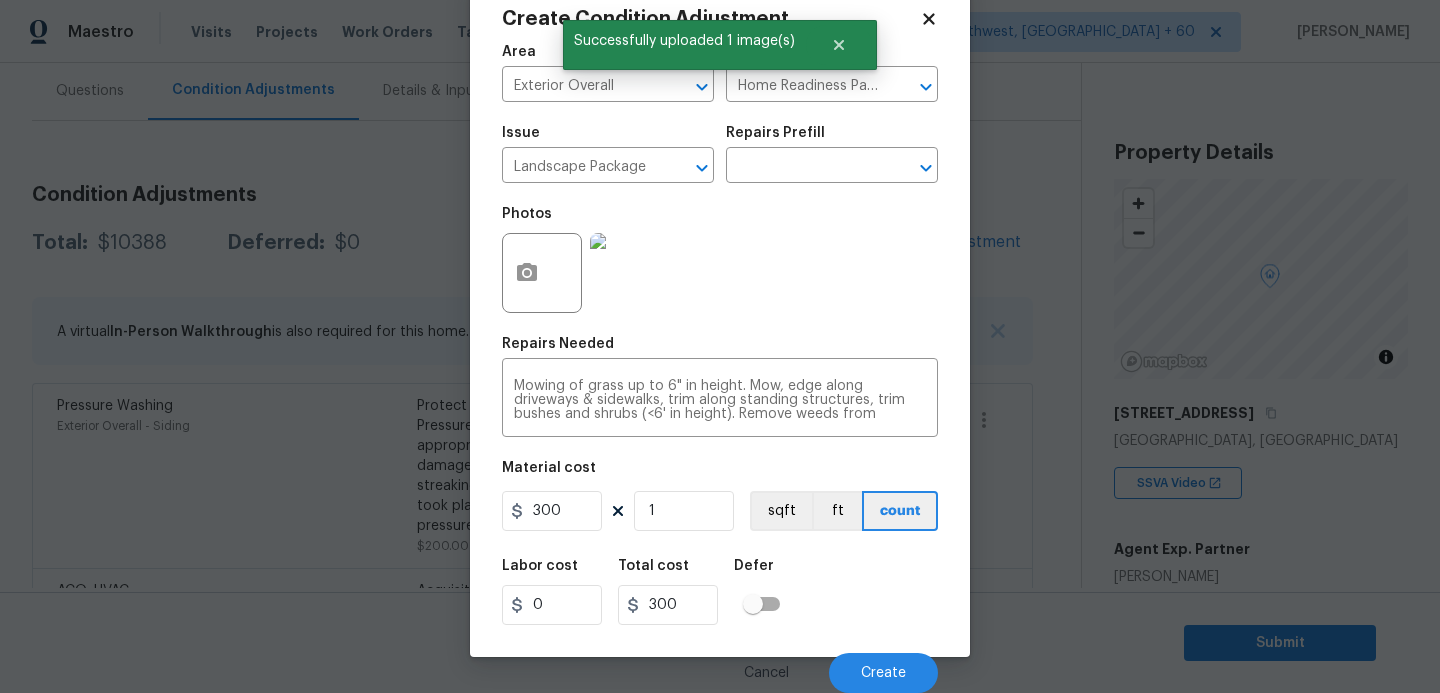click on "Labor cost 0 Total cost 300 Defer" at bounding box center (720, 592) 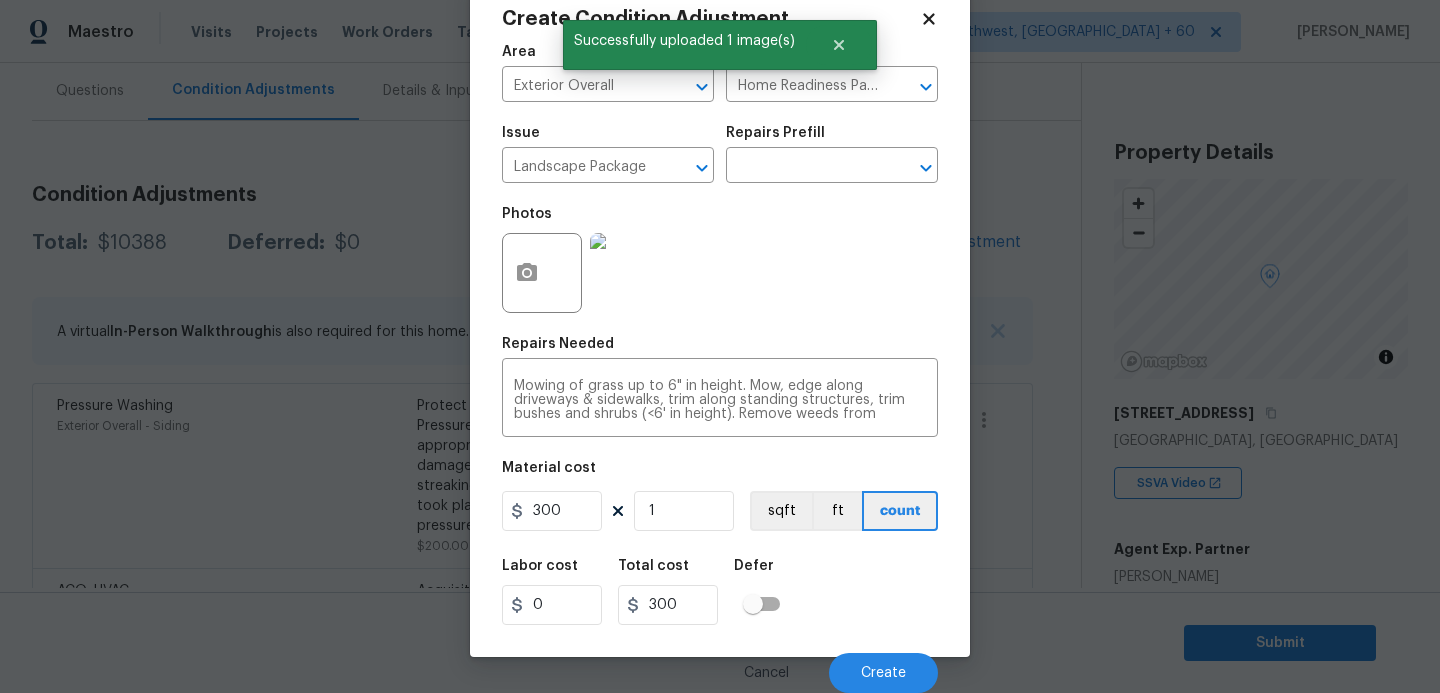 click on "Labor cost 0 Total cost 300 Defer" at bounding box center [720, 592] 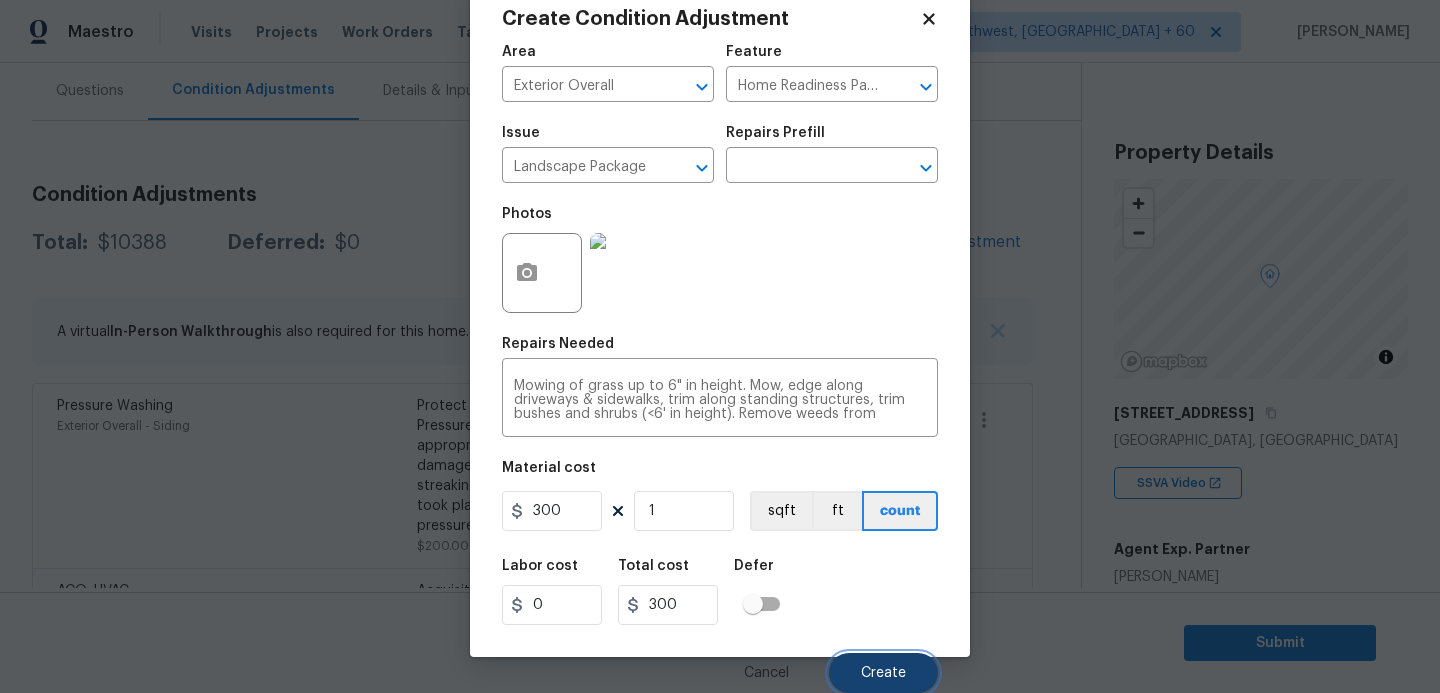 click on "Create" at bounding box center [883, 673] 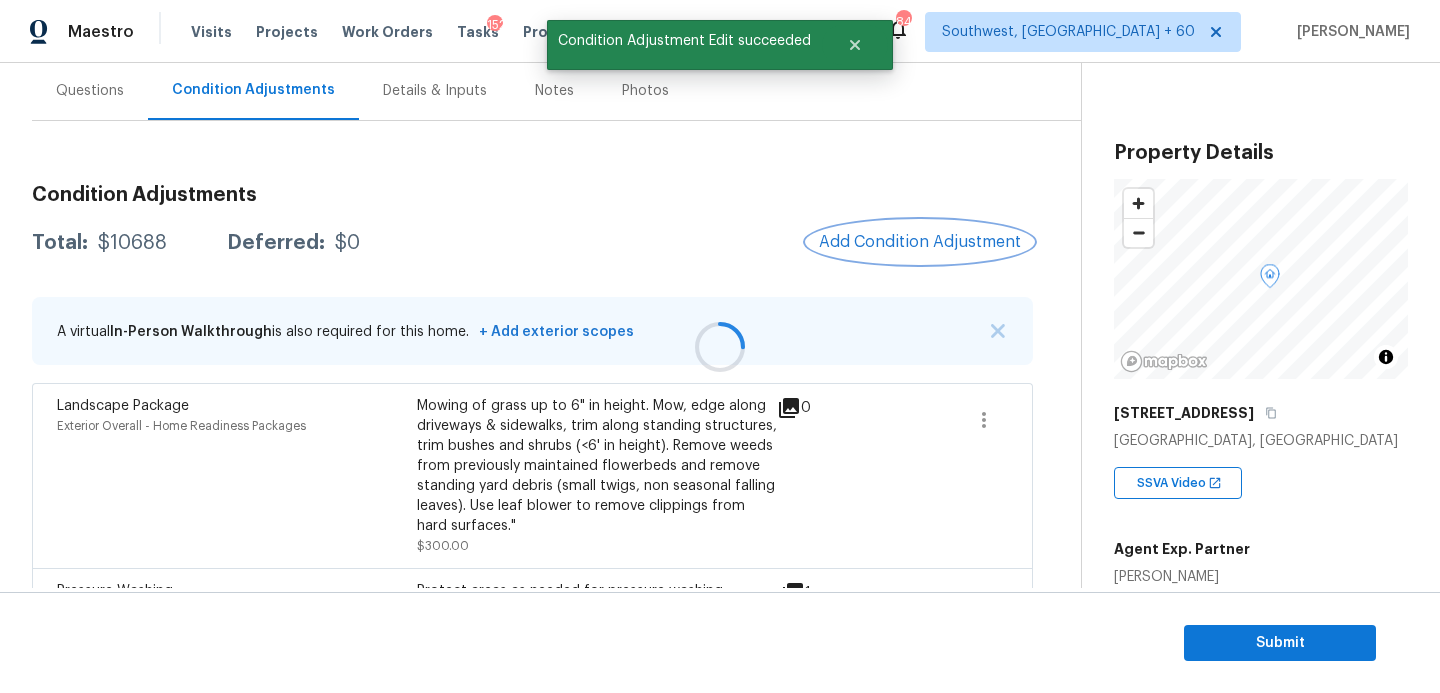 scroll, scrollTop: 0, scrollLeft: 0, axis: both 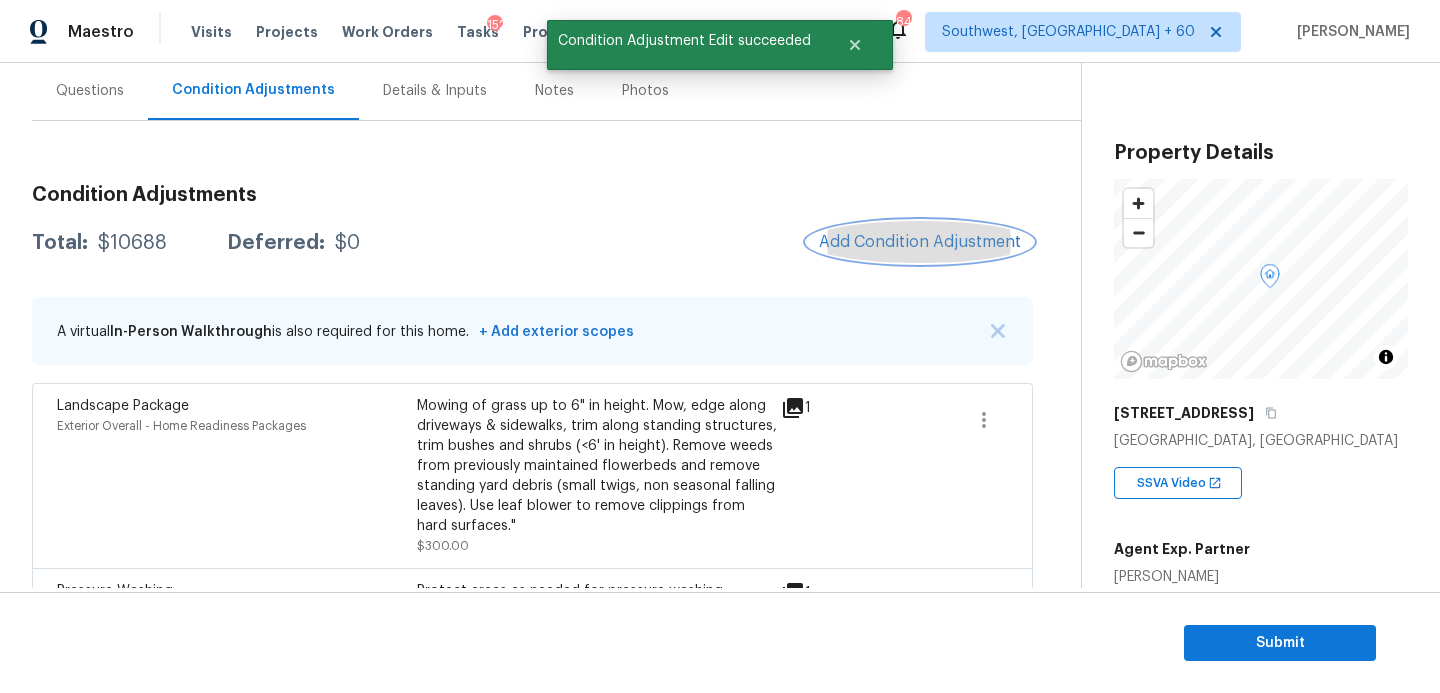 click on "Add Condition Adjustment" at bounding box center [920, 242] 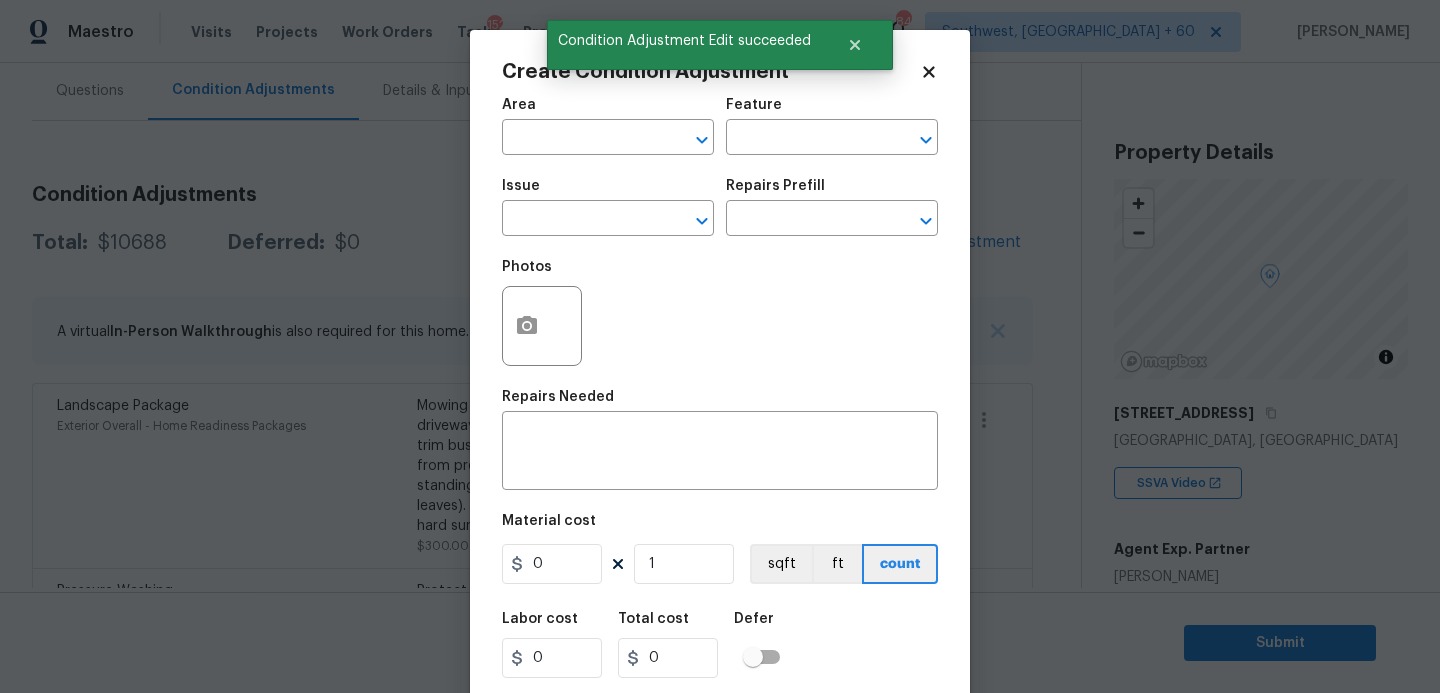 click on "Area ​" at bounding box center (608, 126) 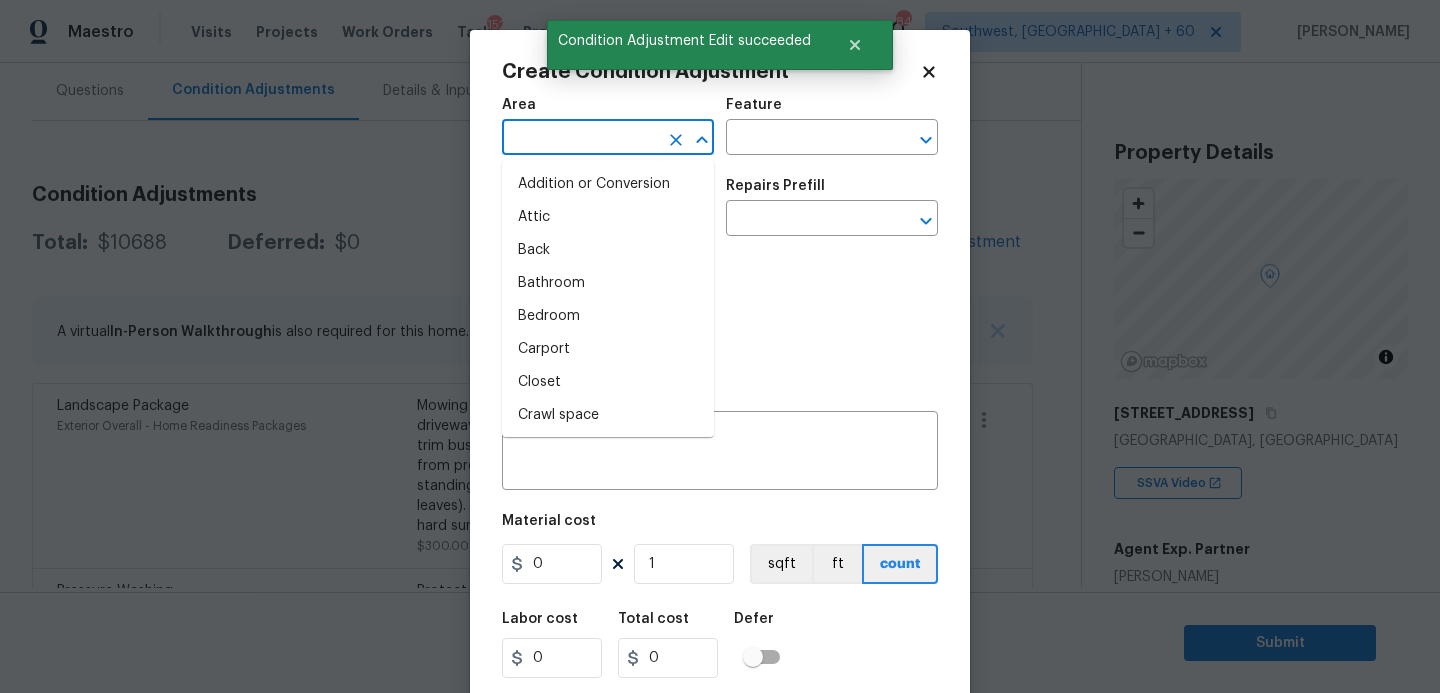click at bounding box center [580, 139] 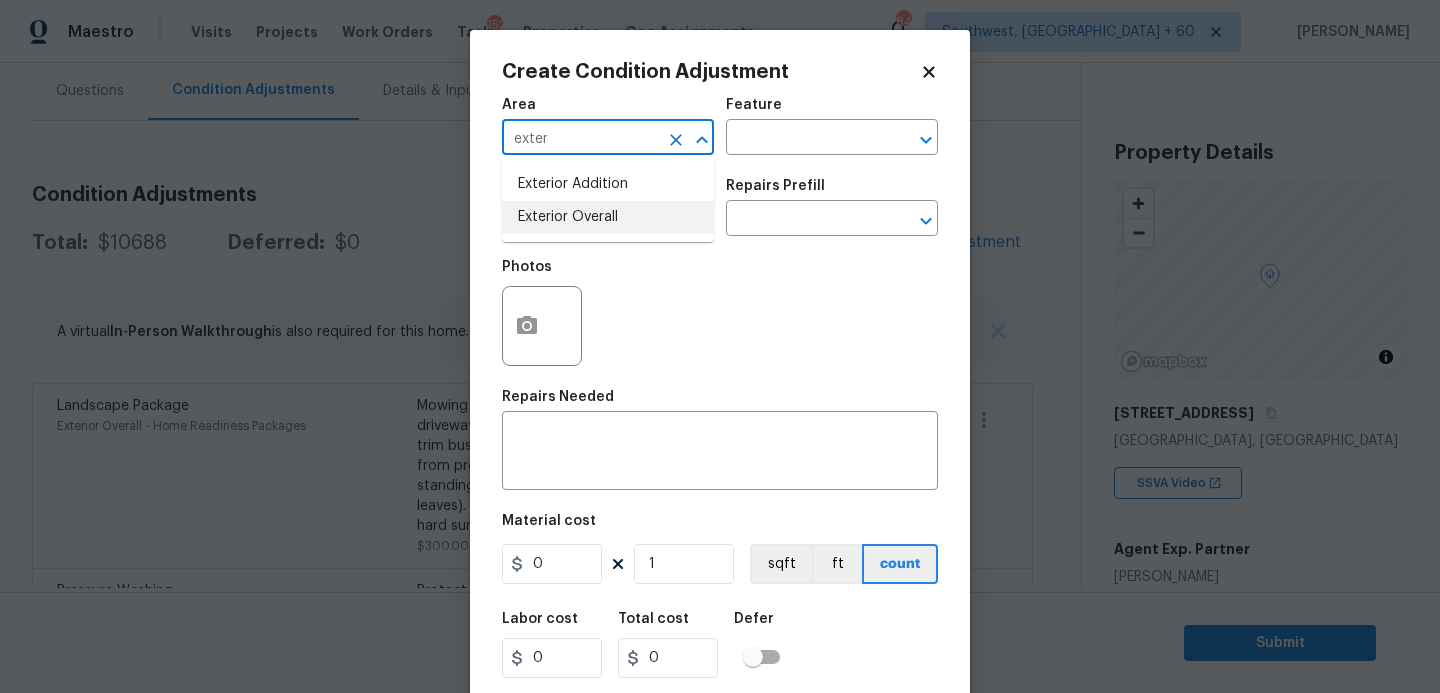 click on "Exterior Overall" at bounding box center [608, 217] 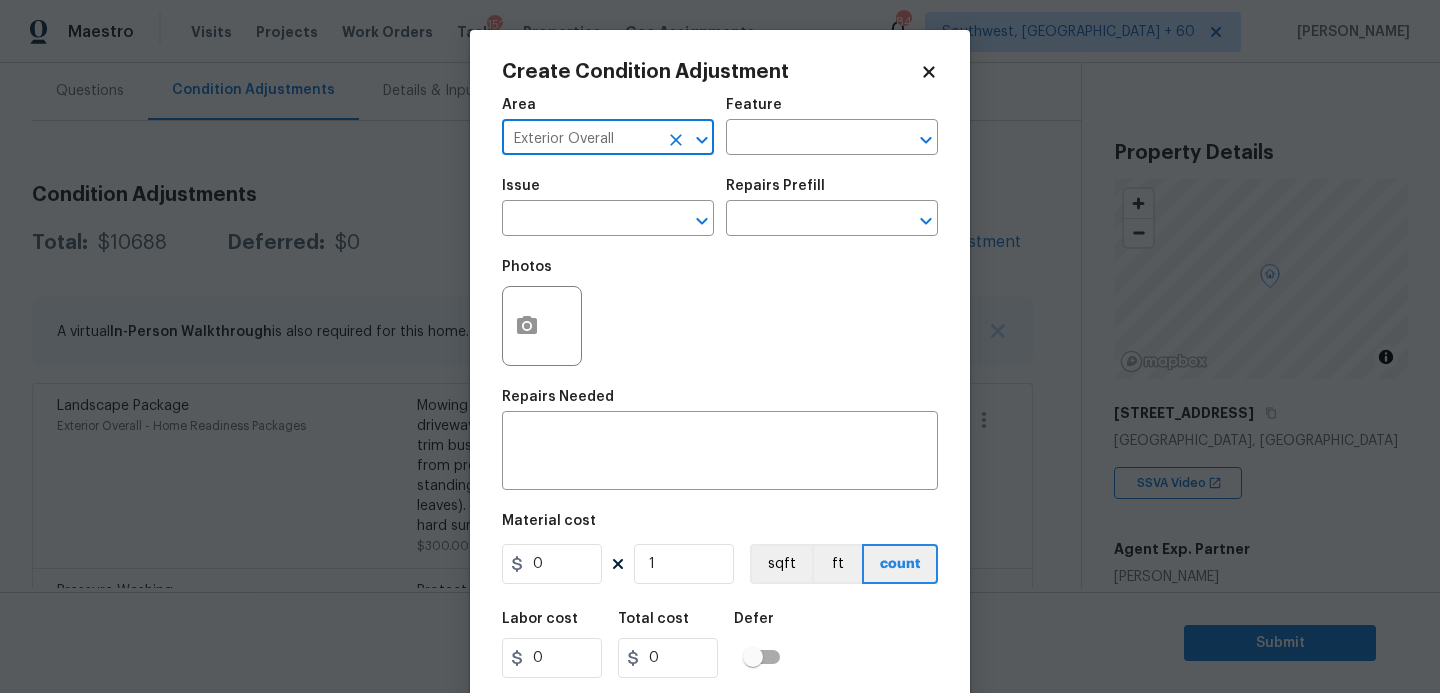 type on "Exterior Overall" 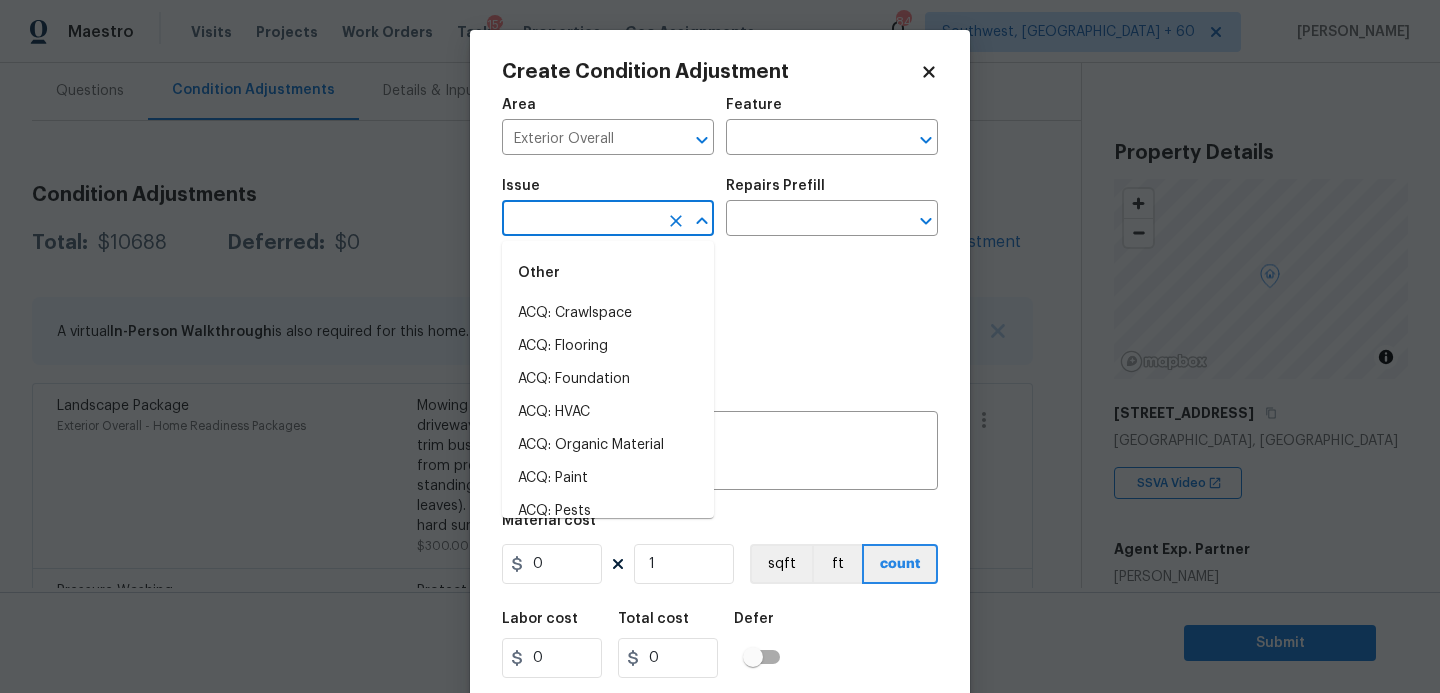 type on "e" 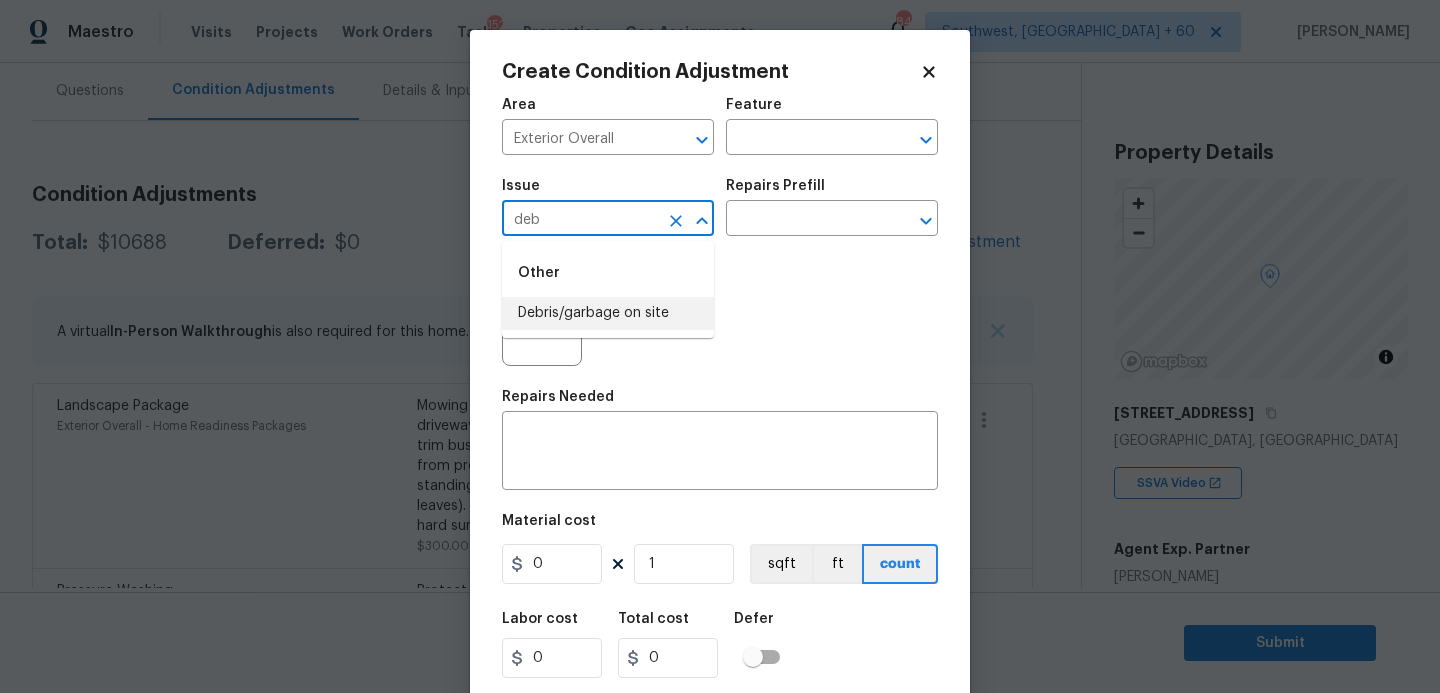 click on "Debris/garbage on site" at bounding box center [608, 313] 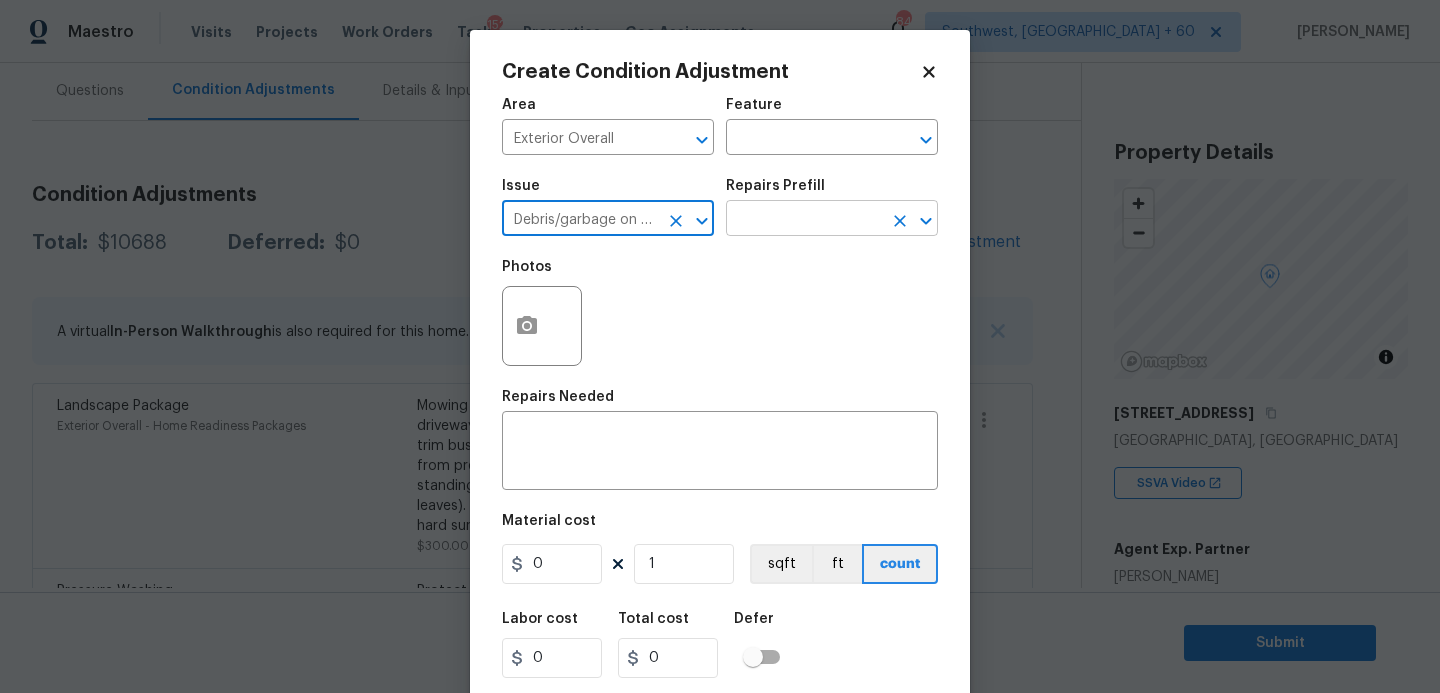 type on "Debris/garbage on site" 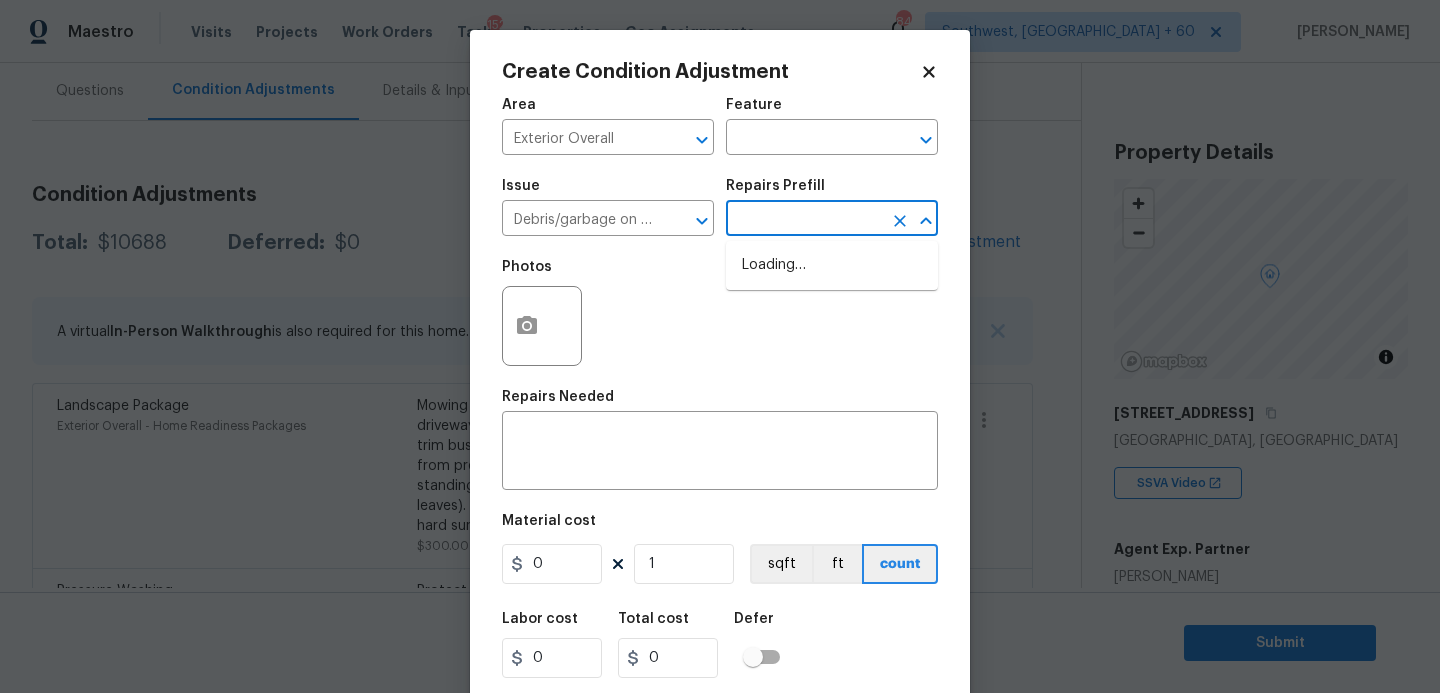 click at bounding box center (804, 220) 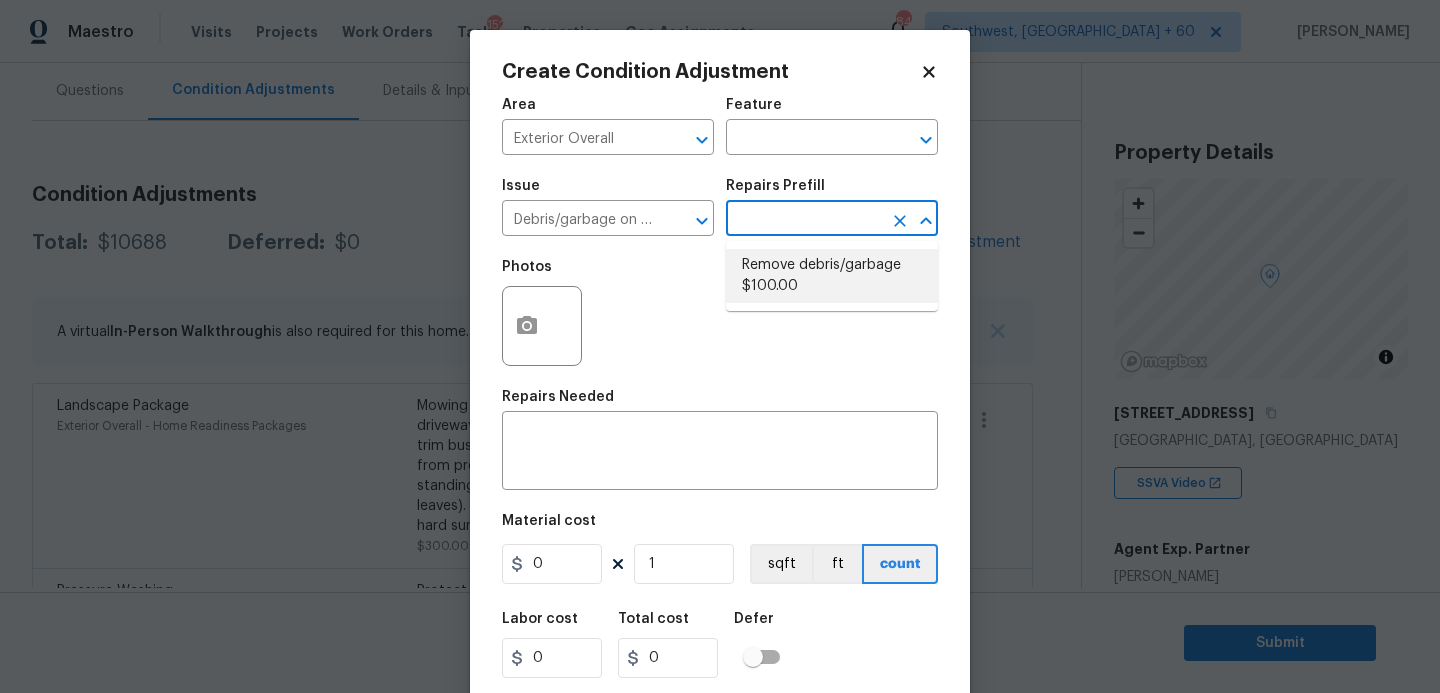 click on "Remove debris/garbage $100.00" at bounding box center [832, 276] 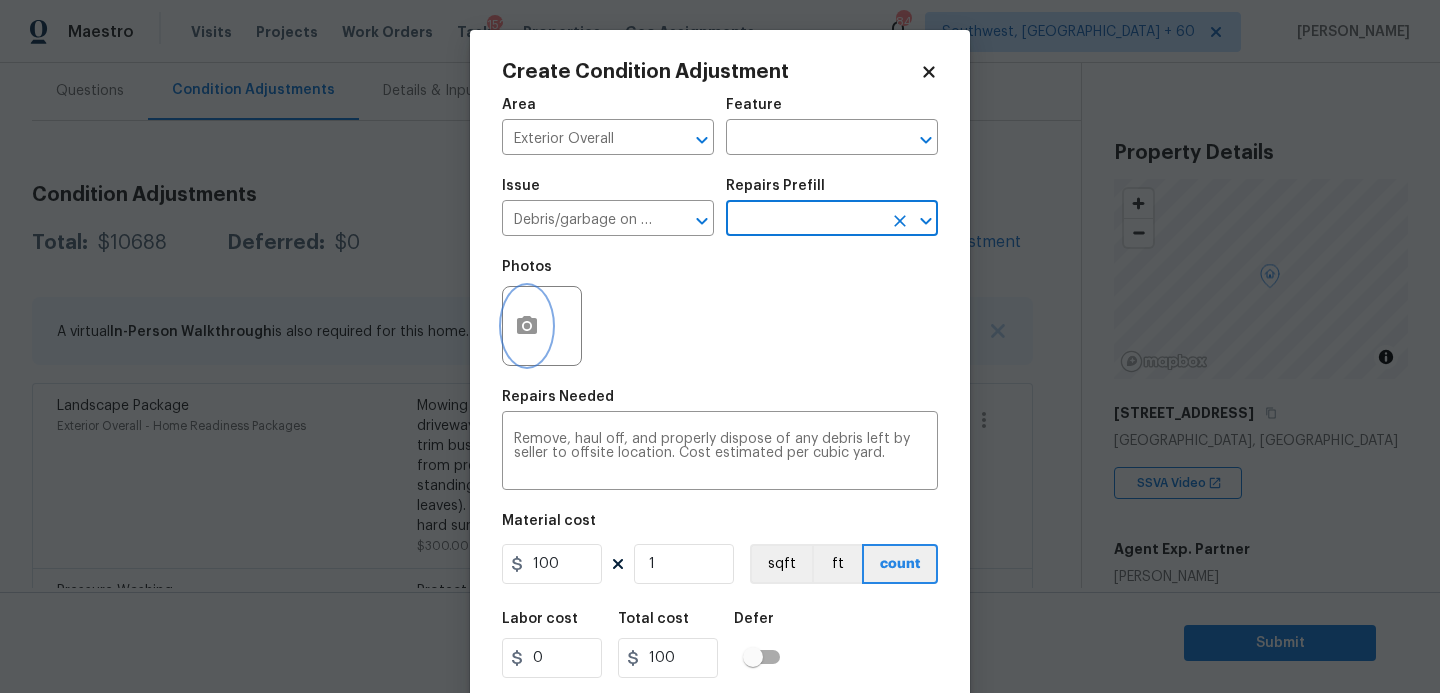 click at bounding box center (527, 326) 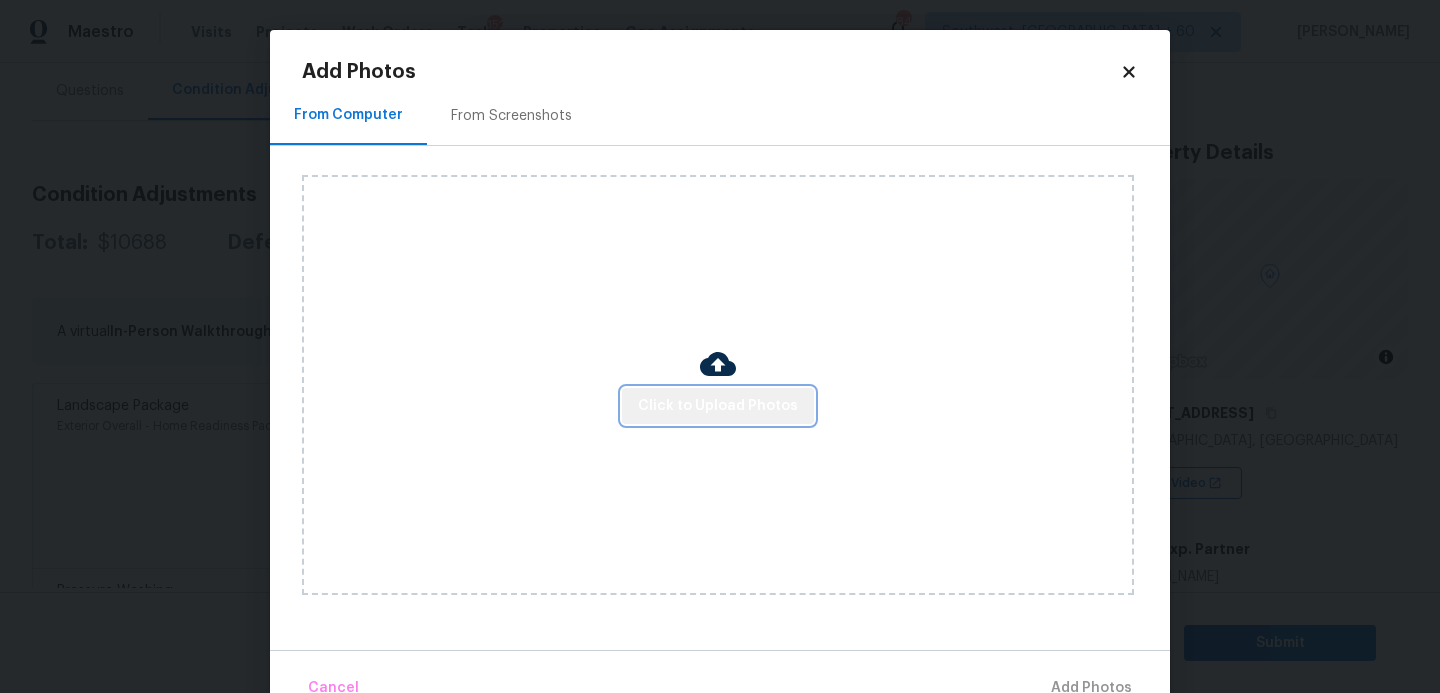 click on "Click to Upload Photos" at bounding box center [718, 406] 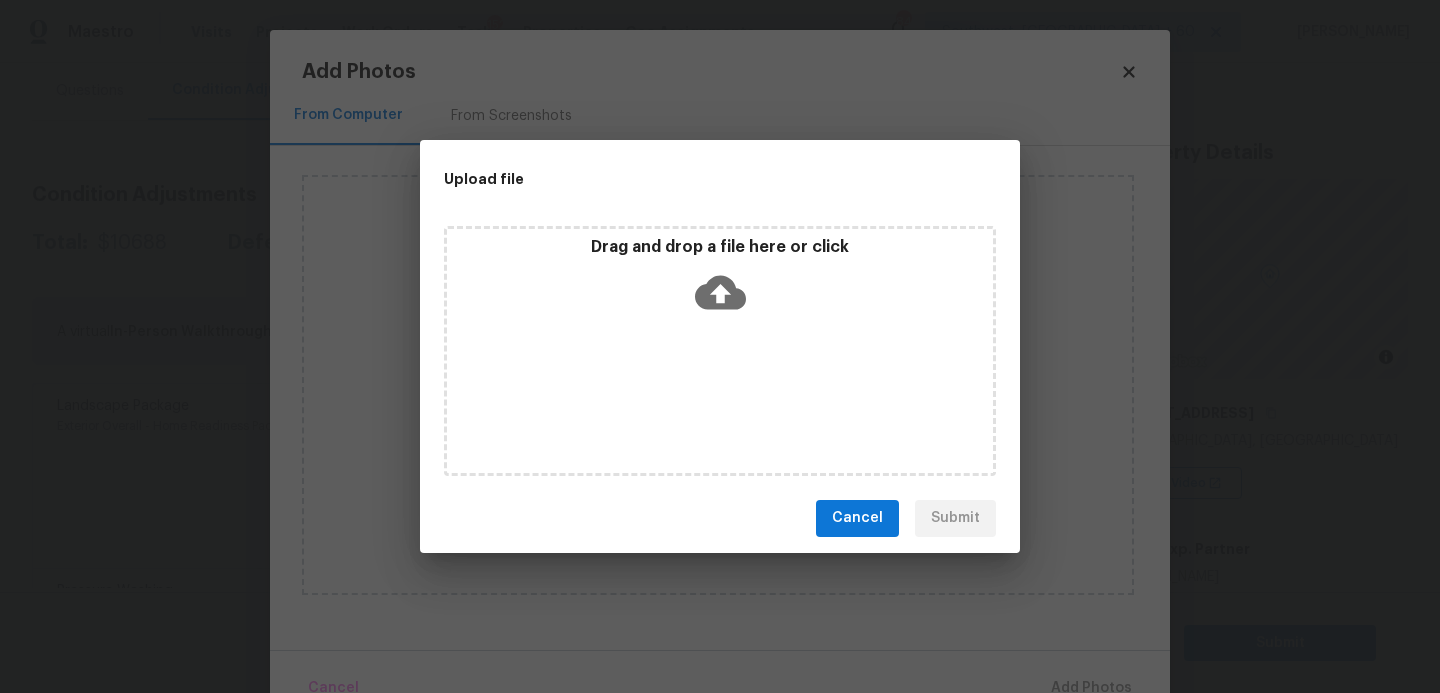 click 